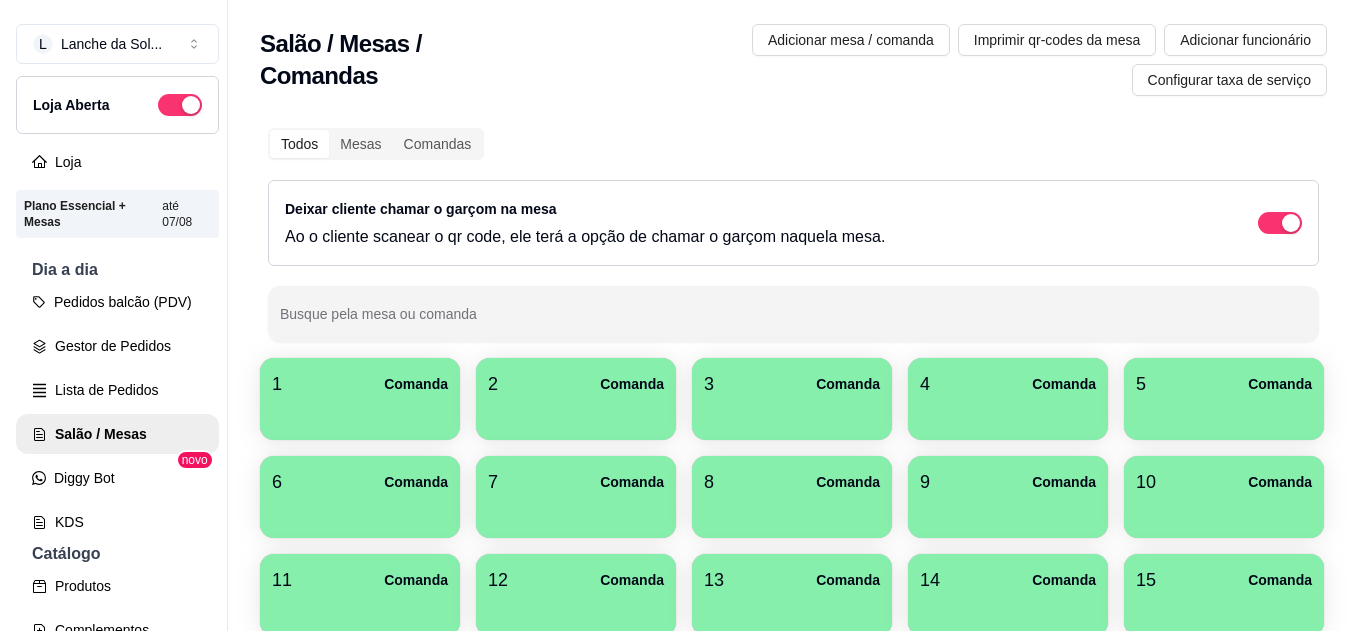 scroll, scrollTop: 0, scrollLeft: 0, axis: both 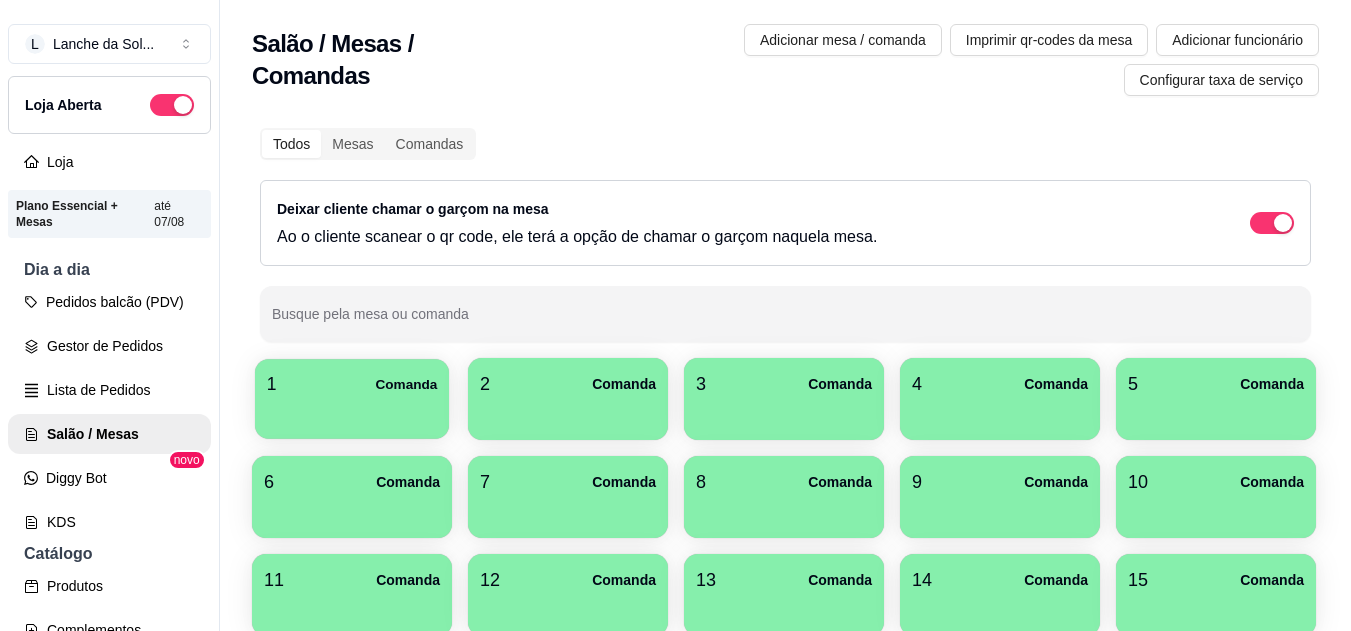 click at bounding box center [352, 412] 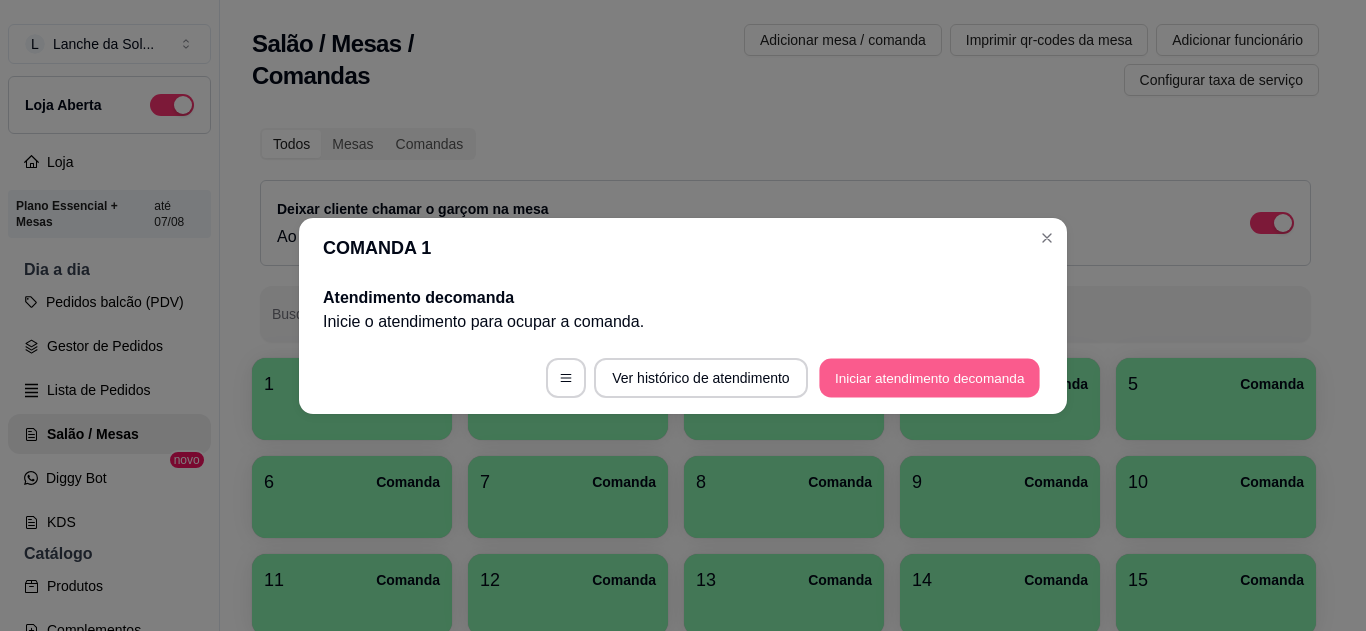 click on "Iniciar atendimento de  comanda" at bounding box center [929, 377] 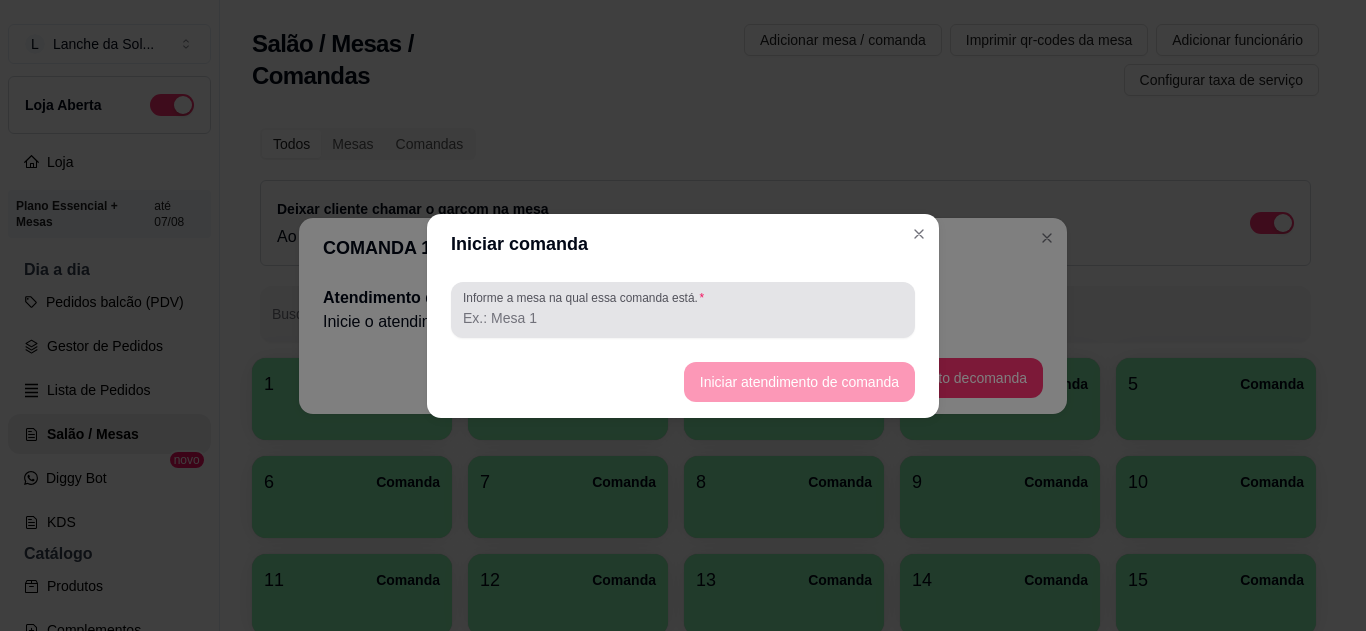 click on "Informe a mesa na qual essa comanda está." at bounding box center [683, 310] 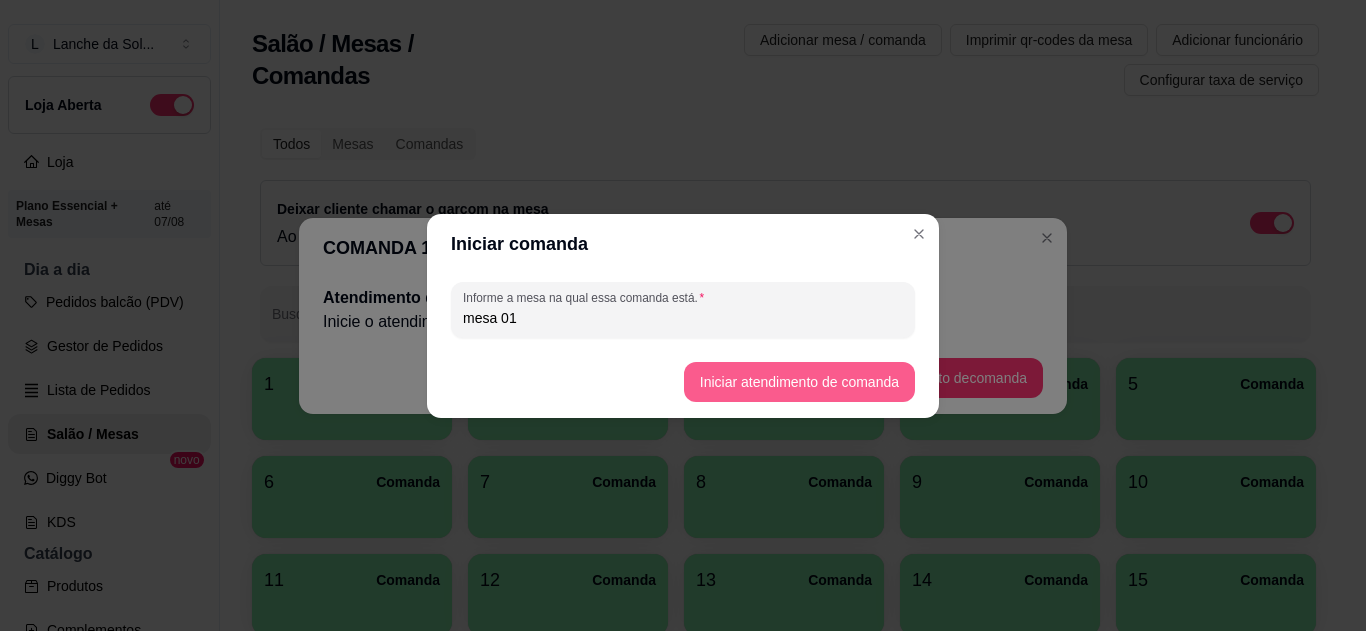 type on "mesa 01" 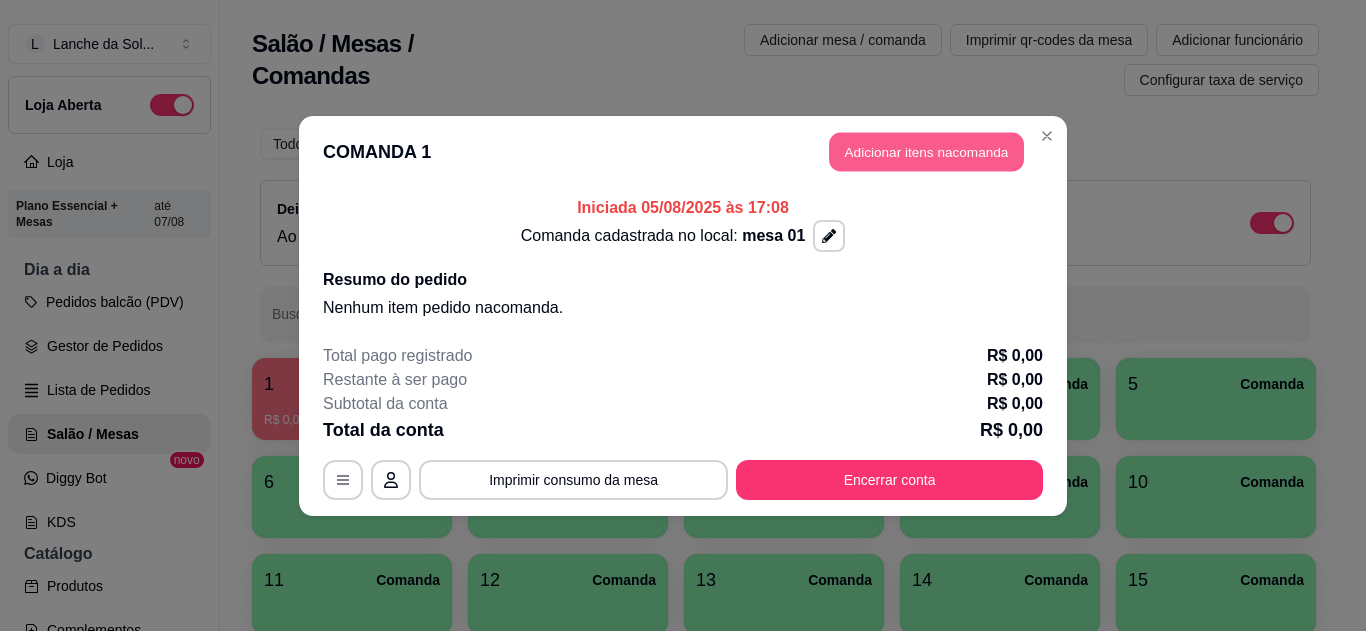click on "Adicionar itens na  comanda" at bounding box center [926, 151] 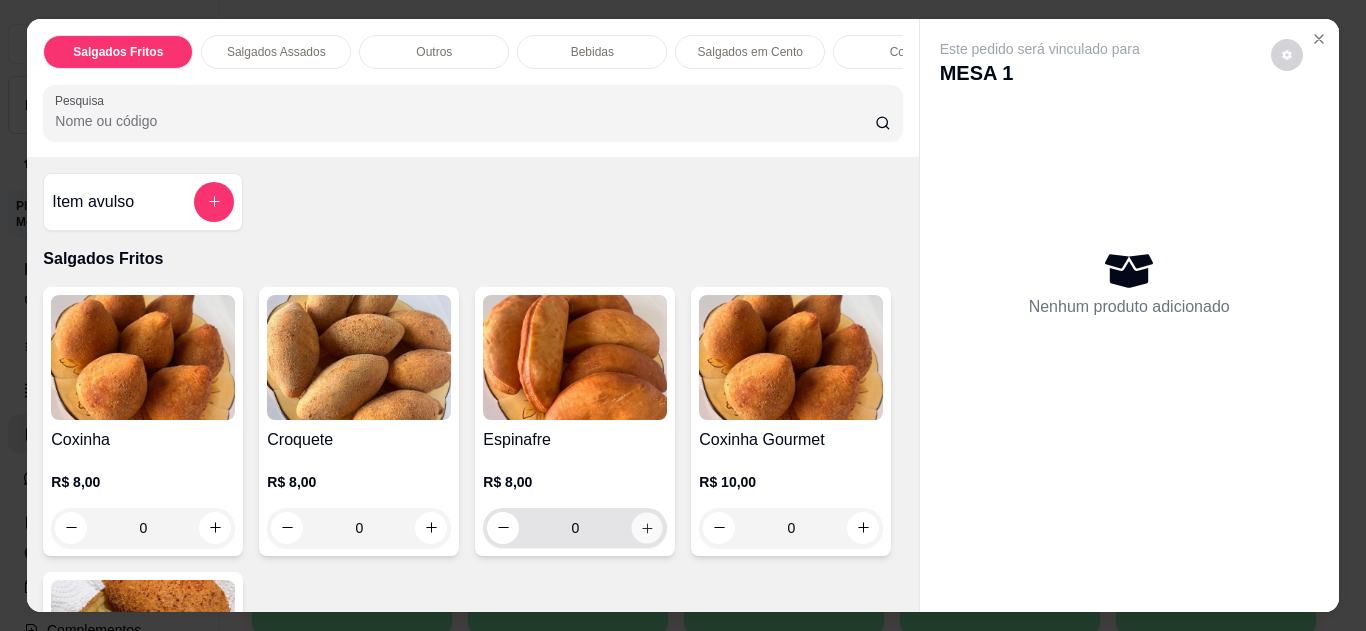 click 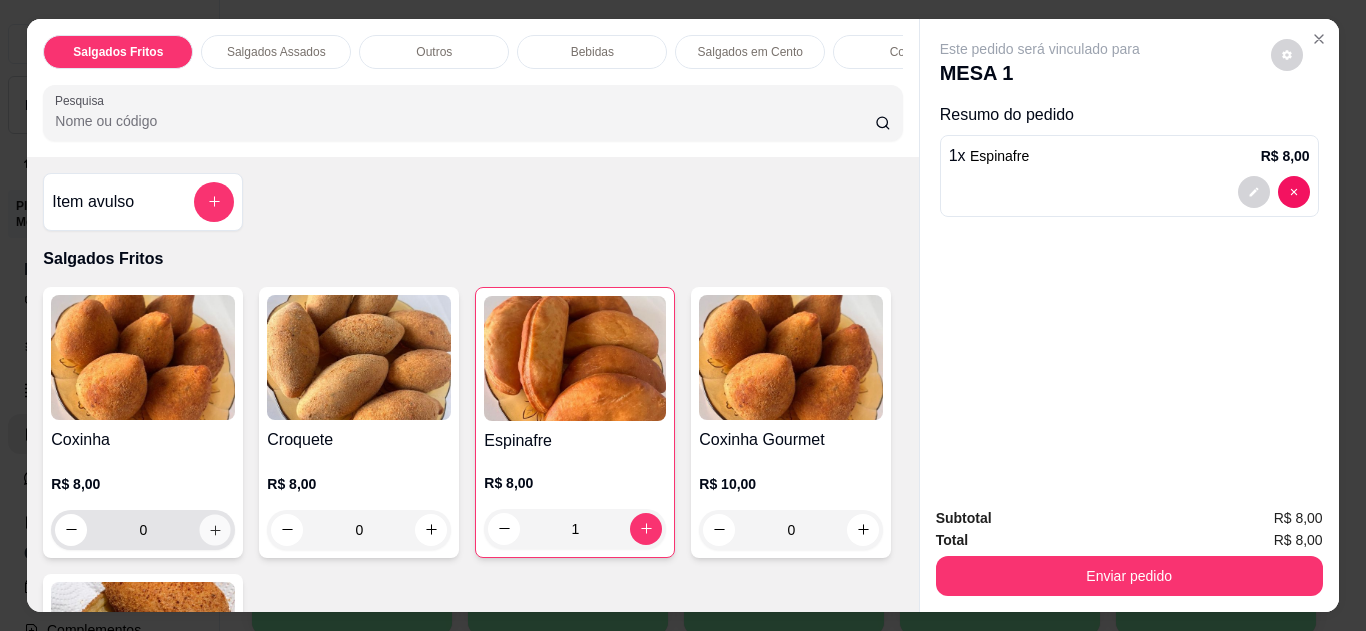 click 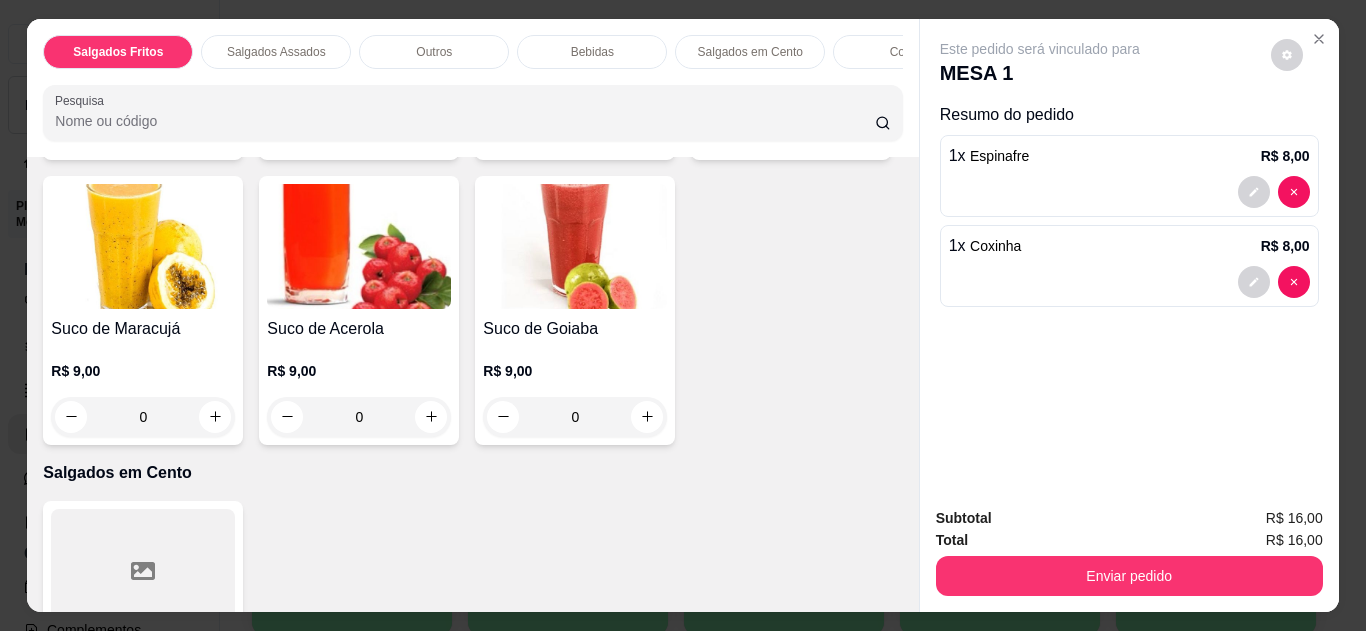 scroll, scrollTop: 1720, scrollLeft: 0, axis: vertical 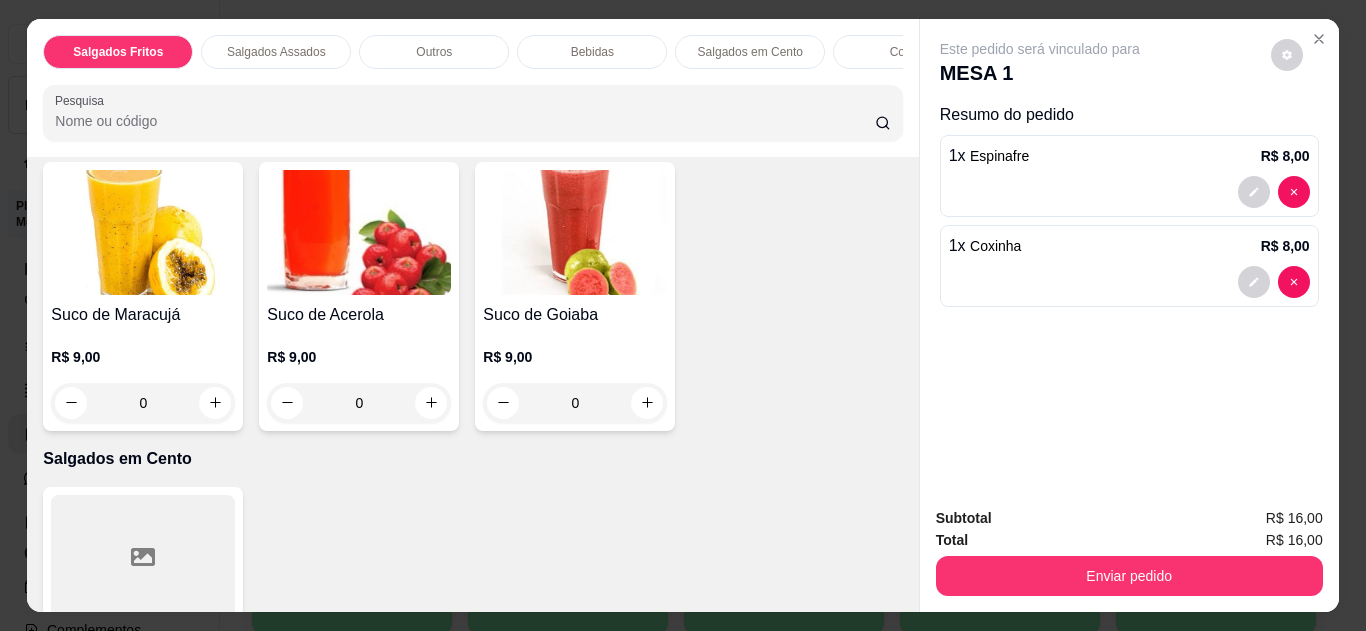 click 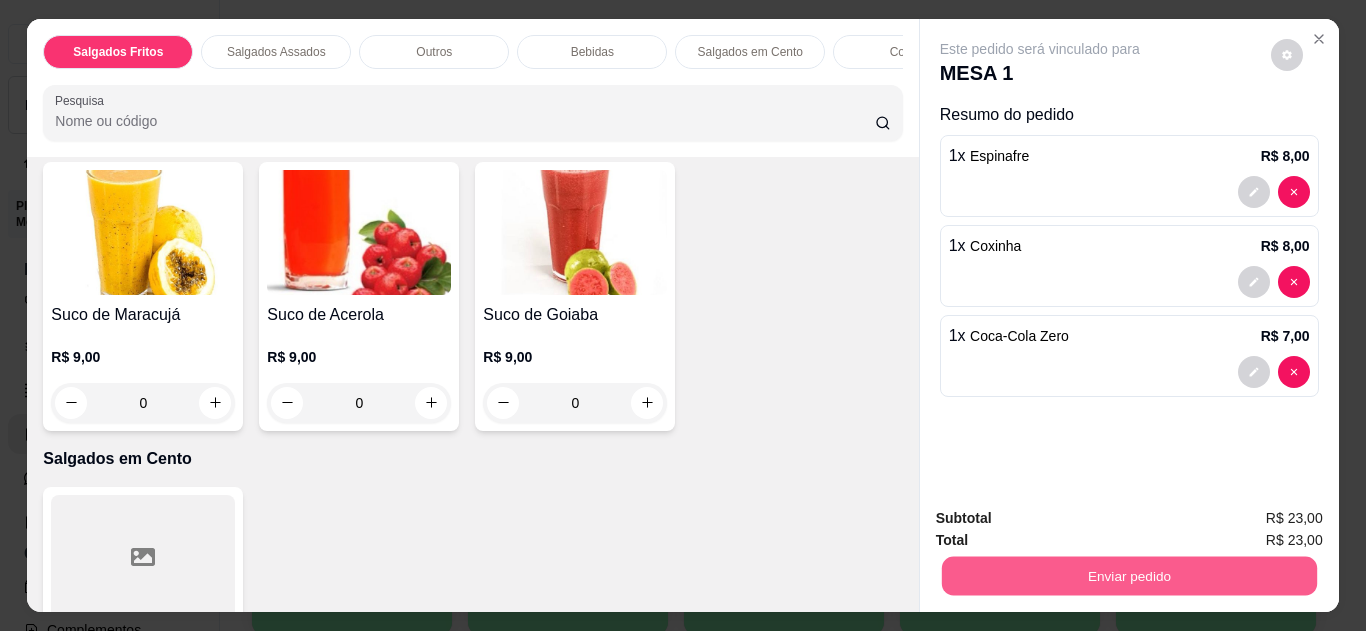 click on "Enviar pedido" at bounding box center (1128, 576) 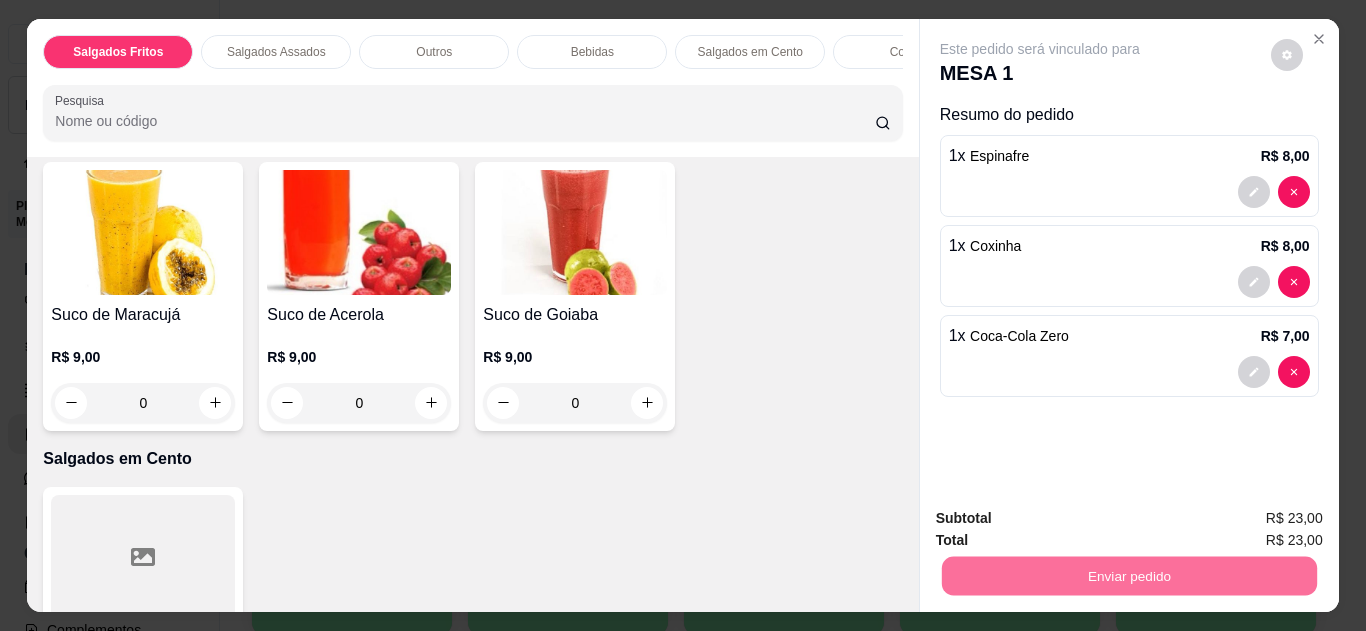 click on "Não registrar e enviar pedido" at bounding box center [1063, 519] 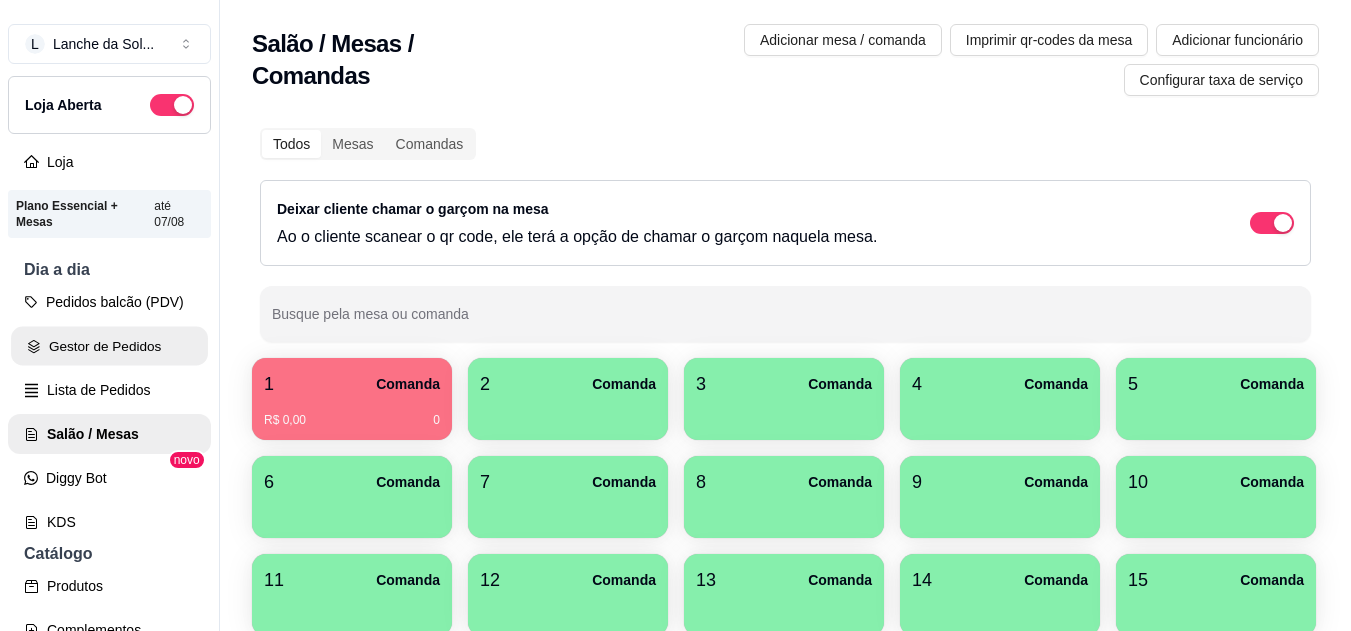 click on "Gestor de Pedidos" at bounding box center (109, 346) 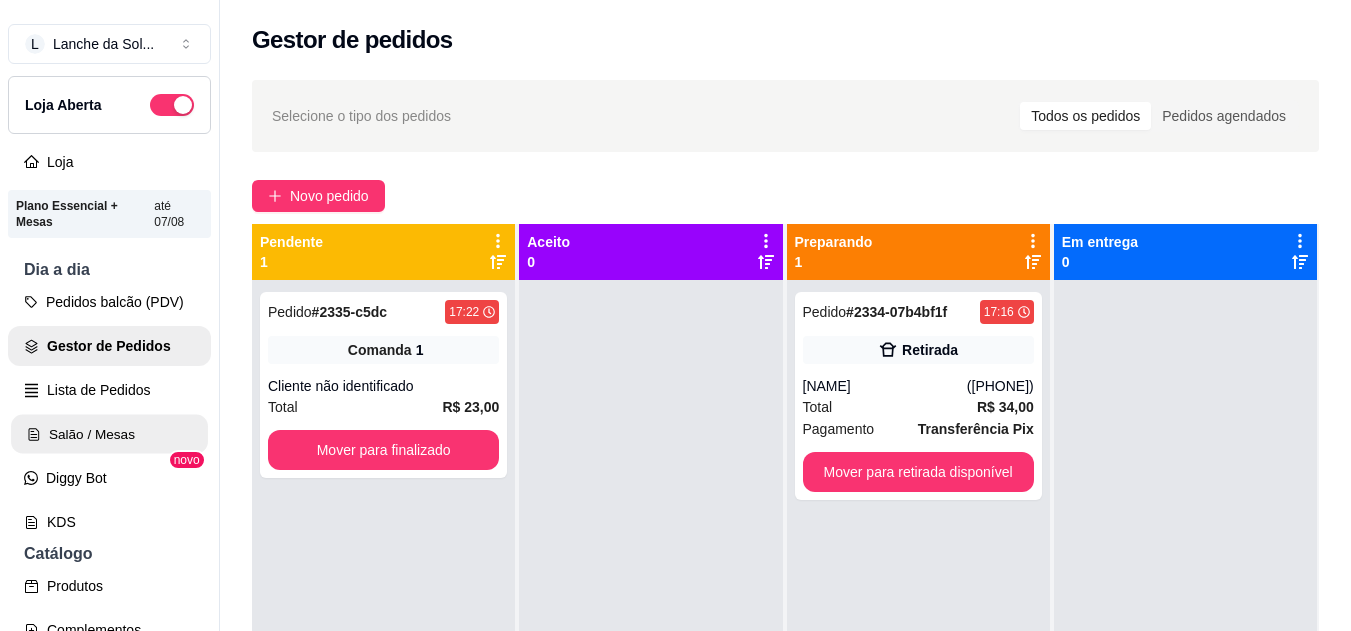 click on "Salão / Mesas" at bounding box center [109, 434] 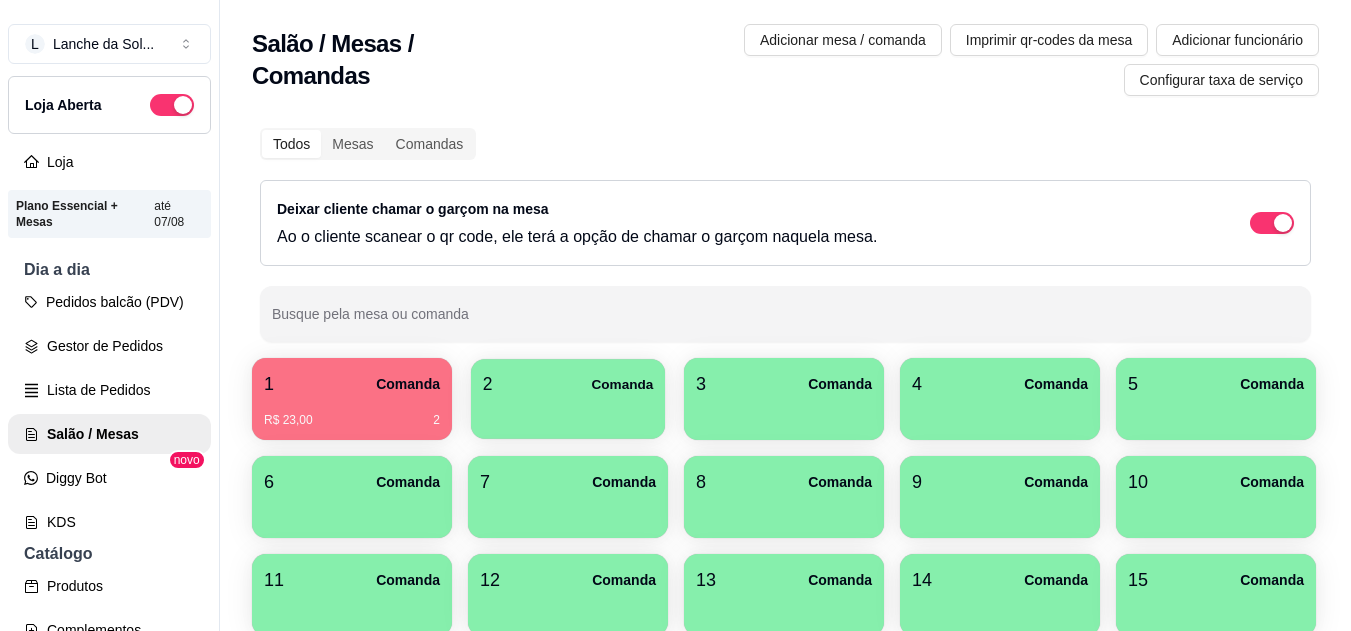 click at bounding box center (568, 412) 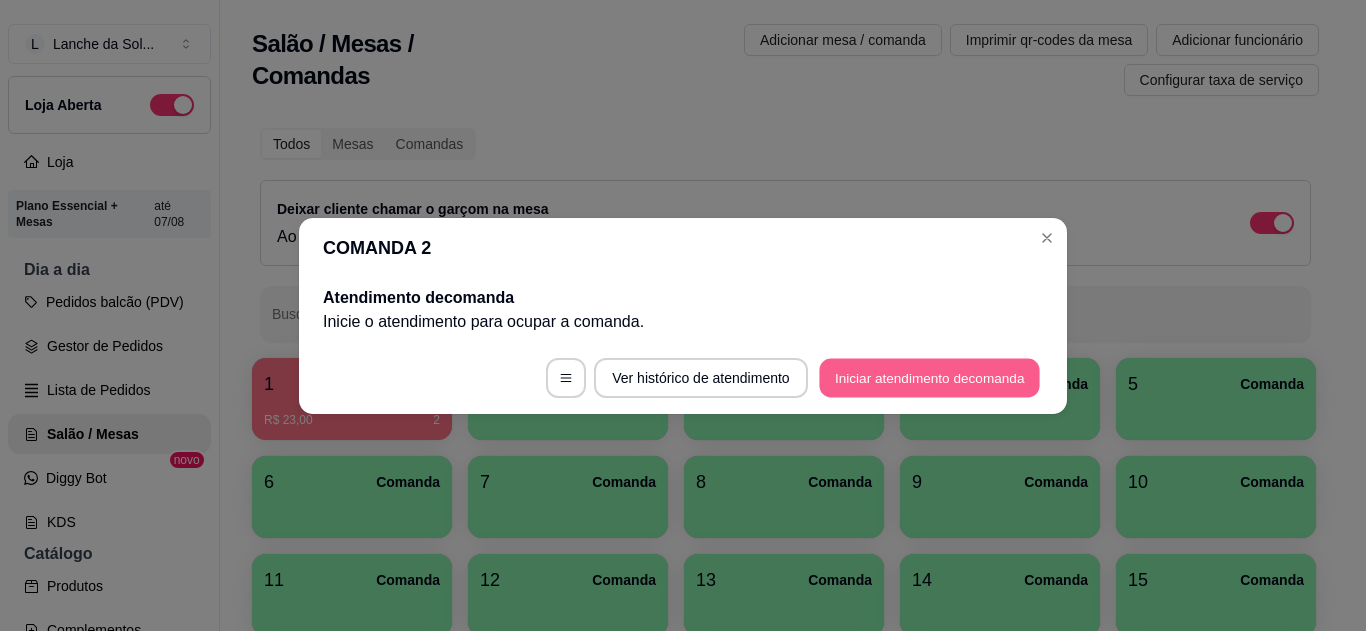 click on "Iniciar atendimento de  comanda" at bounding box center [929, 377] 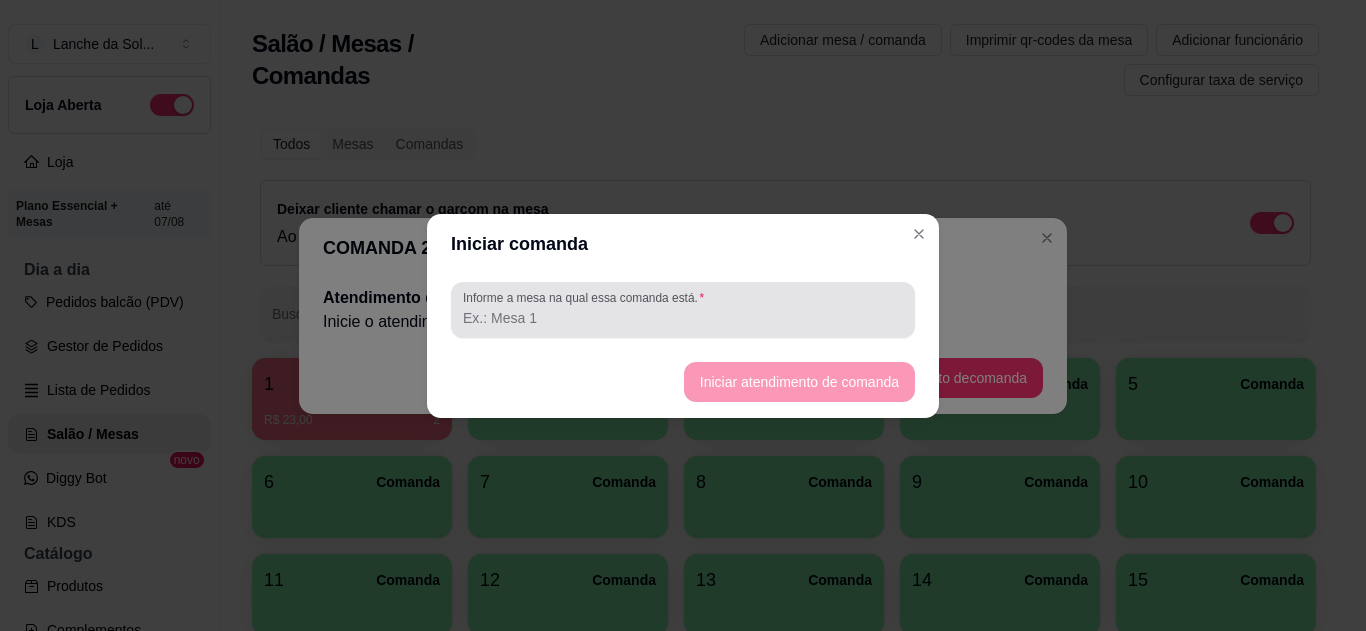 click on "Informe a mesa na qual essa comanda está." at bounding box center [683, 318] 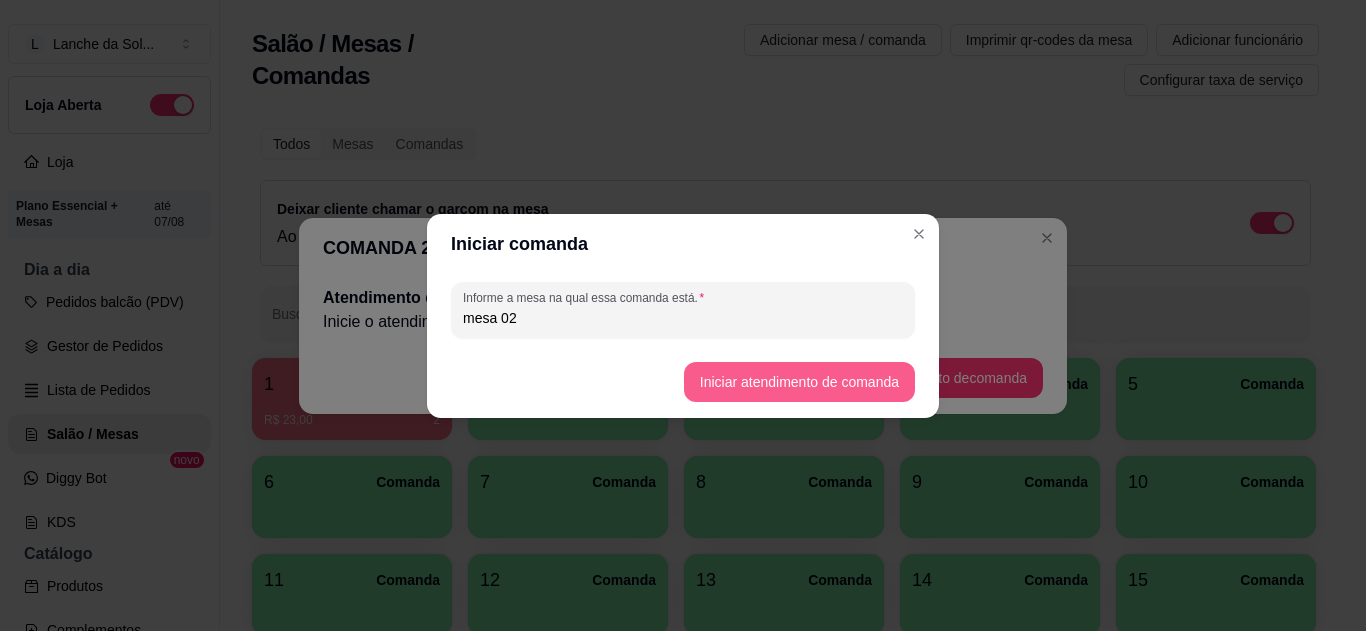 type on "mesa 02" 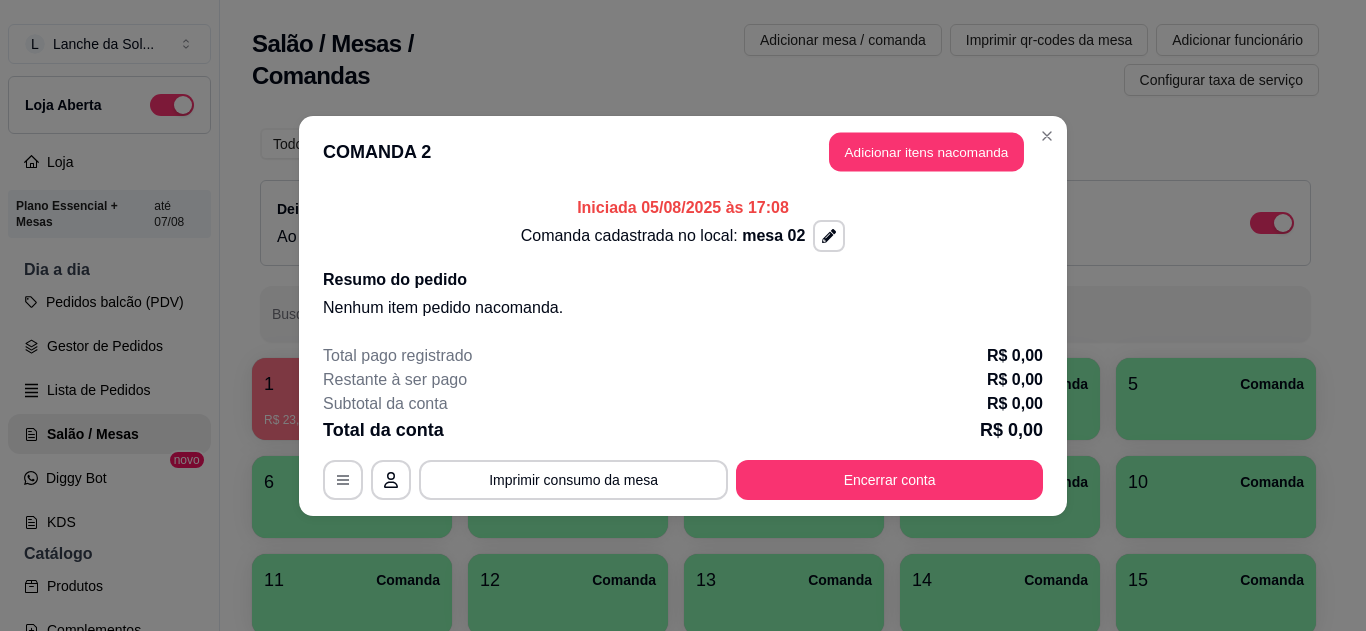 click on "Adicionar itens na  comanda" at bounding box center [926, 151] 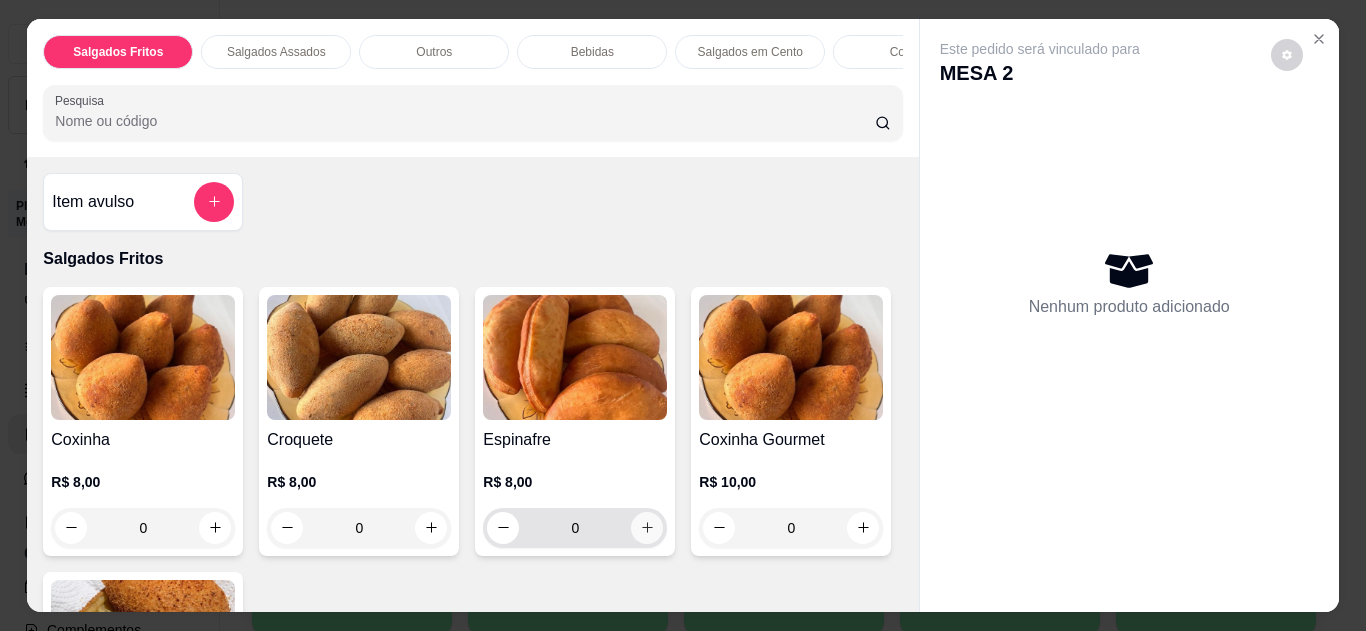 click 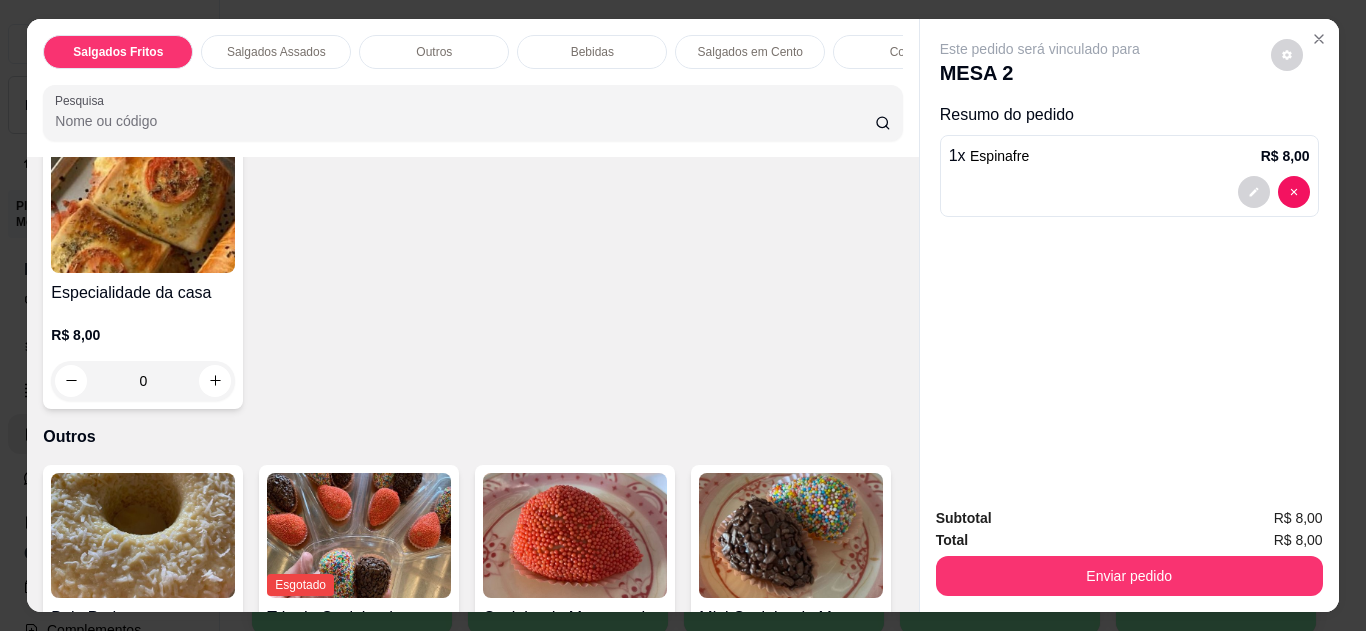 scroll, scrollTop: 760, scrollLeft: 0, axis: vertical 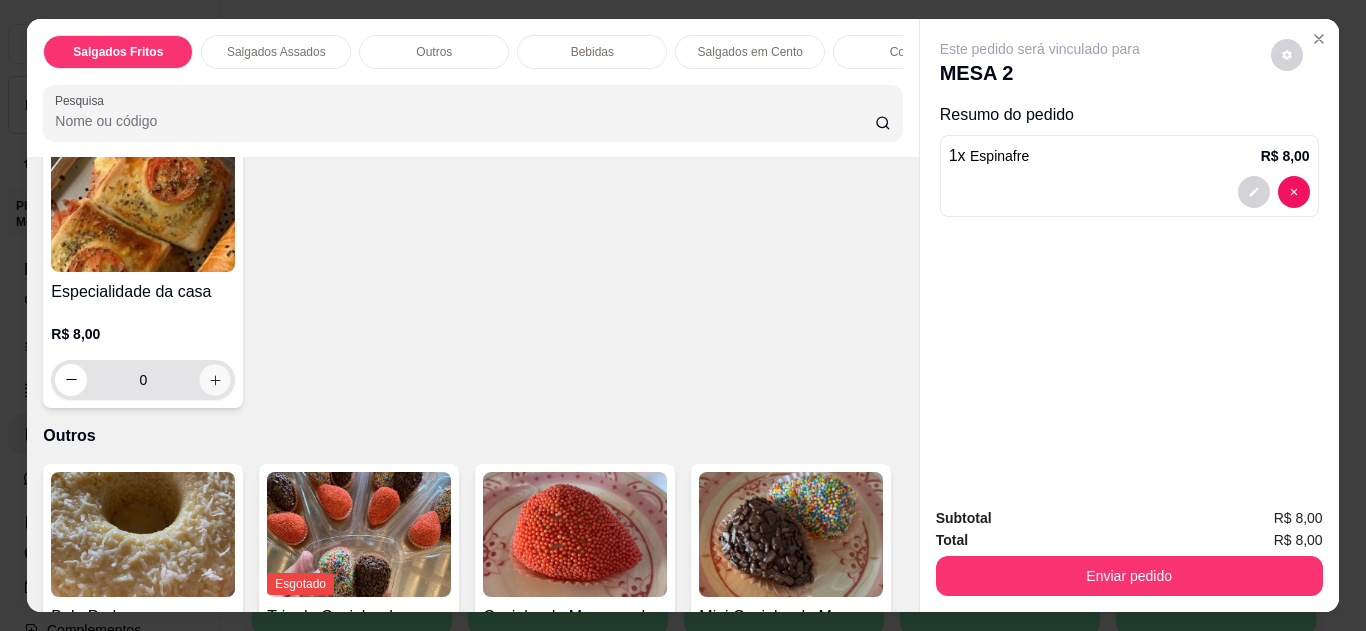 click 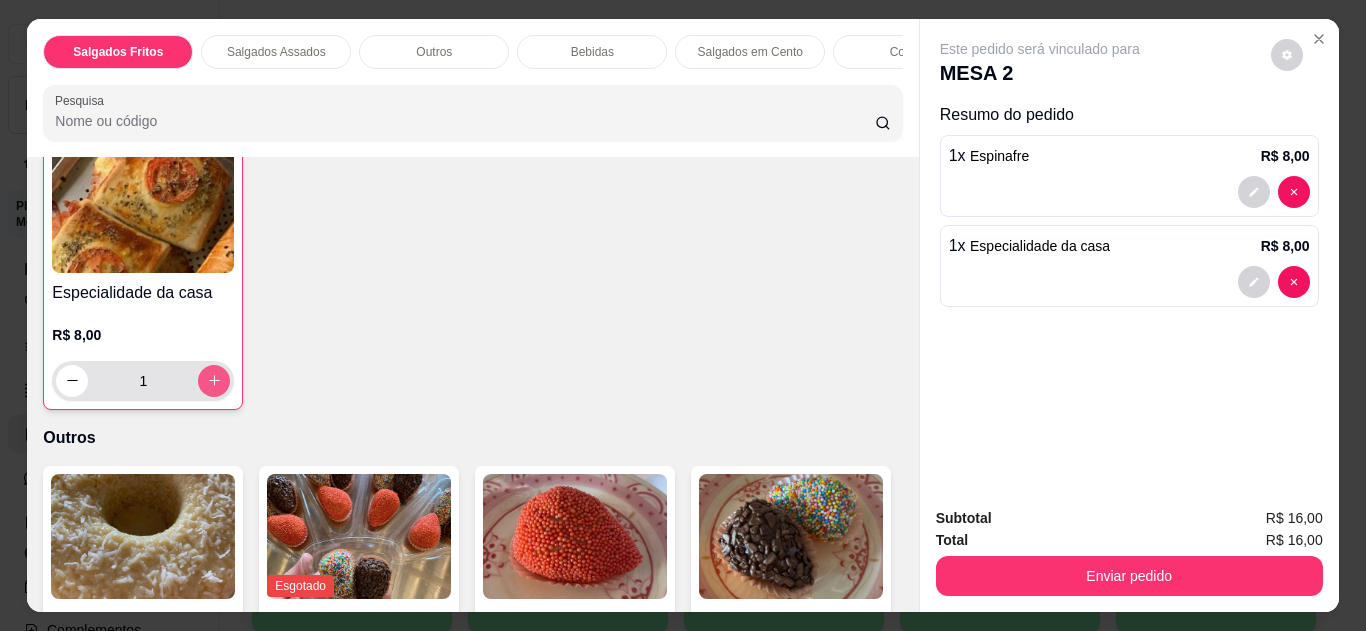 scroll, scrollTop: 761, scrollLeft: 0, axis: vertical 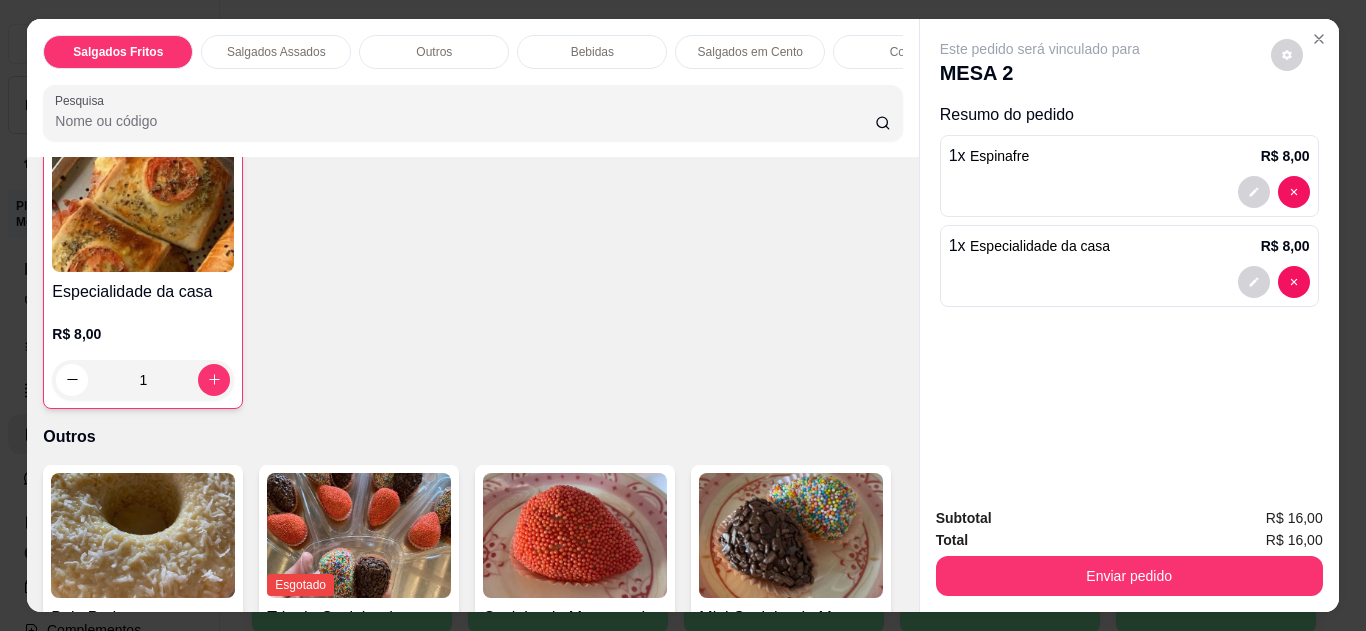 click on "Item avulso Salgados Fritos Coxinha    R$ 8,00 0 Croquete   R$ 8,00 0 Espinafre   R$ 8,00 1 Coxinha Gourmet   R$ 10,00 0 Coxinha de costela   R$ 10,00 0 Salgados Assados Especialidade da casa   R$ 8,00 1 Outros Bolo Podre   R$ 10,00 0 Esgotado Trio de Coxinha de Morango   R$ 20,00 0 Coxinha de Morango de Ninho   R$ 8,00 0 Mini Coxinha de Morango   R$ 6,00 0 Bebidas Coca-Cola Lata   R$ 7,00 0 Guaraná Antártica Lata   R$ 7,00 0 Esgotado Coca-Cola Zero    R$ 7,00 0 Guaraná Antártica Zero Lata   R$ 7,00 0 Suco de Maracujá   R$ 9,00 0 Suco de Acerola   R$ 9,00 0 Suco de Goiaba   R$ 9,00 0 Salgados em Cento Salgado de Festa em Cento   R$ 120,00 0 Cookie Black 70%   R$ 12,00 0 Duo Hershey’s   R$ 12,00 0 Limão Siciliano   R$ 12,00 0" at bounding box center [472, 384] 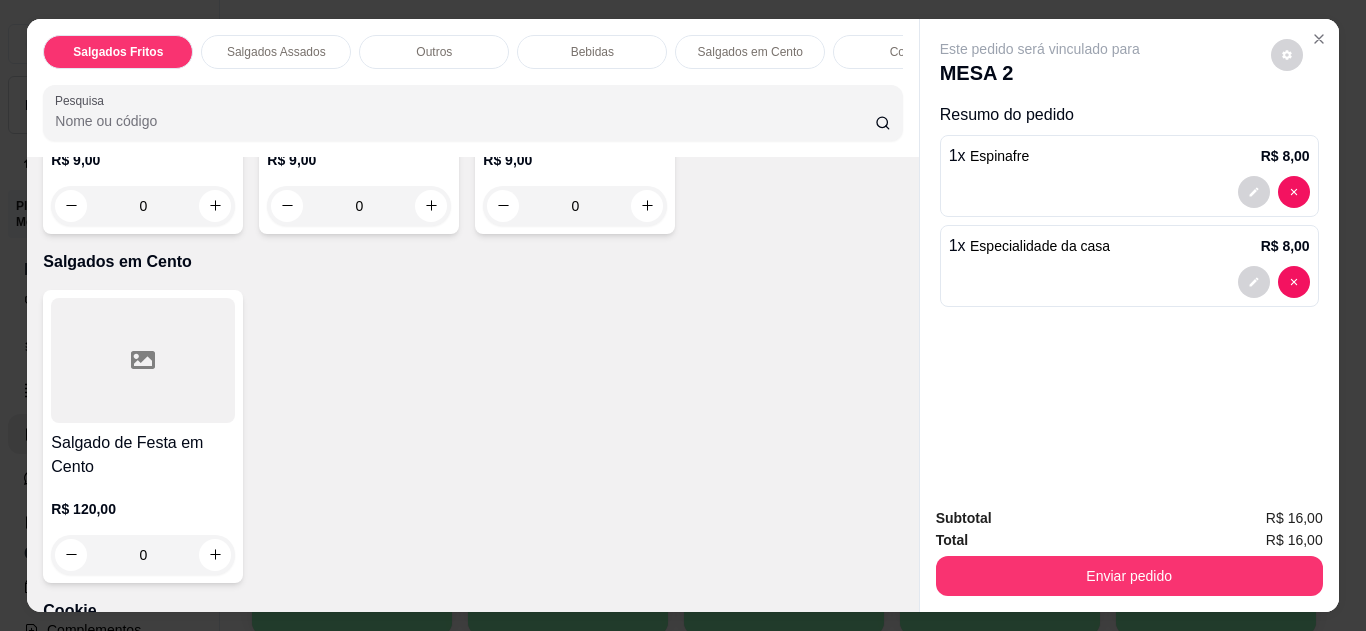 scroll, scrollTop: 1921, scrollLeft: 0, axis: vertical 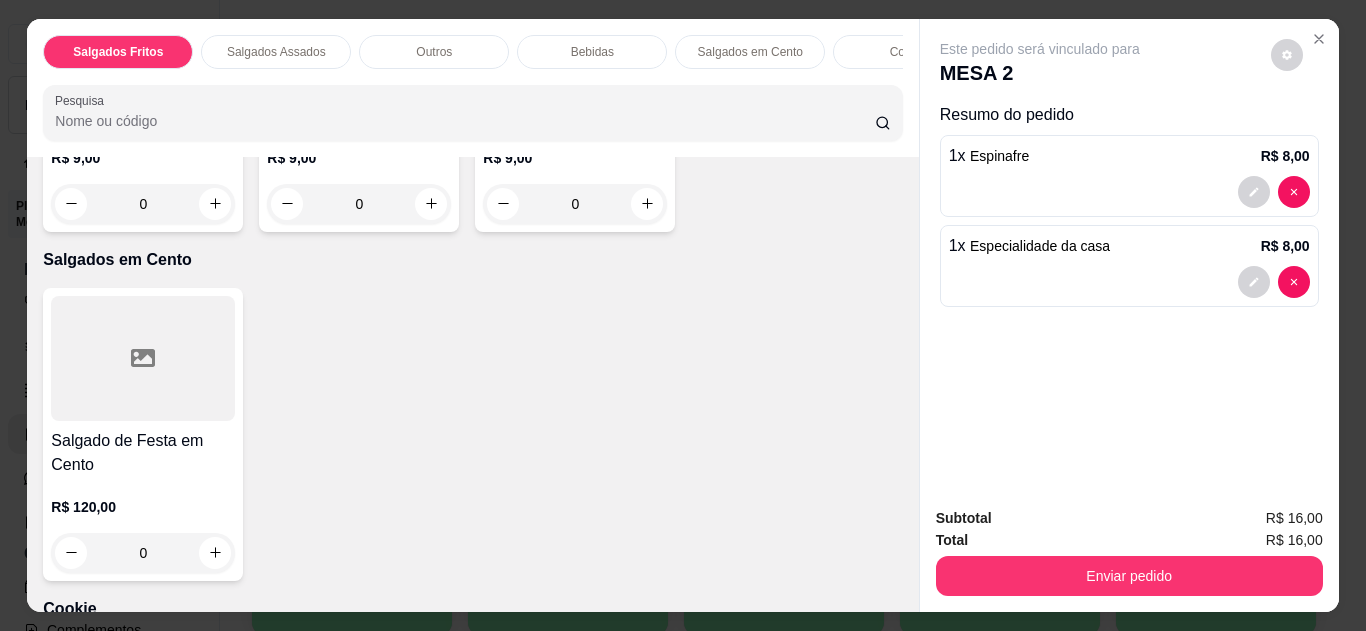 click 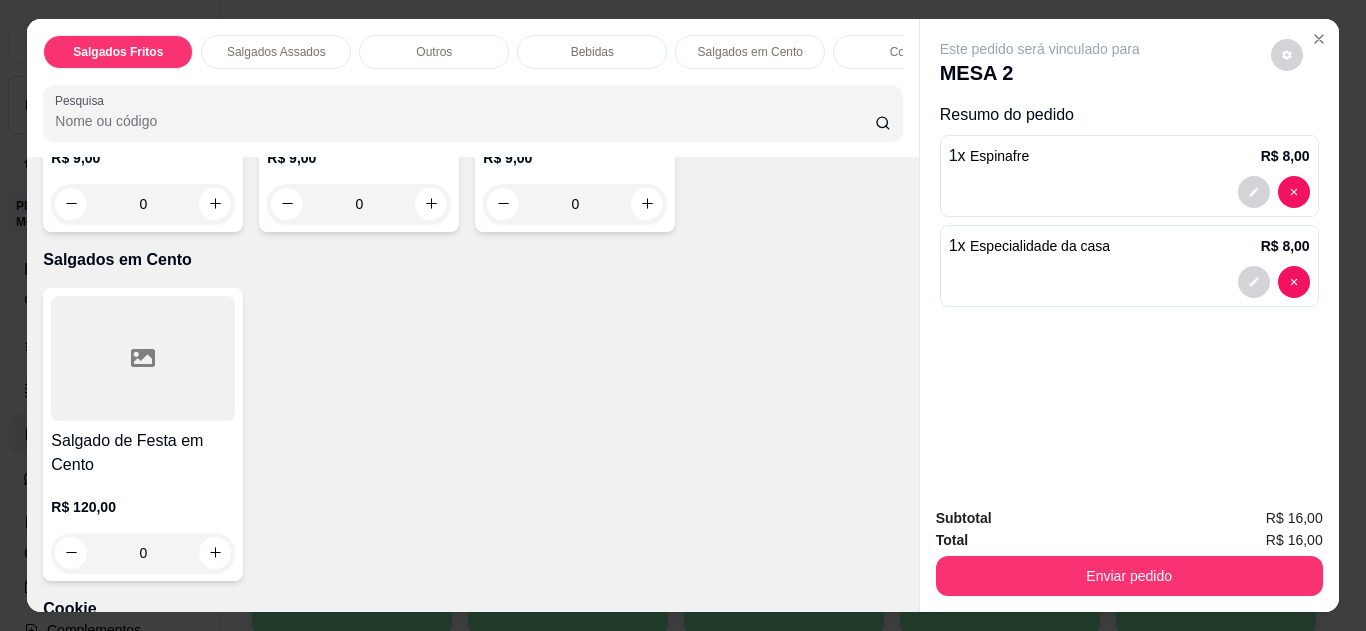 type on "1" 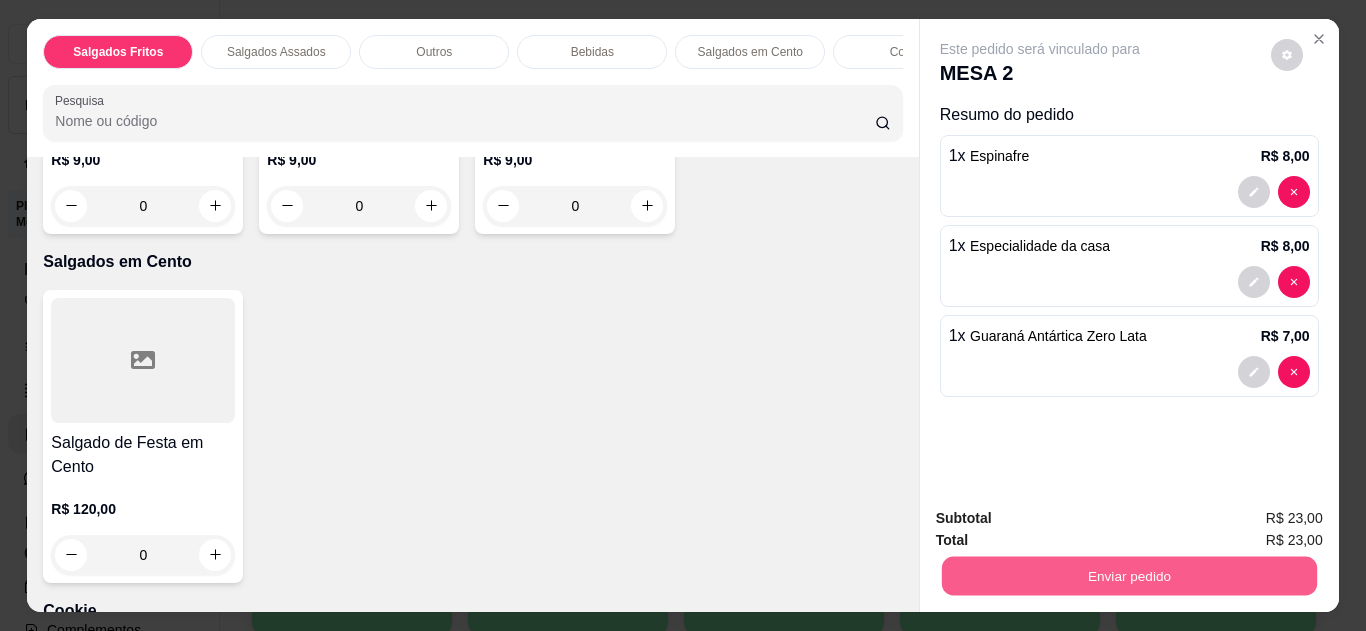 click on "Enviar pedido" at bounding box center (1128, 576) 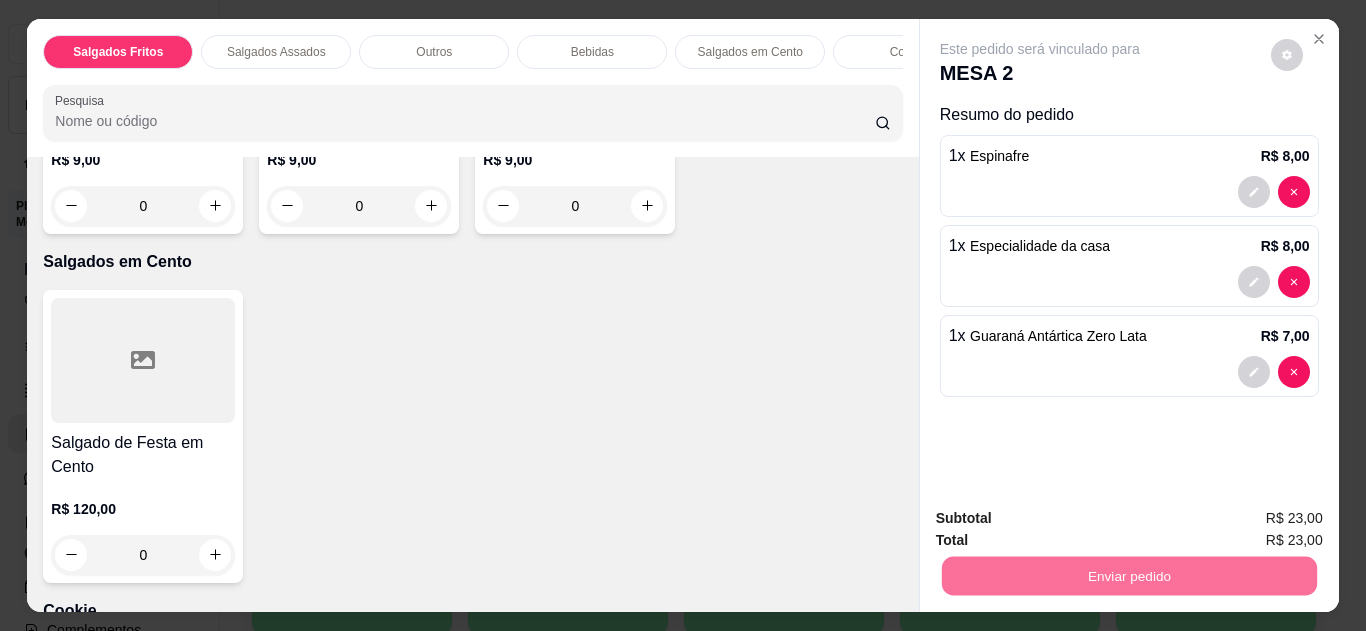 click on "Não registrar e enviar pedido" at bounding box center [1063, 519] 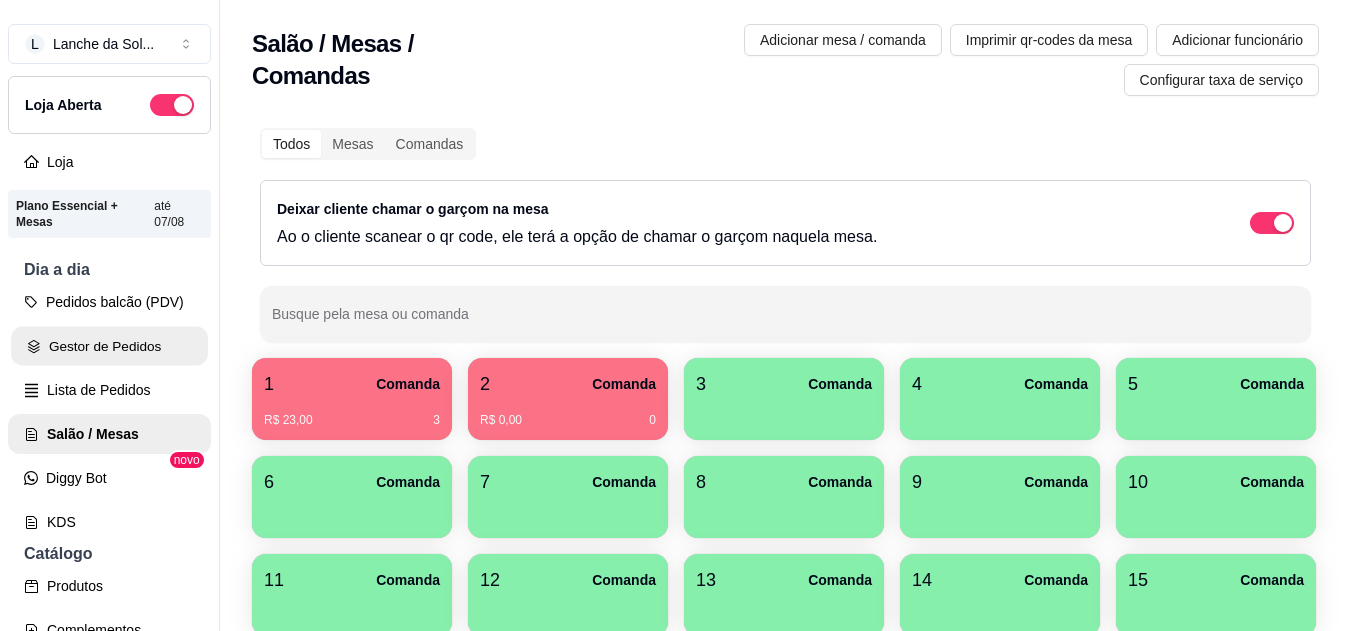 click on "Gestor de Pedidos" at bounding box center (109, 346) 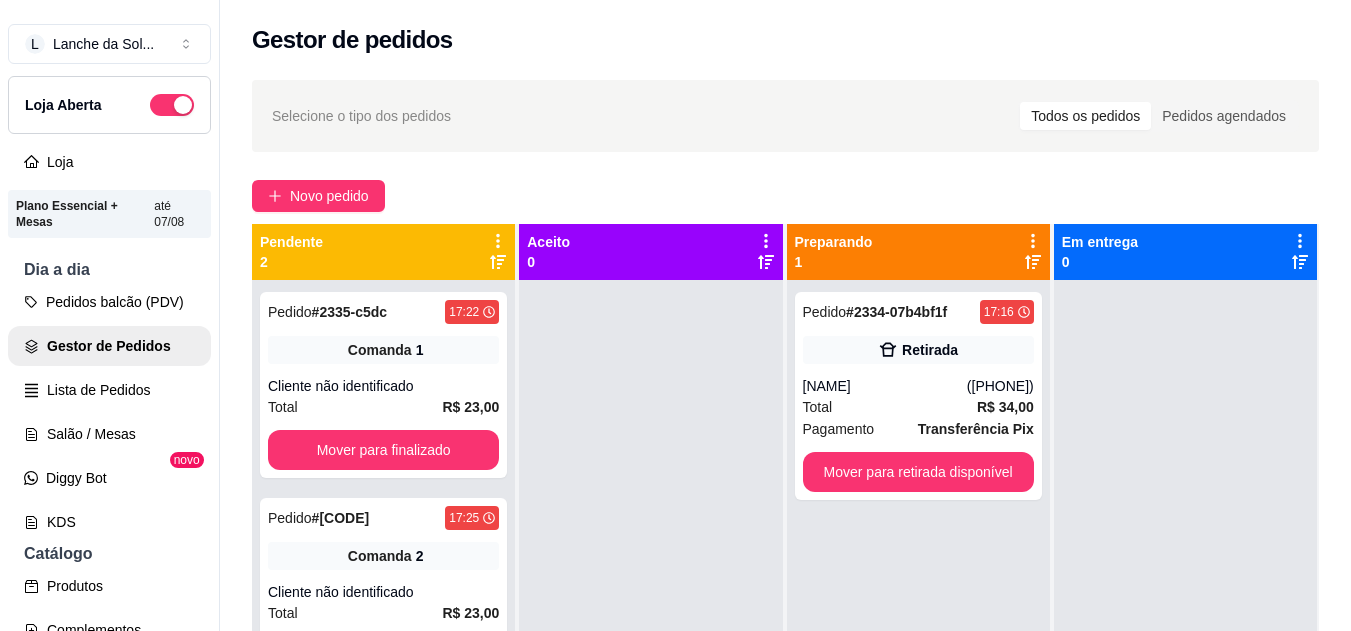 click at bounding box center [650, 595] 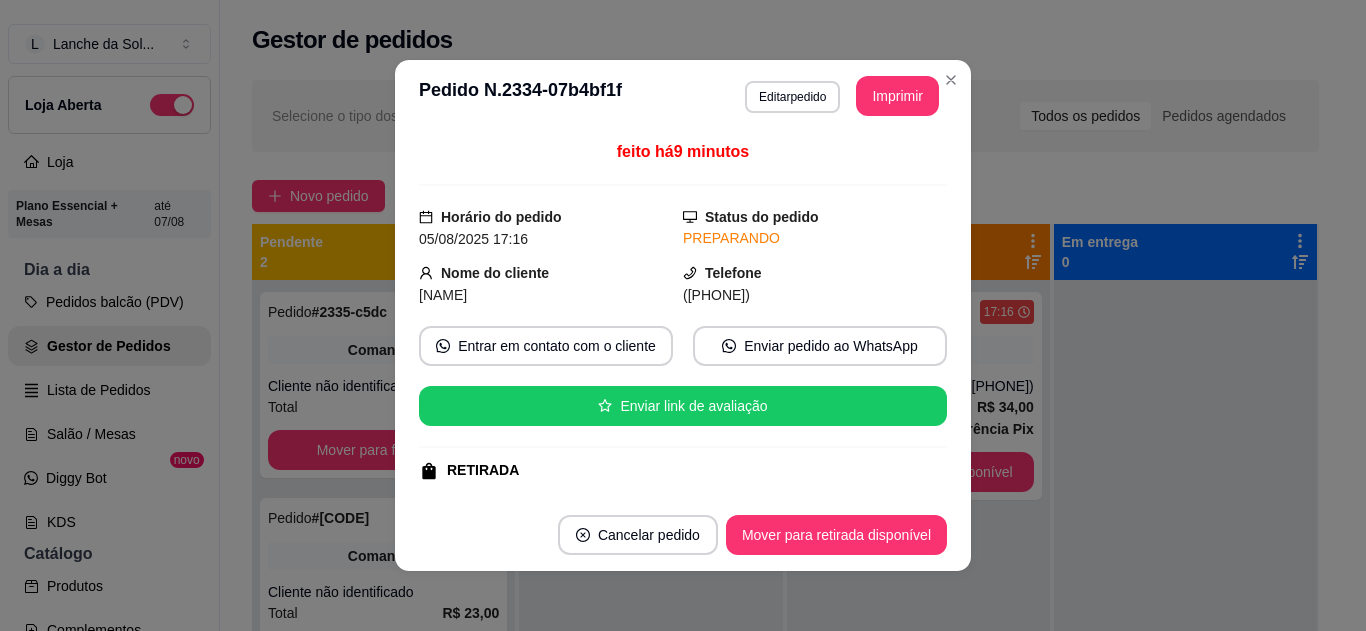click on "feito há  9   minutos Horário do pedido 05/08/2025 17:16 Status do pedido PREPARANDO Nome do cliente Eliane Telefone (14) 9 8136-4325 Entrar em contato com o cliente Enviar pedido ao WhatsApp Enviar link de avaliação RETIRADA Pagamento Transferência Pix   R$ 34,00 Resumo do pedido 1 x     Coxinha Gourmet R$ 10,00 3 x     Coxinha  R$ 24,00 Subtotal R$ 34,00 Total R$ 34,00" at bounding box center (683, 315) 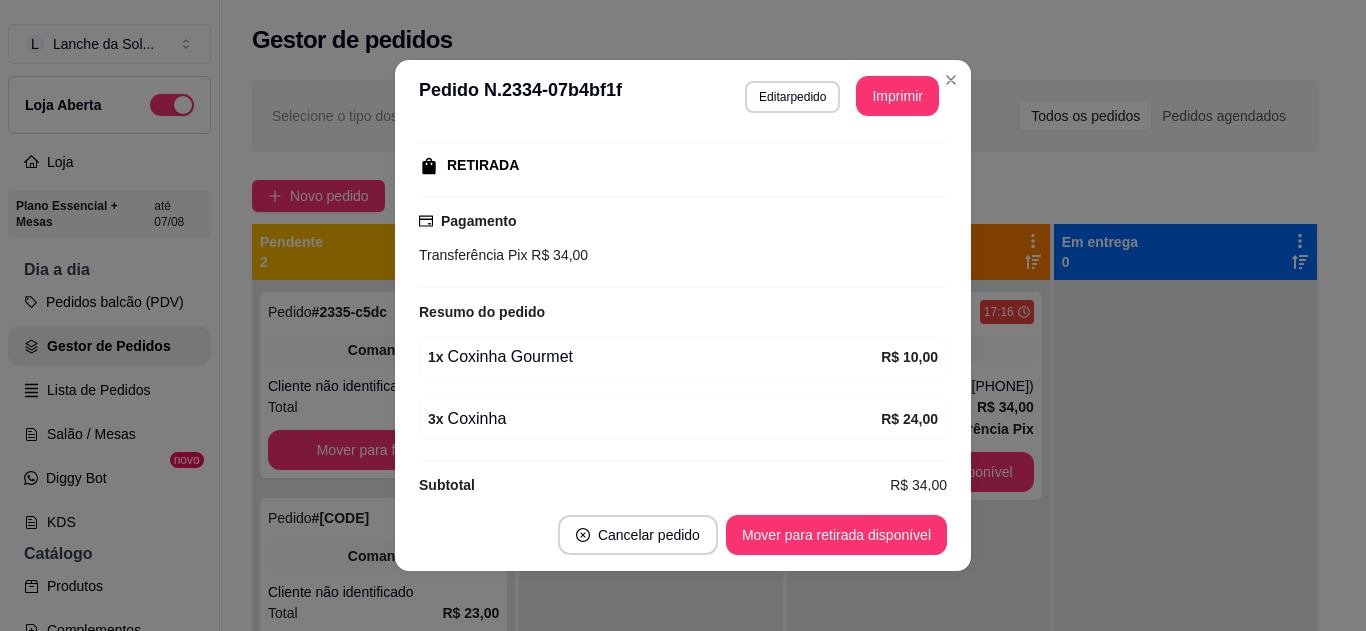 scroll, scrollTop: 332, scrollLeft: 0, axis: vertical 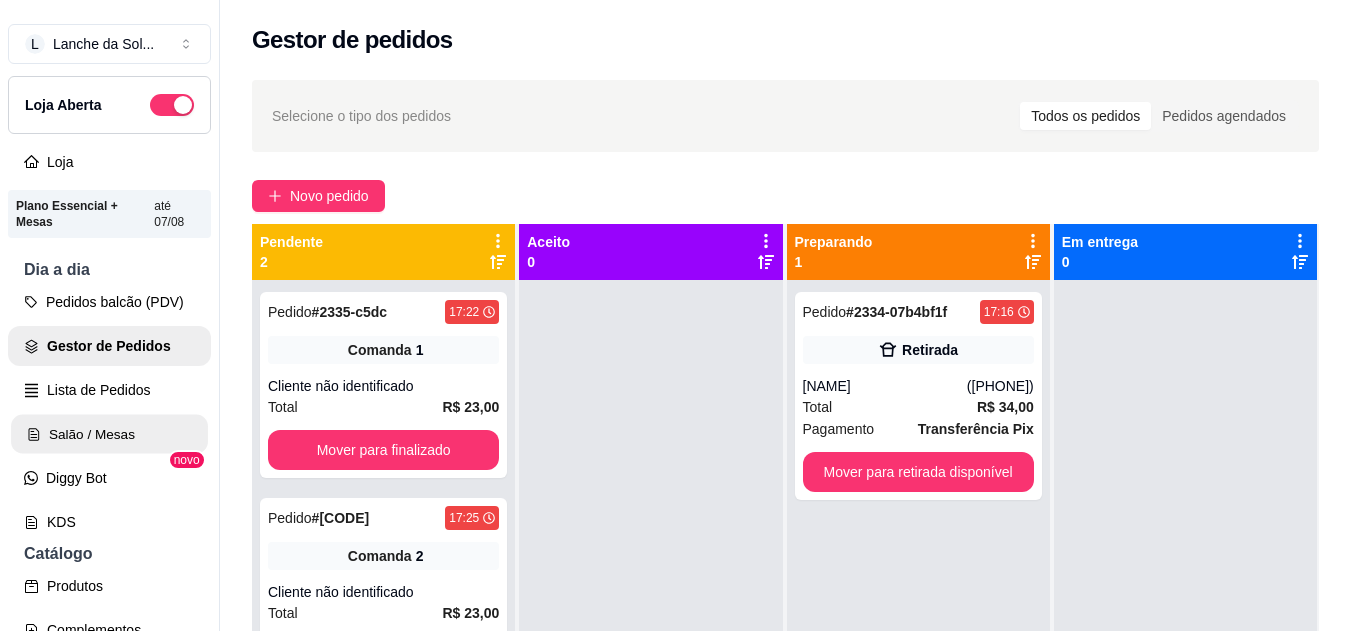 click on "Salão / Mesas" at bounding box center (109, 434) 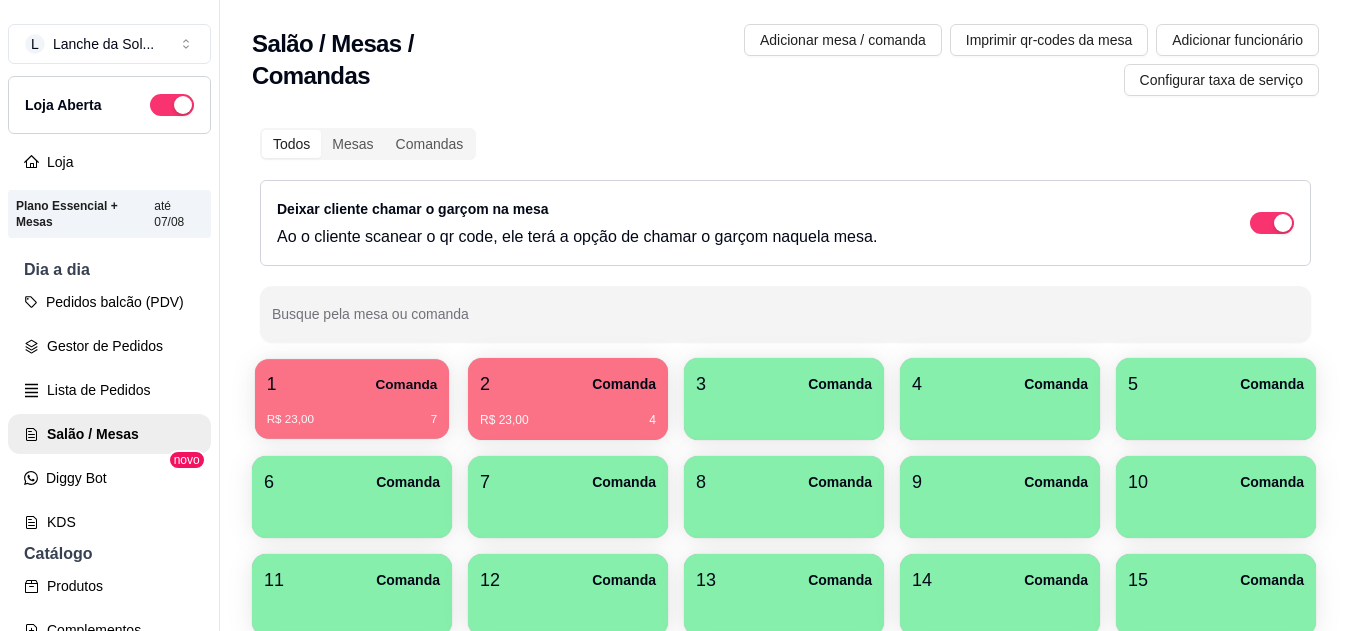 click on "R$ 23,00 7" at bounding box center (352, 420) 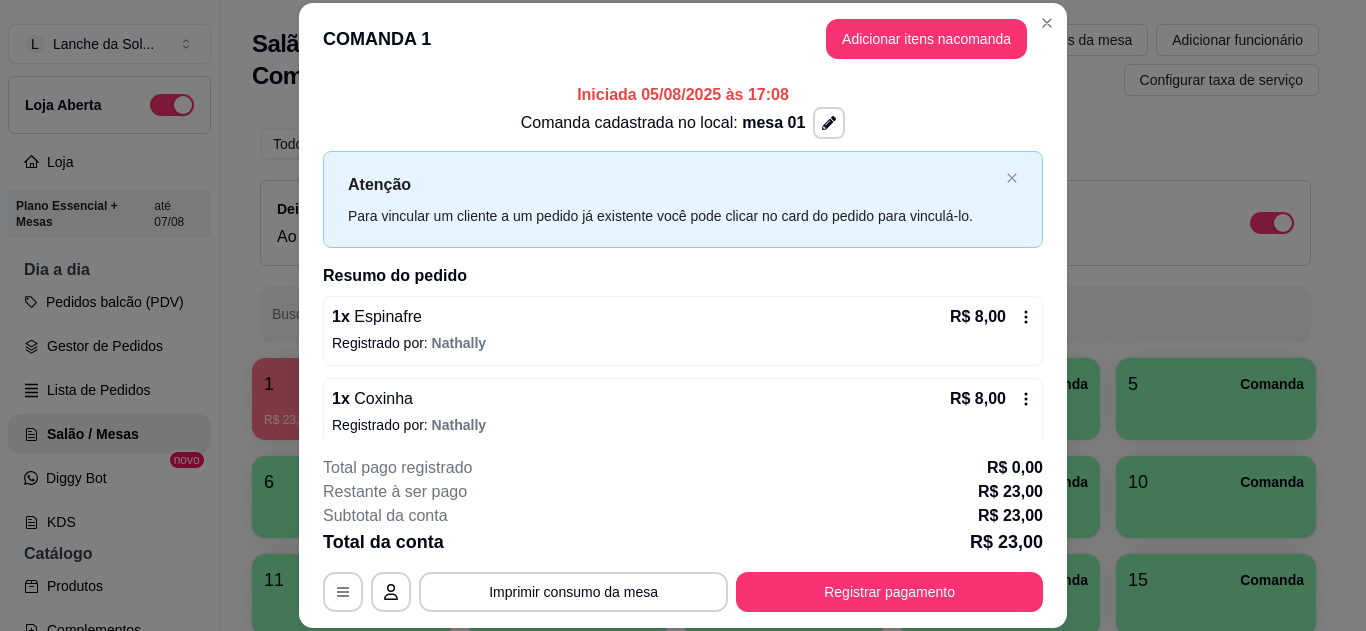 click on "**********" at bounding box center (683, 315) 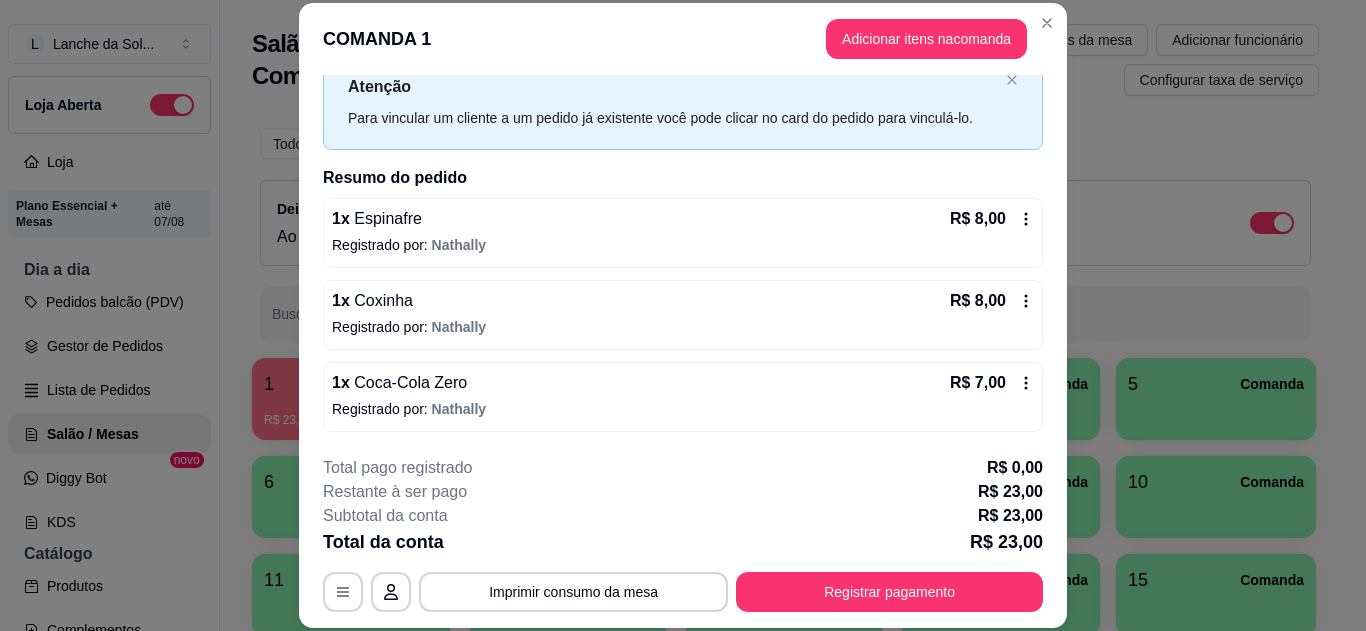 scroll, scrollTop: 0, scrollLeft: 0, axis: both 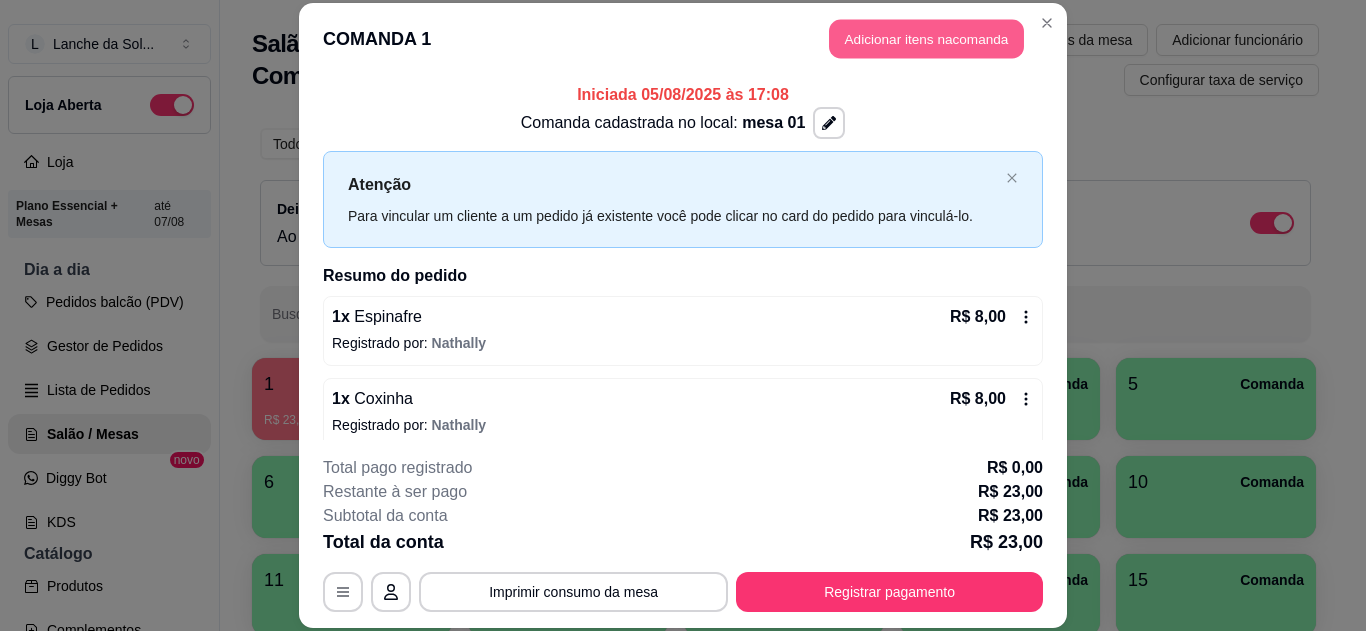 click on "Adicionar itens na  comanda" at bounding box center (926, 39) 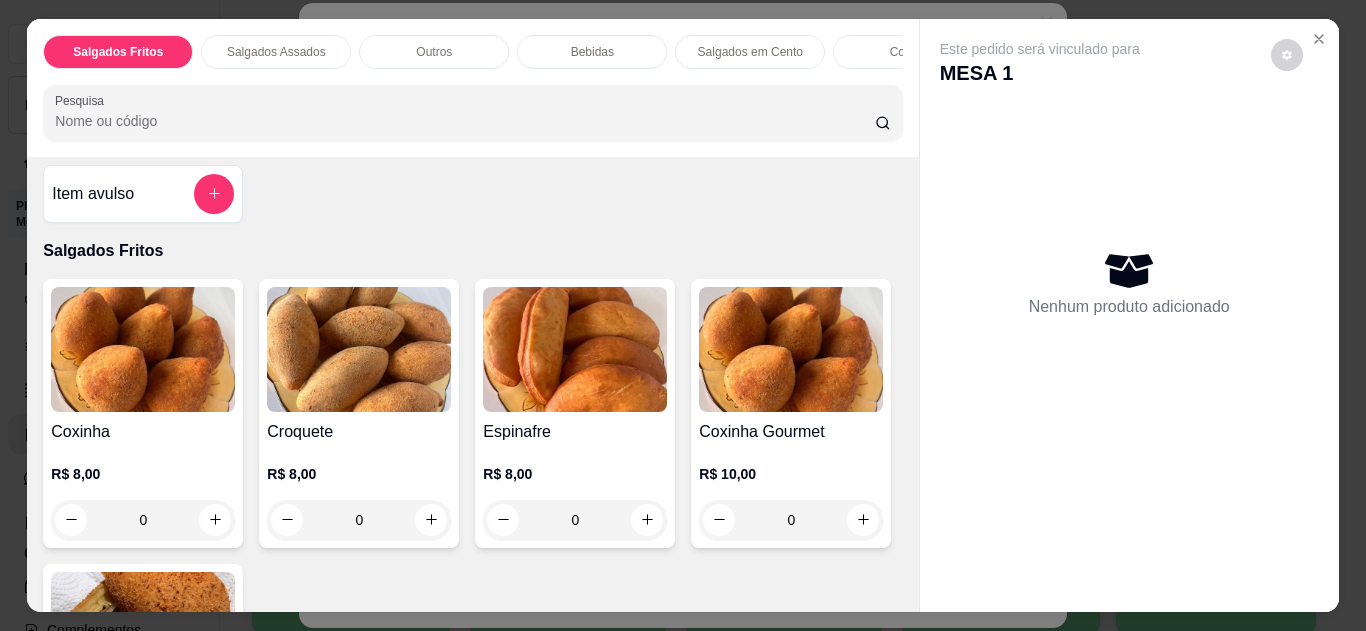 scroll, scrollTop: 16, scrollLeft: 0, axis: vertical 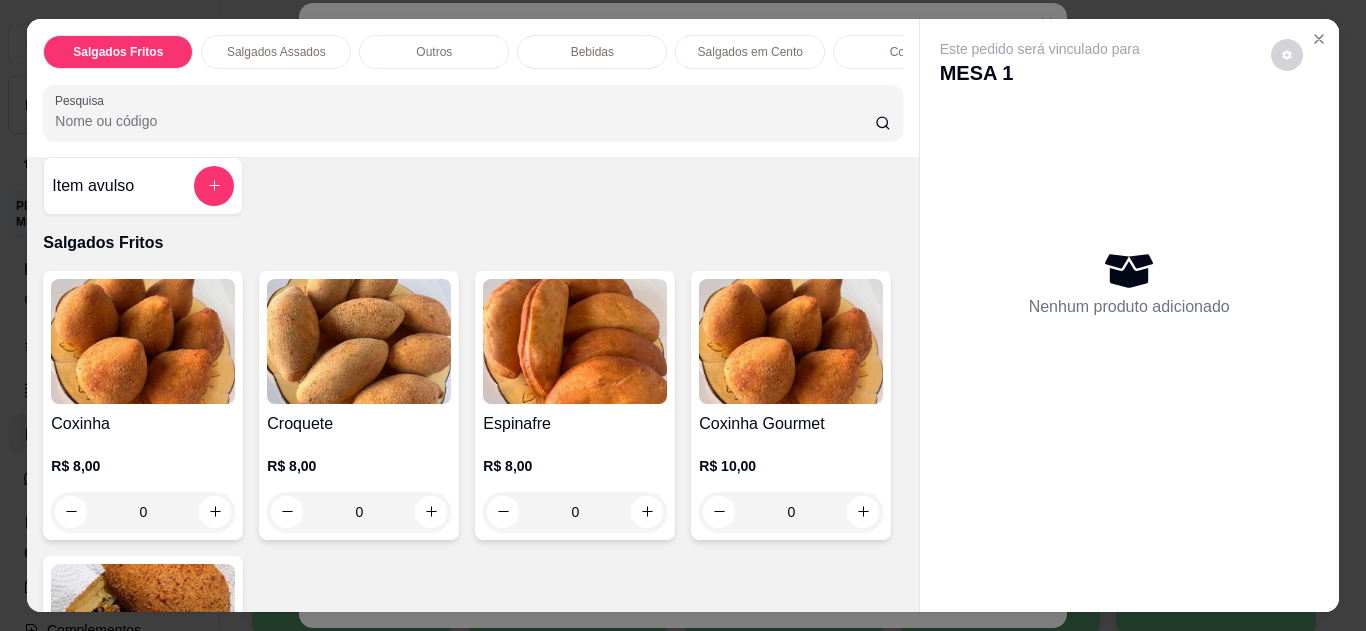 click 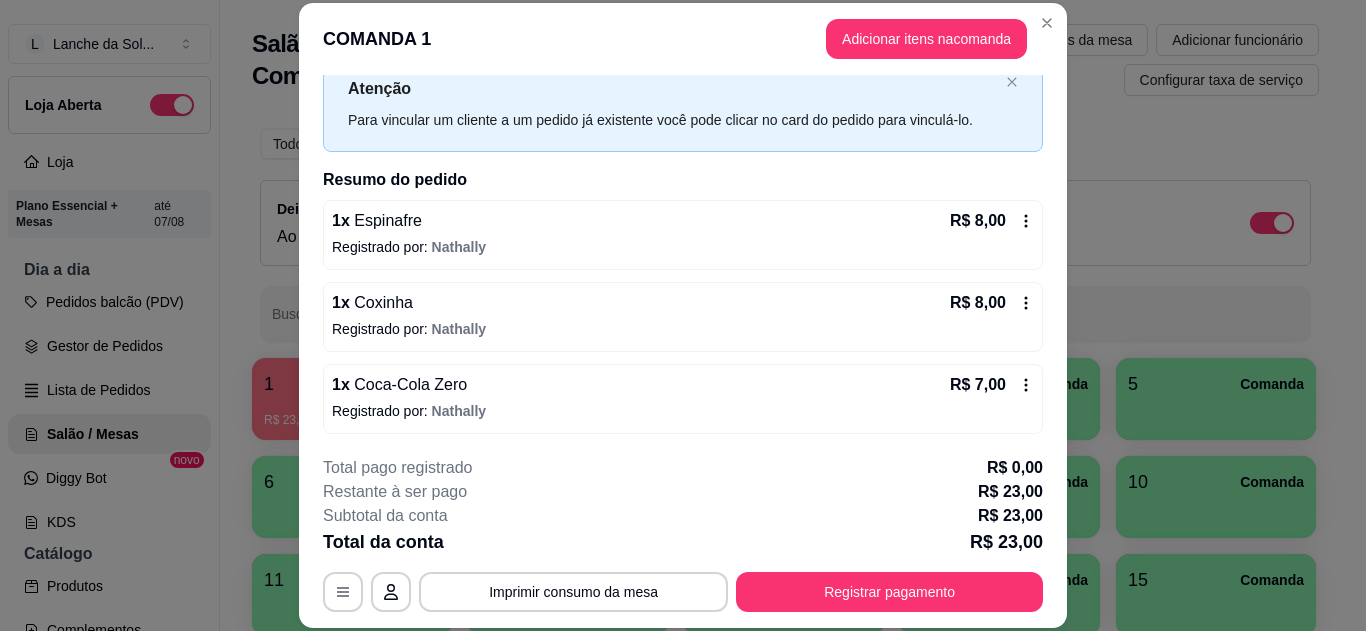 scroll, scrollTop: 98, scrollLeft: 0, axis: vertical 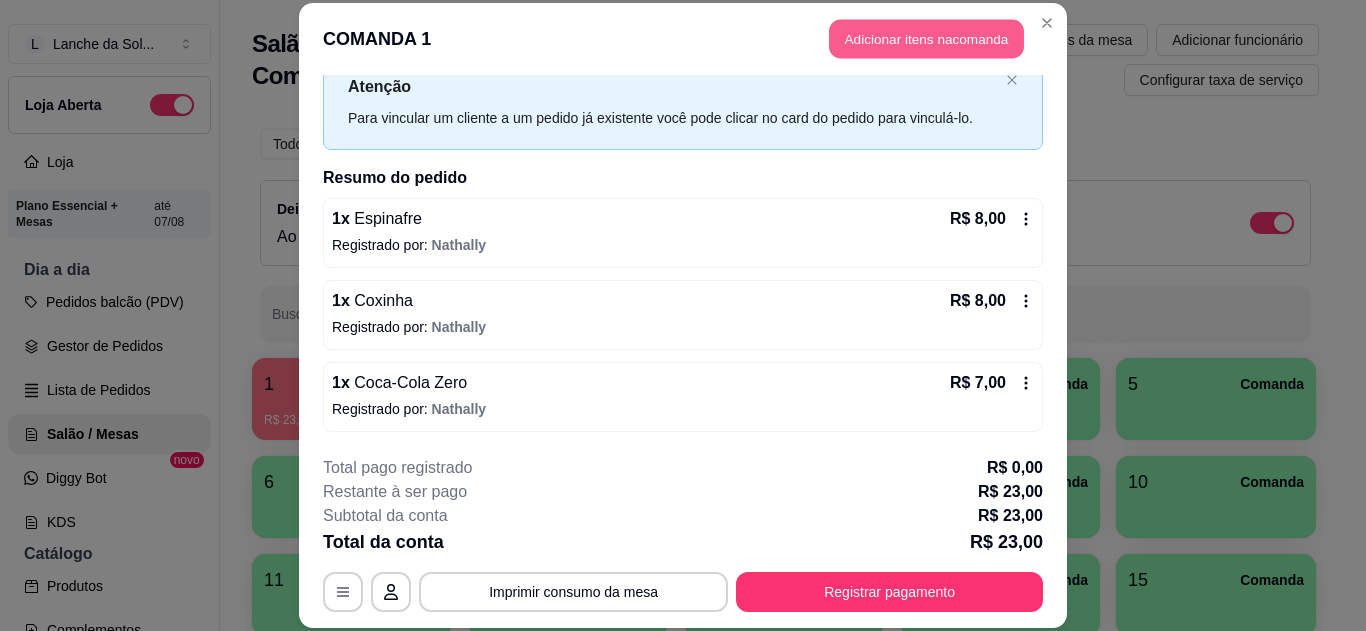 click on "Adicionar itens na  comanda" at bounding box center (926, 39) 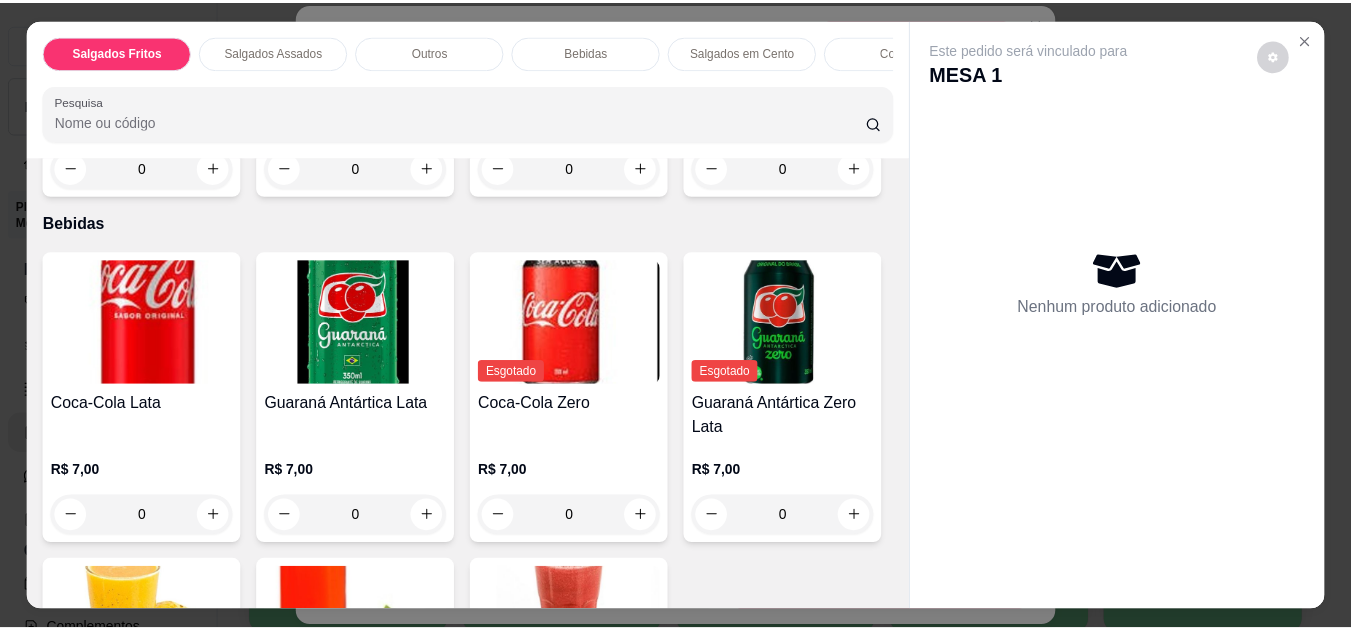 scroll, scrollTop: 1320, scrollLeft: 0, axis: vertical 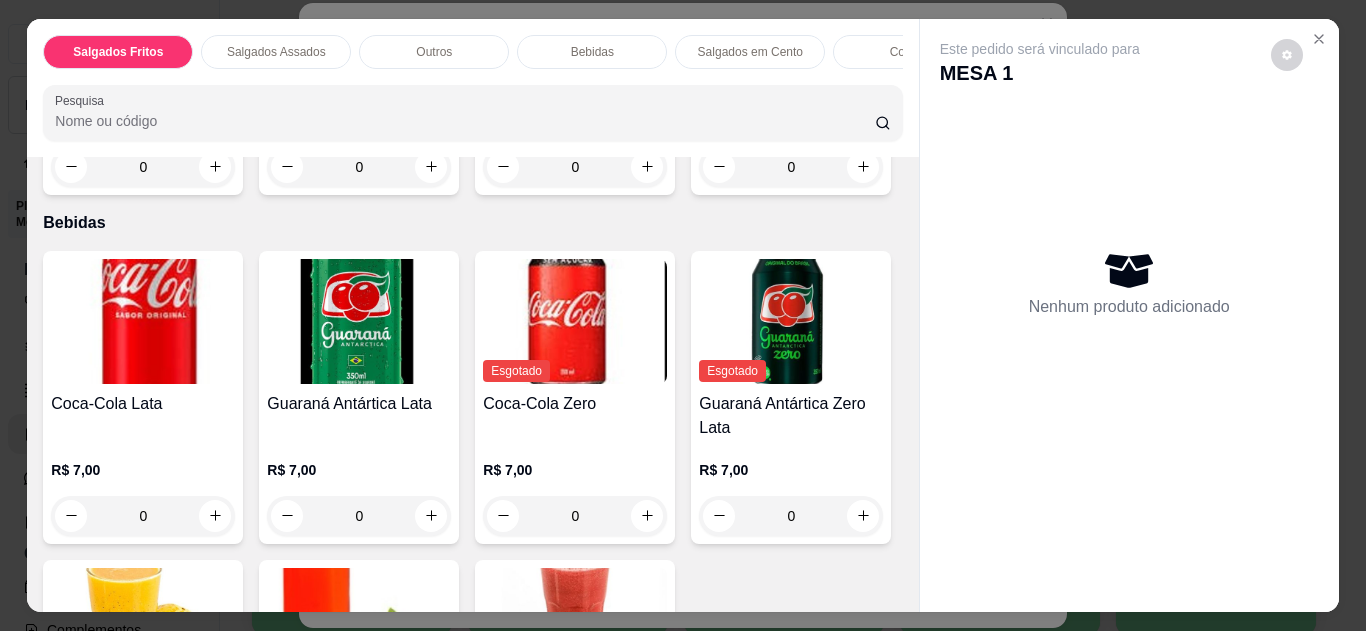 click on "0" at bounding box center (791, 167) 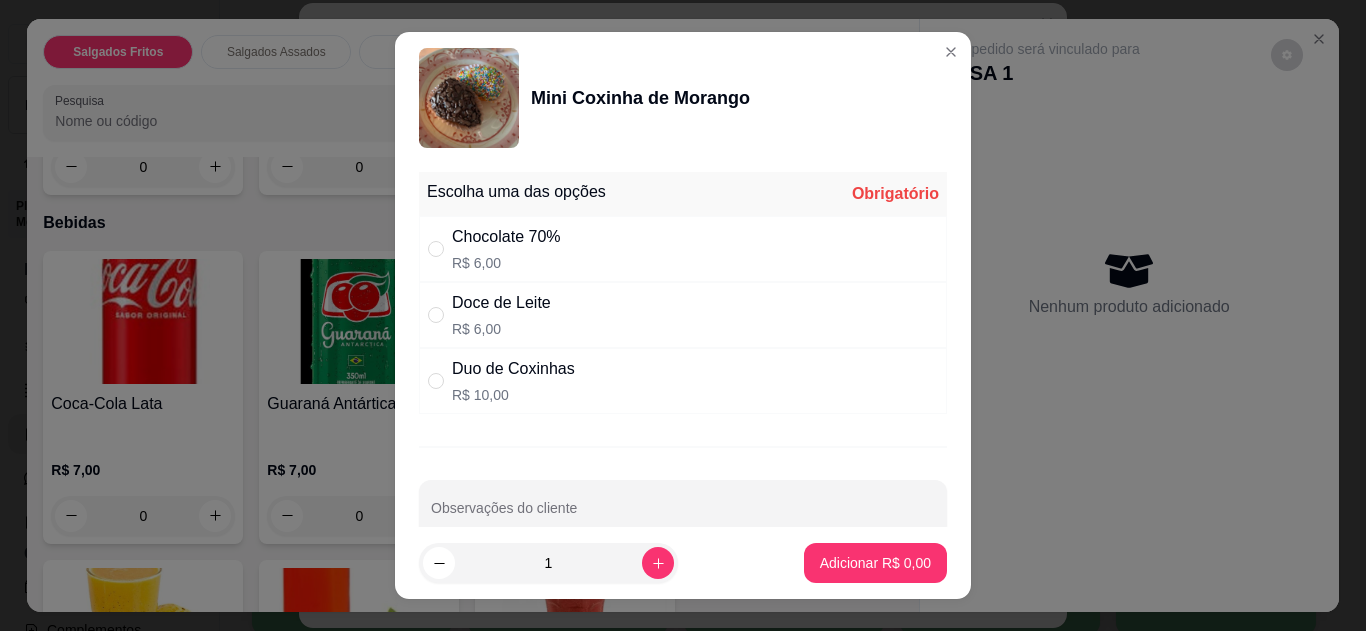 click on "Doce de Leite R$ 6,00" at bounding box center [683, 315] 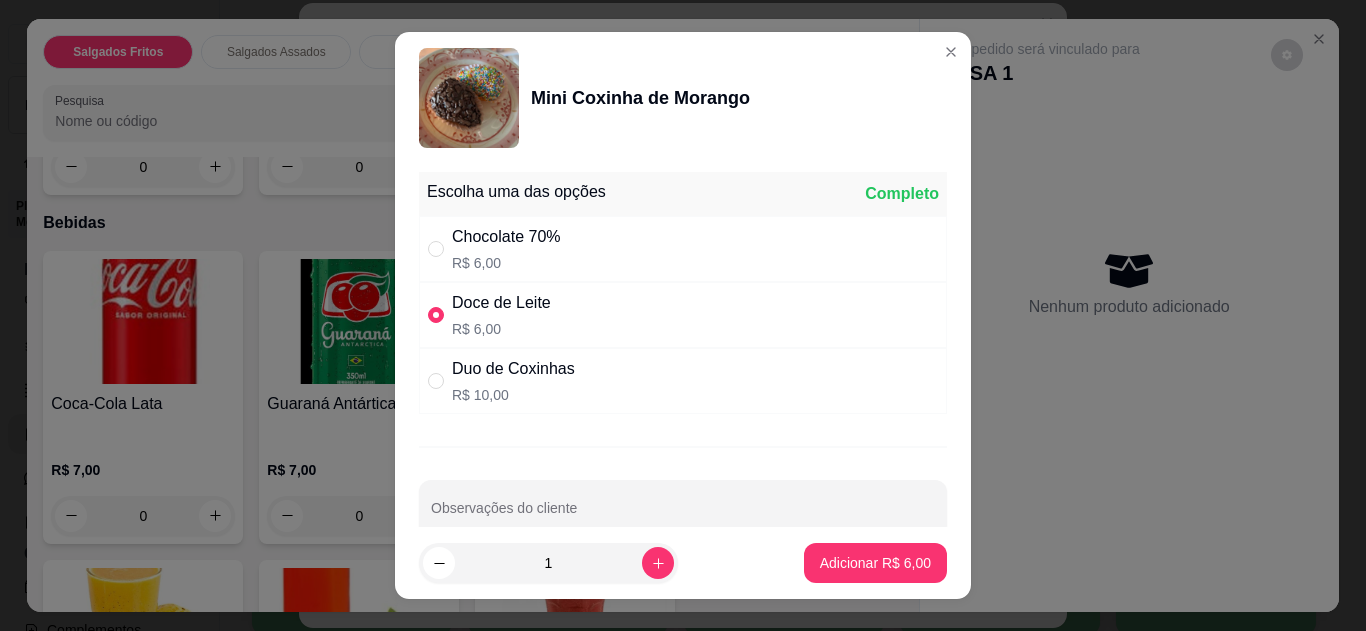 click on "Doce de Leite" at bounding box center [501, 303] 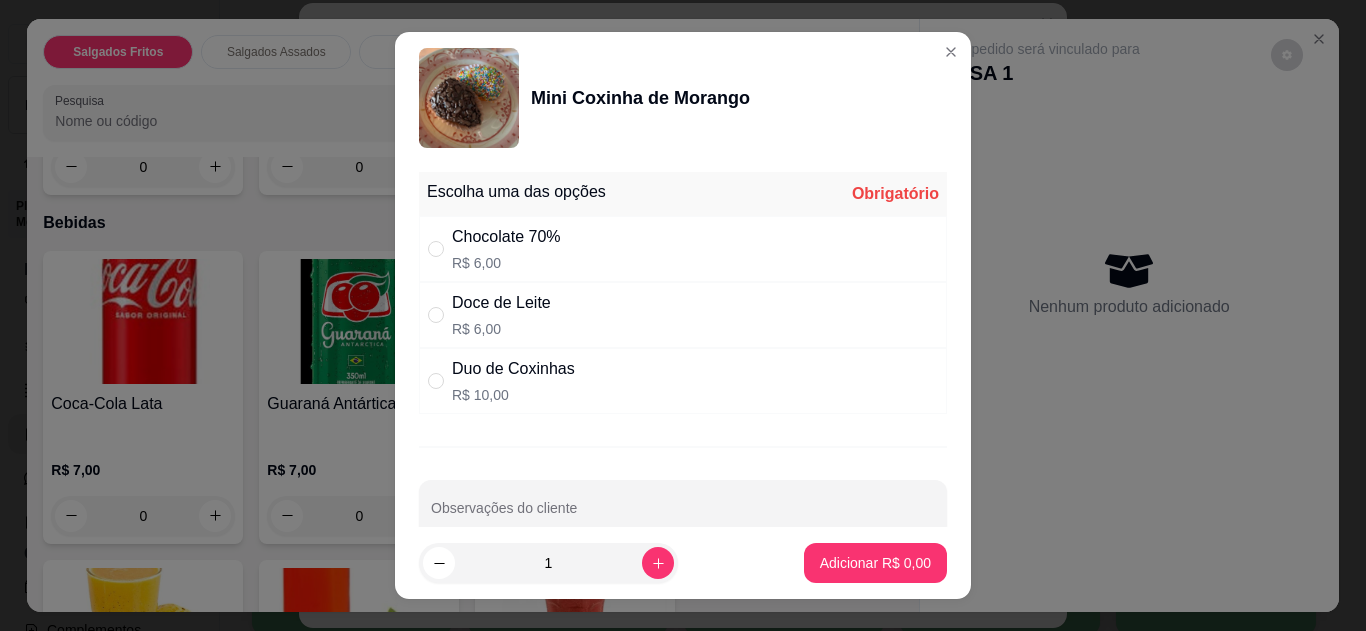 click on "R$ 10,00" at bounding box center (513, 395) 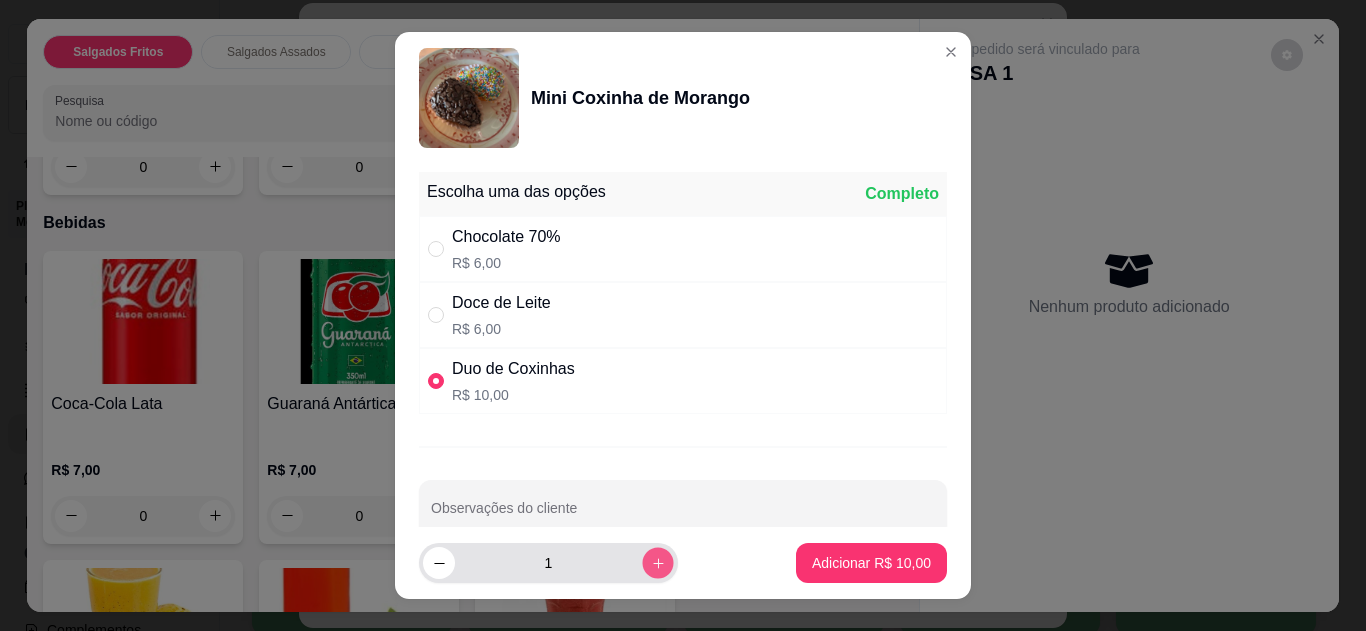 click 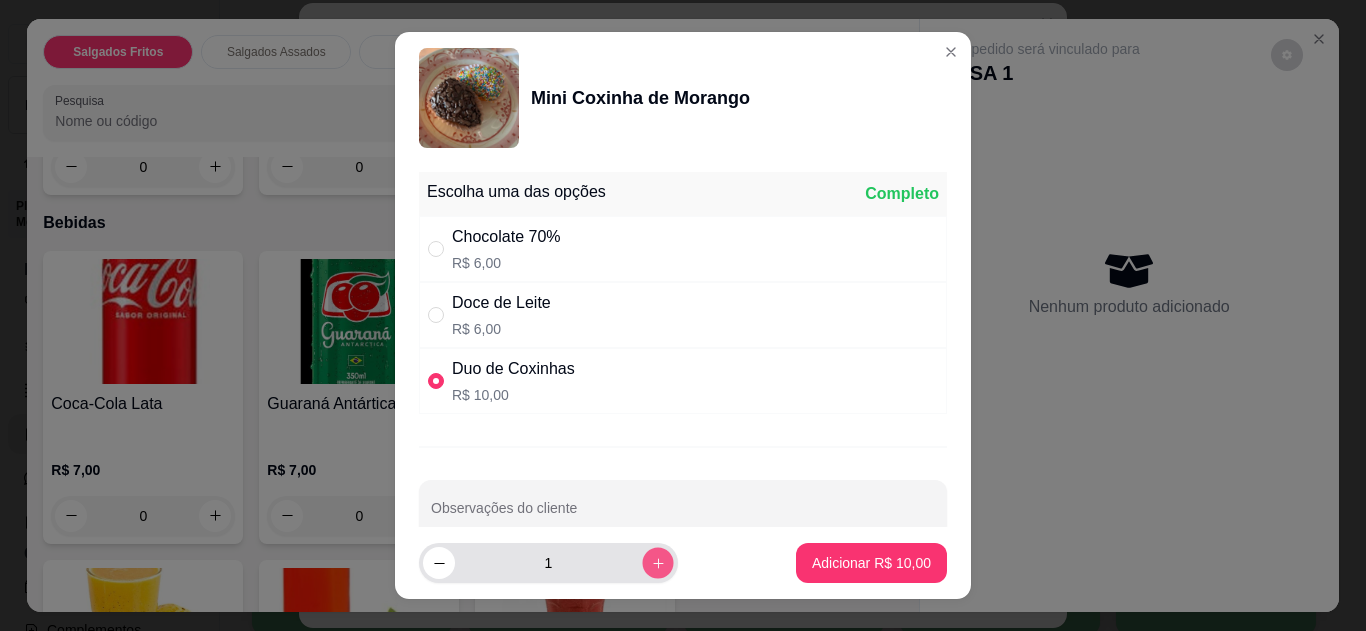 type on "2" 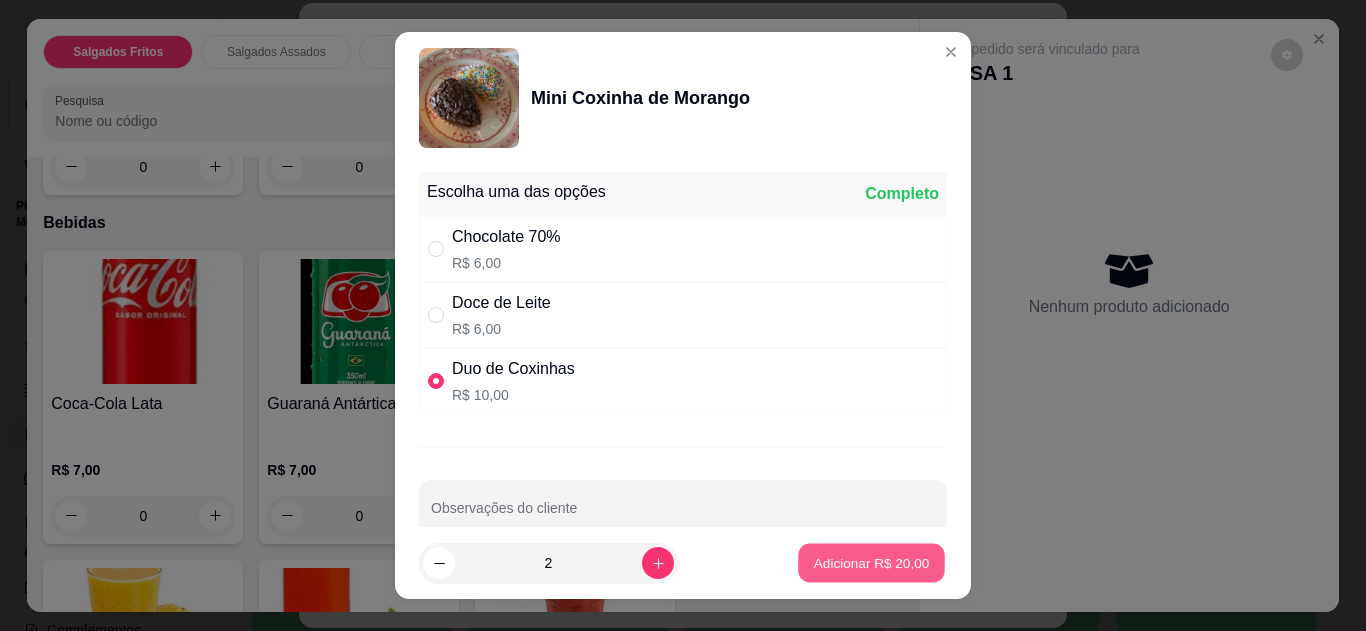 click on "Adicionar   R$ 20,00" at bounding box center (872, 563) 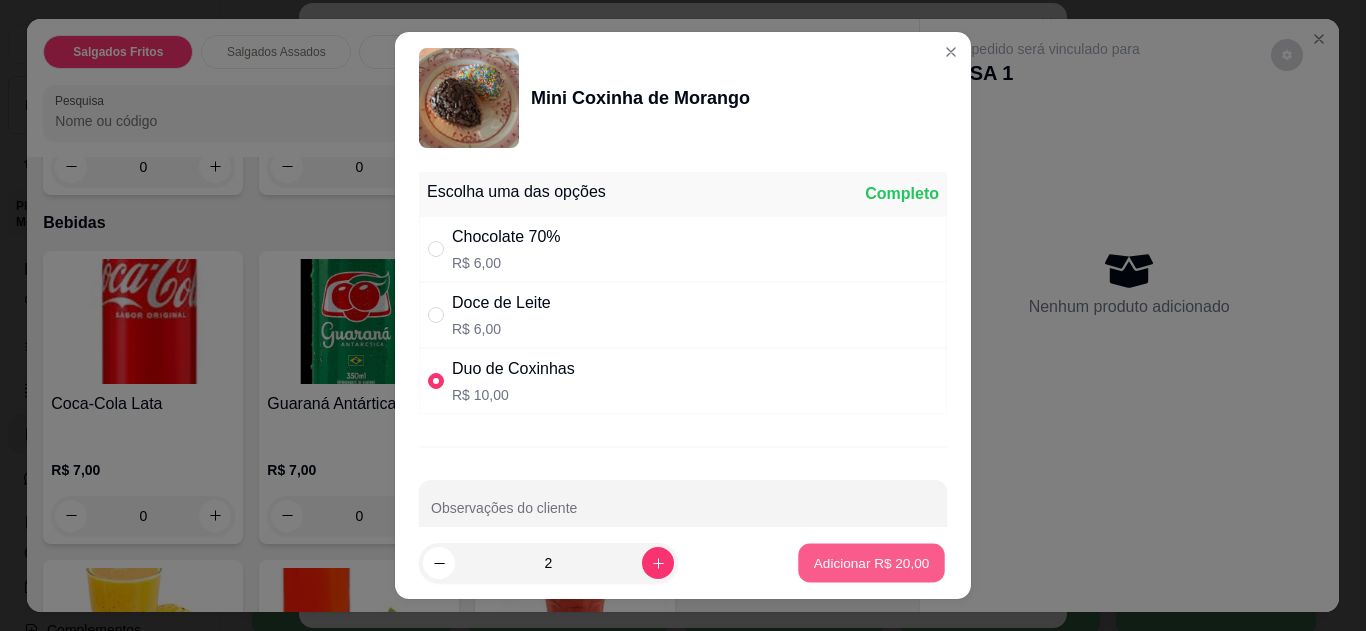 type on "2" 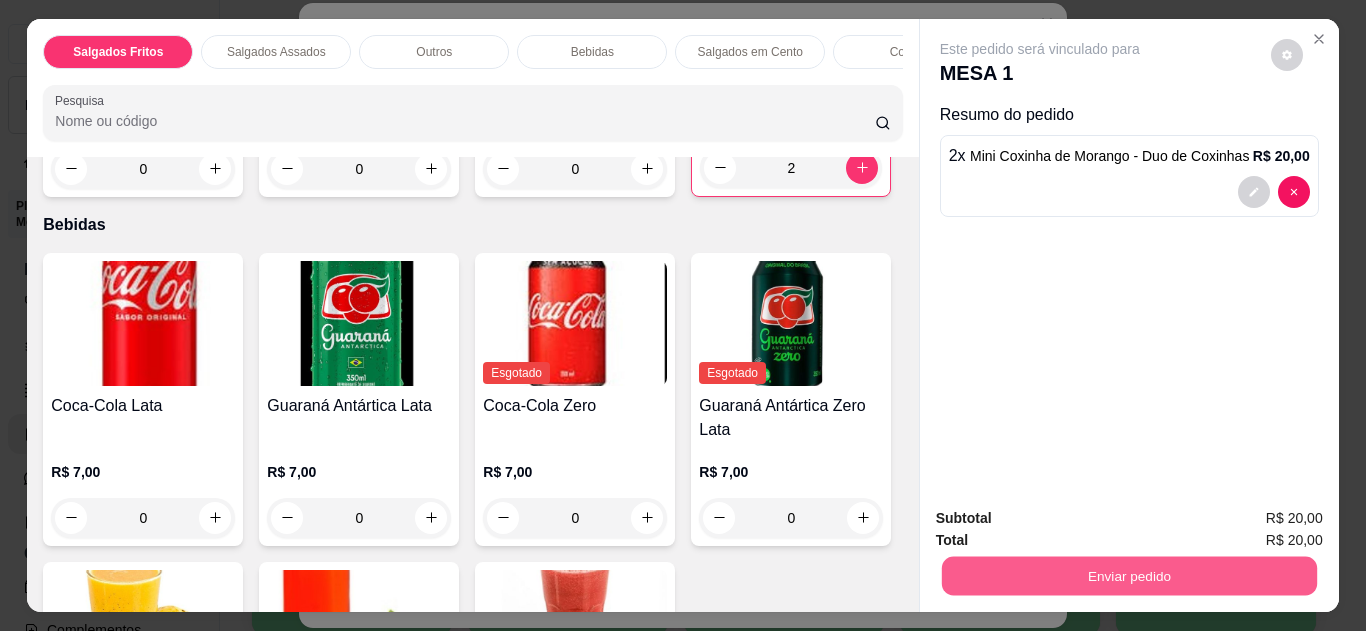 click on "Enviar pedido" at bounding box center (1128, 576) 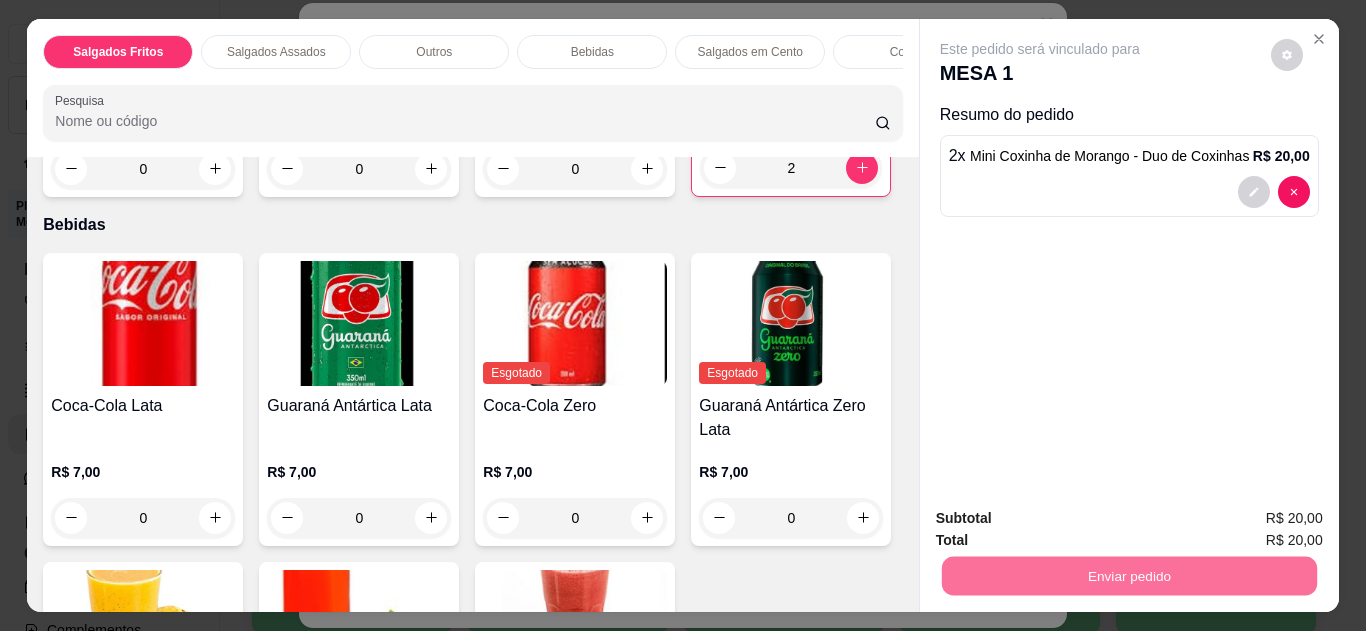 click on "Não registrar e enviar pedido" at bounding box center [1063, 519] 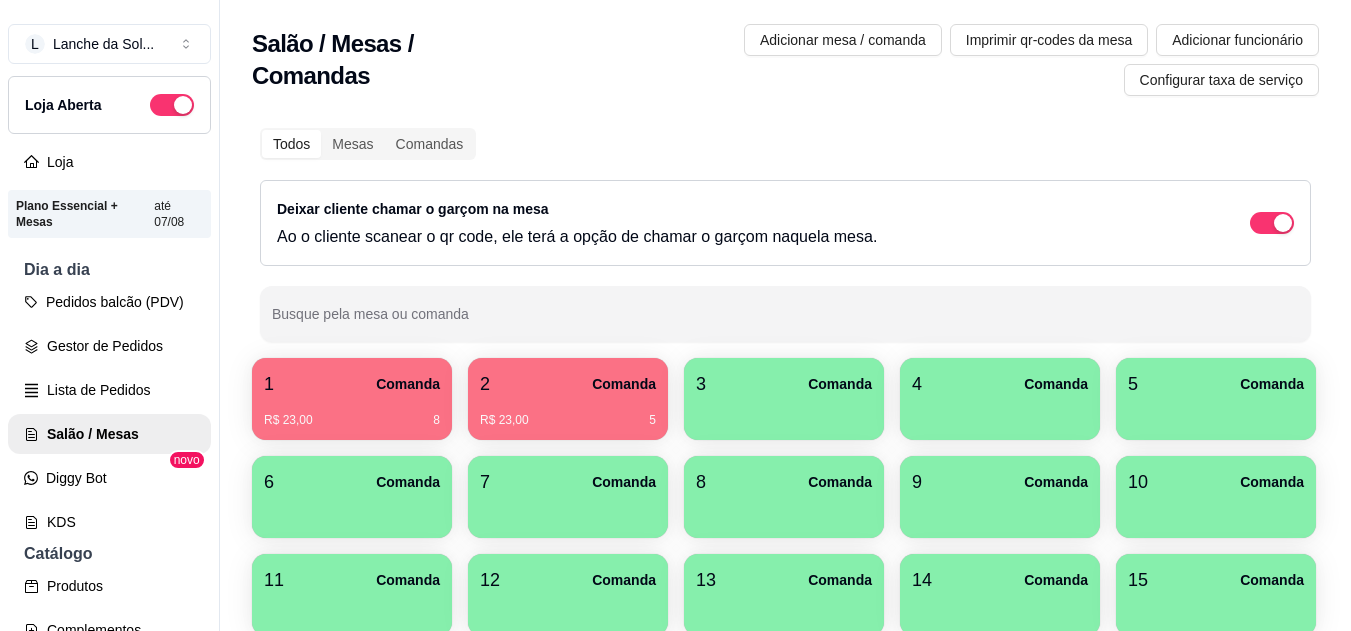 click on "1 Comanda R$ 23,00 8 2 Comanda R$ 23,00 5 3 Comanda 4 Comanda 5 Comanda 6 Comanda 7 Comanda 8 Comanda 9 Comanda 10 Comanda 11 Comanda 12 Comanda 13 Comanda 14 Comanda 15 Comanda 16 Comanda 17 Comanda 18 Comanda 19 Comanda 20 Comanda 21 Comanda 22 Comanda 23 Comanda 24 Comanda 25 Comanda 26 Comanda 27 Comanda 28 Comanda 29 Comanda 30 Comanda 31 Comanda 32 Comanda 33 Comanda 34 Comanda 35 Comanda 36 Comanda 37 Comanda 38 Comanda 39 Comanda 40 Comanda 41 Comanda 42 Comanda 43 Comanda 44 Comanda 45 Comanda 46 Comanda 47 Comanda 48 Comanda 49 Comanda 50 Comanda 51 Comanda 52 Comanda 53 Comanda 54 Comanda 55 Comanda 56 Comanda 57 Comanda 58 Comanda 59 Comanda 60 Comanda 61 Comanda 62 Comanda 63 Comanda 64 Comanda 65 Comanda 66 Comanda 67 Comanda 68 Comanda 69 Comanda 70 Comanda 71 Comanda 72 Comanda 73 Comanda 74 Comanda 75 Comanda 76 Comanda 77 Comanda 78 Comanda 79 Comanda 80 Comanda 81 Comanda 82 Comanda 83 Comanda 84 Comanda 85 Comanda 86 Comanda 87 Comanda 88 Comanda 89 Comanda 90 Comanda 91 Comanda 92 93 94" at bounding box center (785, 1330) 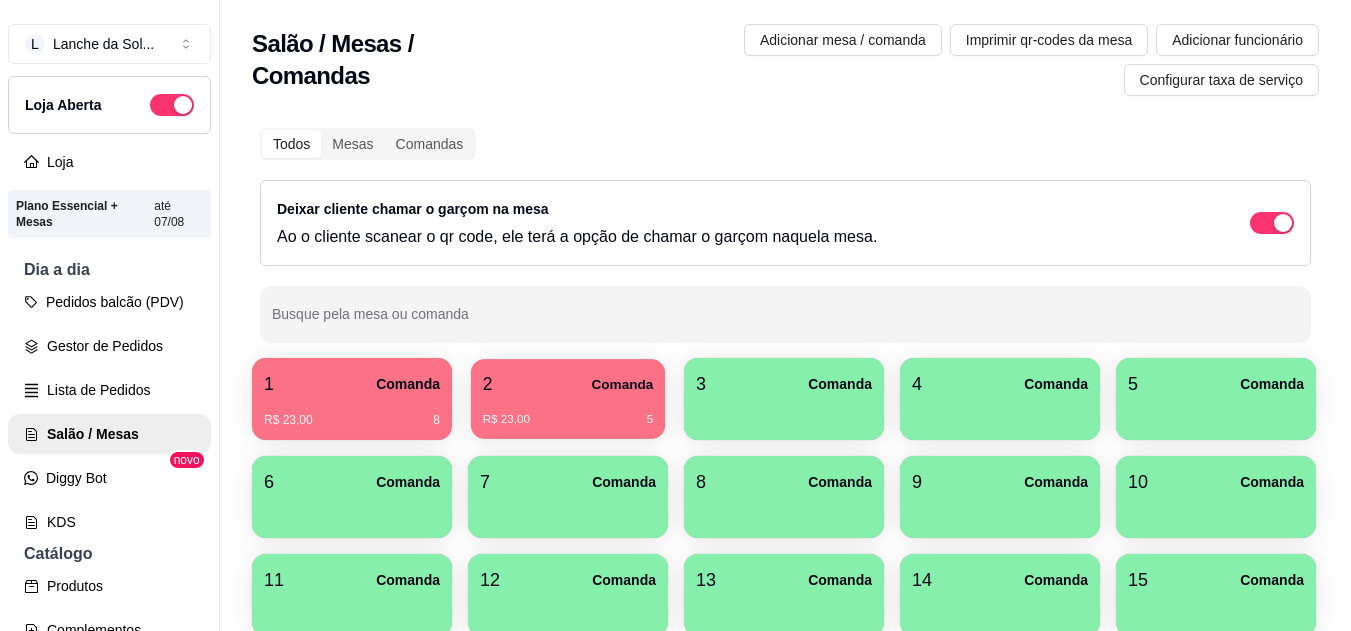 click on "R$ 23,00" at bounding box center [506, 420] 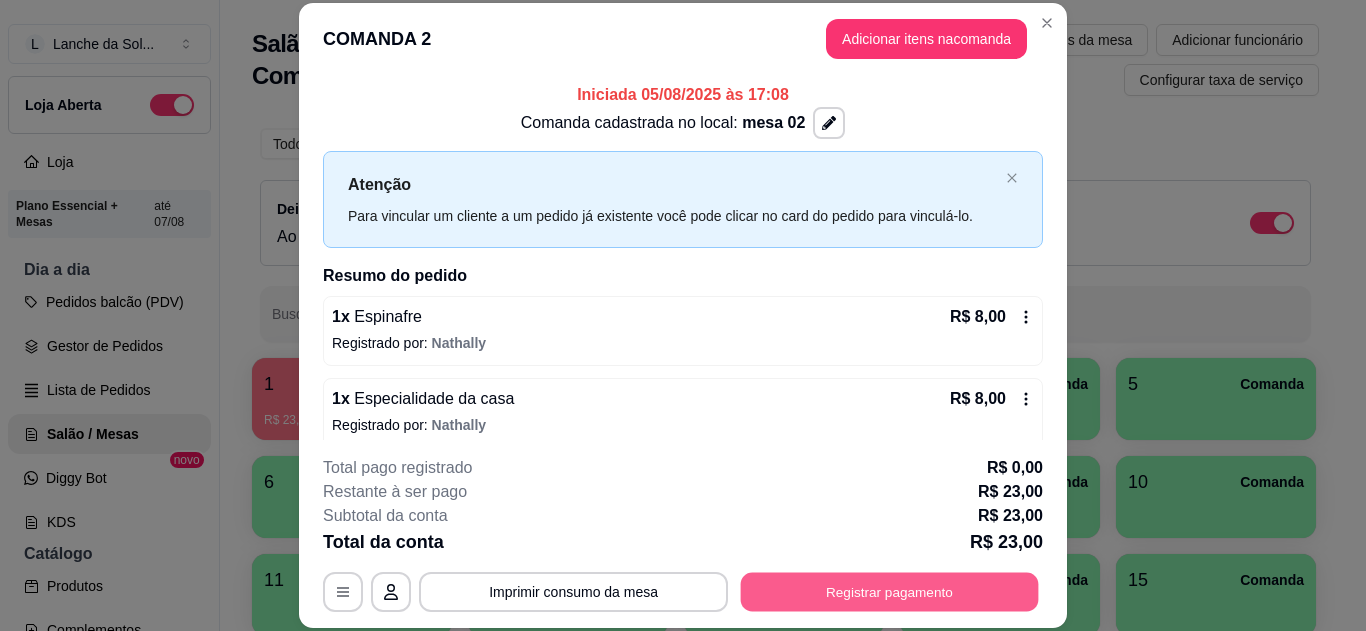 click on "Registrar pagamento" at bounding box center [890, 591] 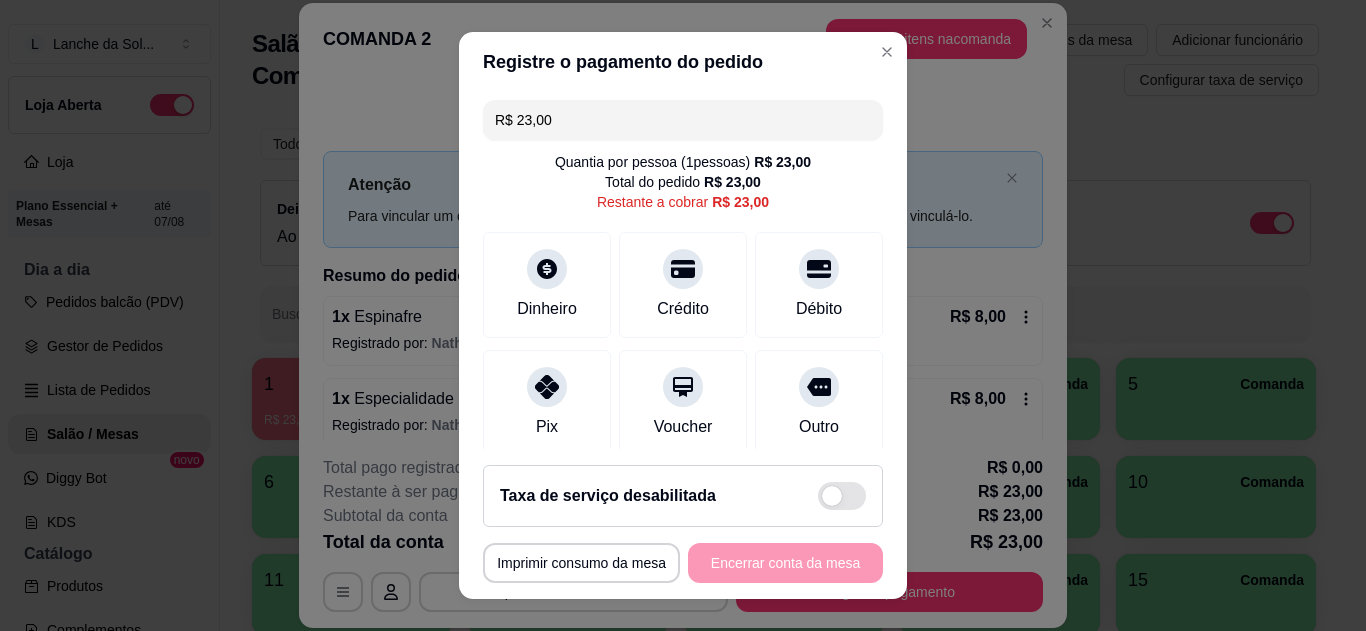 click 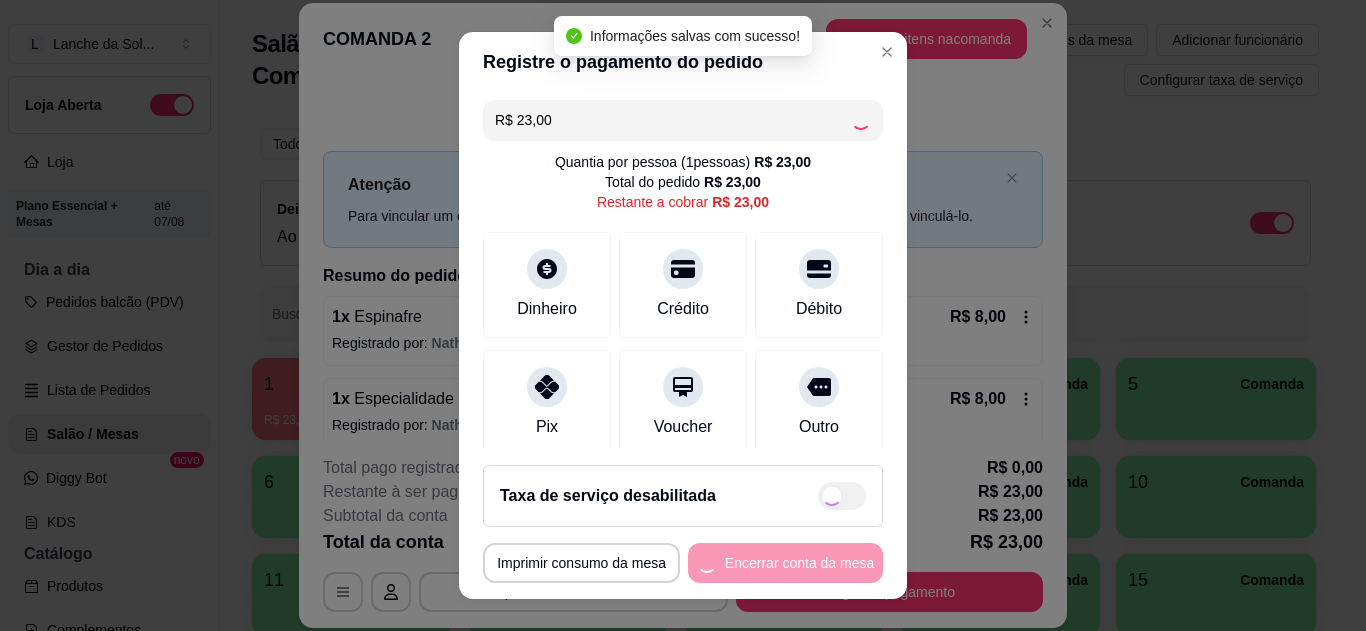type on "R$ 0,00" 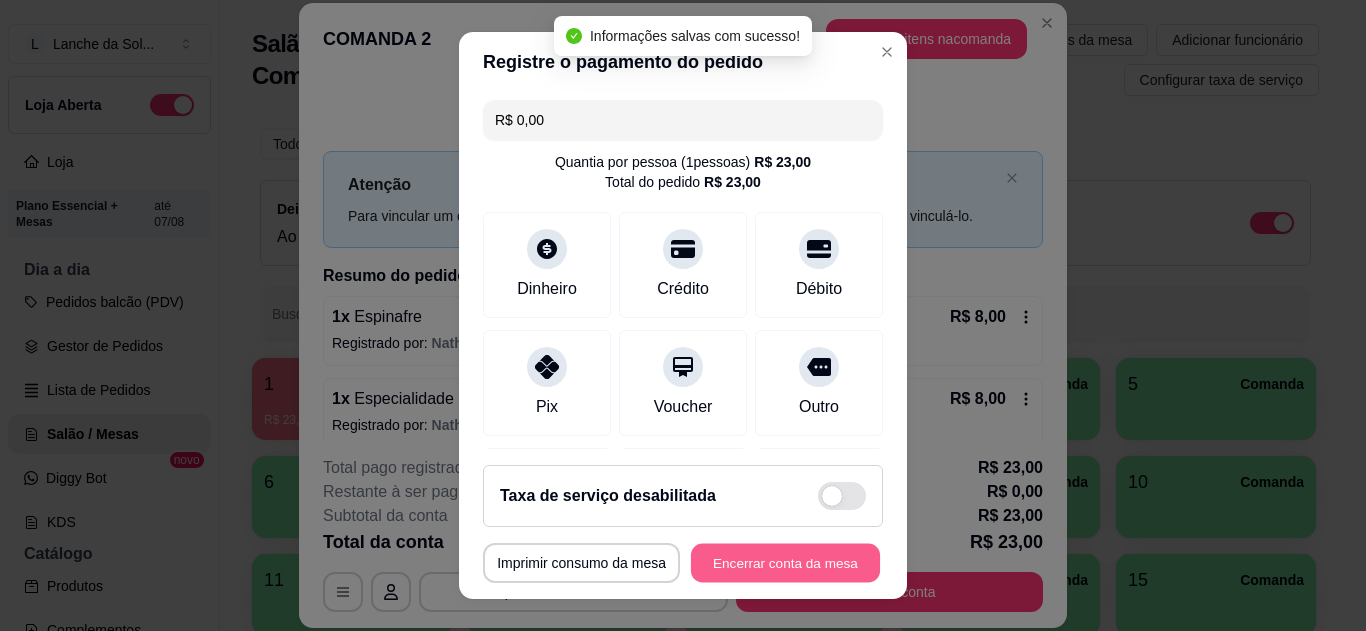 click on "Encerrar conta da mesa" at bounding box center [785, 563] 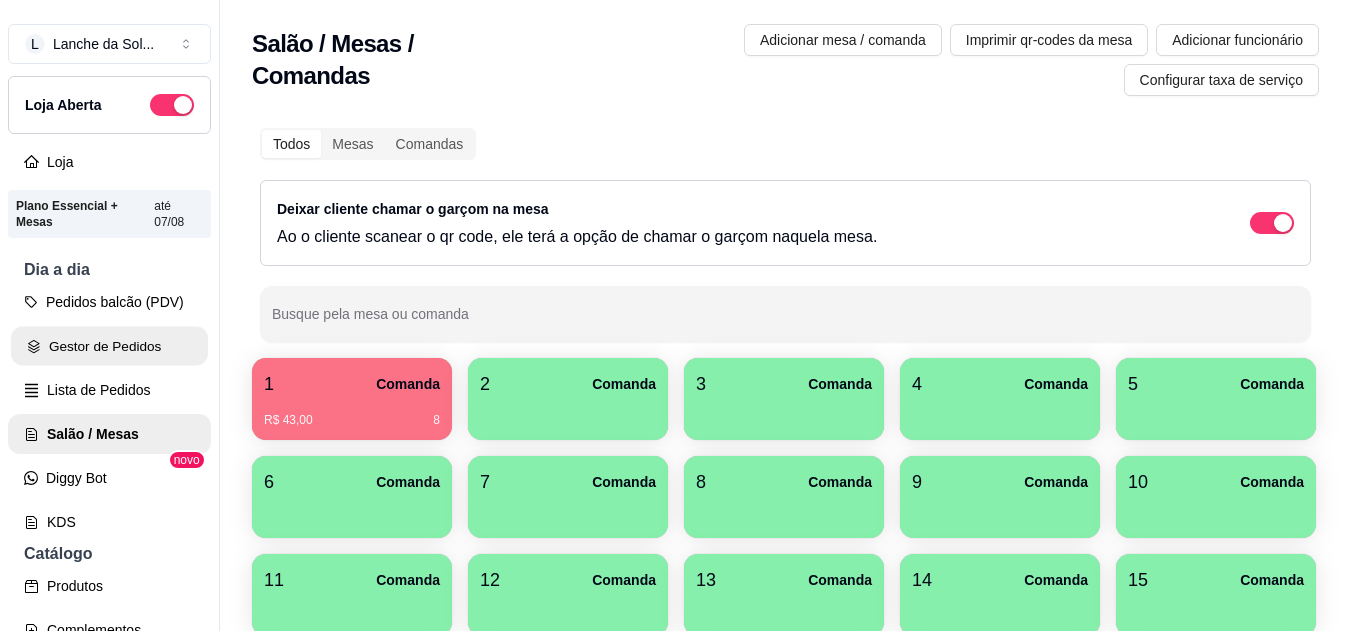 click on "Gestor de Pedidos" at bounding box center (109, 346) 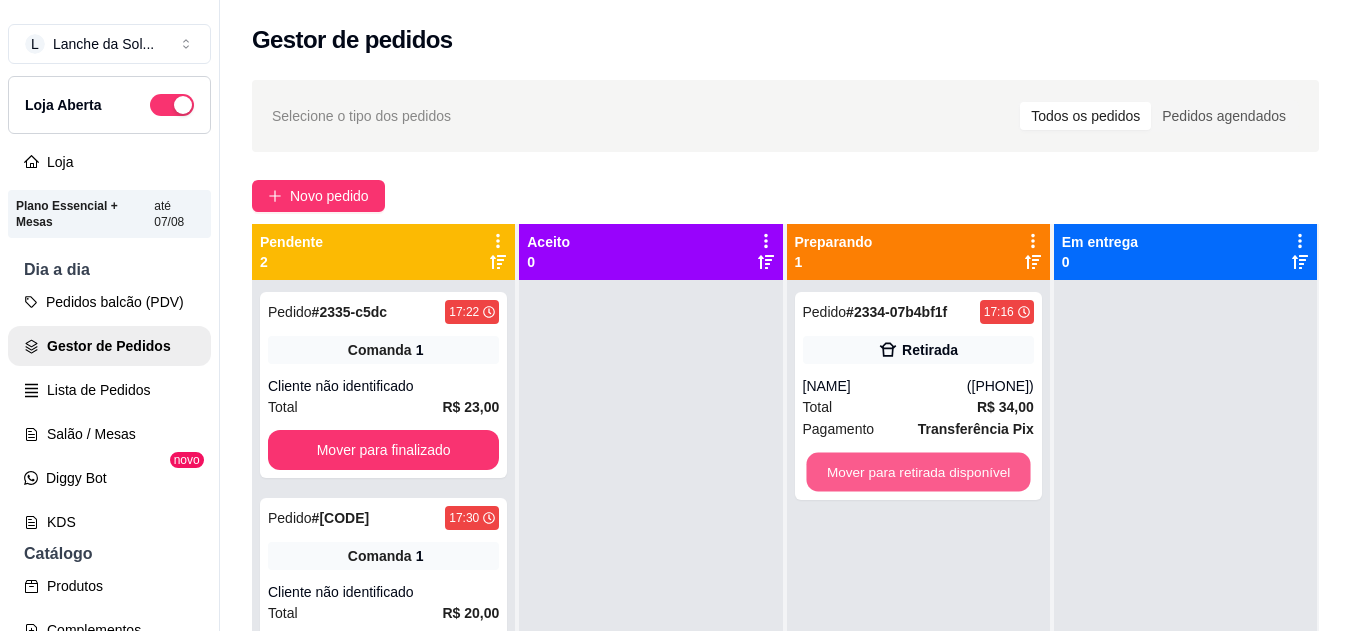 click on "Mover para retirada disponível" at bounding box center (918, 472) 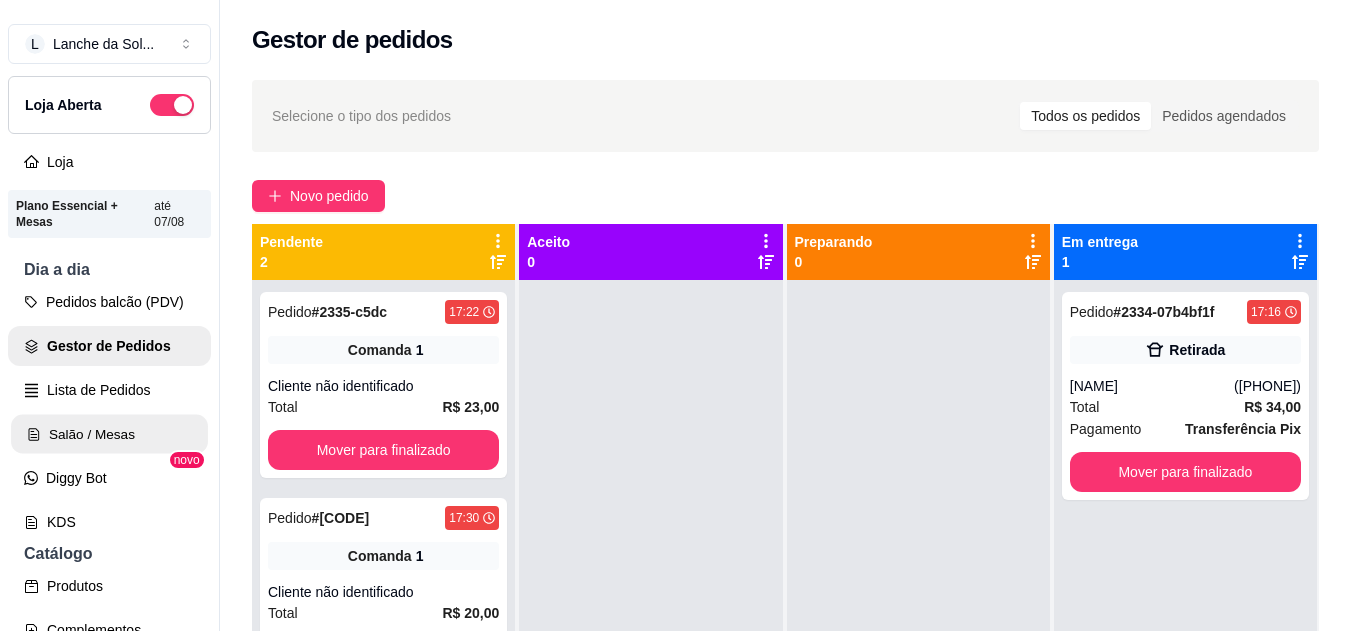 click on "Salão / Mesas" at bounding box center [109, 434] 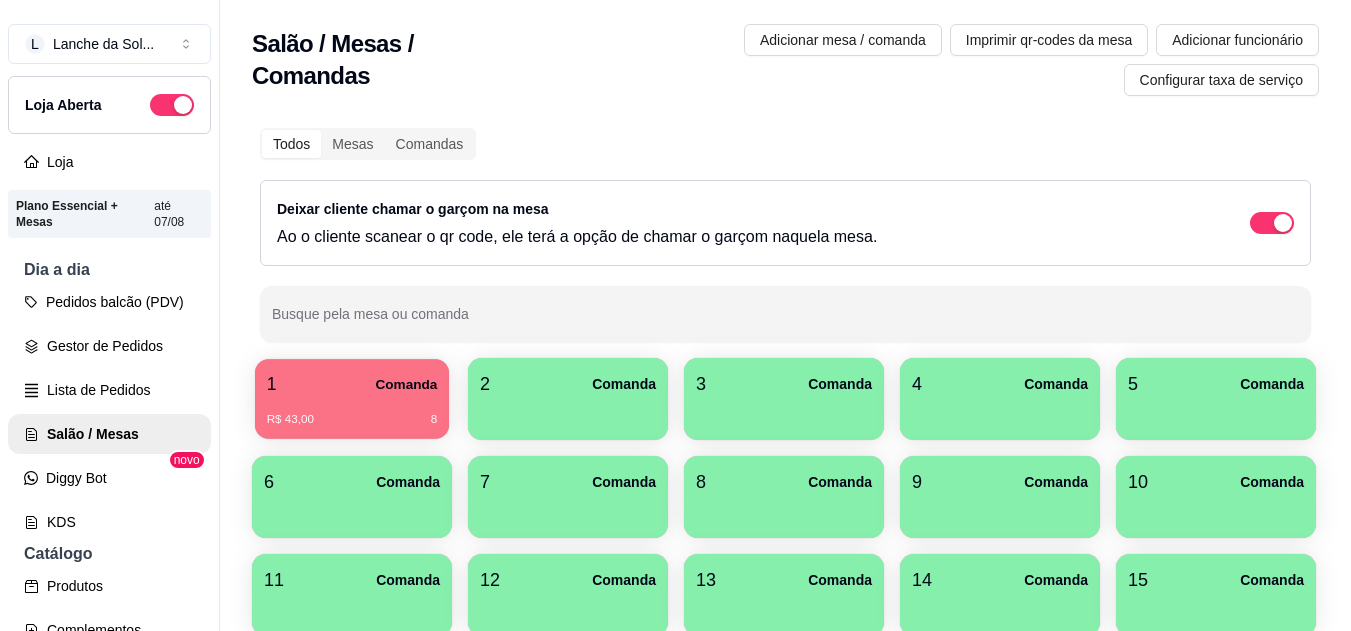 click on "R$ 43,00 8" at bounding box center (352, 420) 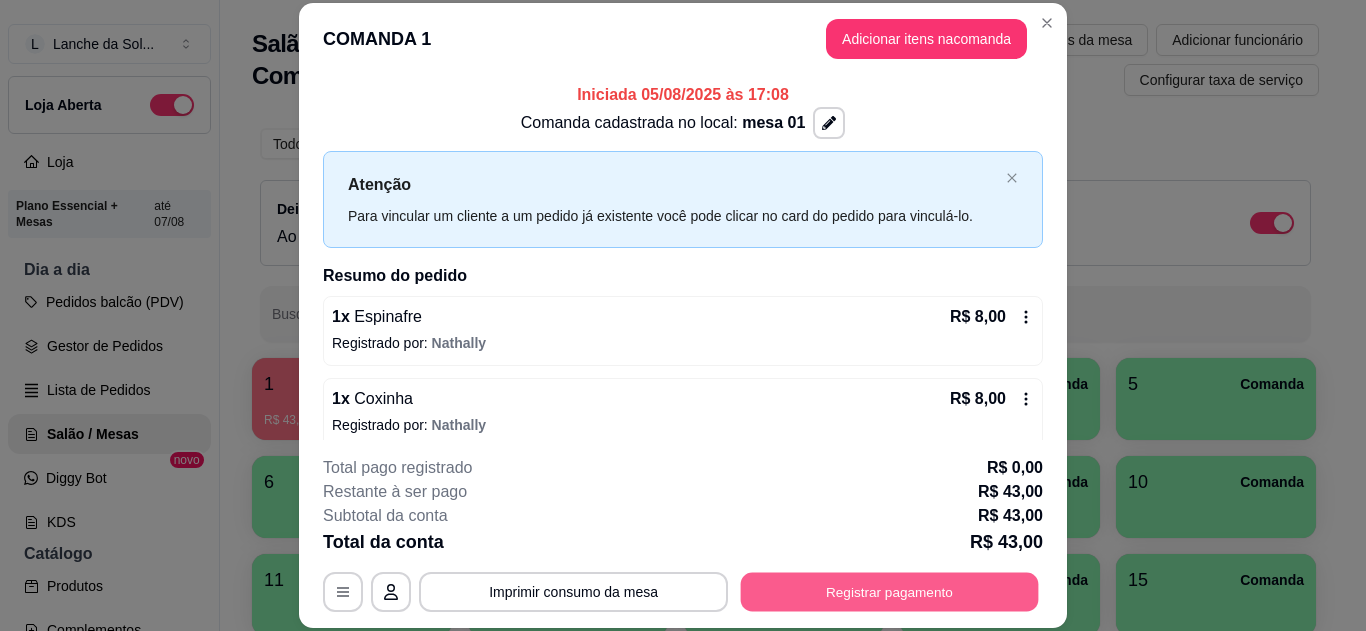 click on "Registrar pagamento" at bounding box center (890, 591) 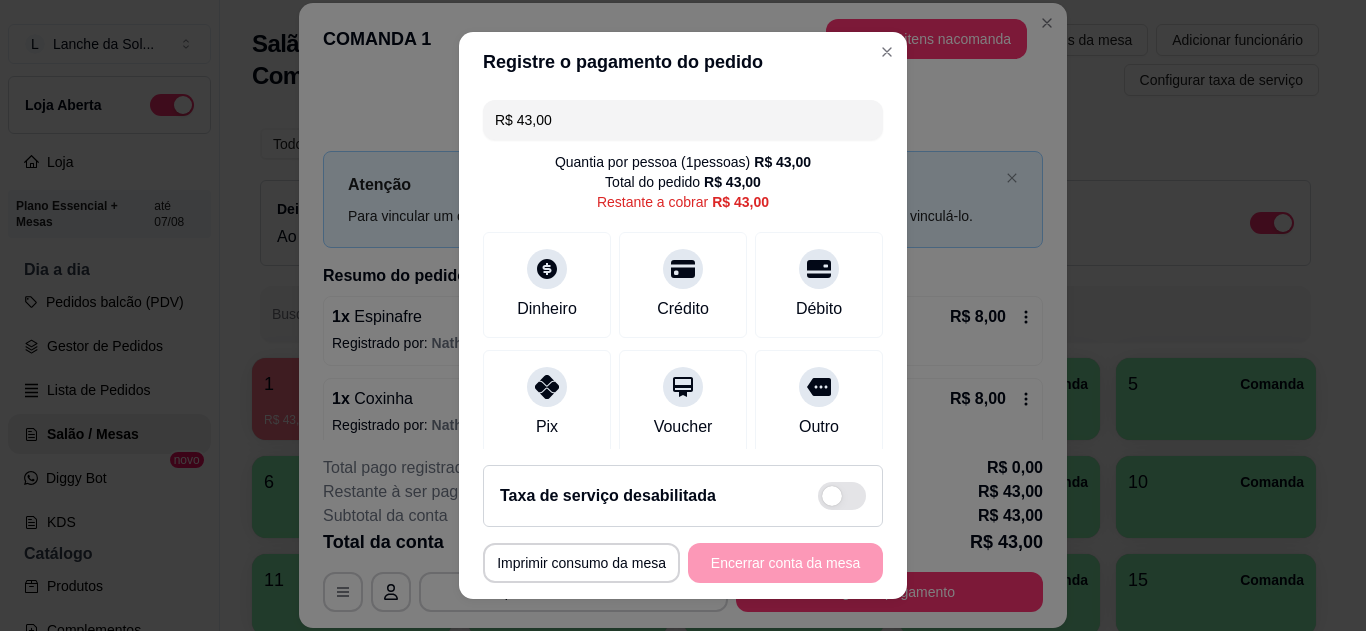 click on "Pix" at bounding box center (547, 403) 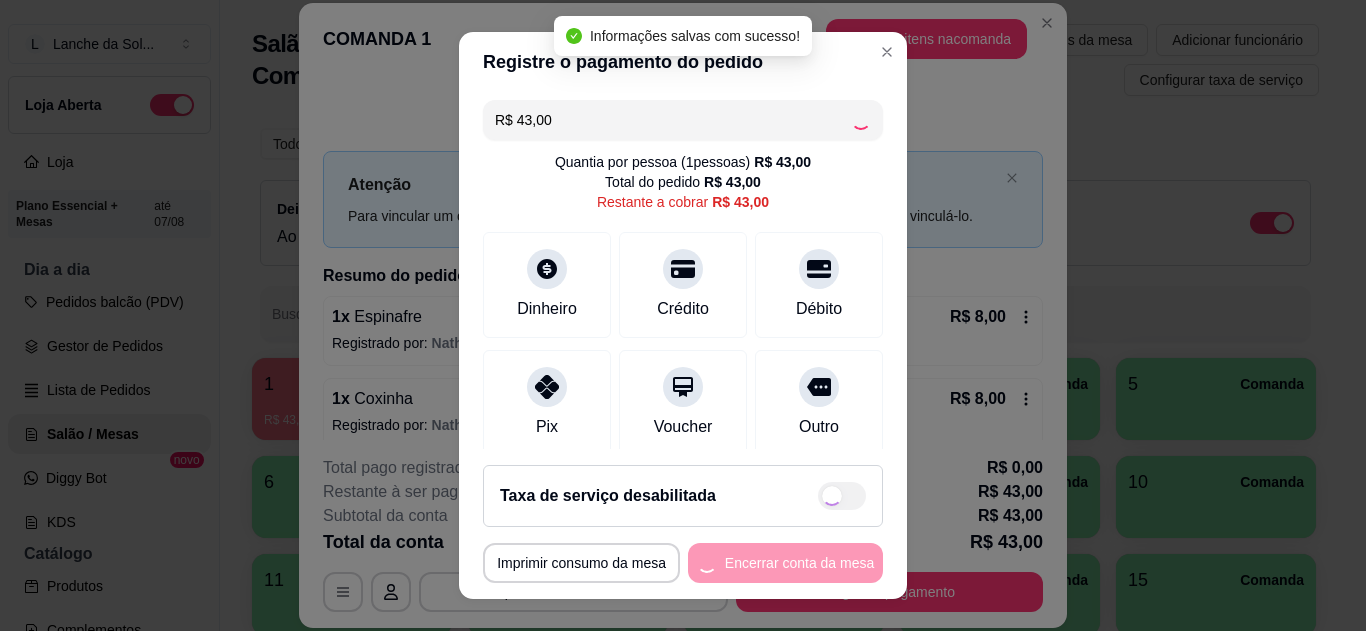 type on "R$ 0,00" 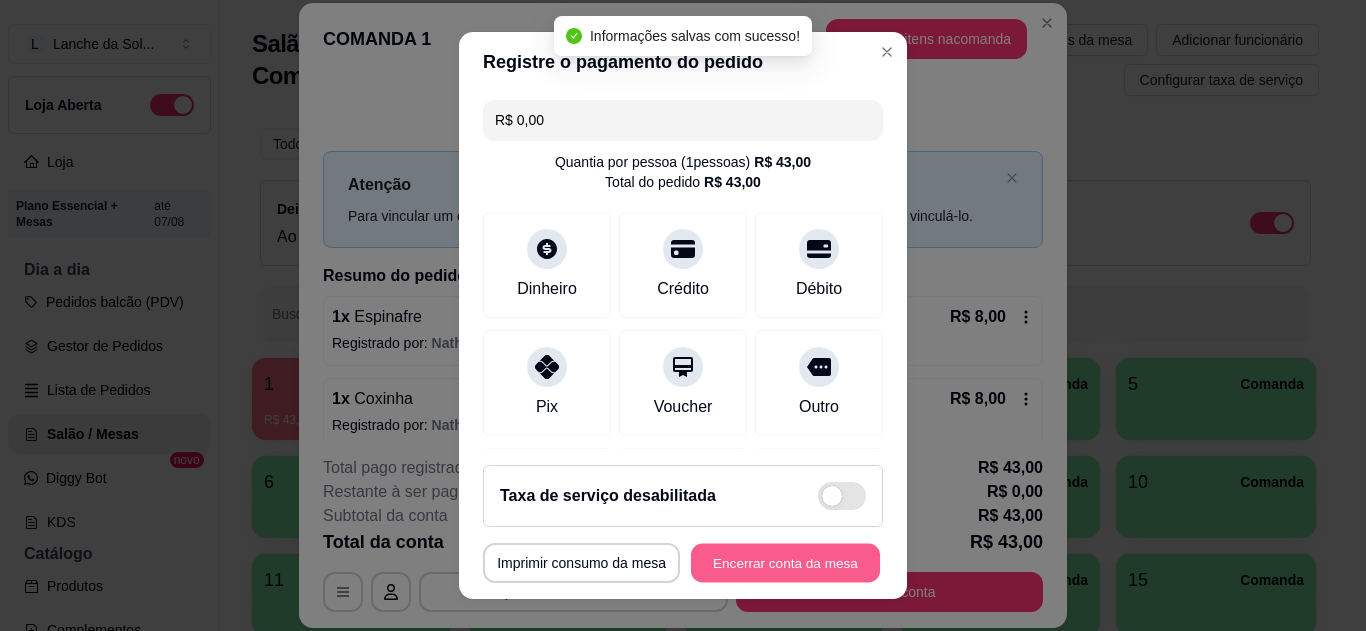 click on "Encerrar conta da mesa" at bounding box center [785, 563] 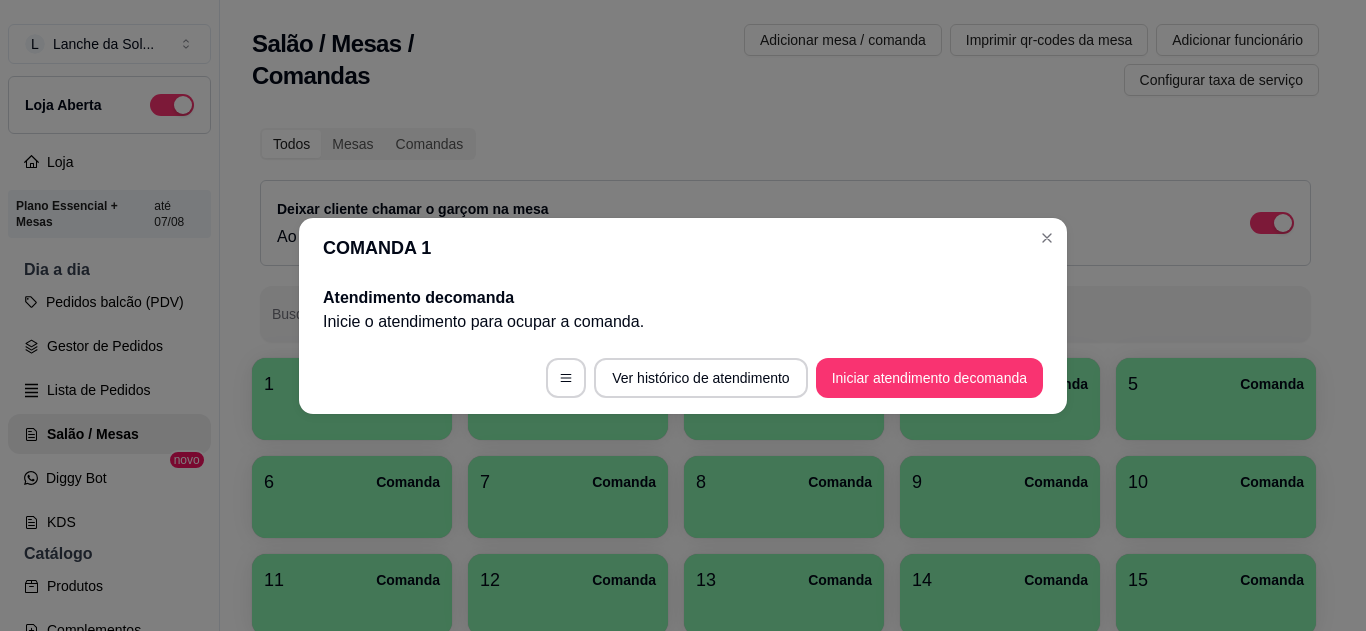 click on "COMANDA 1 Atendimento de  comanda Inicie o atendimento para ocupar a   comanda . Ver histórico de atendimento Iniciar atendimento de  comanda" at bounding box center (683, 315) 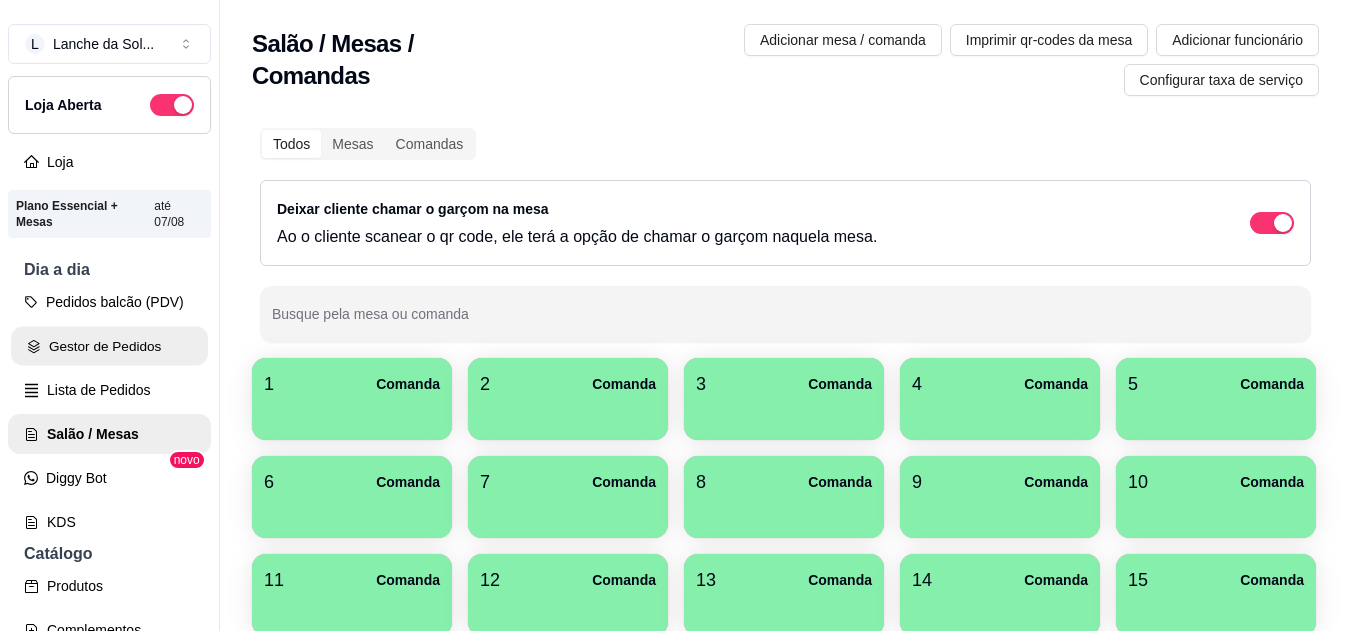 click on "Gestor de Pedidos" at bounding box center [109, 346] 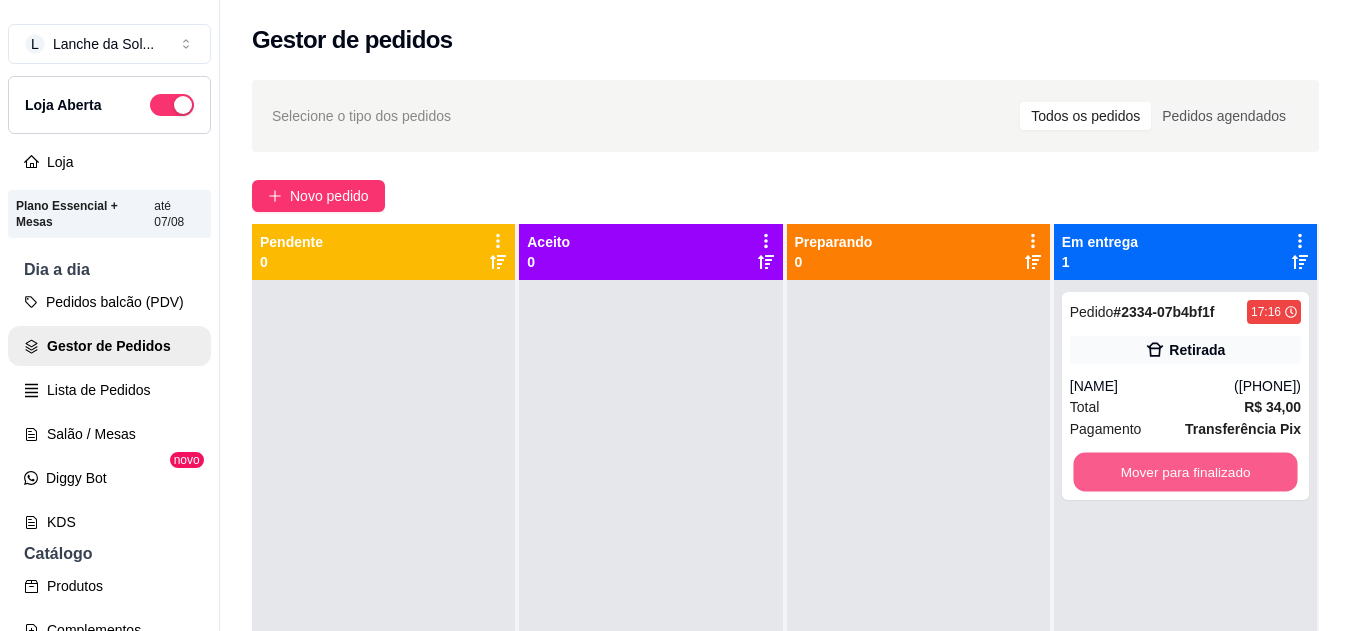 click on "Mover para finalizado" at bounding box center [1185, 472] 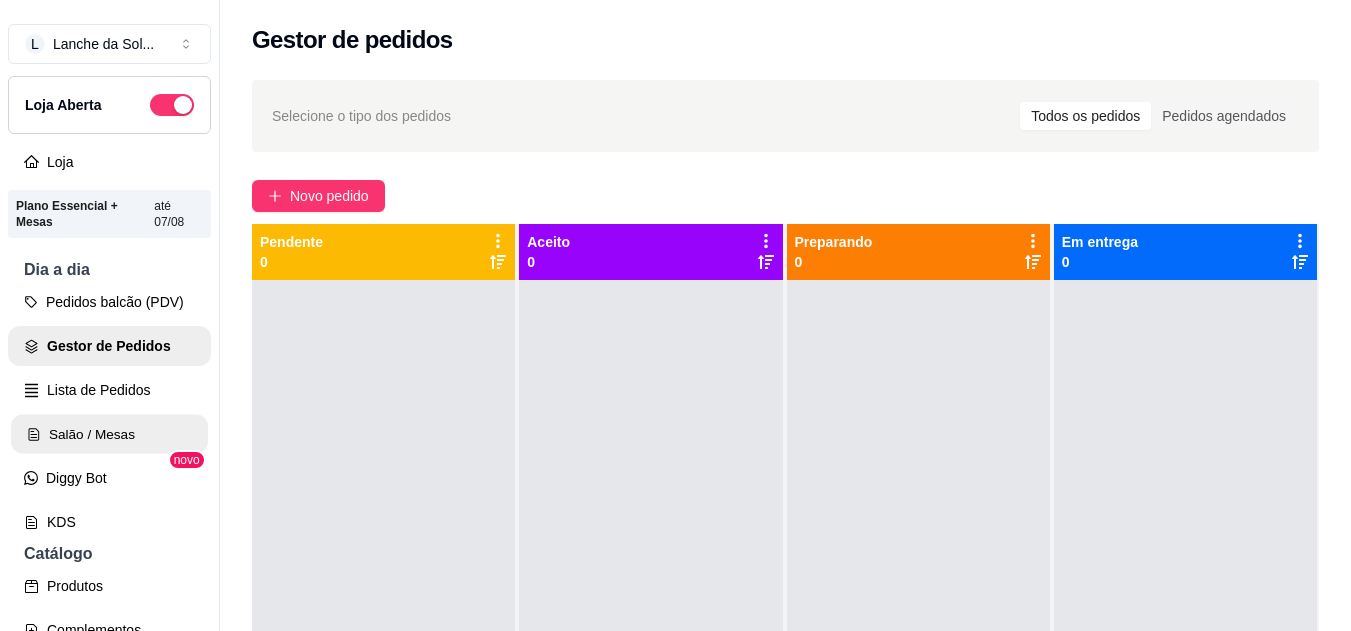 click on "Salão / Mesas" at bounding box center [109, 434] 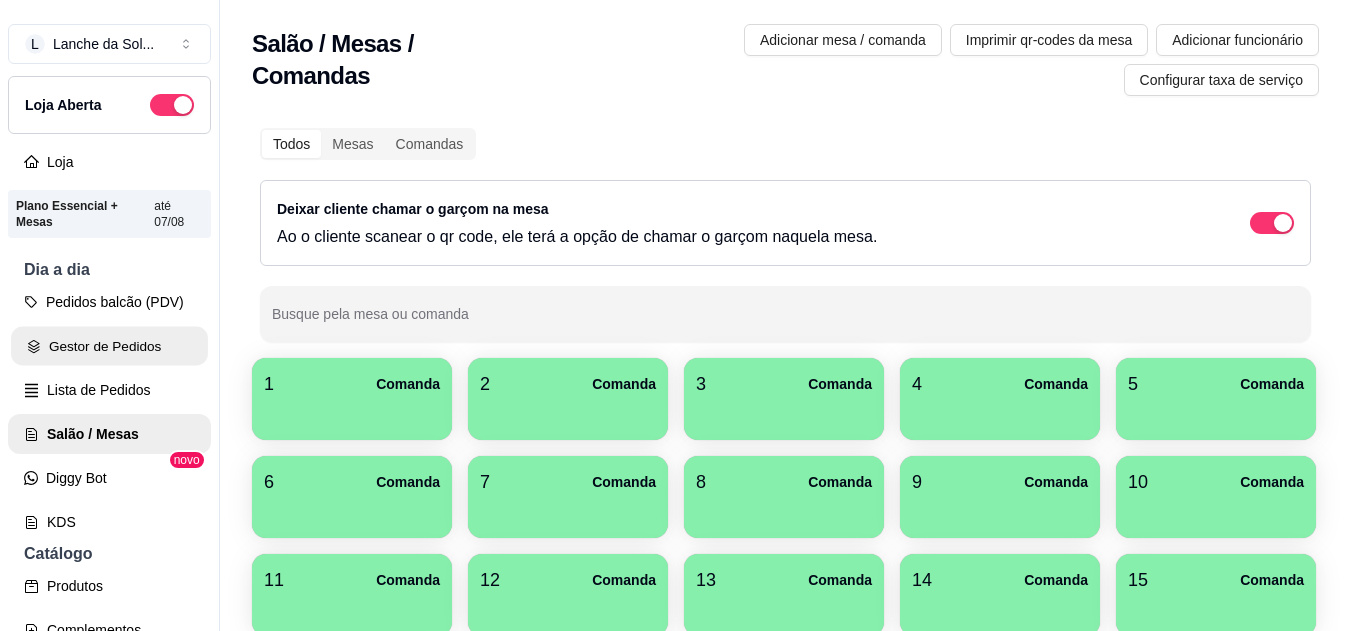 click on "Gestor de Pedidos" at bounding box center [109, 346] 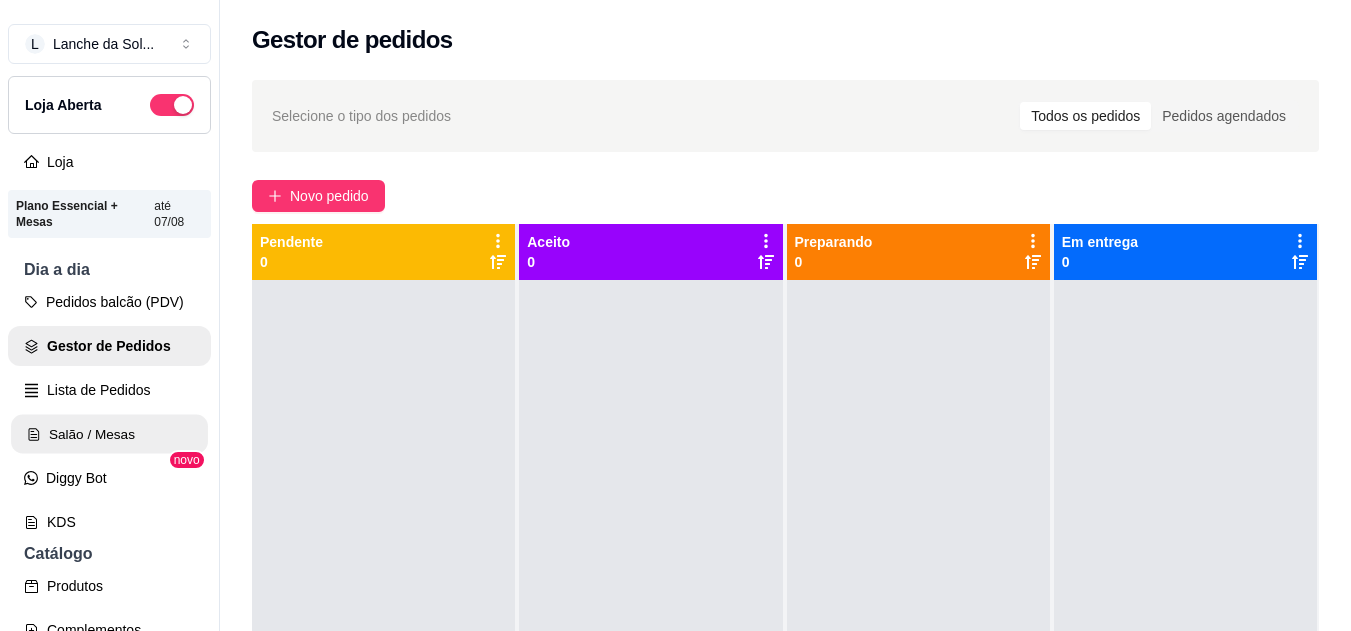 click on "Salão / Mesas" at bounding box center [109, 434] 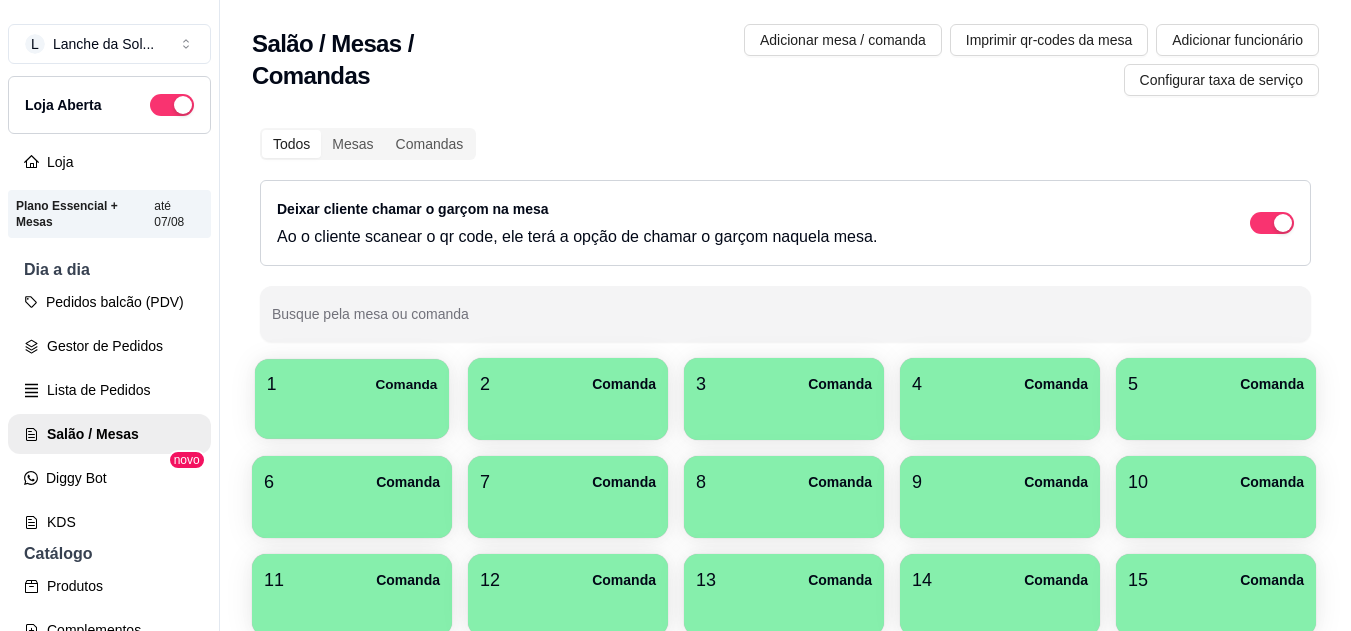 click at bounding box center [352, 412] 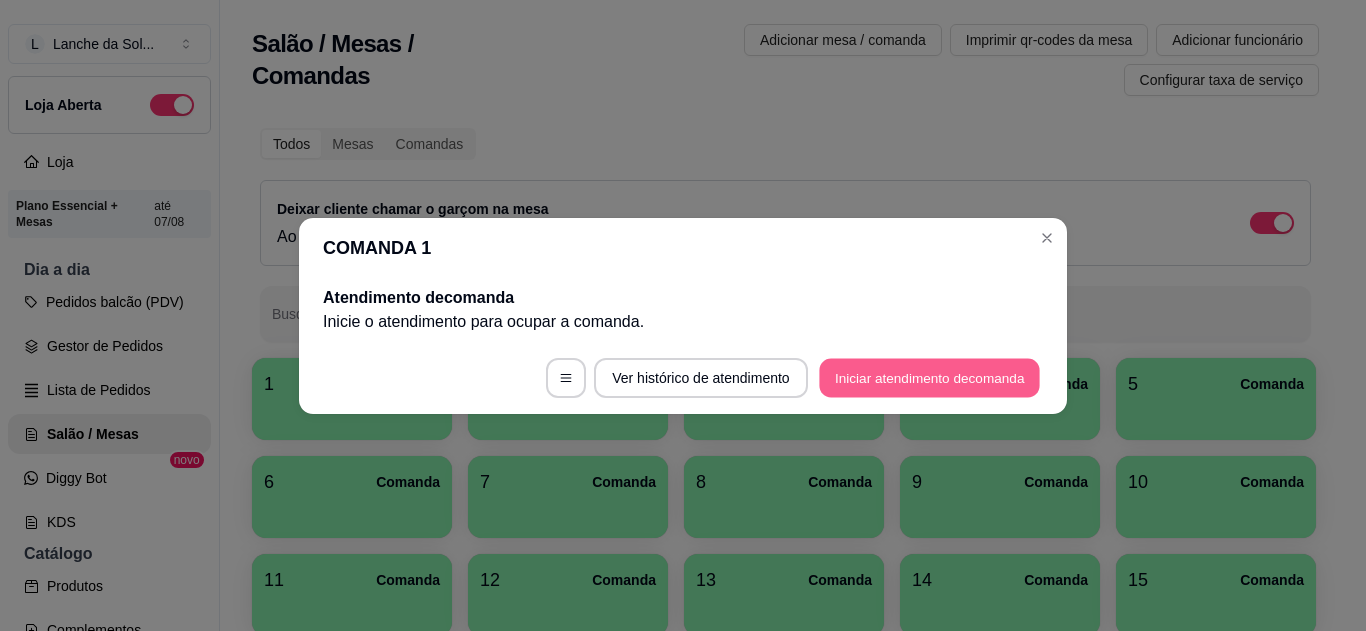 click on "Iniciar atendimento de  comanda" at bounding box center (929, 377) 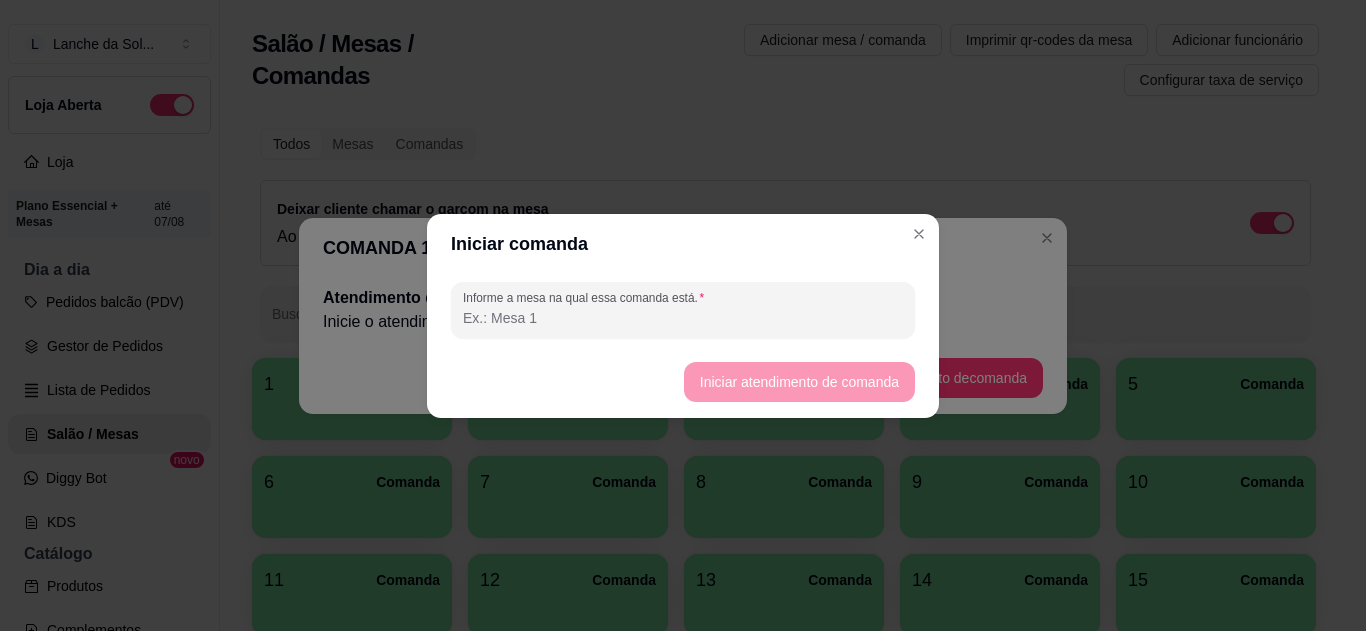 click on "Informe a mesa na qual essa comanda está." at bounding box center (683, 318) 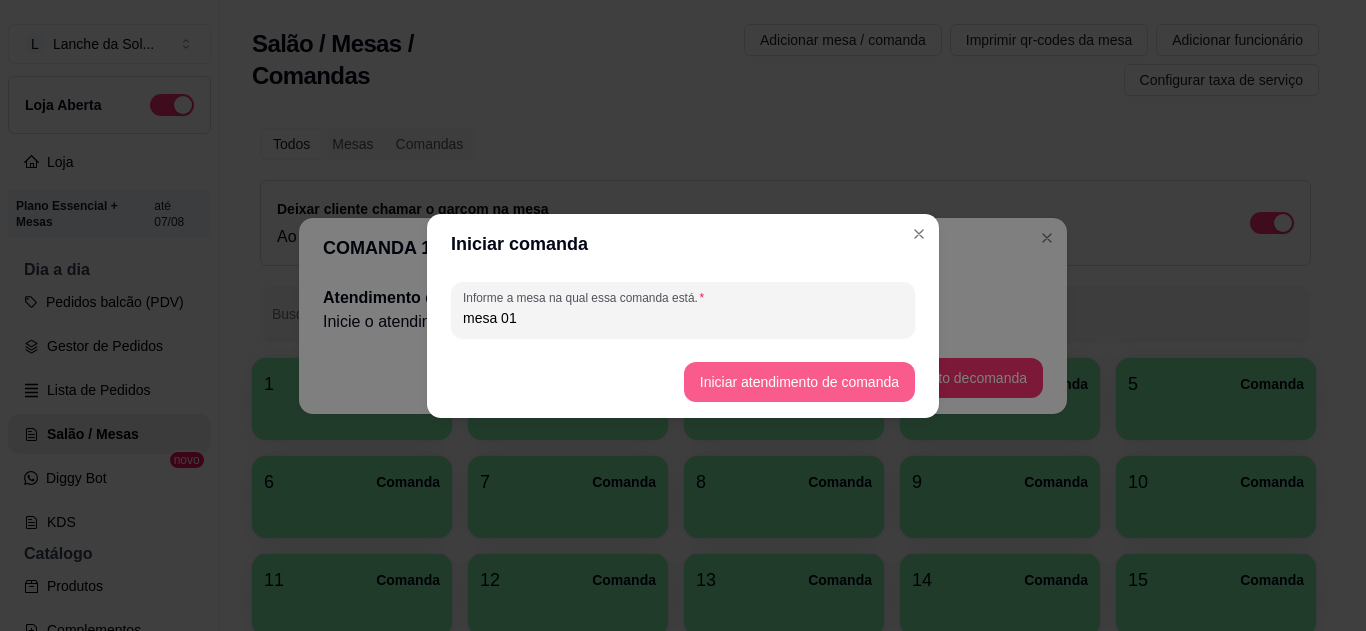 type on "mesa 01" 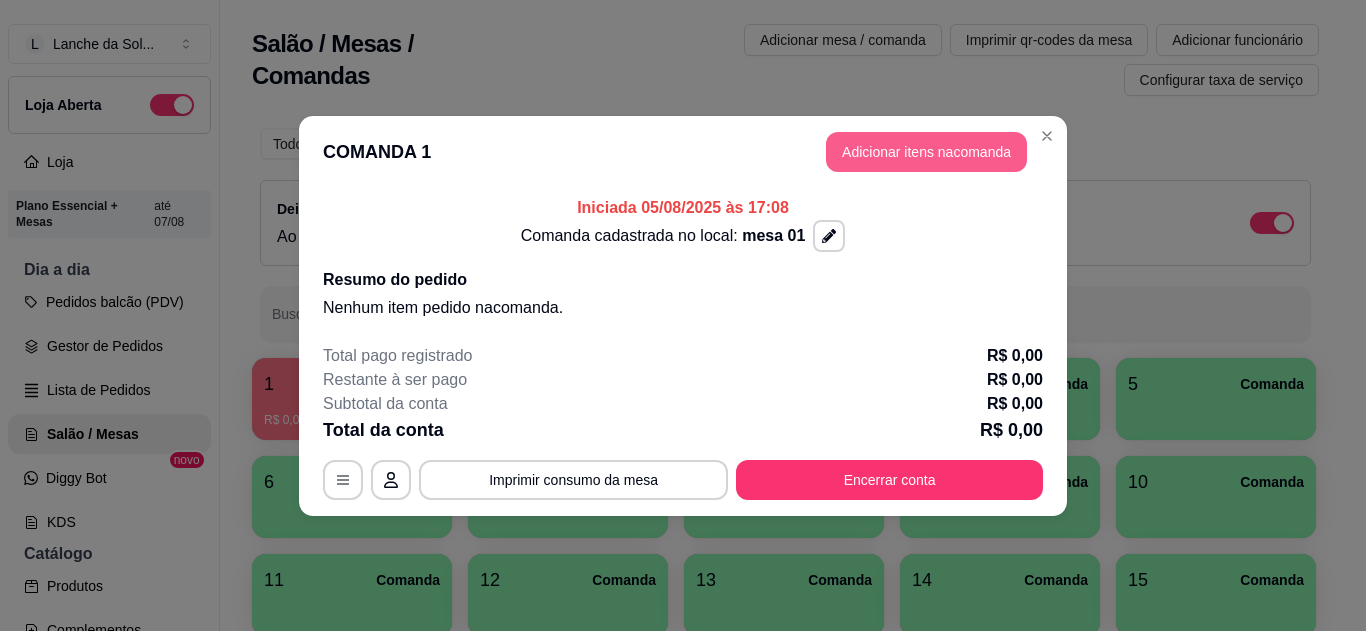 click on "Adicionar itens na  comanda" at bounding box center (926, 152) 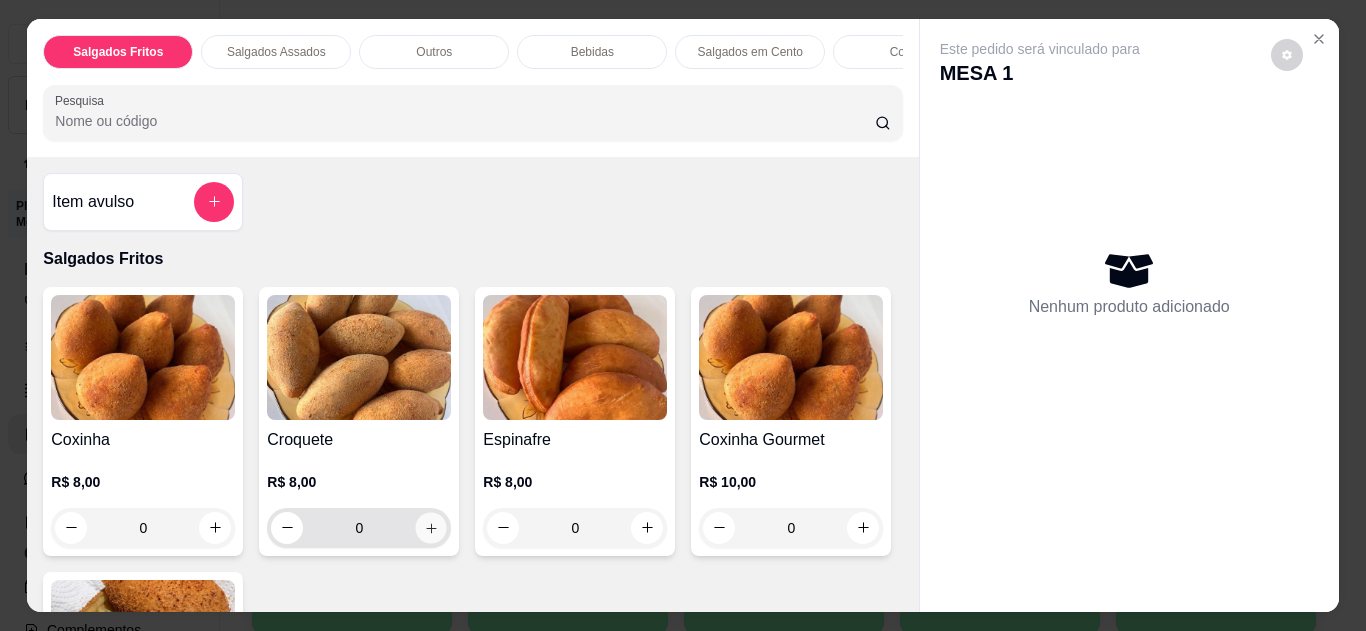 click 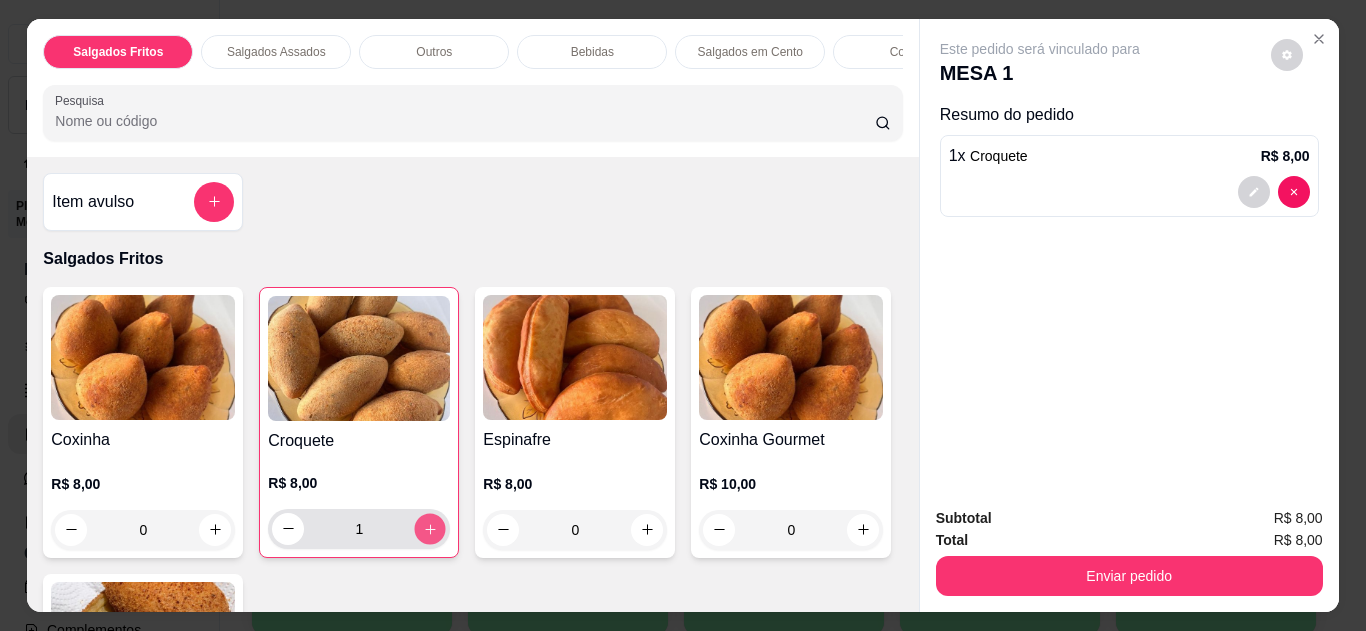 click 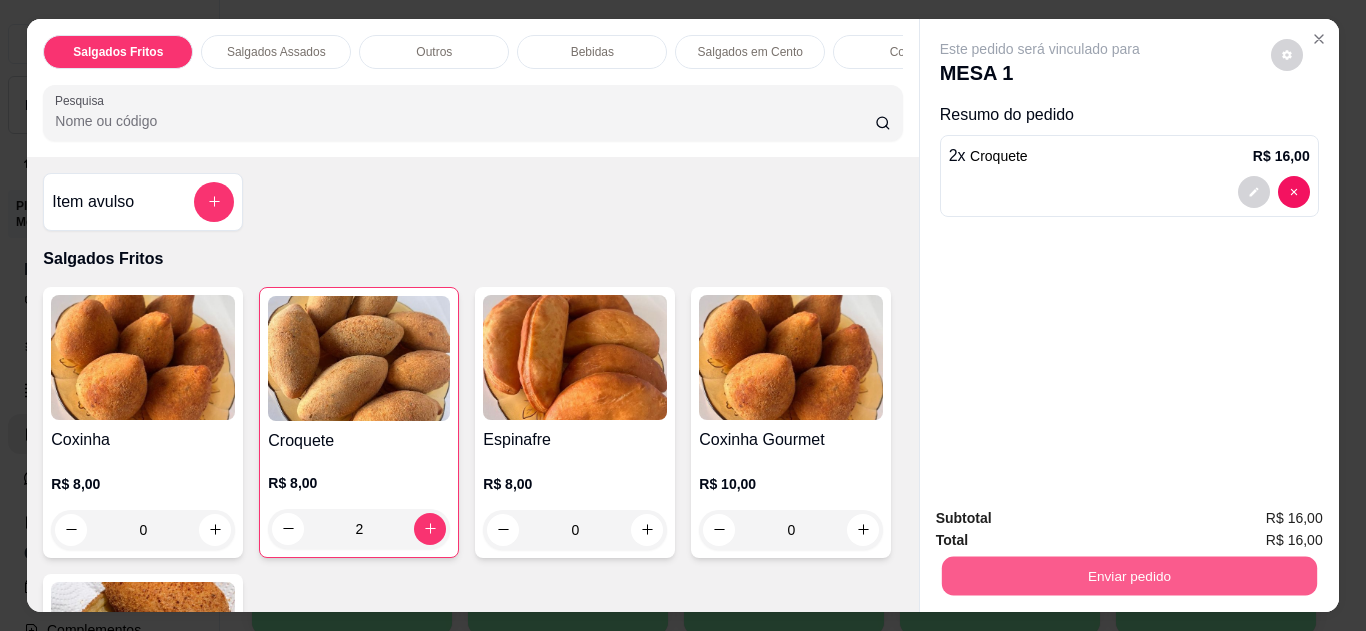 click on "Enviar pedido" at bounding box center (1128, 576) 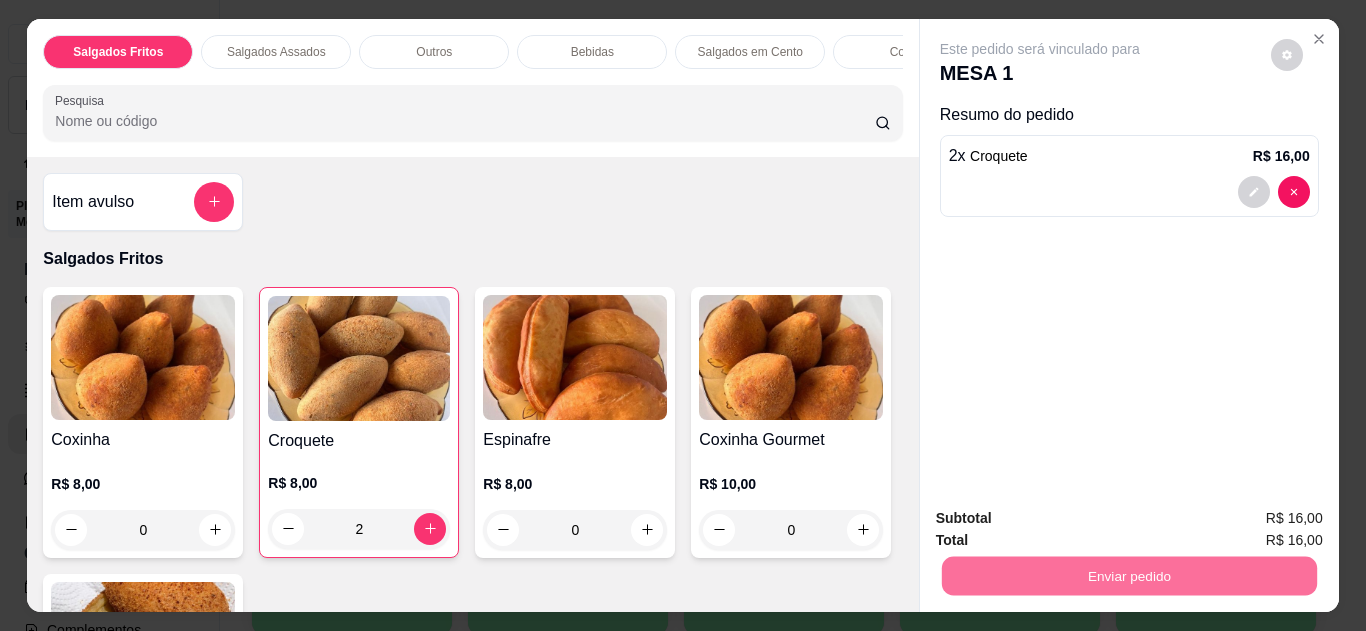 click on "Não registrar e enviar pedido" at bounding box center [1063, 519] 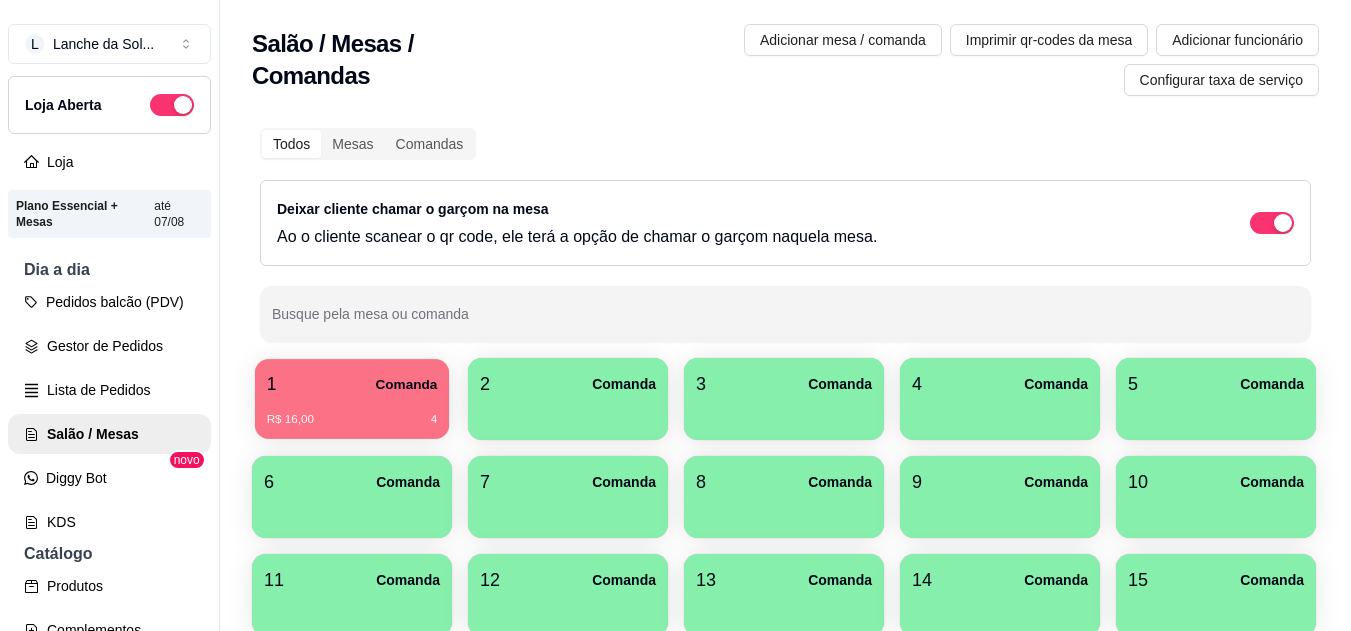 click on "R$ 16,00 4" at bounding box center [352, 412] 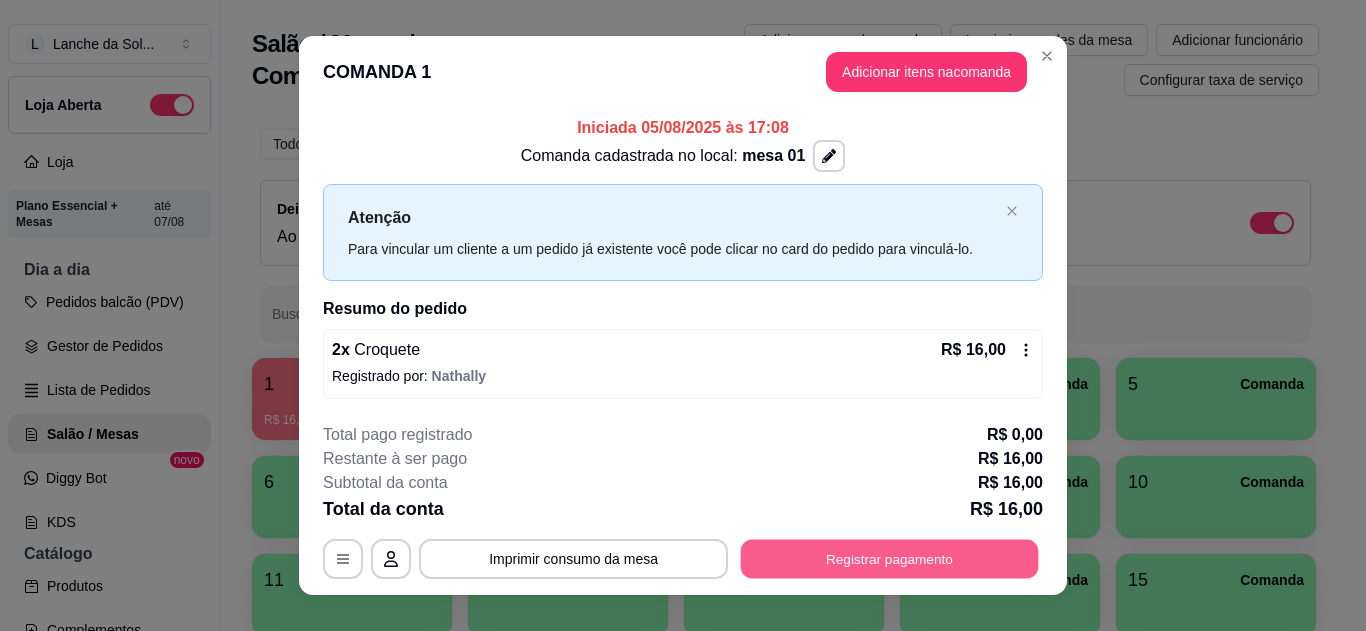 click on "Registrar pagamento" at bounding box center [890, 559] 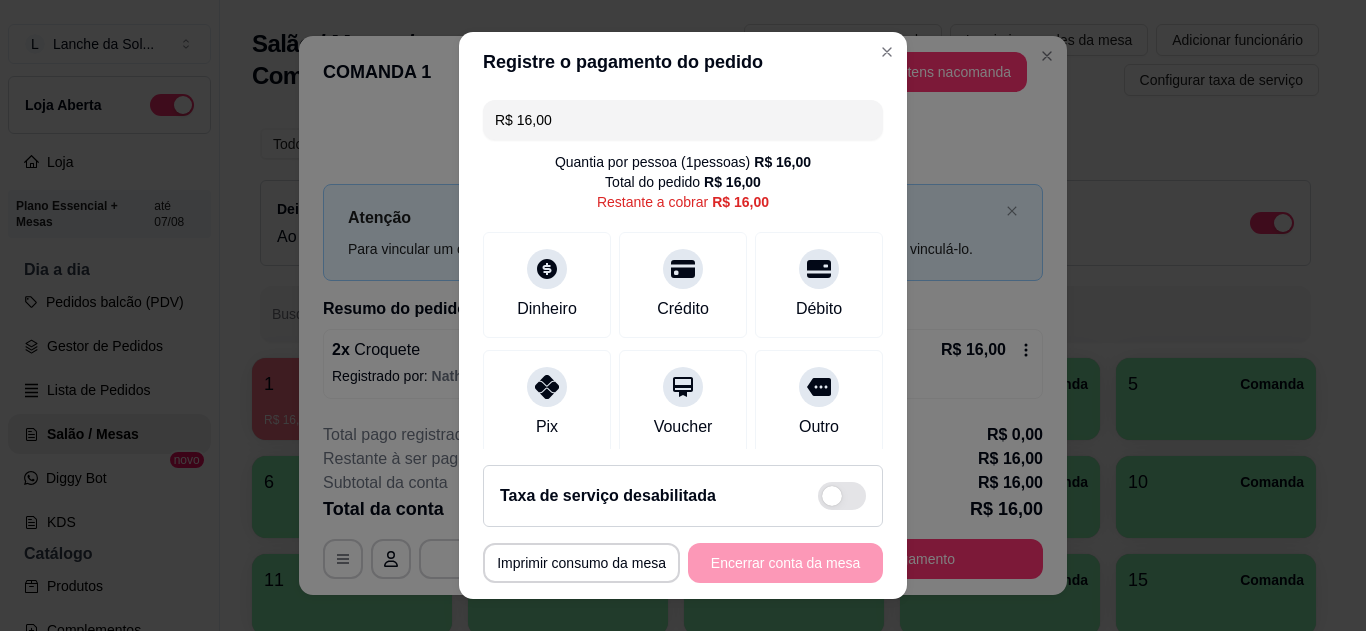 click on "Pix" at bounding box center (547, 403) 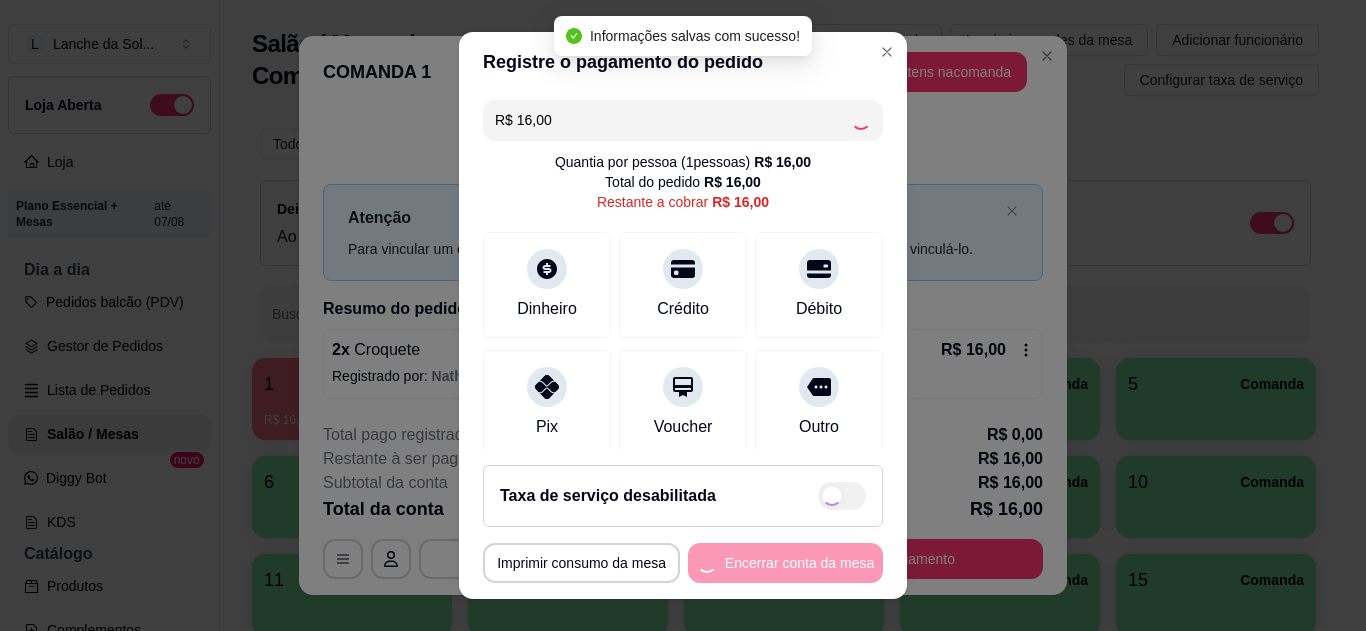 type on "R$ 0,00" 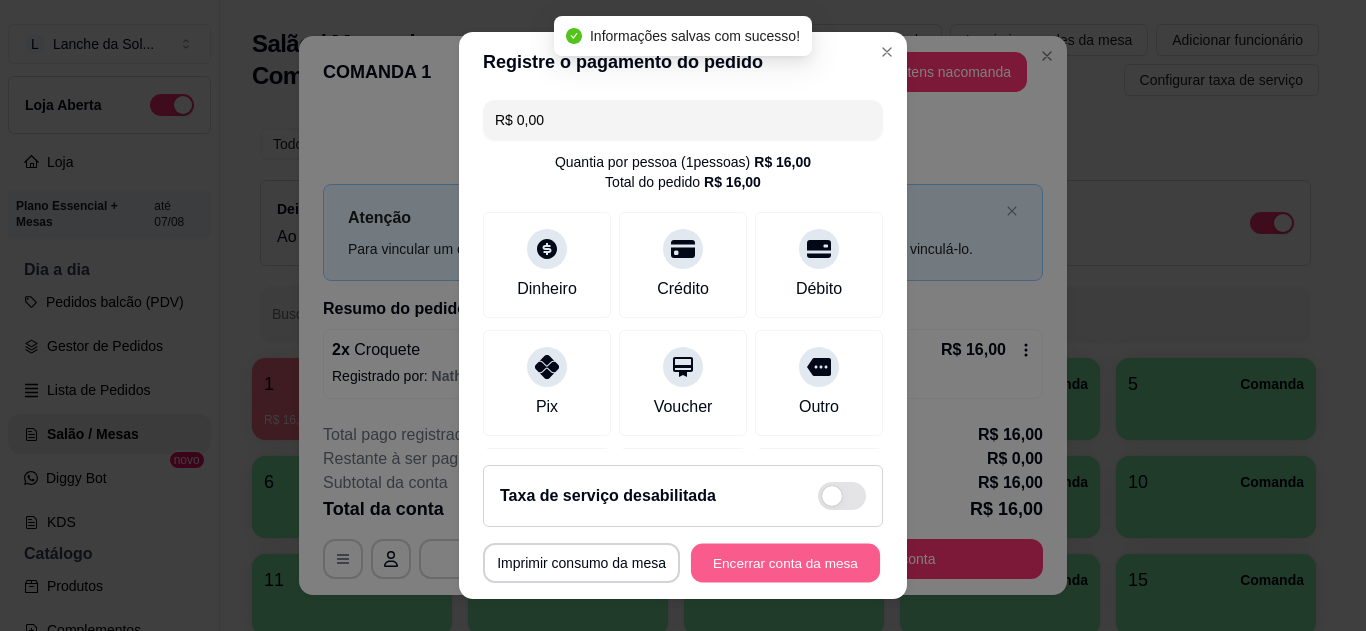 click on "Encerrar conta da mesa" at bounding box center [785, 563] 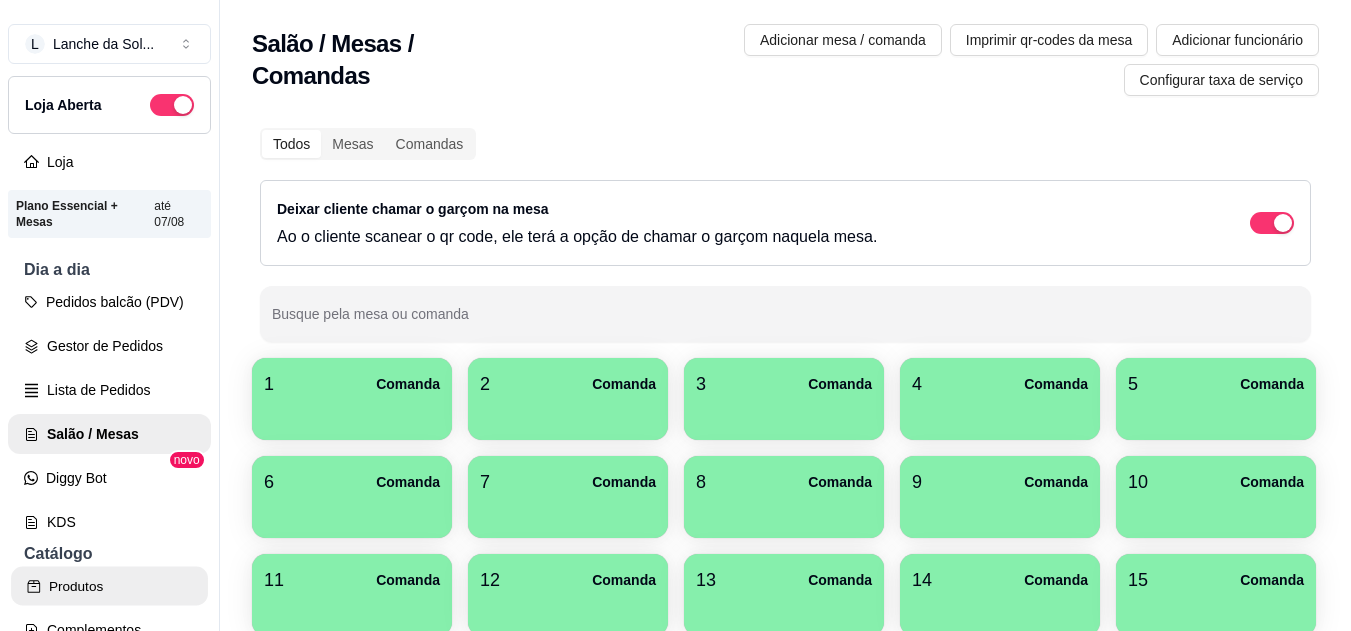 click on "Produtos" at bounding box center (109, 586) 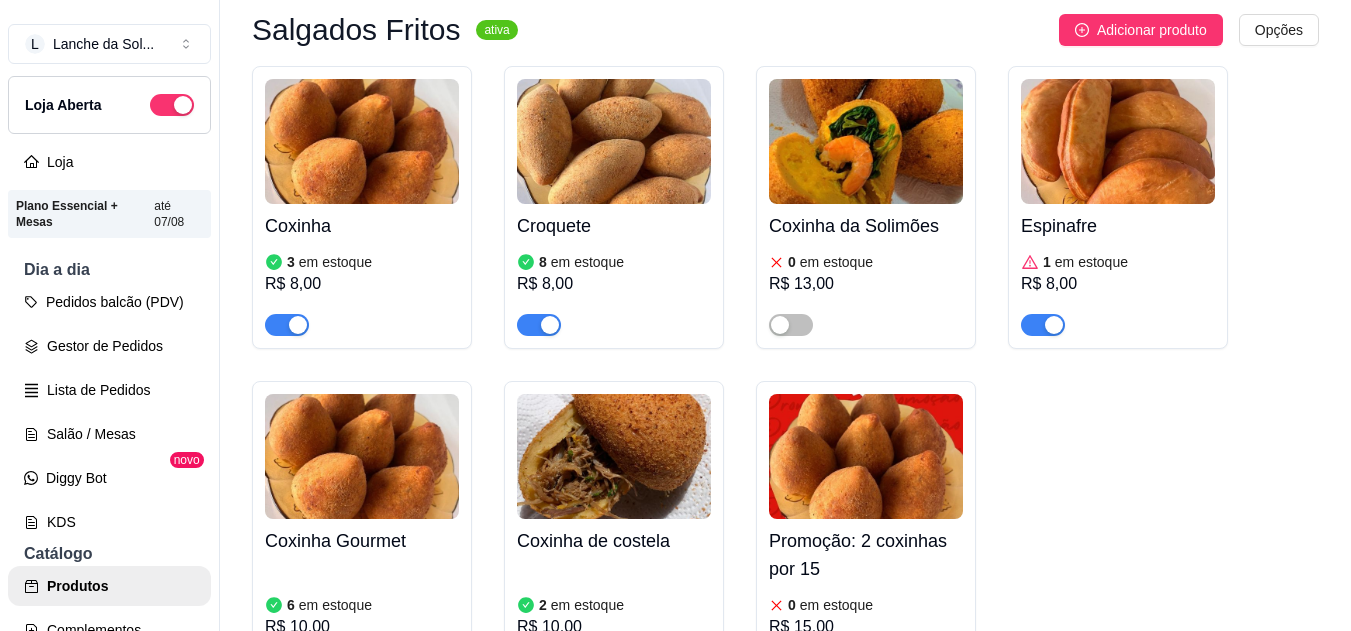 scroll, scrollTop: 272, scrollLeft: 0, axis: vertical 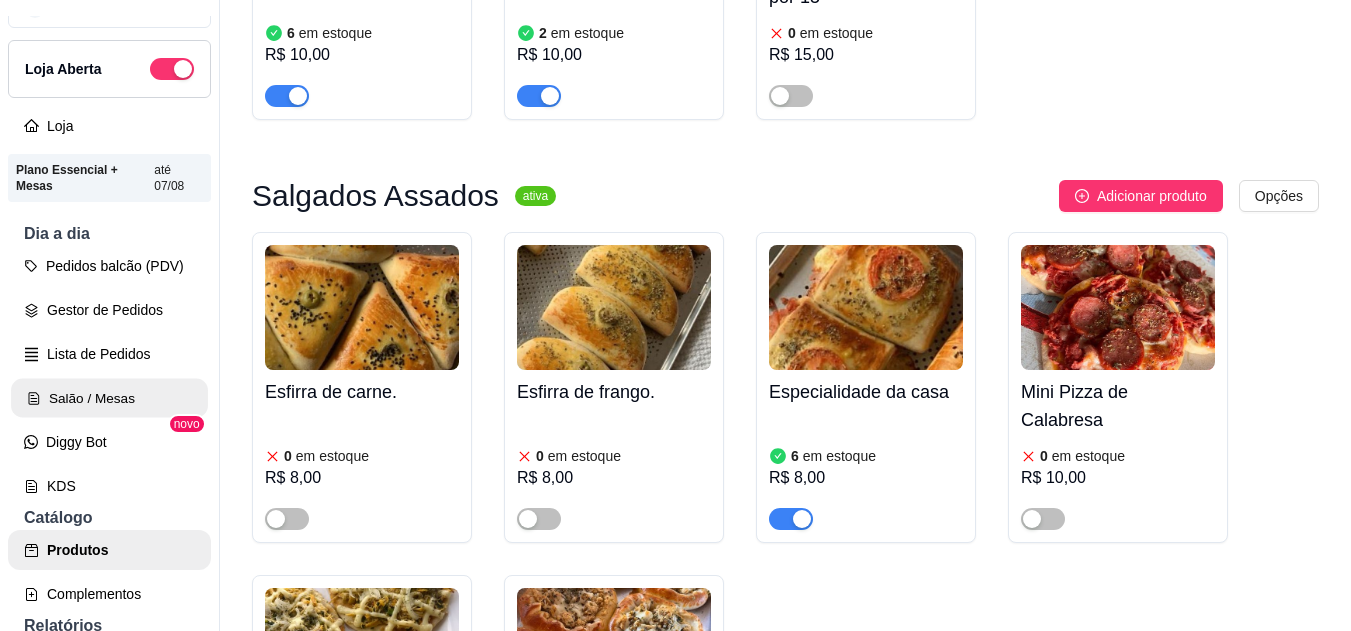 click on "Salão / Mesas" at bounding box center (109, 398) 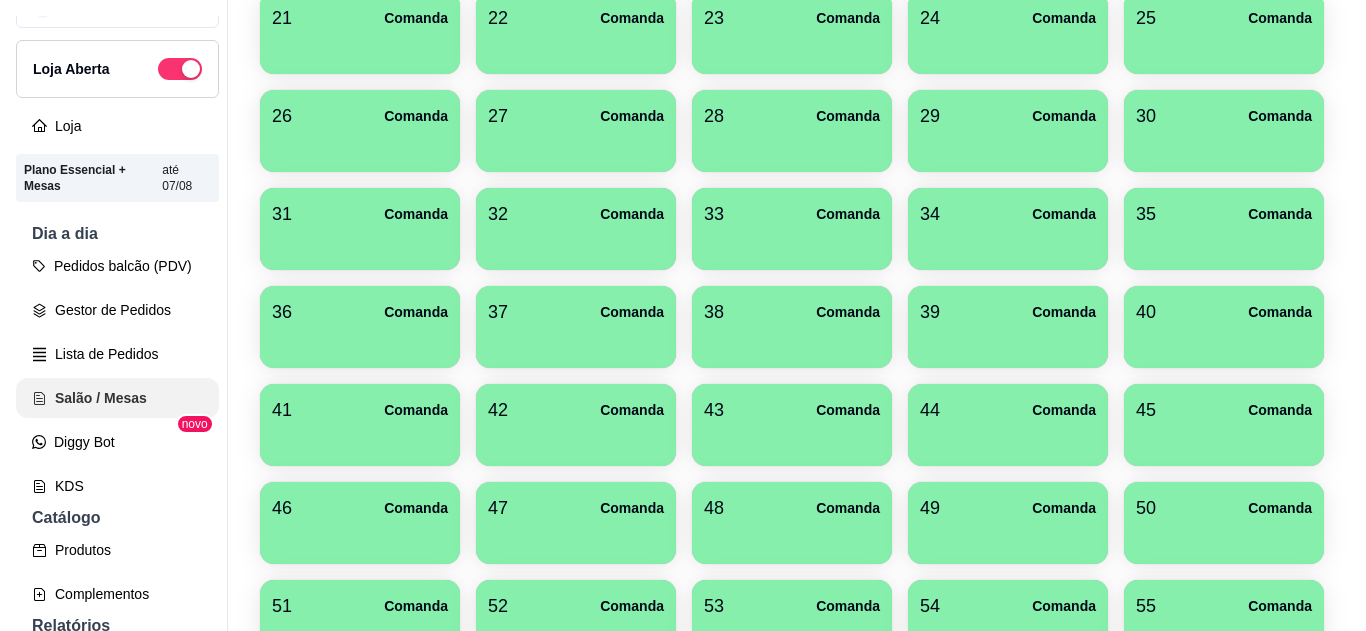 scroll, scrollTop: 0, scrollLeft: 0, axis: both 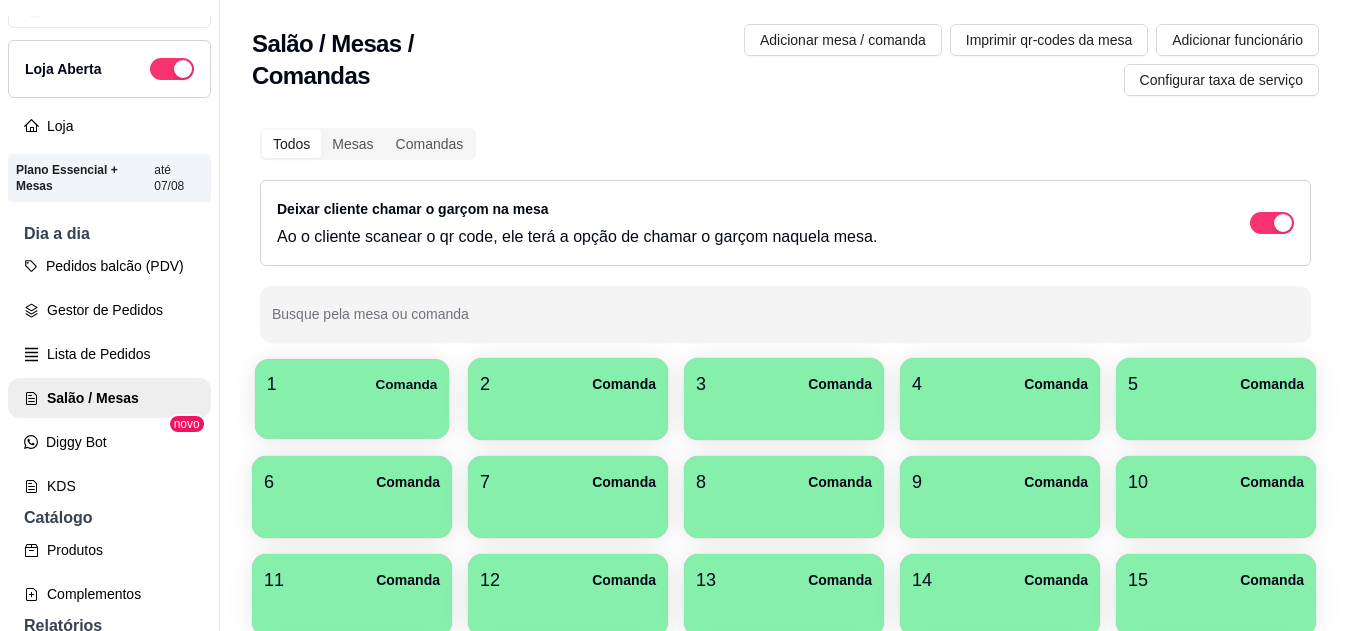 click at bounding box center [352, 412] 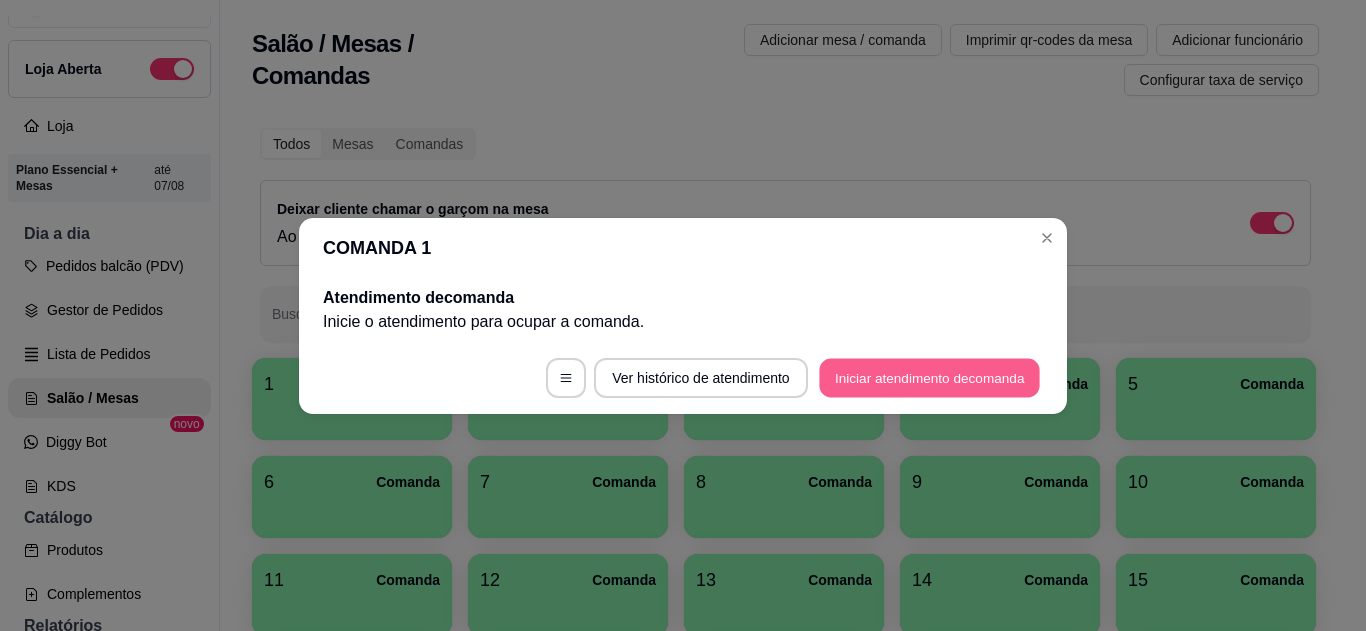 click on "Iniciar atendimento de  comanda" at bounding box center (929, 377) 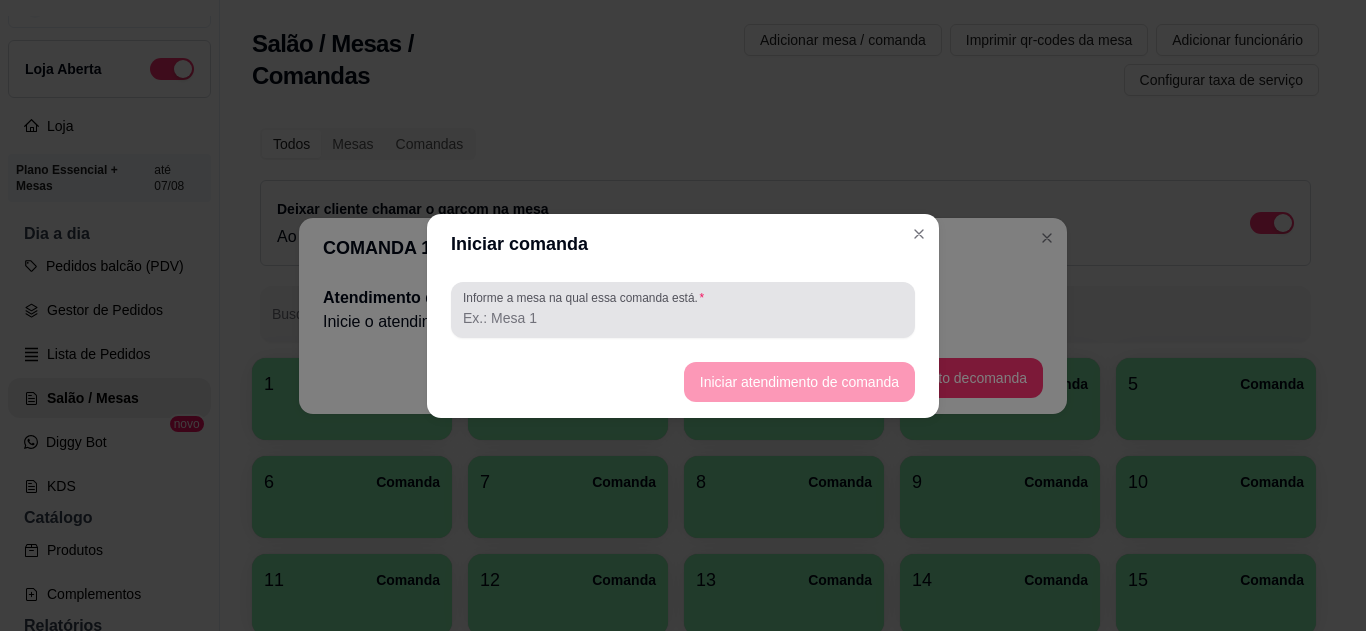 click on "Informe a mesa na qual essa comanda está." at bounding box center [683, 318] 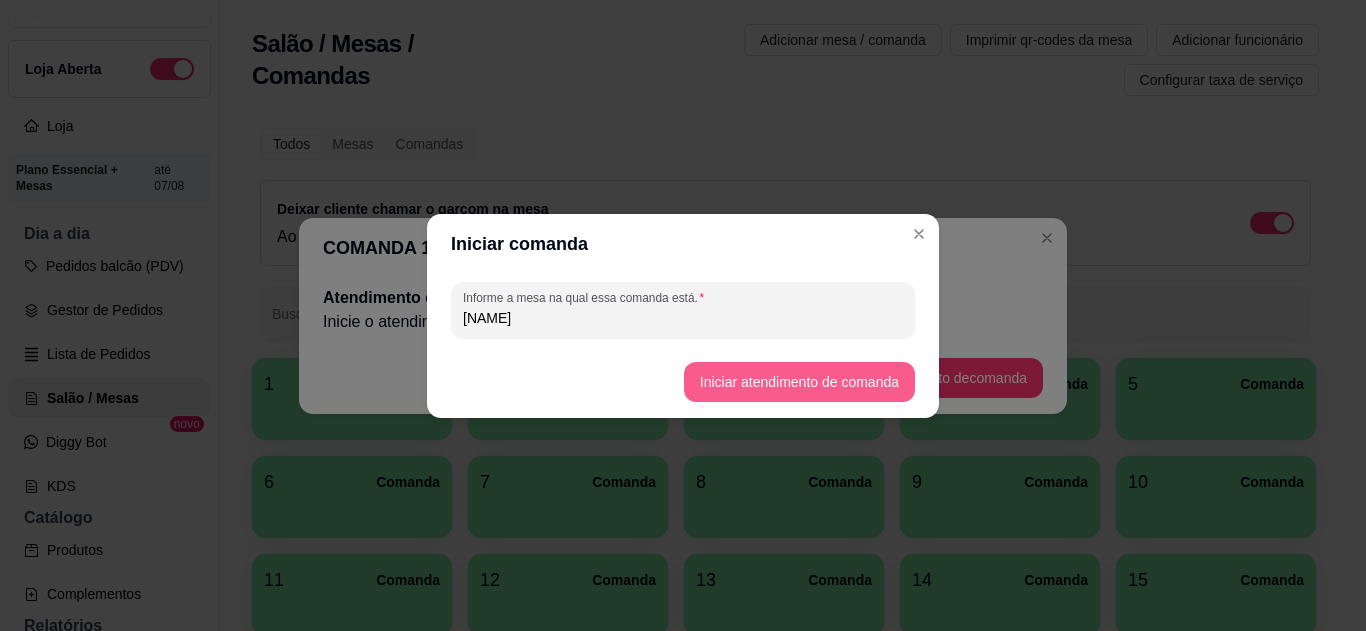 type on "CAIO" 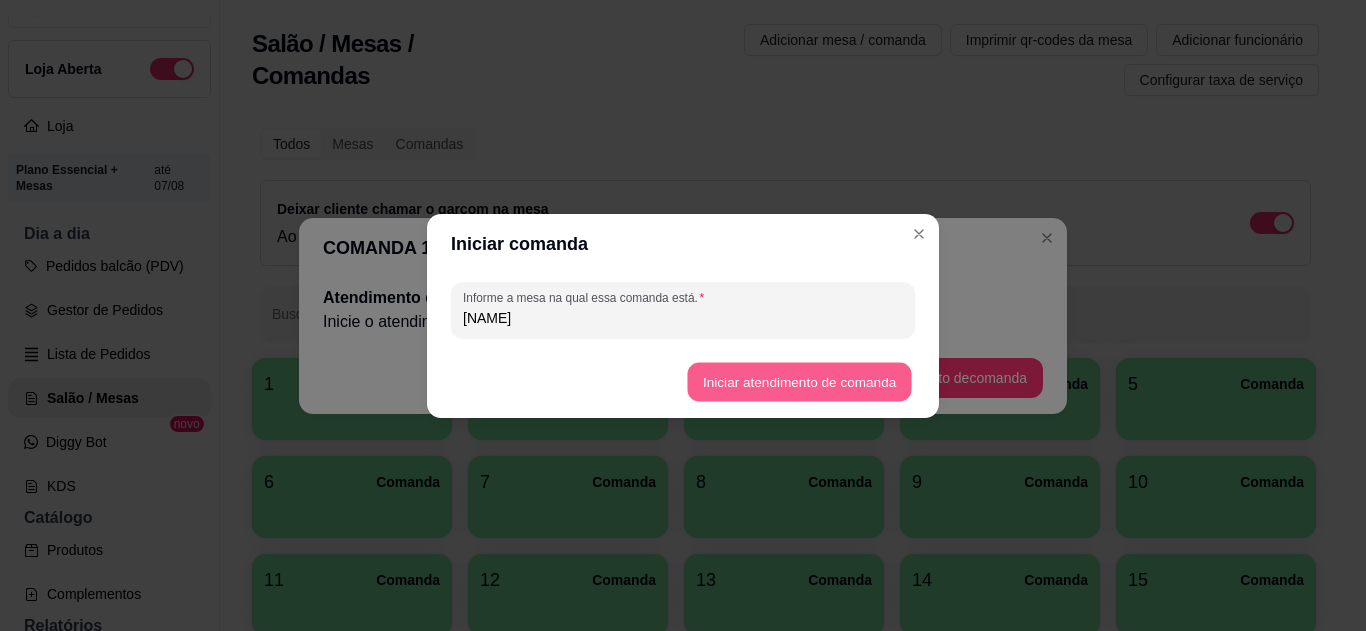 click on "Iniciar atendimento de comanda" at bounding box center (799, 381) 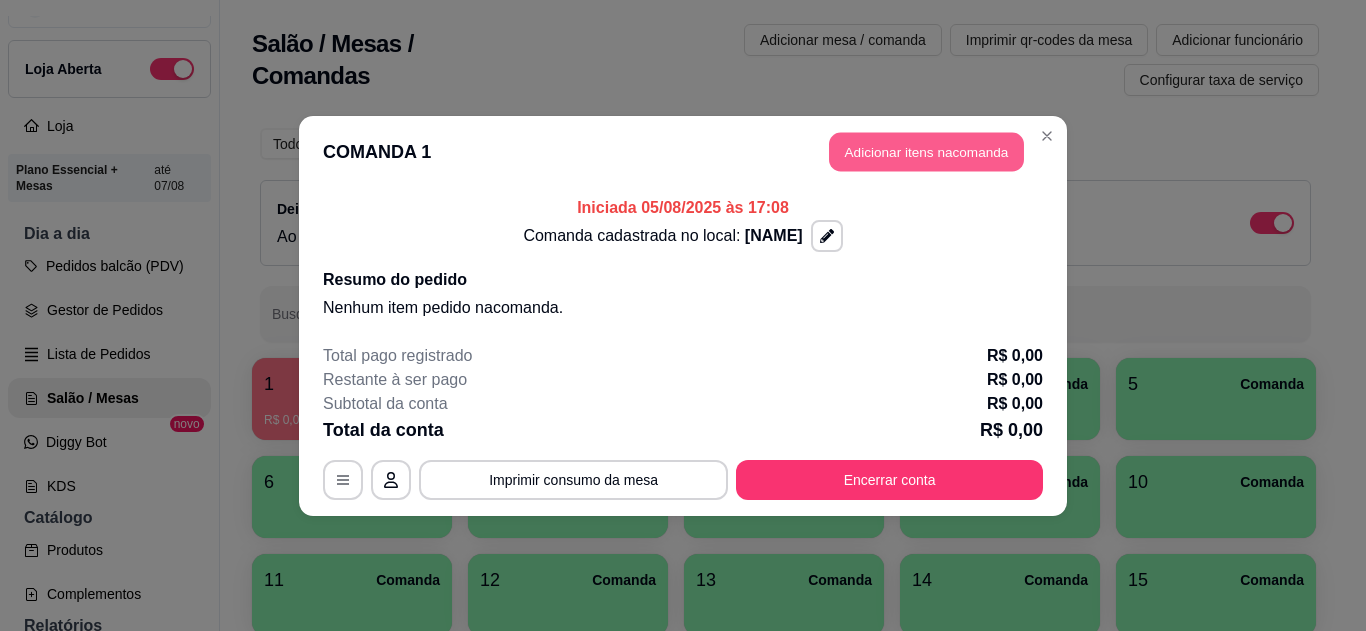 click on "Adicionar itens na  comanda" at bounding box center [926, 151] 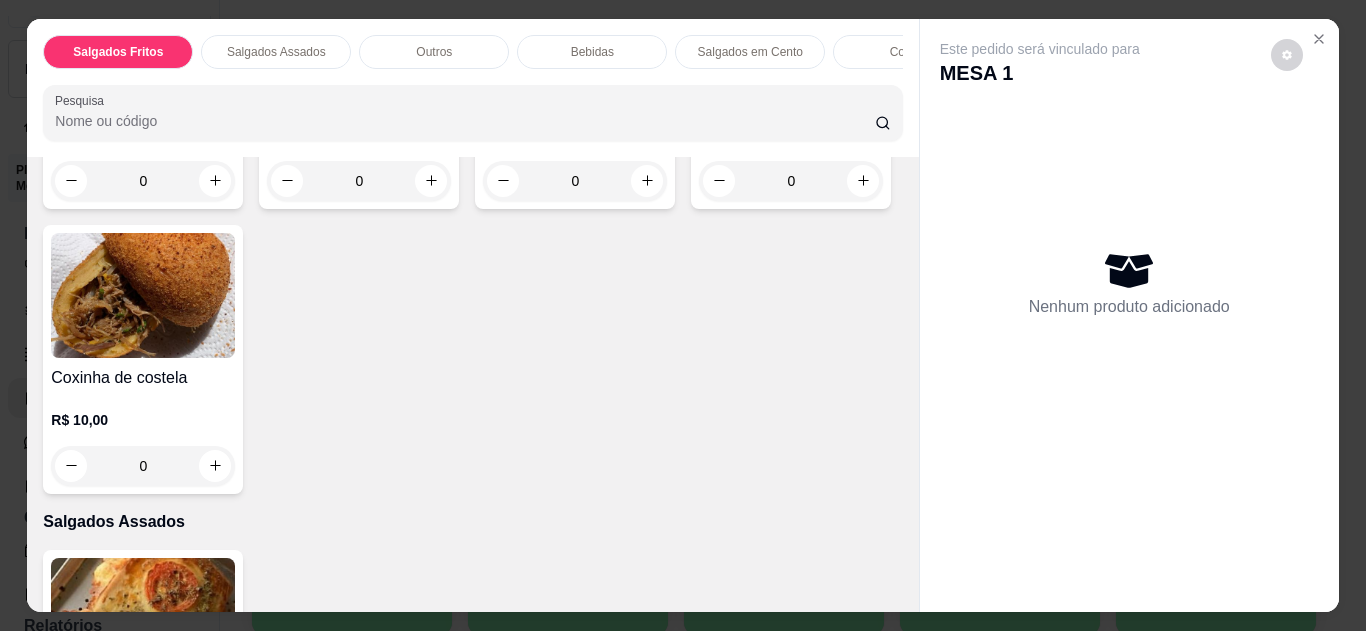 scroll, scrollTop: 412, scrollLeft: 0, axis: vertical 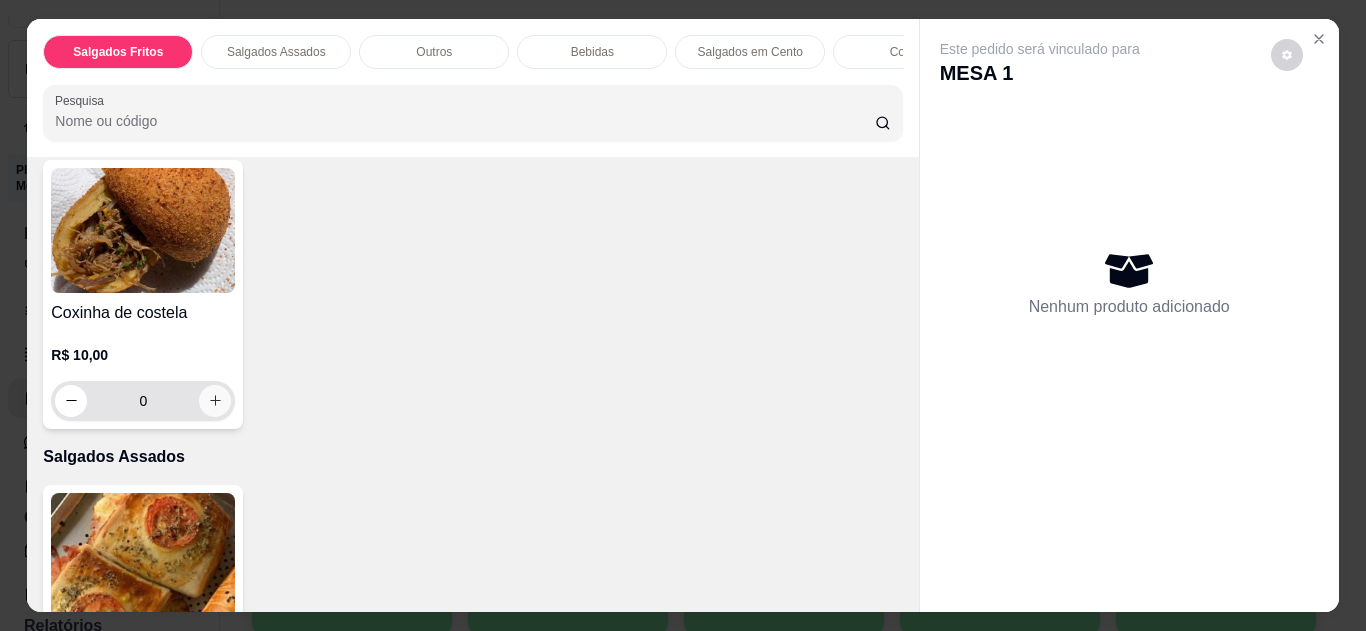 click 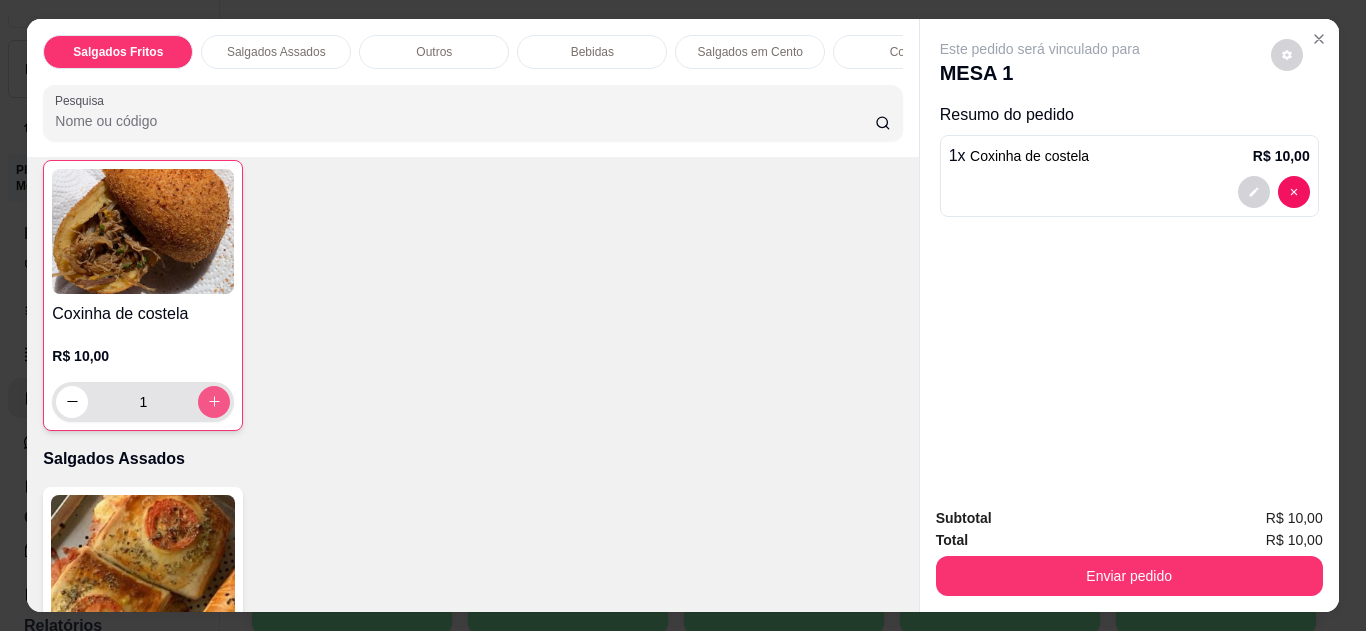 type on "1" 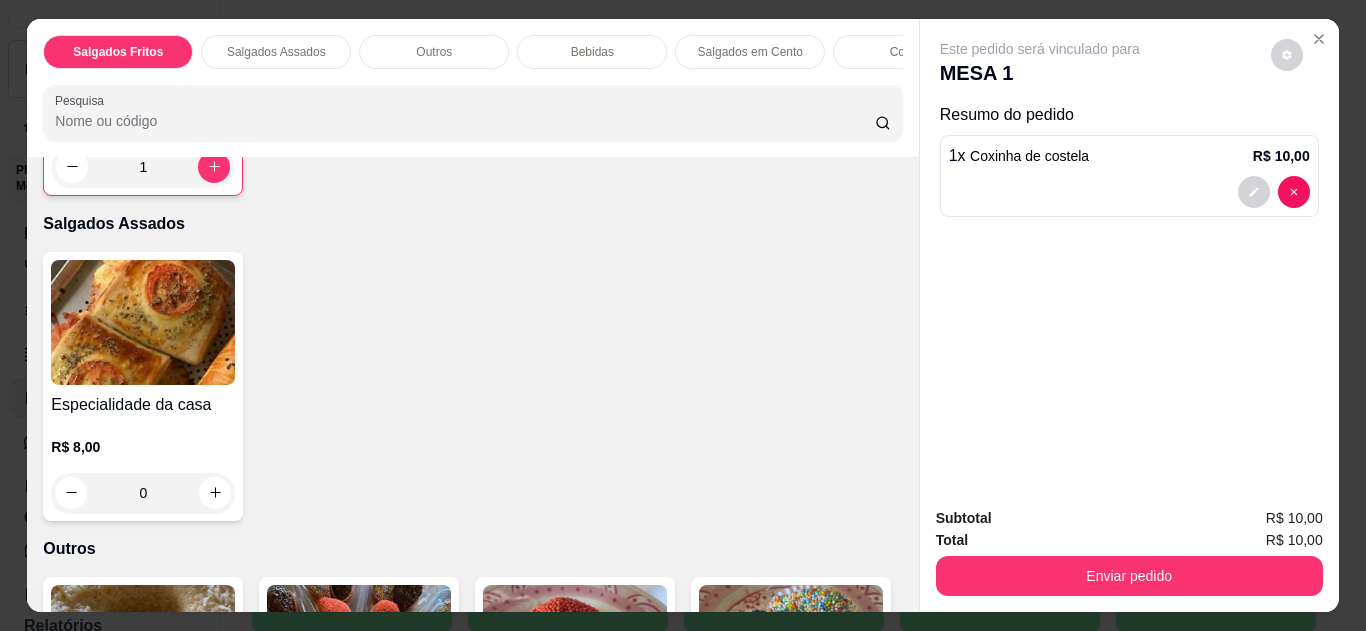 scroll, scrollTop: 663, scrollLeft: 0, axis: vertical 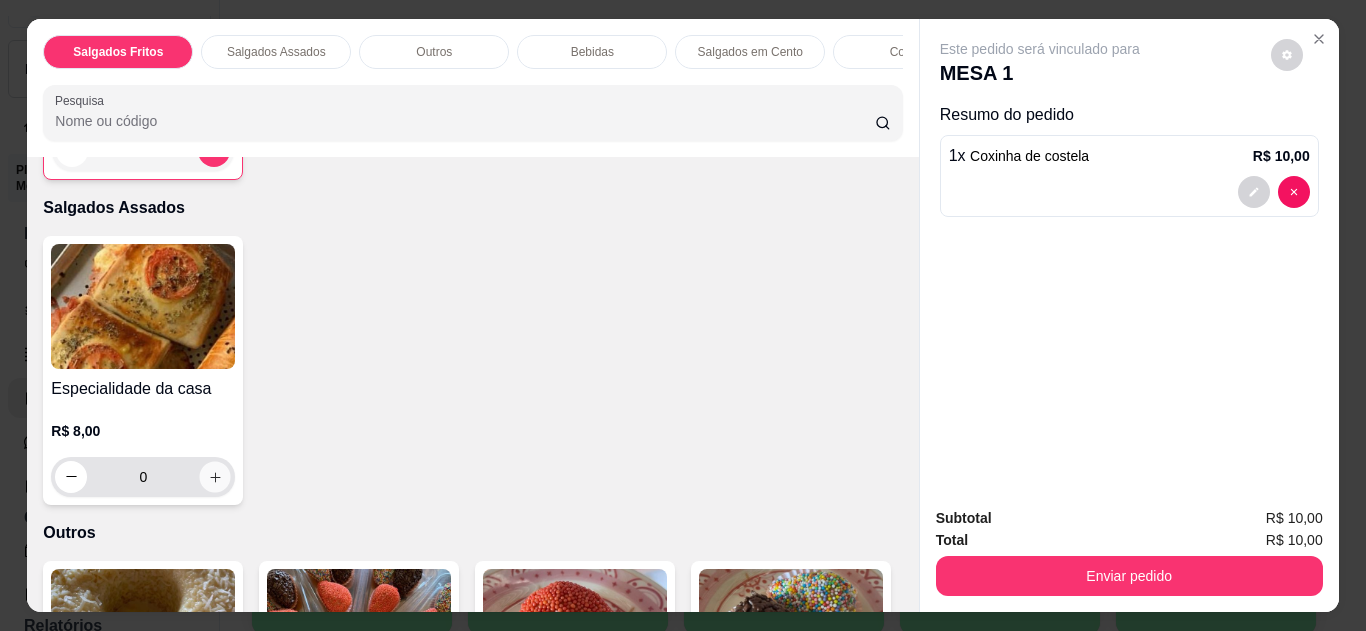 click 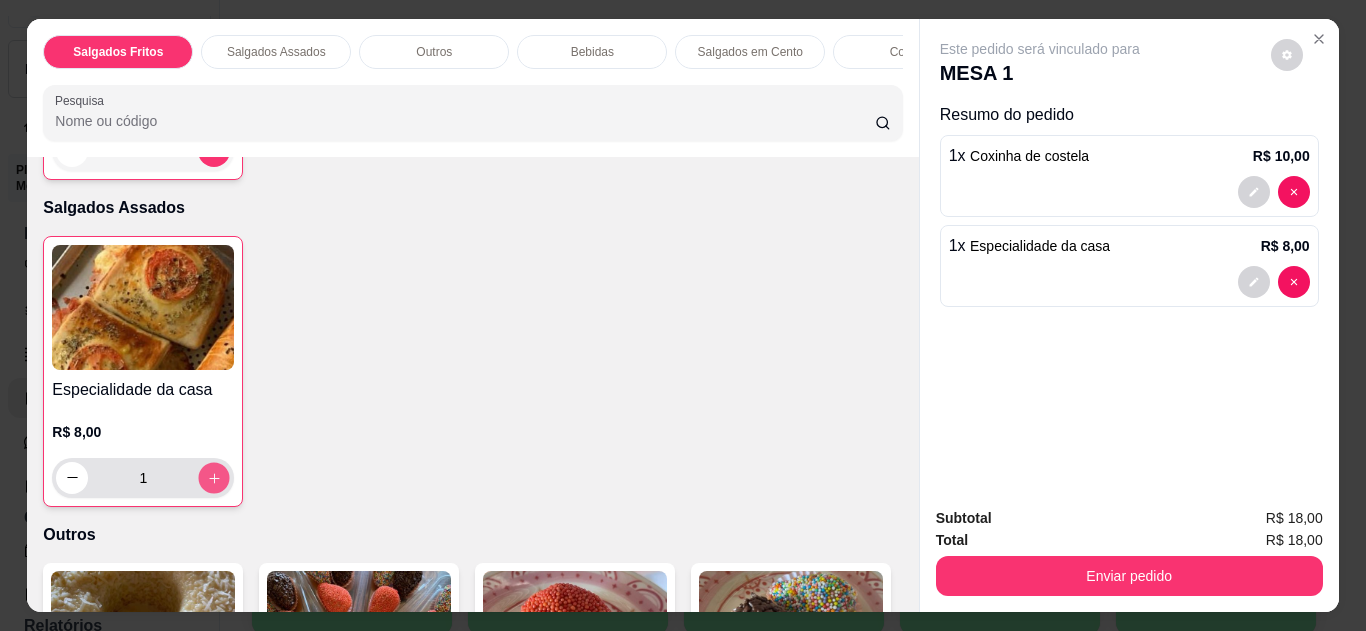 click 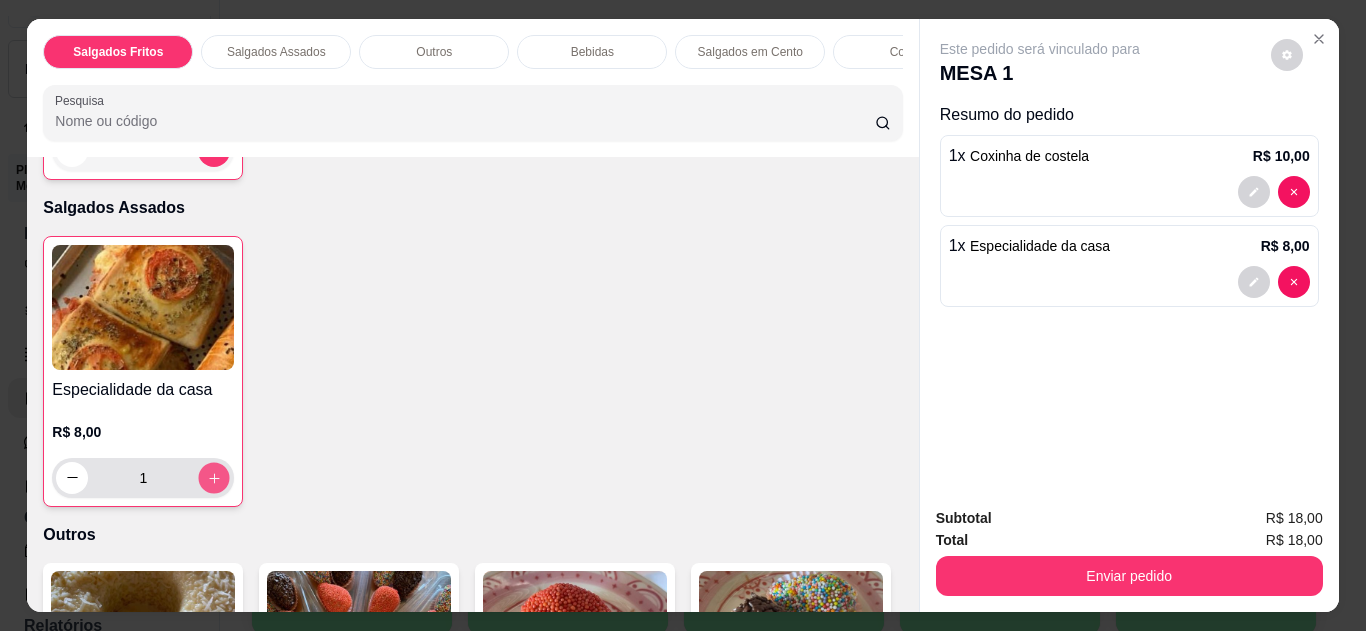 type on "2" 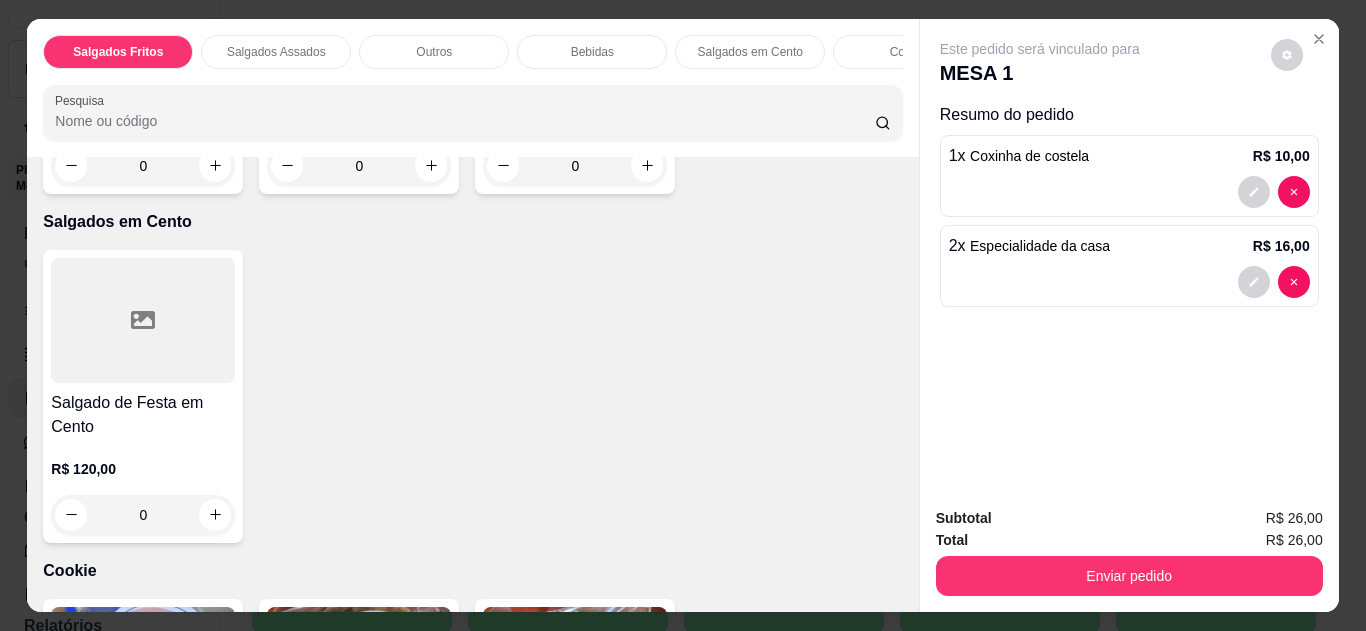 scroll, scrollTop: 1982, scrollLeft: 0, axis: vertical 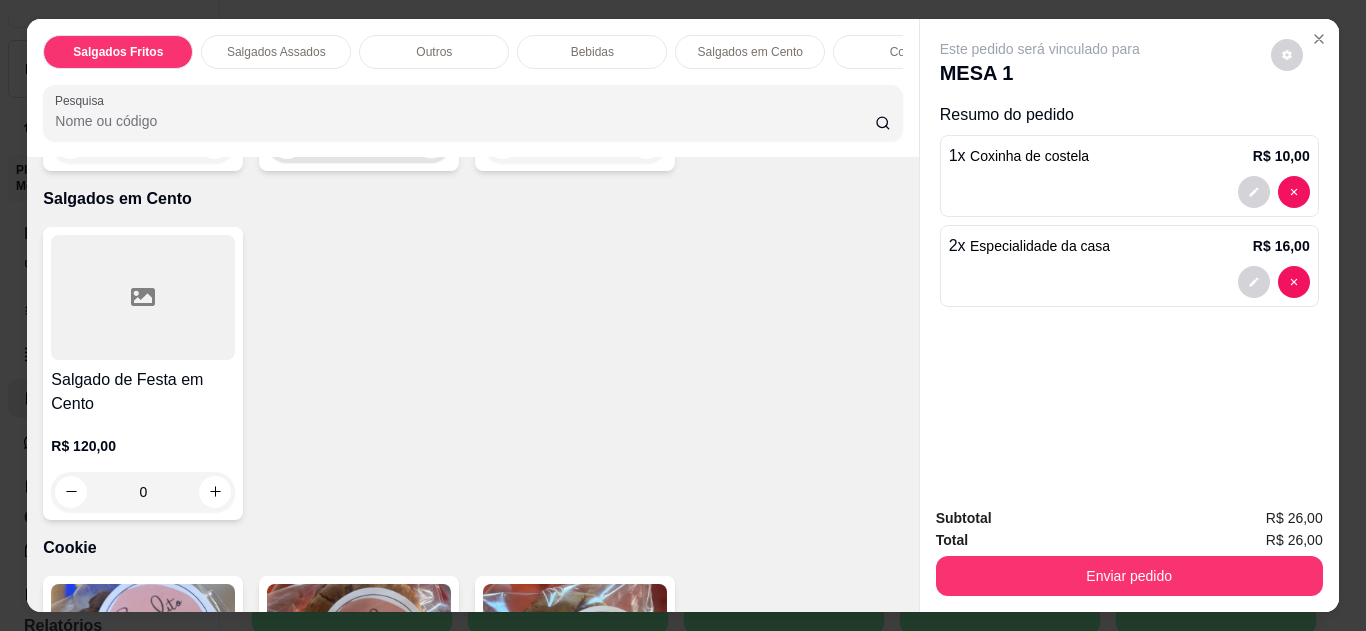 click 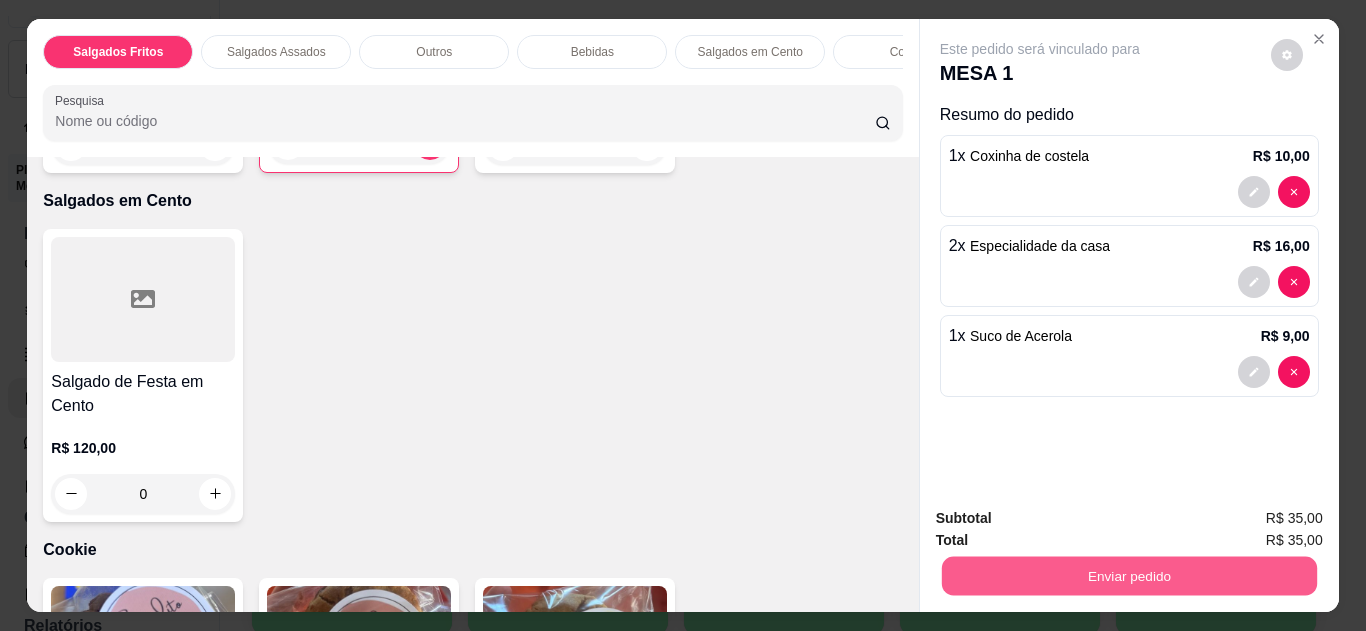 click on "Enviar pedido" at bounding box center [1128, 576] 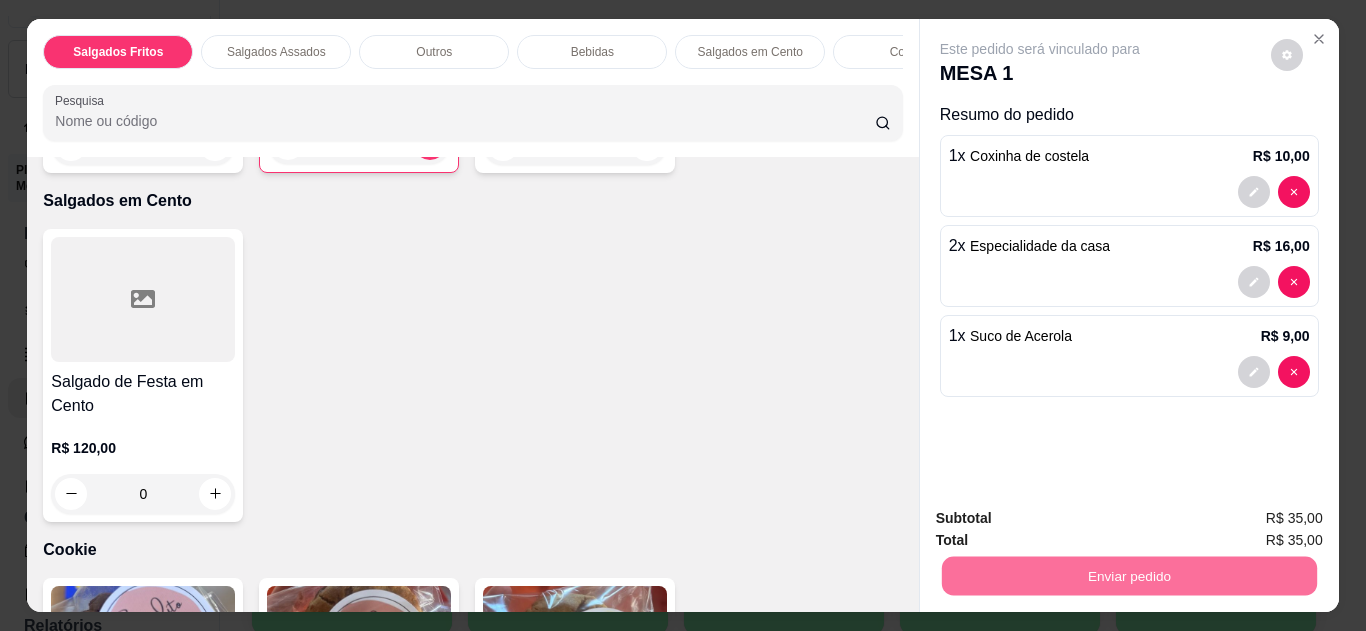 click on "Não registrar e enviar pedido" at bounding box center [1063, 519] 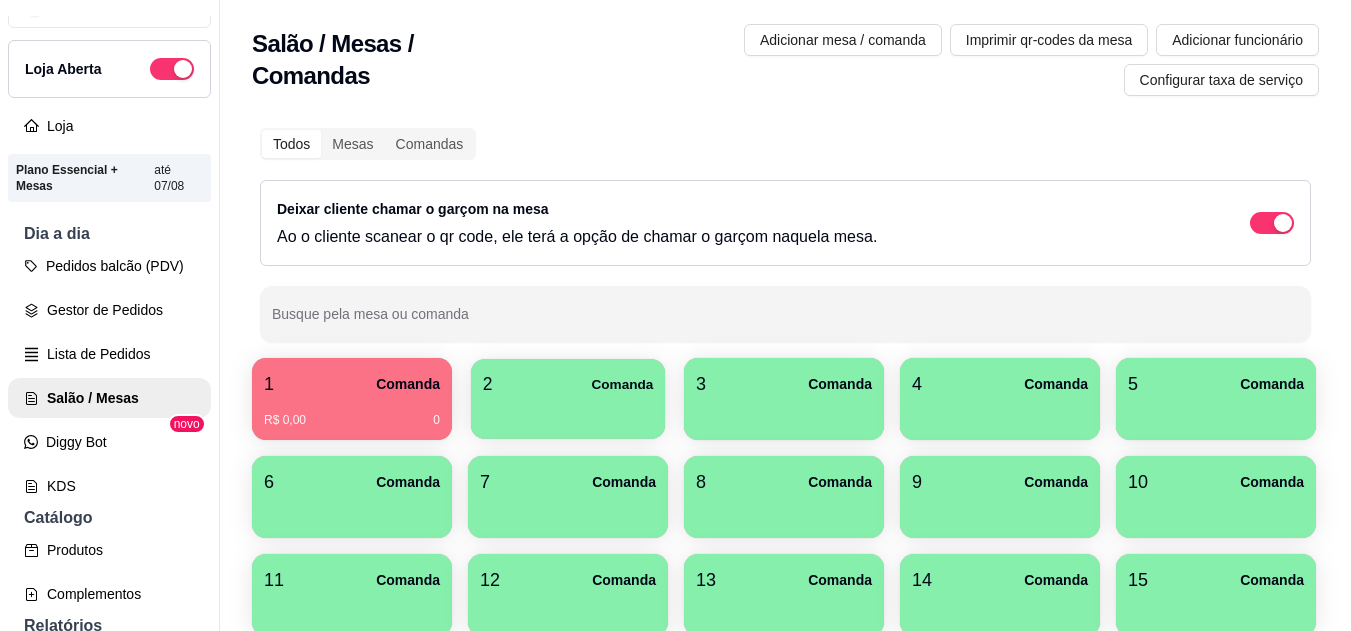 click on "Comanda" at bounding box center (622, 384) 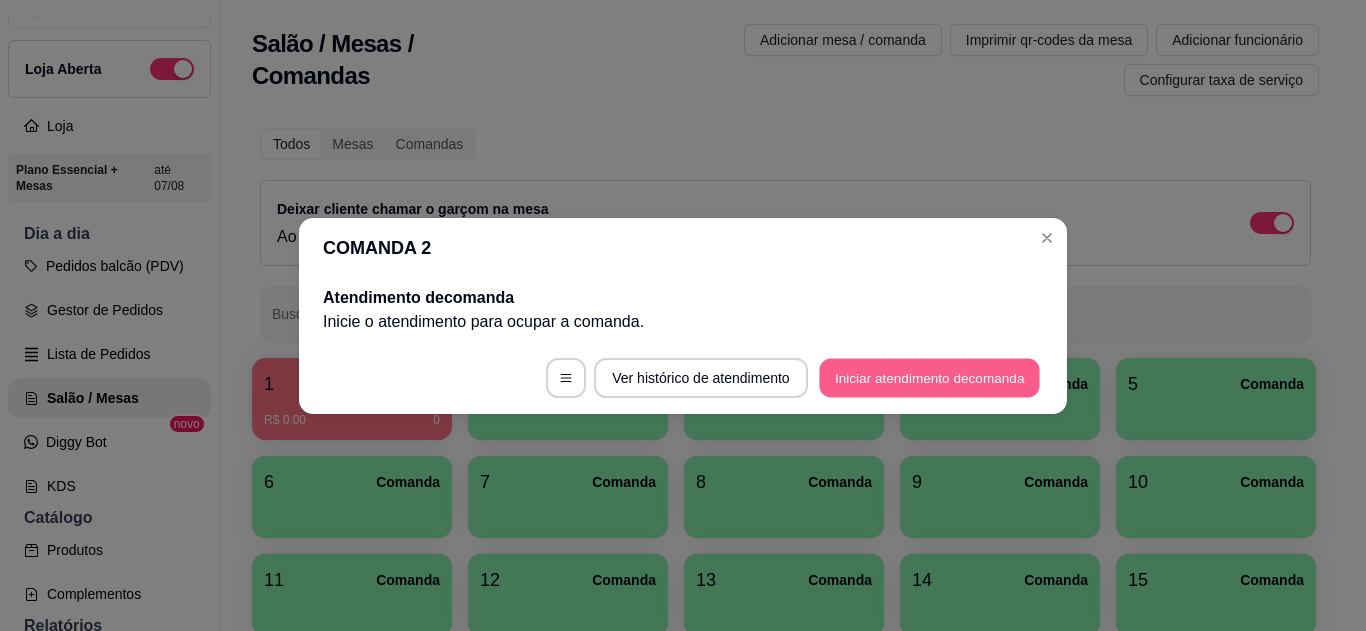 click on "Iniciar atendimento de  comanda" at bounding box center (929, 377) 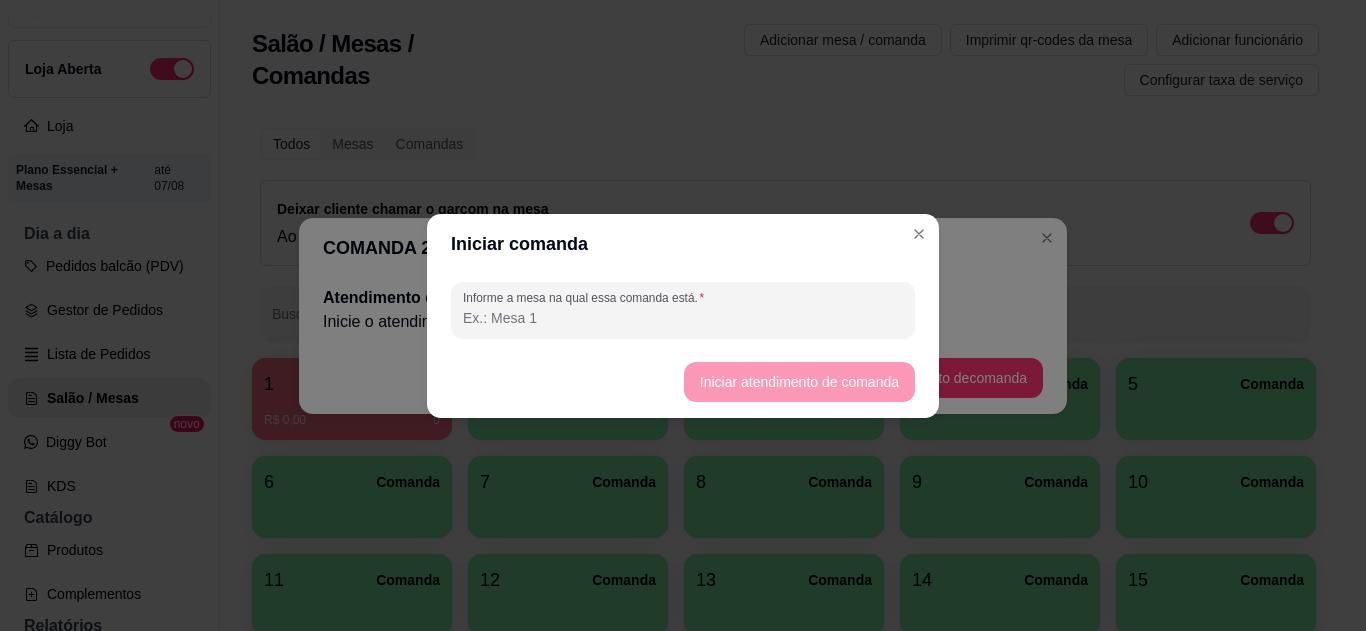 click on "Informe a mesa na qual essa comanda está." at bounding box center (683, 318) 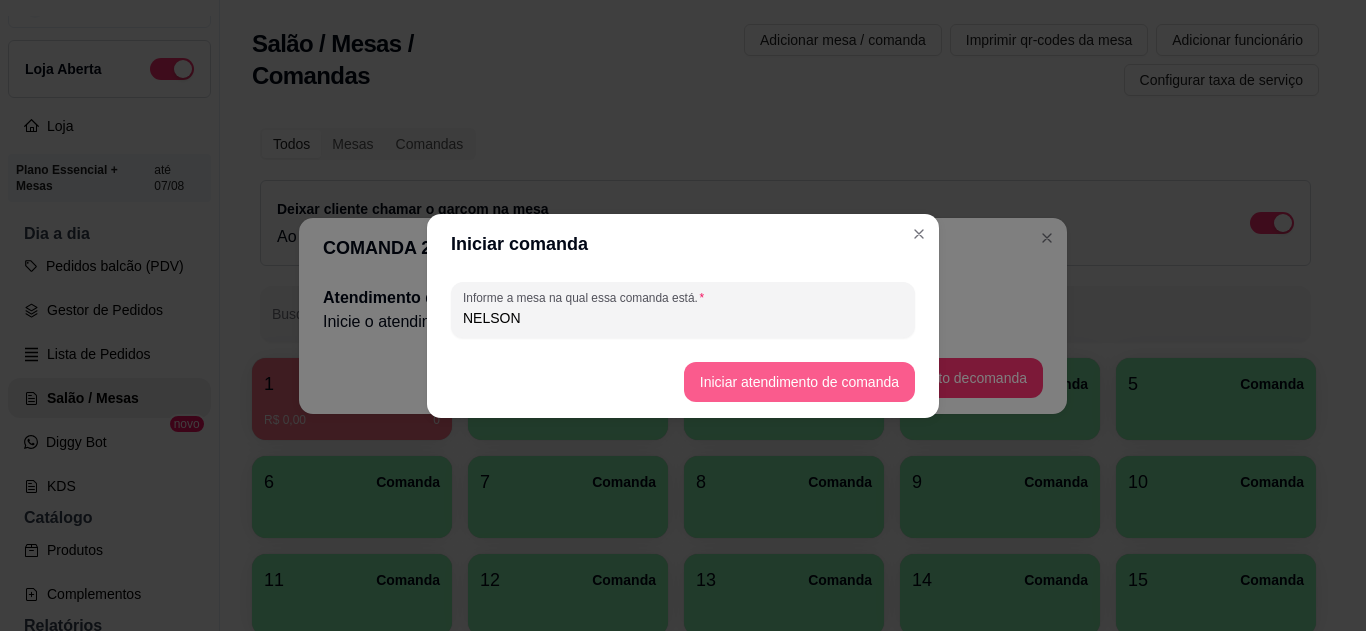type on "NELSON" 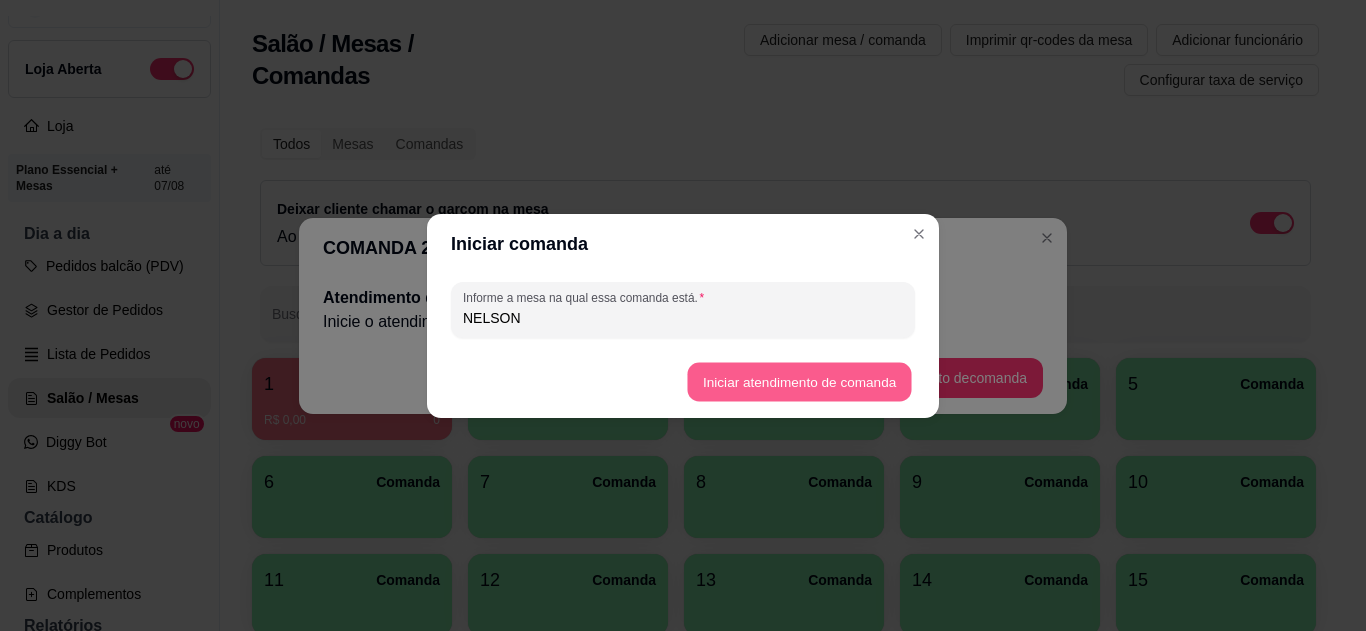 click on "Iniciar atendimento de comanda" at bounding box center [799, 381] 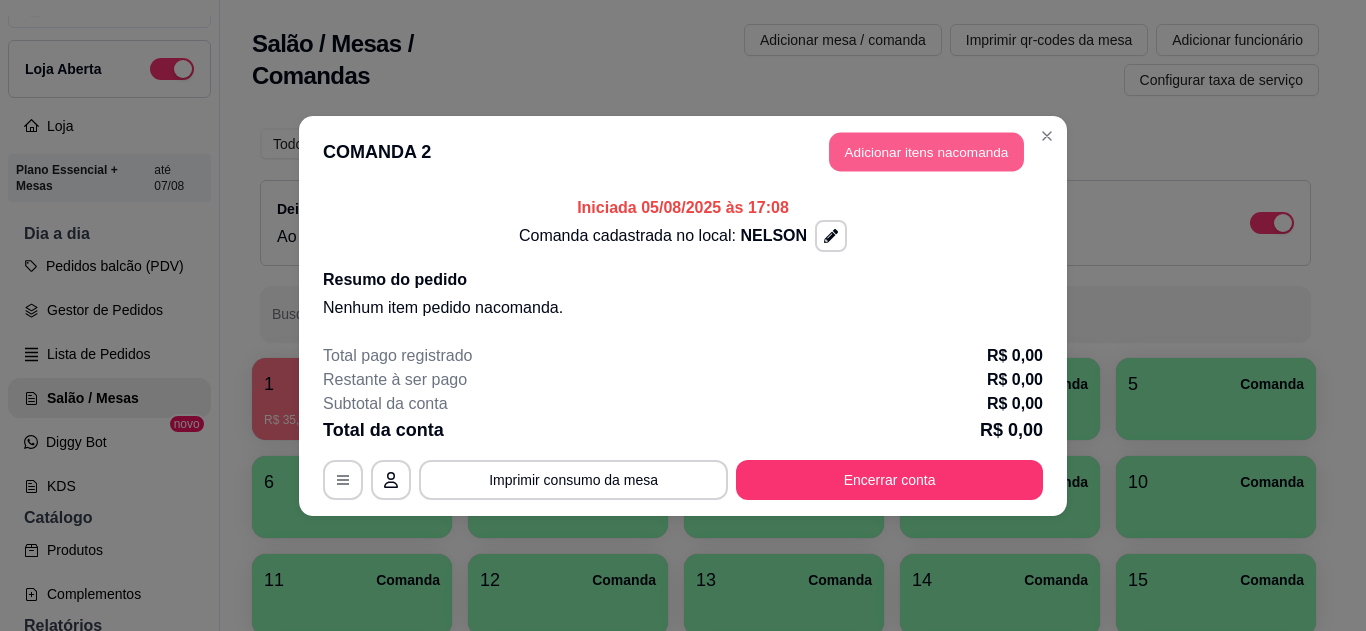 click on "Adicionar itens na  comanda" at bounding box center [926, 151] 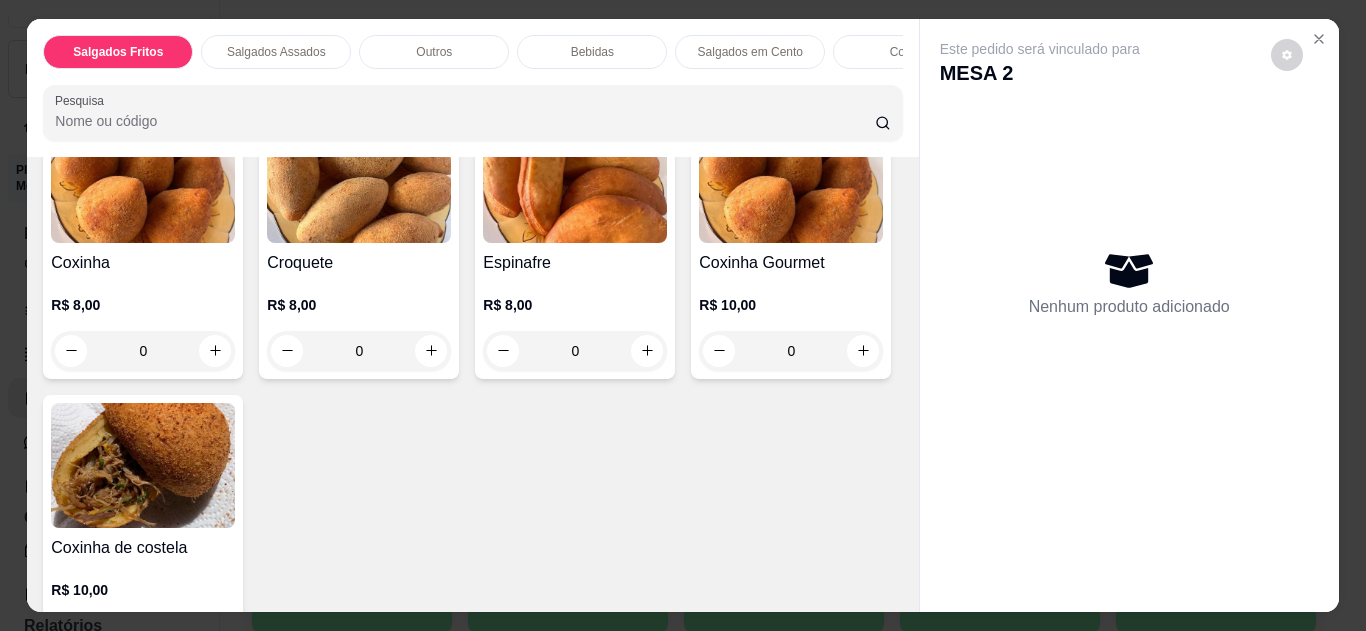 scroll, scrollTop: 154, scrollLeft: 0, axis: vertical 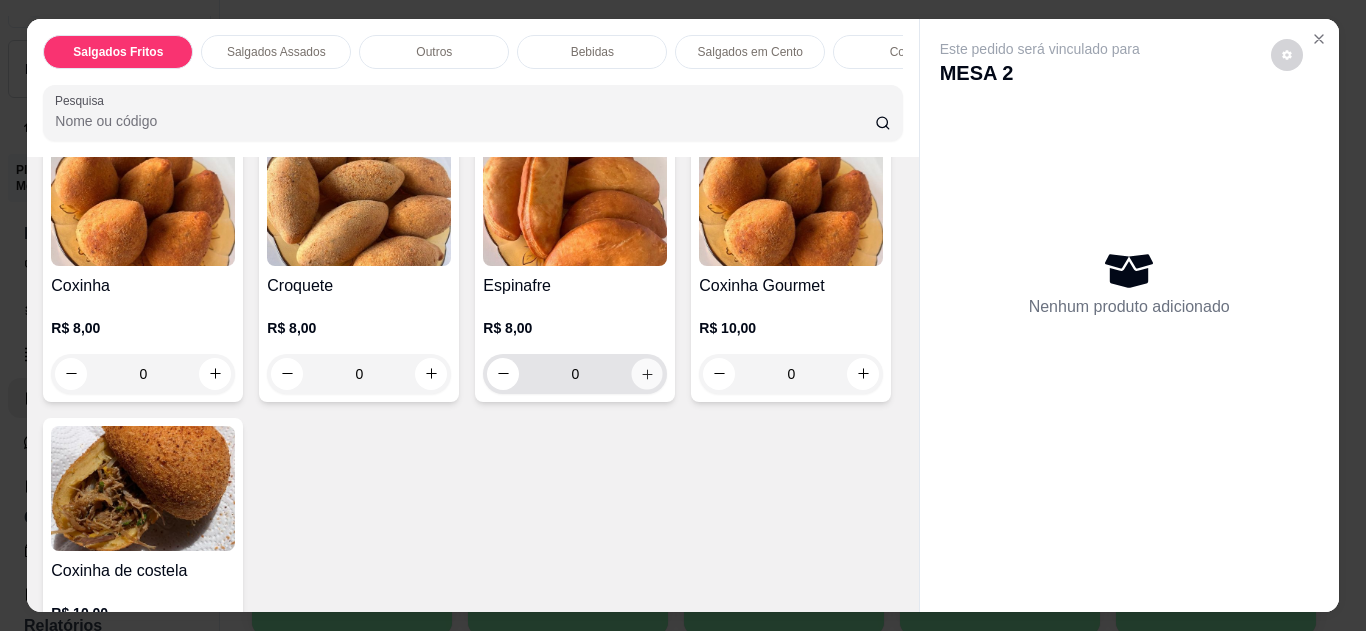 click 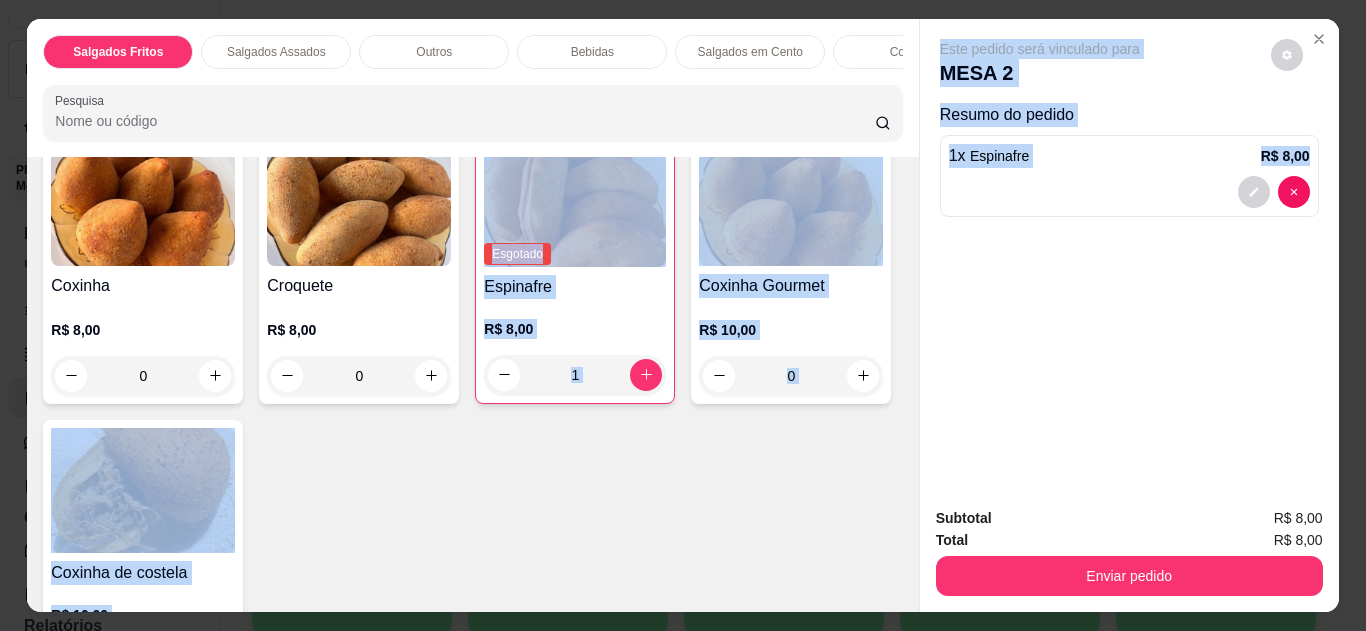 click on "Salgados Fritos Salgados Assados Outros Bebidas Salgados em Cento Cookie Pesquisa Item avulso Salgados Fritos Coxinha    R$ 8,00 0 Croquete   R$ 8,00 0 Esgotado Espinafre   R$ 8,00 1 Coxinha Gourmet   R$ 10,00 0 Coxinha de costela   R$ 10,00 0 Salgados Assados Especialidade da casa   R$ 8,00 0 Outros Bolo Podre   R$ 10,00 0 Esgotado Trio de Coxinha de Morango   R$ 20,00 0 Coxinha de Morango de Ninho   R$ 8,00 0 Mini Coxinha de Morango   R$ 6,00 0 Bebidas Coca-Cola Lata   R$ 7,00 0 Guaraná Antártica Lata   R$ 7,00 0 Esgotado Coca-Cola Zero    R$ 7,00 0 Esgotado Guaraná Antártica Zero Lata   R$ 7,00 0 Suco de Maracujá   R$ 9,00 0 Suco de Acerola   R$ 9,00 0 Suco de Goiaba   R$ 9,00 0 Salgados em Cento Salgado de Festa em Cento   R$ 120,00 0 Cookie Black 70%   R$ 12,00 0 Duo Hershey’s   R$ 12,00 0 Limão Siciliano   R$ 12,00 0 Este pedido será vinculado para   MESA 2 Resumo do pedido 1 x   Espinafre R$ 8,00 Subtotal R$ 8,00 Total R$ 8,00 Enviar pedido" at bounding box center [682, 315] 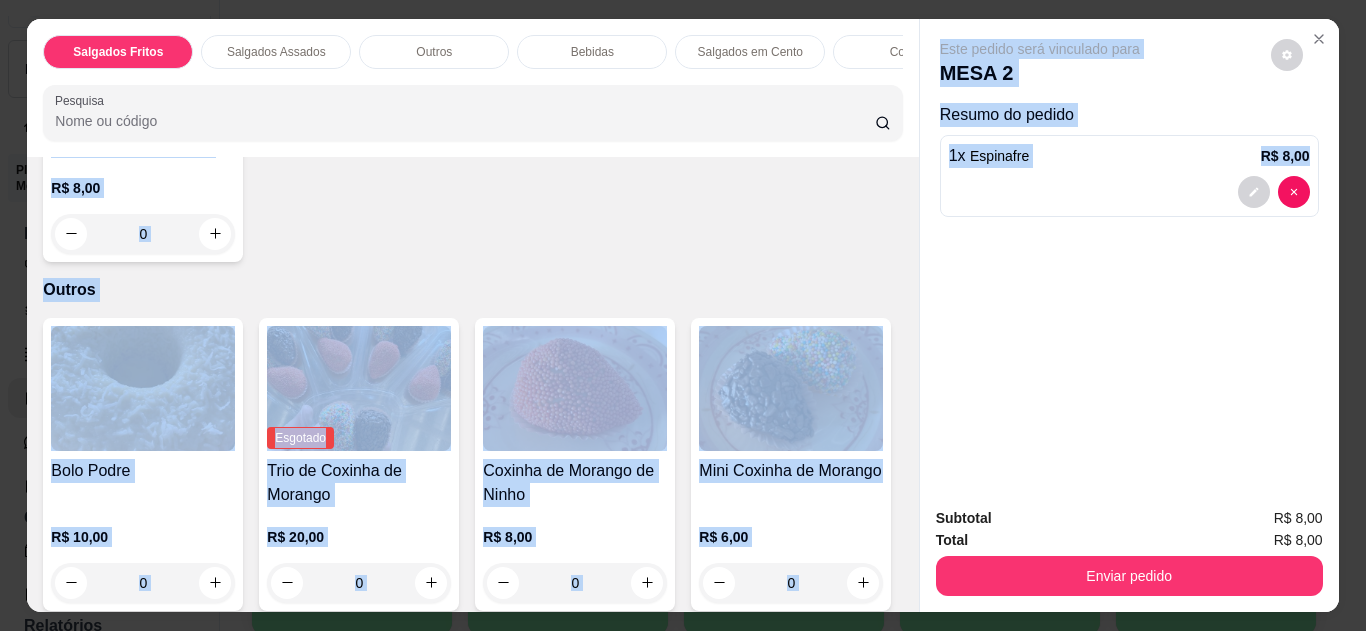 scroll, scrollTop: 938, scrollLeft: 0, axis: vertical 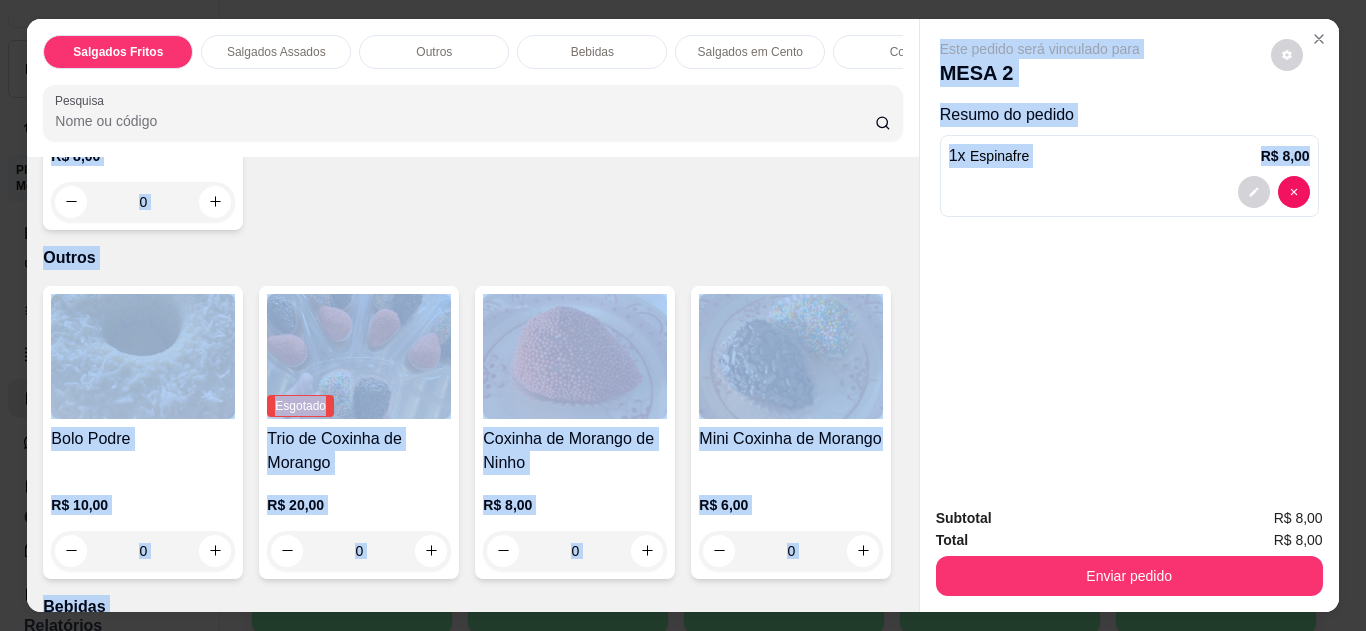 click on "Bolo Podre   R$ 10,00 0 Esgotado Trio de Coxinha de Morango   R$ 20,00 0 Coxinha de Morango de Ninho   R$ 8,00 0 Mini Coxinha de Morango   R$ 6,00 0" at bounding box center (472, 432) 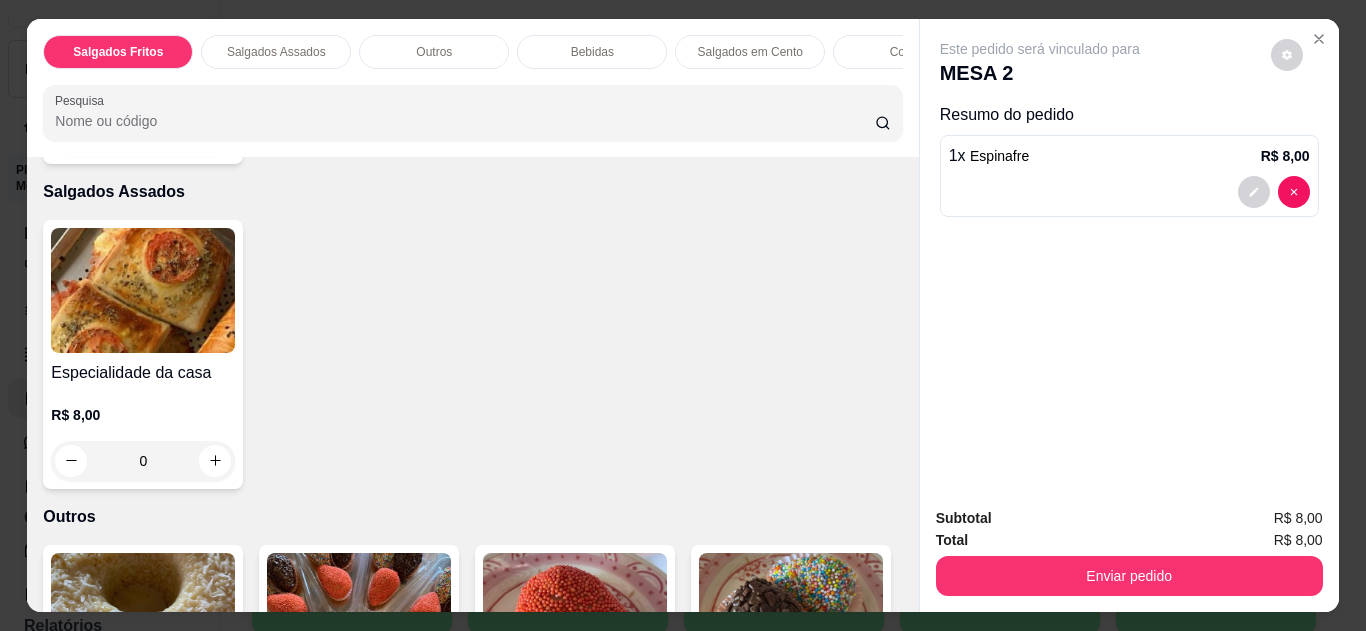 scroll, scrollTop: 614, scrollLeft: 0, axis: vertical 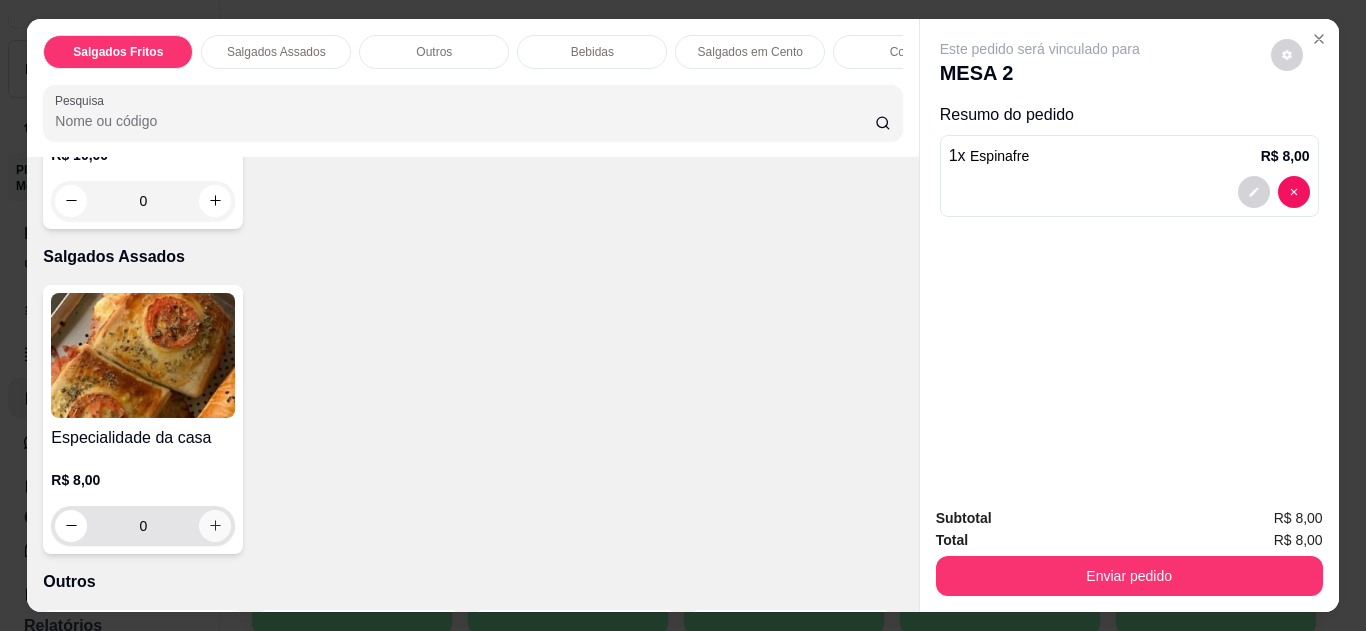 click at bounding box center [215, 526] 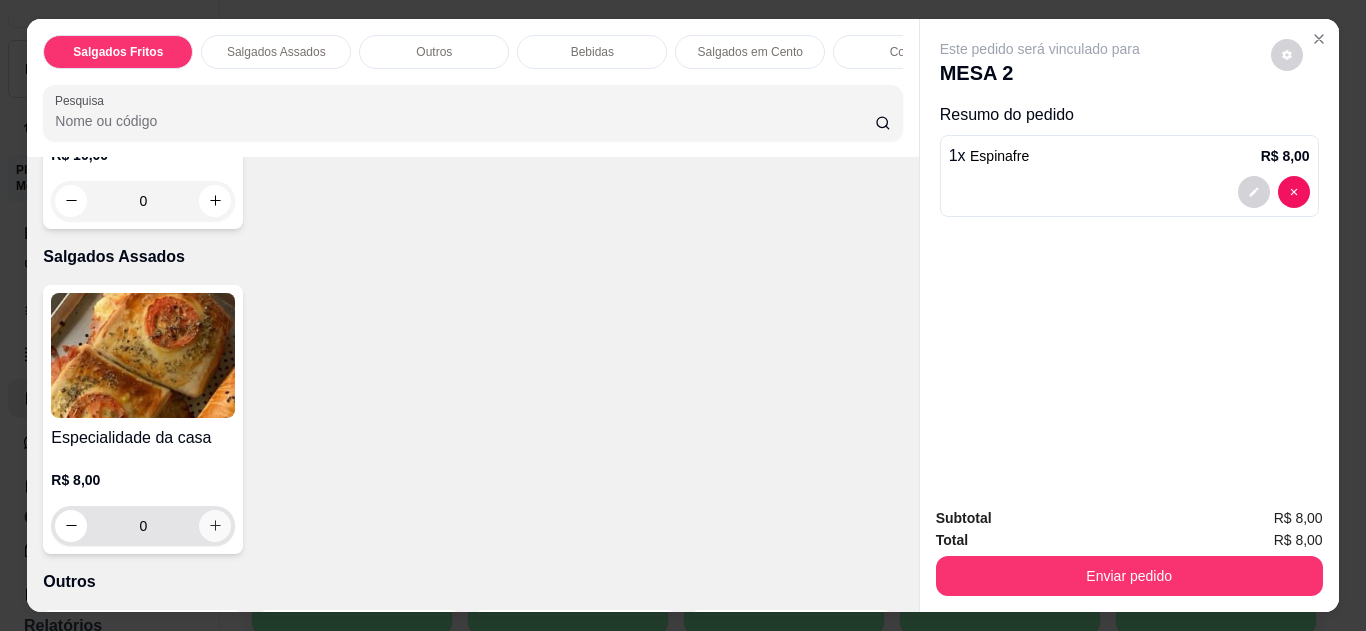 type on "1" 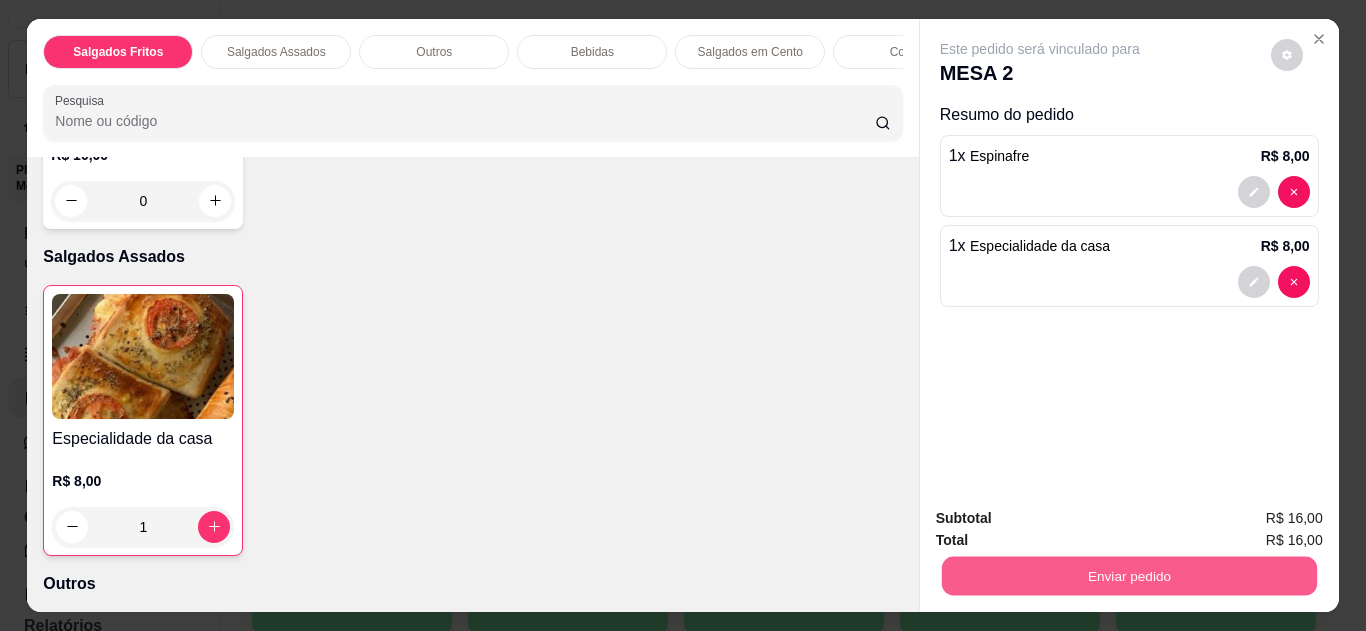 click on "Enviar pedido" at bounding box center (1128, 576) 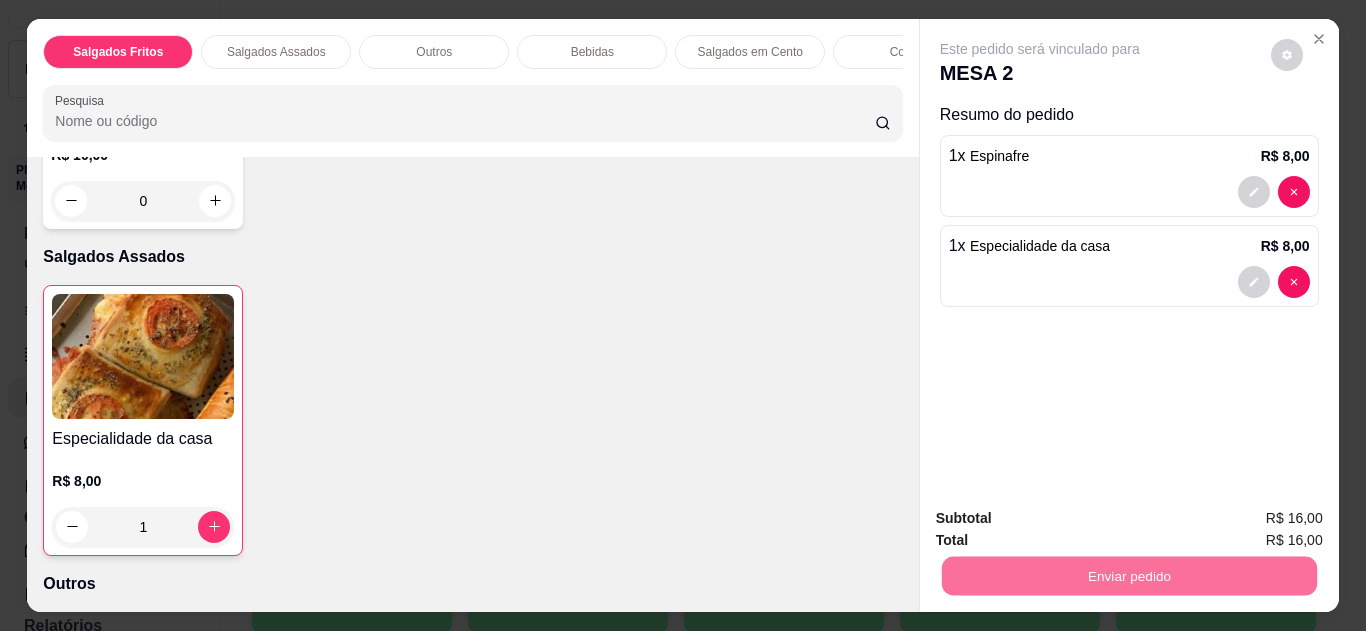 click on "Não registrar e enviar pedido" at bounding box center (1063, 519) 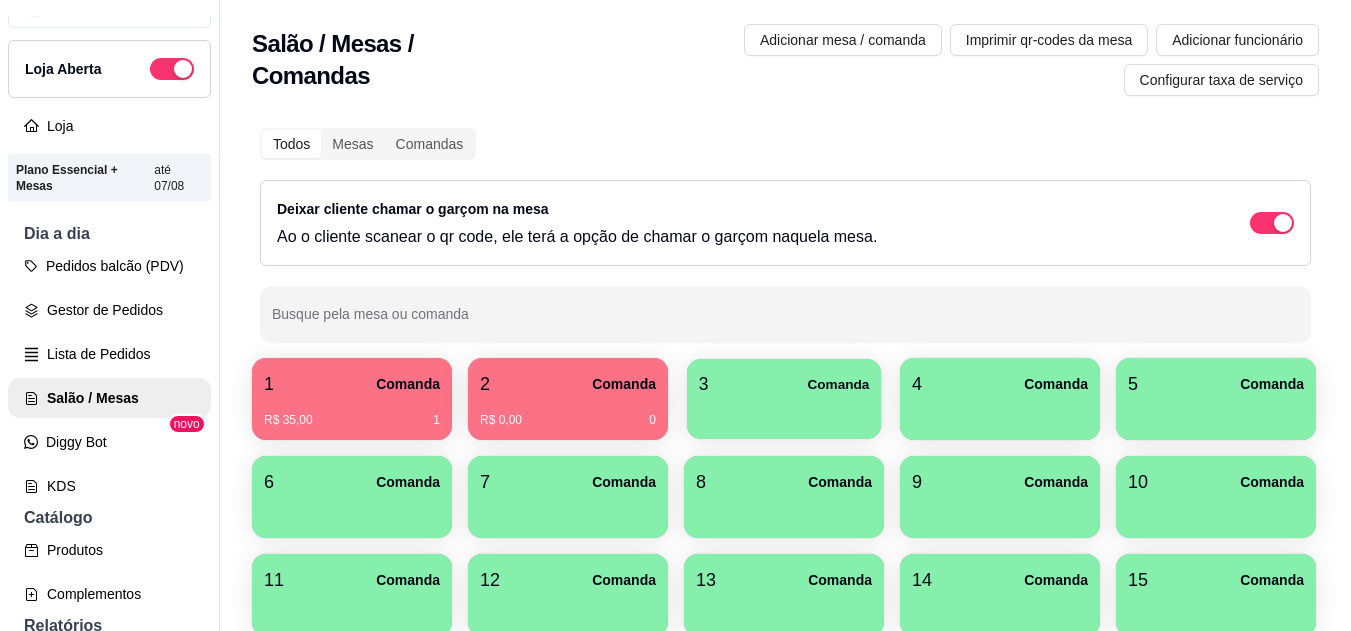 click on "3 Comanda" at bounding box center [784, 384] 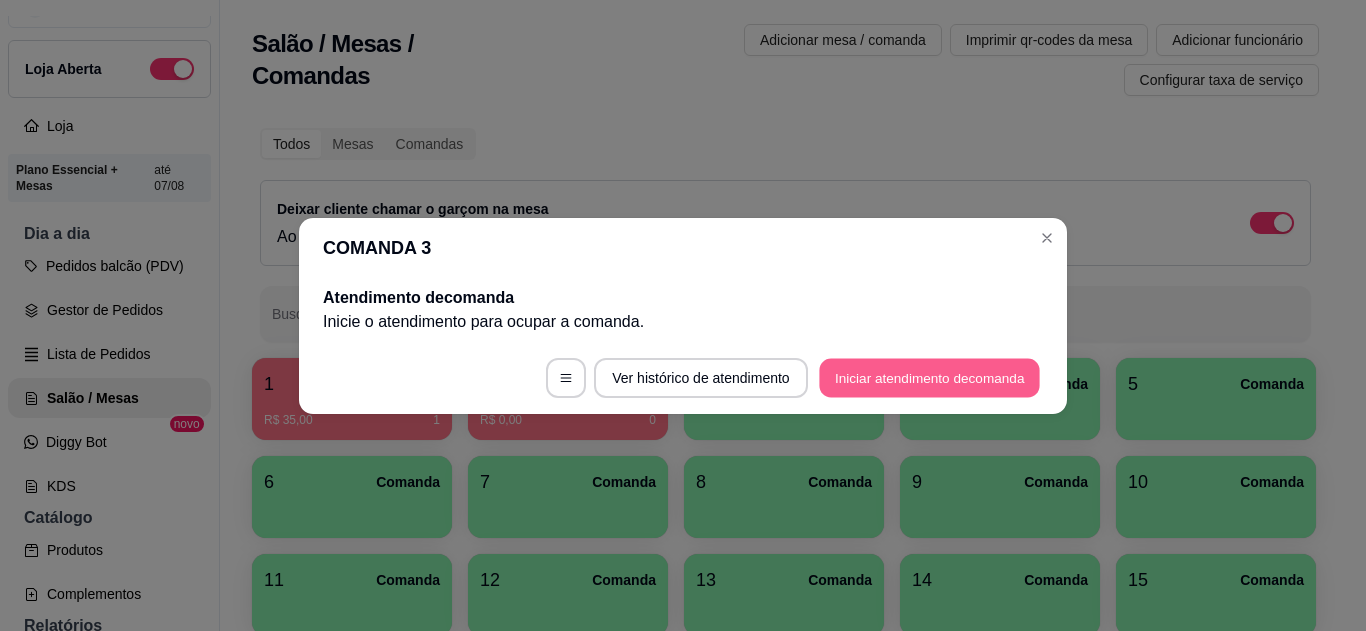 click on "Iniciar atendimento de  comanda" at bounding box center [929, 377] 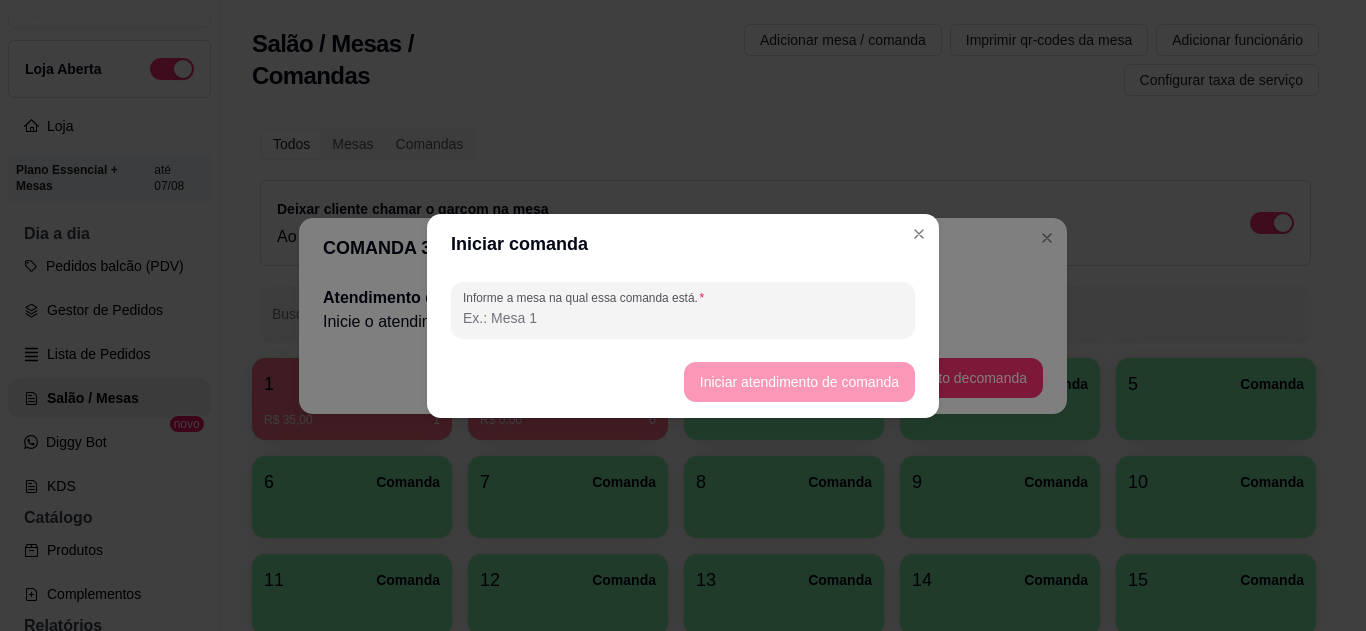 click on "Informe a mesa na qual essa comanda está." at bounding box center [683, 318] 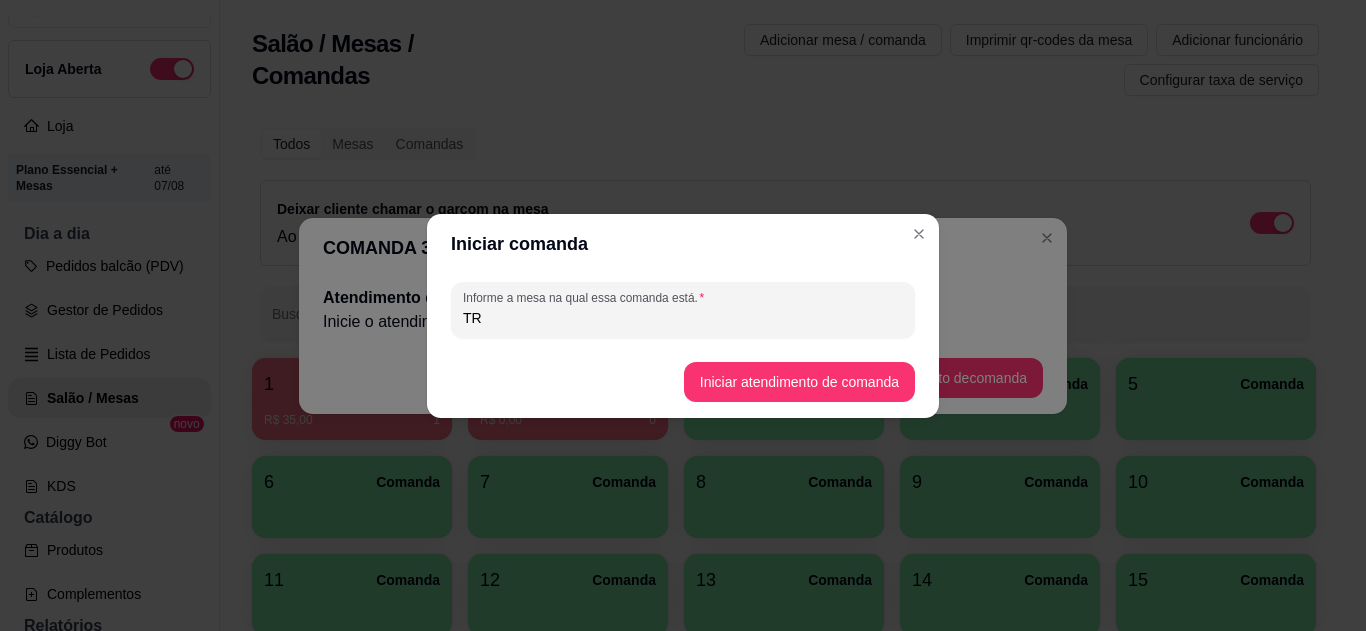 type on "T" 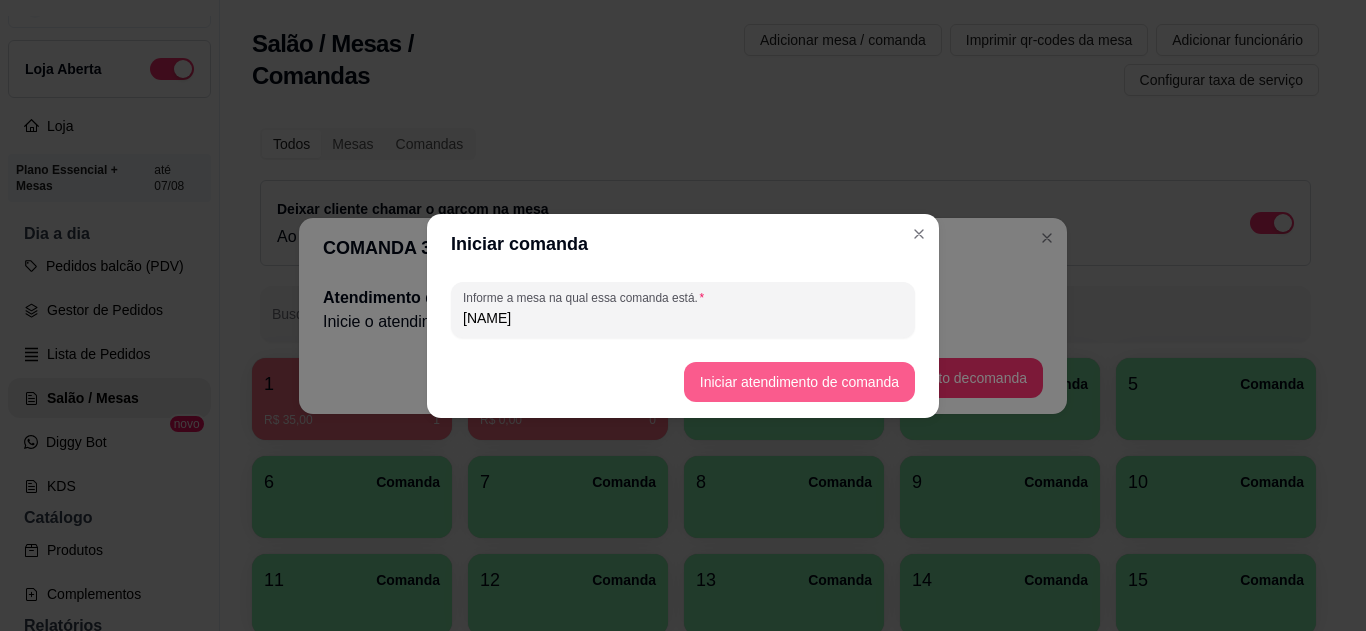type on "[NAME]" 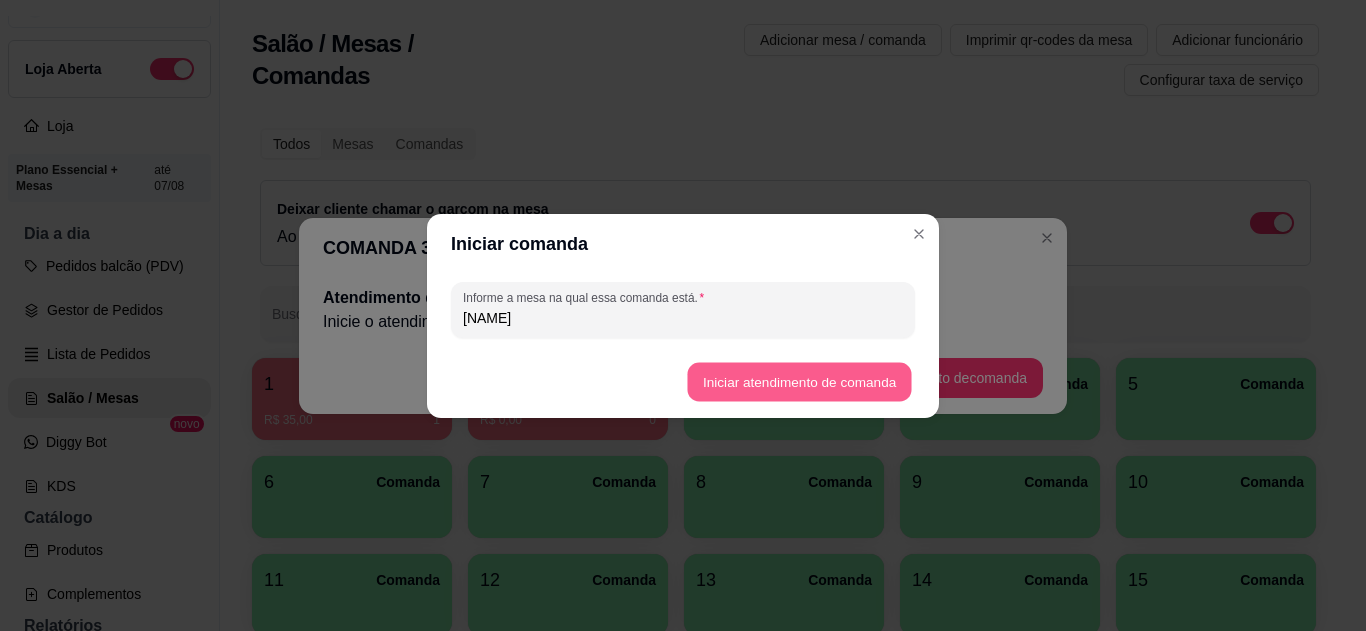 click on "Iniciar atendimento de comanda" at bounding box center (799, 381) 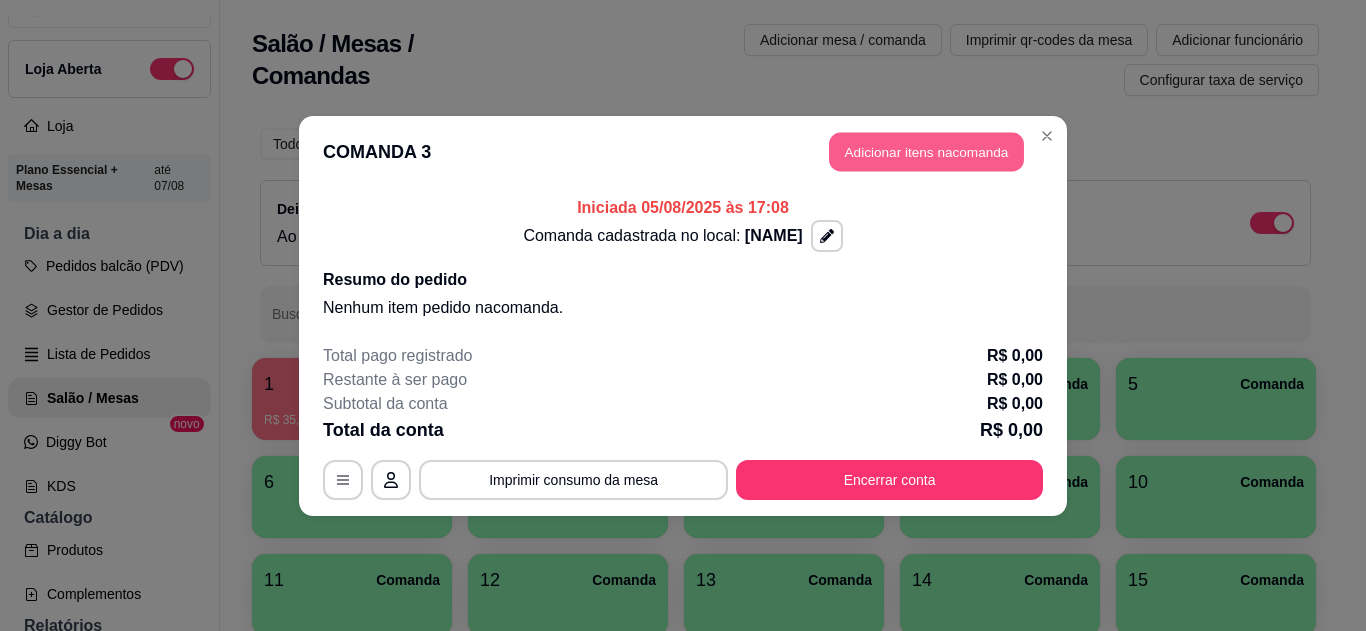 click on "Adicionar itens na  comanda" at bounding box center (926, 151) 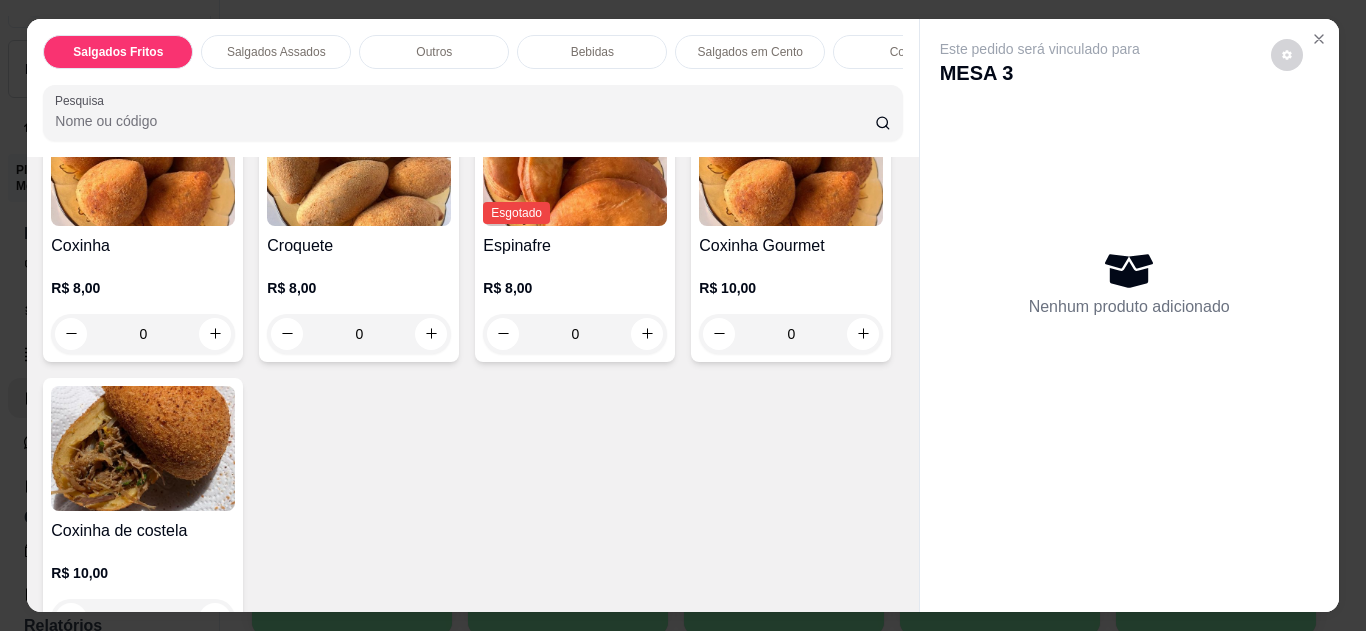 scroll, scrollTop: 226, scrollLeft: 0, axis: vertical 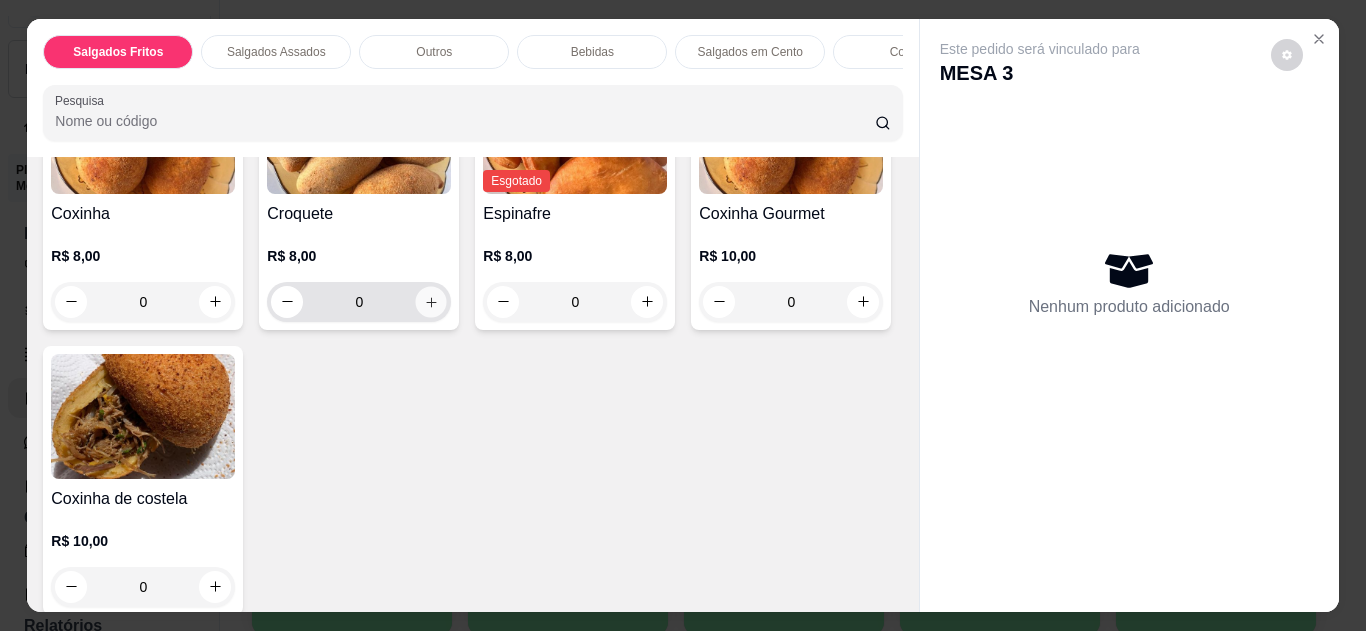 click at bounding box center (431, 301) 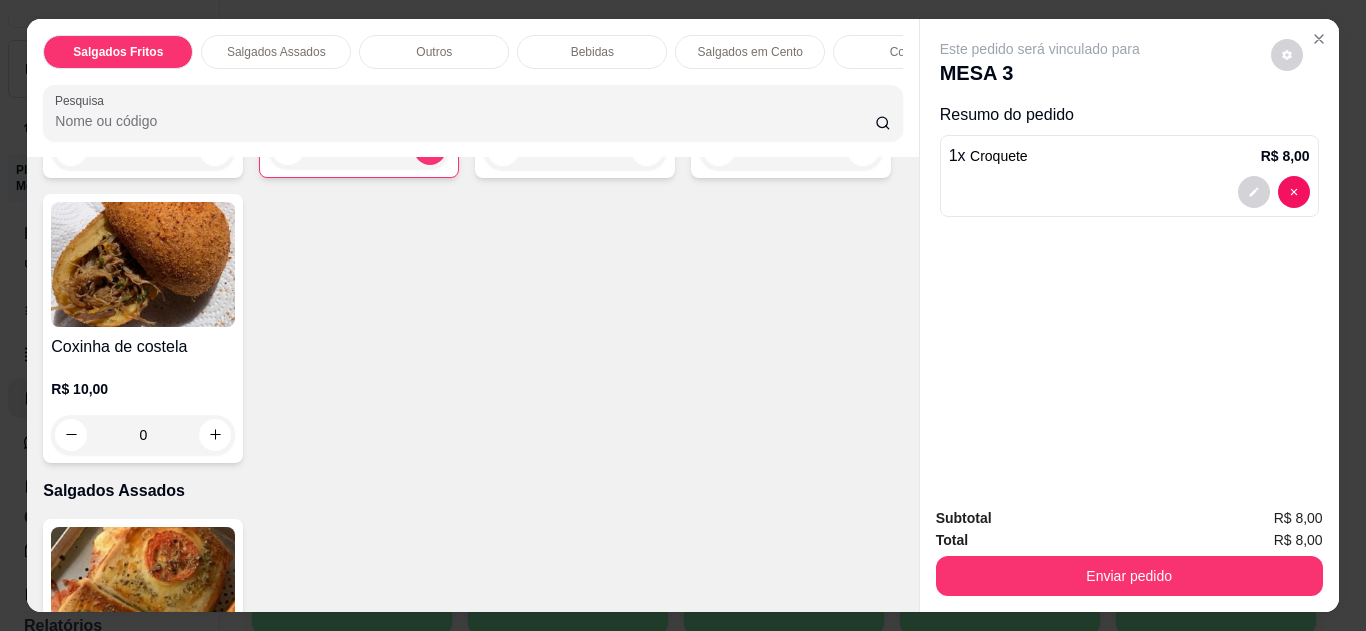 scroll, scrollTop: 429, scrollLeft: 0, axis: vertical 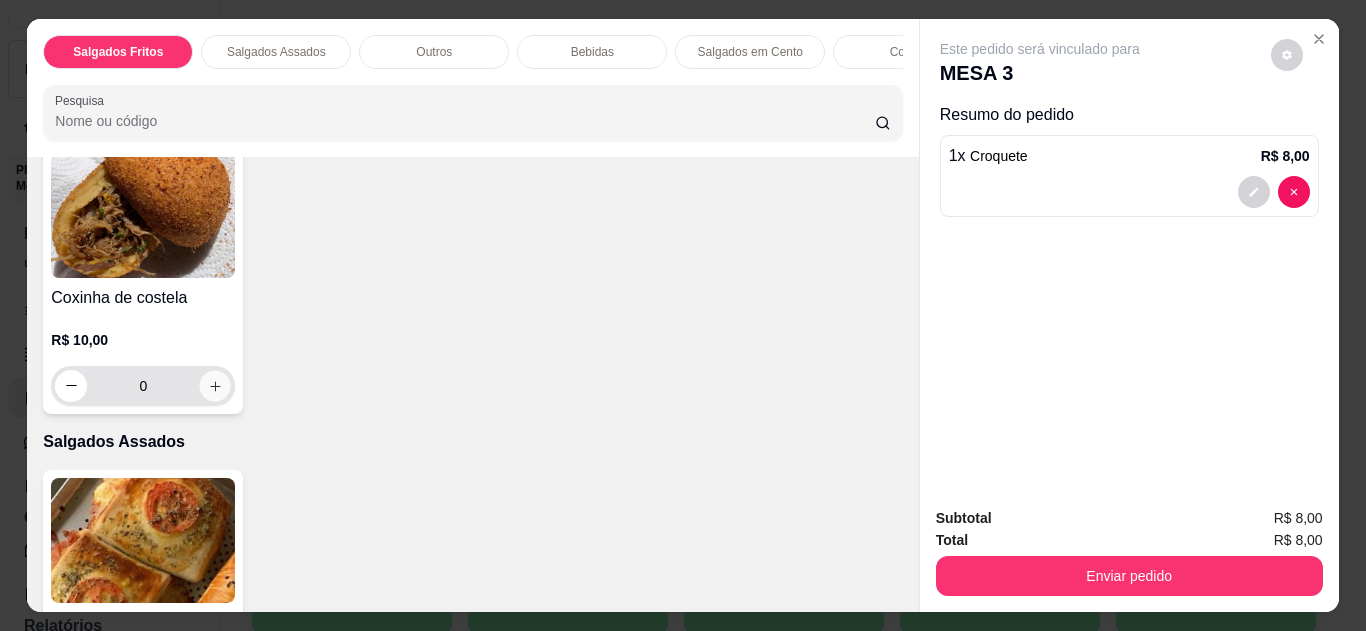 click 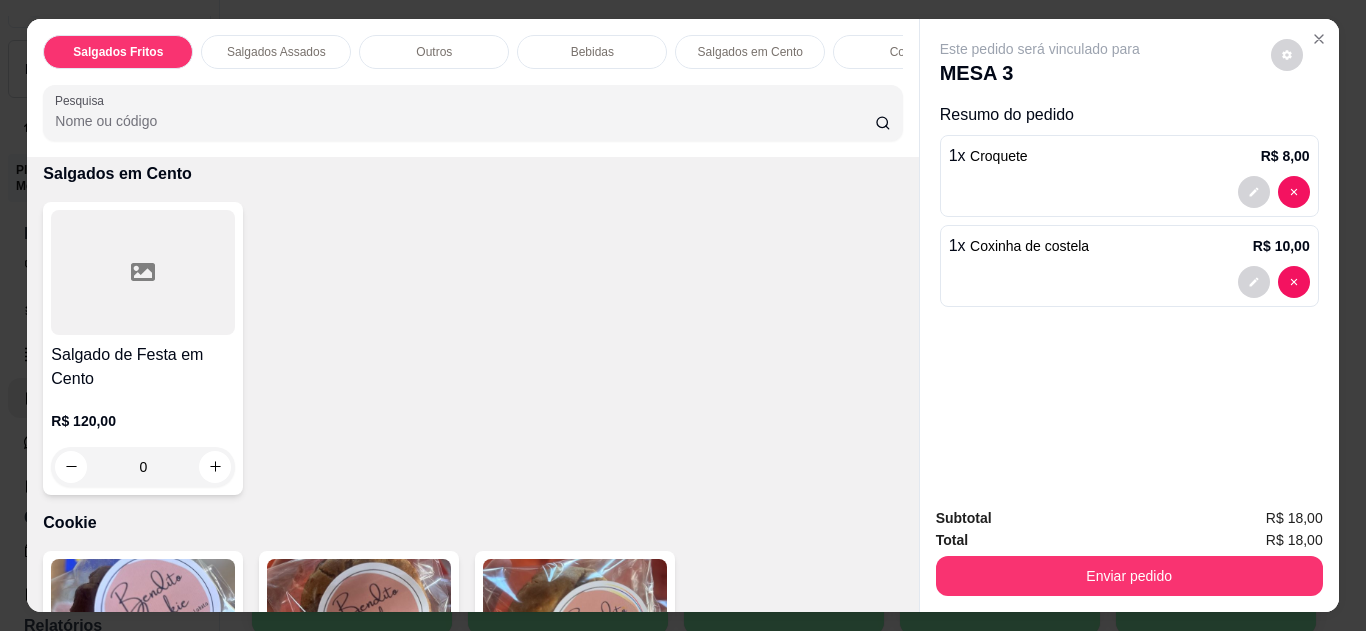 scroll, scrollTop: 2023, scrollLeft: 0, axis: vertical 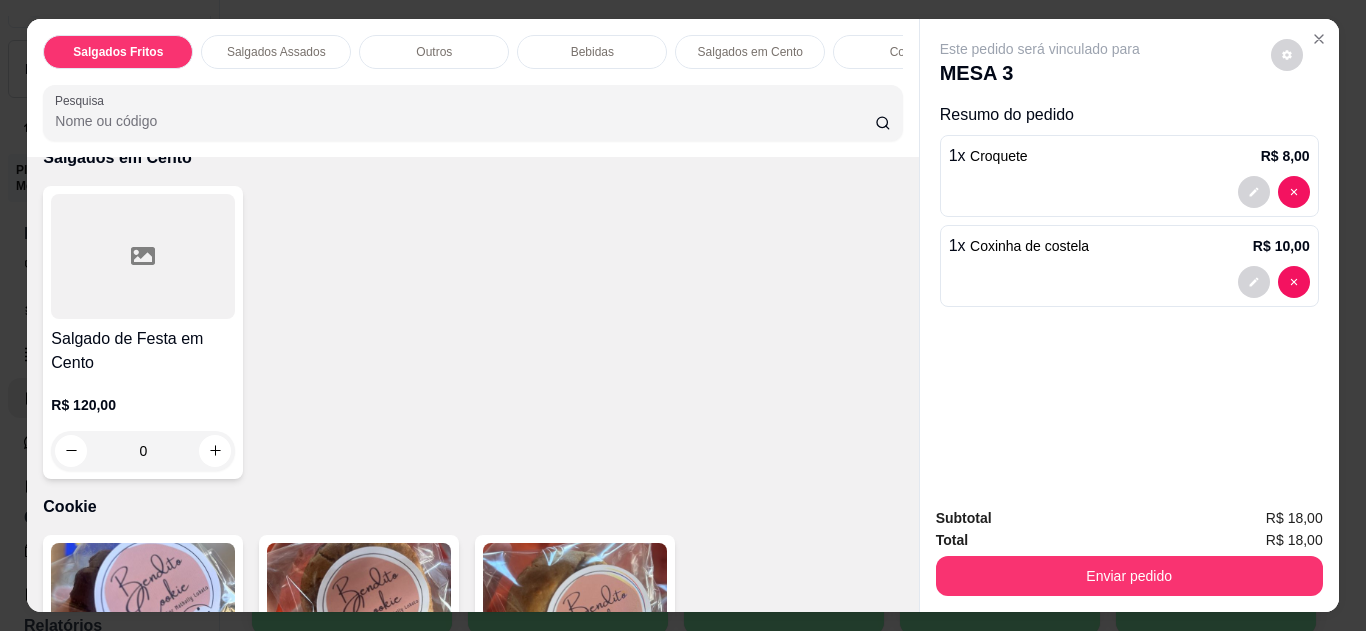click 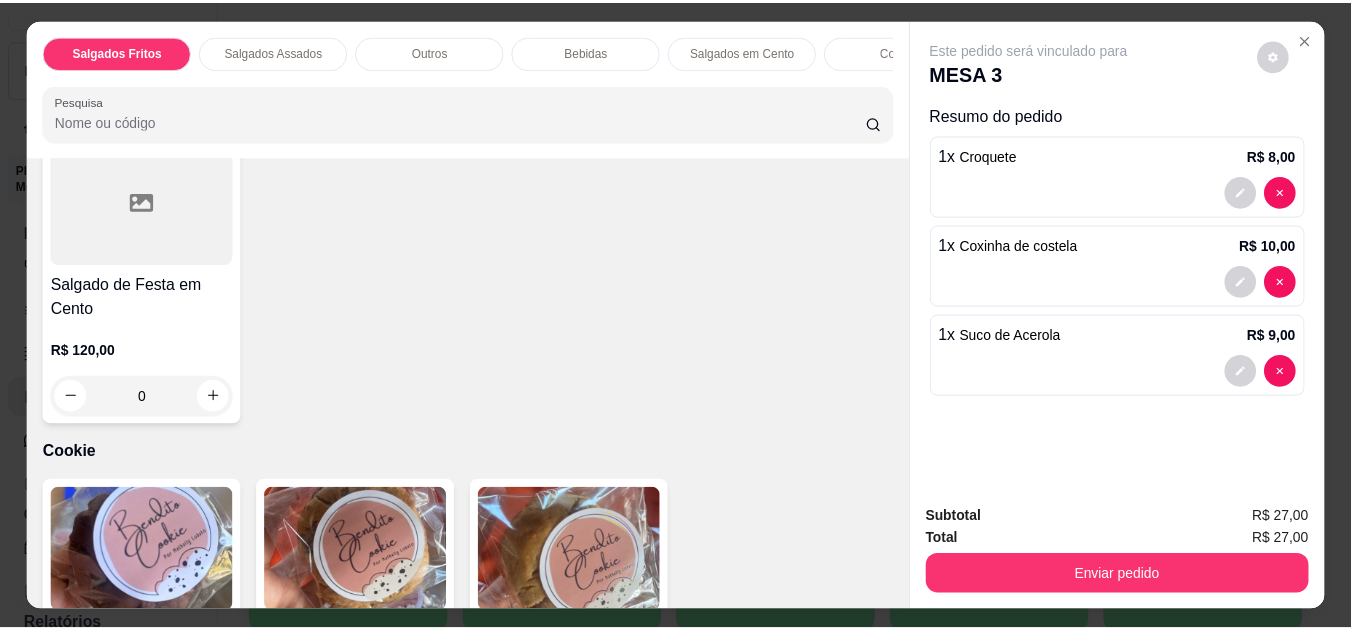 scroll, scrollTop: 2088, scrollLeft: 0, axis: vertical 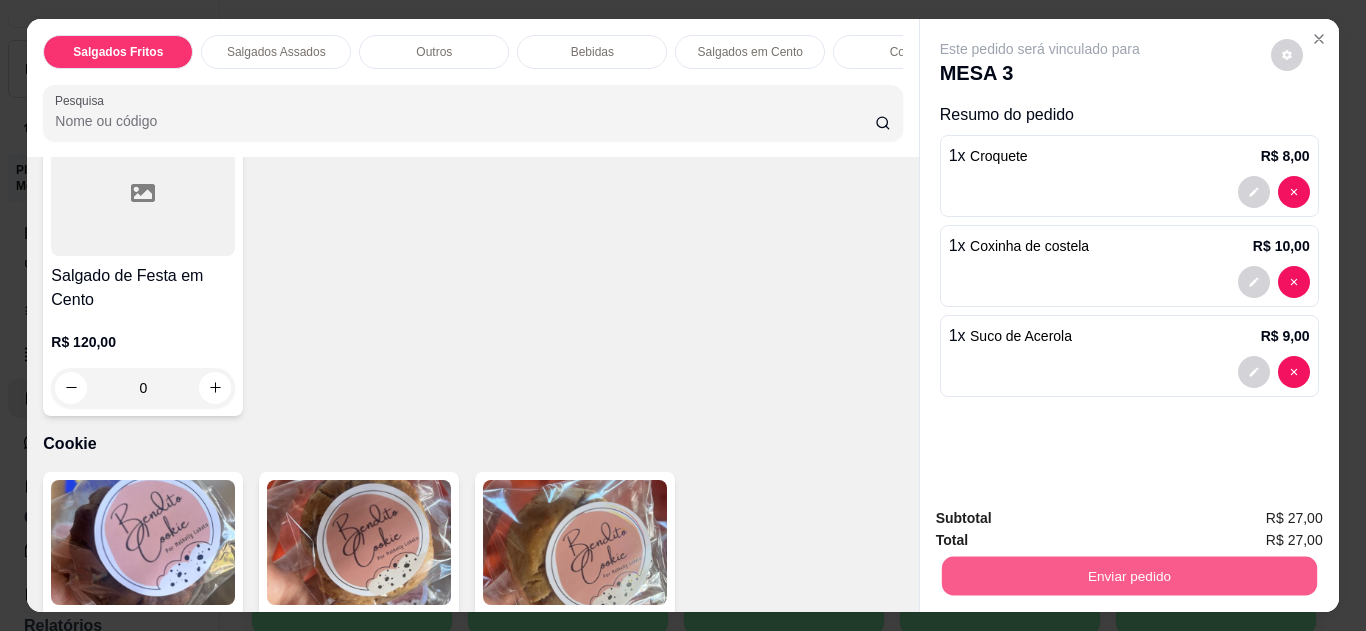 click on "Enviar pedido" at bounding box center (1128, 576) 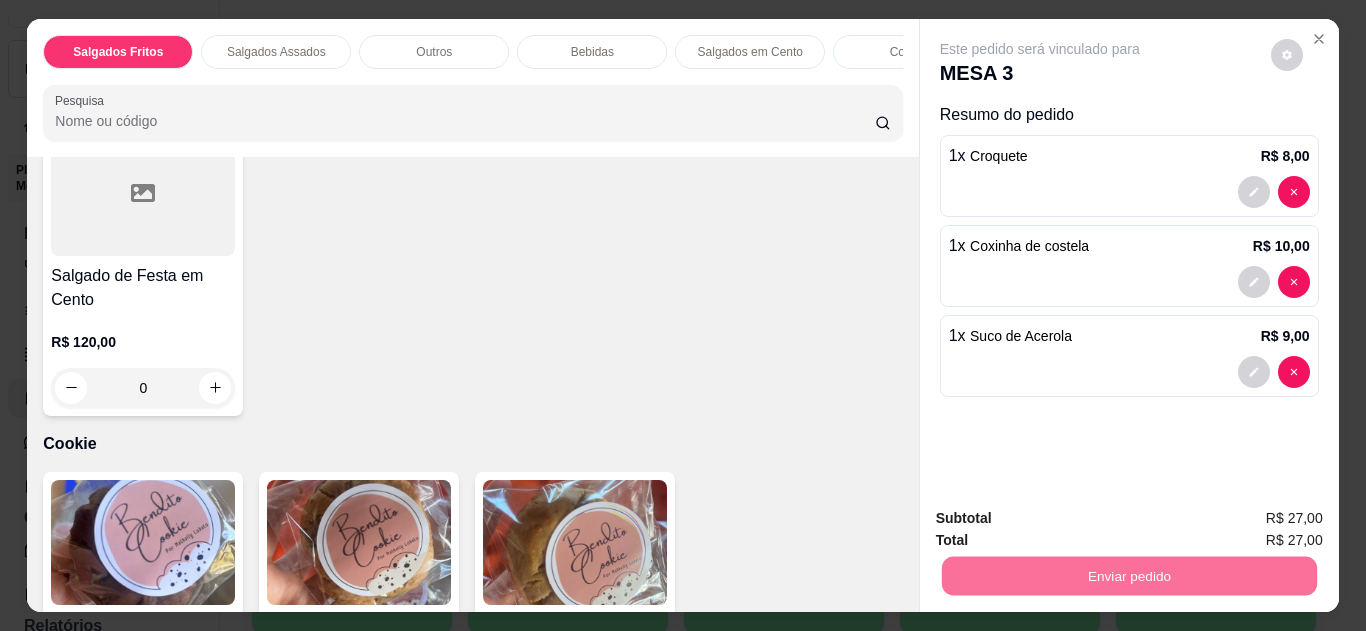 click on "Não registrar e enviar pedido" at bounding box center (1063, 519) 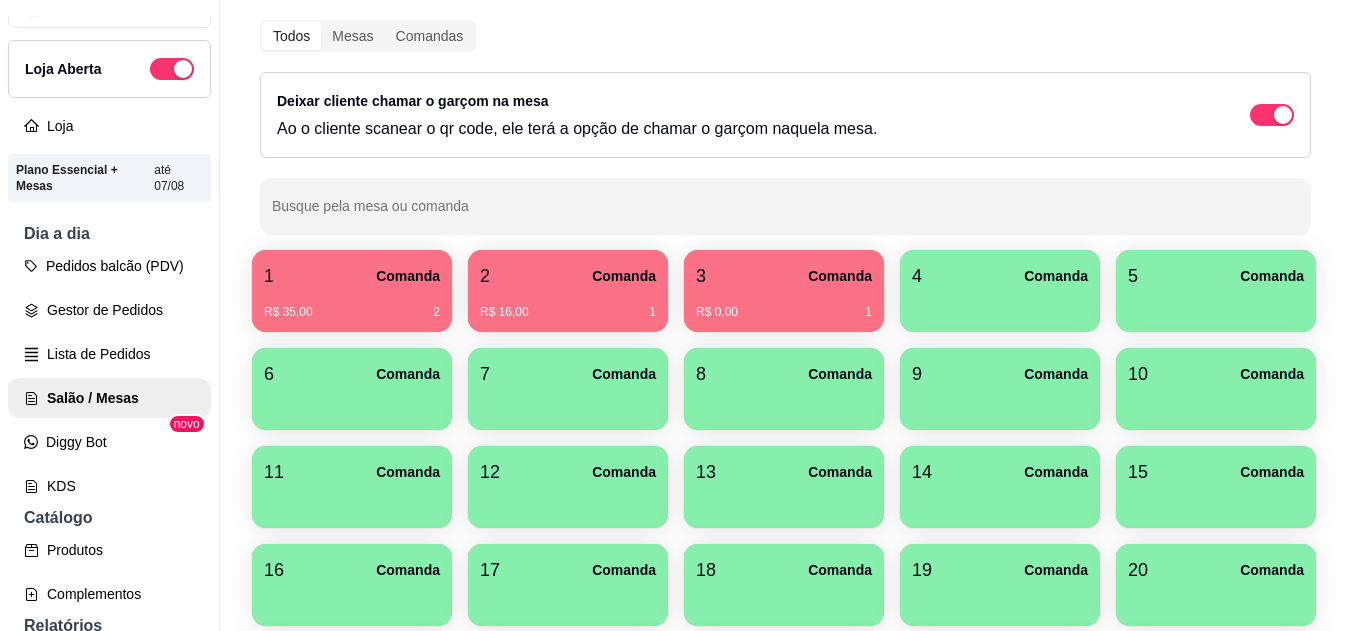 scroll, scrollTop: 113, scrollLeft: 0, axis: vertical 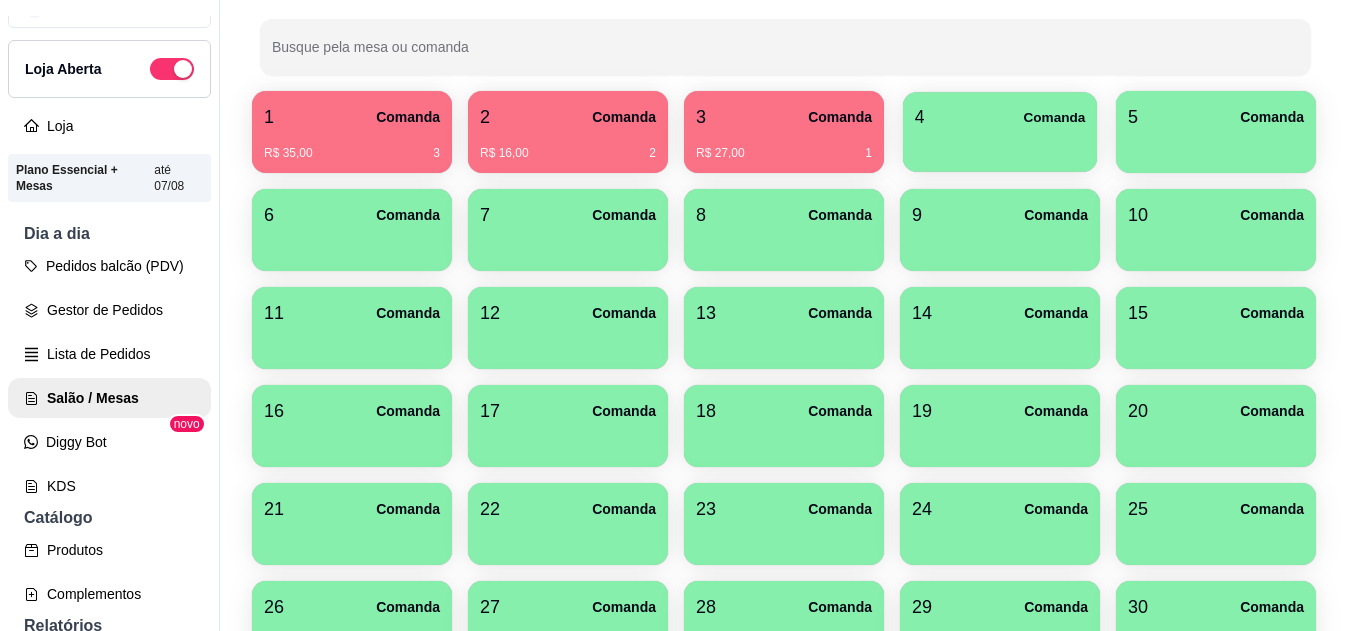 click on "Comanda" at bounding box center (1054, 117) 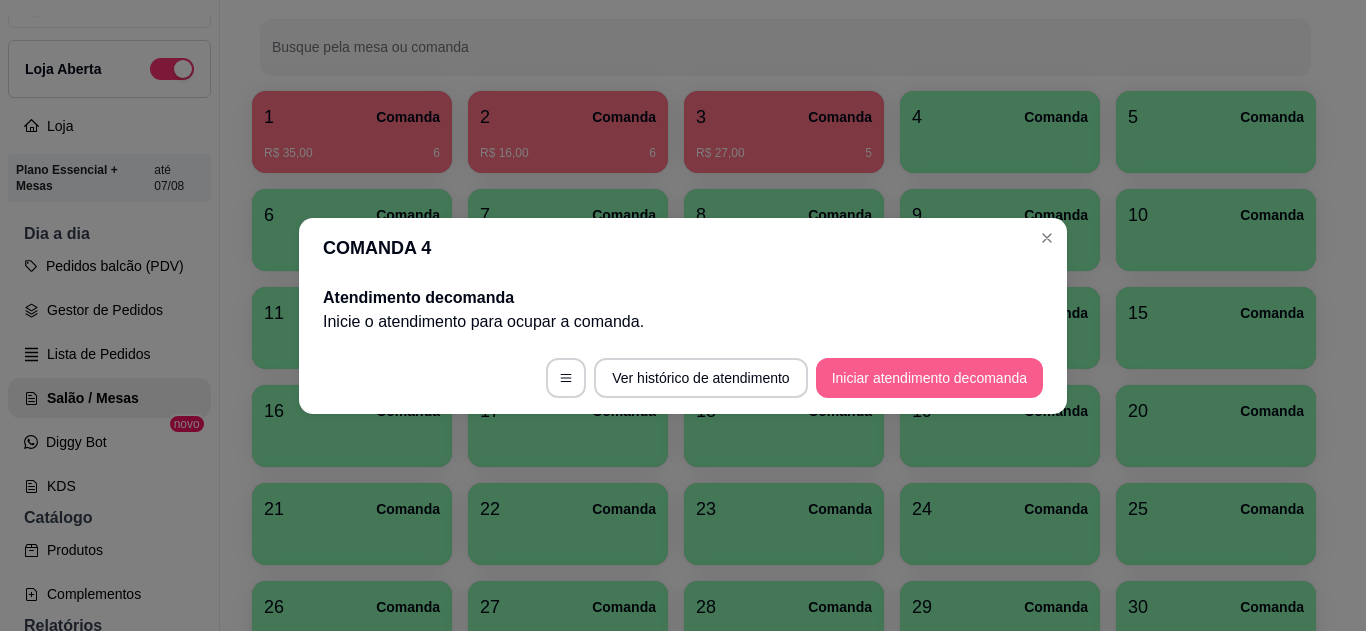 click on "Iniciar atendimento de  comanda" at bounding box center (929, 378) 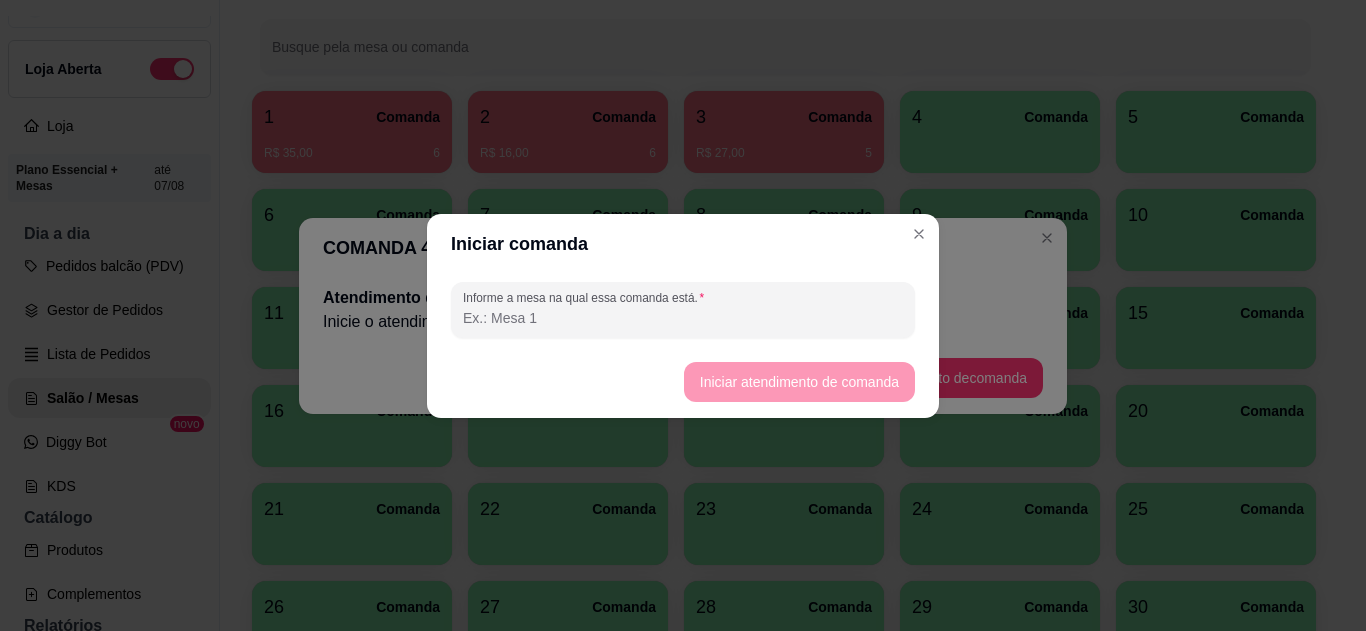 click on "Informe a mesa na qual essa comanda está." at bounding box center [683, 318] 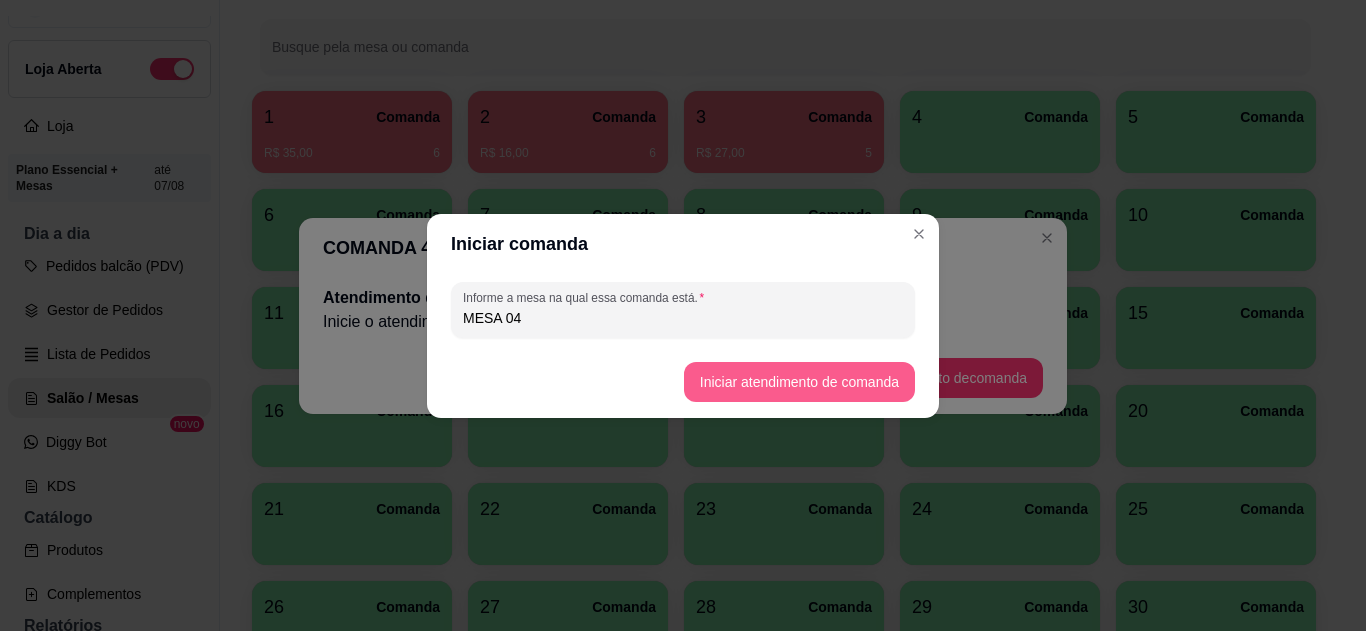 type on "MESA 04" 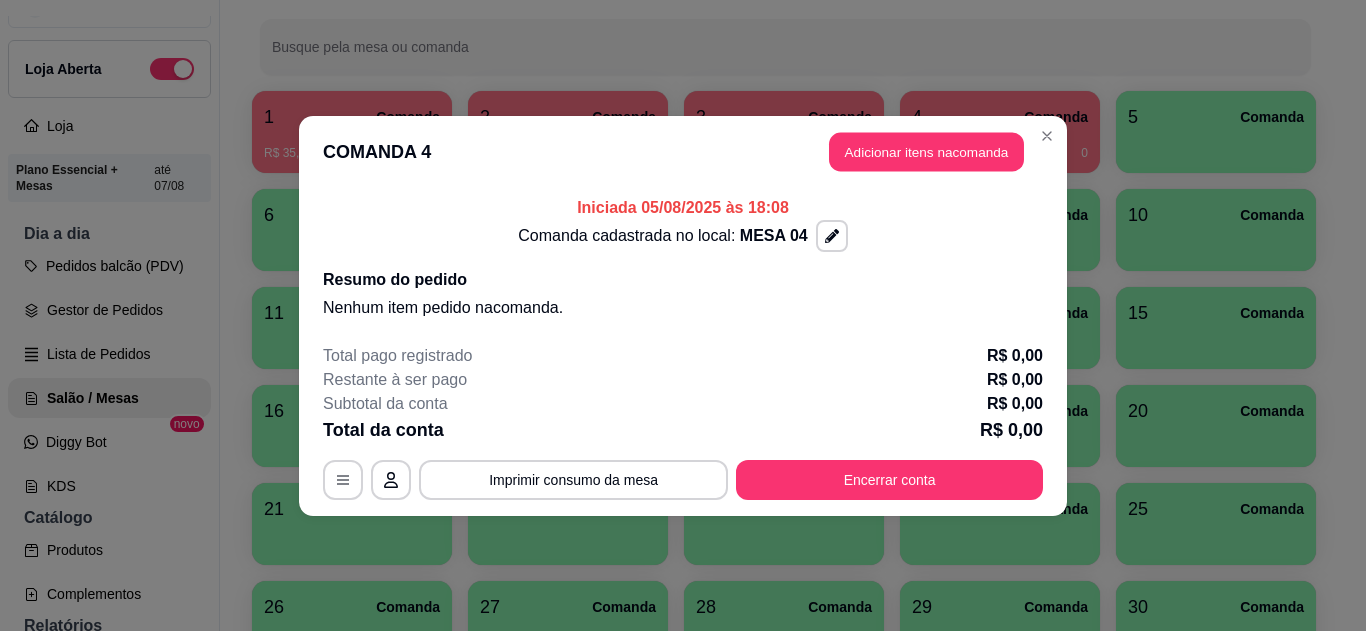 click on "Adicionar itens na  comanda" at bounding box center [926, 151] 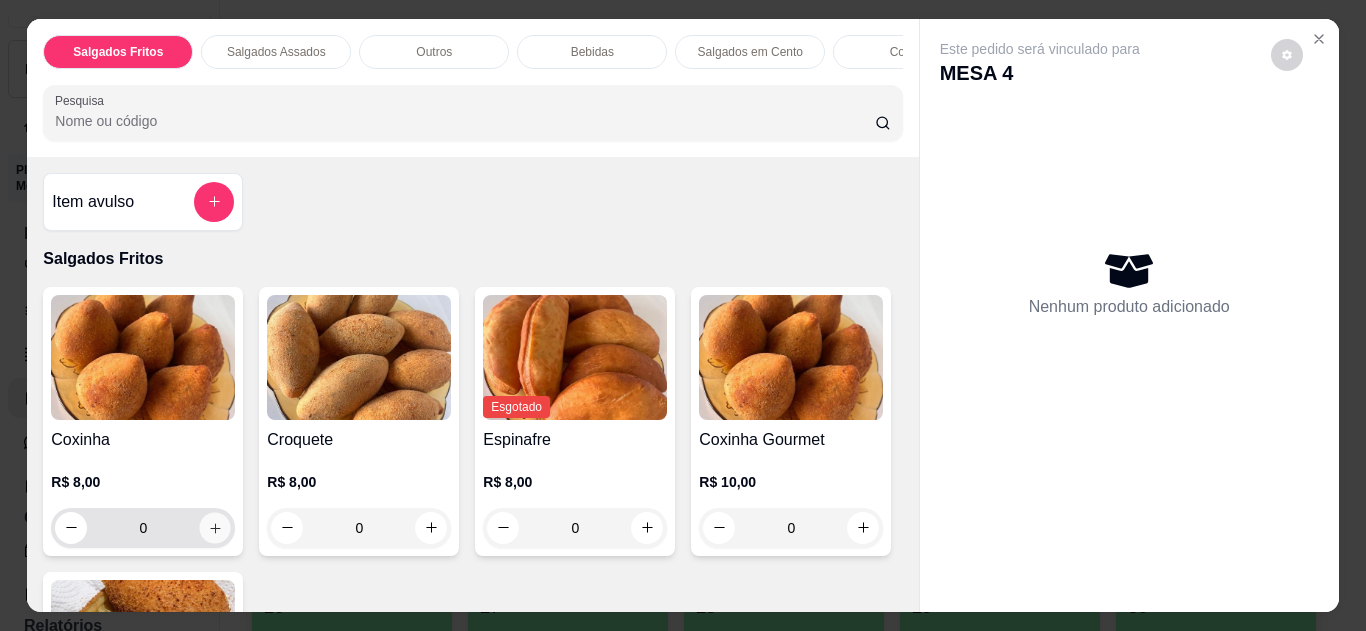 click at bounding box center [215, 527] 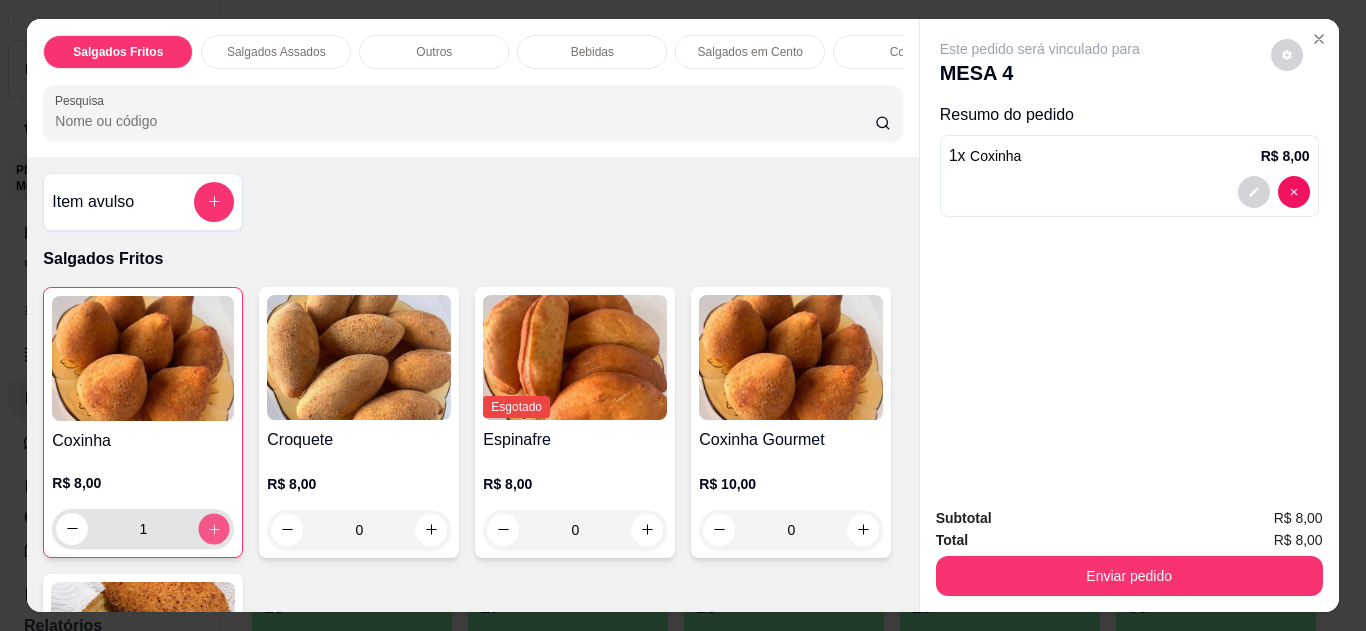 click at bounding box center (214, 528) 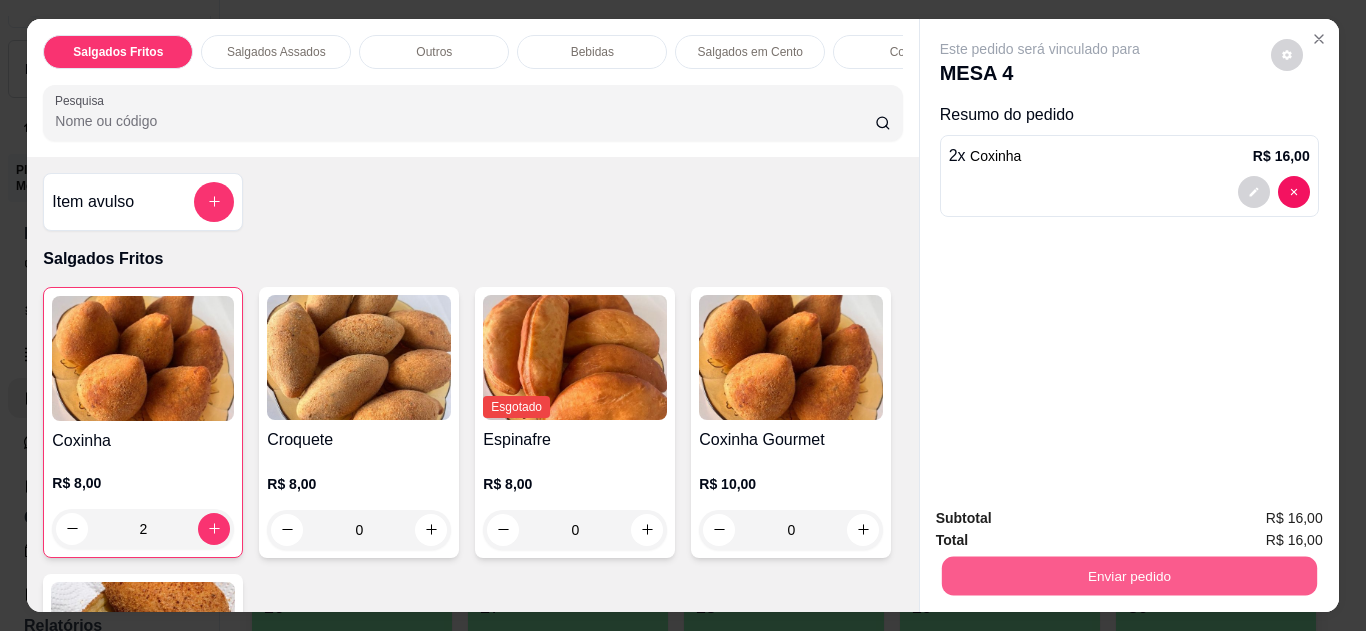 click on "Enviar pedido" at bounding box center (1128, 576) 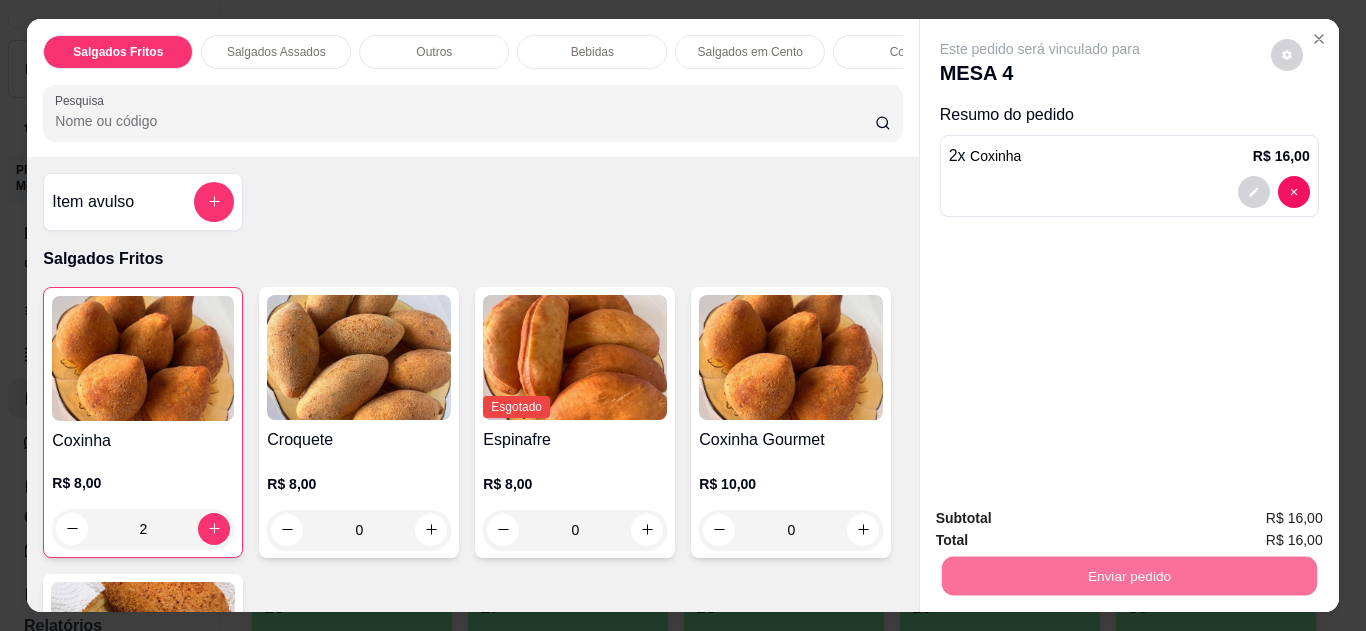 click on "Não registrar e enviar pedido" at bounding box center (1063, 519) 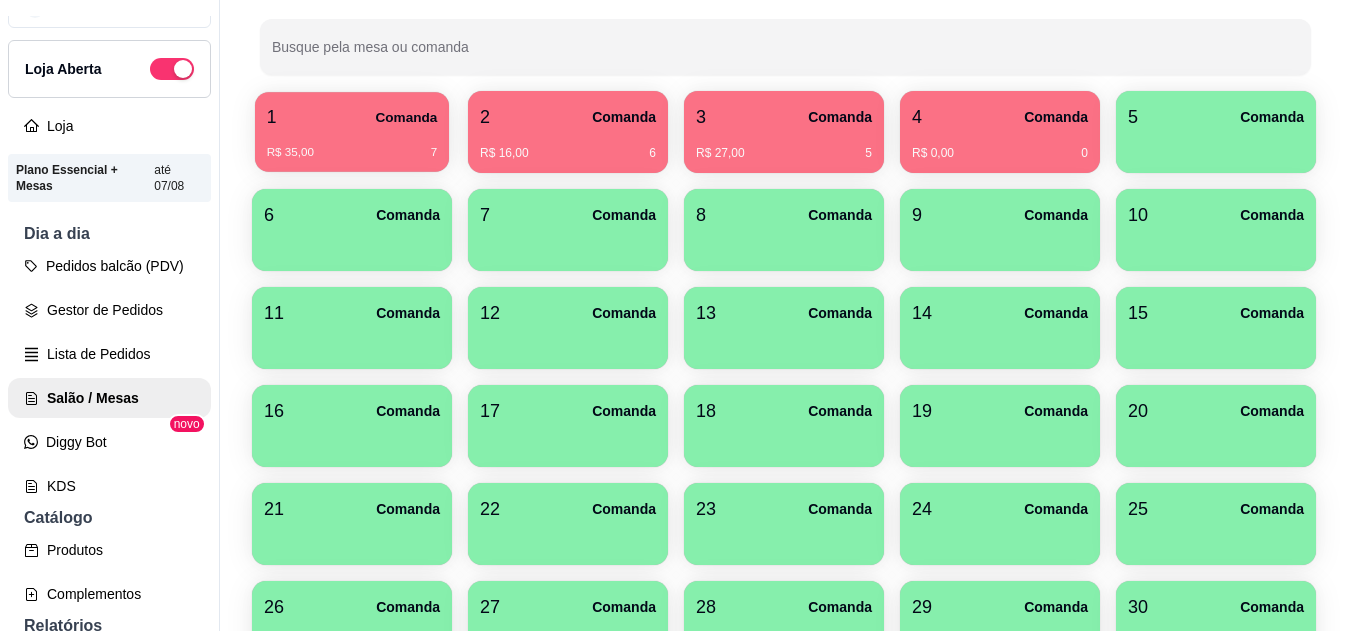 click on "R$ 35,00 7" at bounding box center (352, 145) 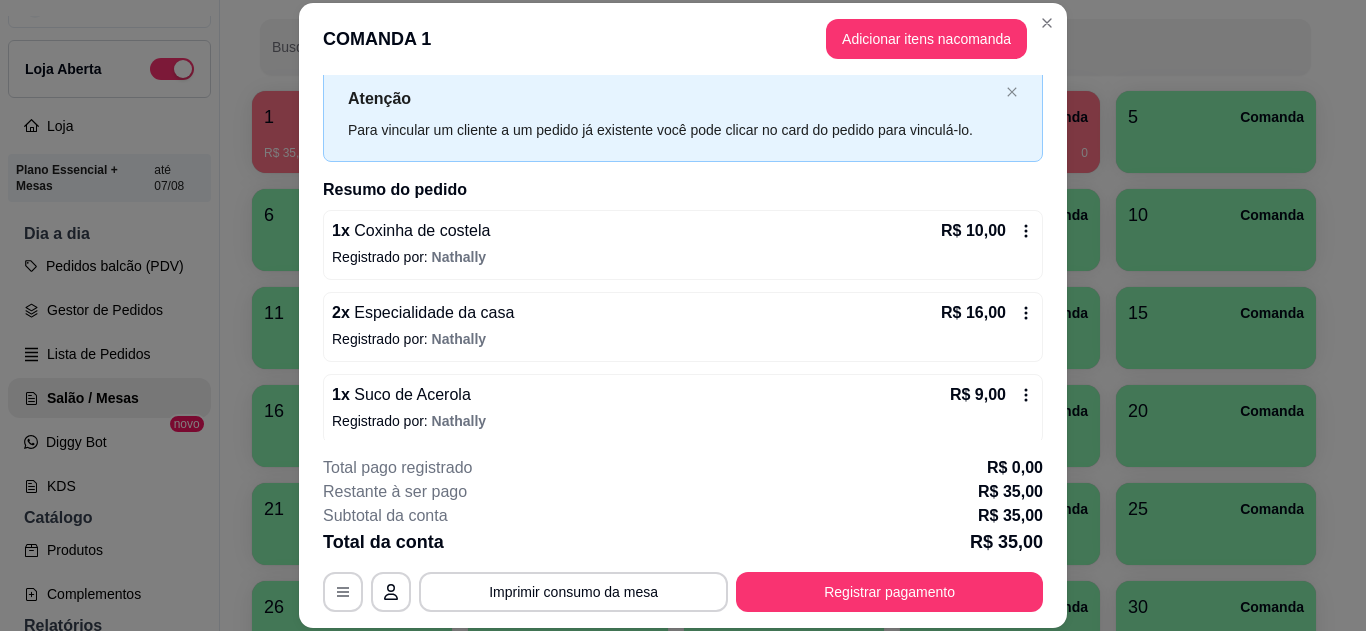 scroll, scrollTop: 87, scrollLeft: 0, axis: vertical 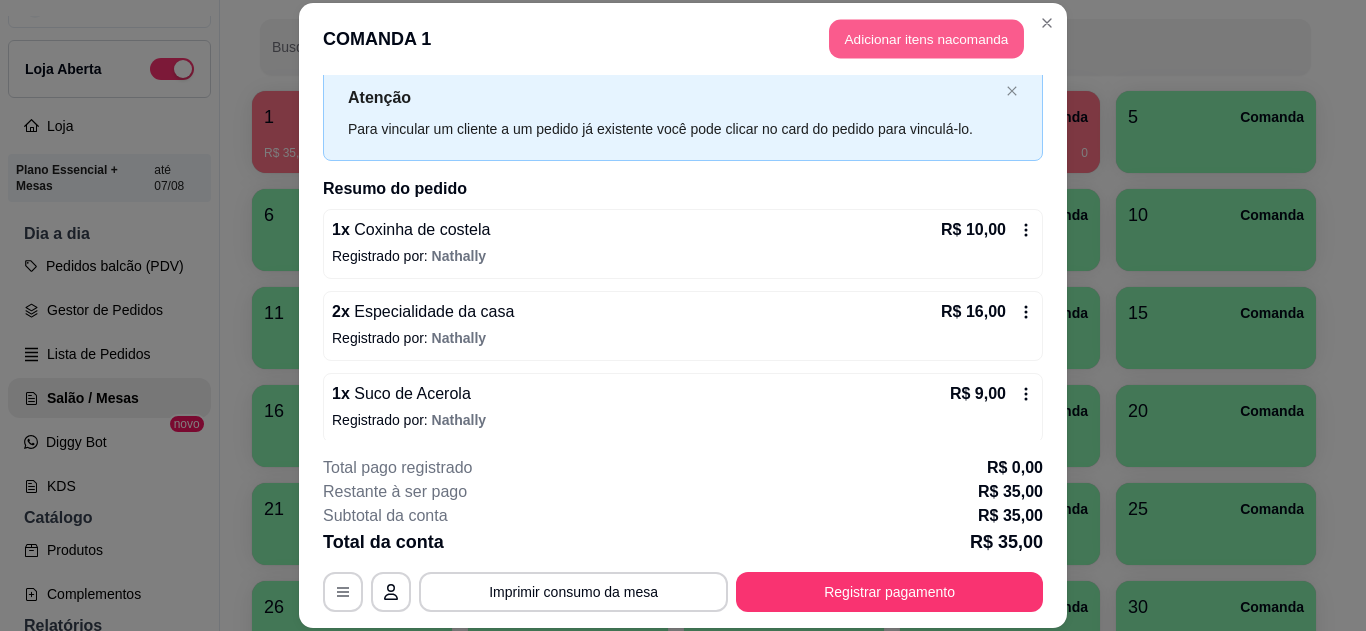 click on "Adicionar itens na  comanda" at bounding box center (926, 39) 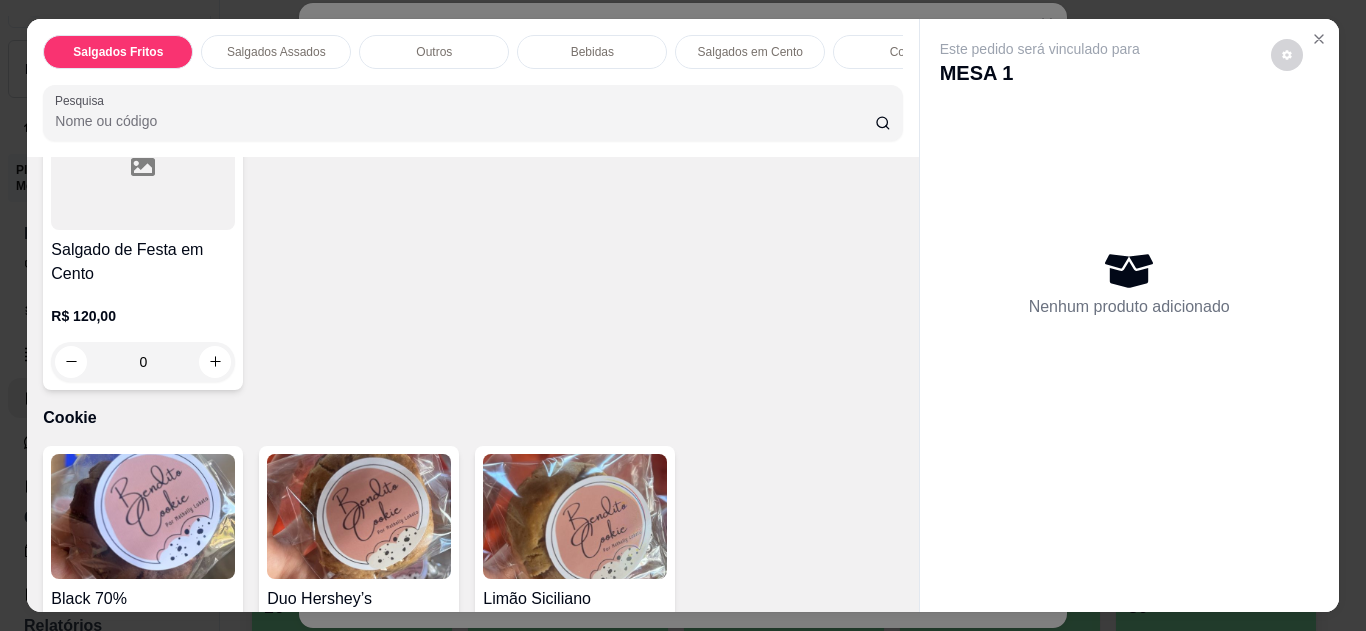 scroll, scrollTop: 2117, scrollLeft: 0, axis: vertical 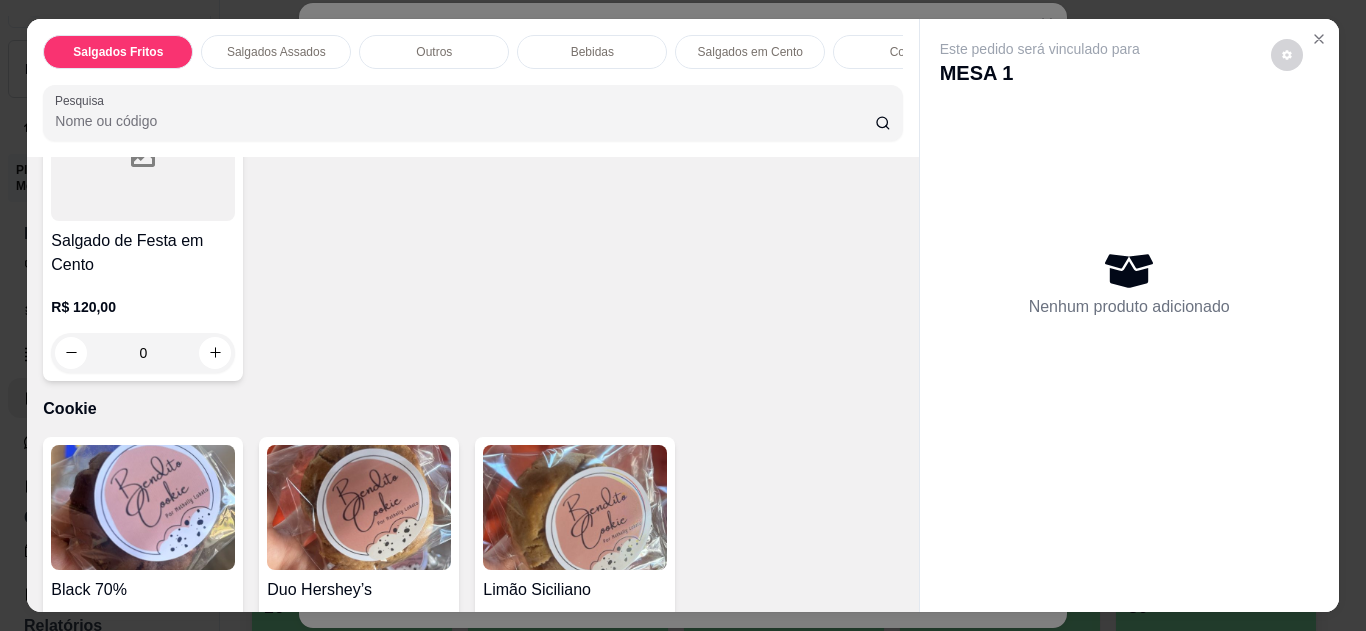 click at bounding box center (647, 3) 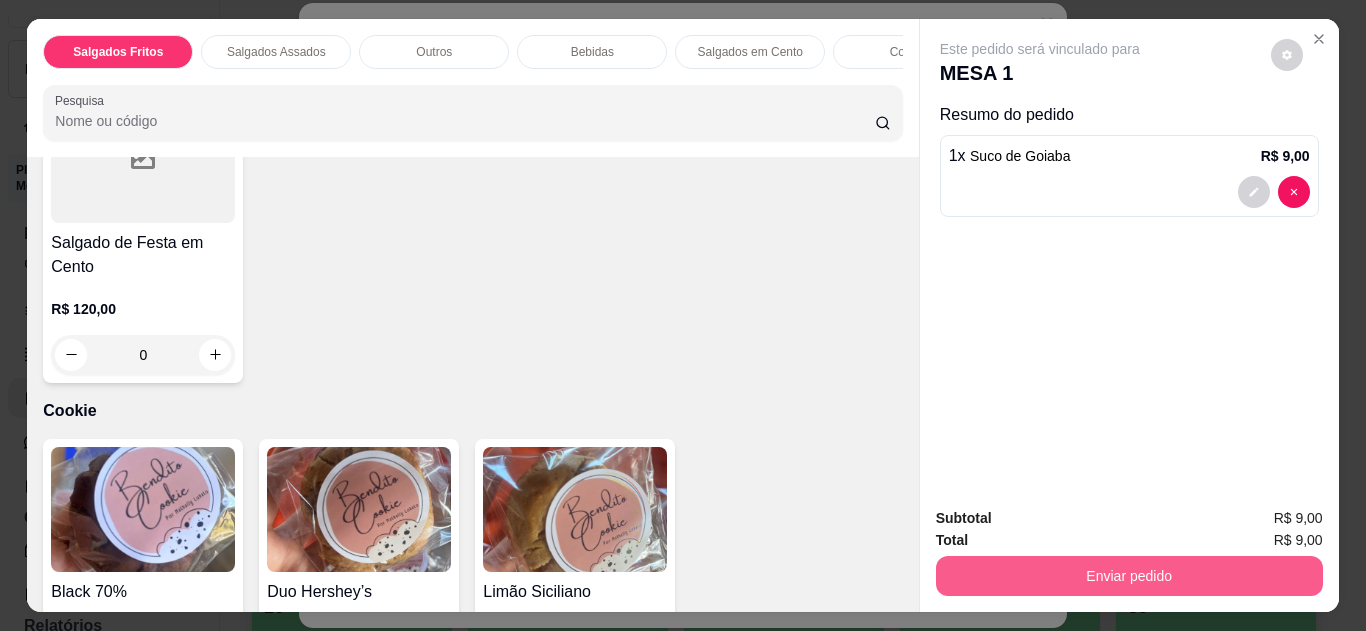 click on "Enviar pedido" at bounding box center [1129, 576] 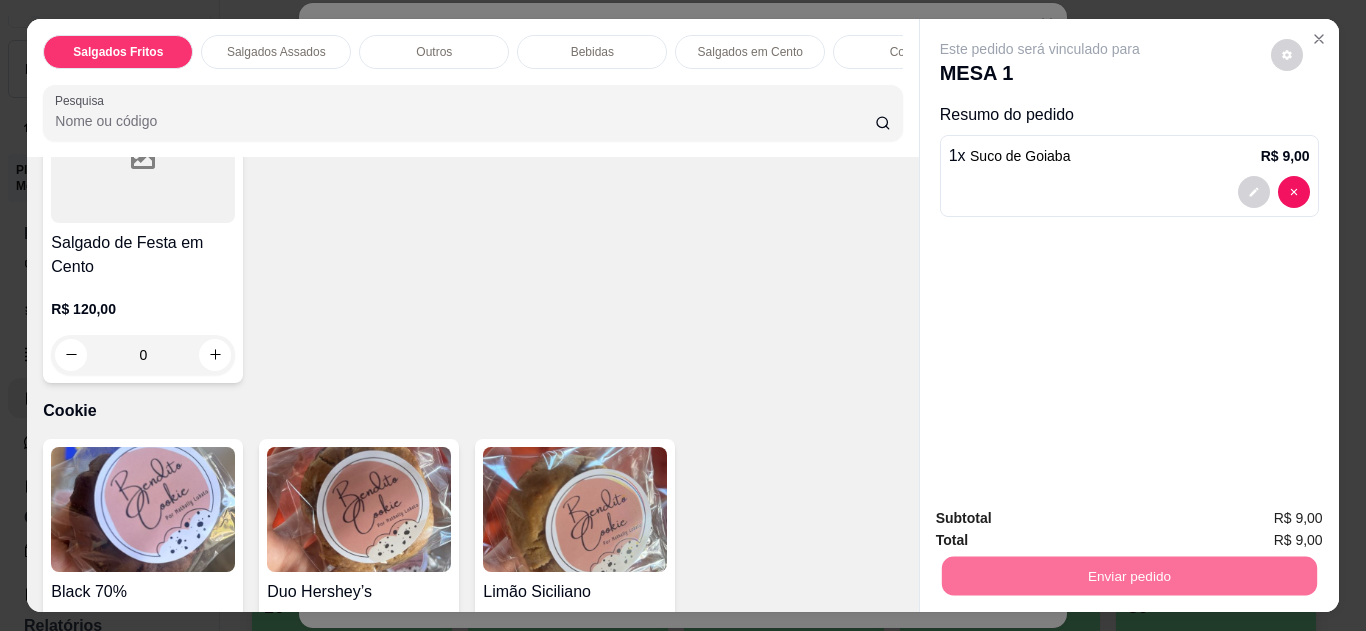 click on "Não registrar e enviar pedido" at bounding box center (1063, 520) 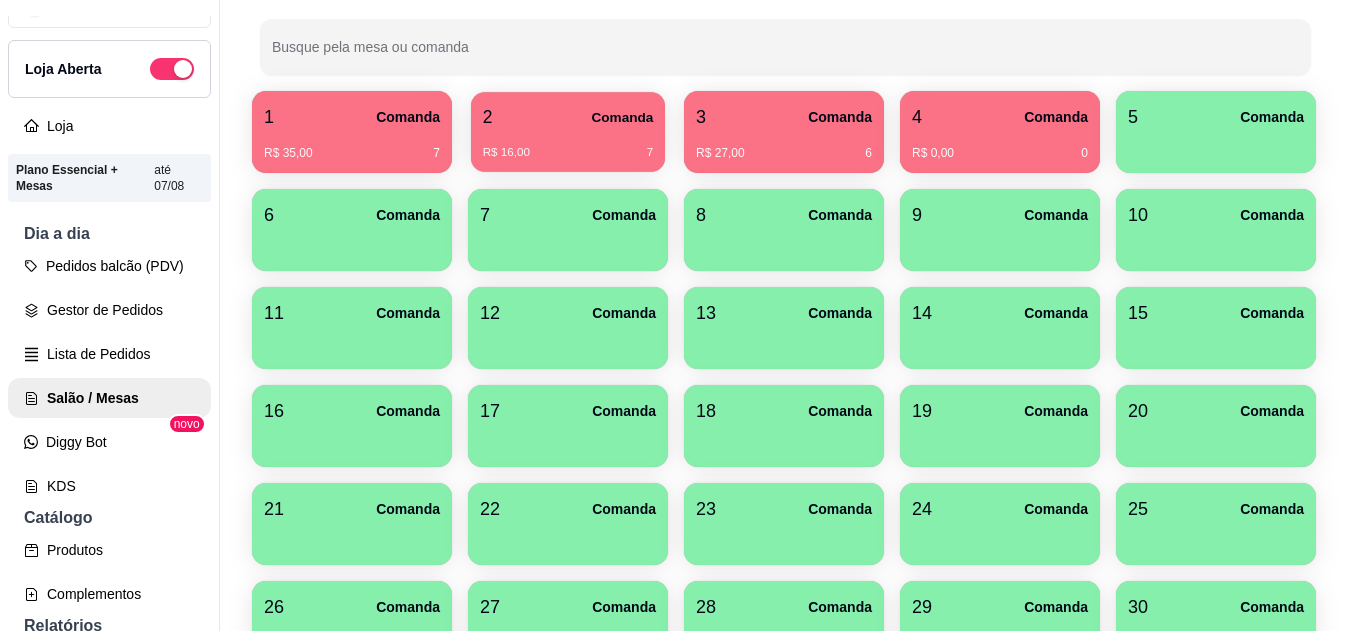 click on "R$ 16,00 7" at bounding box center (568, 145) 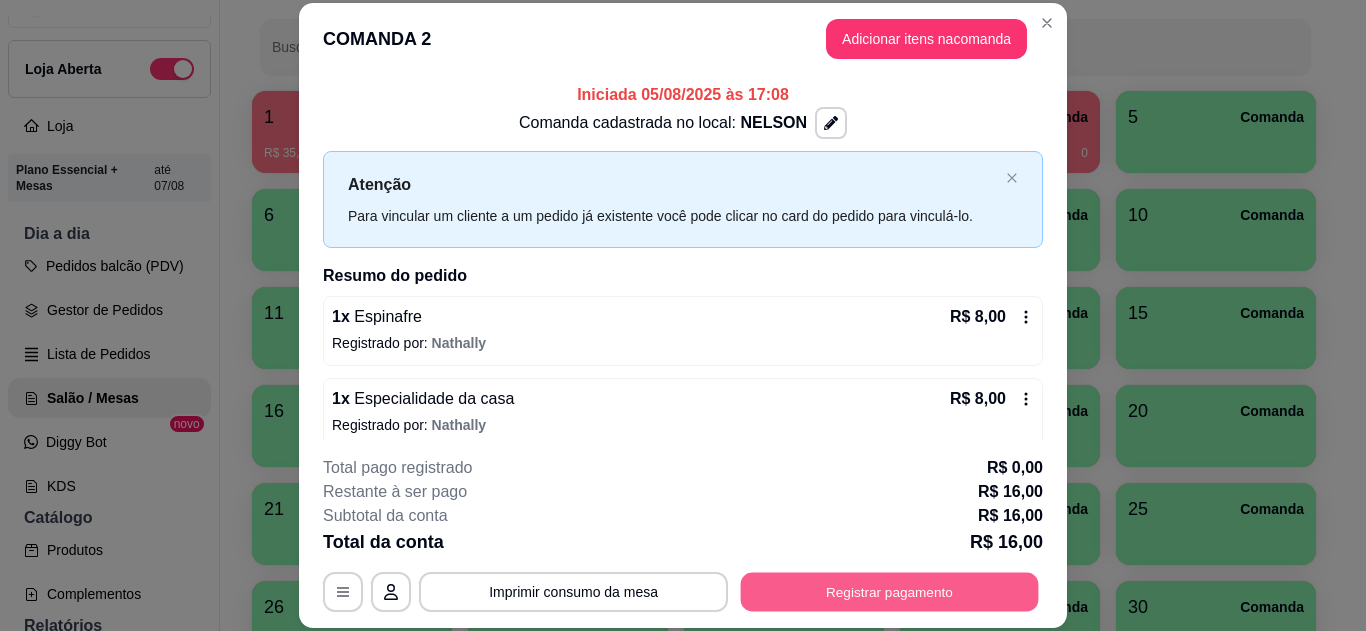 click on "Registrar pagamento" at bounding box center (890, 591) 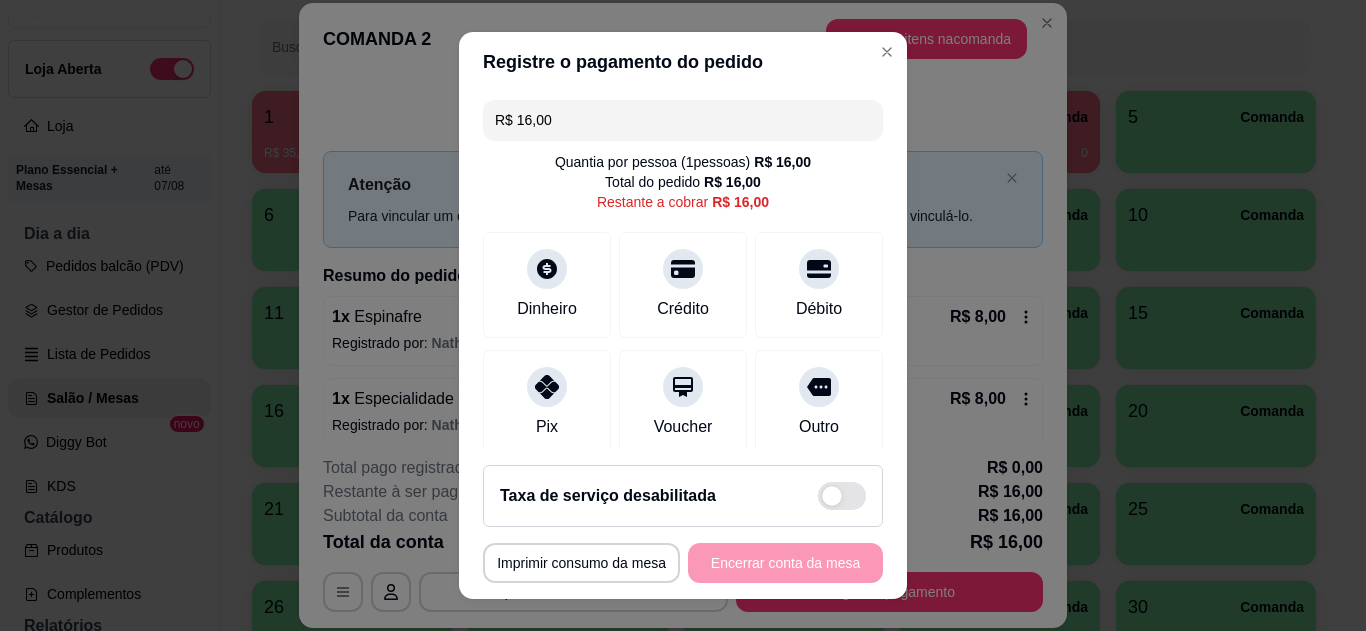 click at bounding box center [547, 387] 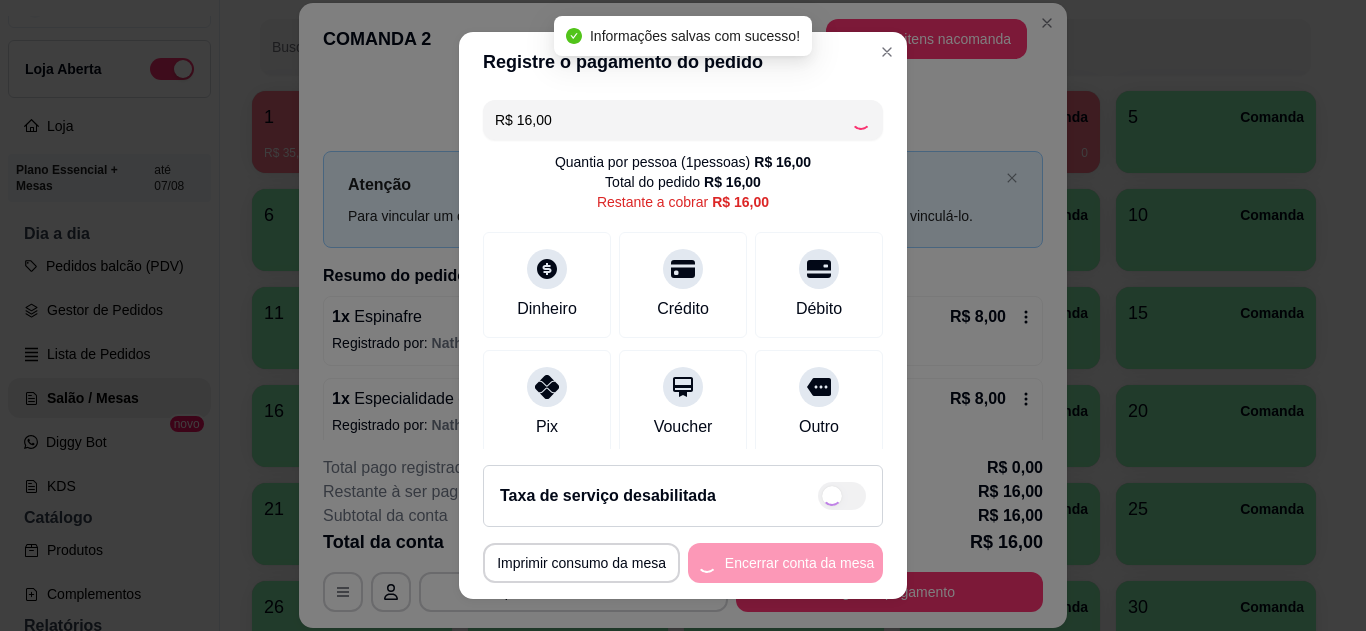 type on "R$ 0,00" 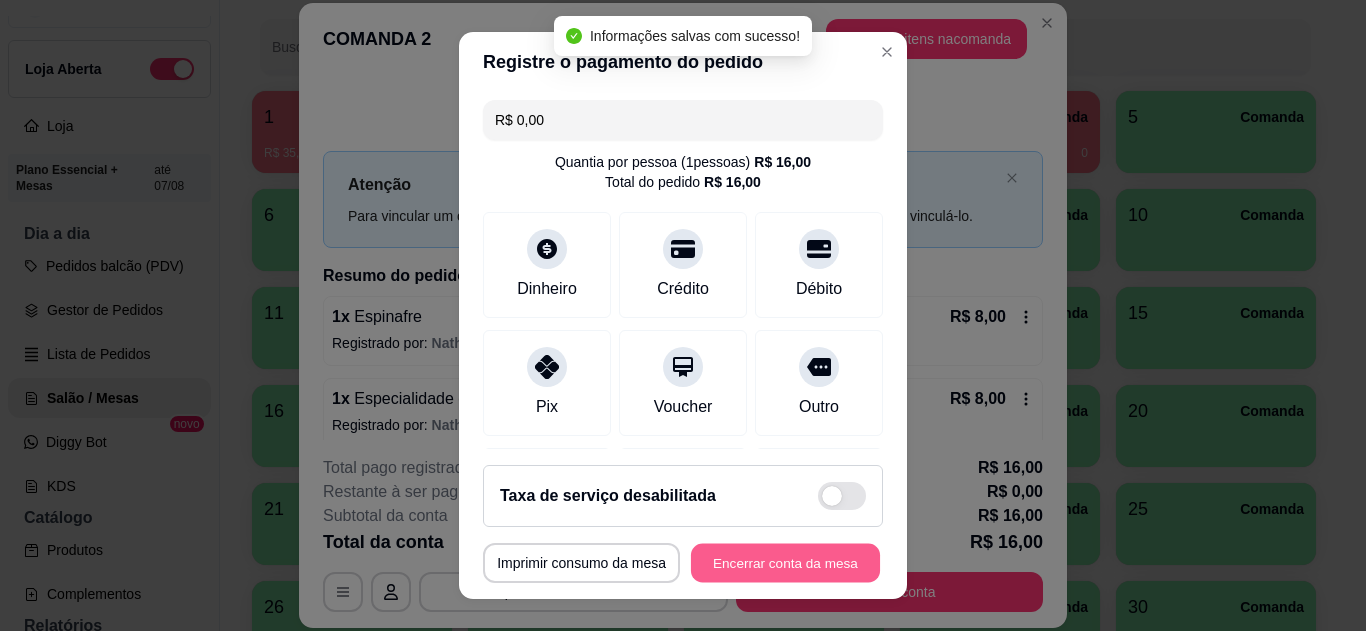 click on "Encerrar conta da mesa" at bounding box center [785, 563] 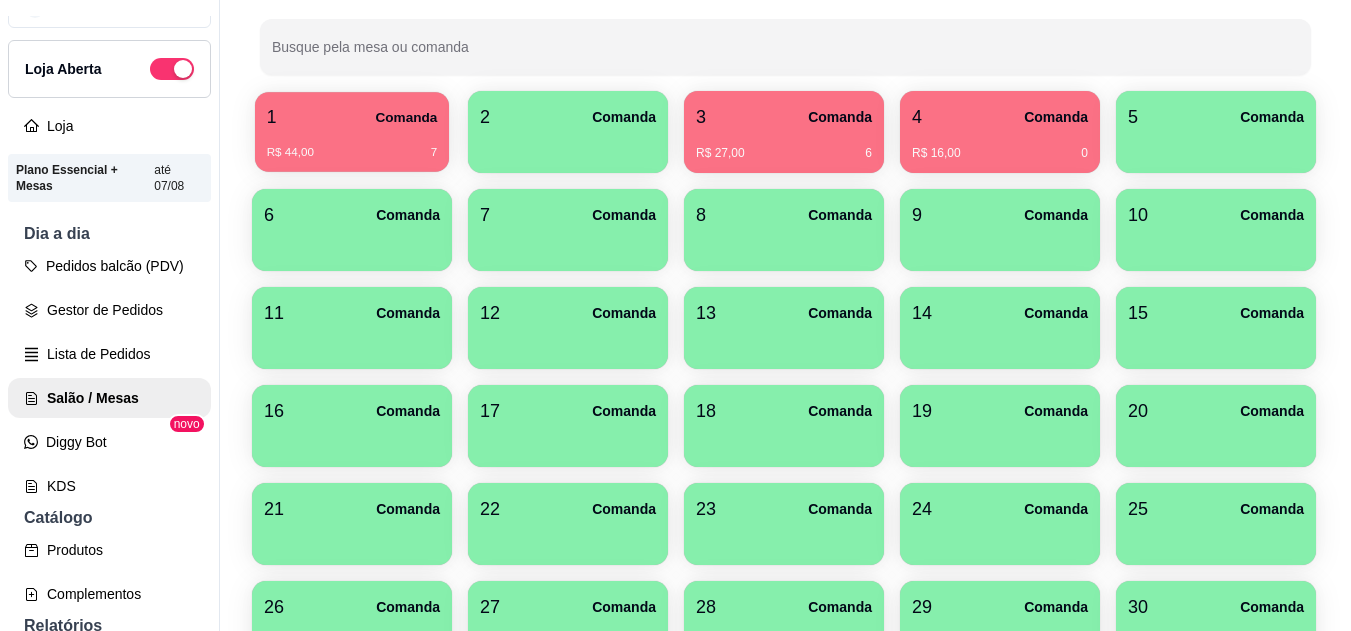 click on "R$ 44,00 7" at bounding box center (352, 153) 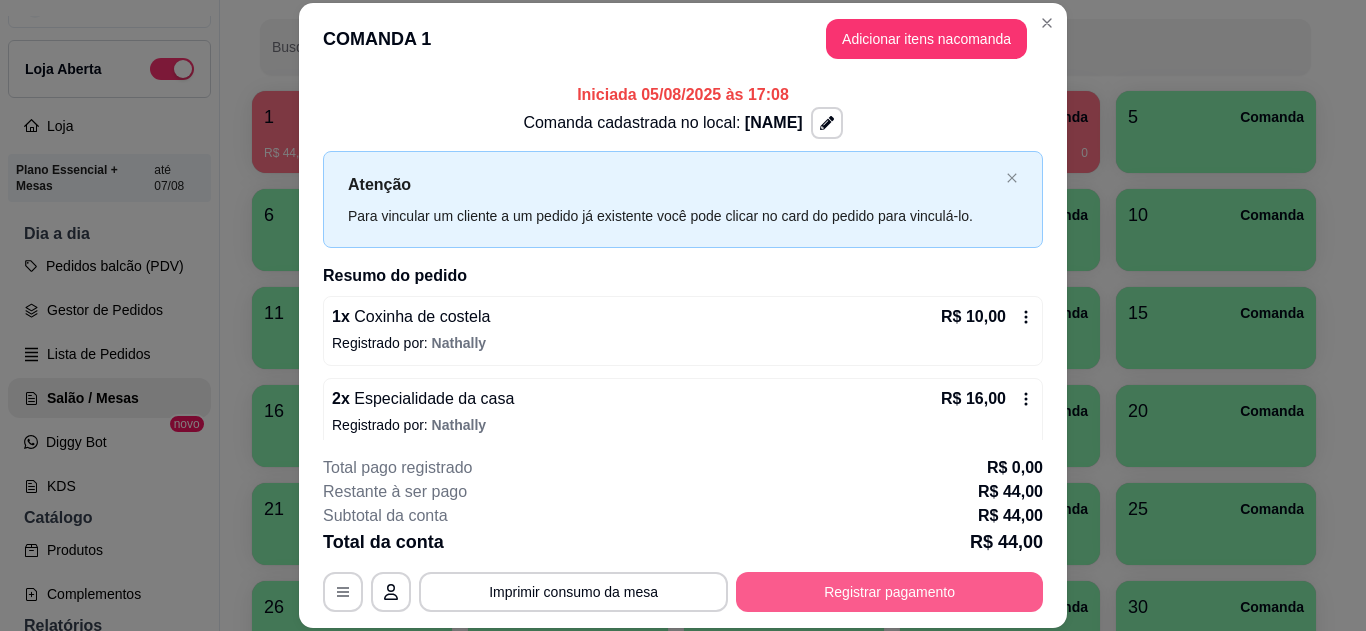 click on "Registrar pagamento" at bounding box center [889, 592] 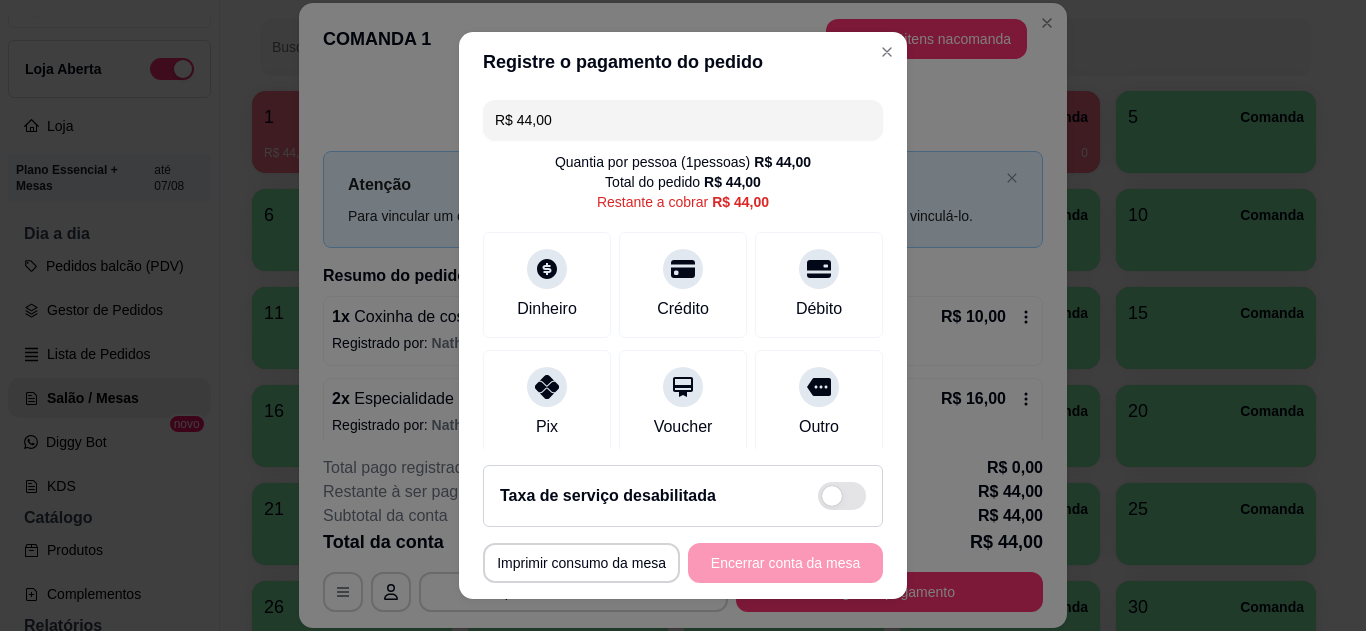 click at bounding box center (547, 387) 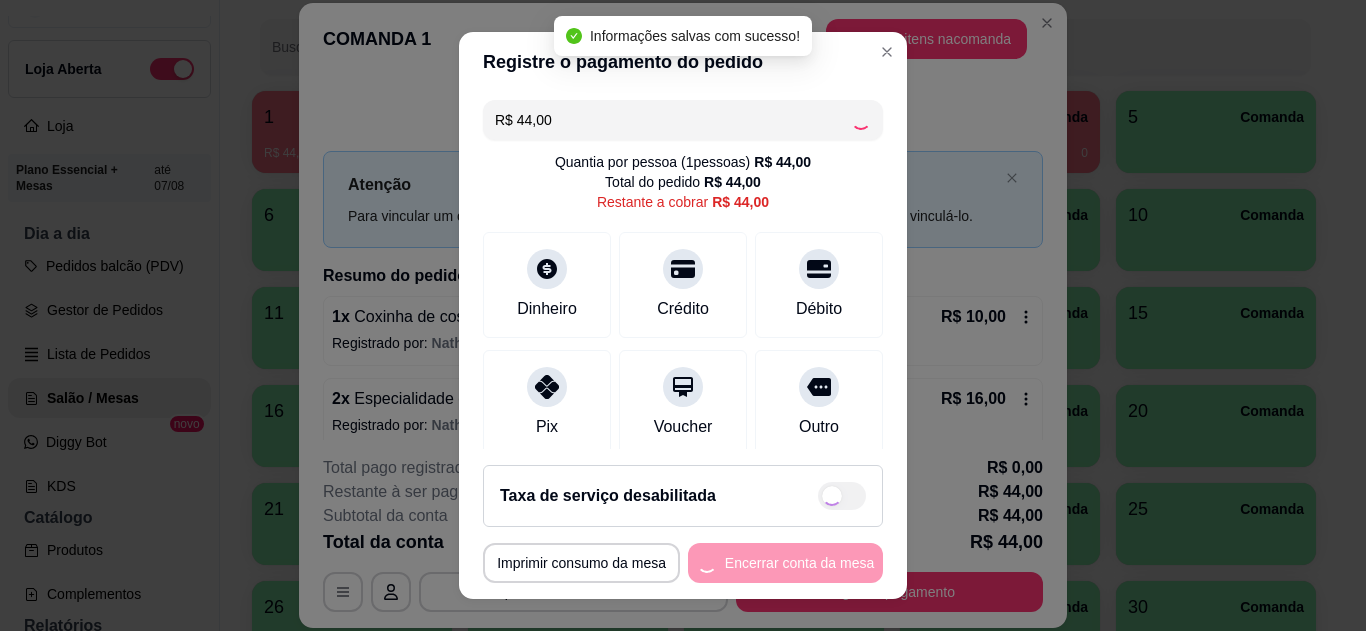 type on "R$ 0,00" 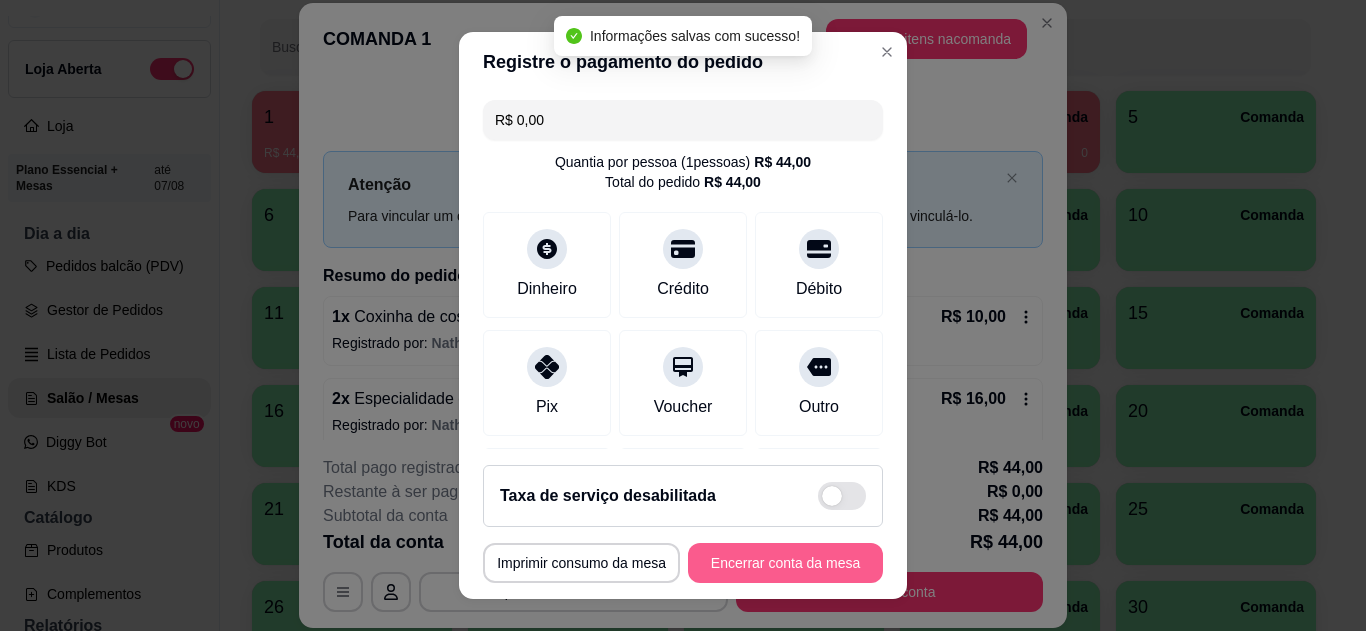 click on "Encerrar conta da mesa" at bounding box center [785, 563] 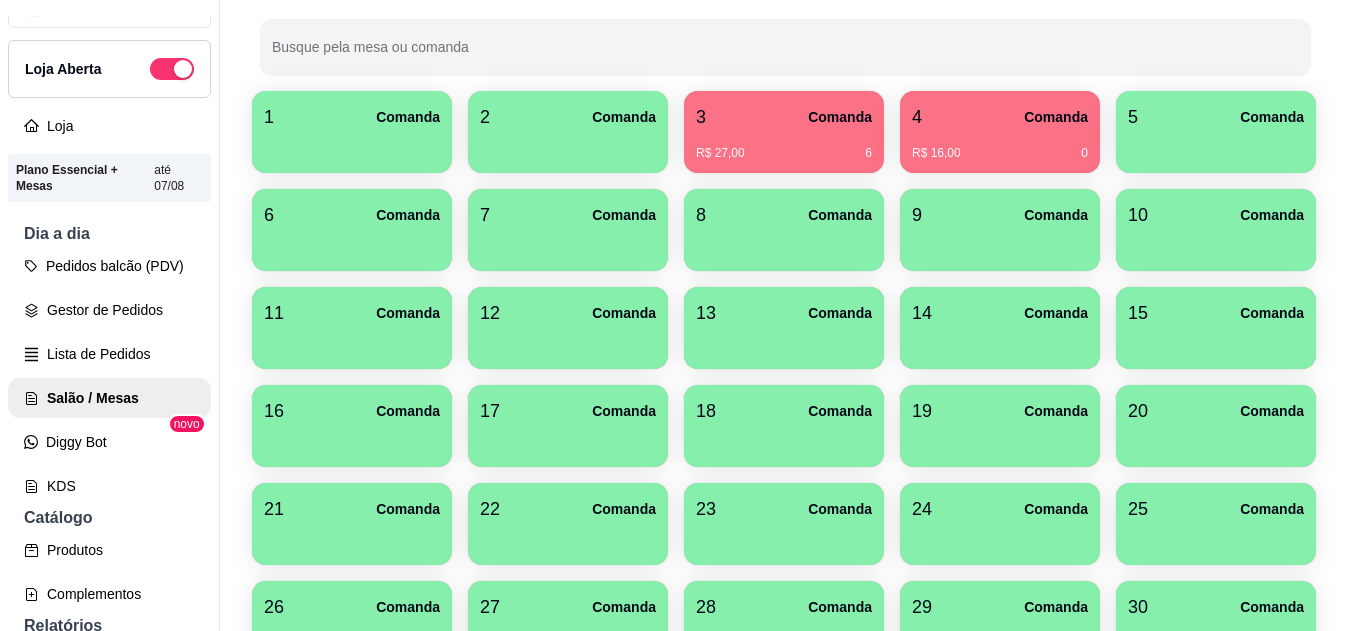 type 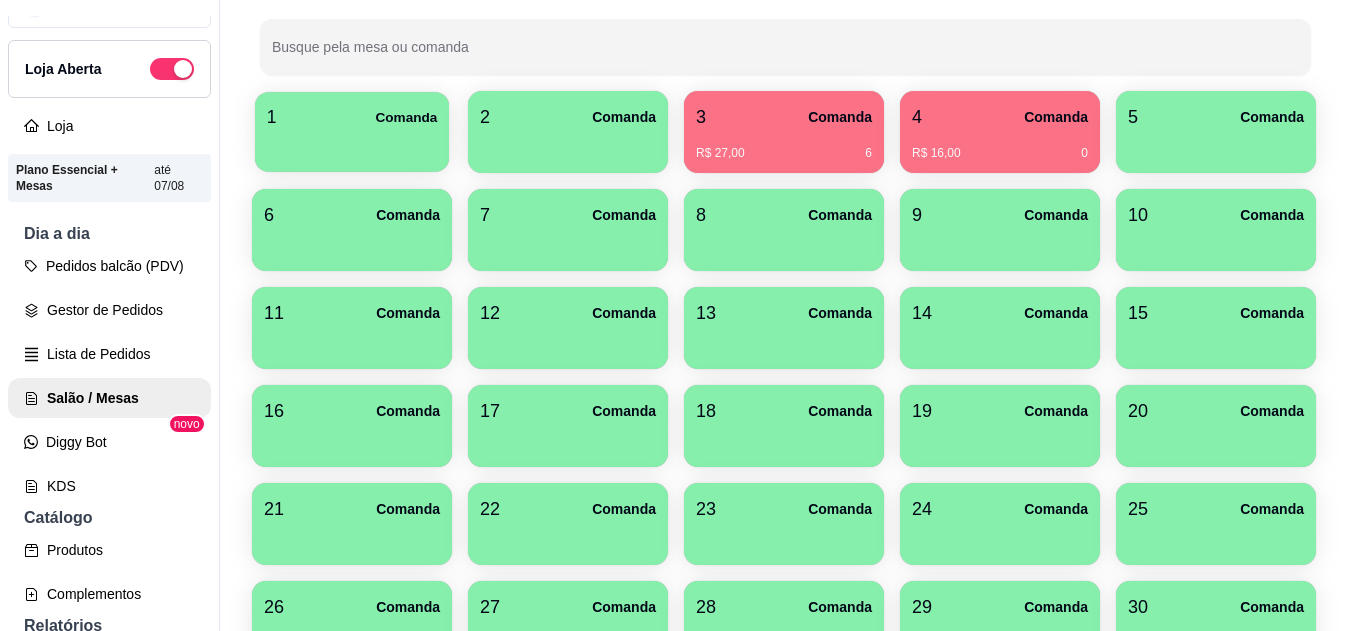 click on "1 Comanda" at bounding box center (352, 117) 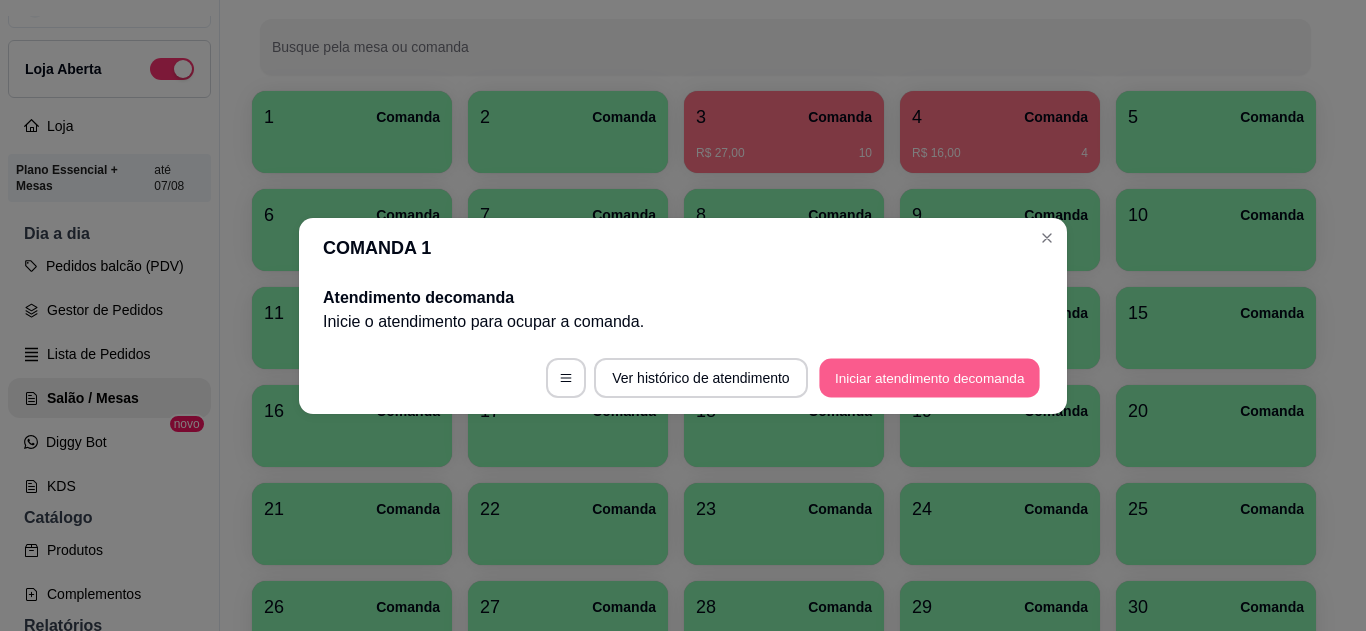 click on "Iniciar atendimento de  comanda" at bounding box center [929, 377] 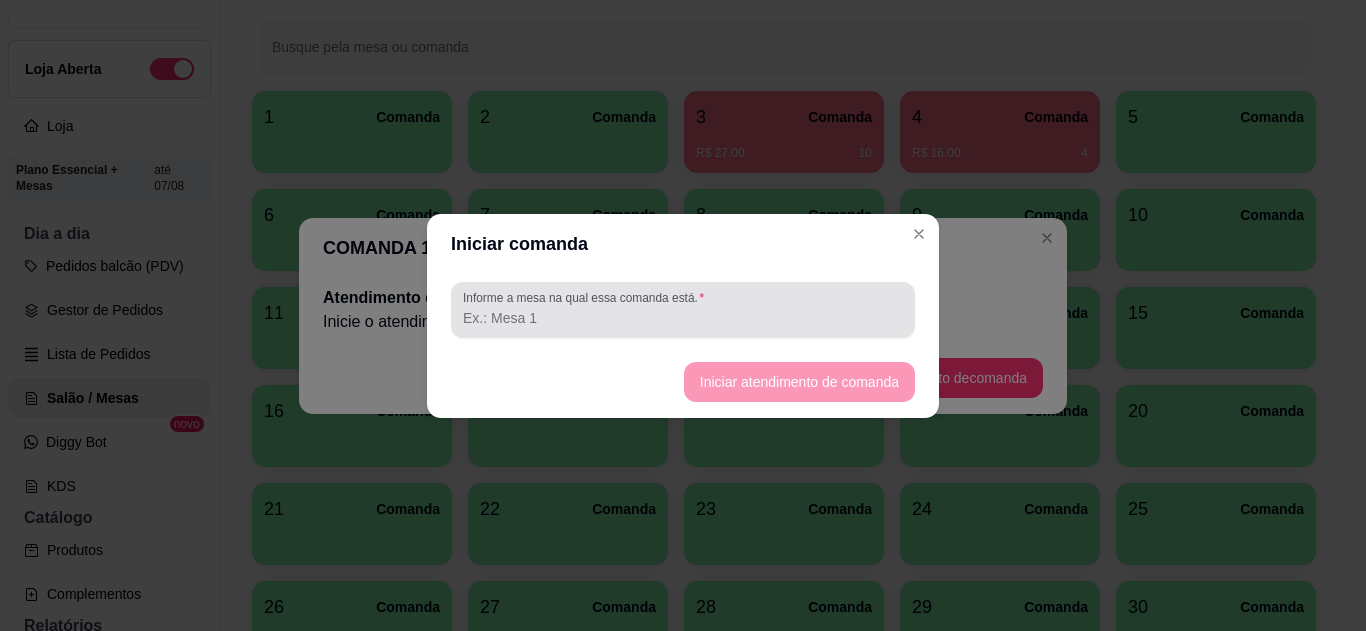 click at bounding box center (683, 310) 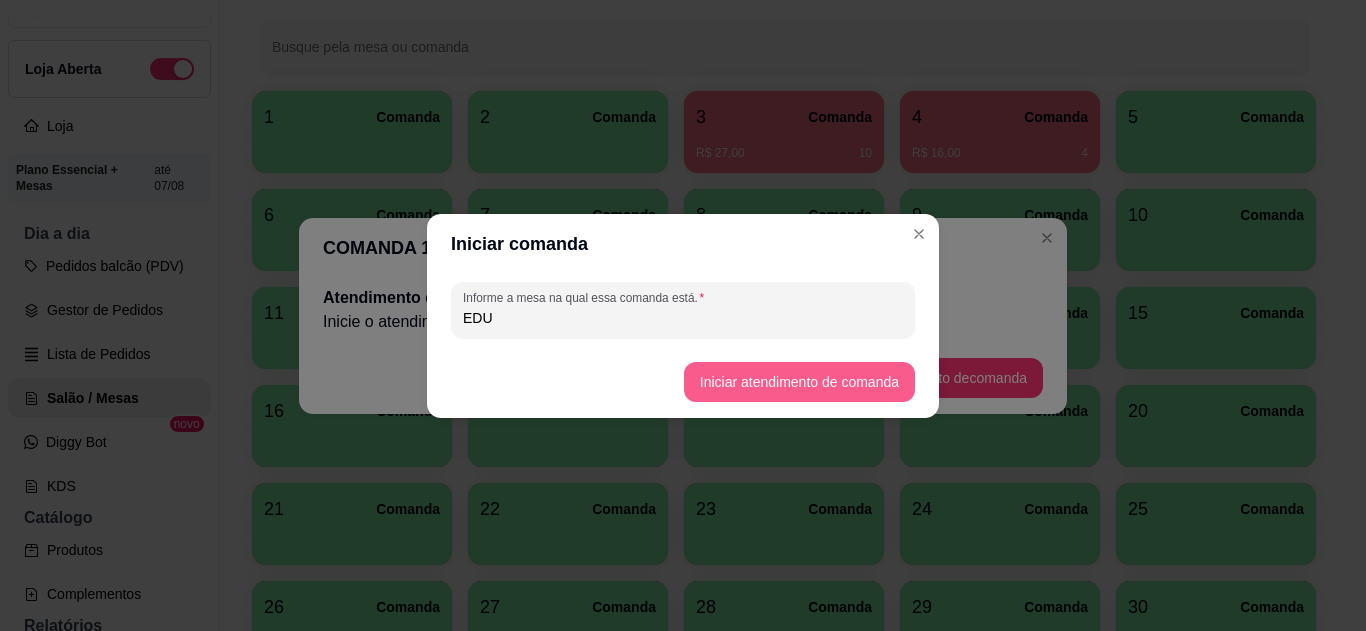 type on "EDU" 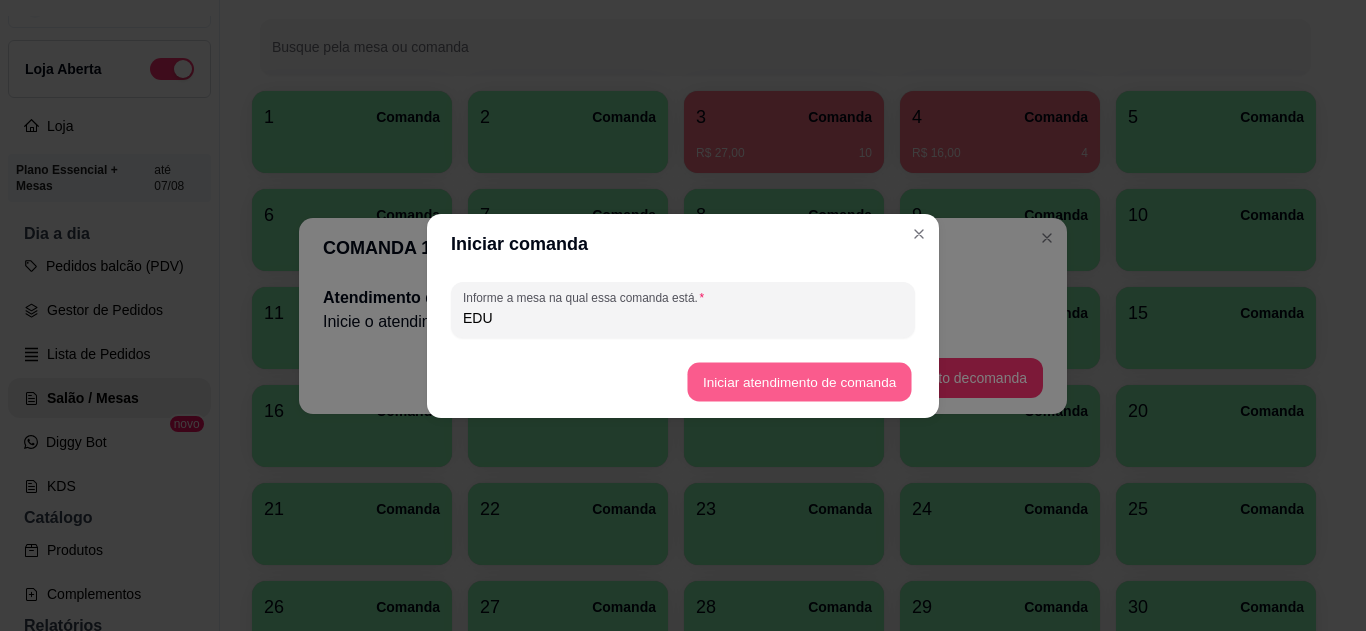 click on "Iniciar atendimento de comanda" at bounding box center [799, 381] 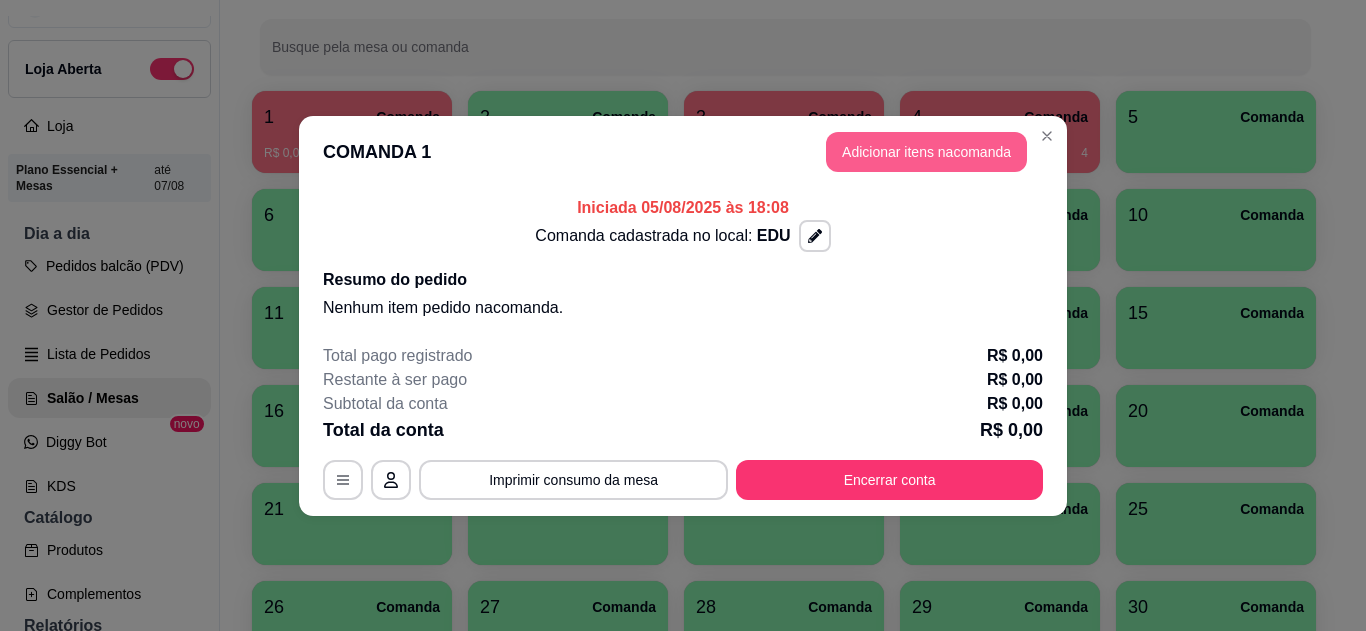 click on "Adicionar itens na  comanda" at bounding box center [926, 152] 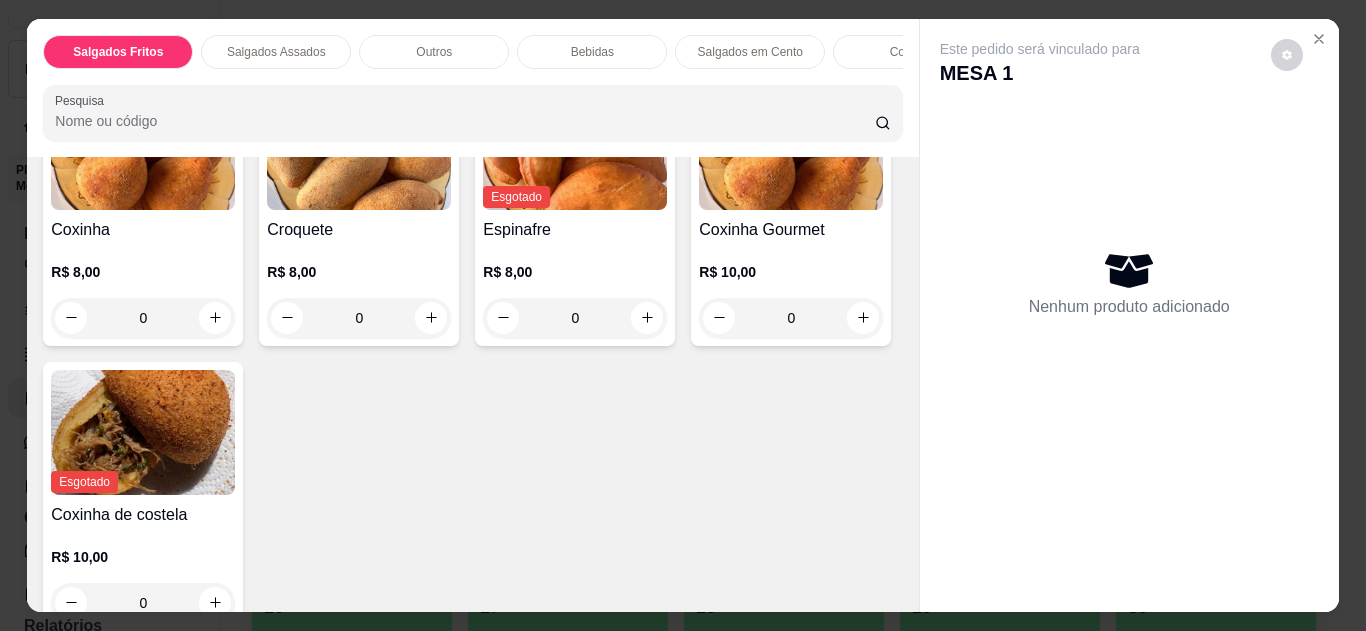 scroll, scrollTop: 218, scrollLeft: 0, axis: vertical 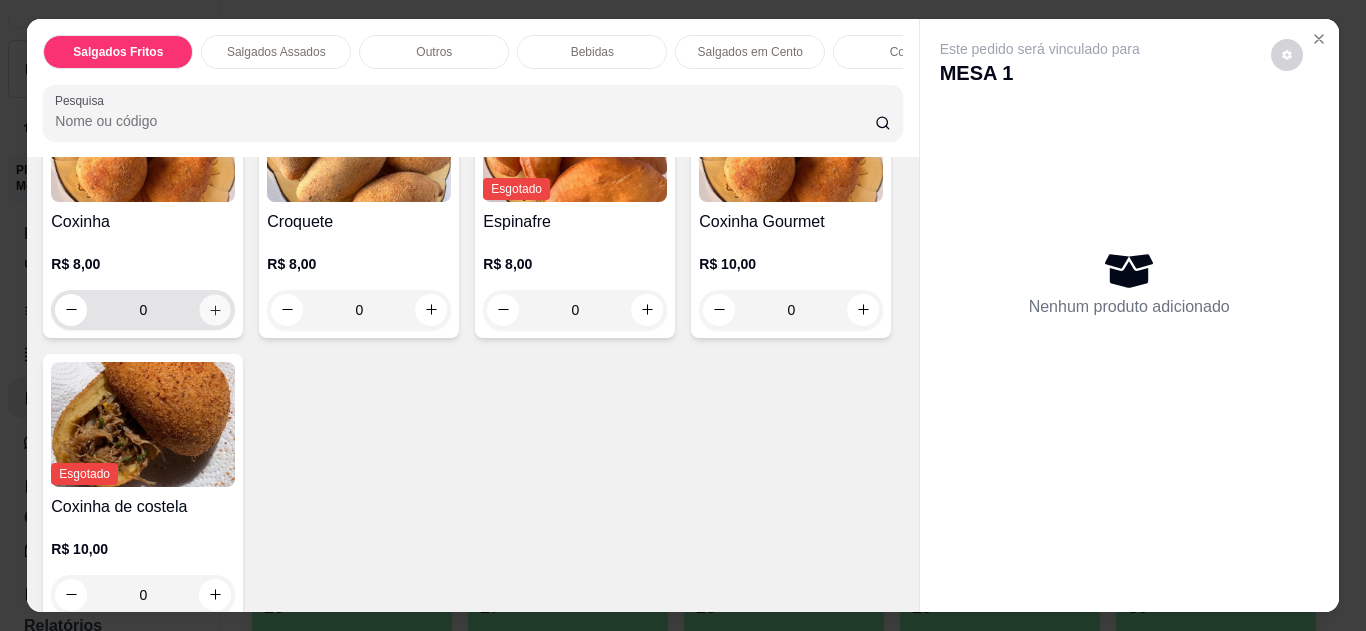 click 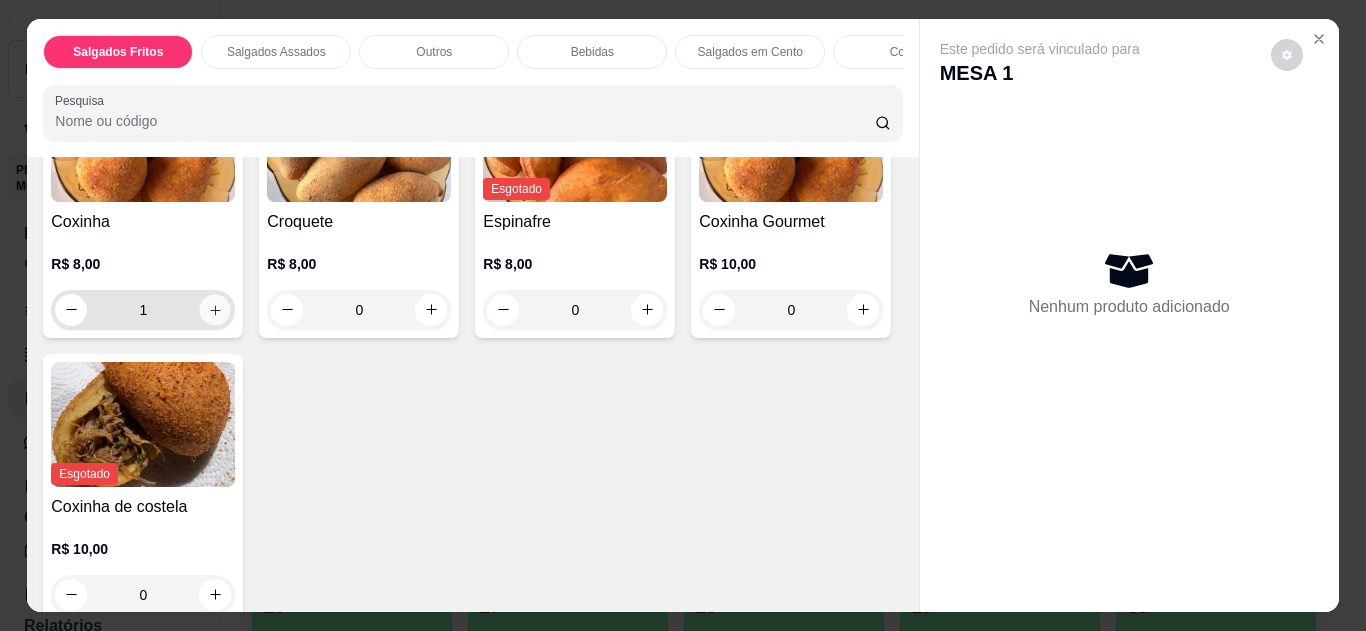 scroll, scrollTop: 219, scrollLeft: 0, axis: vertical 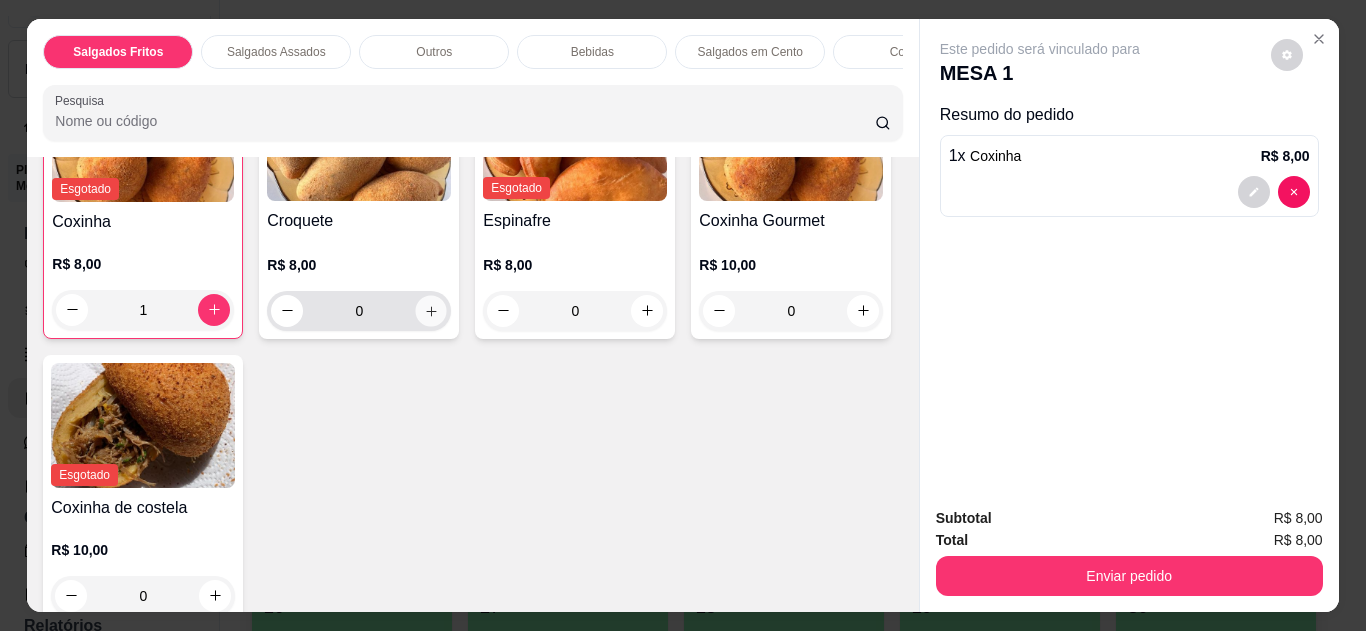 click 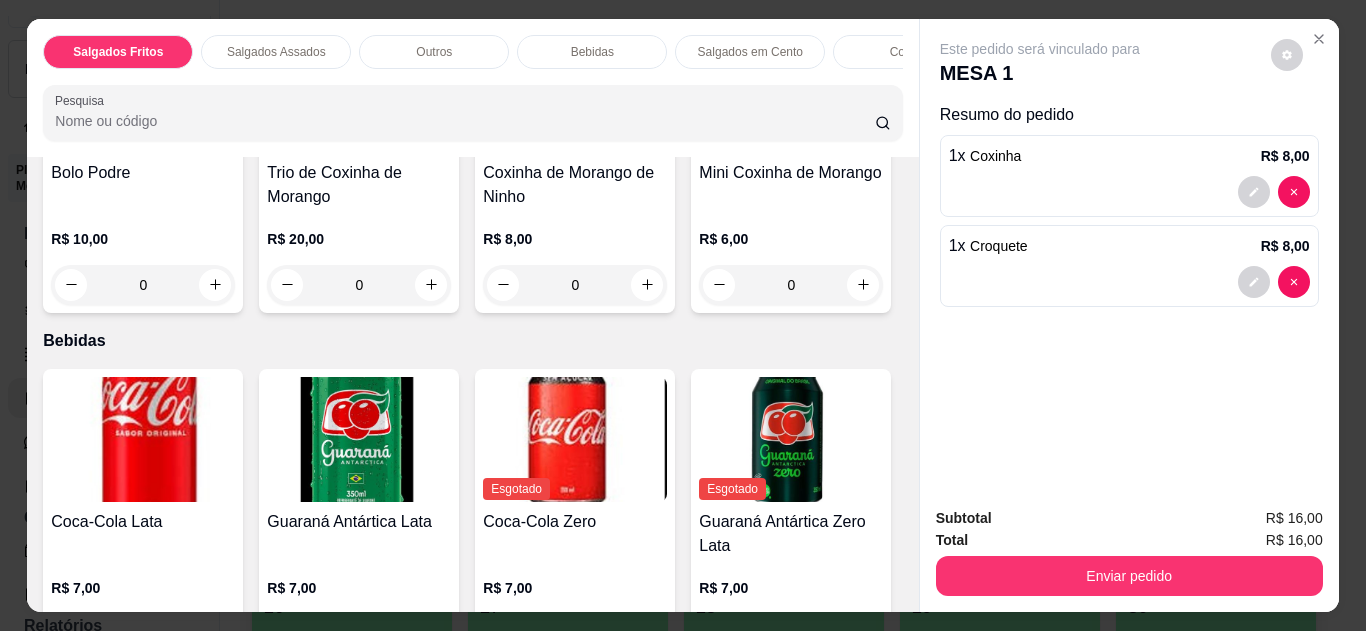 scroll, scrollTop: 1213, scrollLeft: 0, axis: vertical 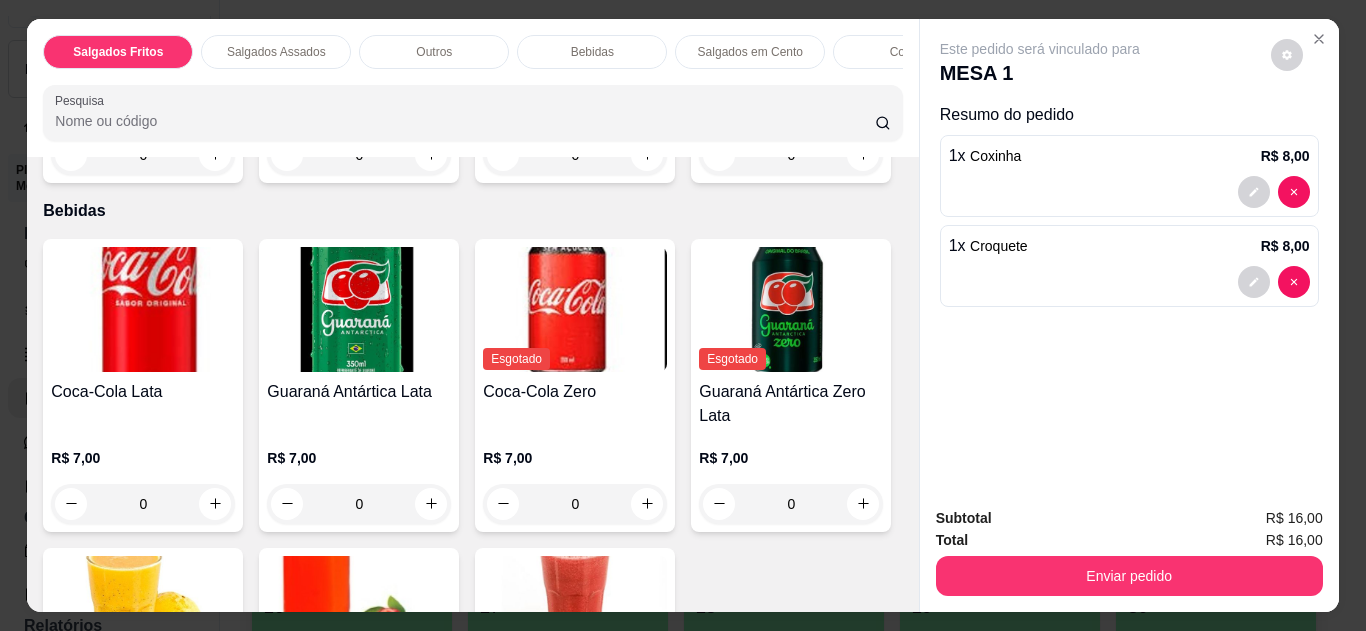 click on "0" at bounding box center (791, 155) 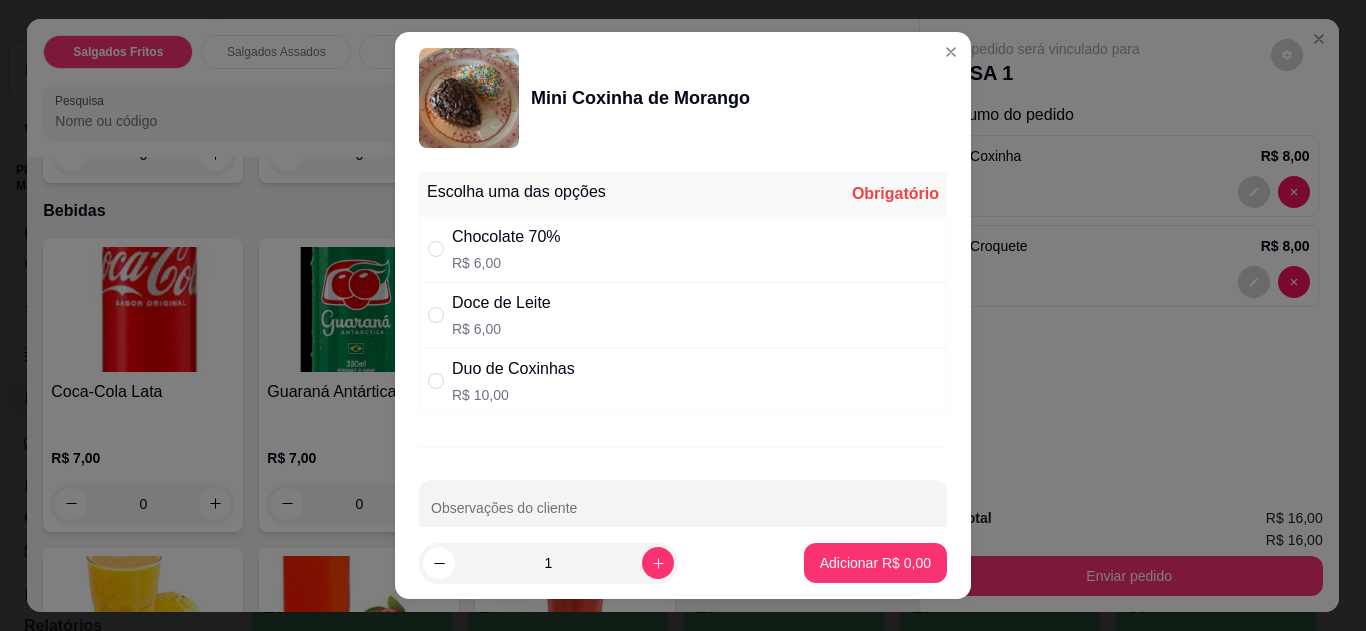 click on "Duo de Coxinhas" at bounding box center [513, 369] 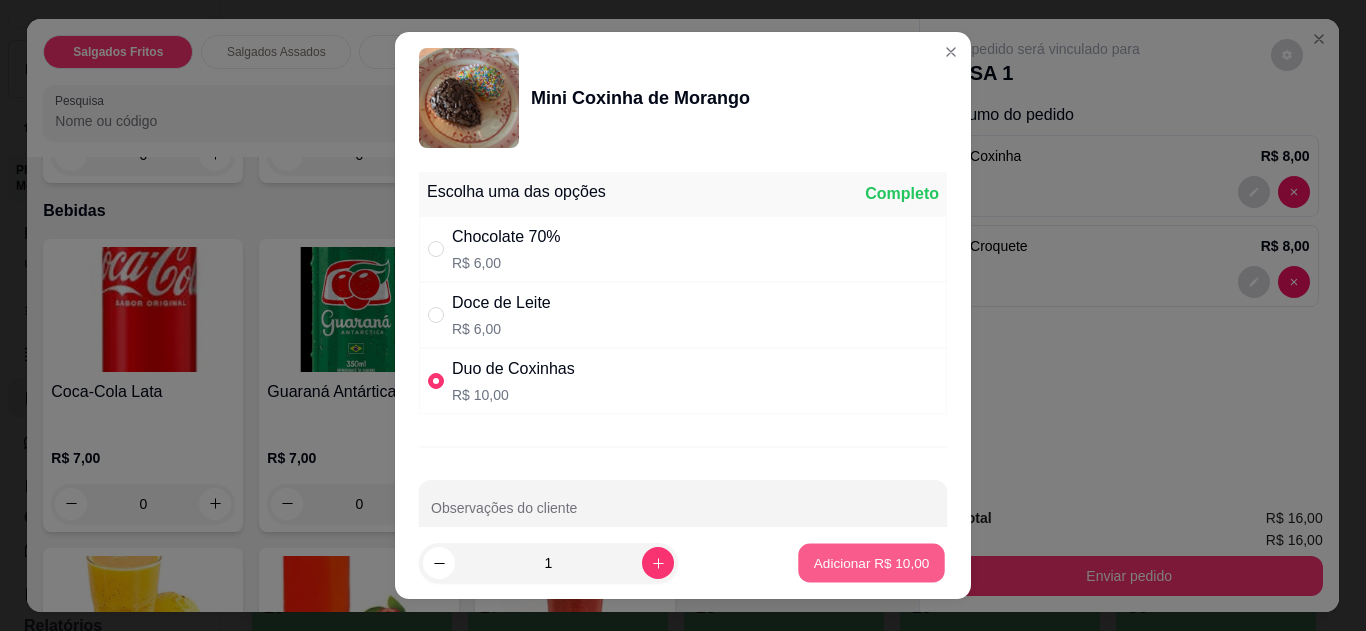 click on "Adicionar   R$ 10,00" at bounding box center [872, 563] 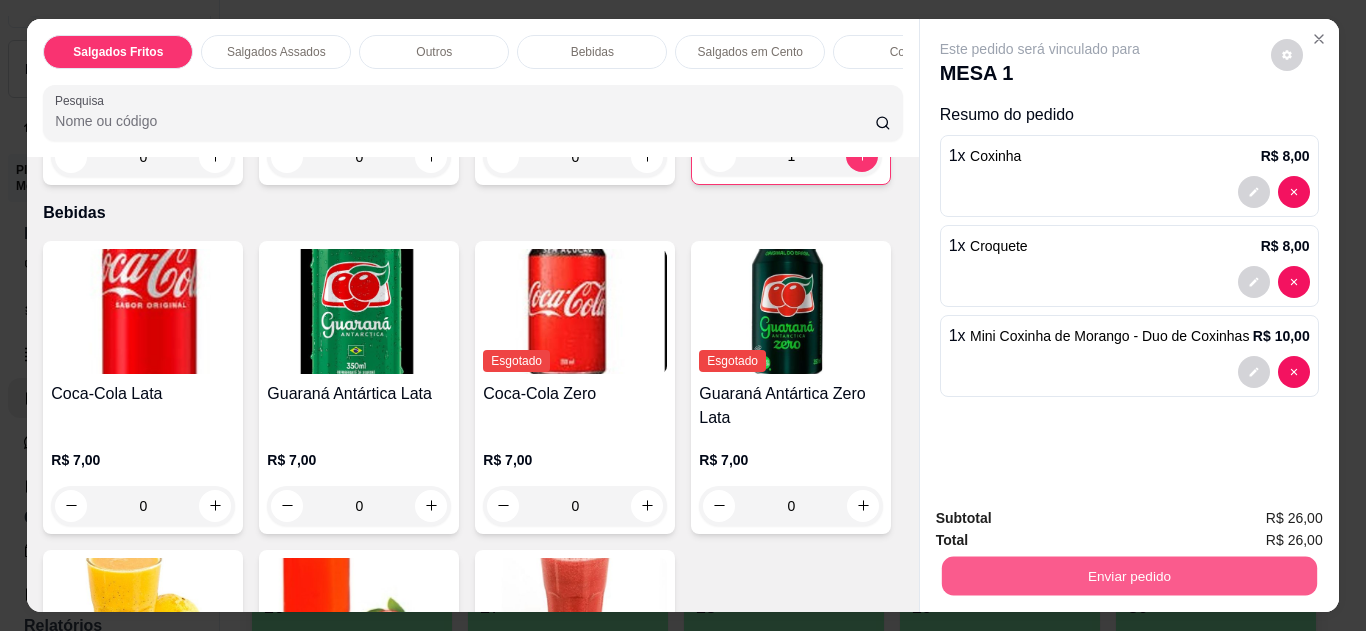 click on "Enviar pedido" at bounding box center (1128, 576) 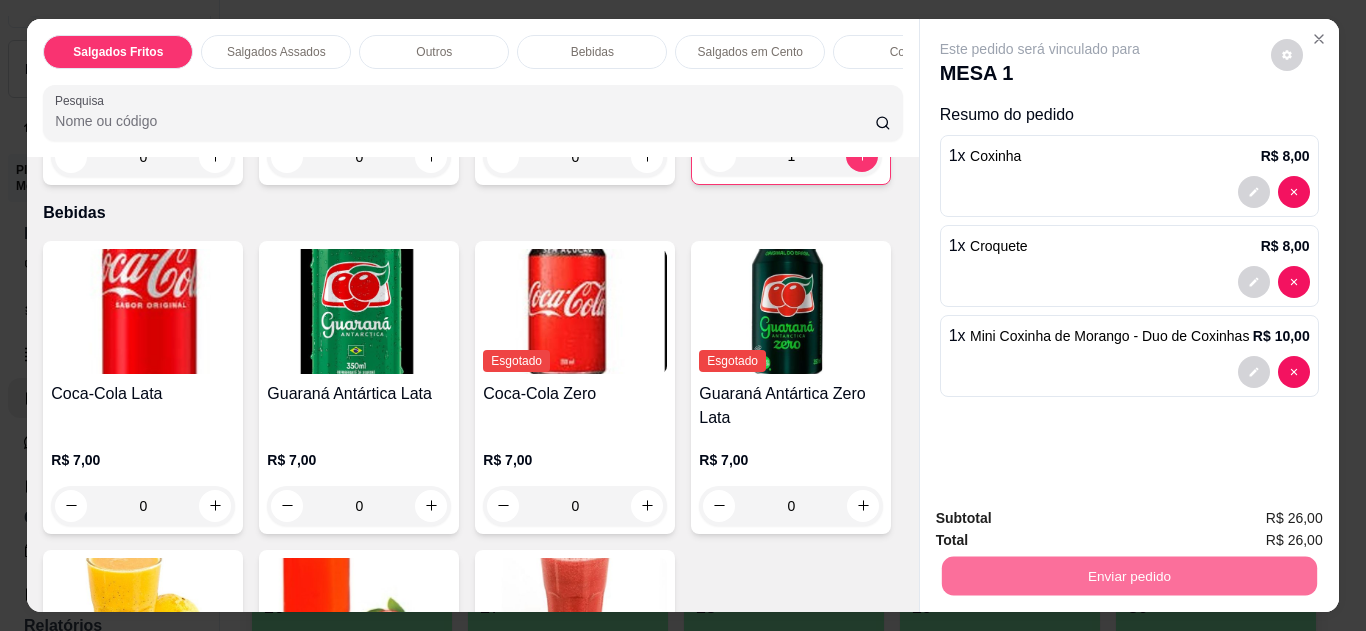 click on "Não registrar e enviar pedido" at bounding box center [1063, 519] 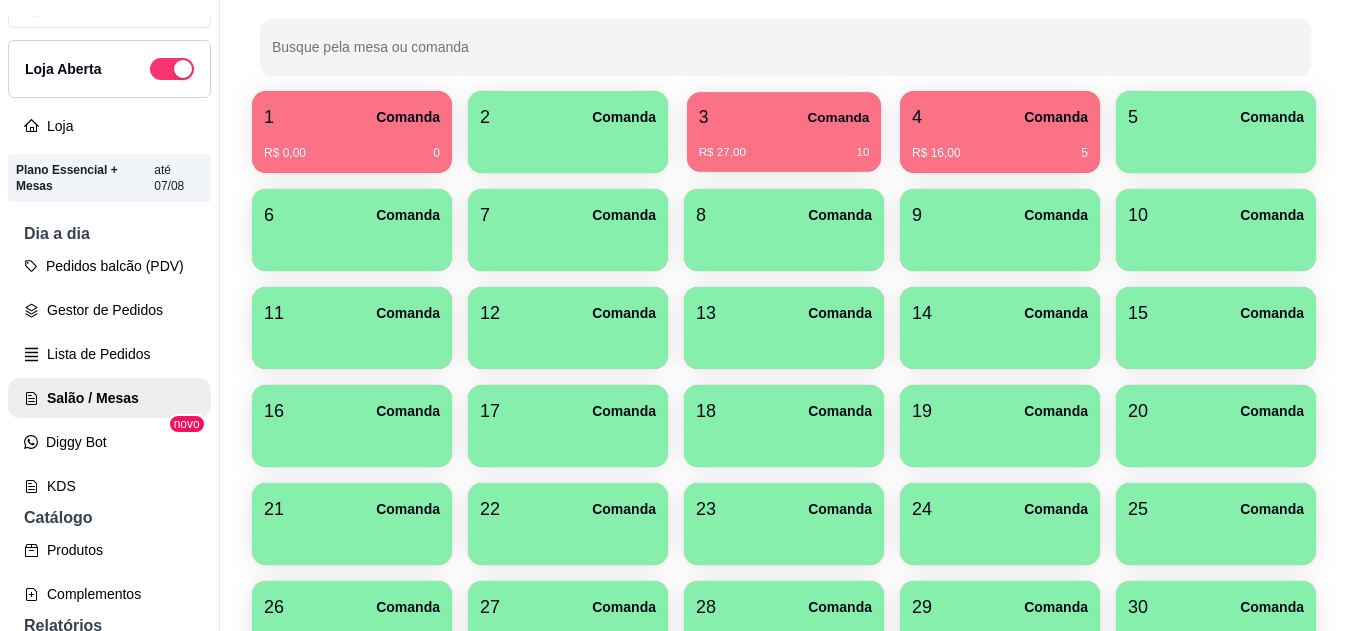 click on "3 Comanda" at bounding box center (784, 117) 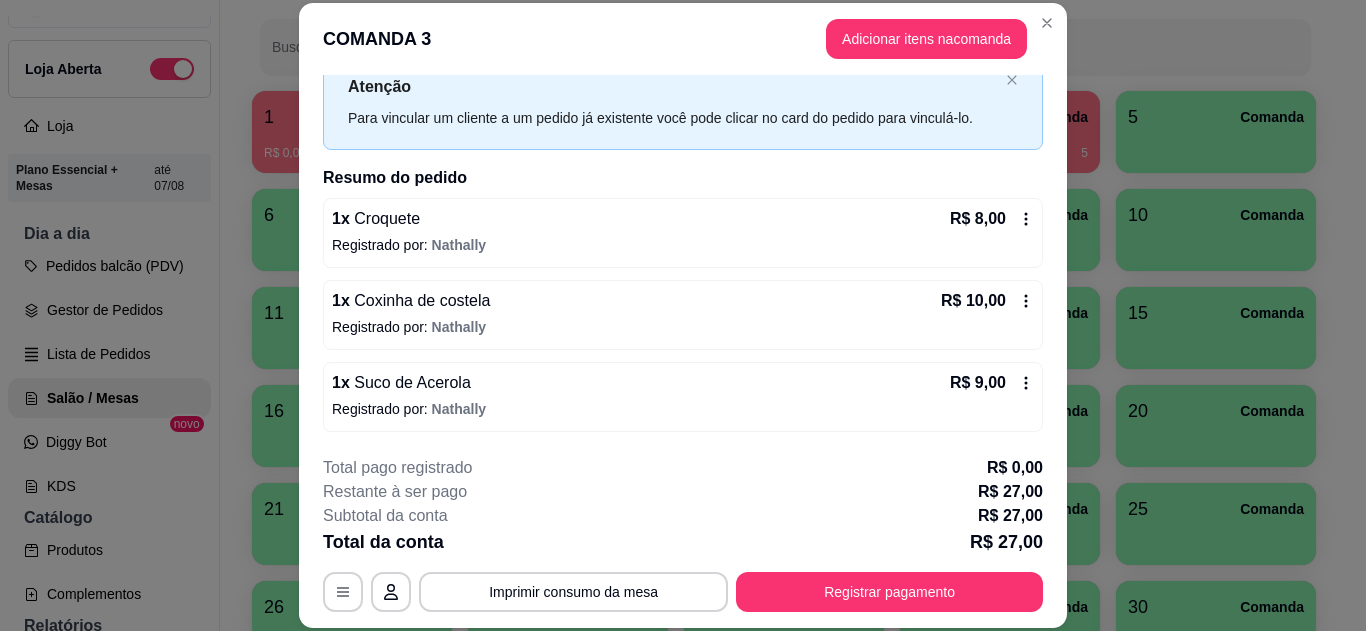 scroll, scrollTop: 0, scrollLeft: 0, axis: both 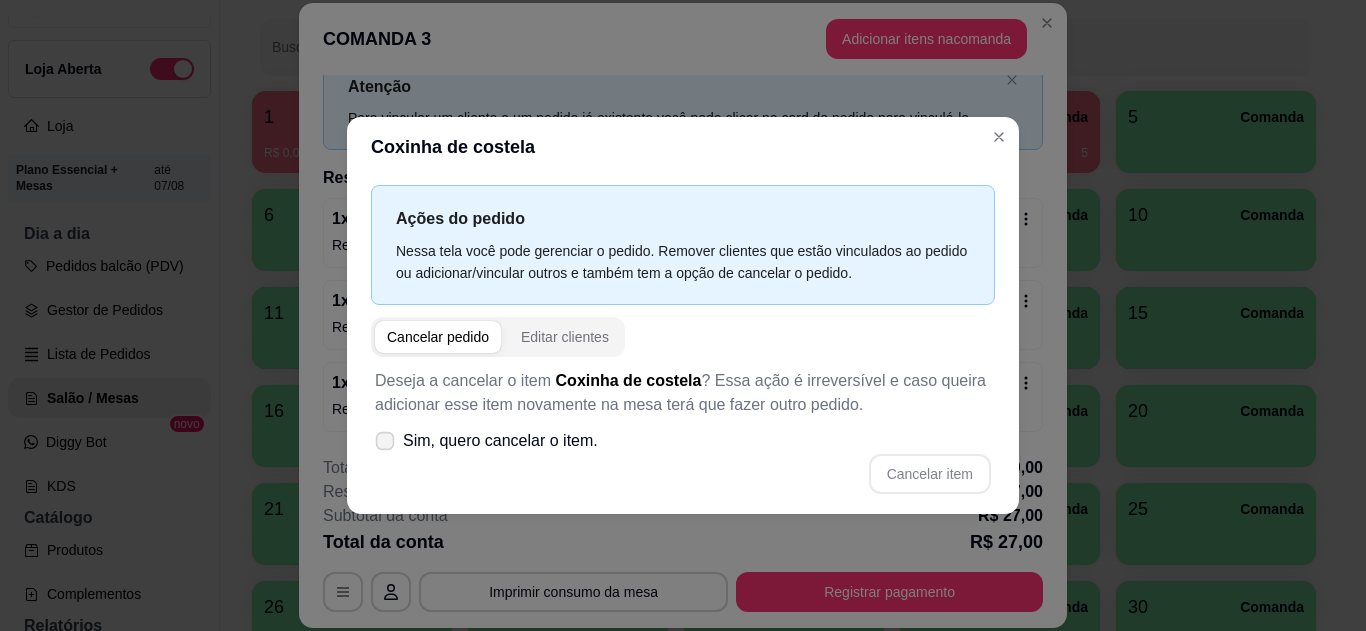 click on "Sim, quero cancelar o item." at bounding box center [500, 441] 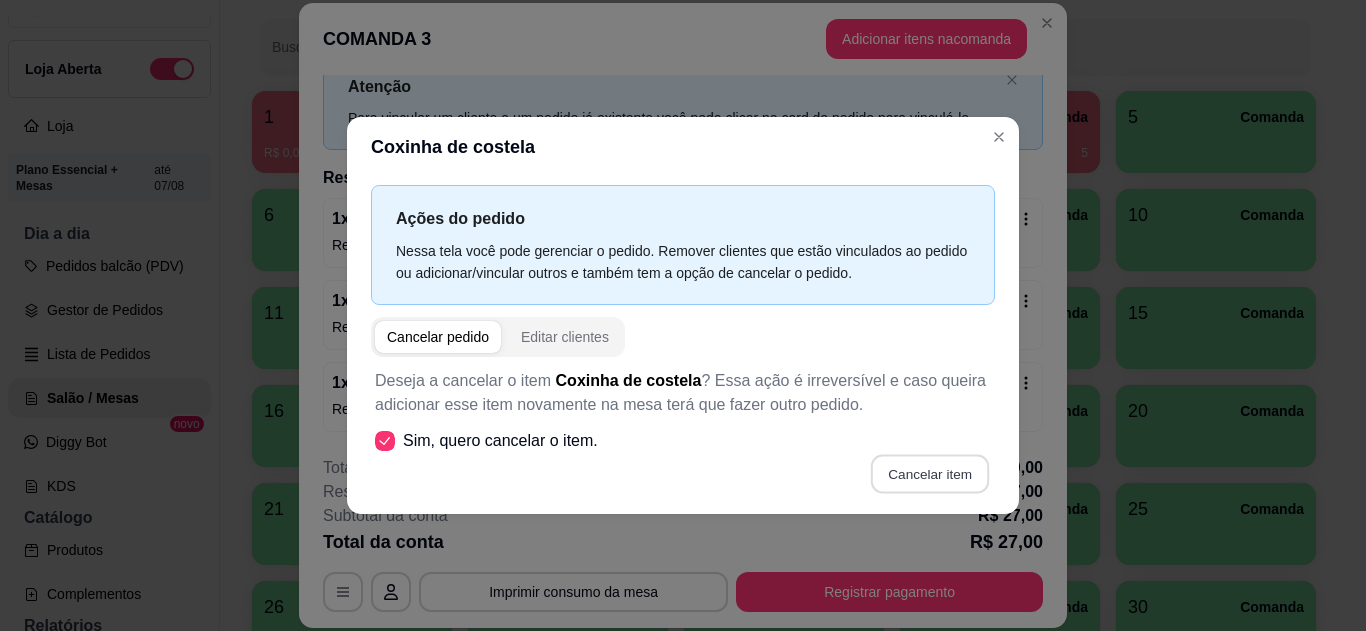 click on "Cancelar item" at bounding box center (929, 473) 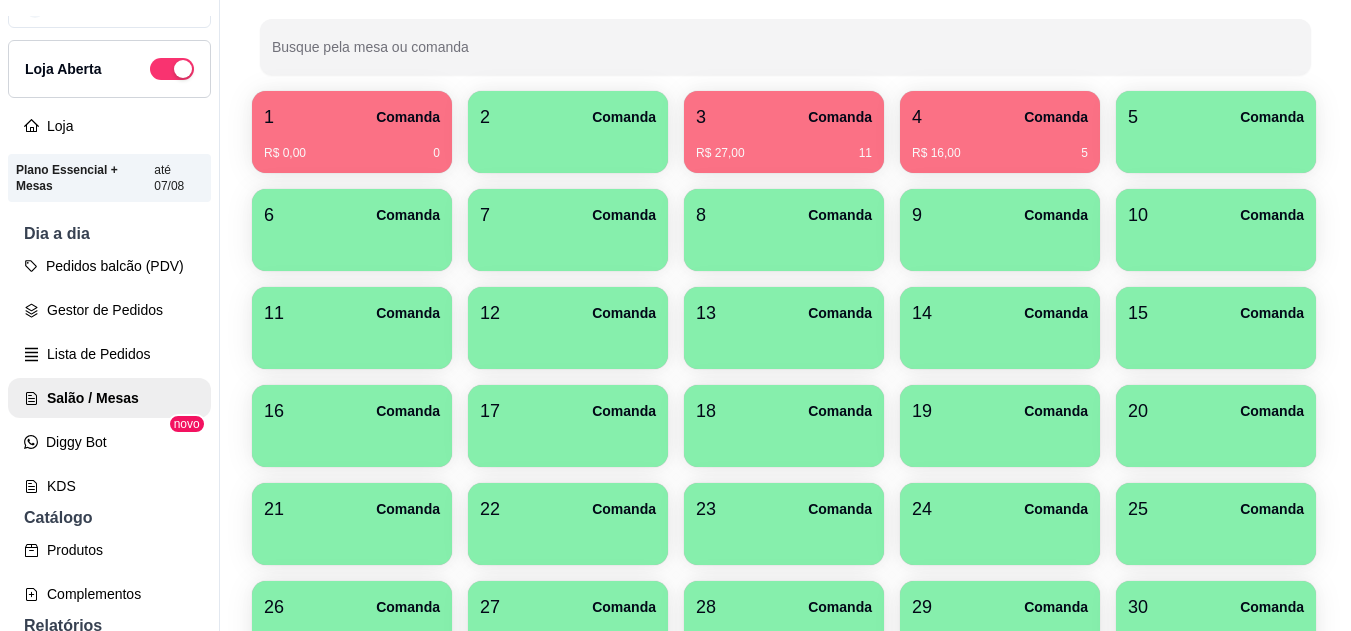 type 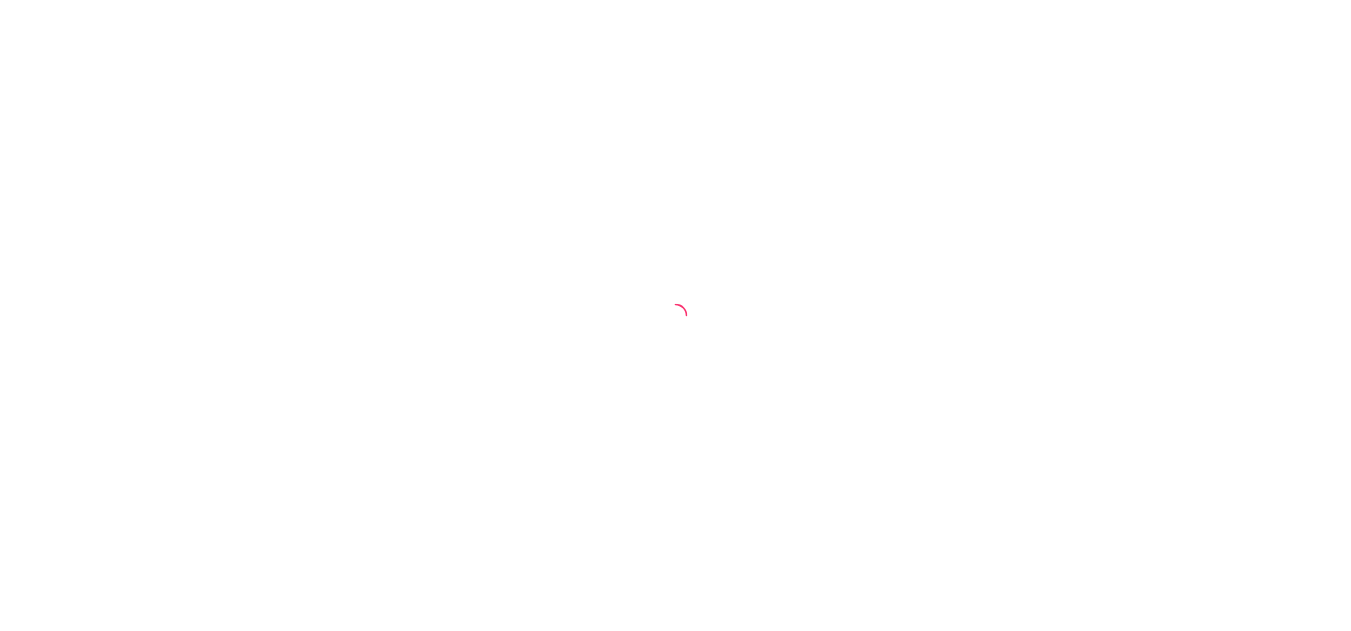 scroll, scrollTop: 0, scrollLeft: 0, axis: both 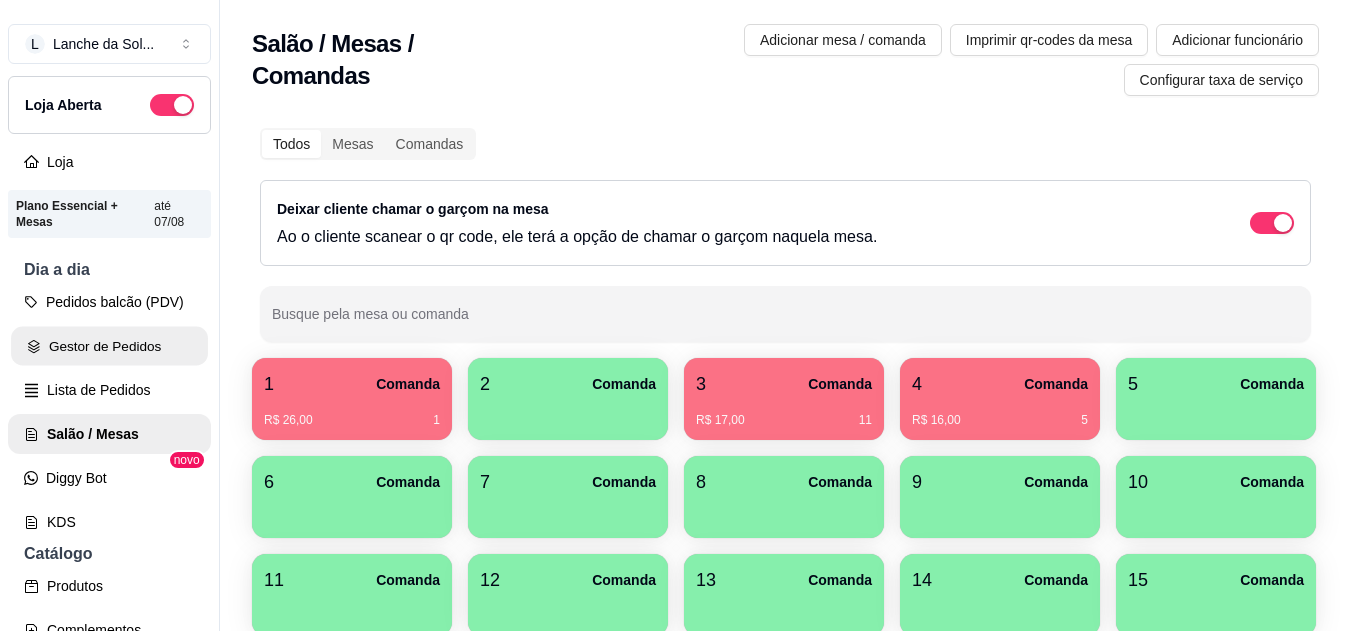click on "Gestor de Pedidos" at bounding box center (109, 346) 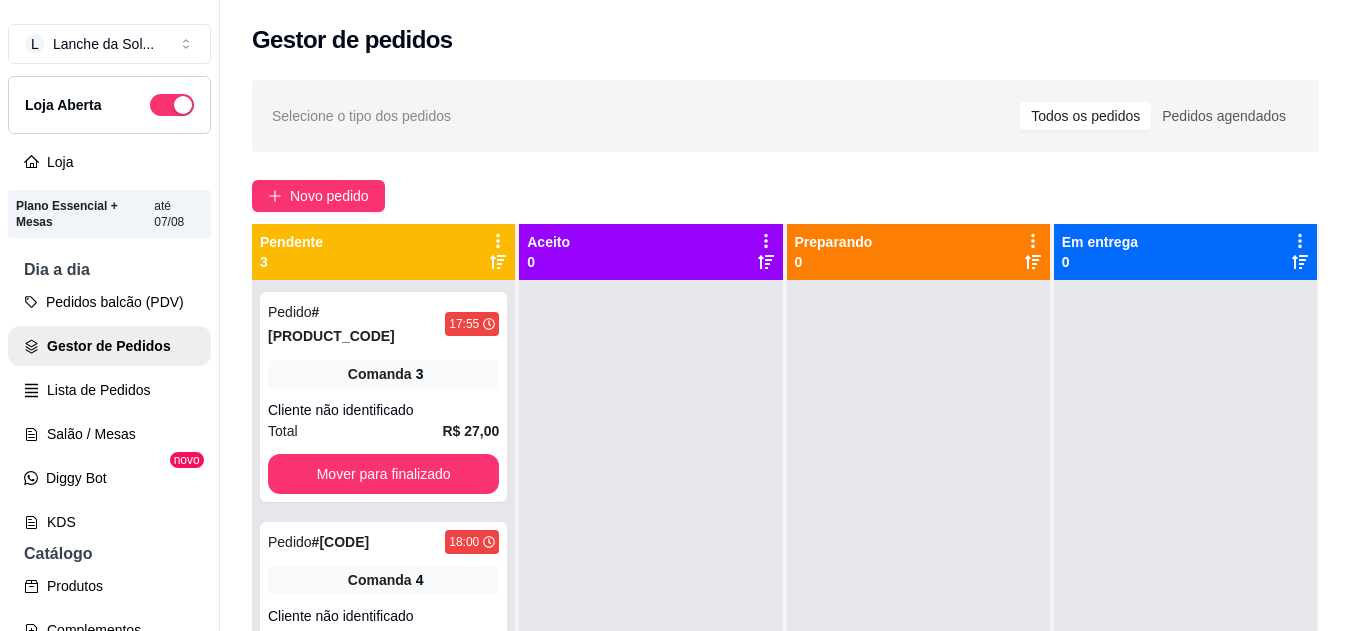 scroll, scrollTop: 7, scrollLeft: 0, axis: vertical 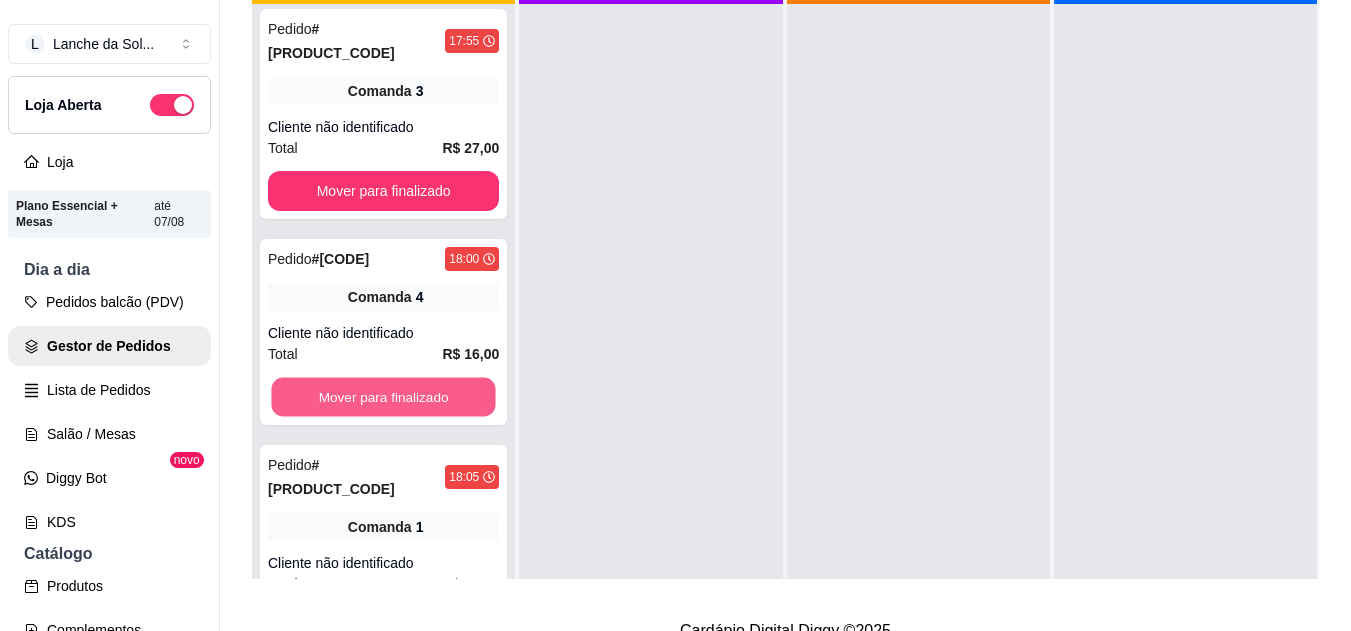 click on "Mover para finalizado" at bounding box center (383, 397) 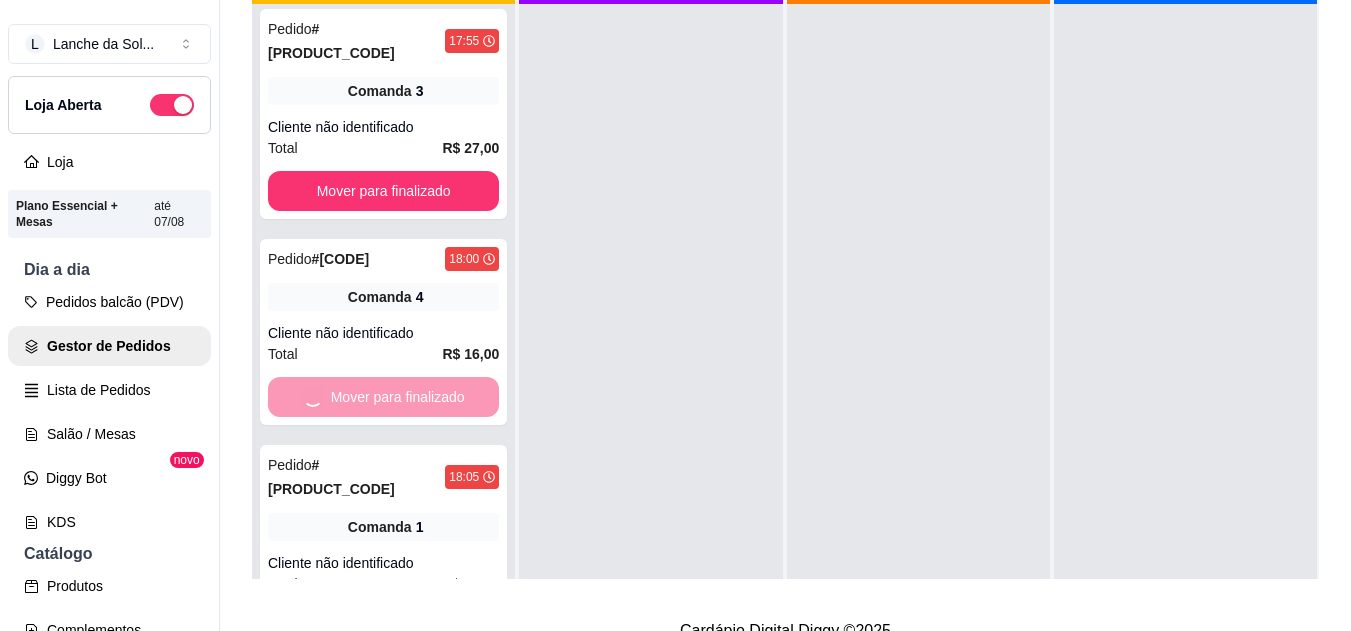 scroll, scrollTop: 0, scrollLeft: 0, axis: both 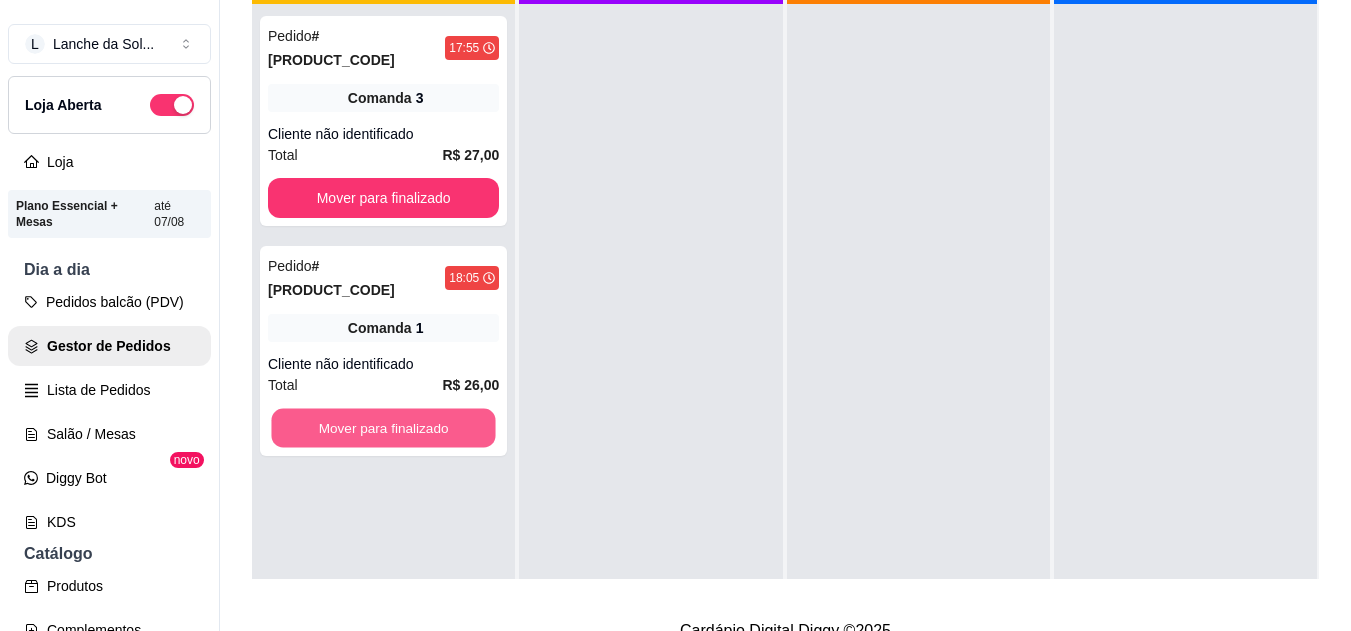 click on "Mover para finalizado" at bounding box center (383, 428) 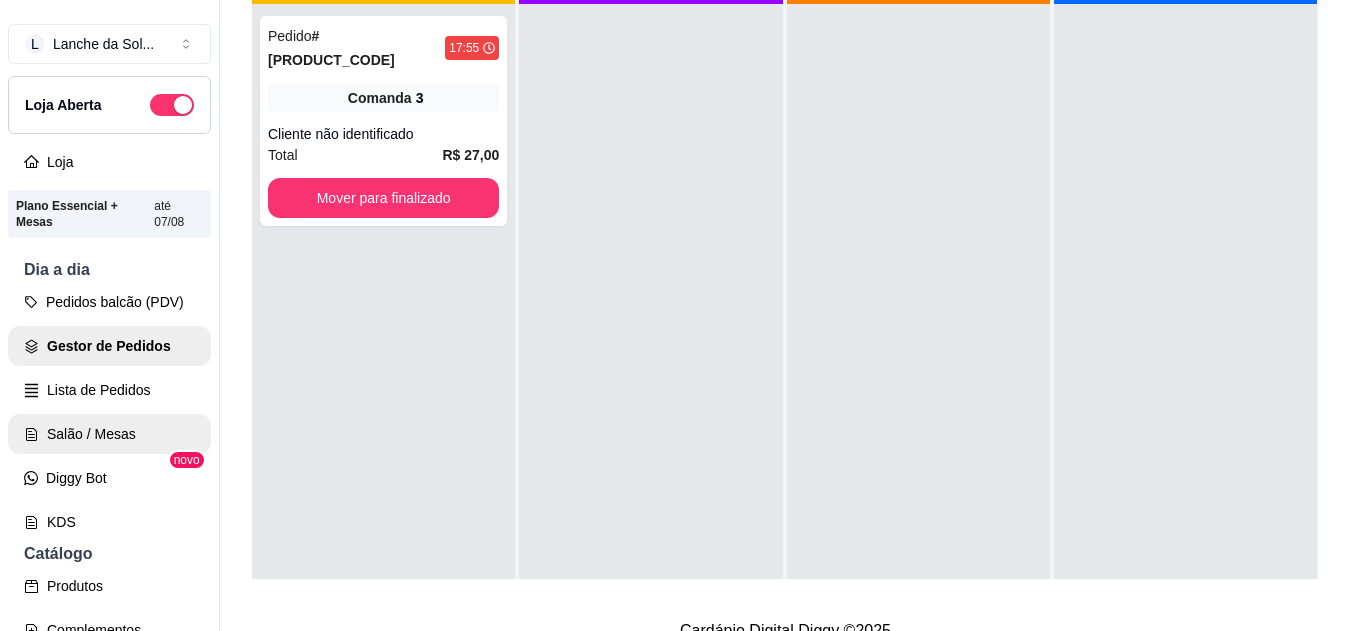 click on "Salão / Mesas" at bounding box center [109, 434] 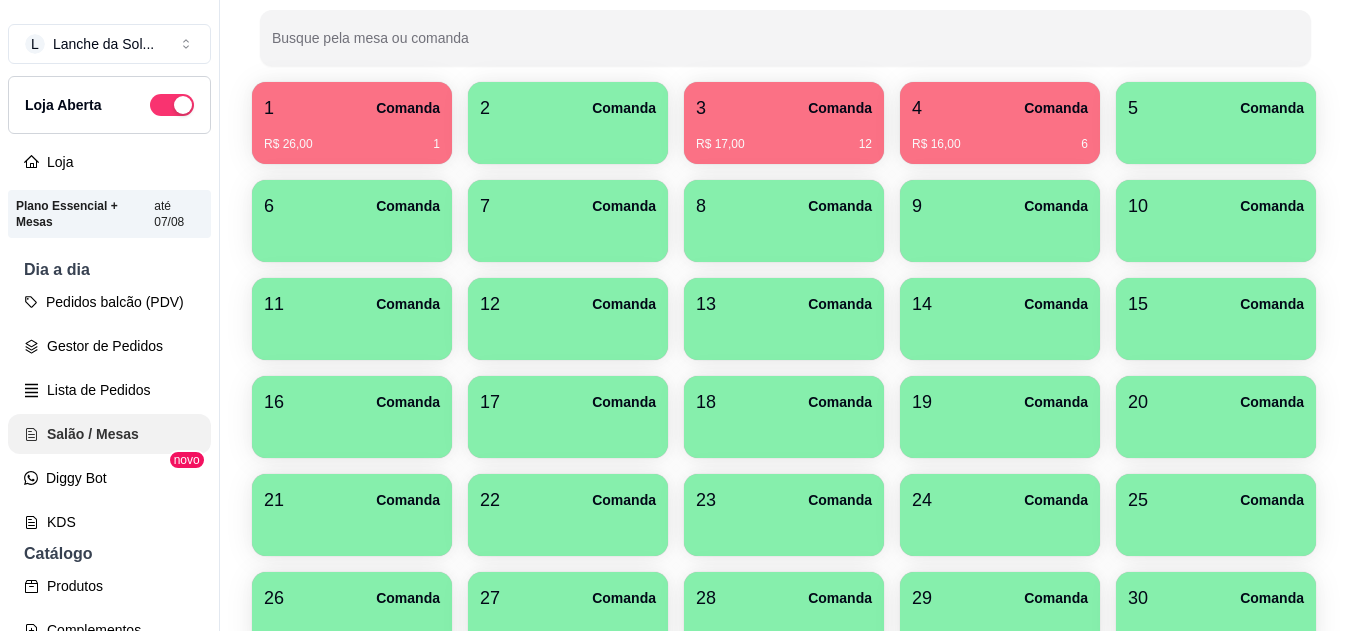 scroll, scrollTop: 1, scrollLeft: 0, axis: vertical 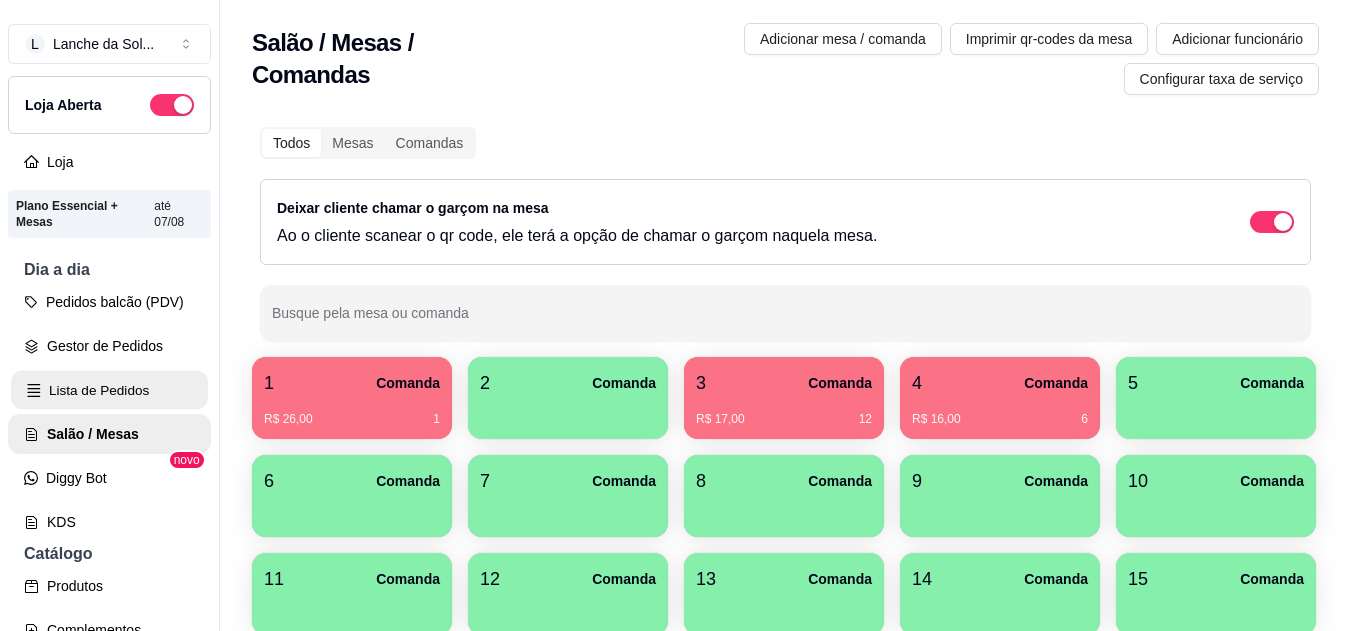 click on "Lista de Pedidos" at bounding box center (109, 390) 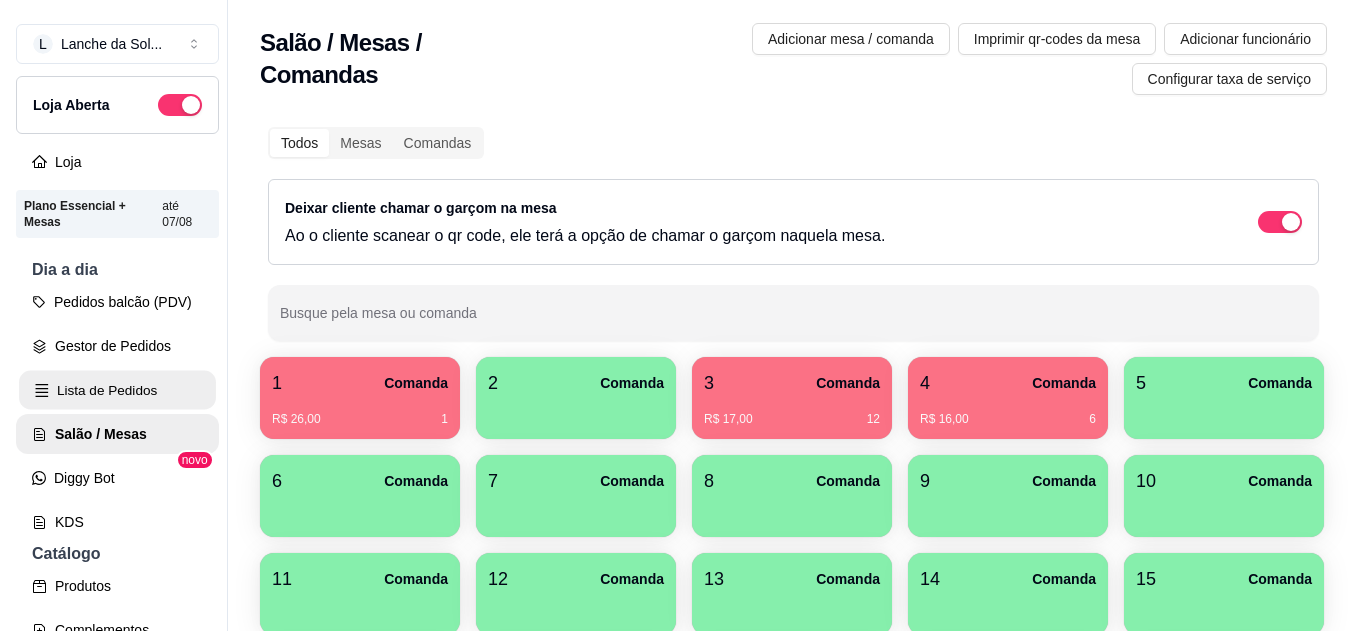 scroll, scrollTop: 0, scrollLeft: 0, axis: both 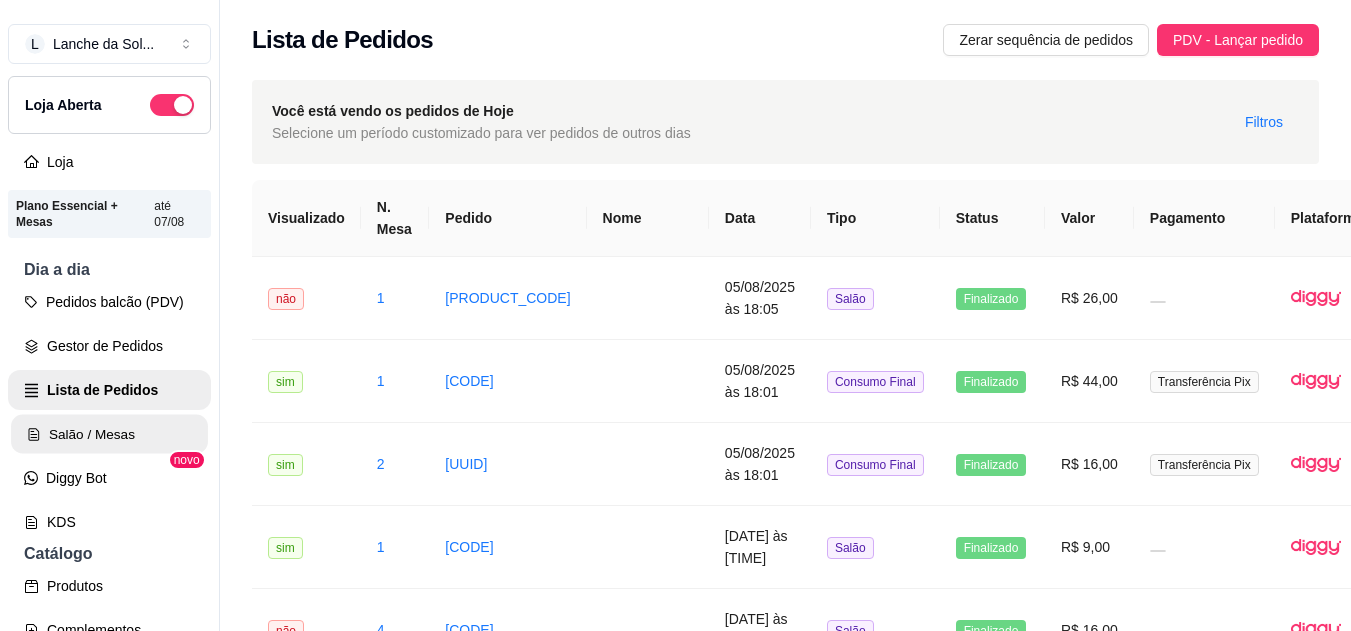 click on "Salão / Mesas" at bounding box center (109, 434) 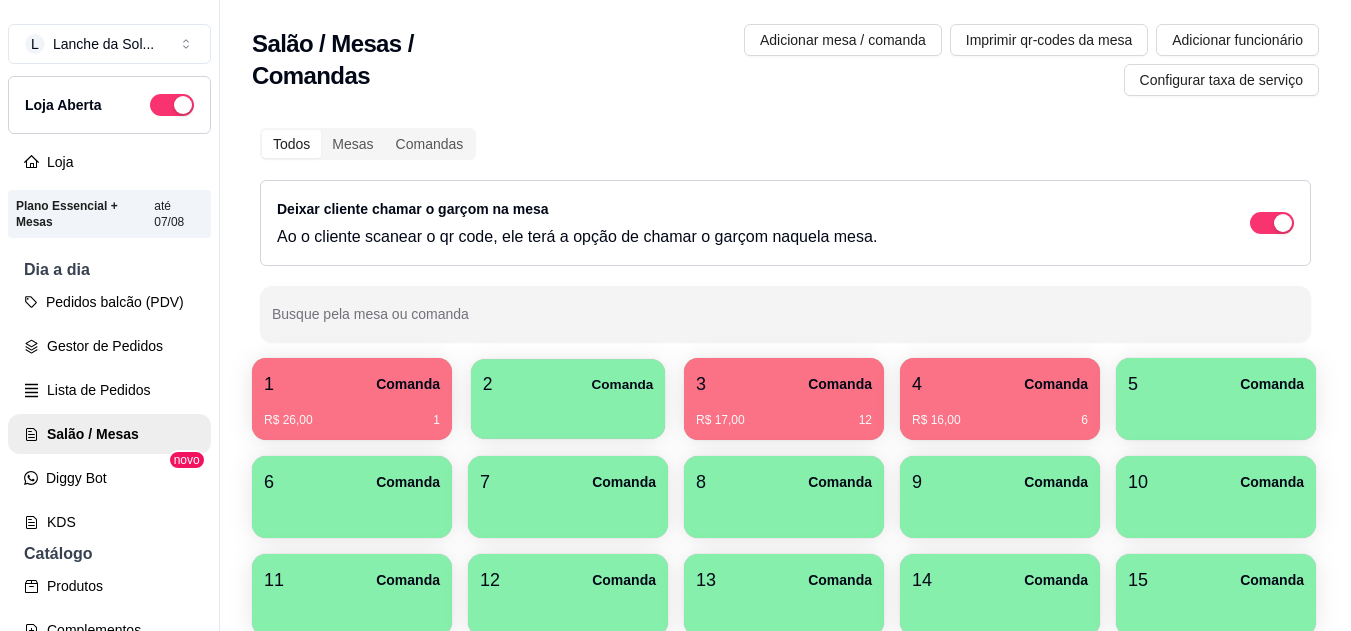 click at bounding box center (568, 412) 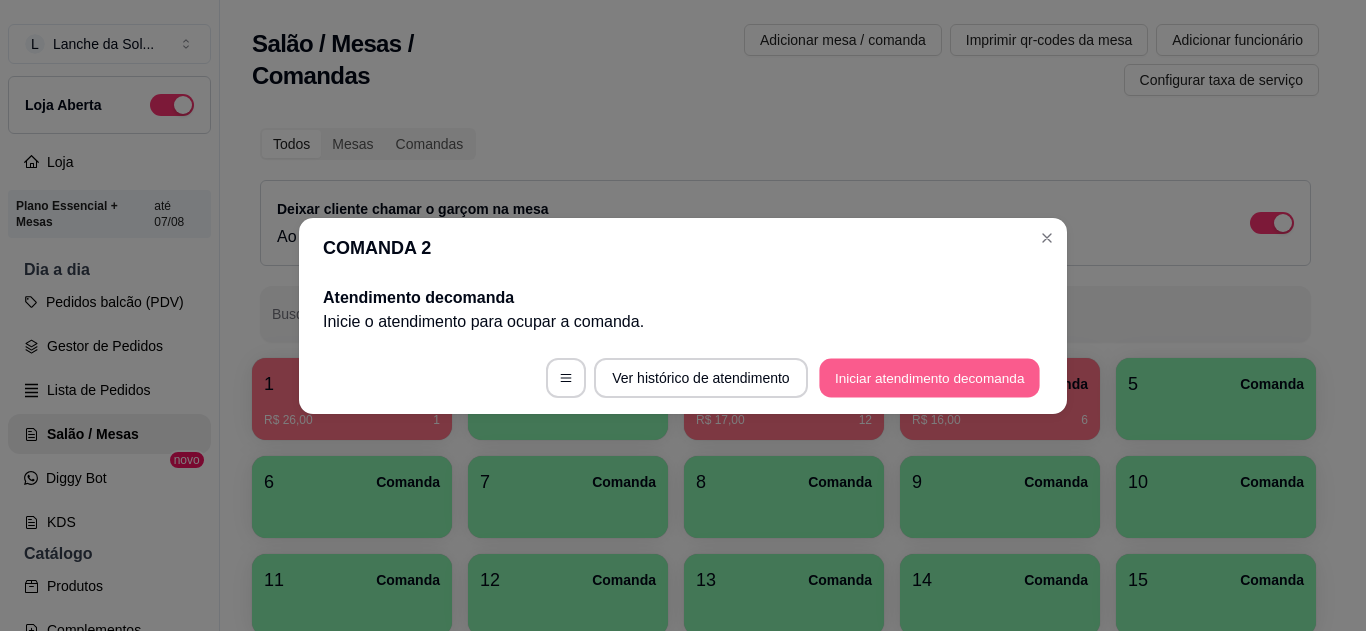 click on "Iniciar atendimento de  comanda" at bounding box center [929, 377] 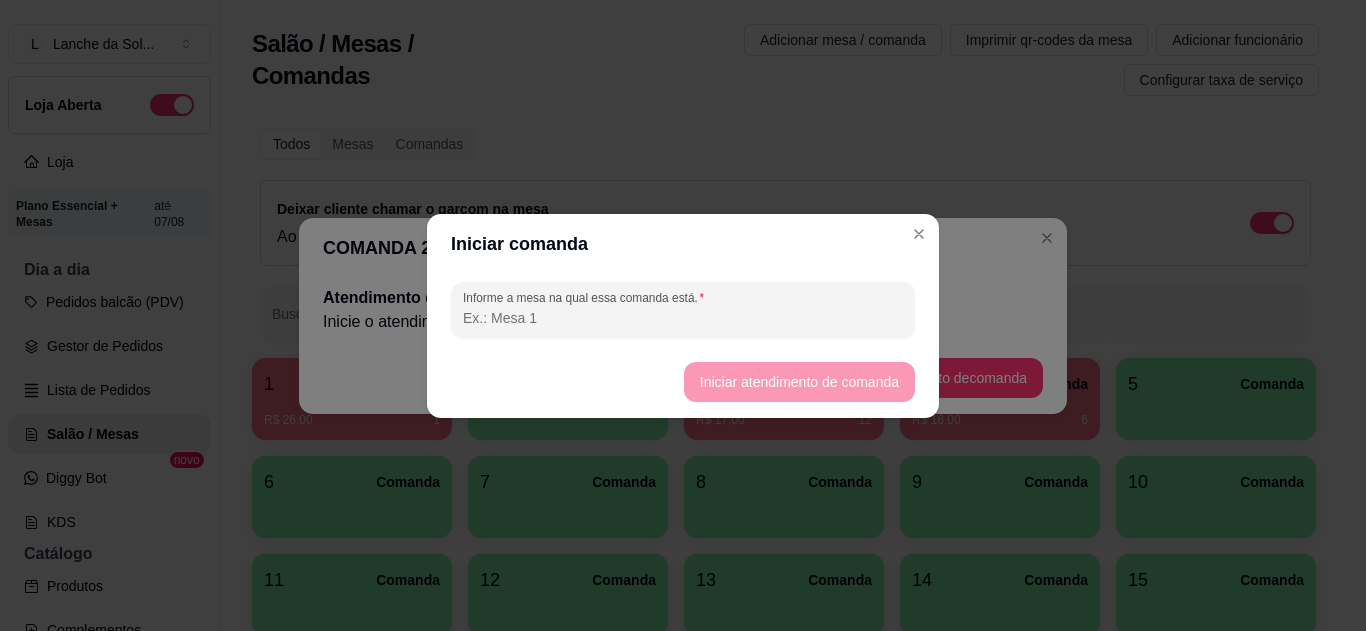 click on "Informe a mesa na qual essa comanda está." at bounding box center (683, 318) 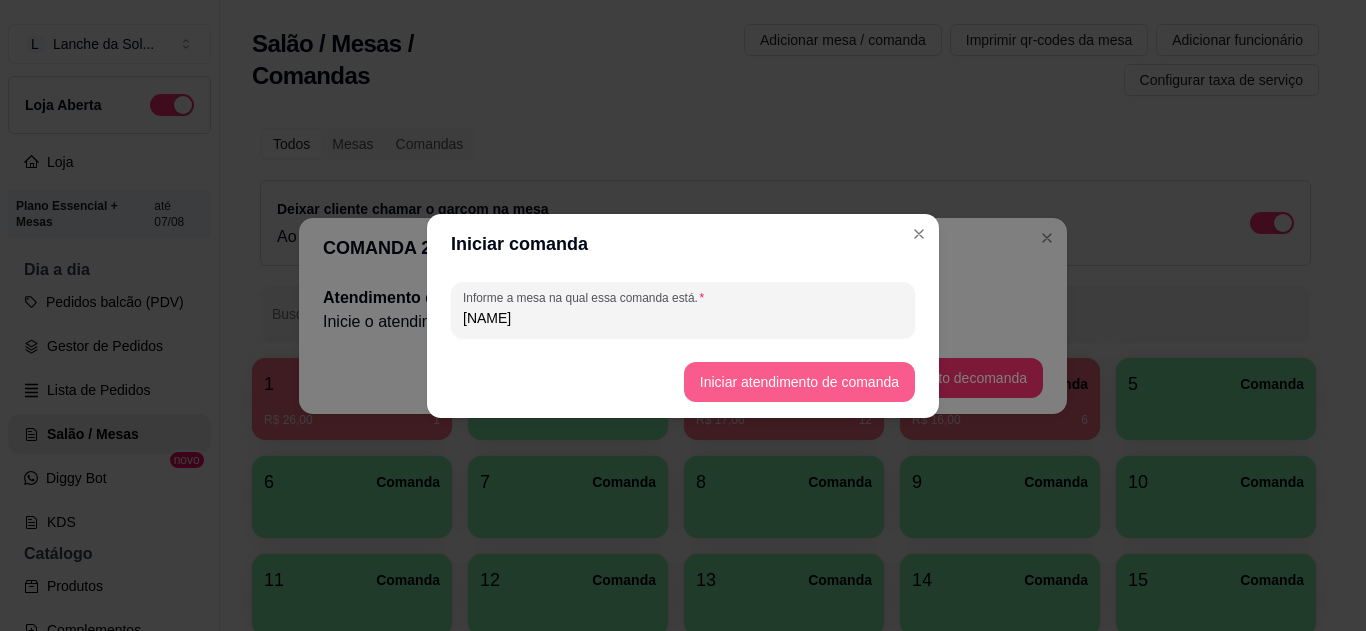 type on "[NAME]" 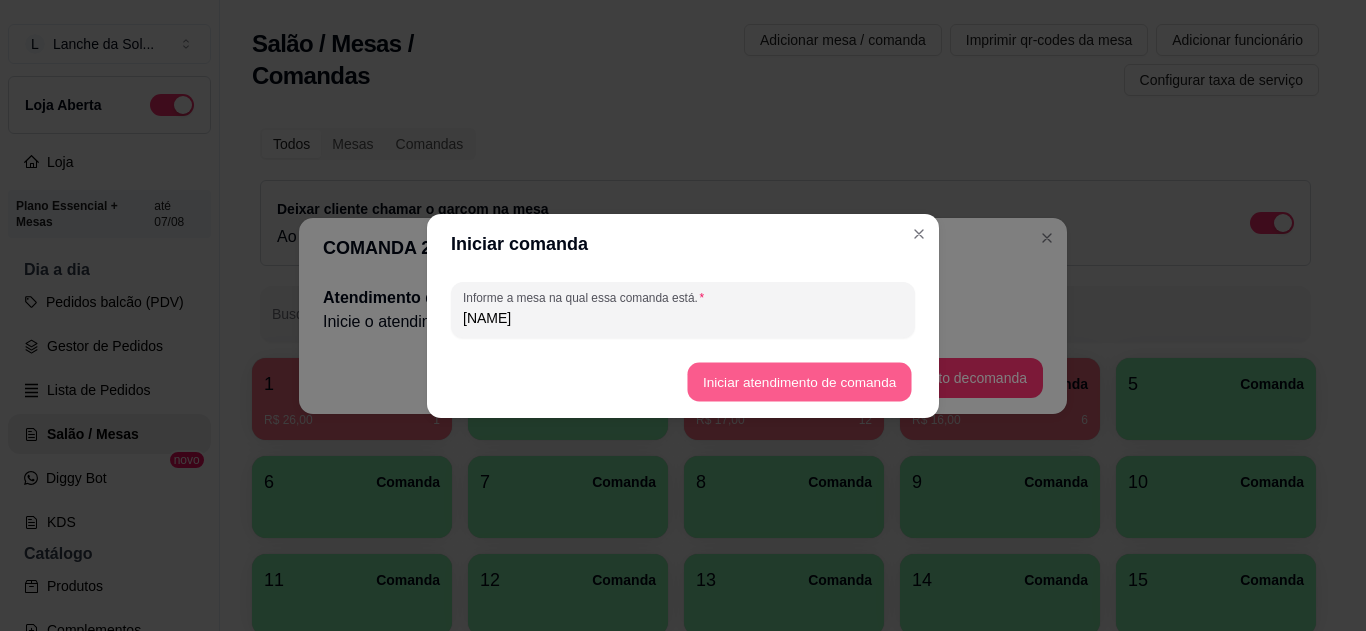 click on "Iniciar atendimento de comanda" at bounding box center (799, 381) 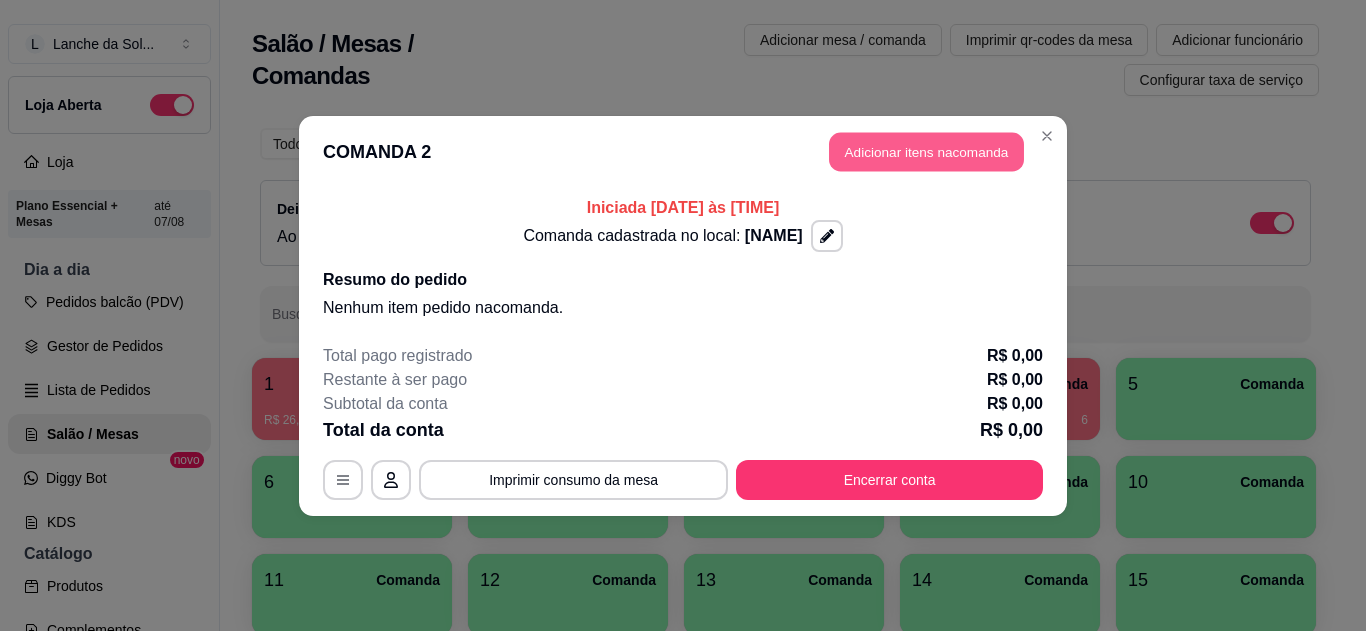 click on "Adicionar itens na  comanda" at bounding box center [926, 151] 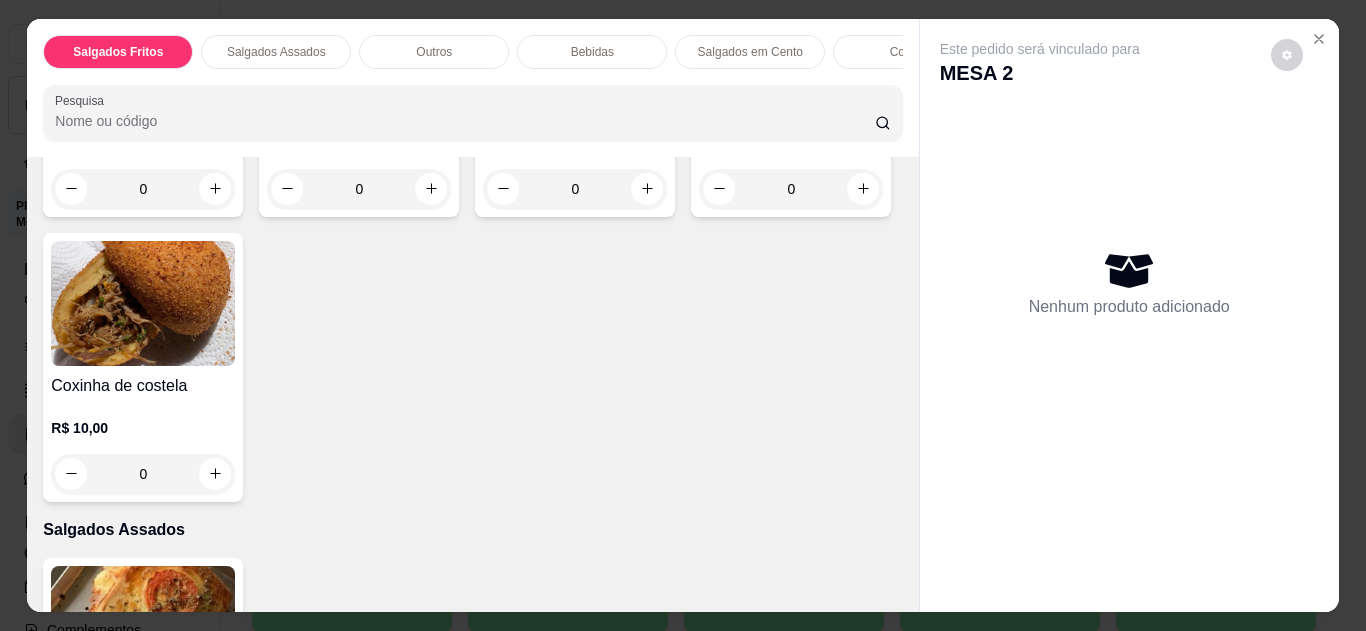 scroll, scrollTop: 355, scrollLeft: 0, axis: vertical 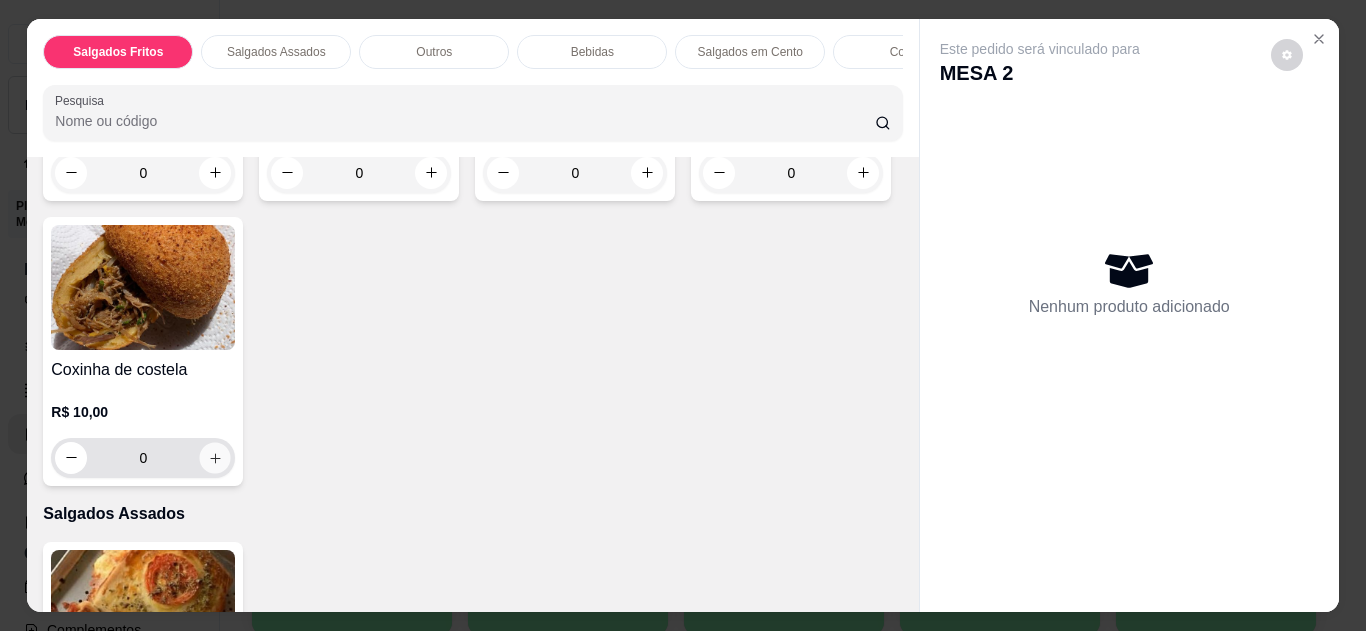 click 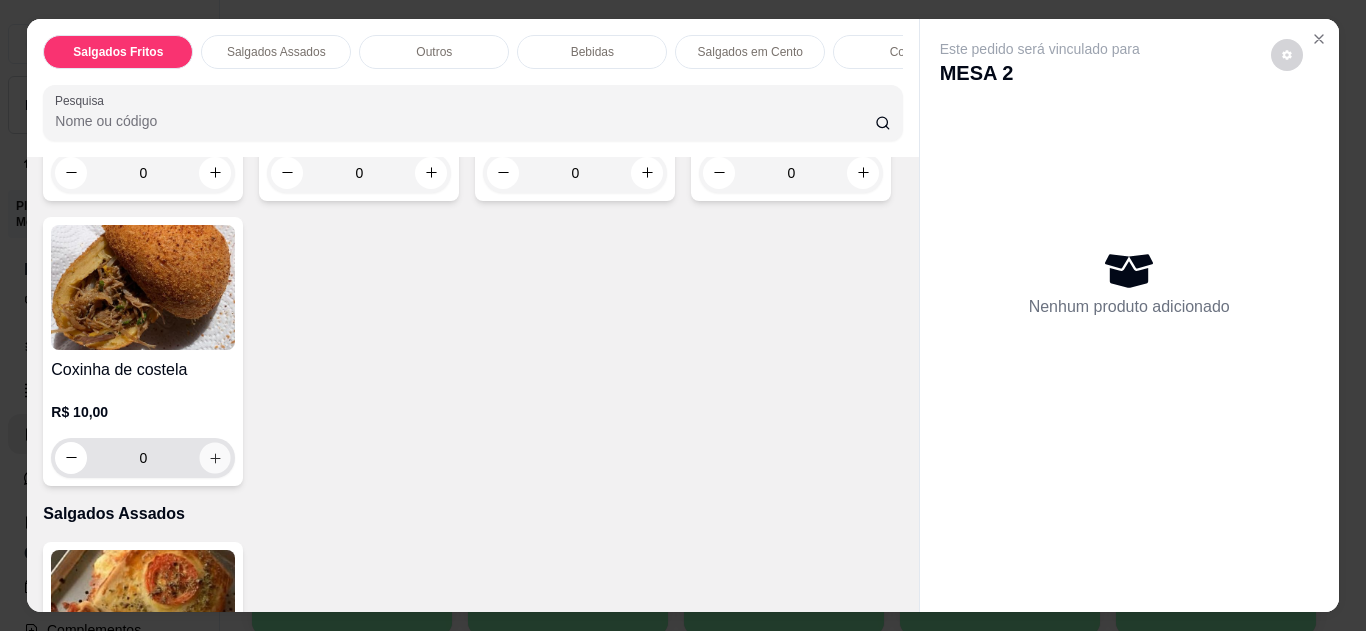 type on "1" 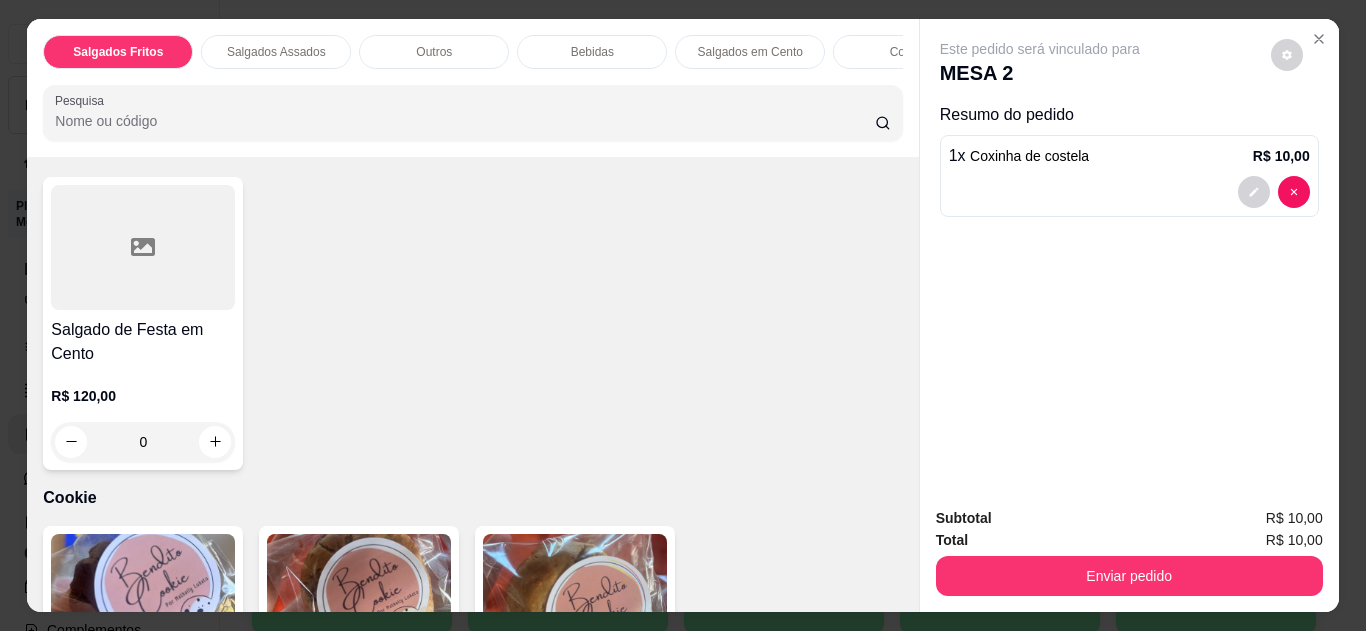 scroll, scrollTop: 2086, scrollLeft: 0, axis: vertical 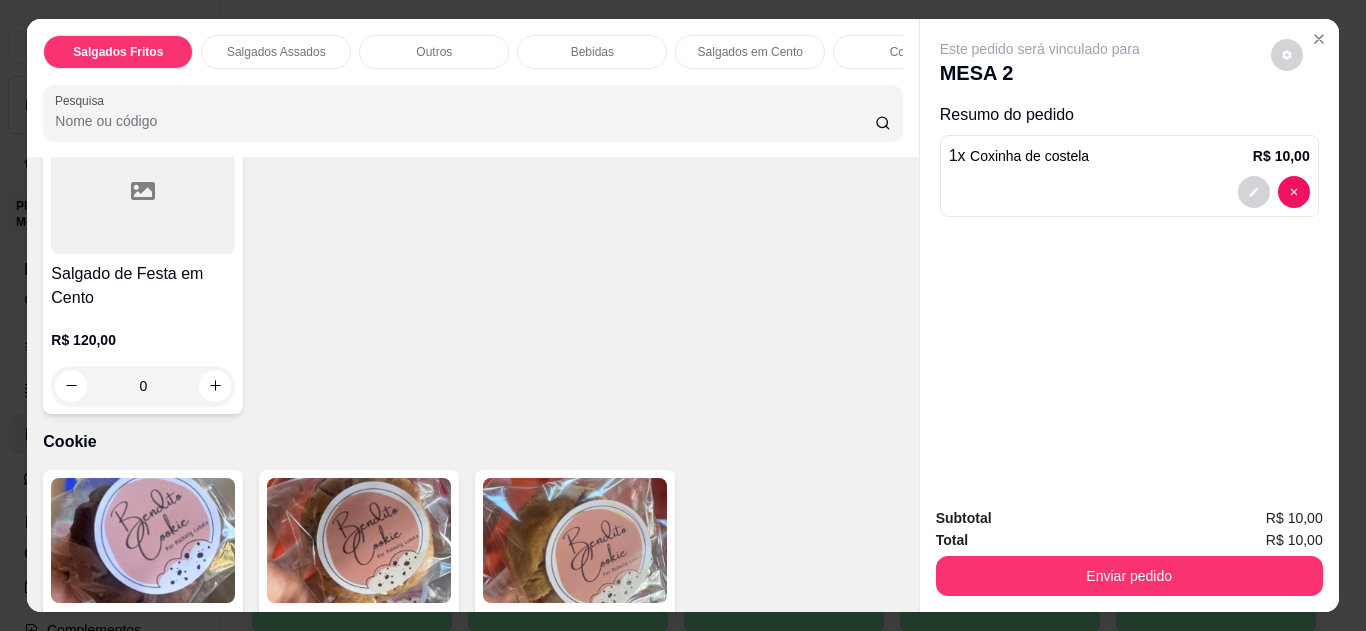 click at bounding box center [215, 36] 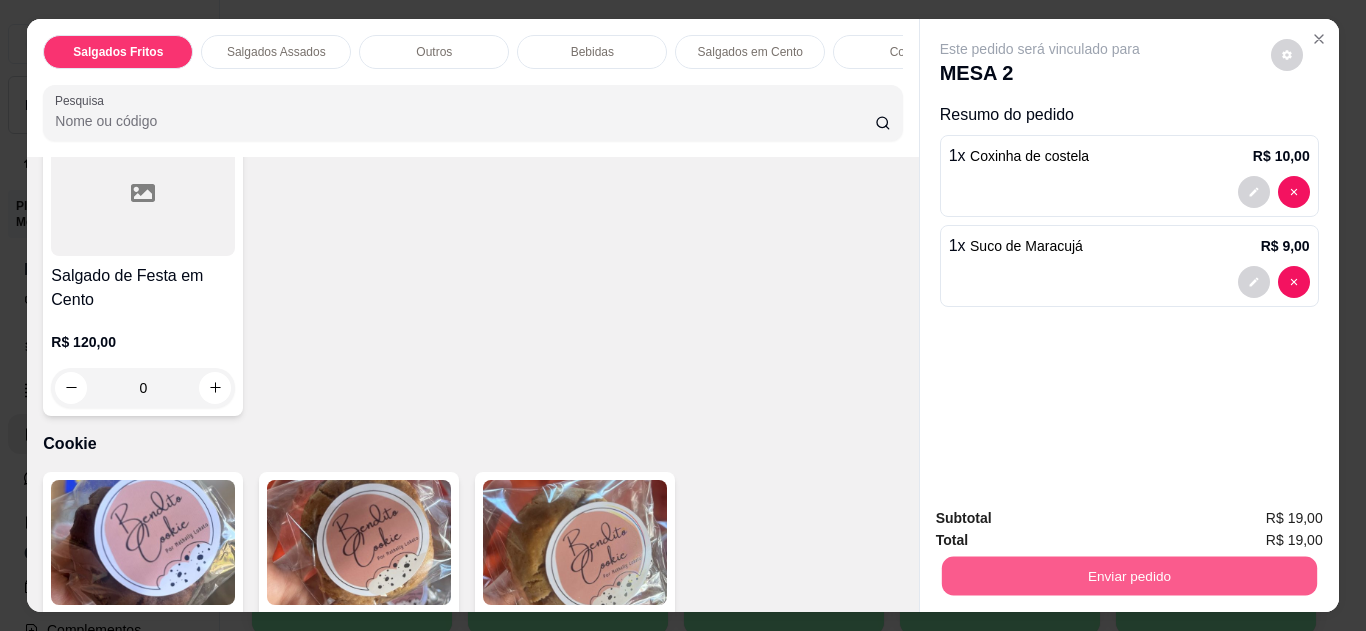 click on "Enviar pedido" at bounding box center (1128, 576) 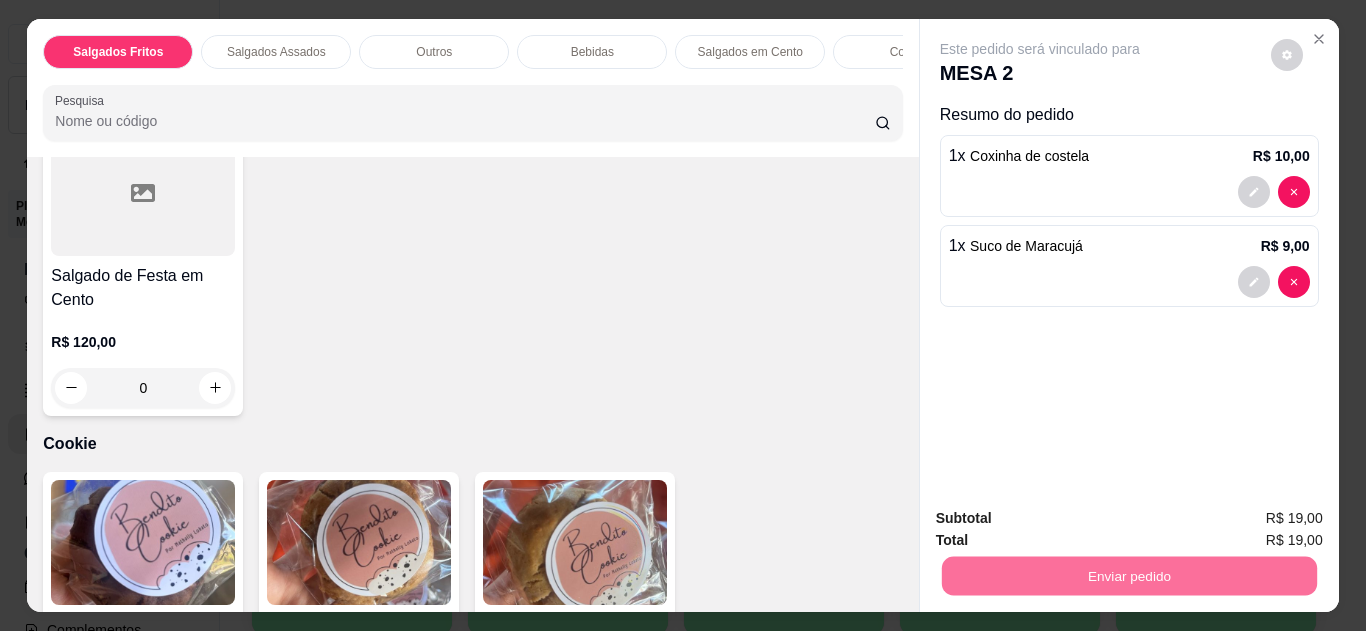 click on "Não registrar e enviar pedido" at bounding box center [1063, 520] 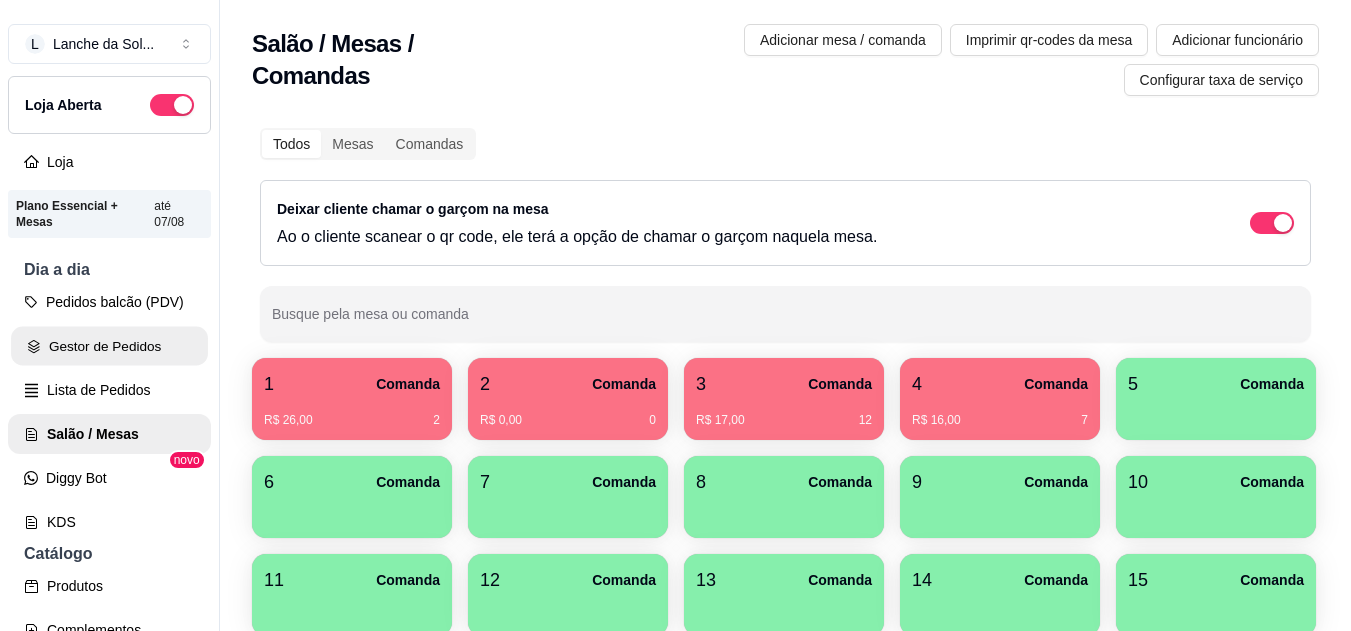 click on "Gestor de Pedidos" at bounding box center (109, 346) 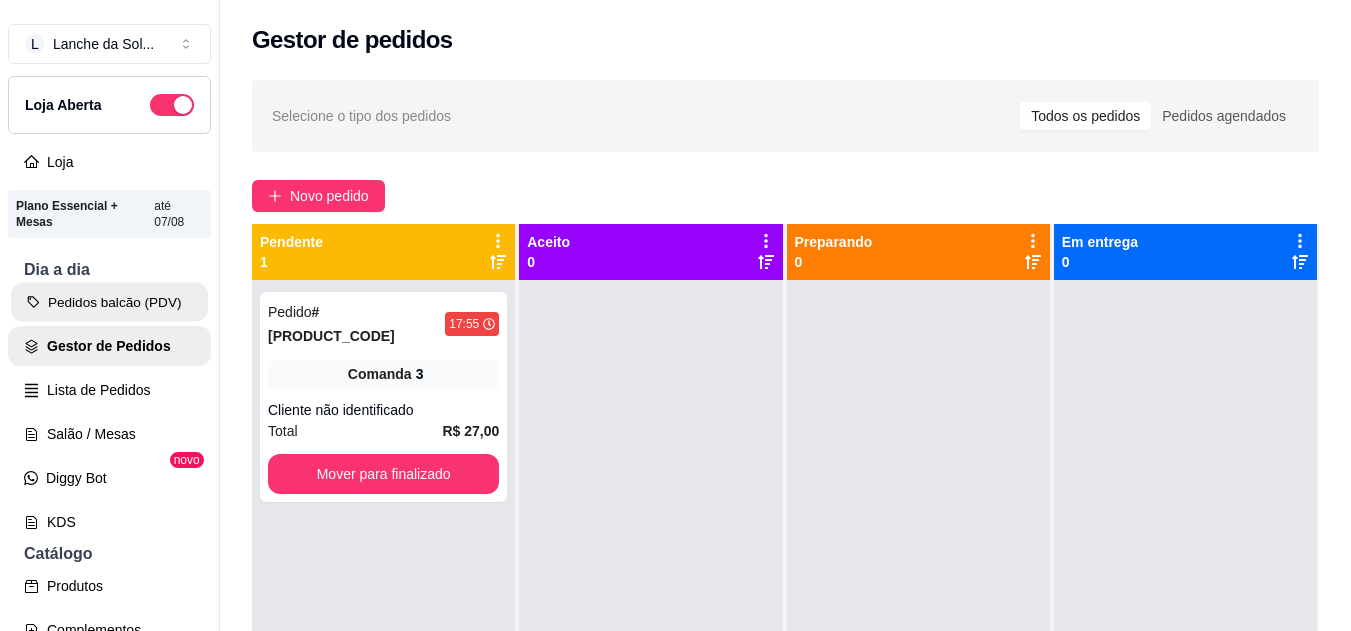 click on "Pedidos balcão (PDV)" at bounding box center (109, 302) 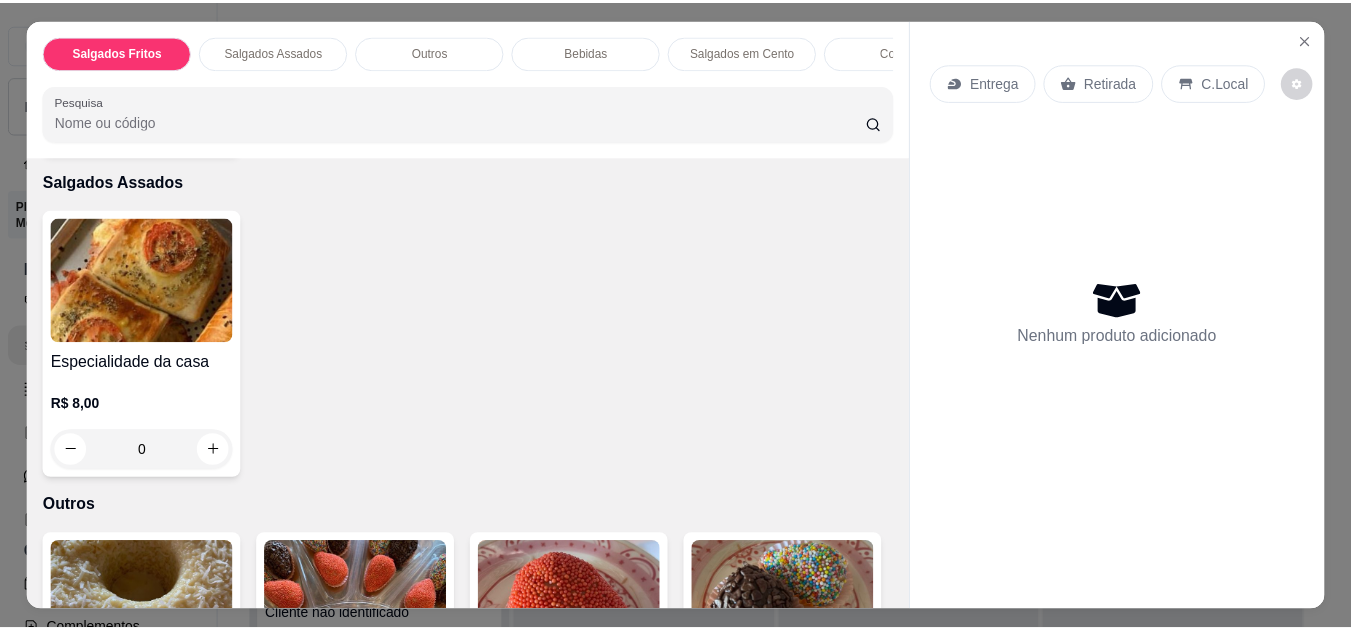 scroll, scrollTop: 735, scrollLeft: 0, axis: vertical 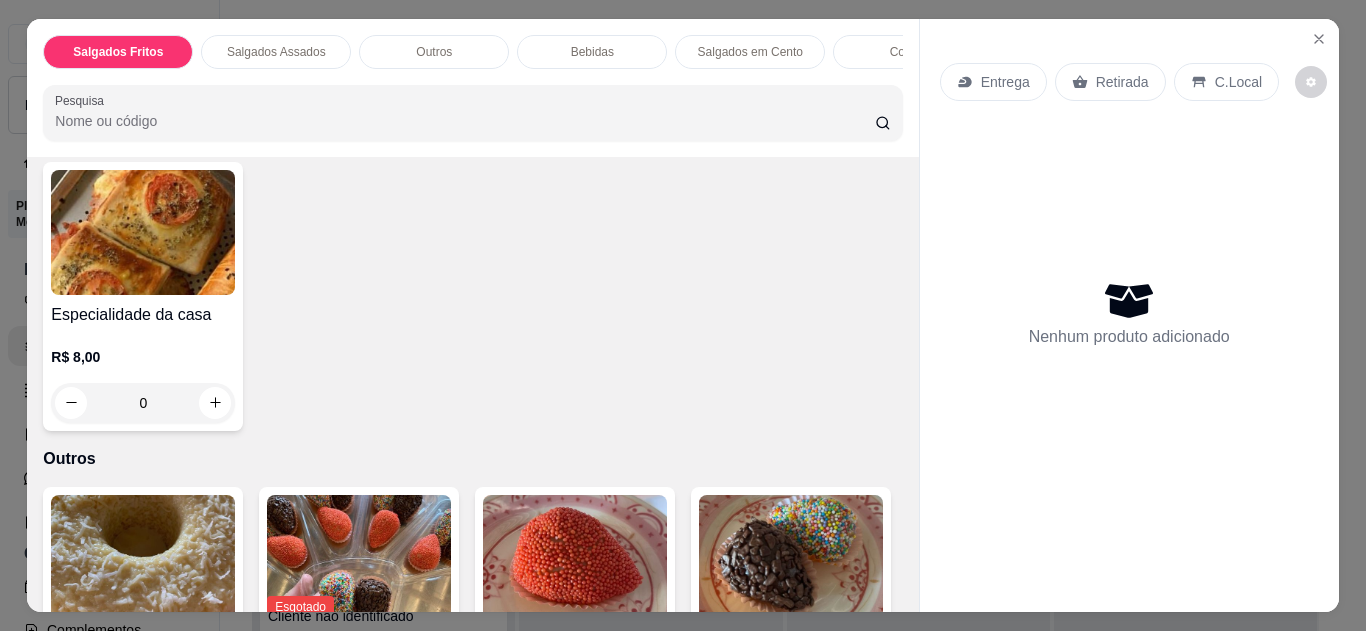 click on "Especialidade da casa" at bounding box center (143, 315) 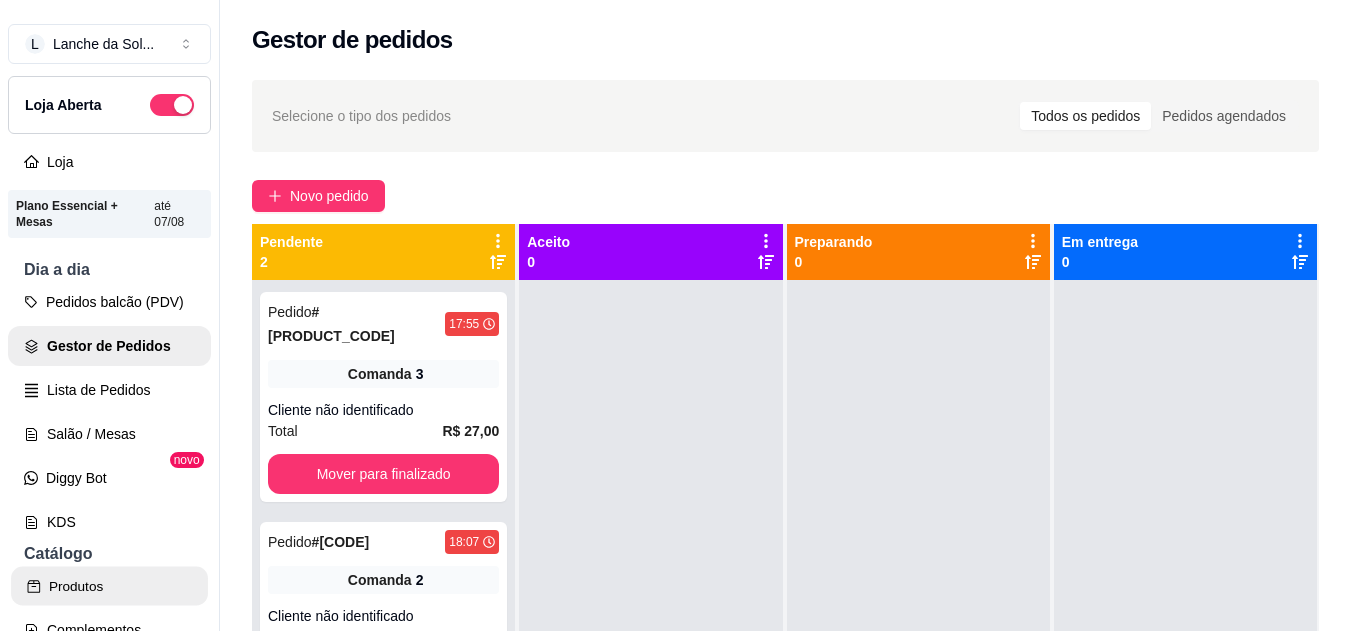 click on "Produtos" at bounding box center (109, 586) 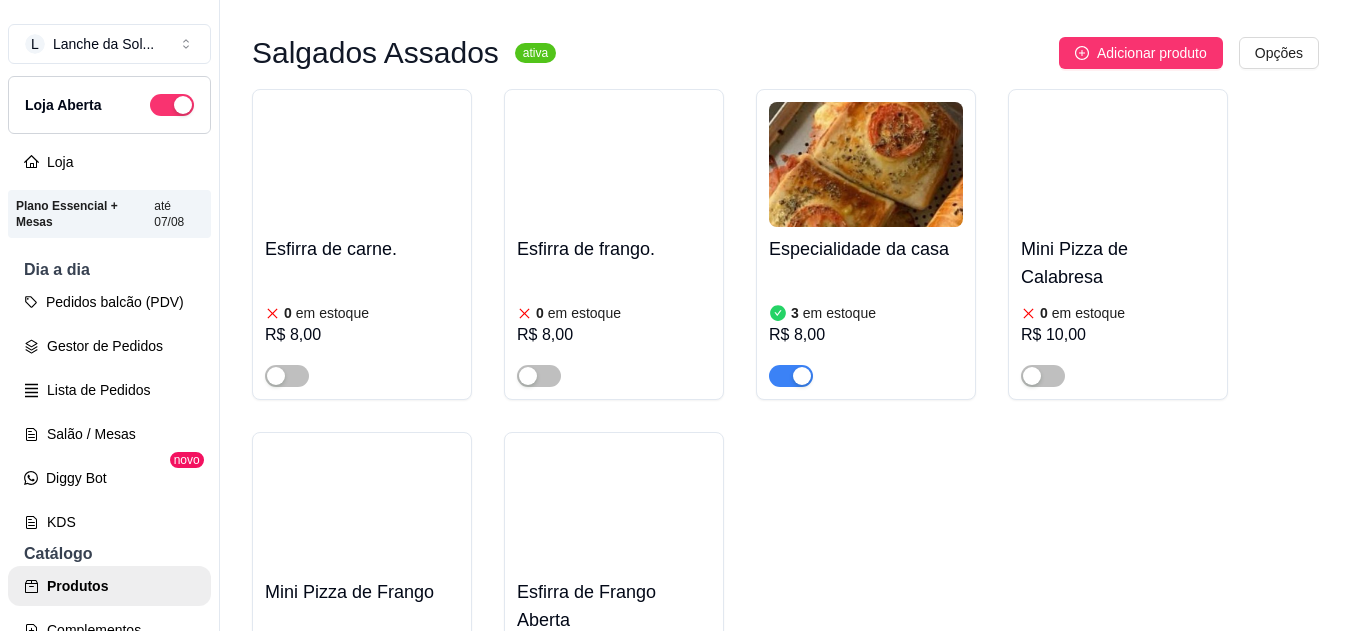 scroll, scrollTop: 815, scrollLeft: 0, axis: vertical 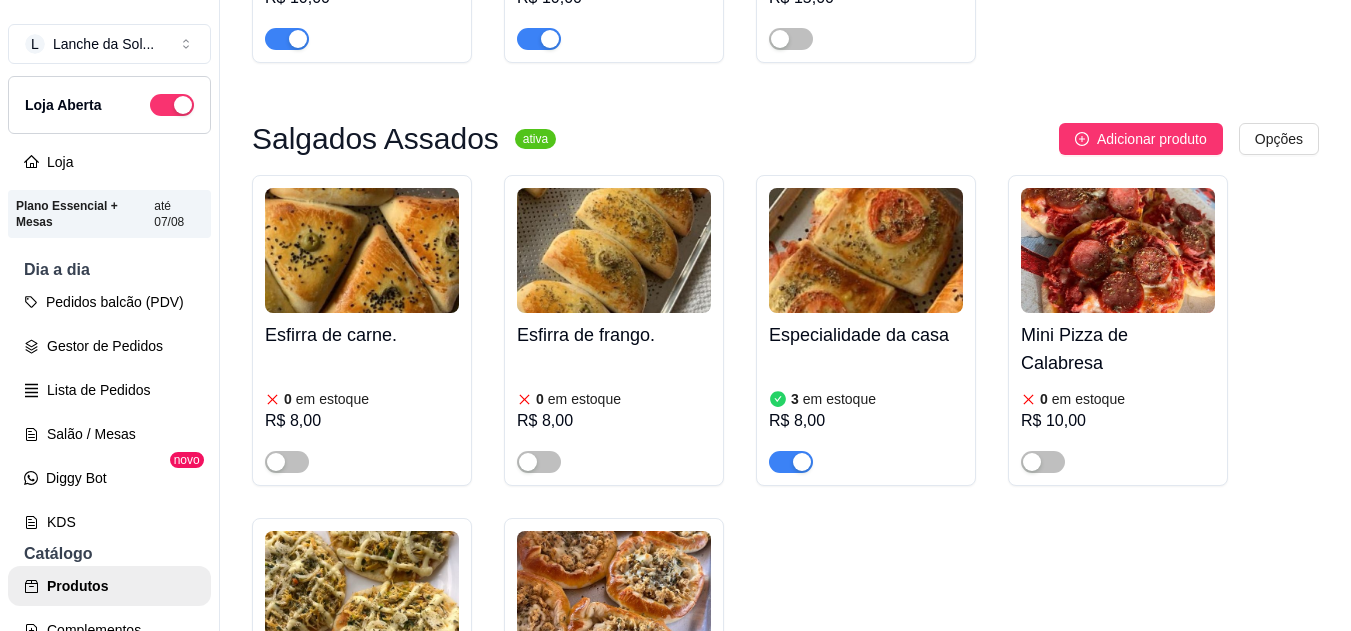 click at bounding box center (802, 462) 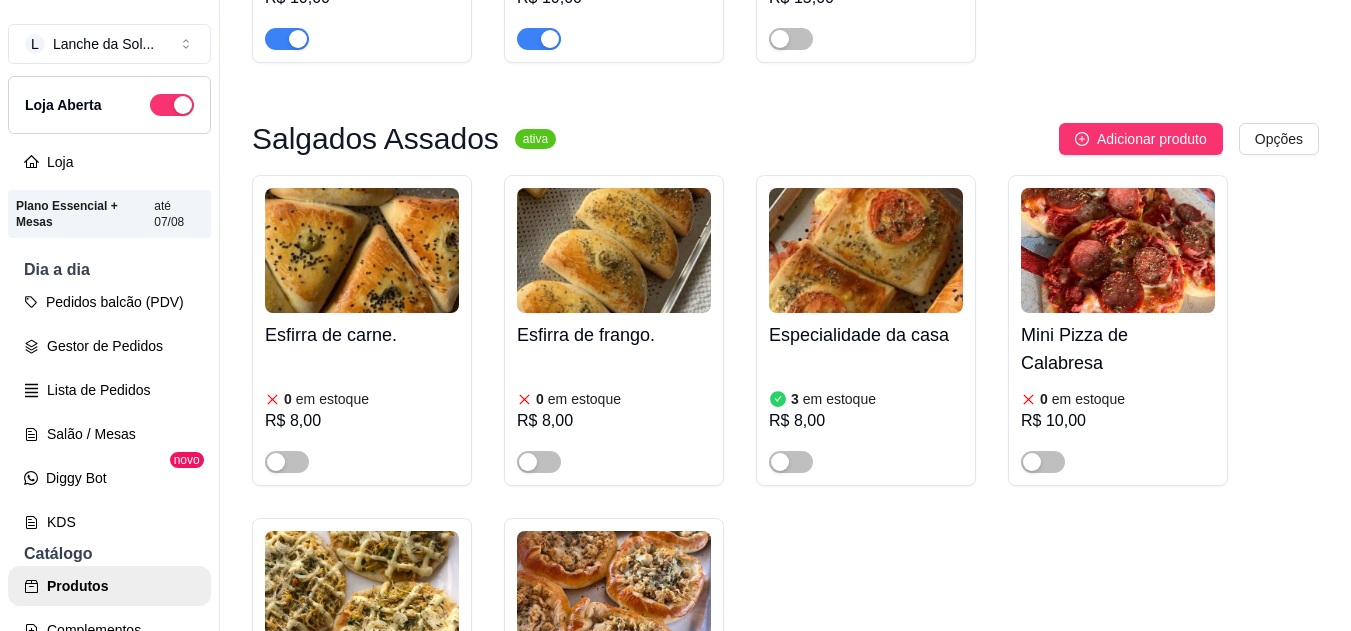 scroll, scrollTop: 858, scrollLeft: 0, axis: vertical 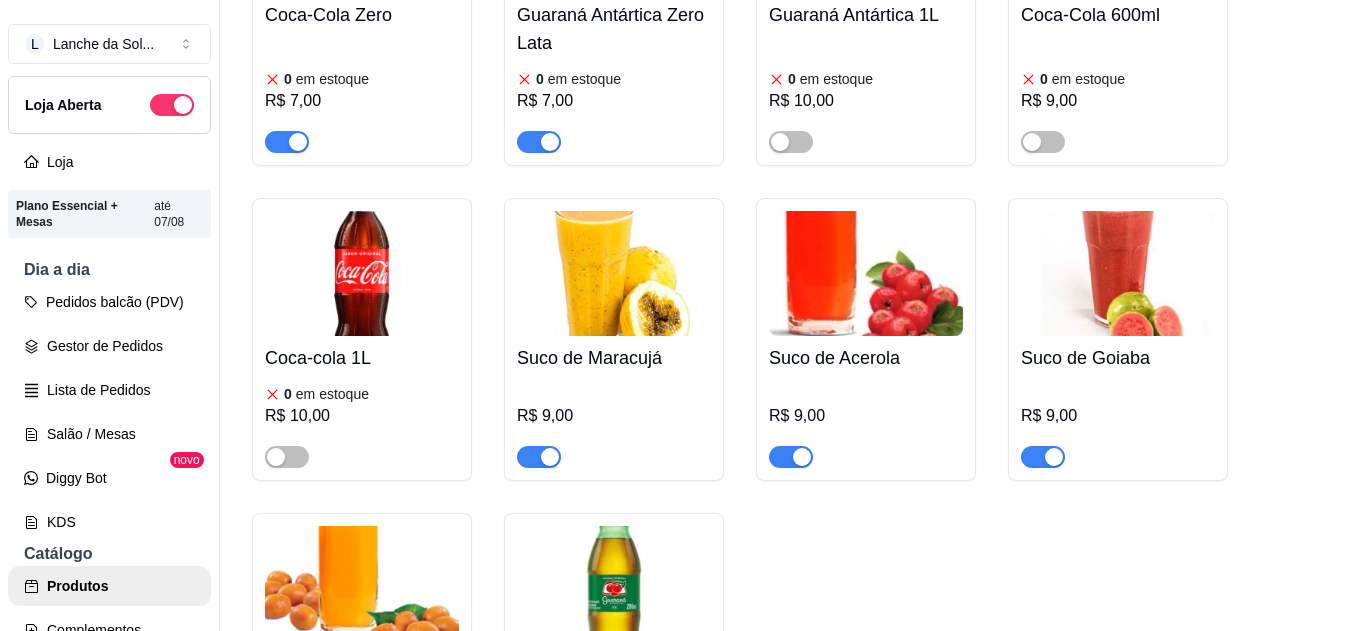 click at bounding box center [802, 457] 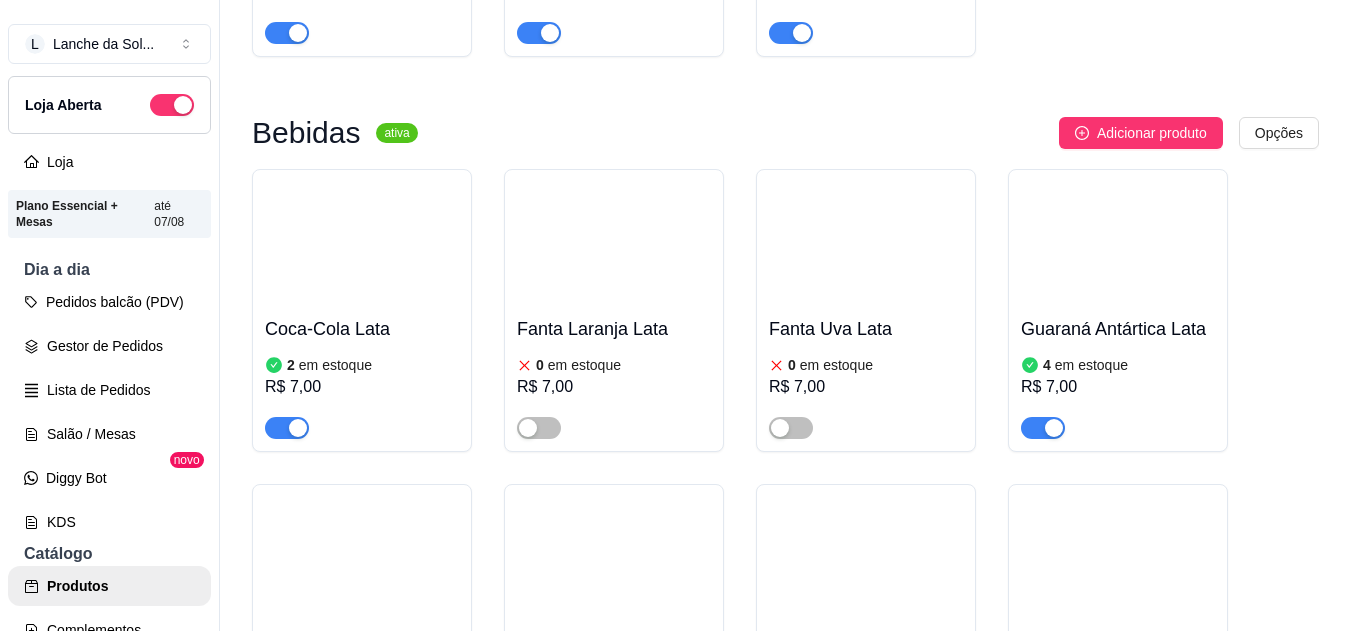 scroll, scrollTop: 5246, scrollLeft: 0, axis: vertical 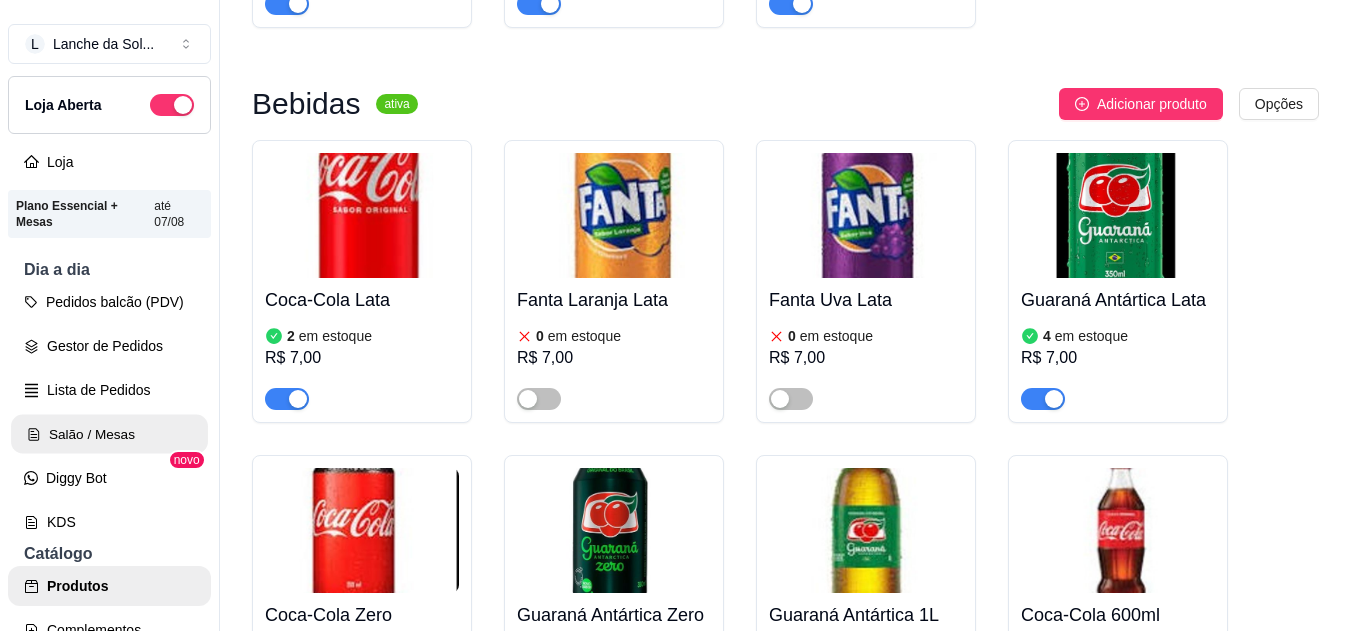 click on "Salão / Mesas" at bounding box center [109, 434] 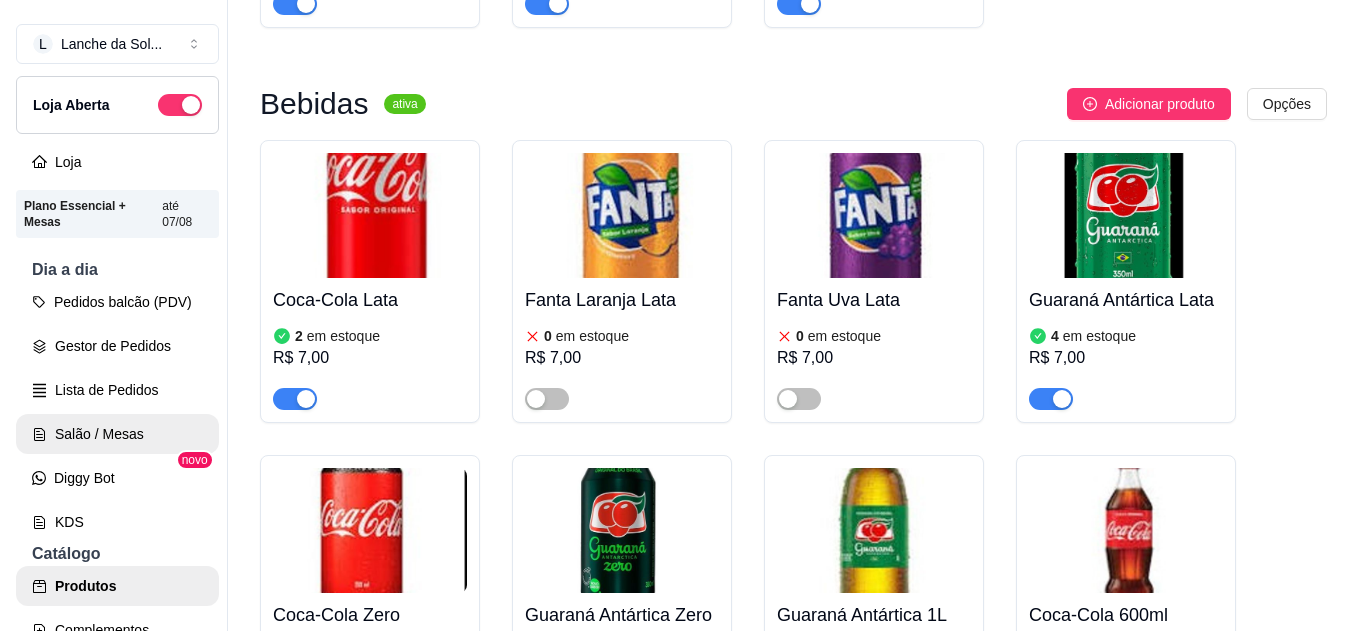 scroll, scrollTop: 0, scrollLeft: 0, axis: both 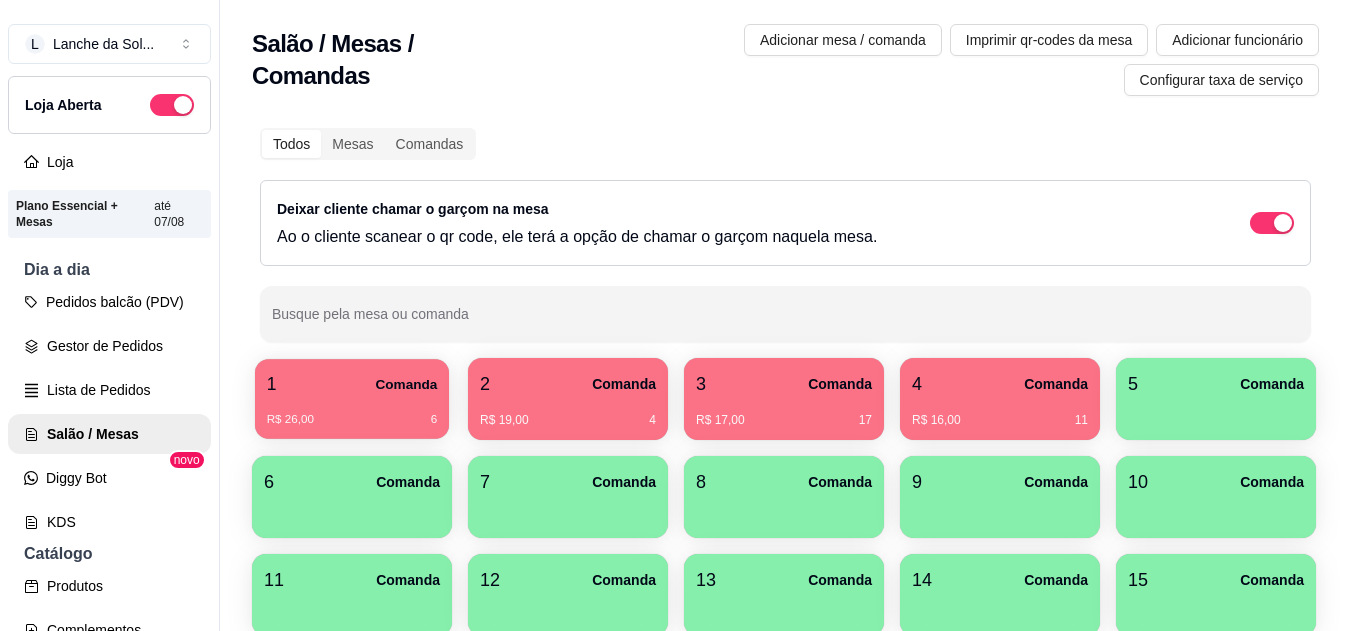 click on "R$ 26,00 6" at bounding box center (352, 412) 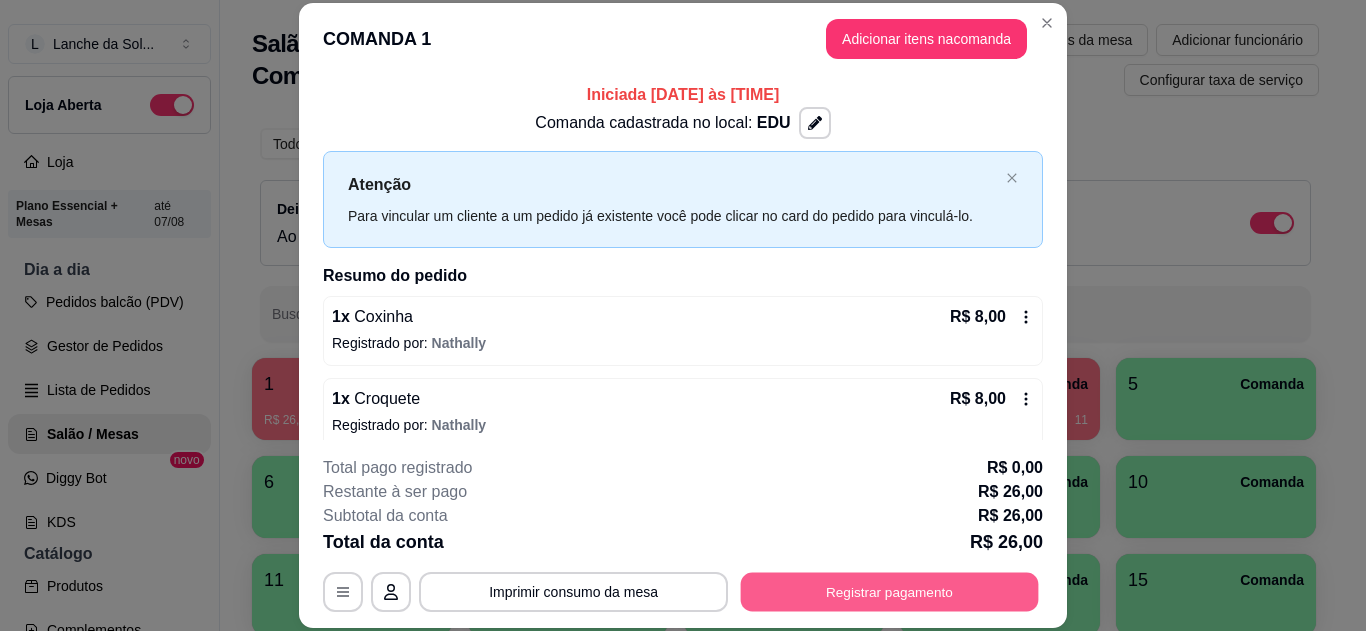 click on "Registrar pagamento" at bounding box center (890, 591) 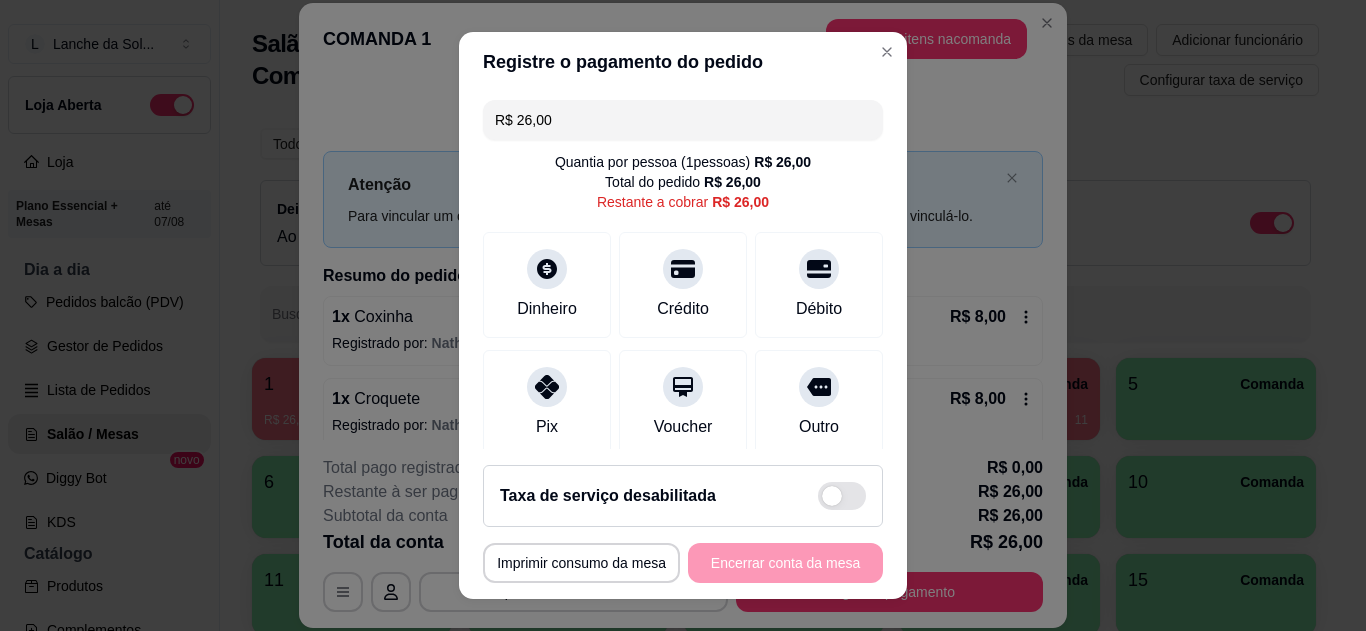 click on "Pix" at bounding box center [547, 403] 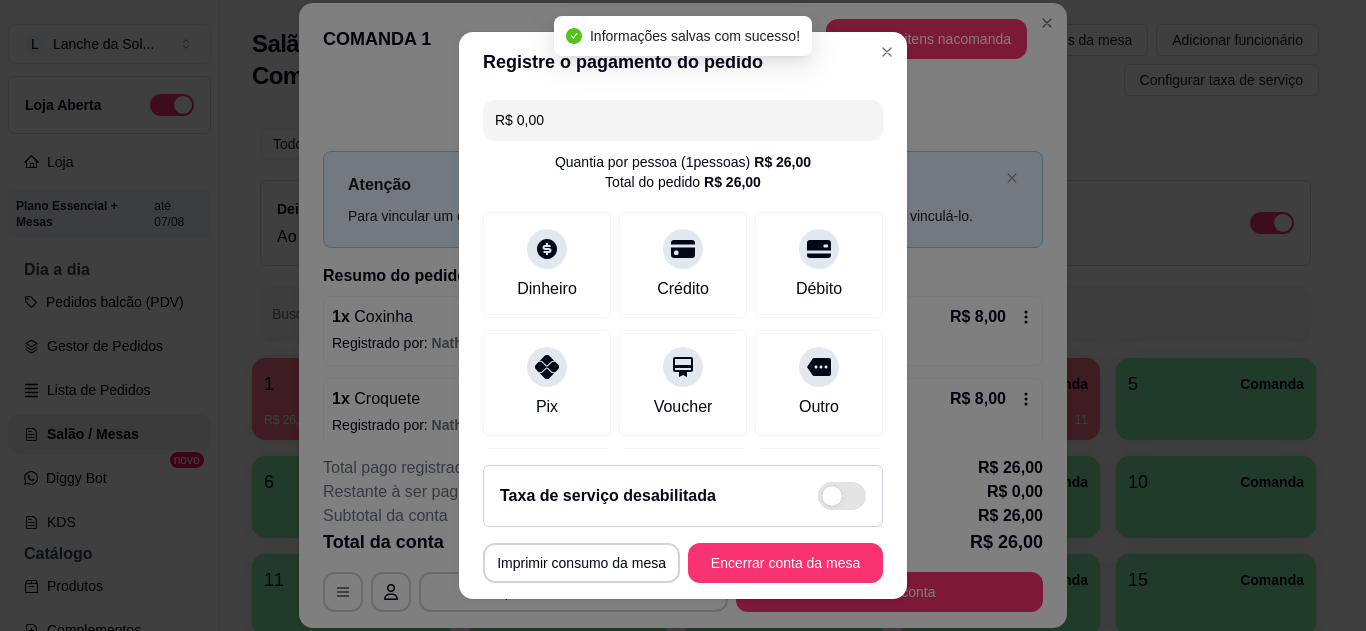 type on "R$ 0,00" 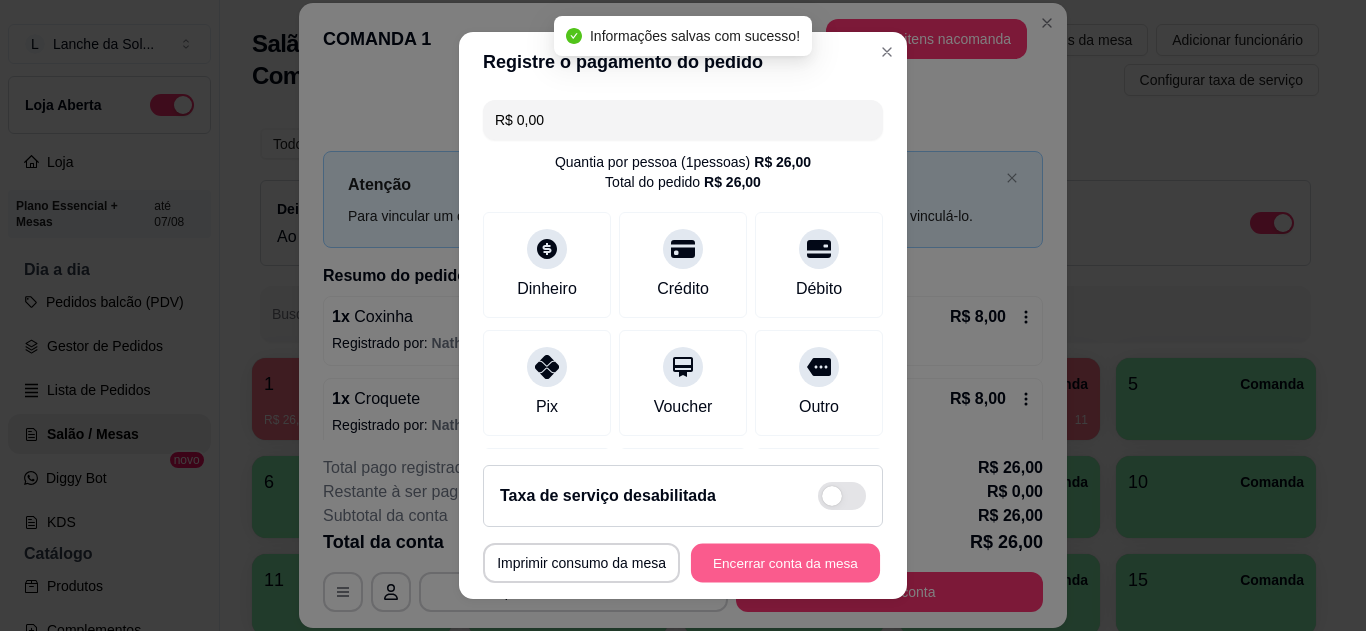 click on "Encerrar conta da mesa" at bounding box center [785, 563] 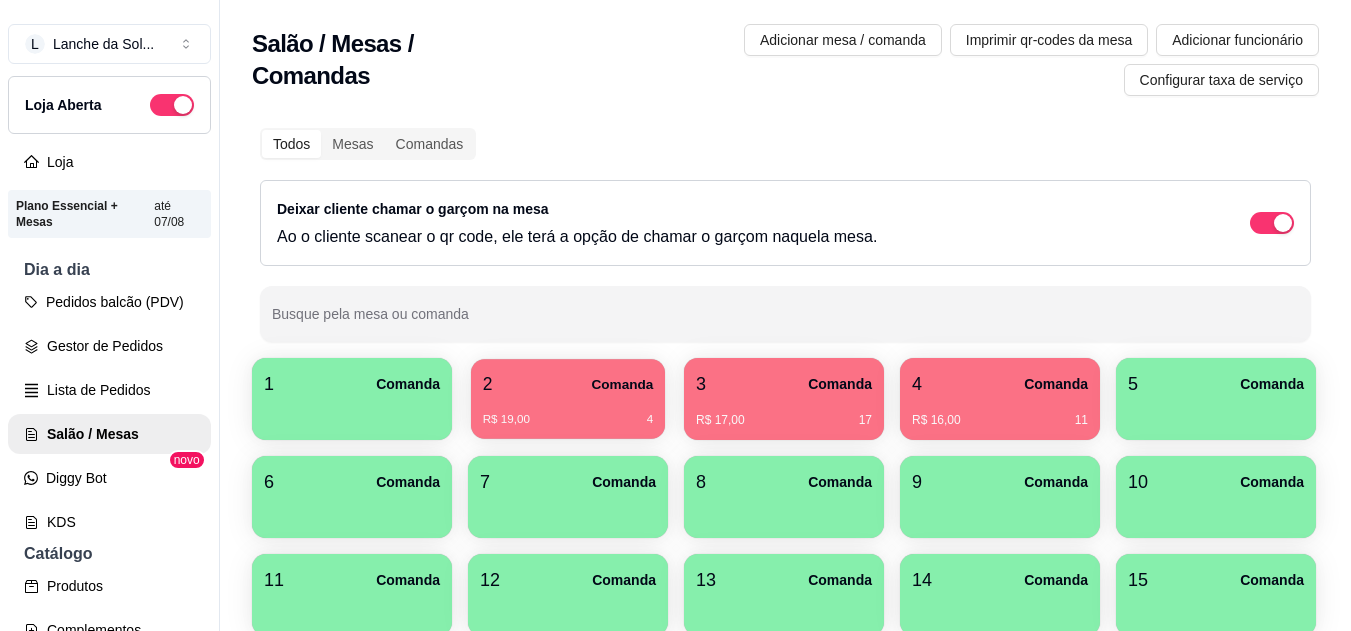 click on "R$ 19,00 4" at bounding box center (568, 412) 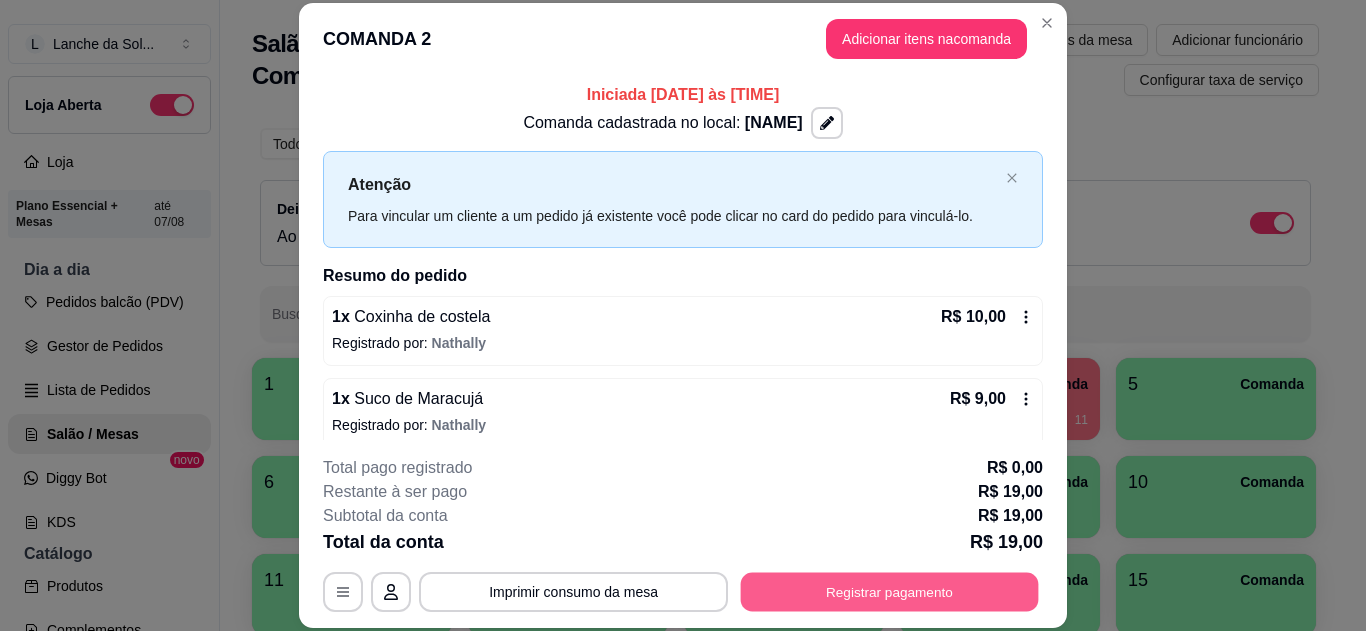 click on "Registrar pagamento" at bounding box center (890, 591) 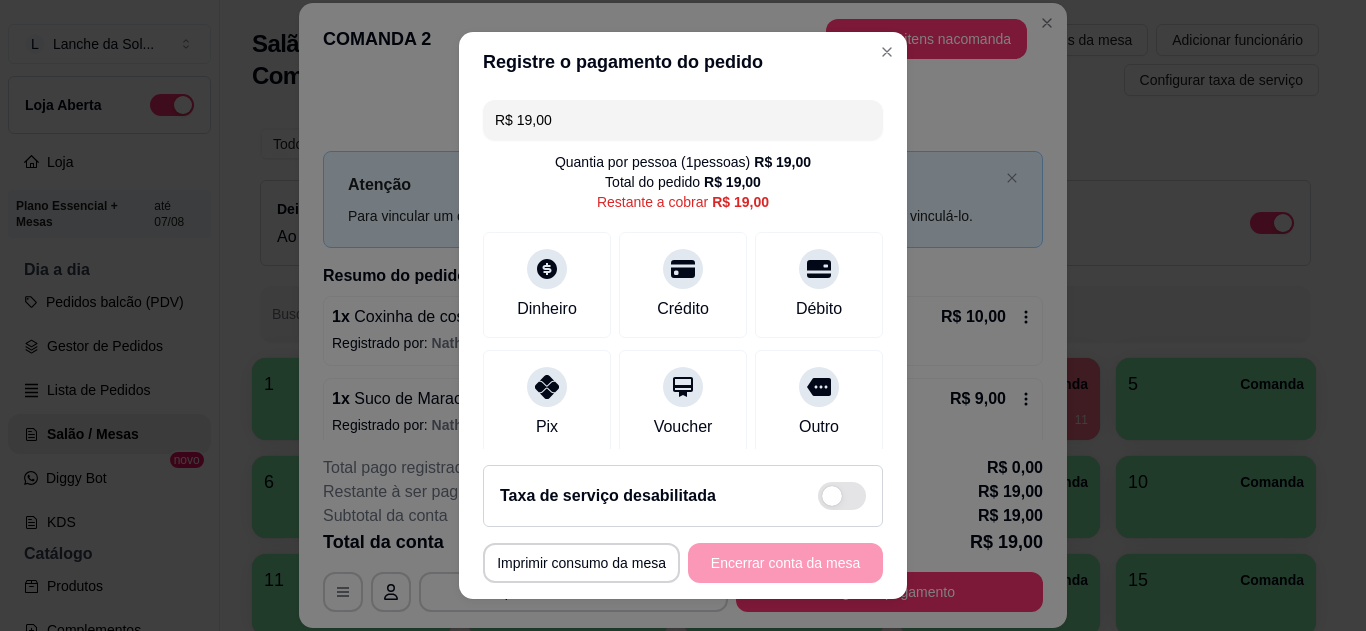click on "Pix" at bounding box center [547, 403] 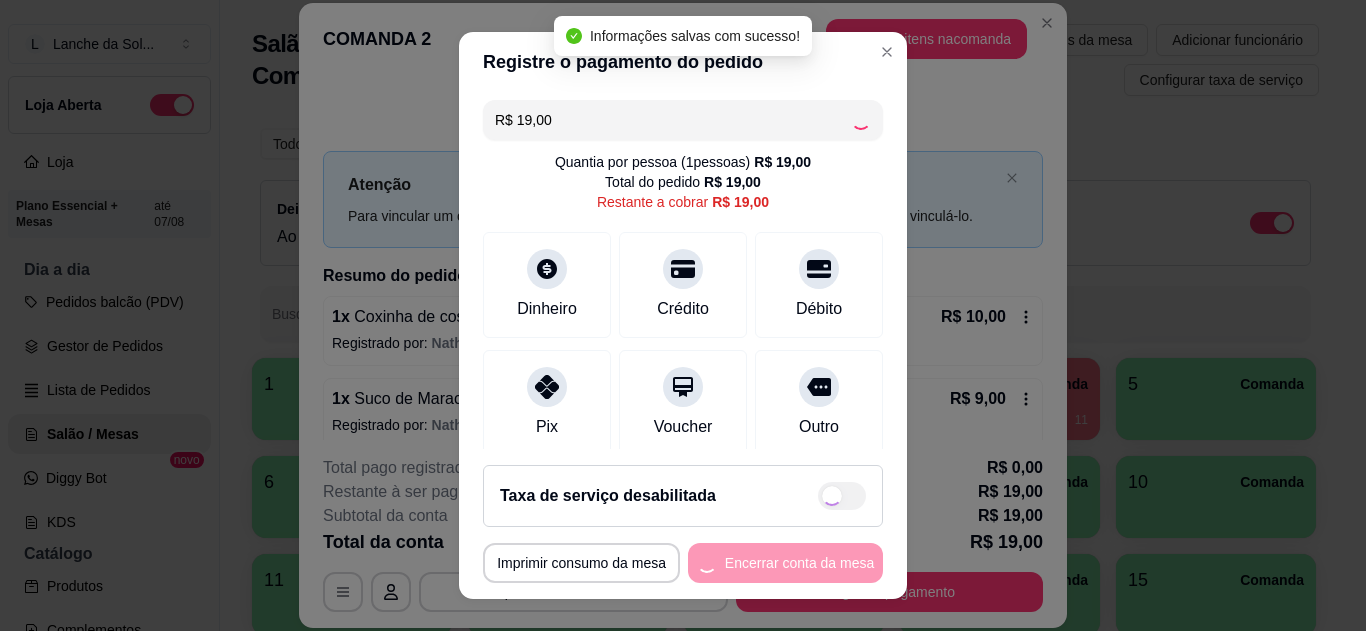 type on "R$ 0,00" 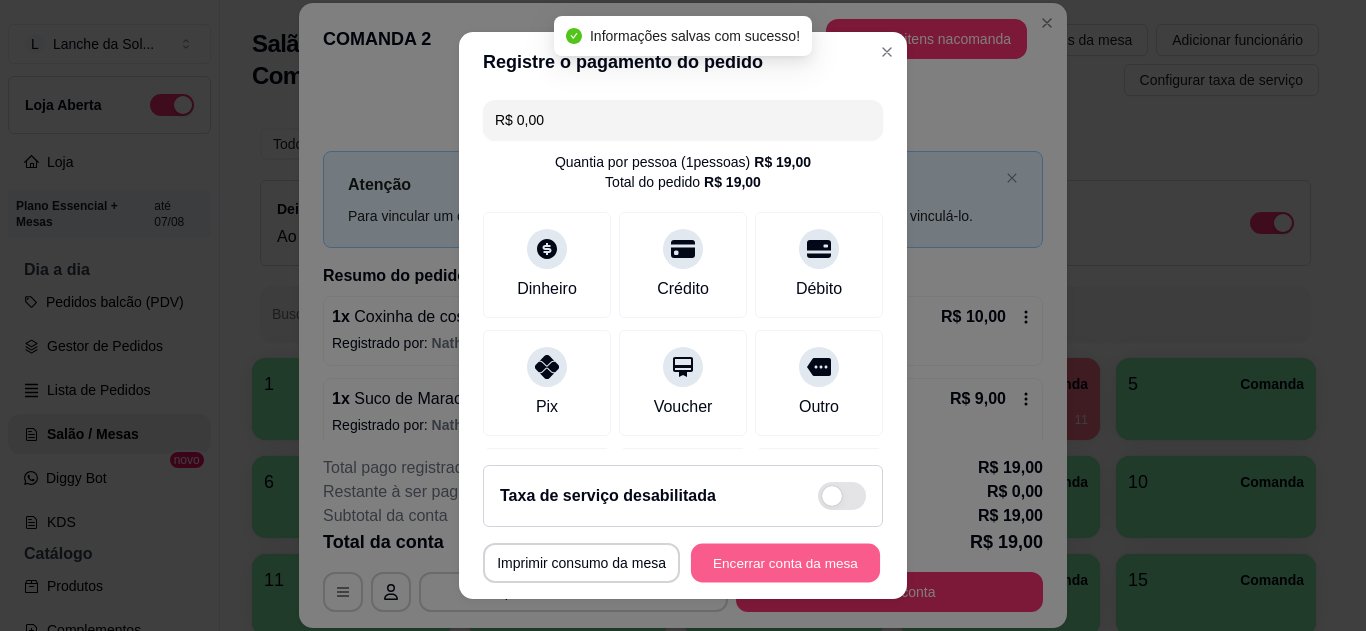 click on "Encerrar conta da mesa" at bounding box center (785, 563) 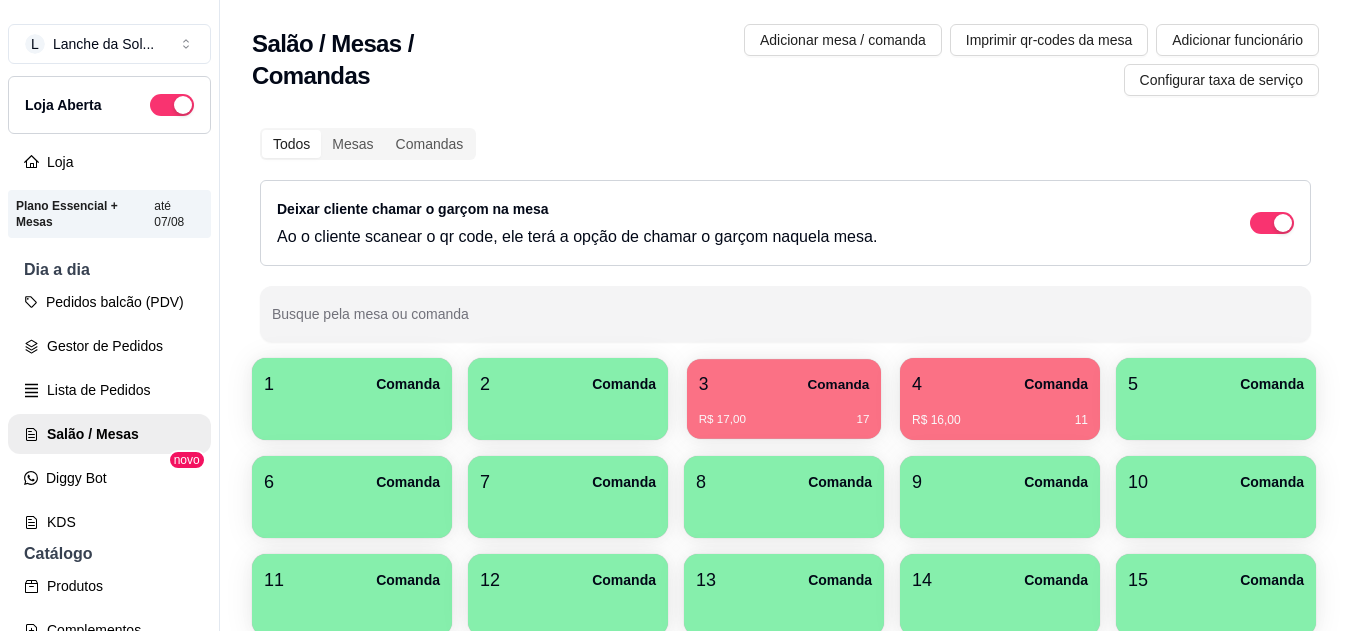 click on "3 Comanda" at bounding box center (784, 384) 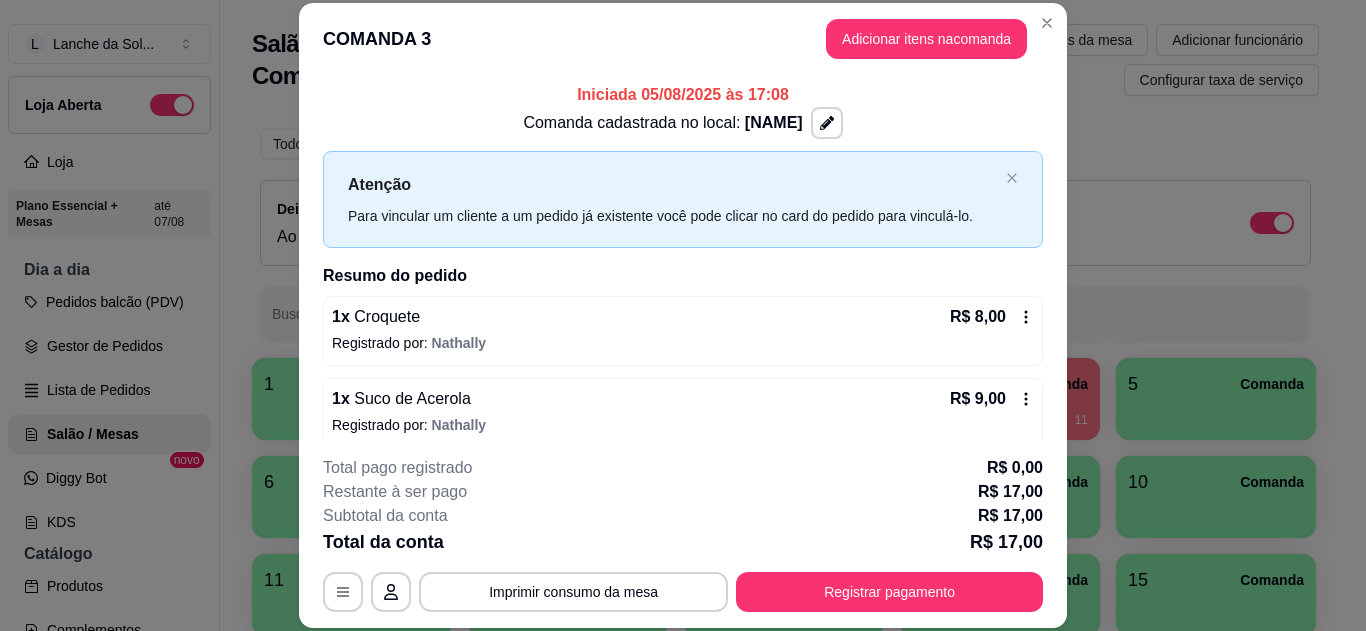 scroll, scrollTop: 130, scrollLeft: 0, axis: vertical 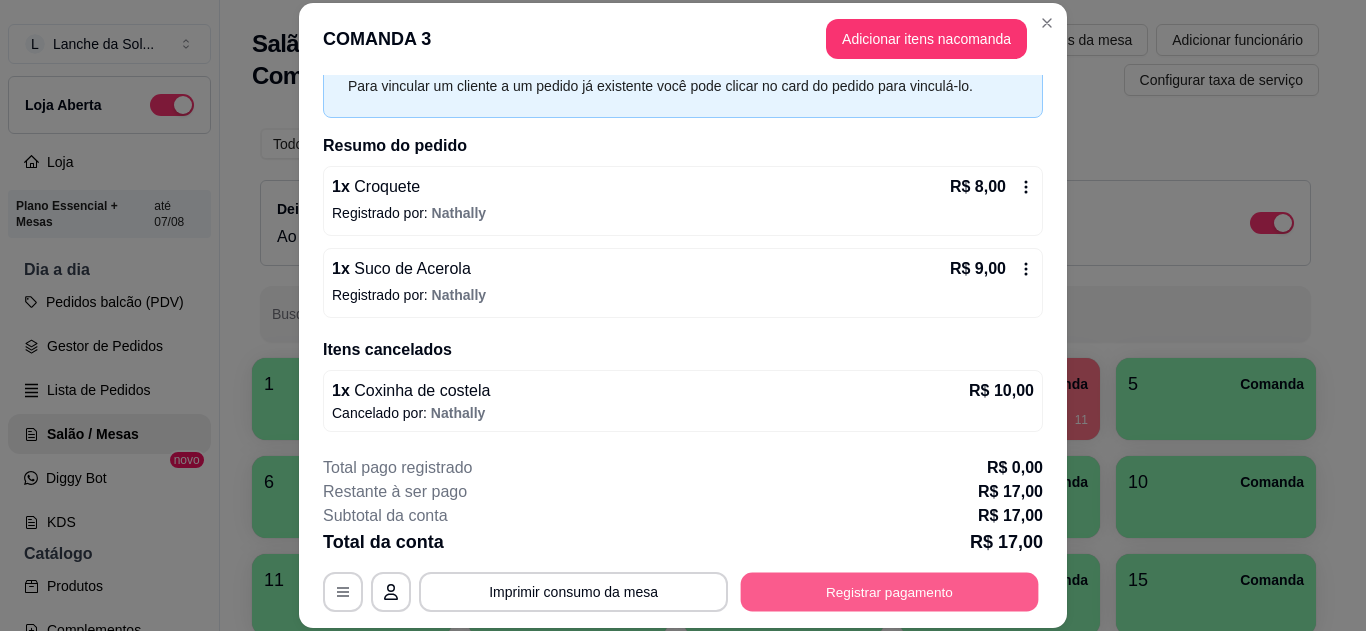 click on "Registrar pagamento" at bounding box center (890, 591) 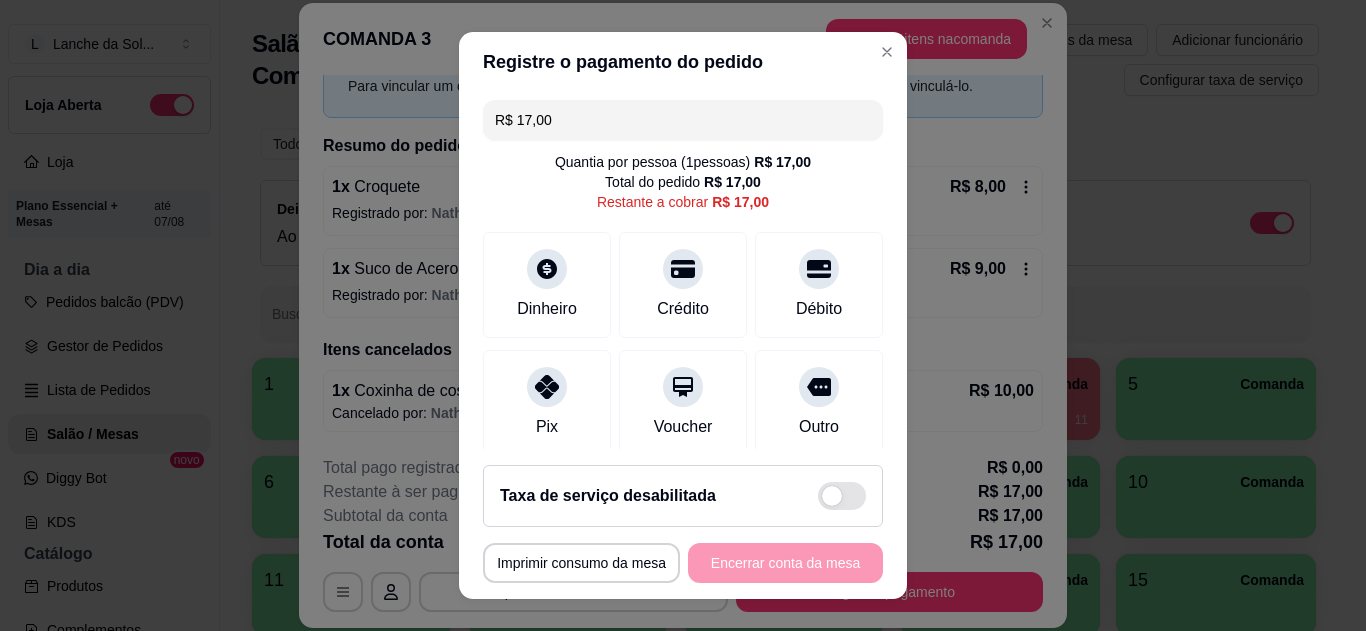 click on "Pix" at bounding box center [547, 403] 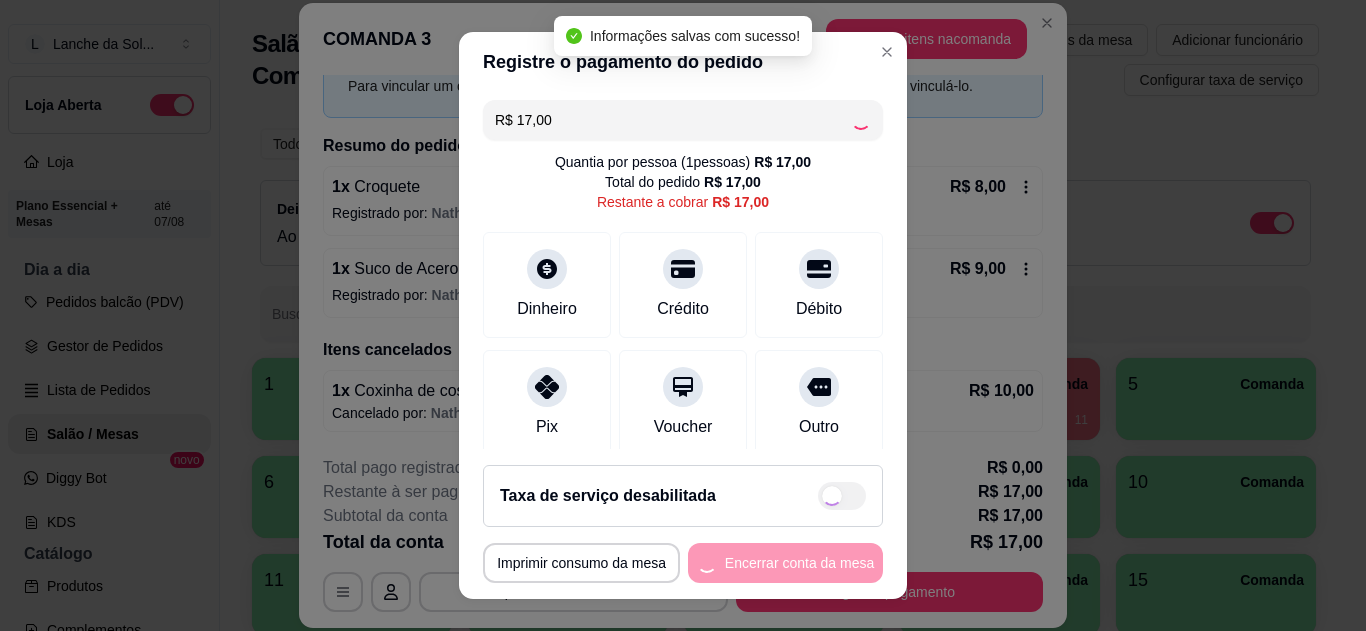 type on "R$ 0,00" 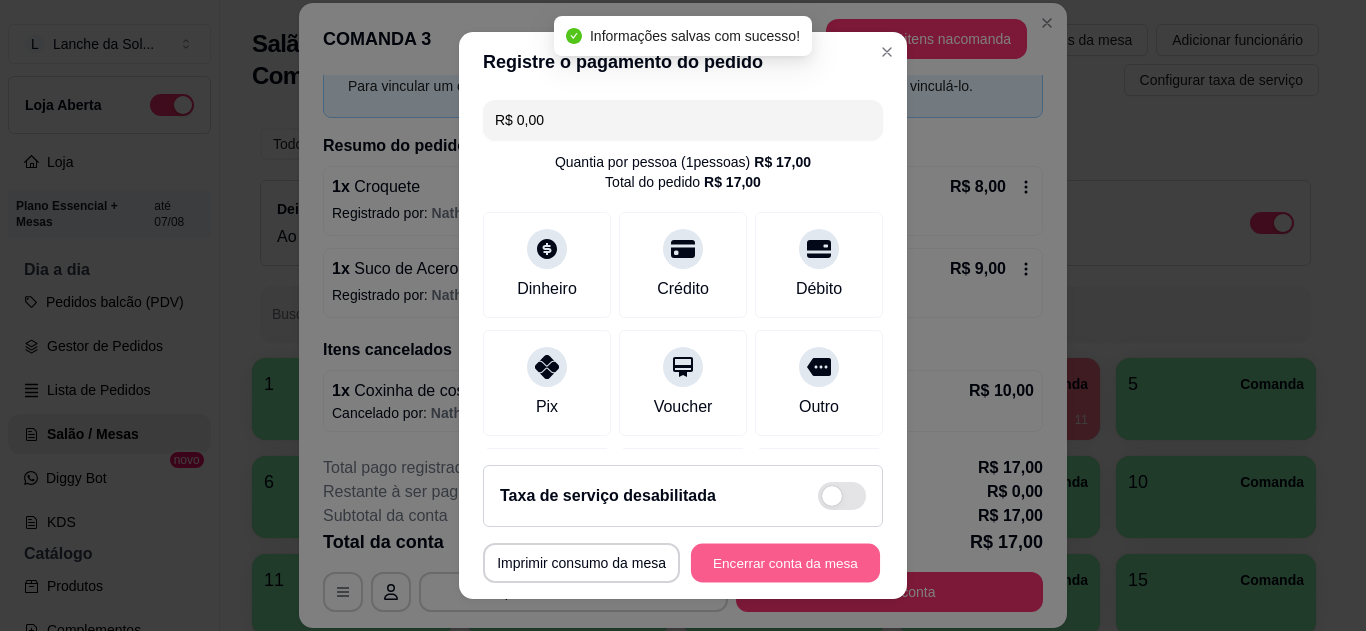 click on "Encerrar conta da mesa" at bounding box center (785, 563) 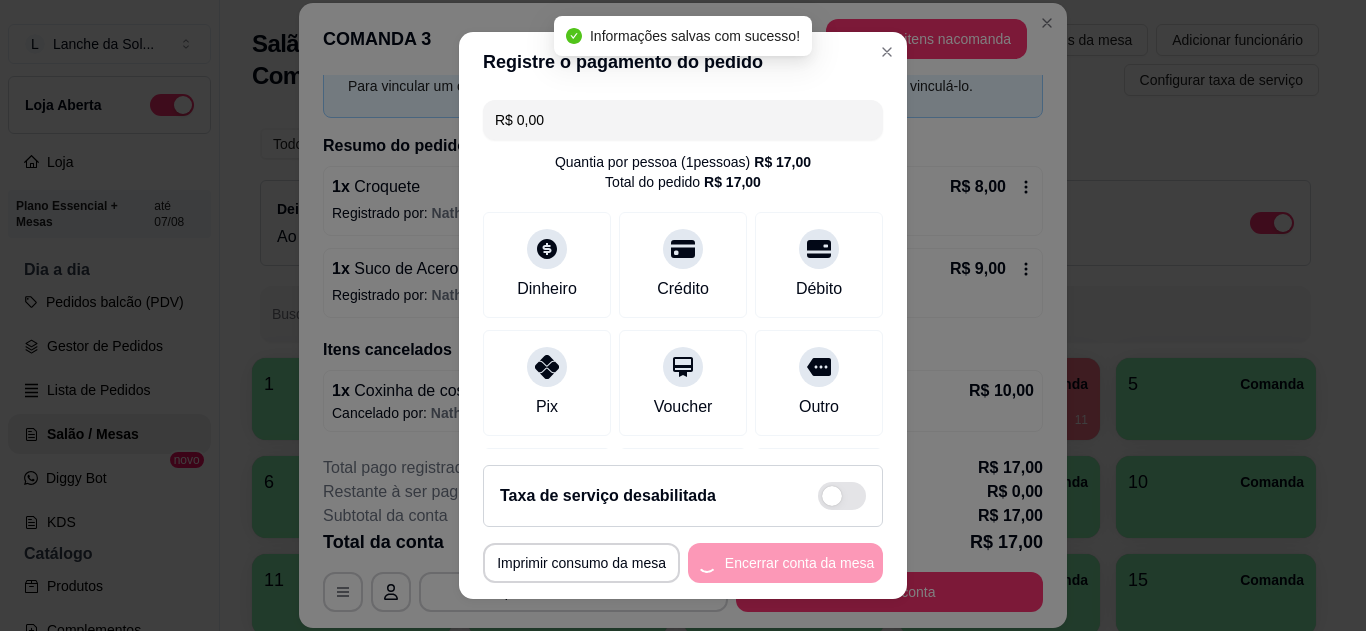 scroll, scrollTop: 0, scrollLeft: 0, axis: both 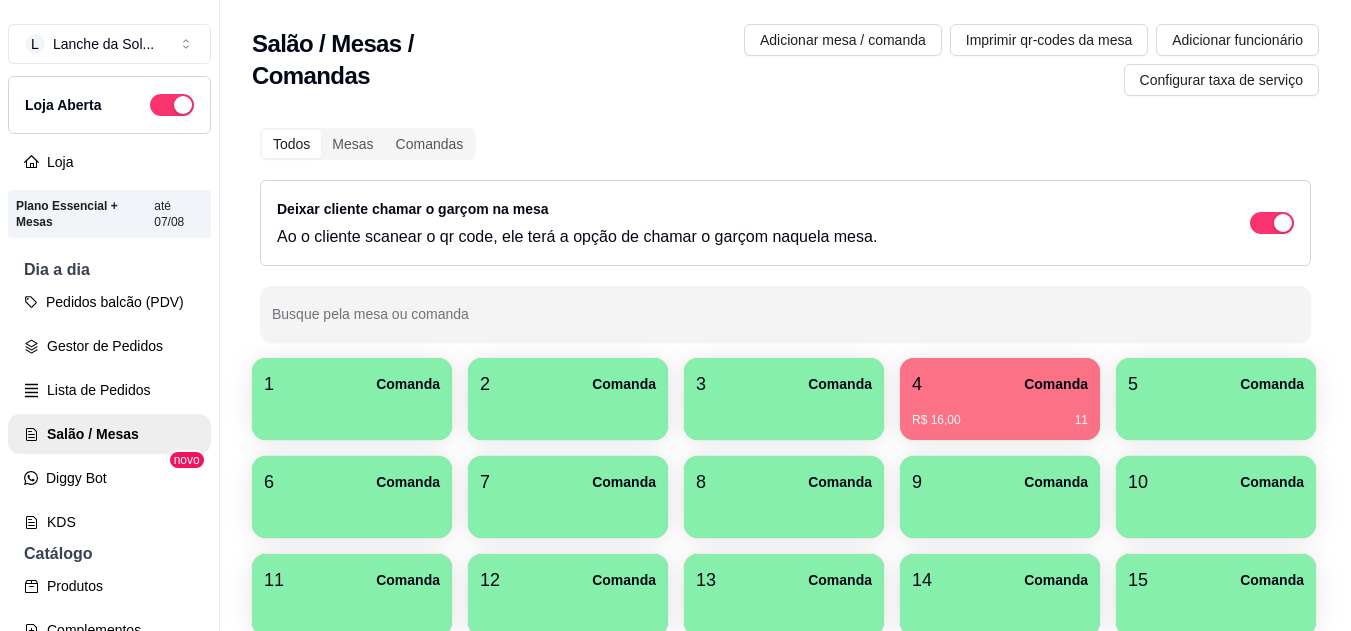 click on "R$ 16,00 11" at bounding box center (1000, 413) 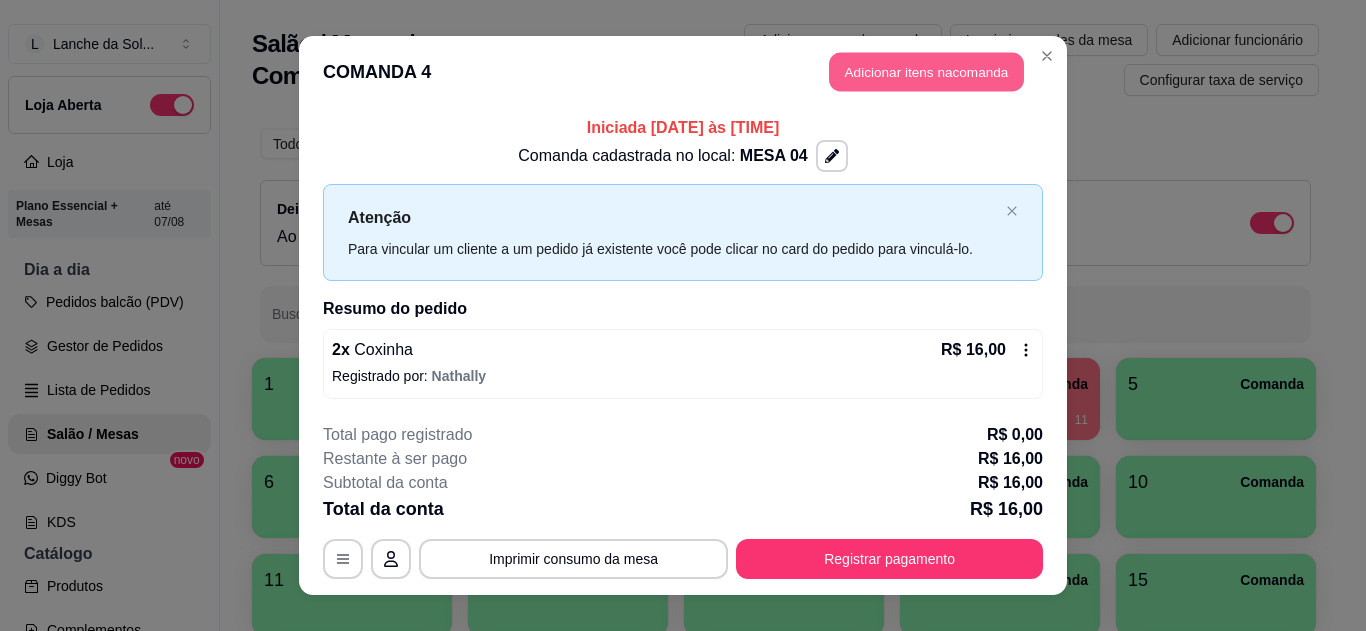 click on "Adicionar itens na  comanda" at bounding box center [926, 72] 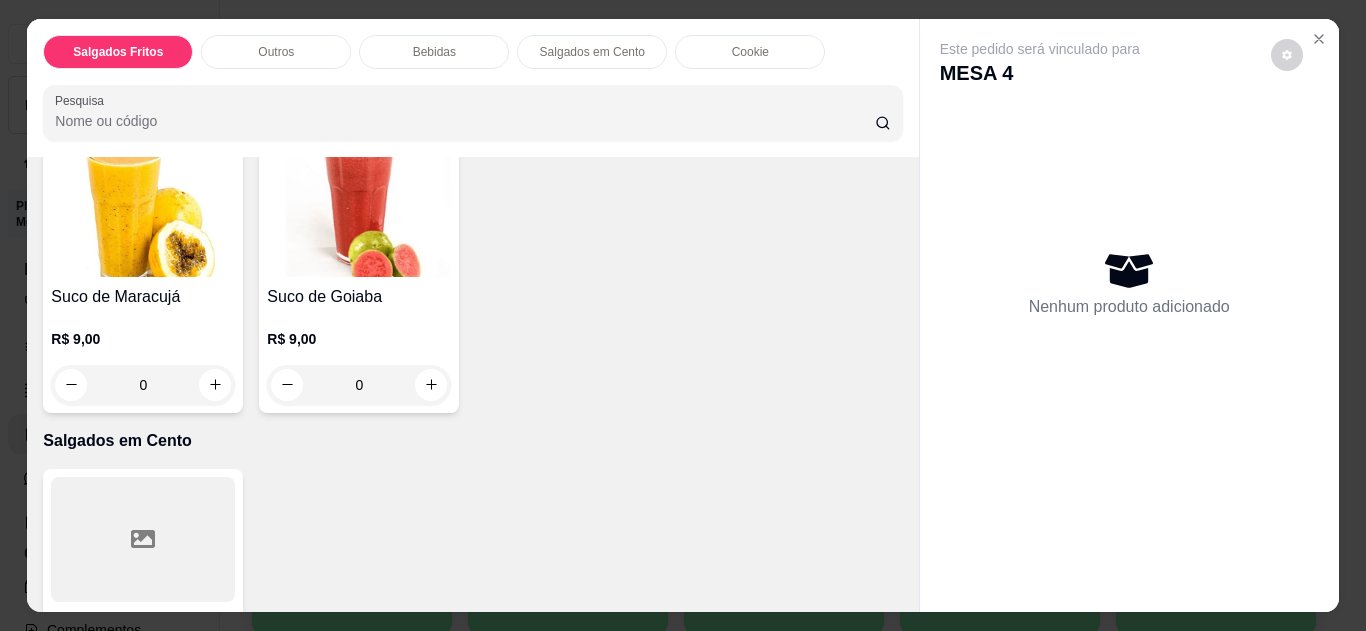 scroll, scrollTop: 1443, scrollLeft: 0, axis: vertical 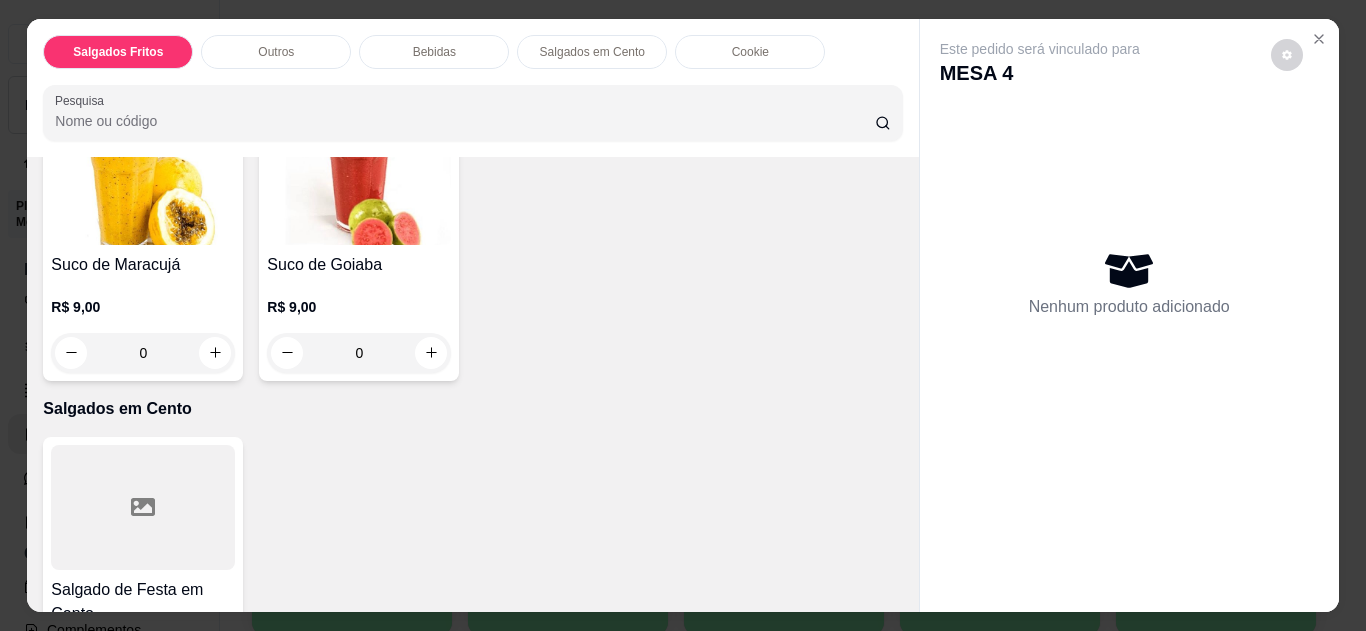 click at bounding box center (215, 67) 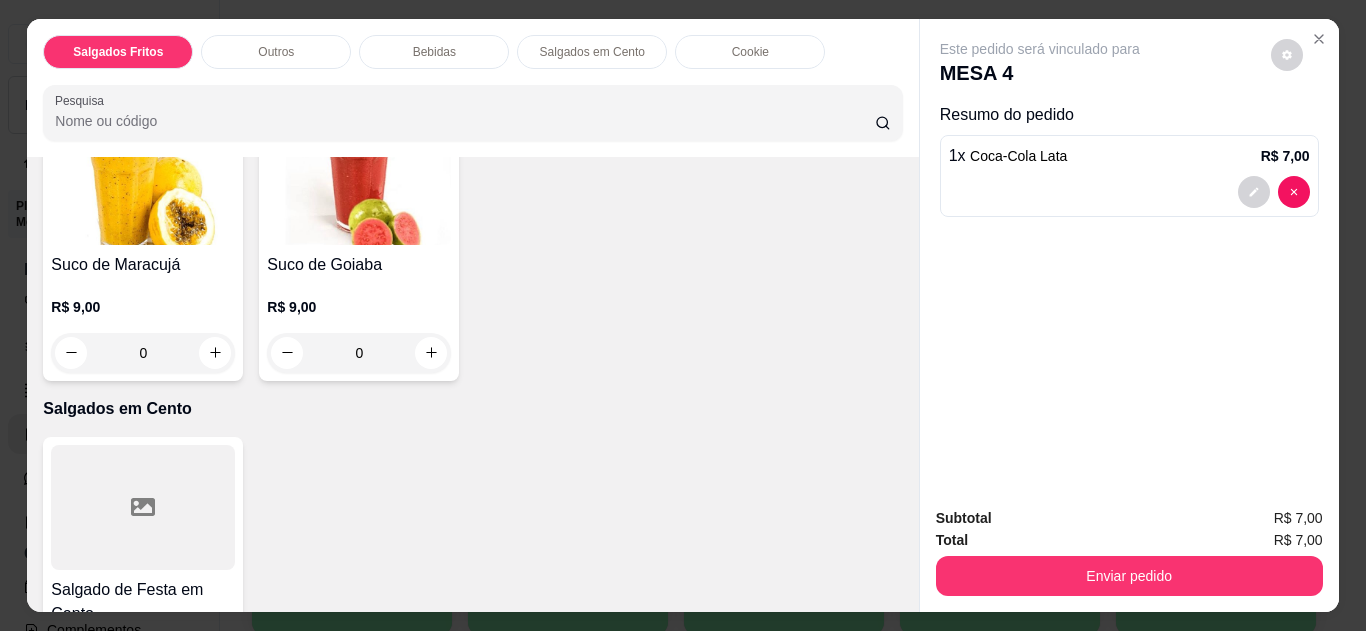 scroll, scrollTop: 1444, scrollLeft: 0, axis: vertical 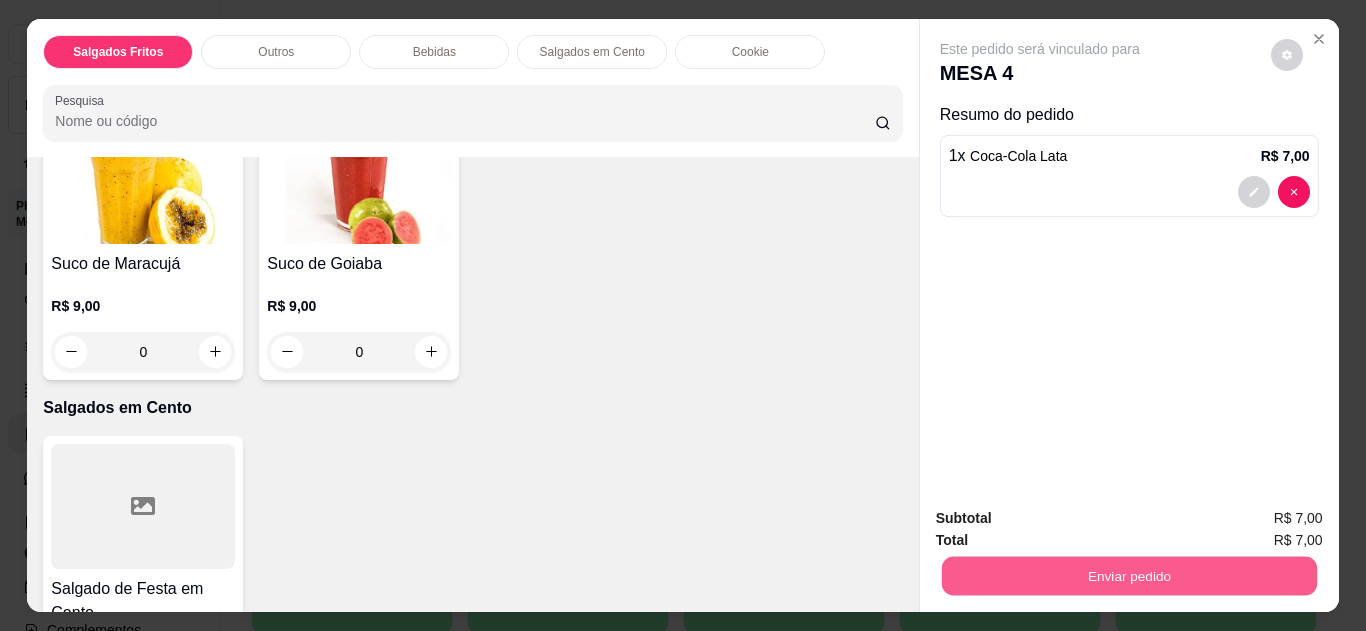 click on "Enviar pedido" at bounding box center [1128, 576] 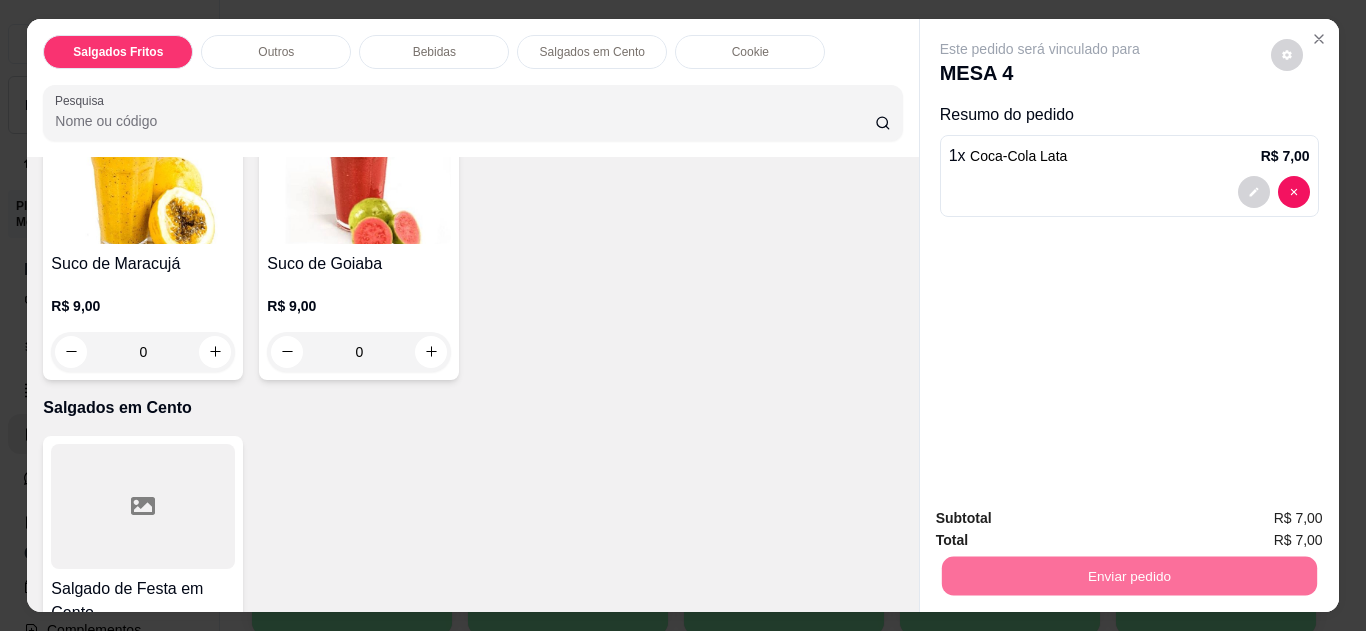 click on "Não registrar e enviar pedido" at bounding box center [1063, 519] 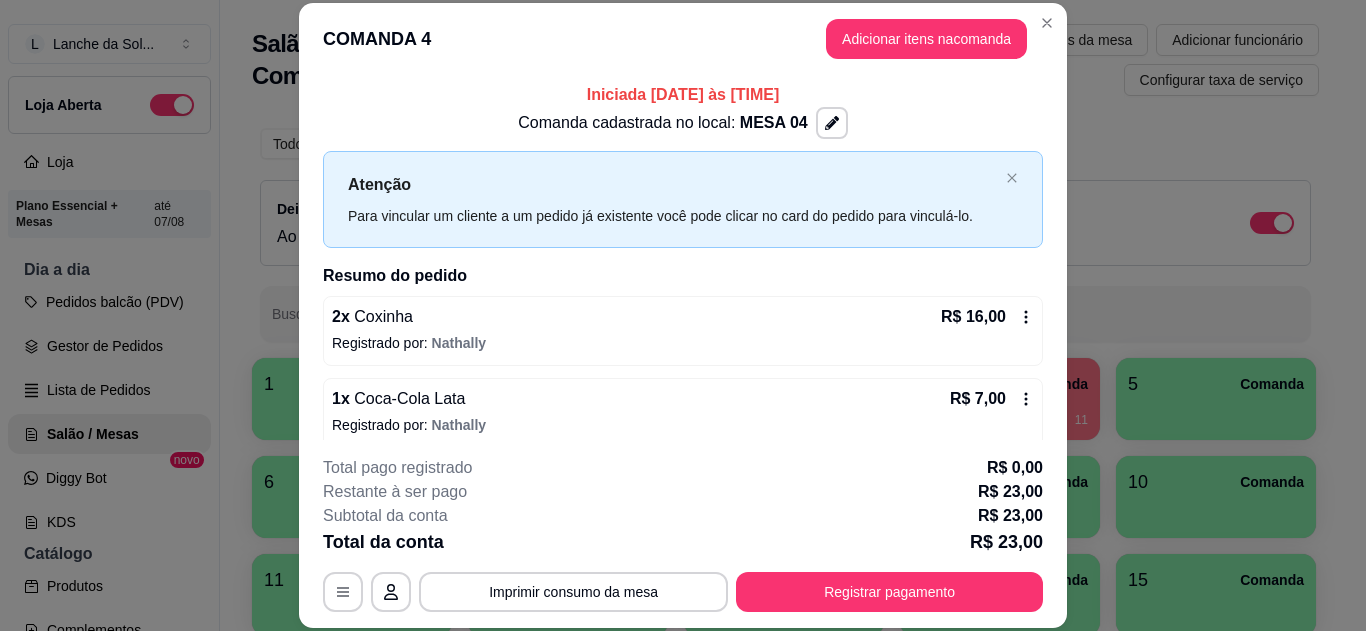 scroll, scrollTop: 16, scrollLeft: 0, axis: vertical 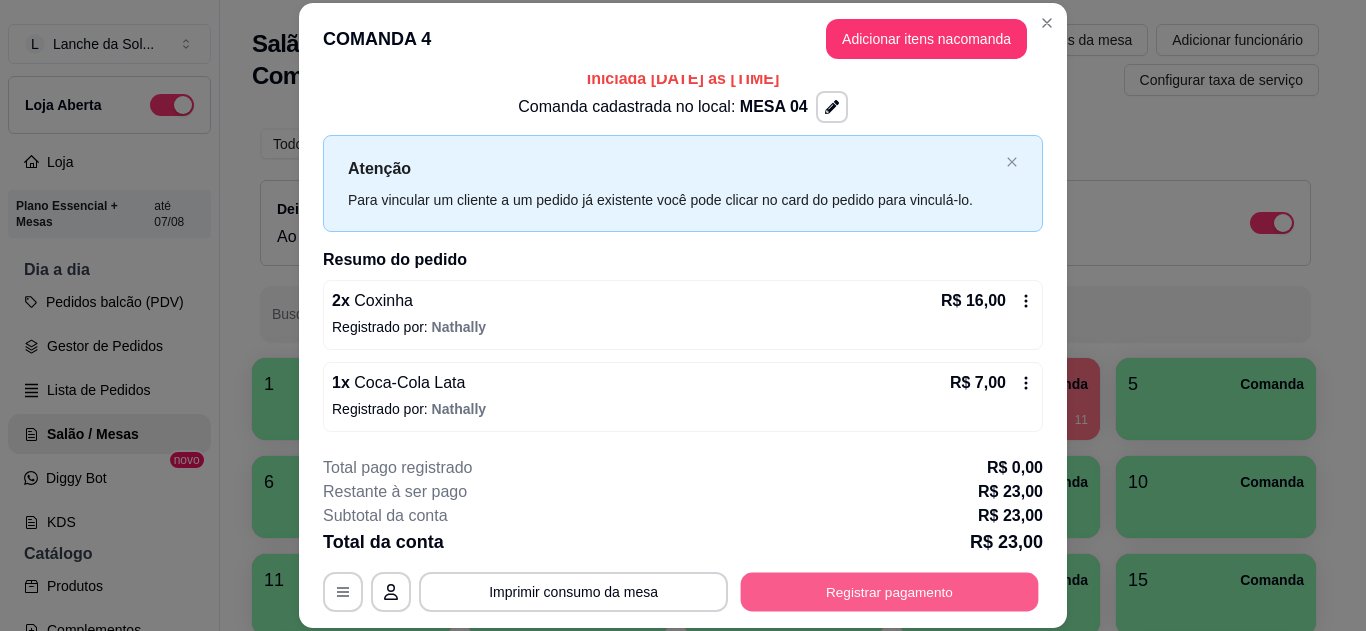 click on "Registrar pagamento" at bounding box center [890, 591] 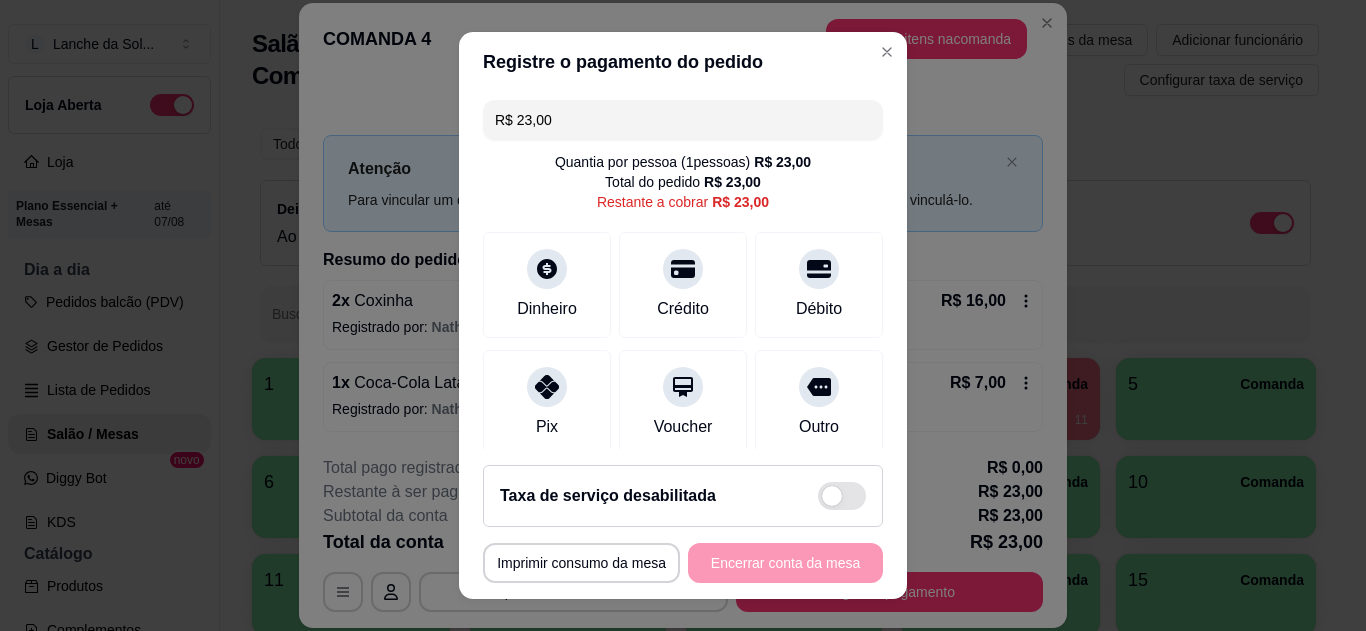 click on "Dinheiro" at bounding box center [547, 309] 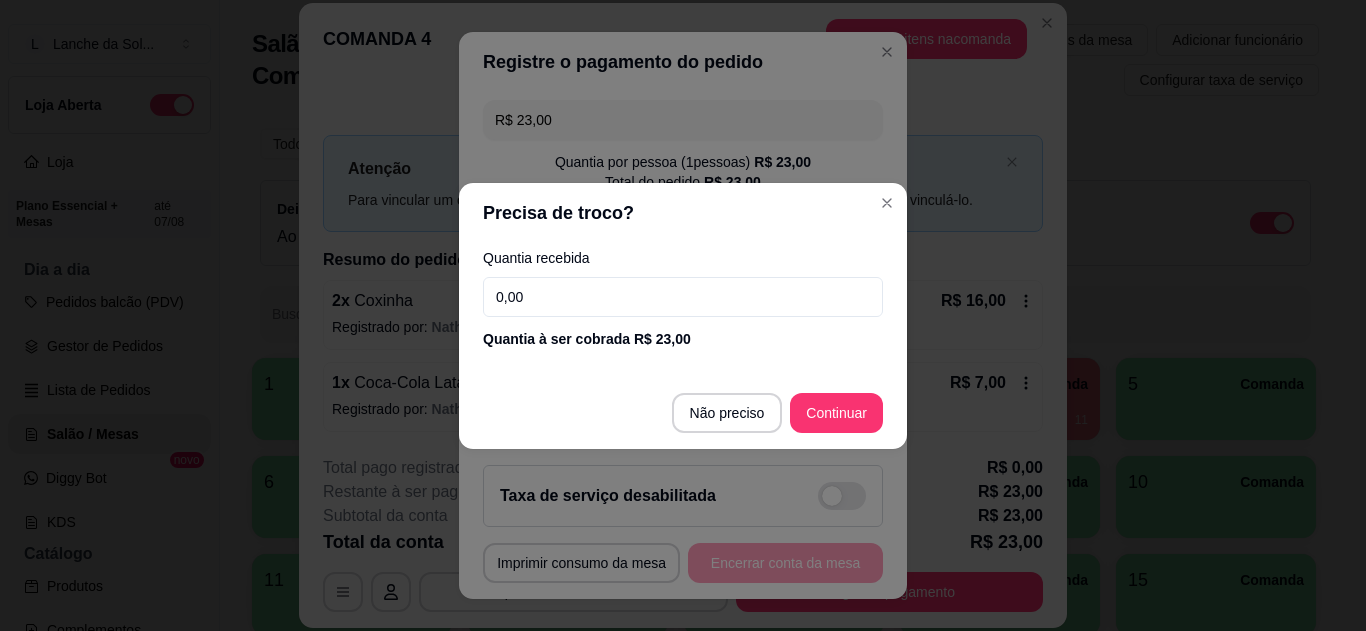 click on "0,00" at bounding box center (683, 297) 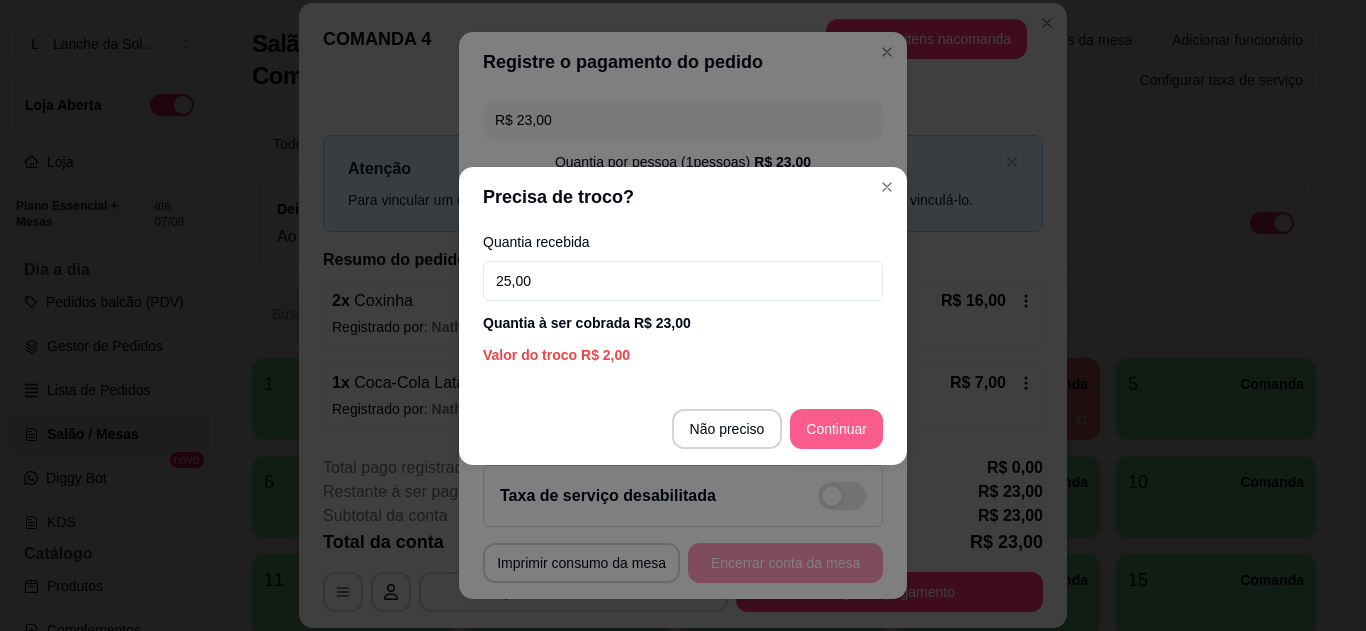 type on "25,00" 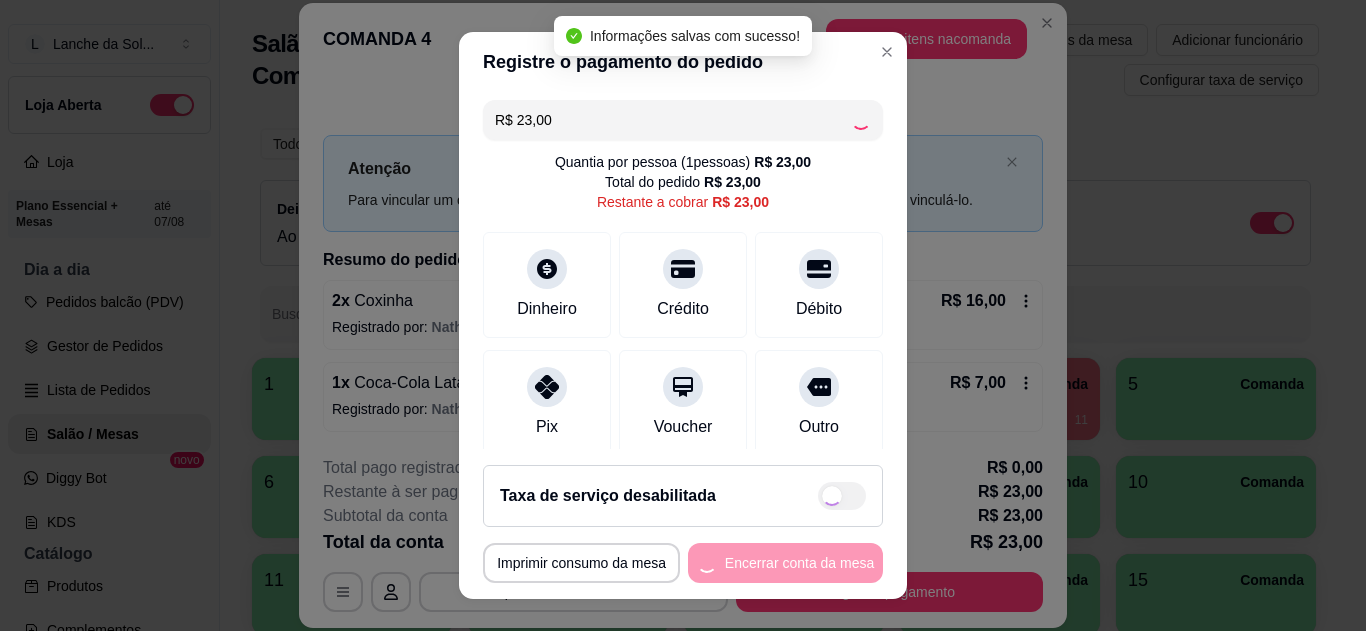 type on "R$ 0,00" 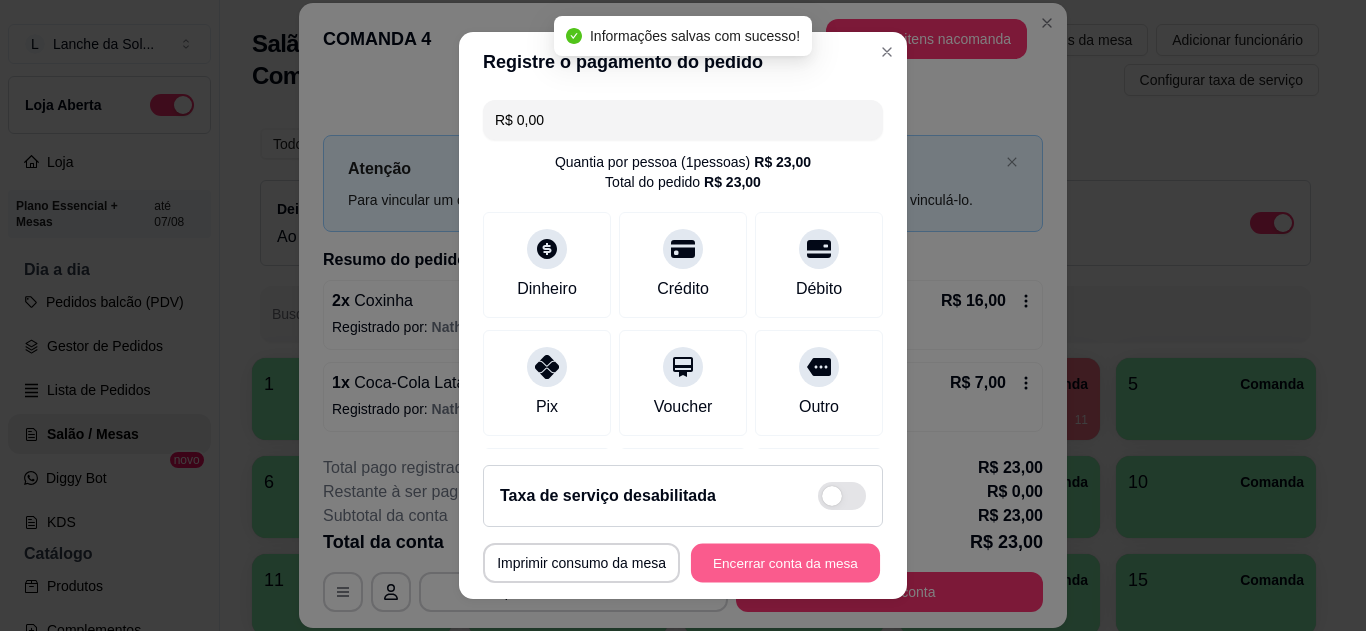 click on "Encerrar conta da mesa" at bounding box center [785, 563] 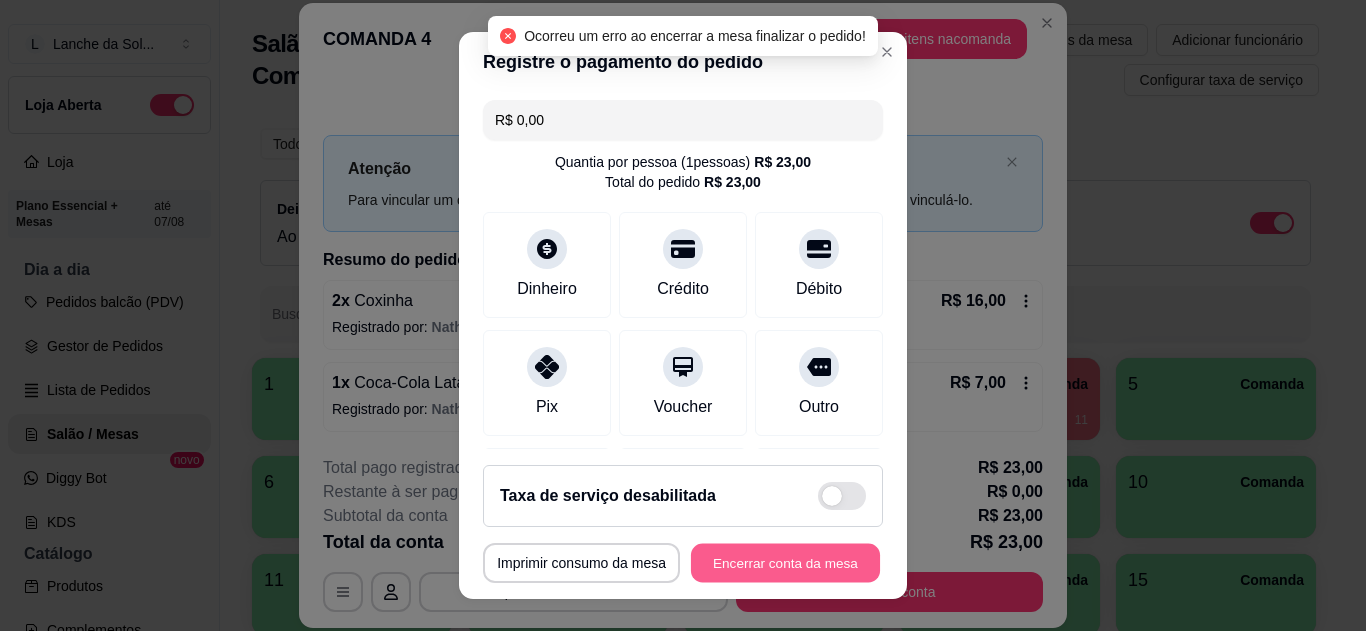 click on "Encerrar conta da mesa" at bounding box center (785, 563) 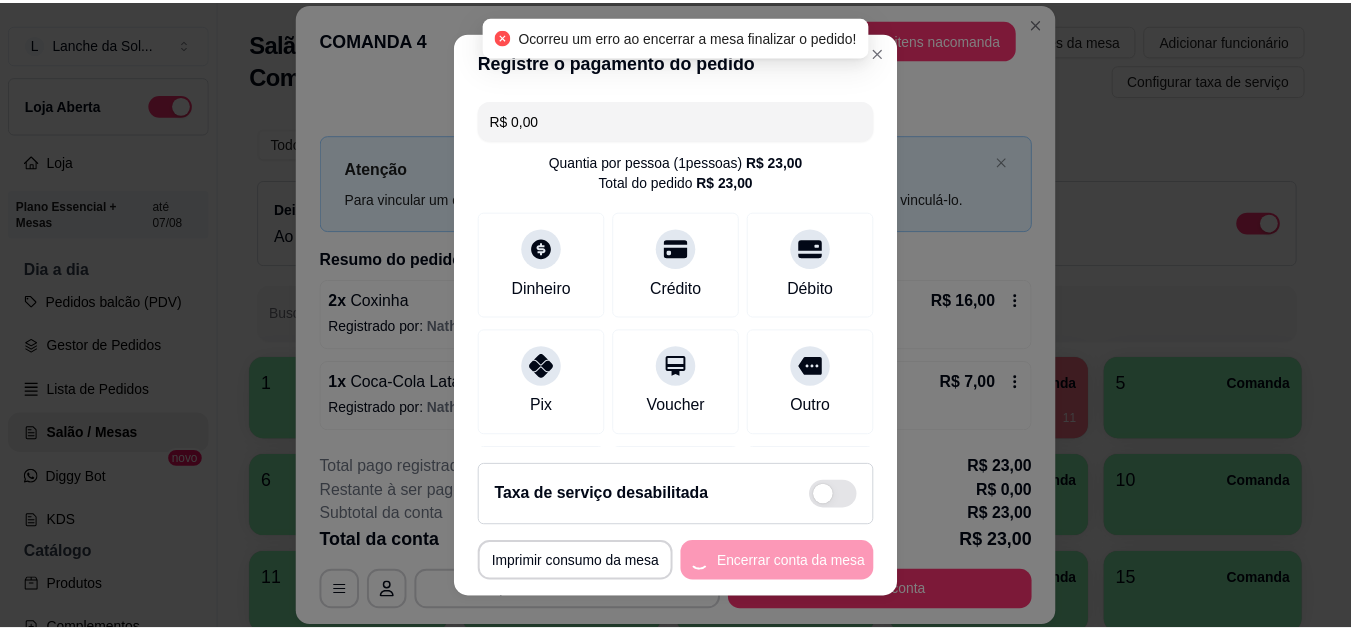 scroll, scrollTop: 0, scrollLeft: 0, axis: both 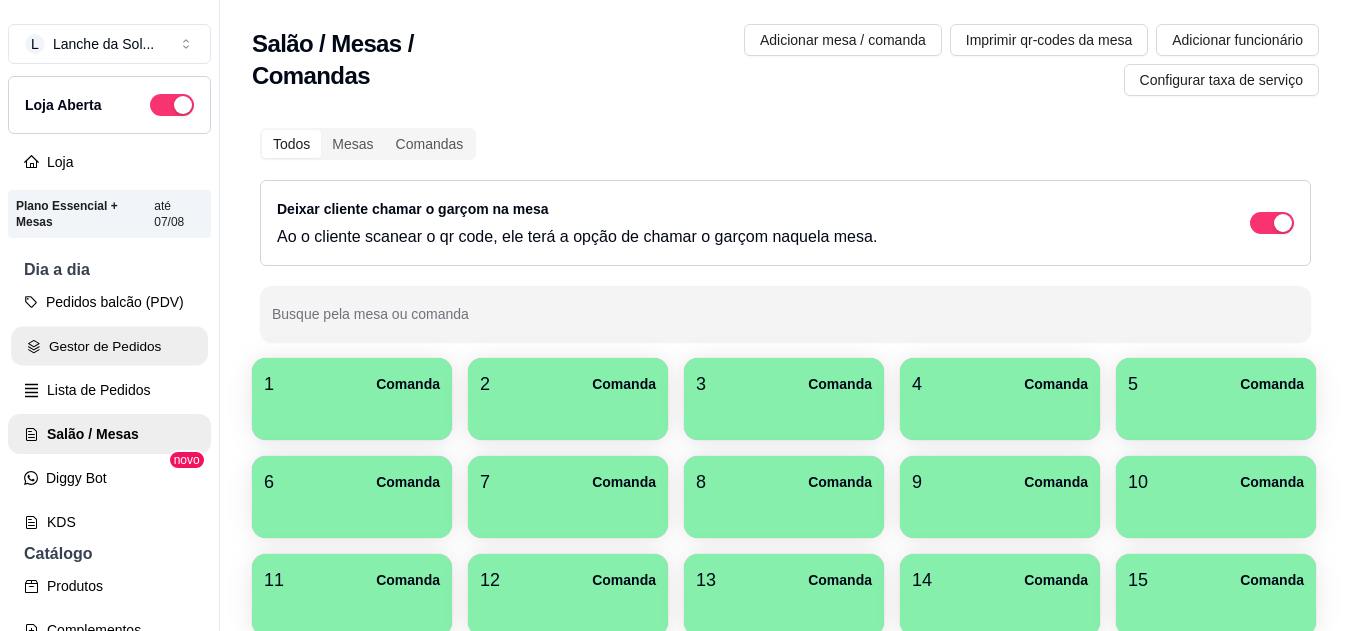 click on "Gestor de Pedidos" at bounding box center (109, 346) 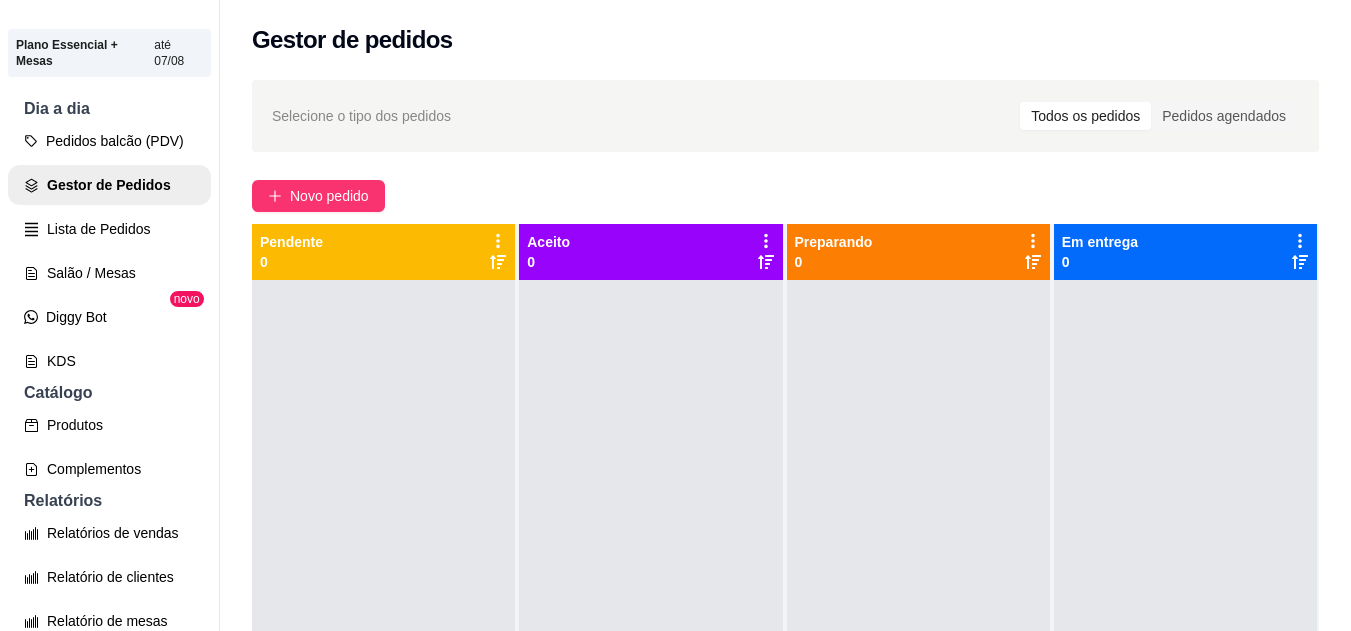 scroll, scrollTop: 0, scrollLeft: 0, axis: both 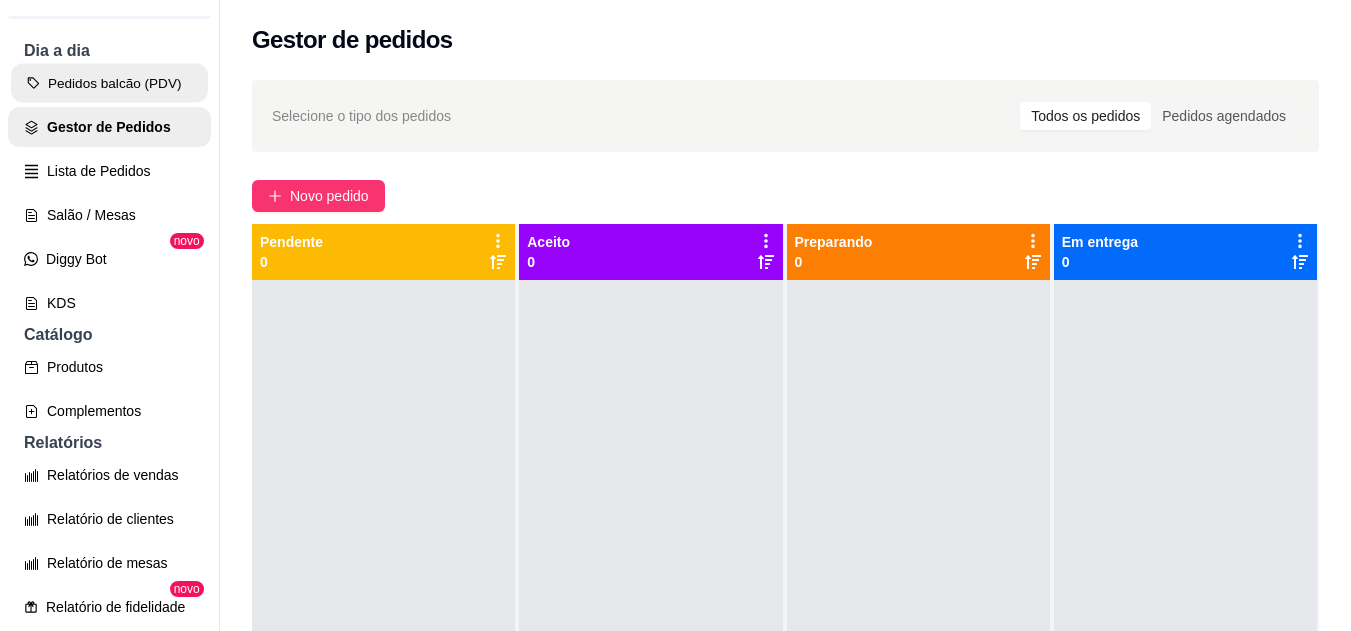 click on "Pedidos balcão (PDV)" at bounding box center (109, 83) 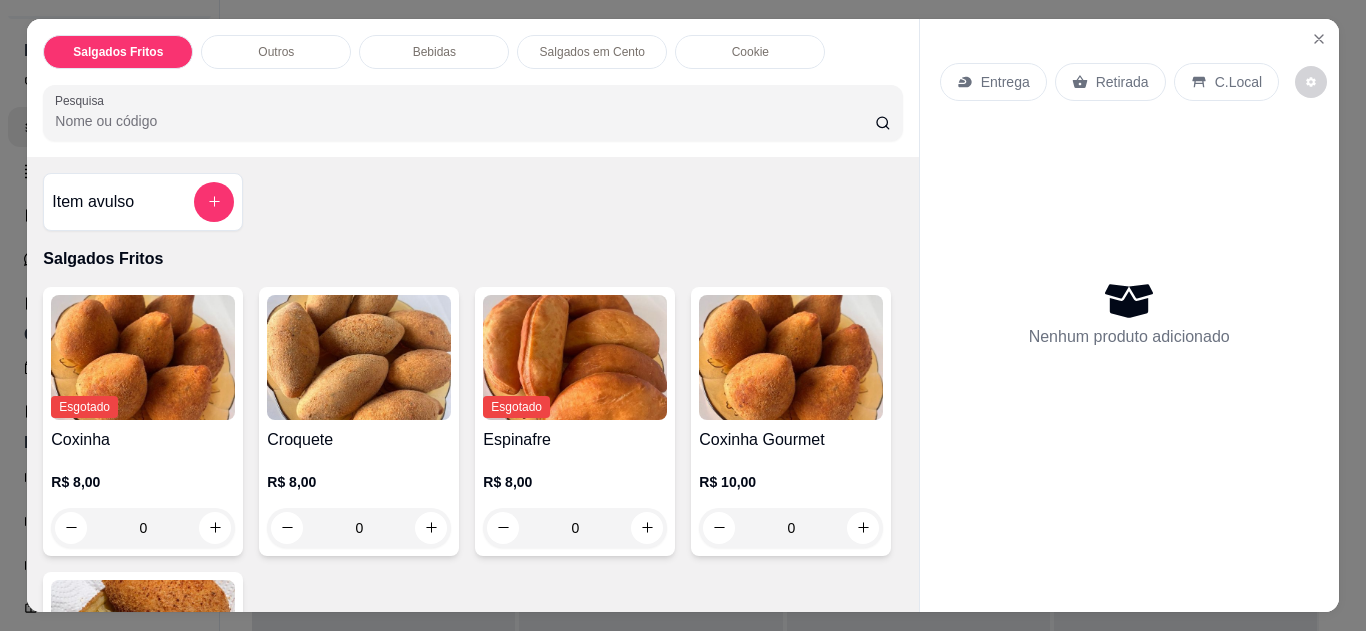 click 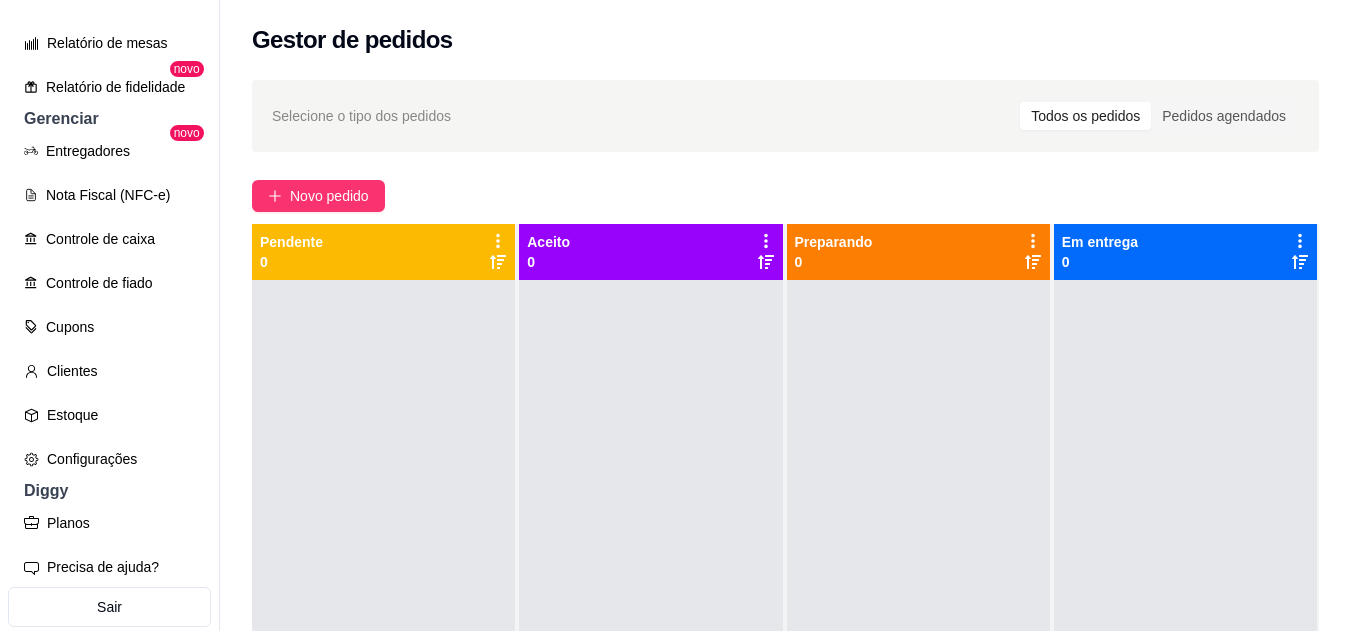 scroll, scrollTop: 741, scrollLeft: 0, axis: vertical 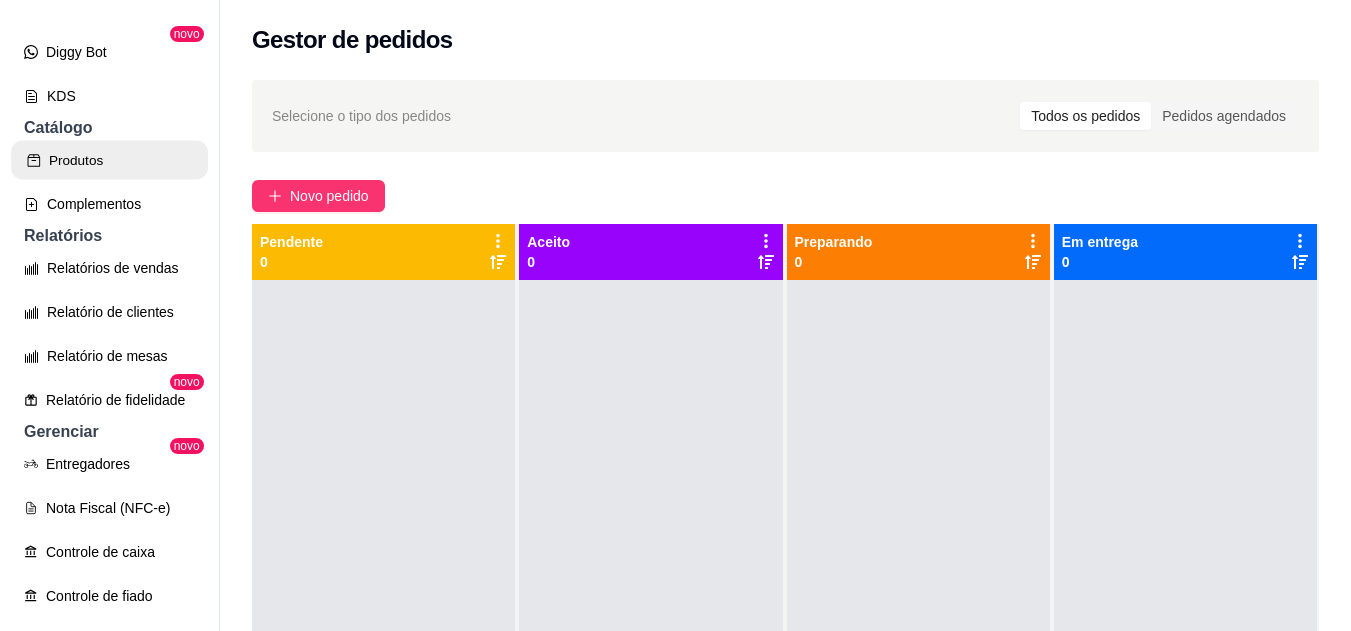 click on "Produtos" at bounding box center [109, 160] 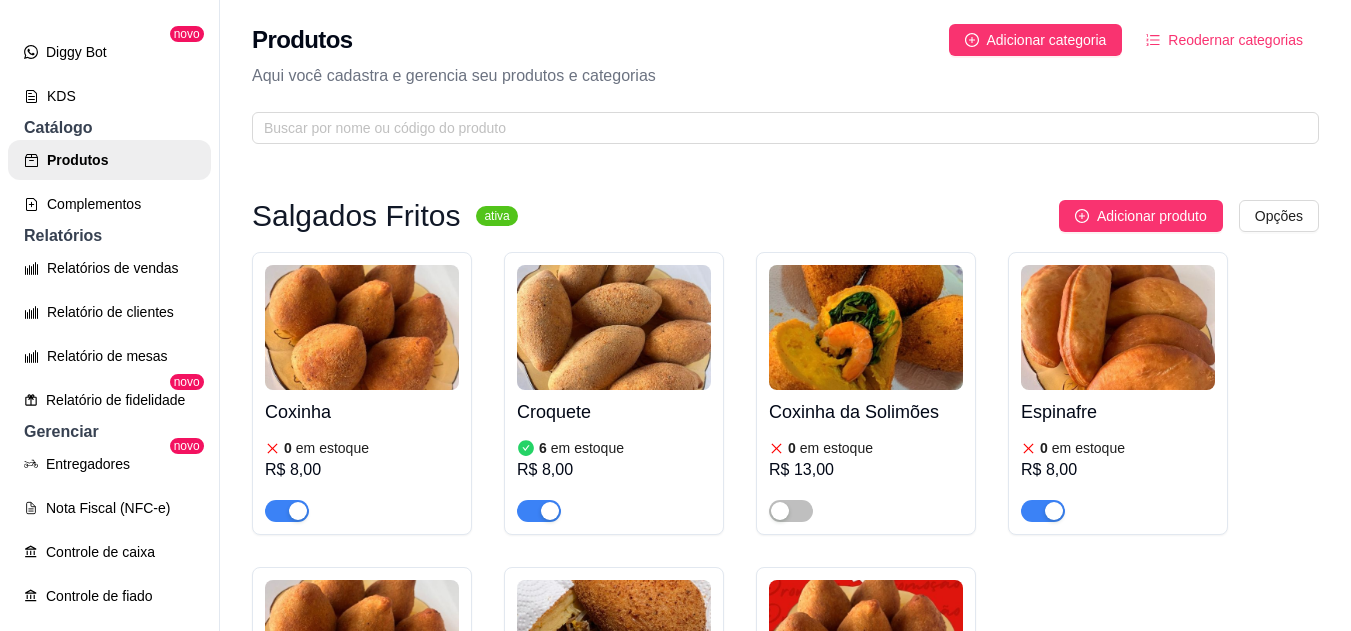 click on "0 em estoque" at bounding box center [362, 448] 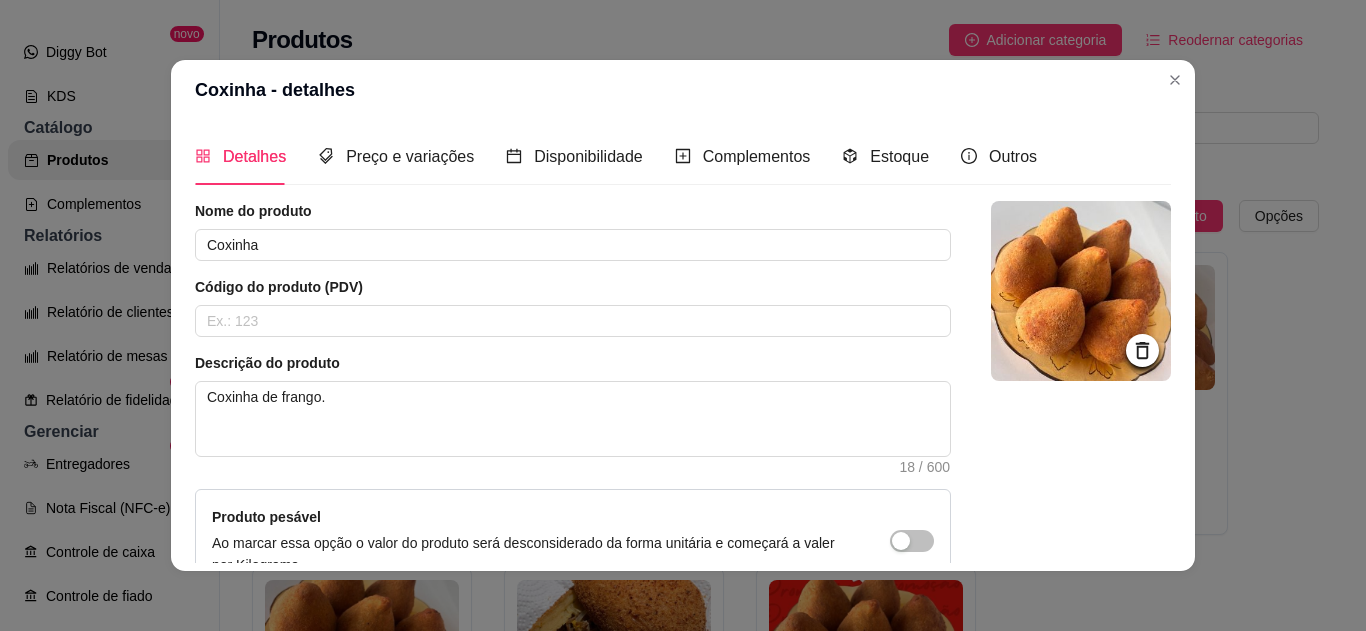 drag, startPoint x: 917, startPoint y: 154, endPoint x: 884, endPoint y: 144, distance: 34.48188 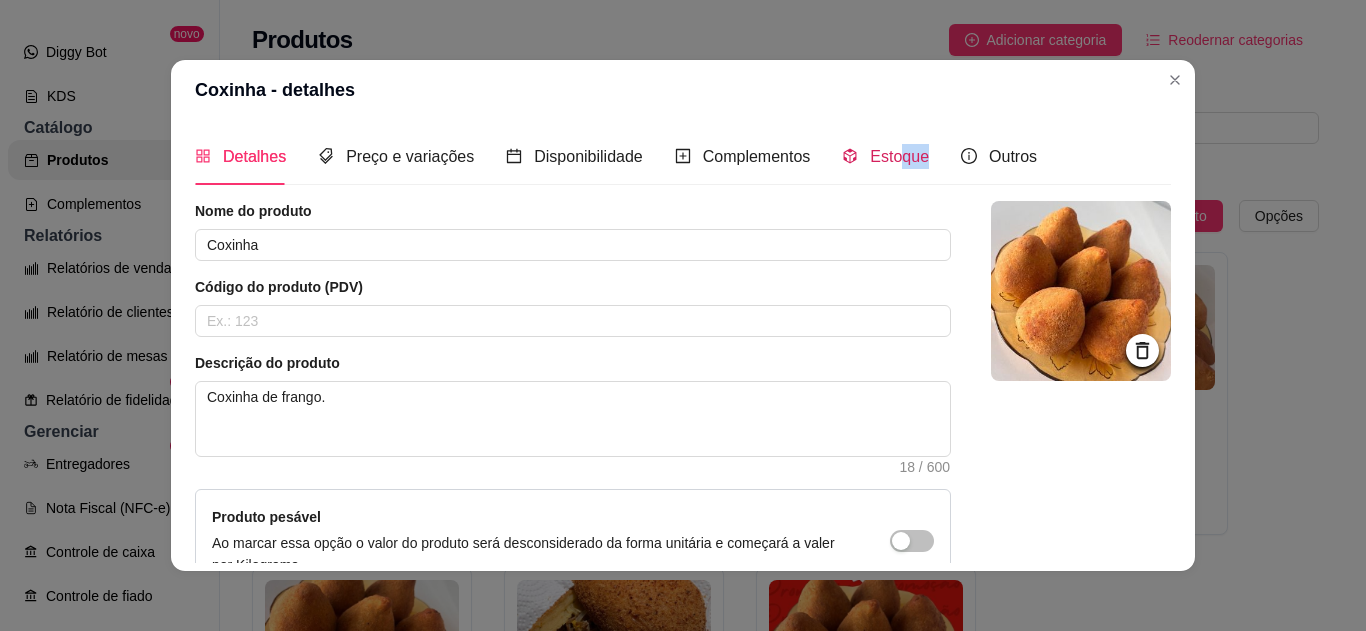 click on "Estoque" at bounding box center (885, 156) 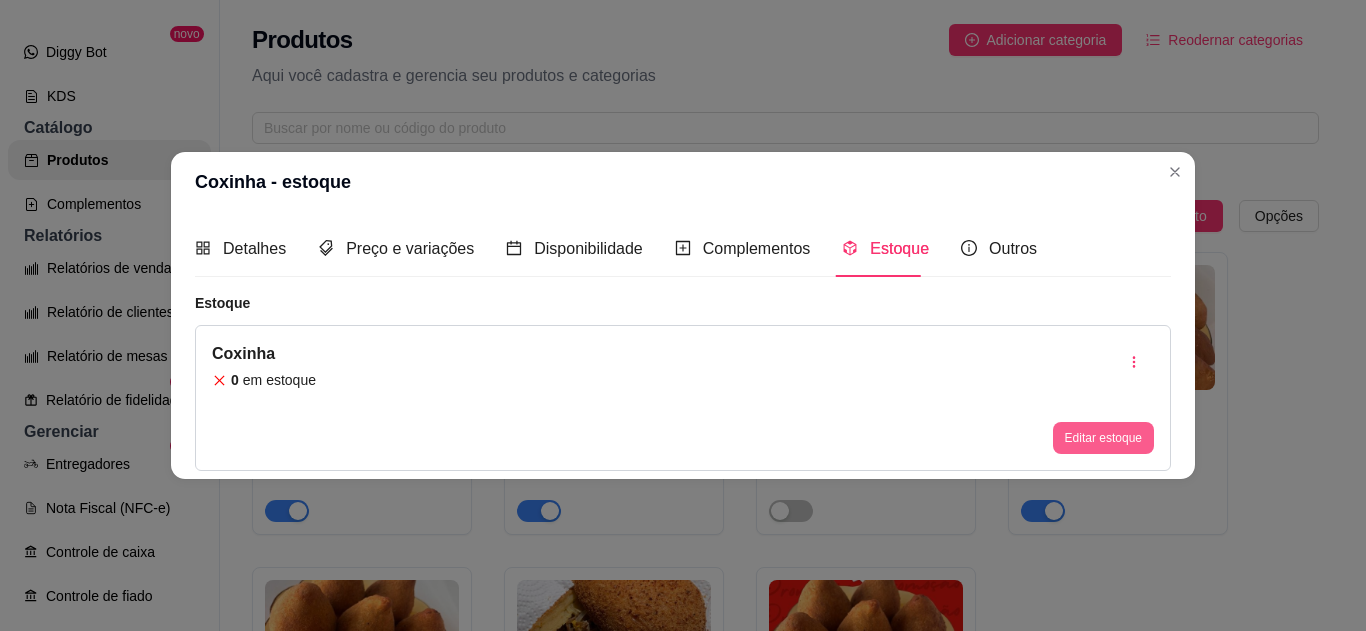 click on "Editar estoque" at bounding box center (1103, 438) 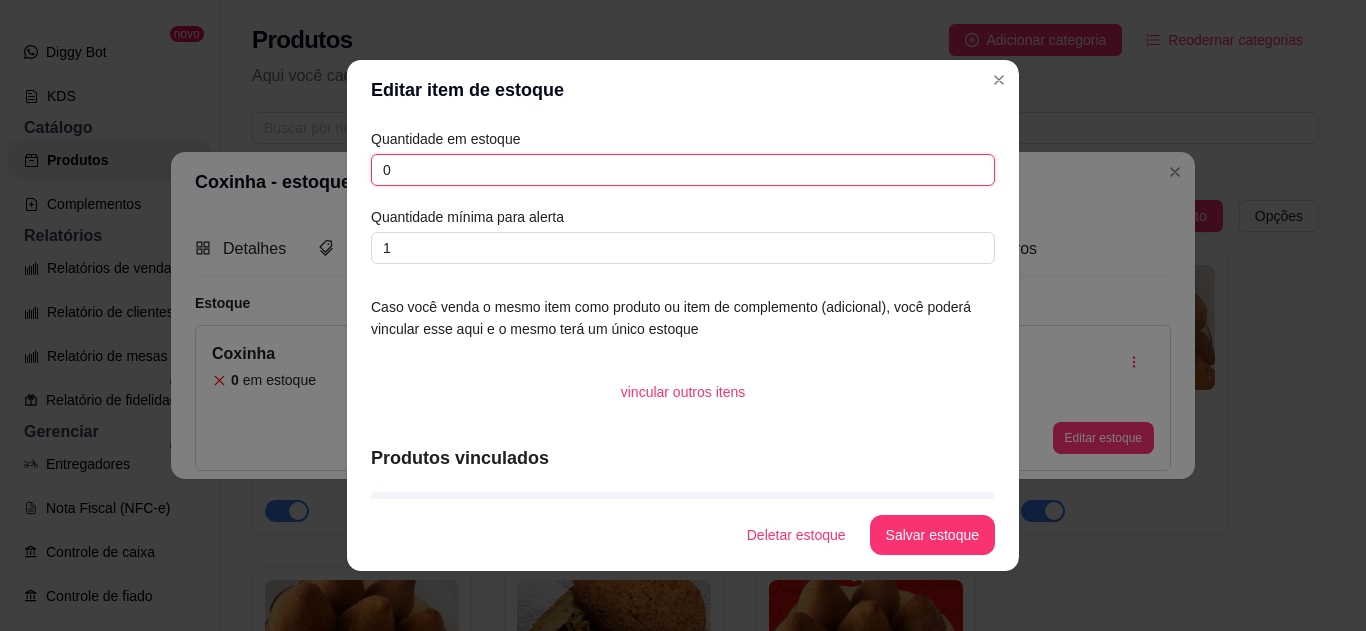 click on "0" at bounding box center (683, 170) 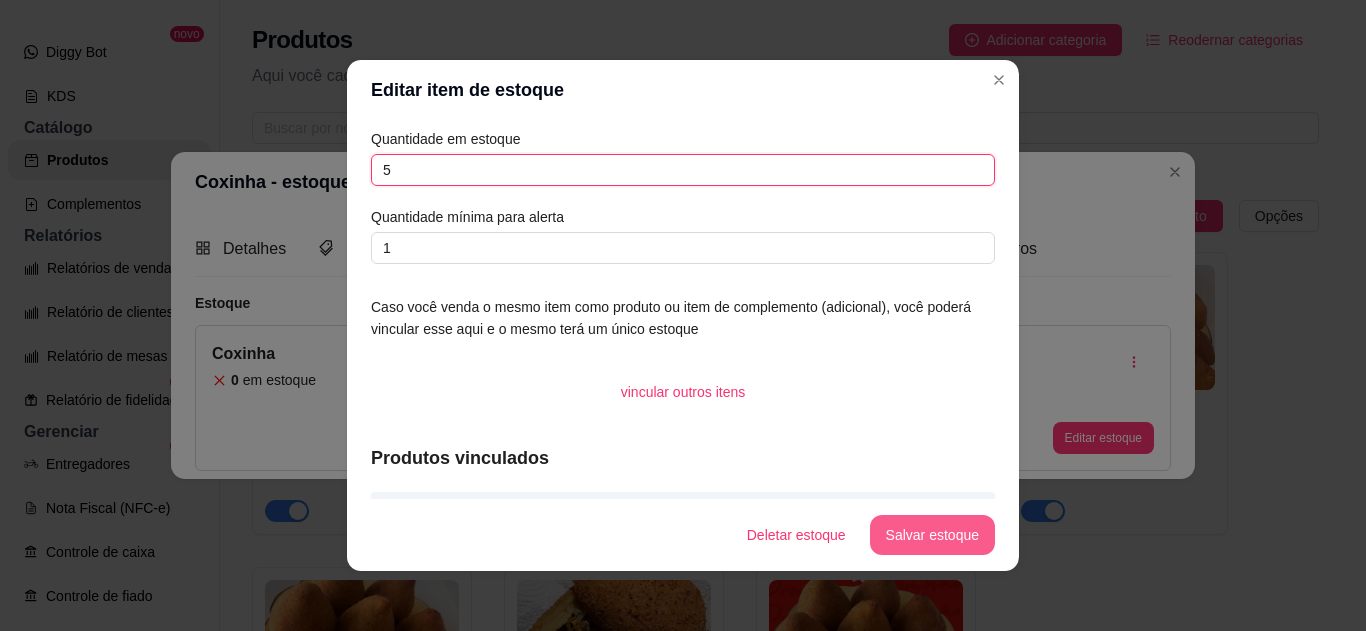 type on "5" 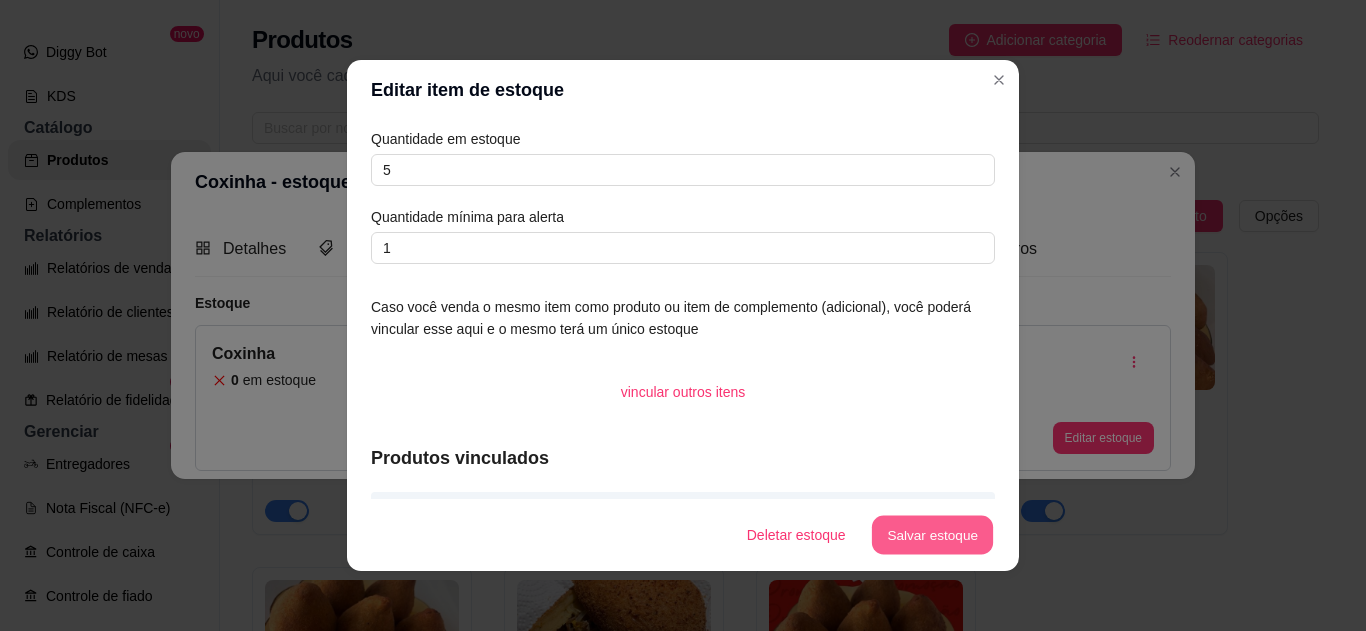 click on "Salvar estoque" at bounding box center (932, 535) 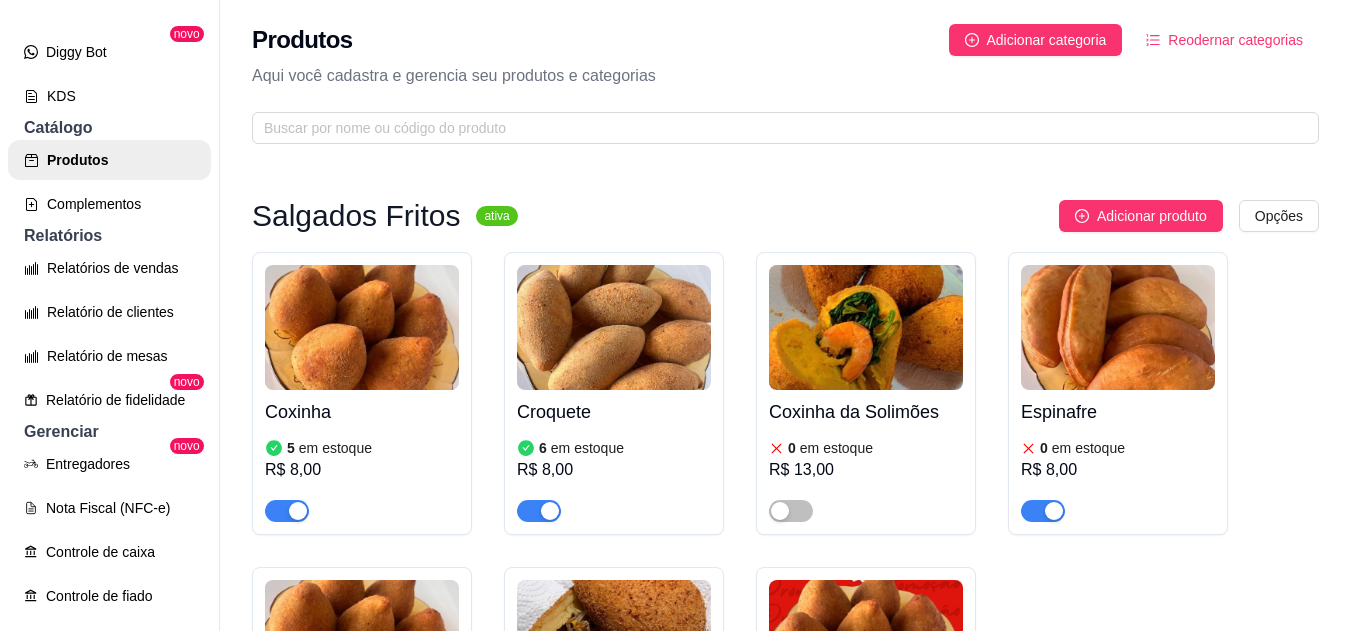 click at bounding box center [1054, 511] 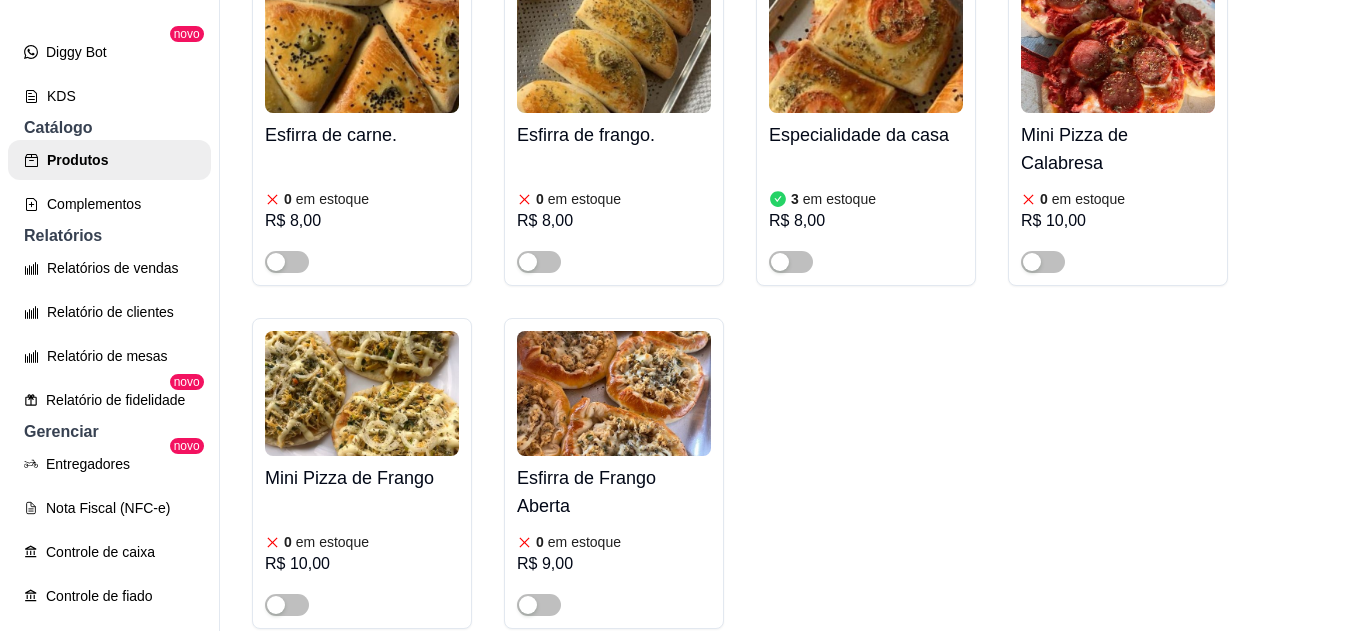 scroll, scrollTop: 1057, scrollLeft: 0, axis: vertical 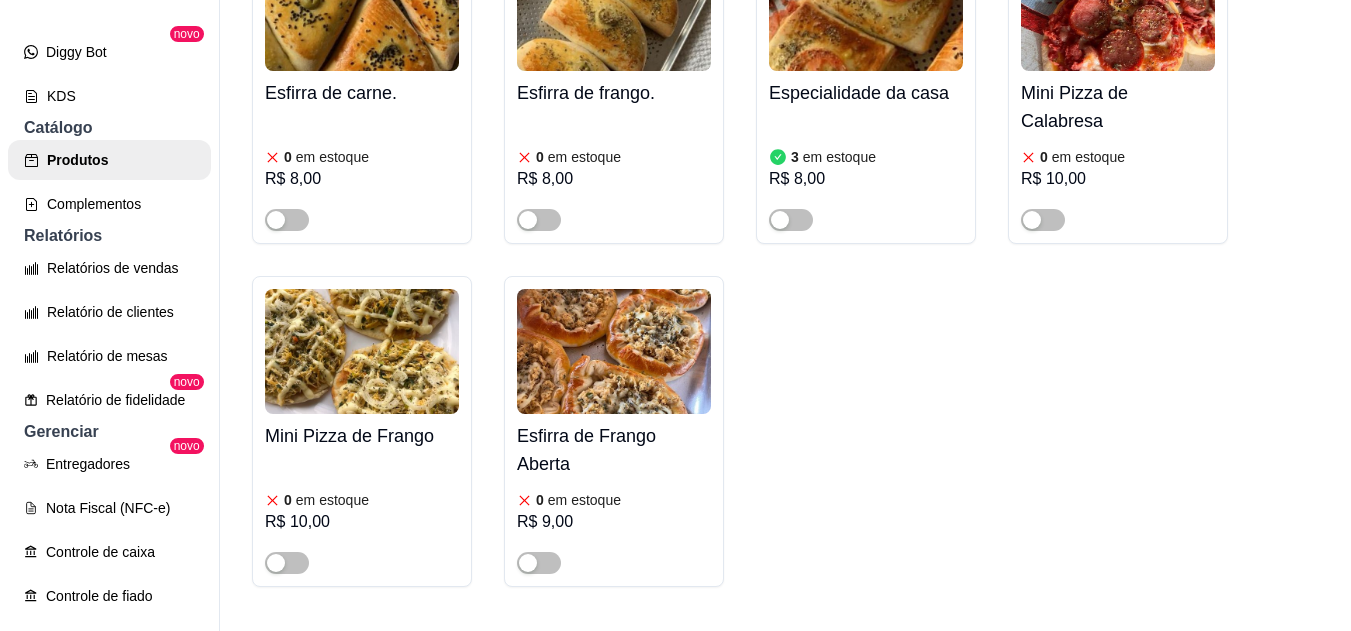 click on "em estoque" at bounding box center [839, 157] 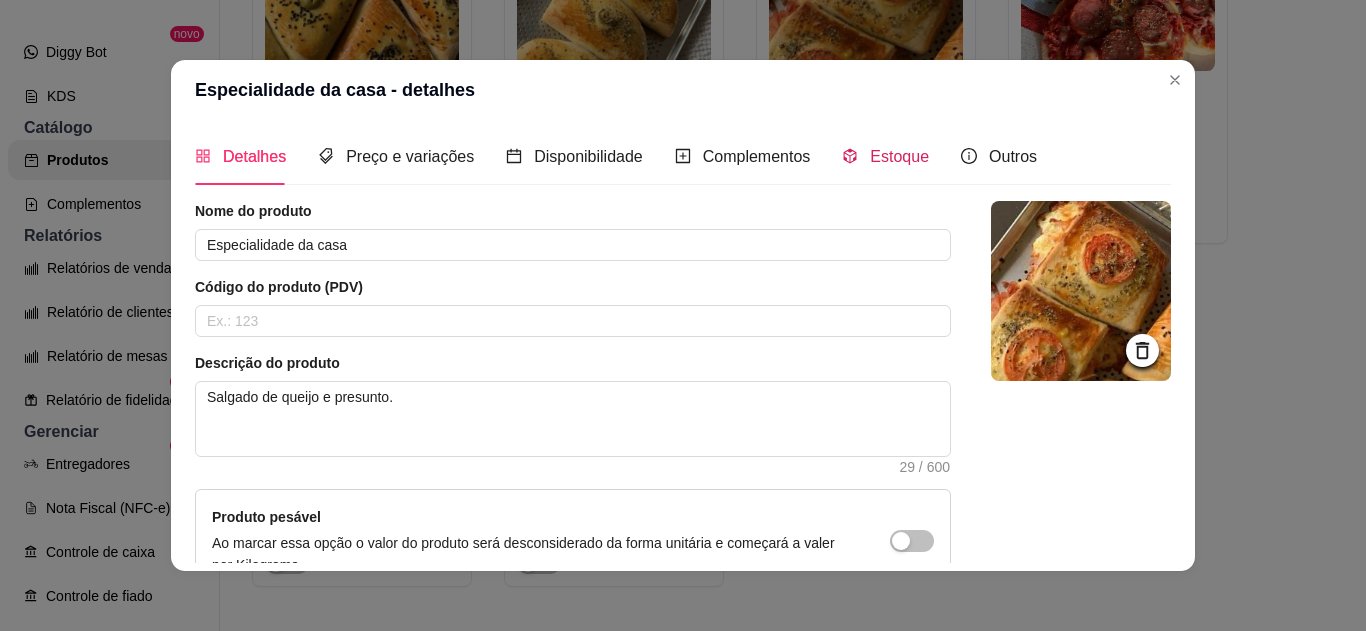click on "Estoque" at bounding box center (899, 156) 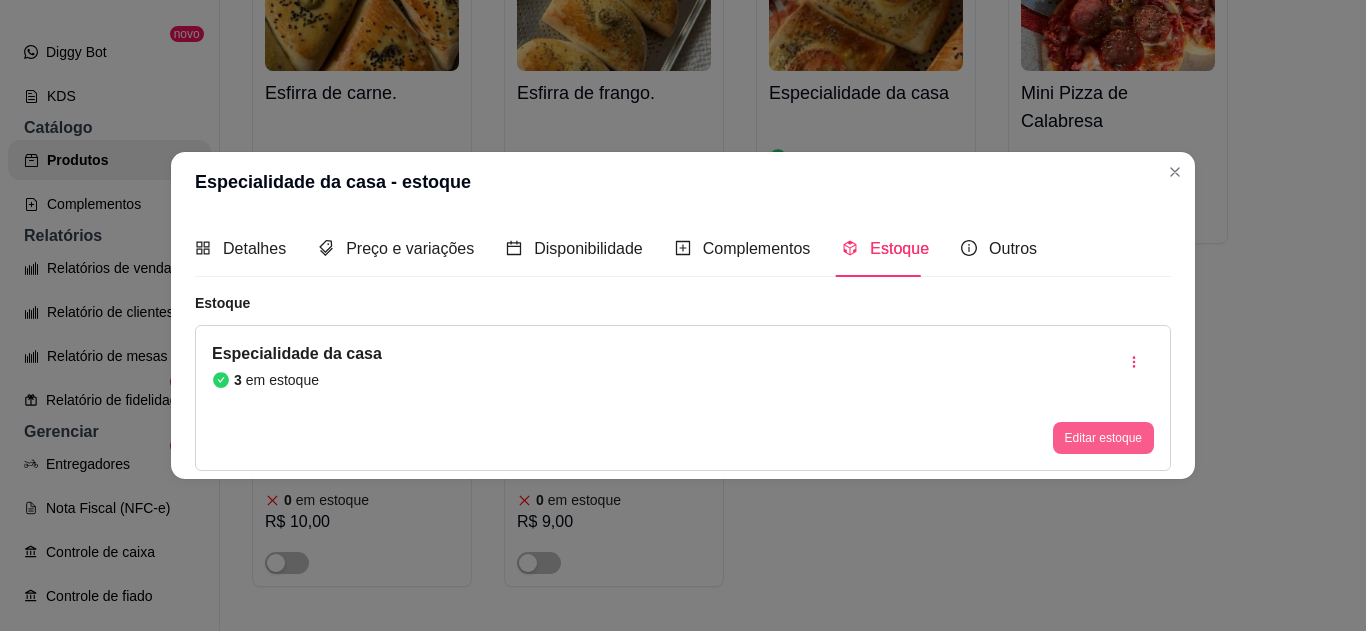 drag, startPoint x: 1064, startPoint y: 455, endPoint x: 1088, endPoint y: 437, distance: 30 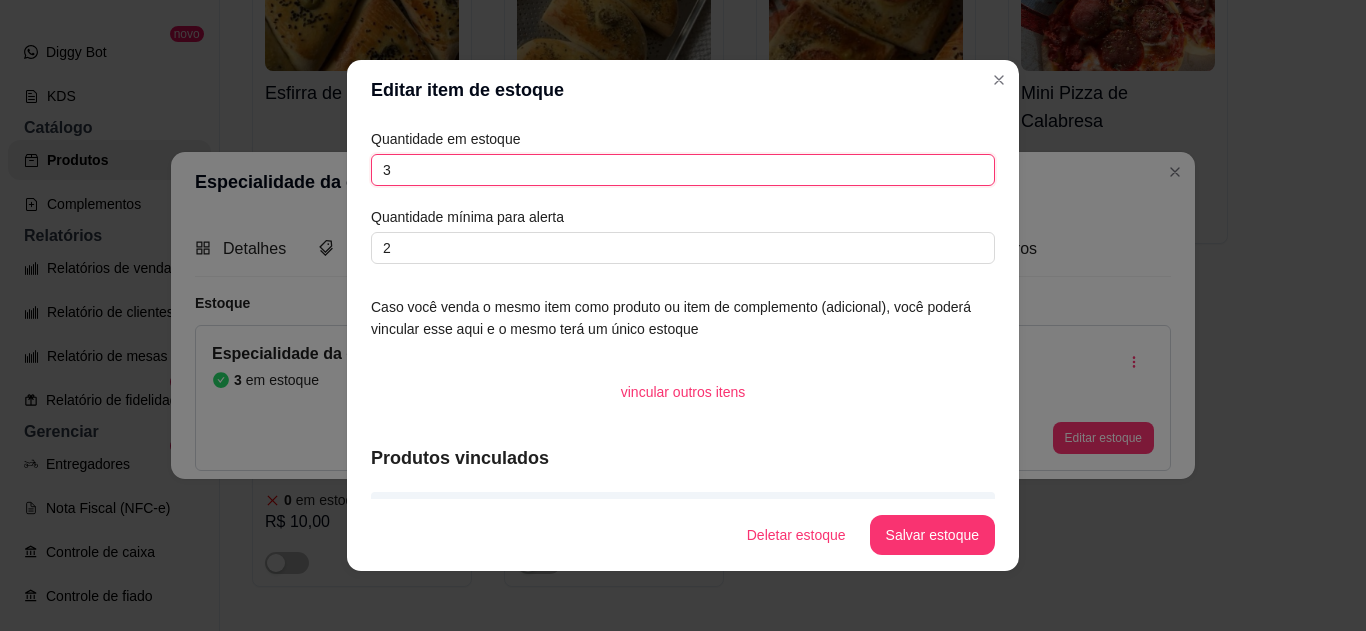 click on "3" at bounding box center (683, 170) 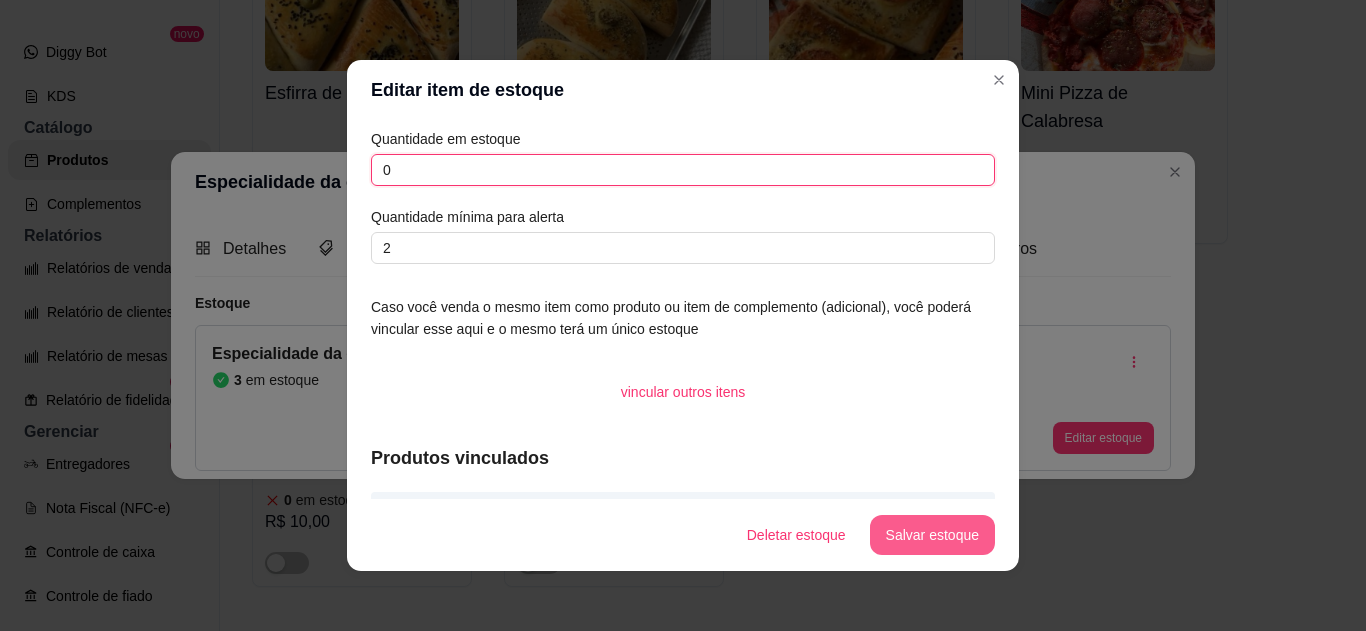 type on "0" 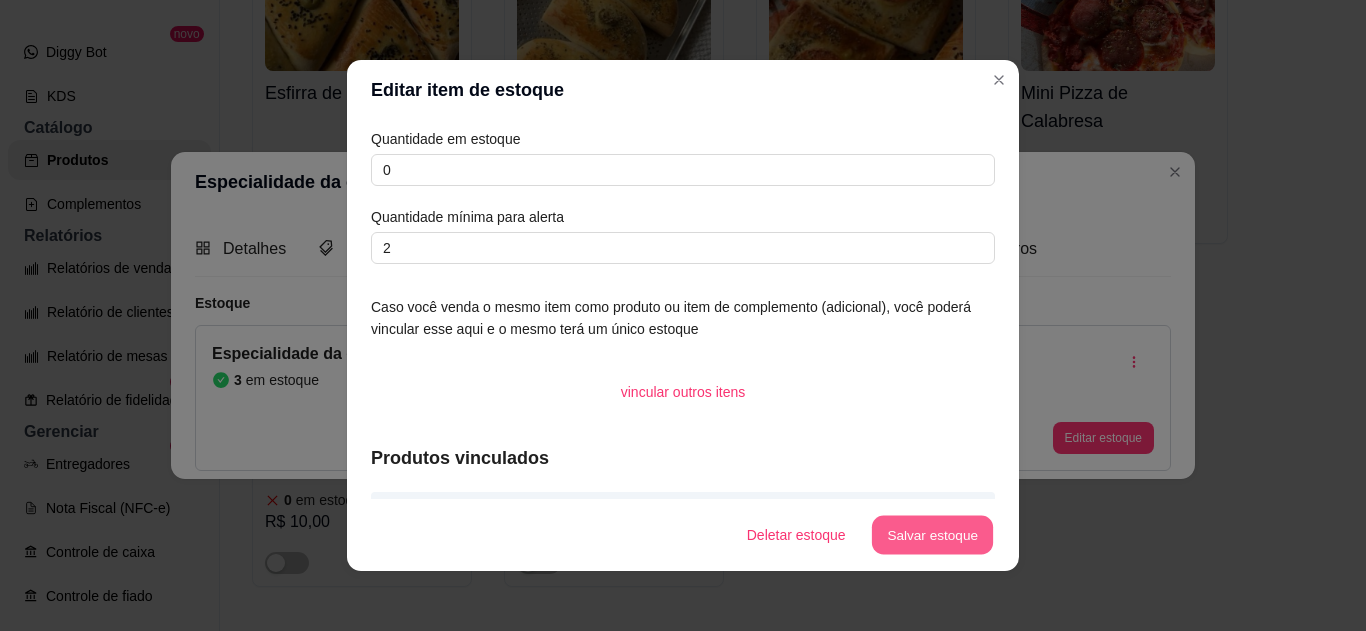 click on "Salvar estoque" at bounding box center [932, 535] 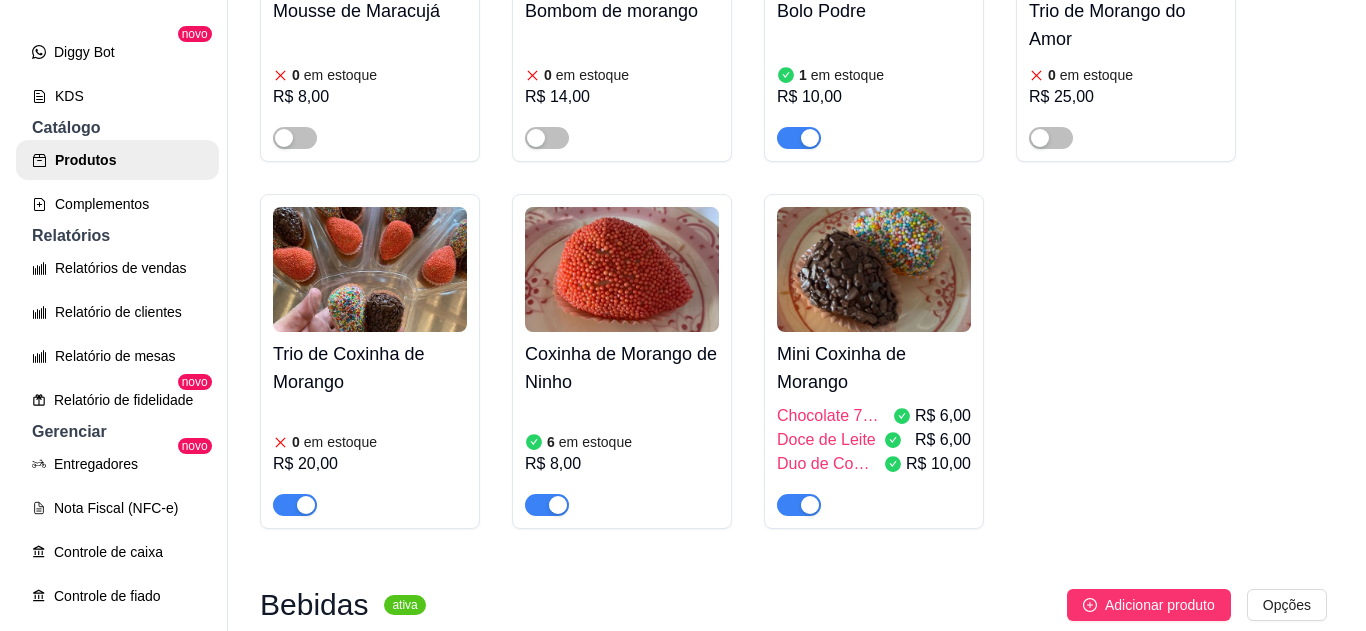 scroll, scrollTop: 4760, scrollLeft: 0, axis: vertical 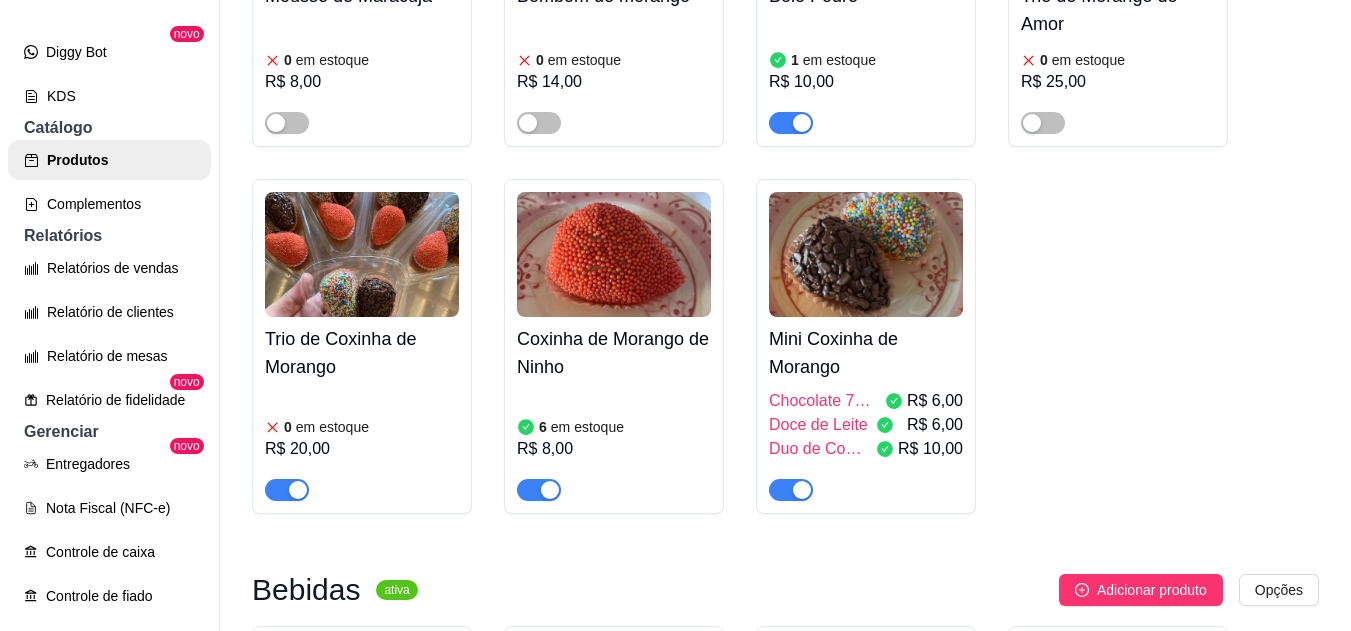 click at bounding box center [298, 490] 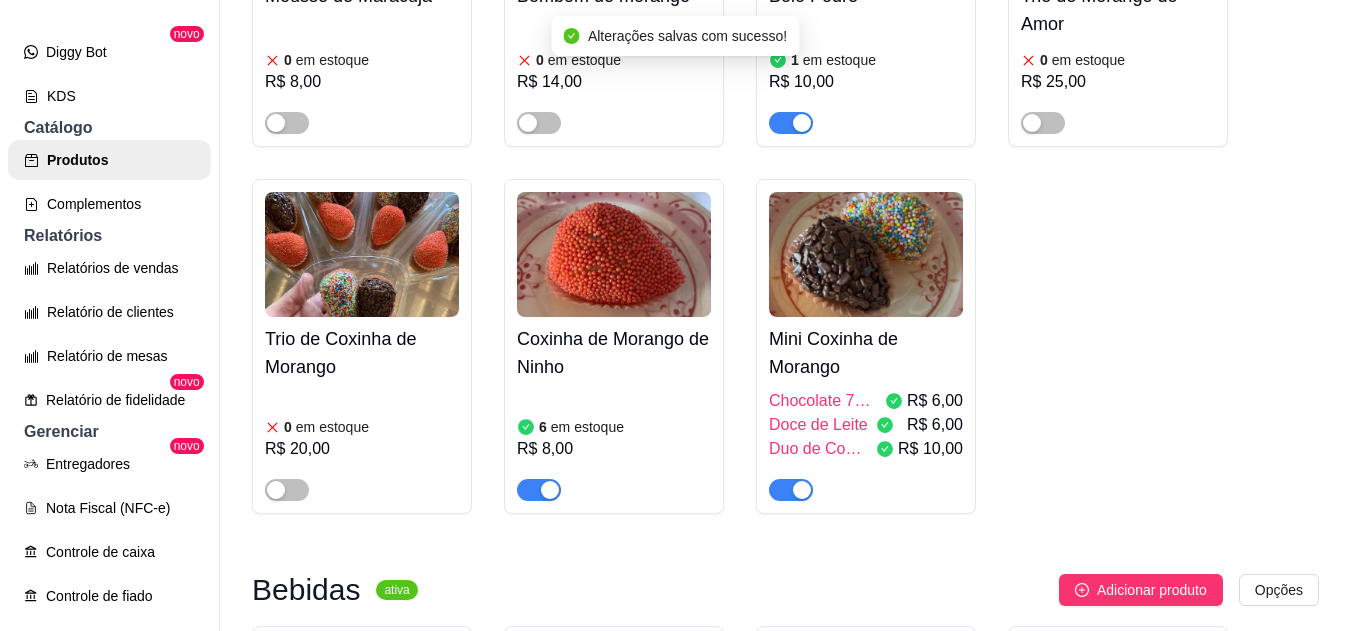 click on "Doce de Leite" at bounding box center (818, 425) 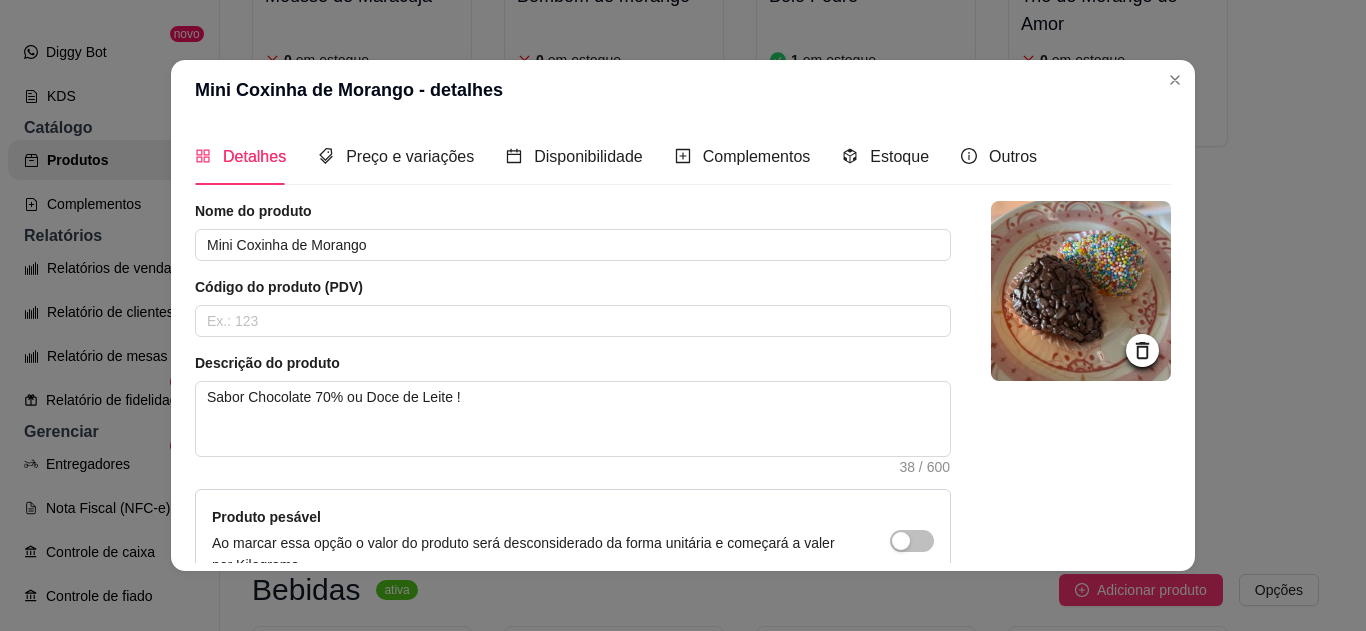click on "Detalhes Preço e variações Disponibilidade Complementos Estoque Outros" at bounding box center [683, 156] 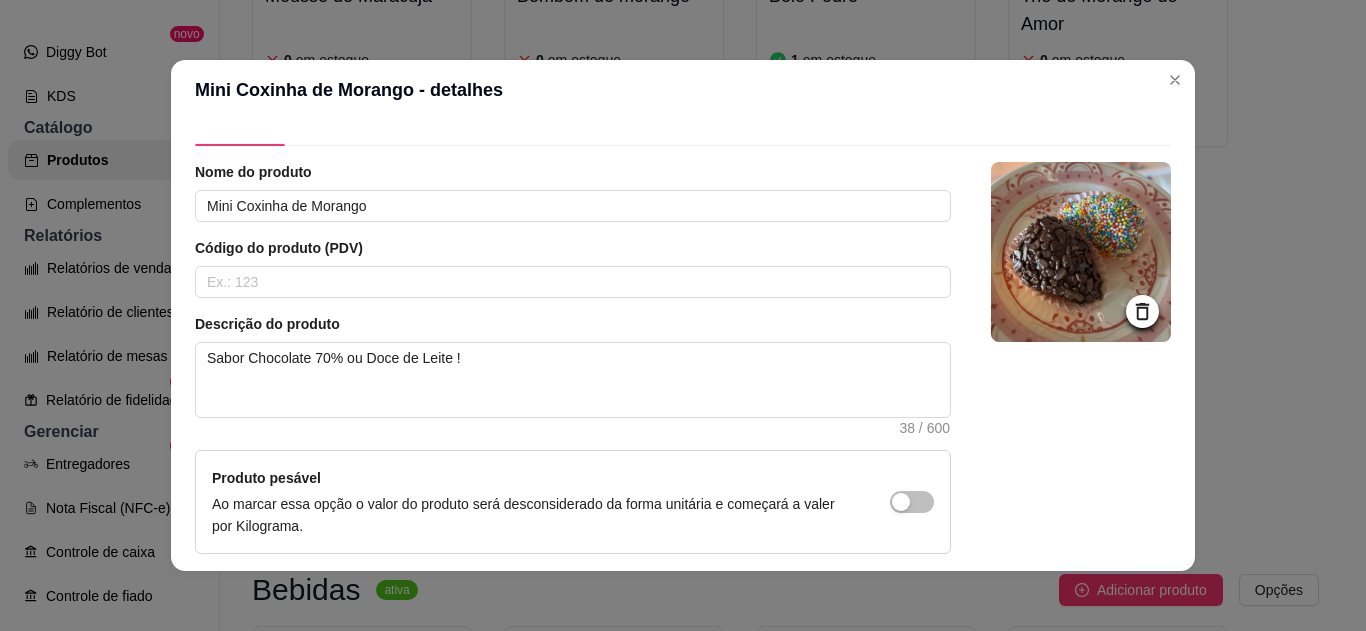 scroll, scrollTop: 0, scrollLeft: 0, axis: both 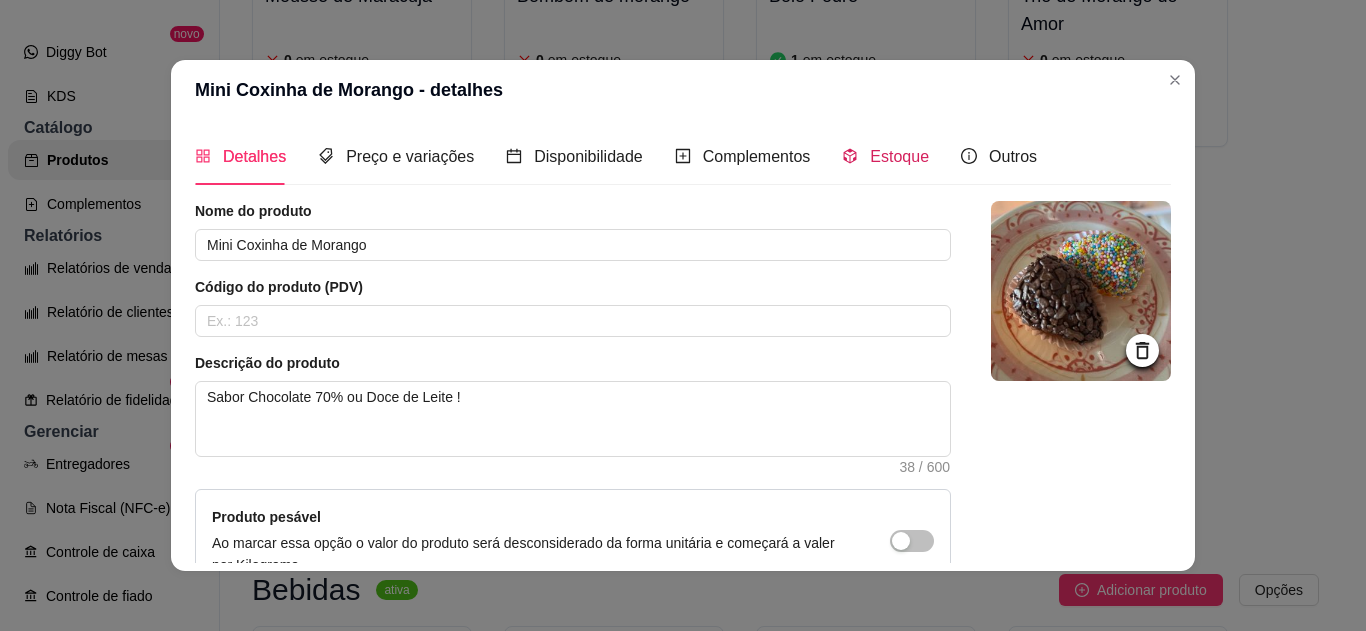 click on "Estoque" at bounding box center [899, 156] 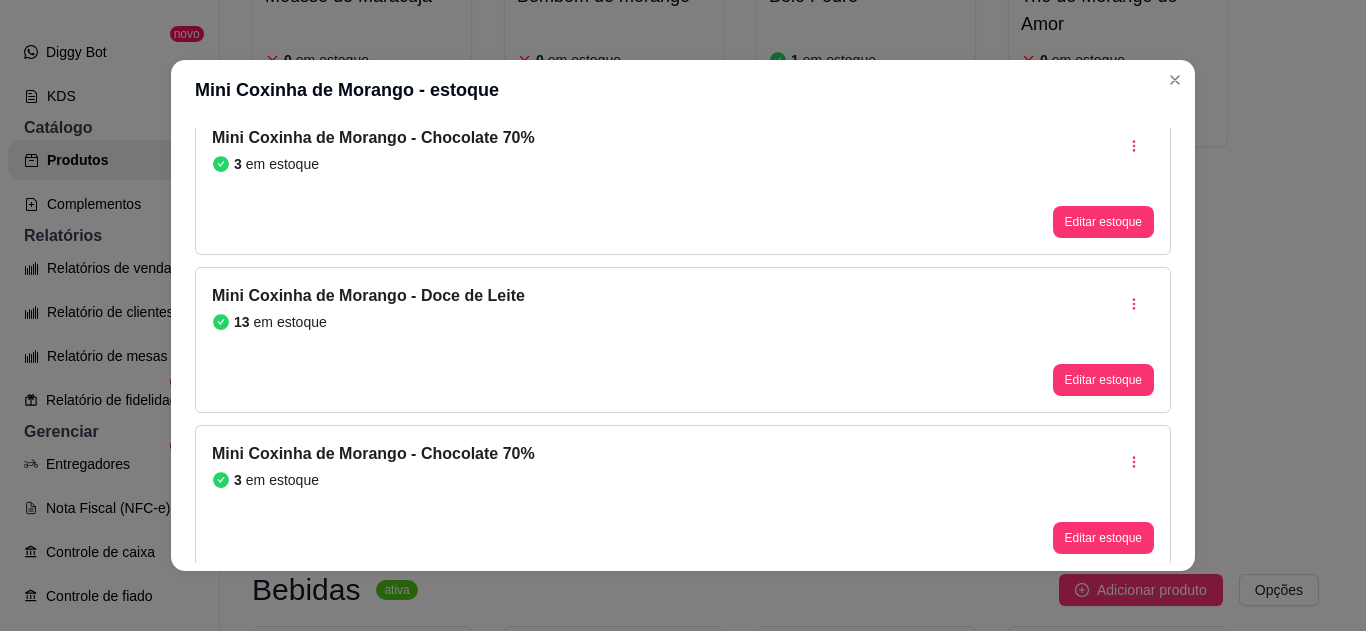 scroll, scrollTop: 132, scrollLeft: 0, axis: vertical 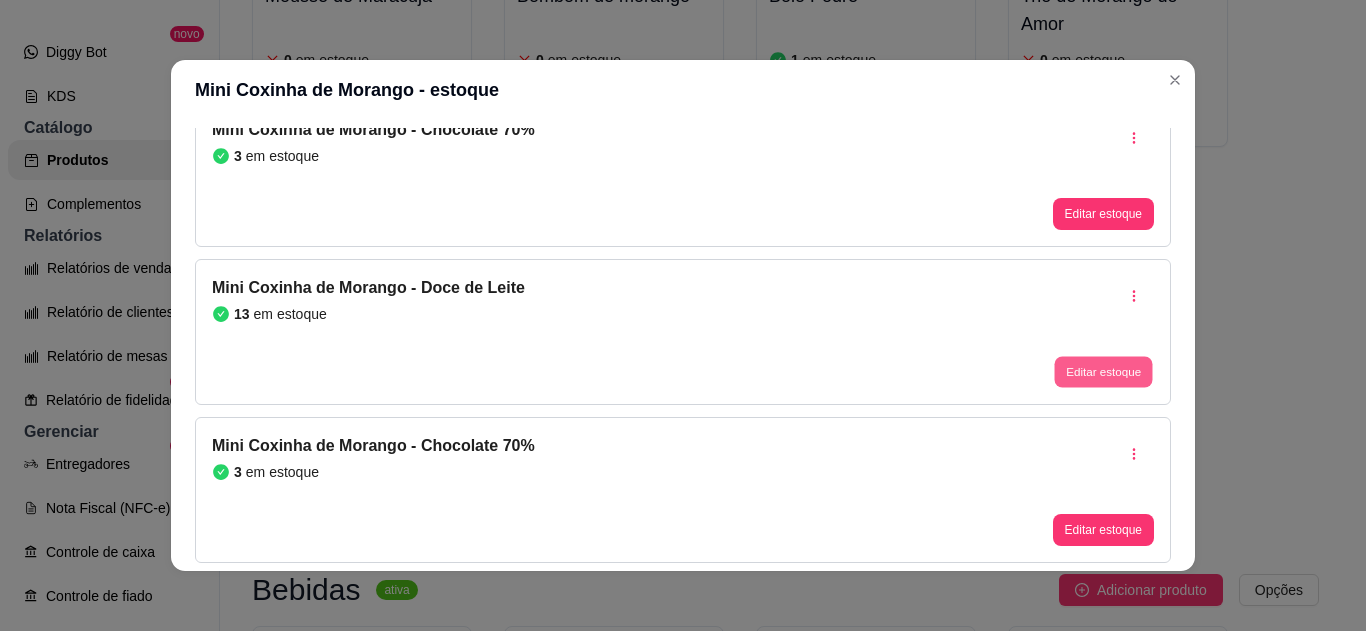 click on "Editar estoque" at bounding box center (1103, 372) 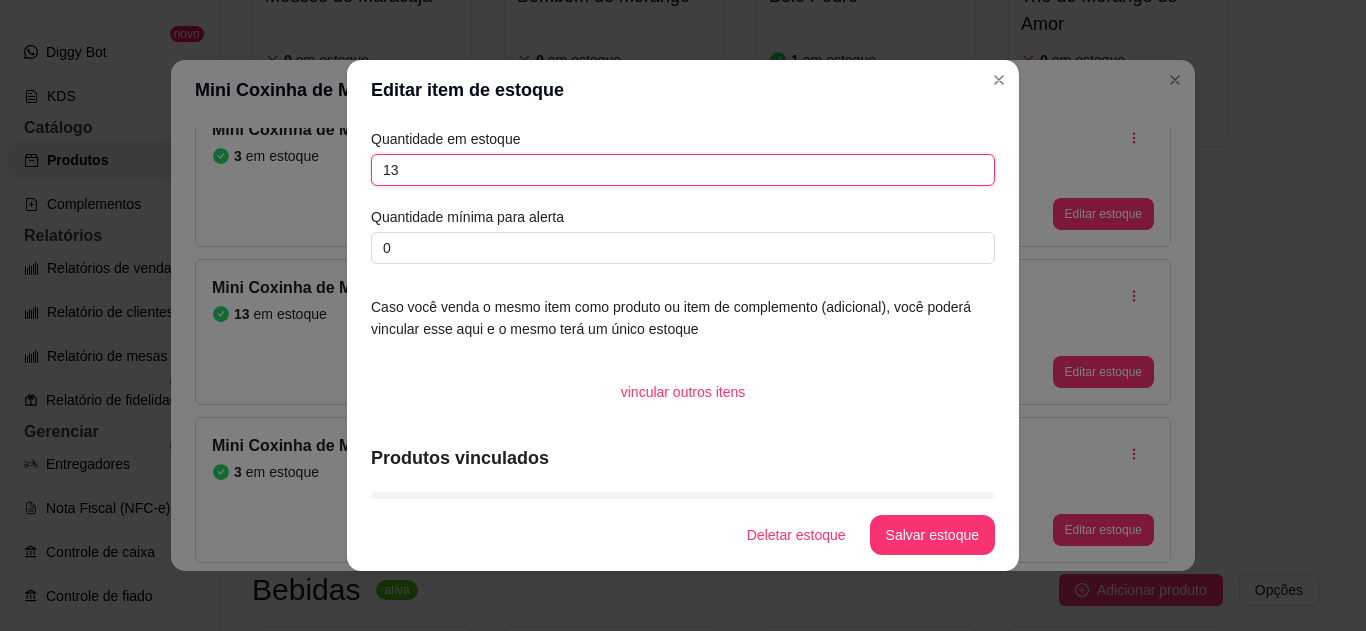 click on "13" at bounding box center (683, 170) 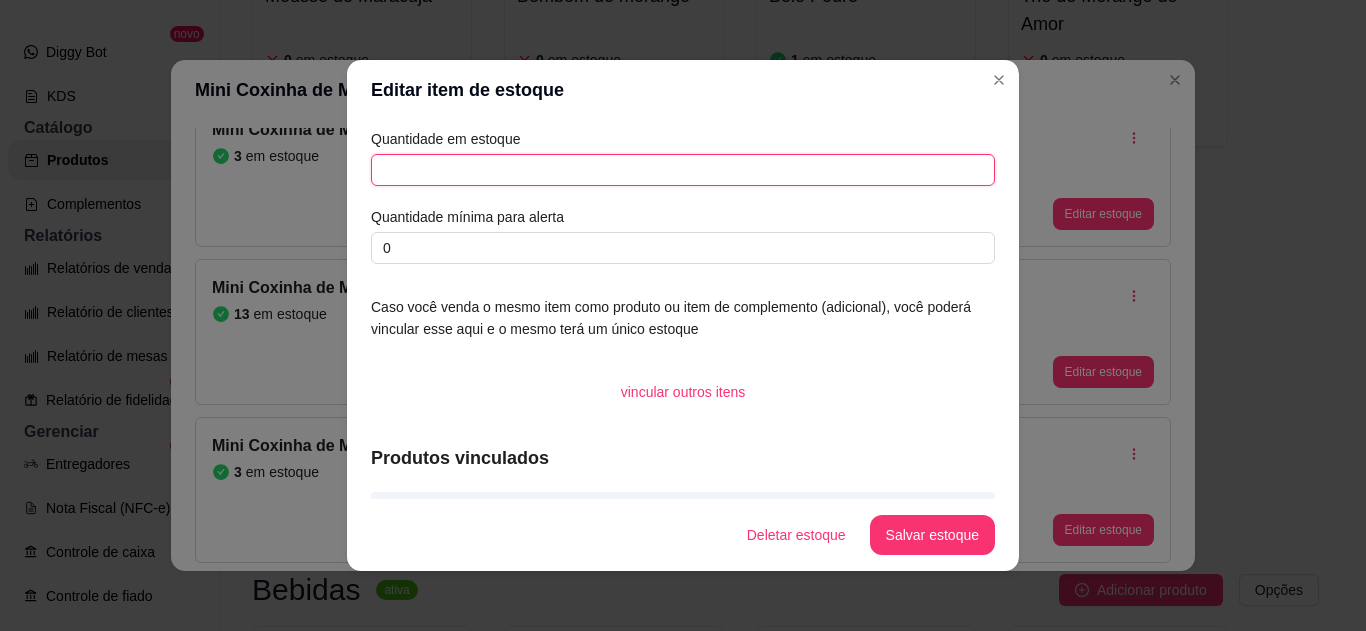 type on "t" 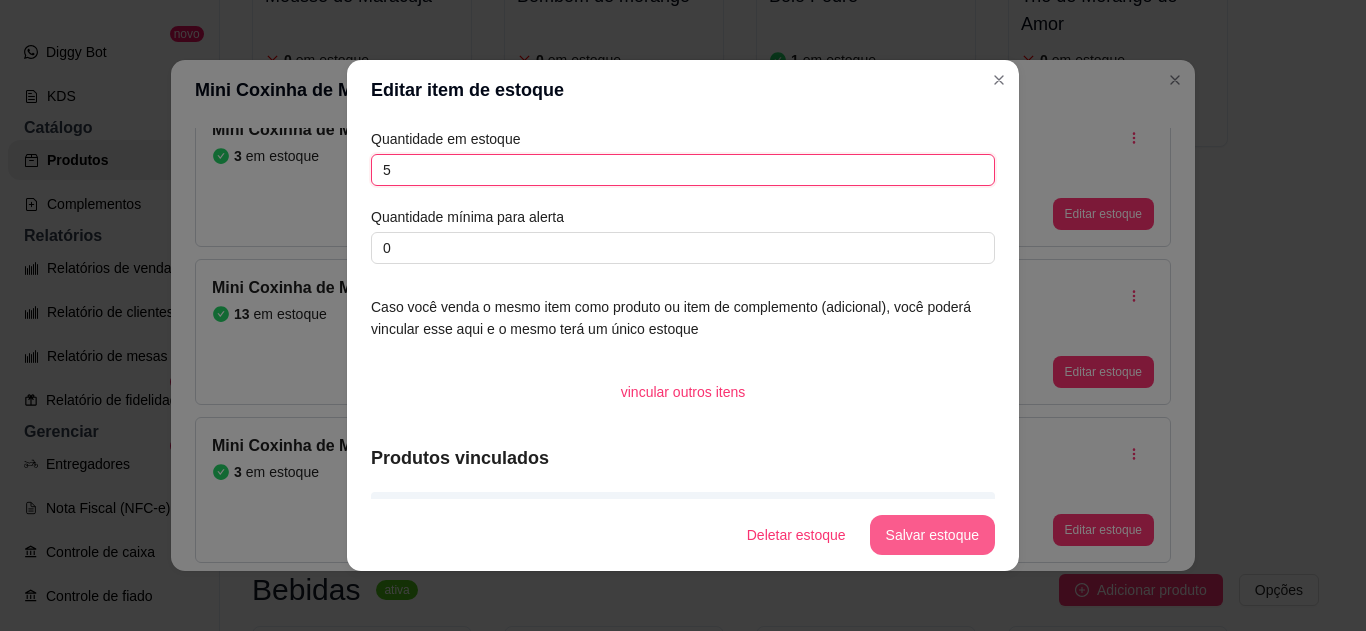 type on "5" 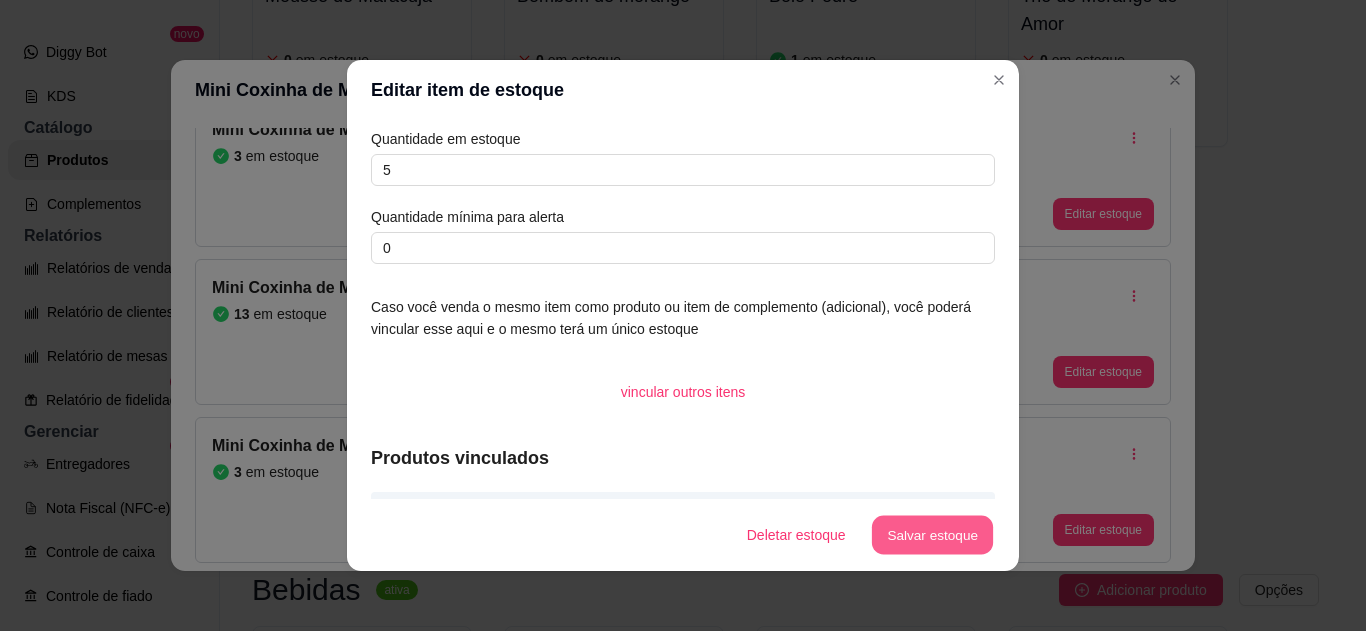 click on "Salvar estoque" at bounding box center (932, 535) 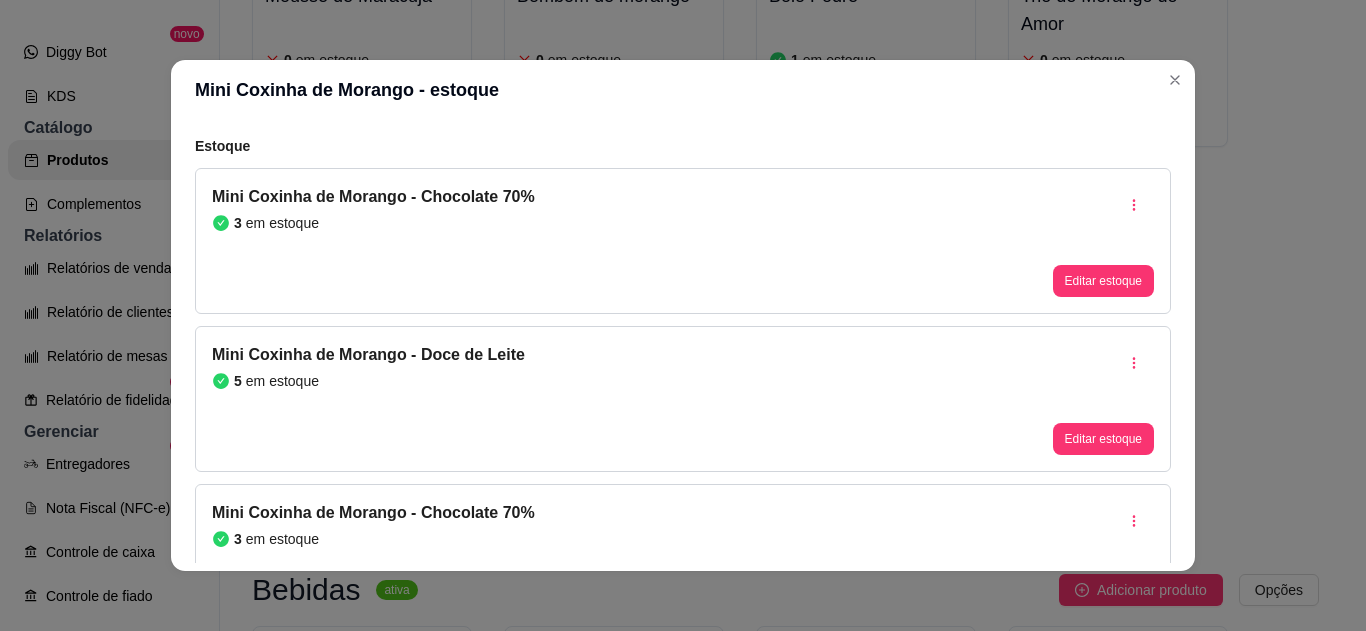 scroll, scrollTop: 132, scrollLeft: 0, axis: vertical 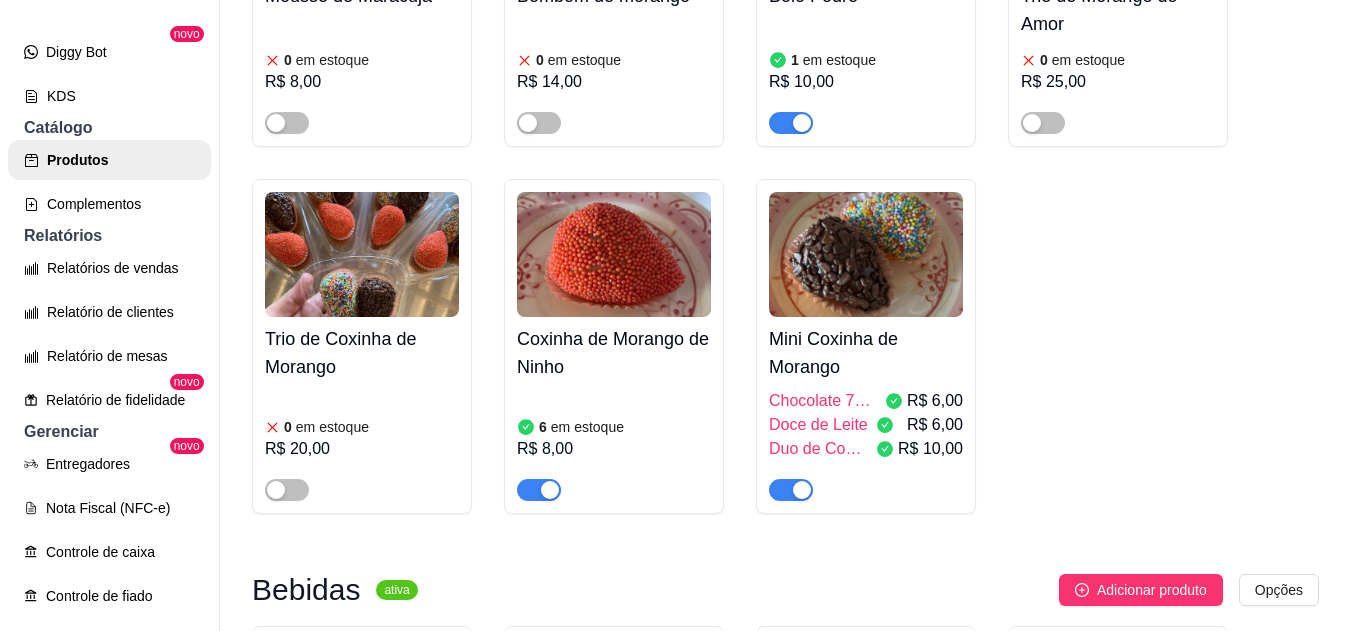 click on "Coxinha de Morango de Ninho   6 em estoque R$ 8,00" at bounding box center (614, 409) 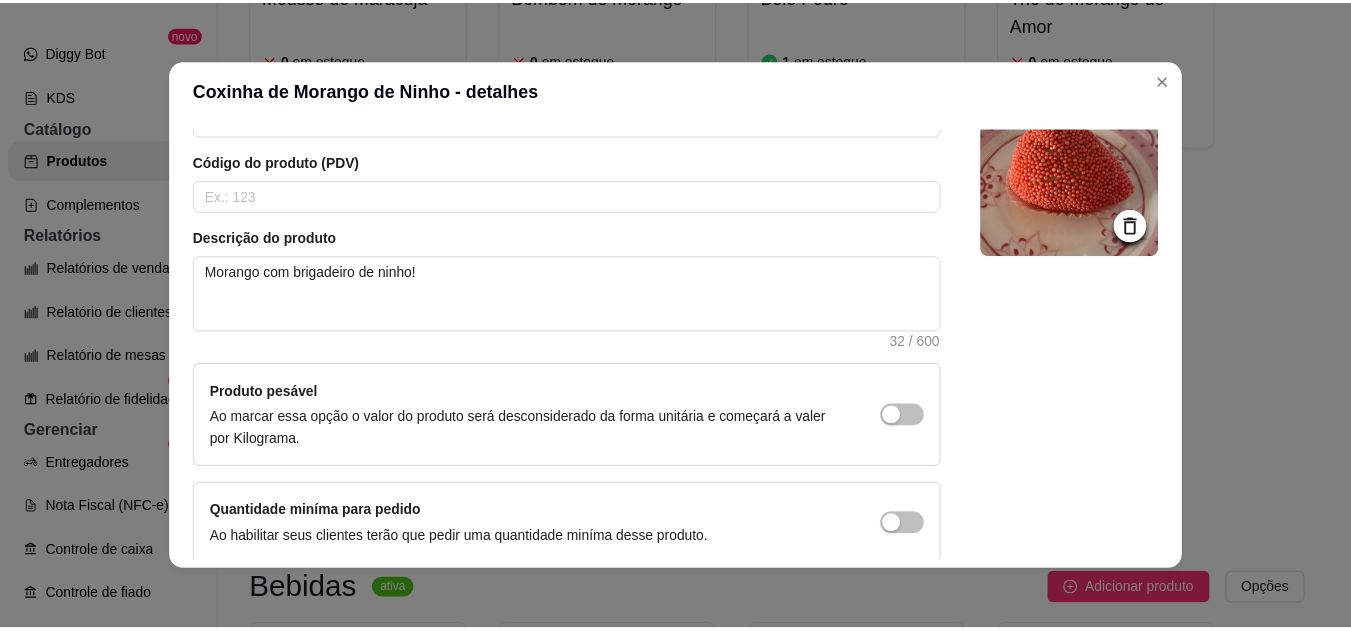 scroll, scrollTop: 0, scrollLeft: 0, axis: both 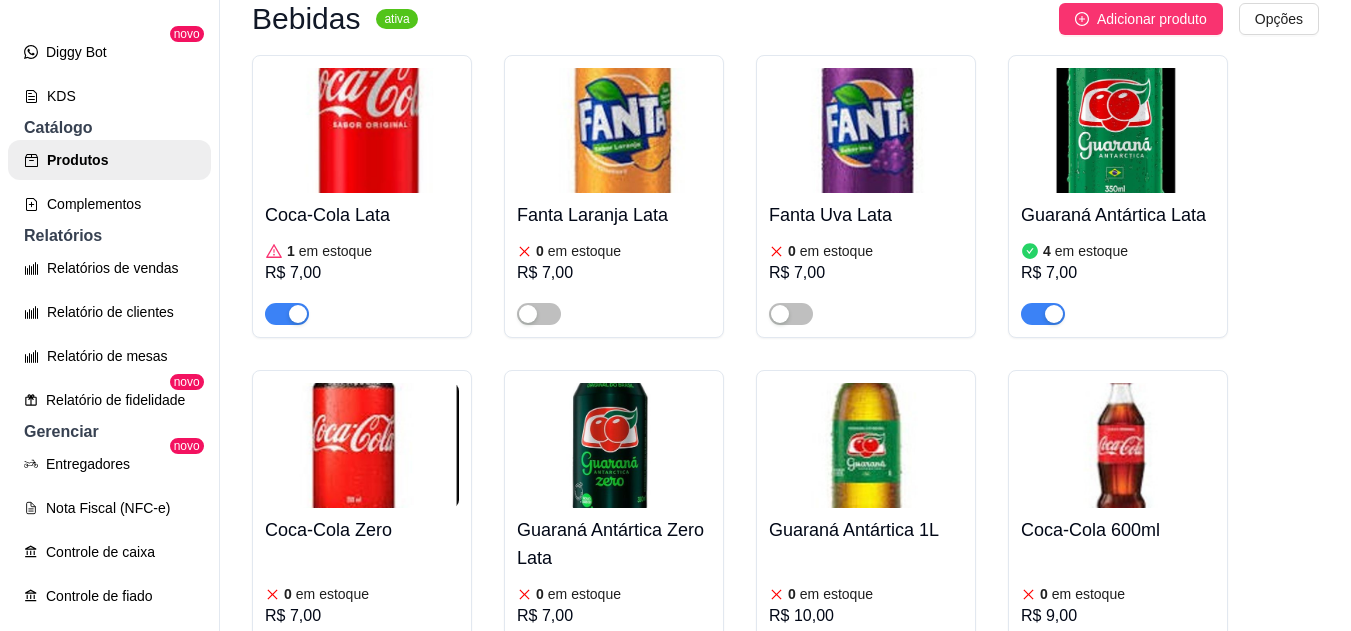 click on "0" at bounding box center (540, 594) 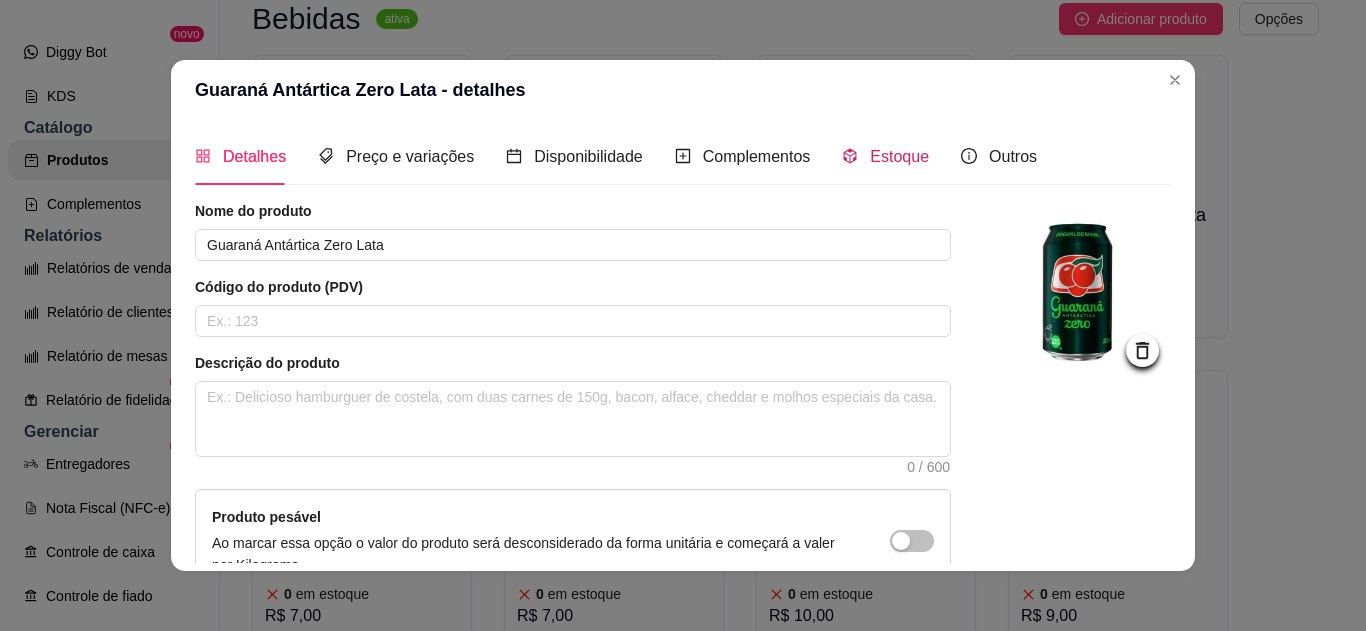 click on "Estoque" at bounding box center [899, 156] 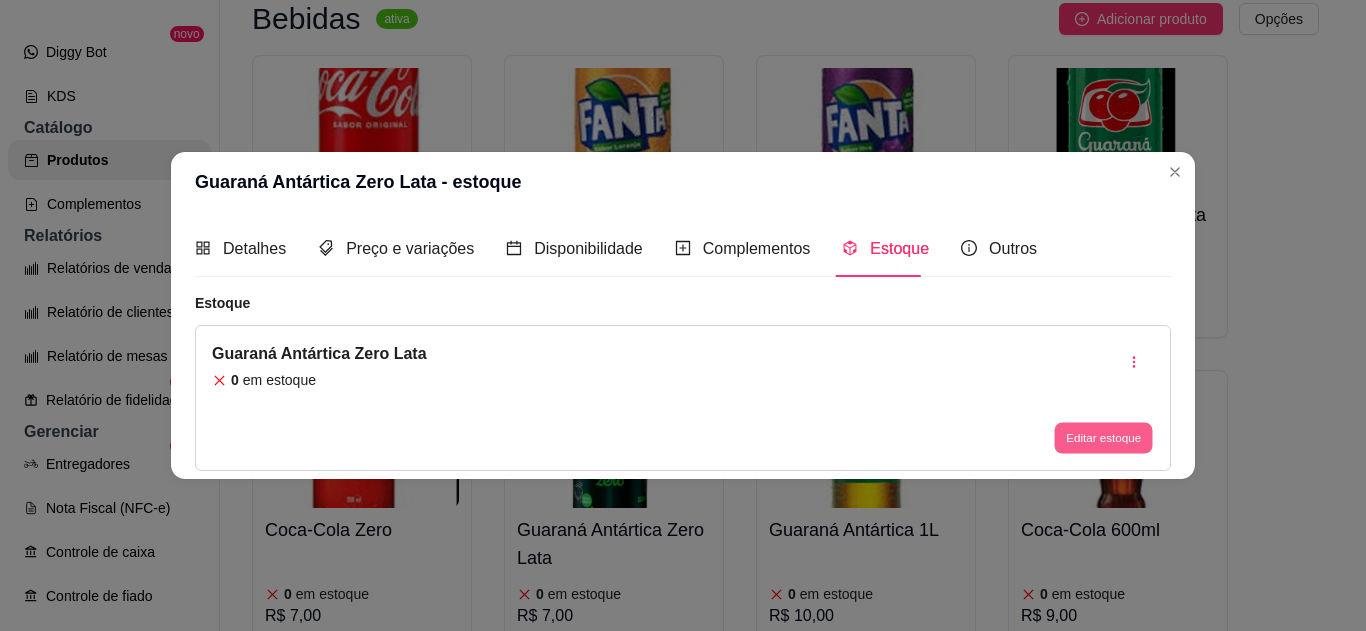 click on "Editar estoque" at bounding box center [1103, 438] 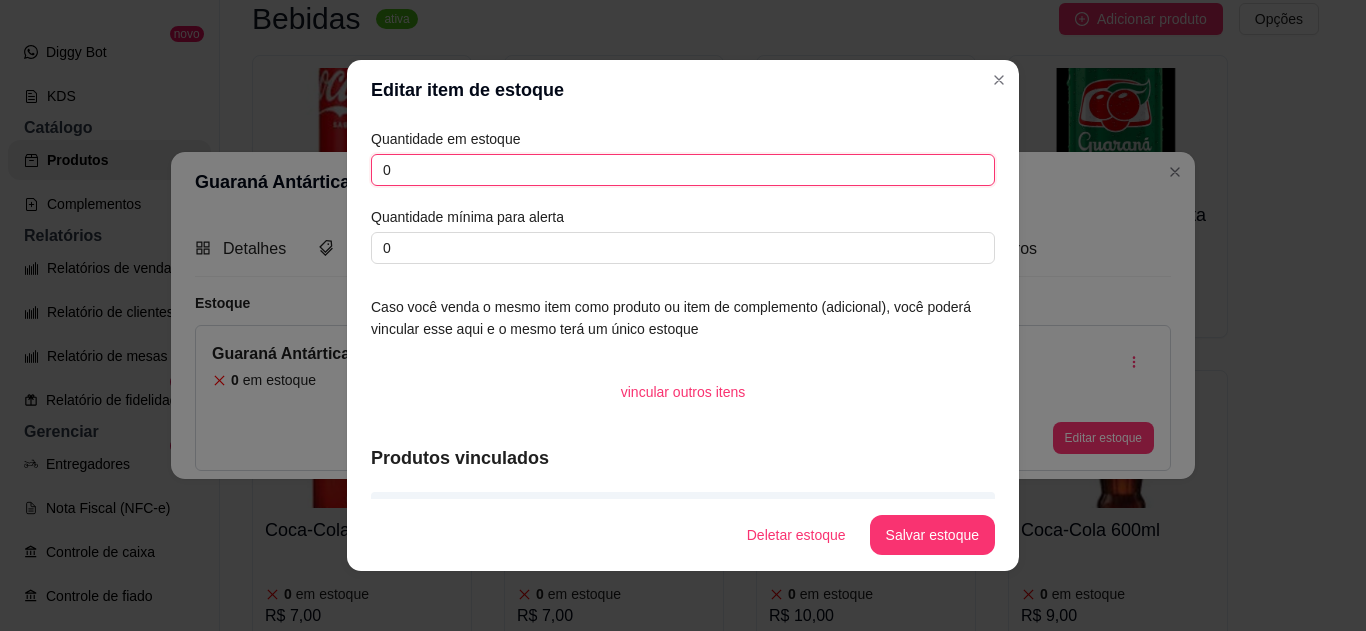 click on "0" at bounding box center (683, 170) 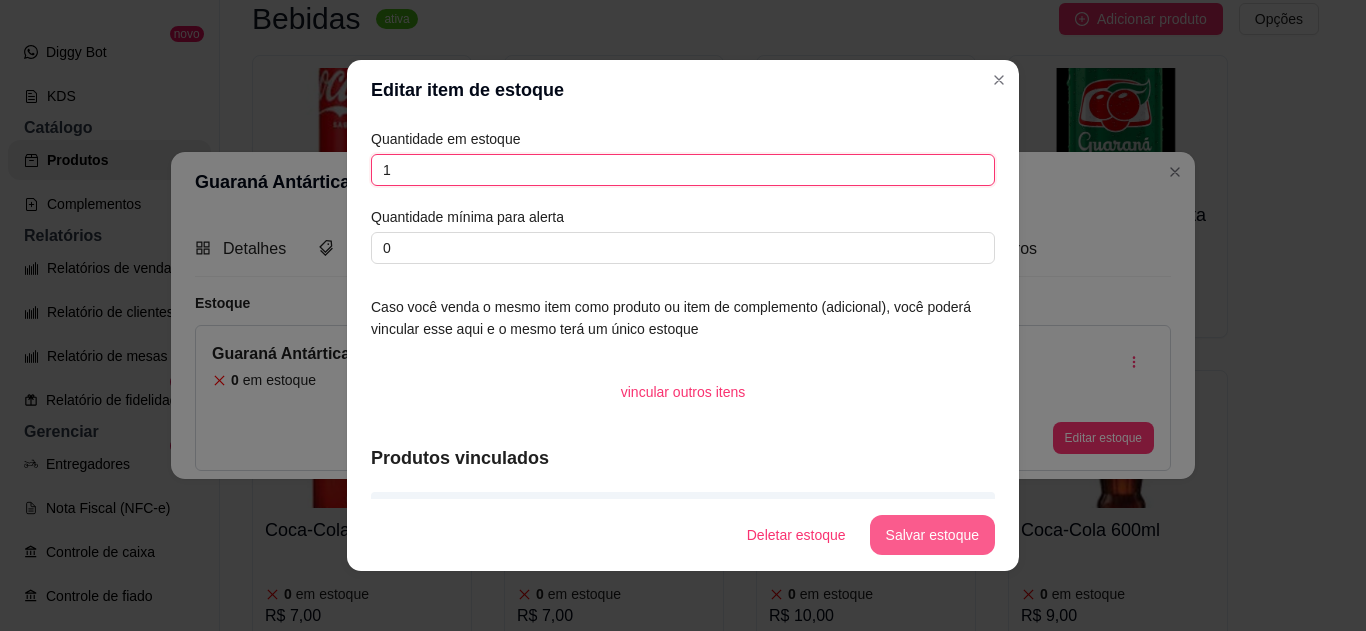 type on "1" 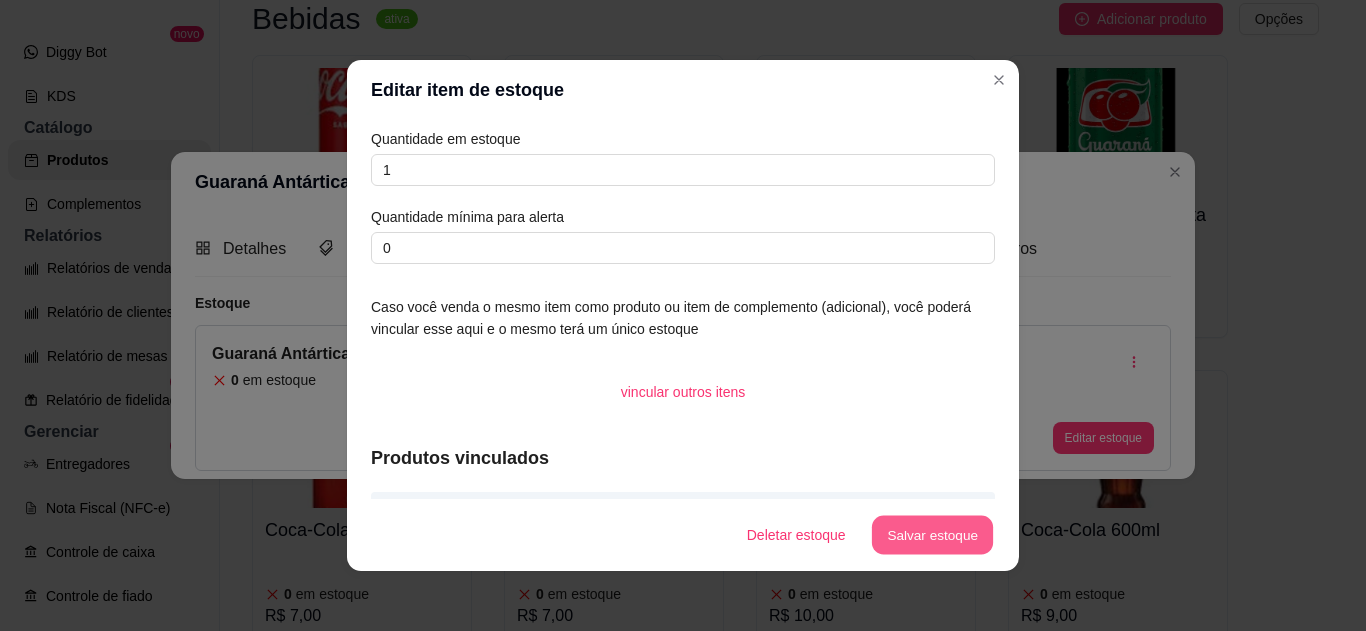 click on "Salvar estoque" at bounding box center (932, 535) 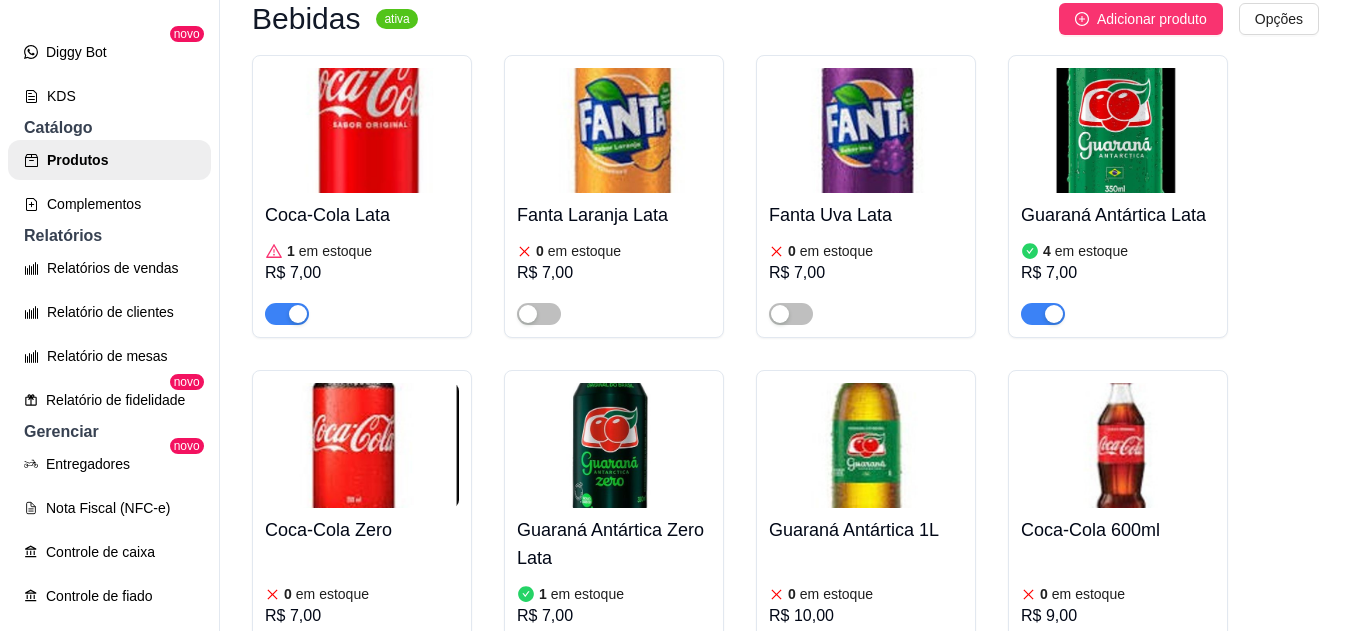 scroll, scrollTop: 5403, scrollLeft: 0, axis: vertical 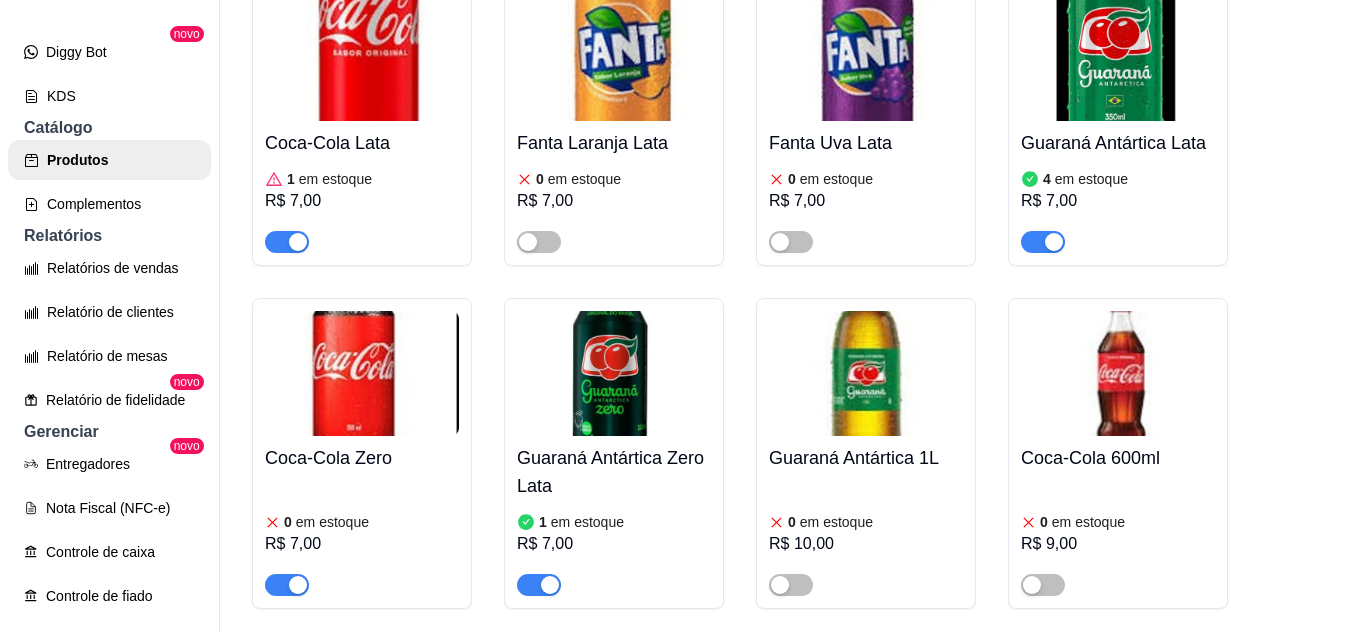 click at bounding box center [298, 585] 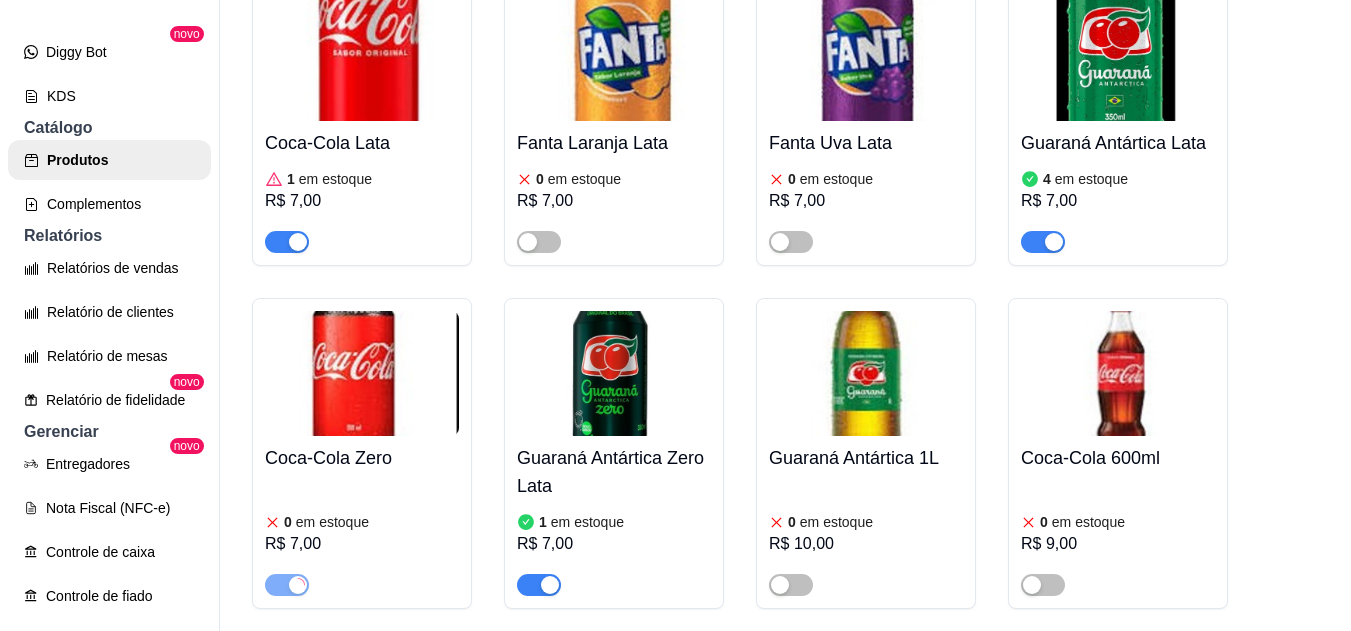 click on "4 em estoque R$ 7,00" at bounding box center [1118, 209] 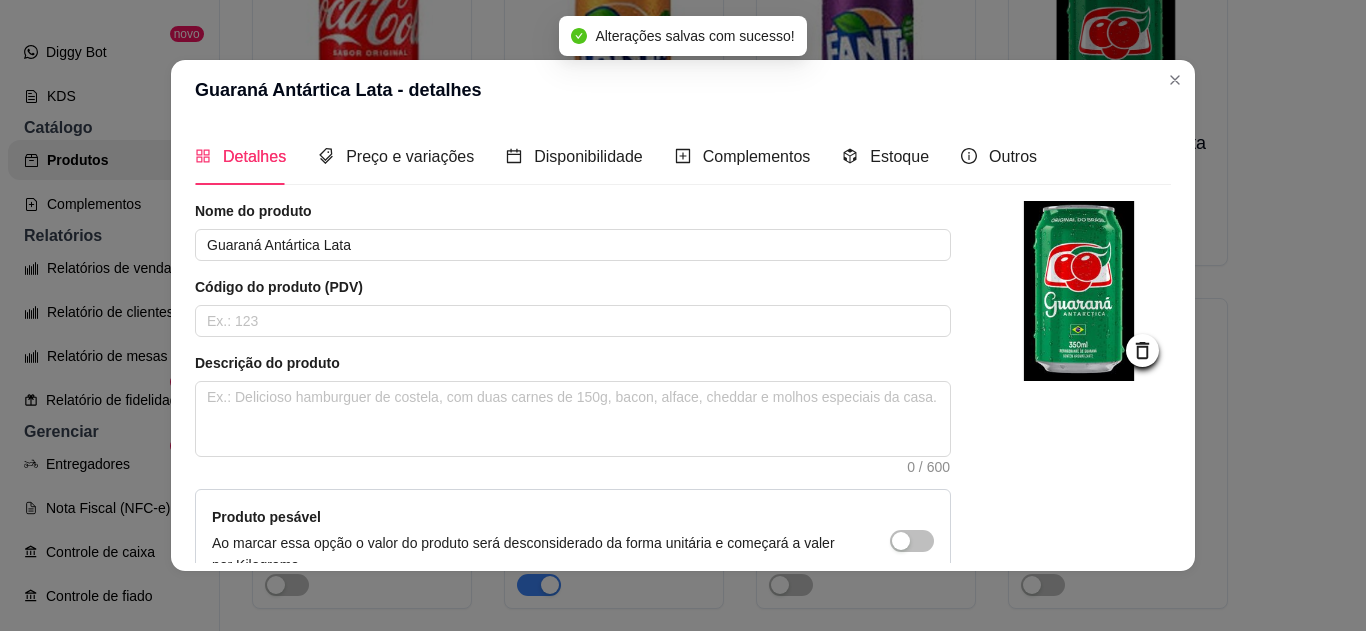 click on "Estoque" at bounding box center (885, 156) 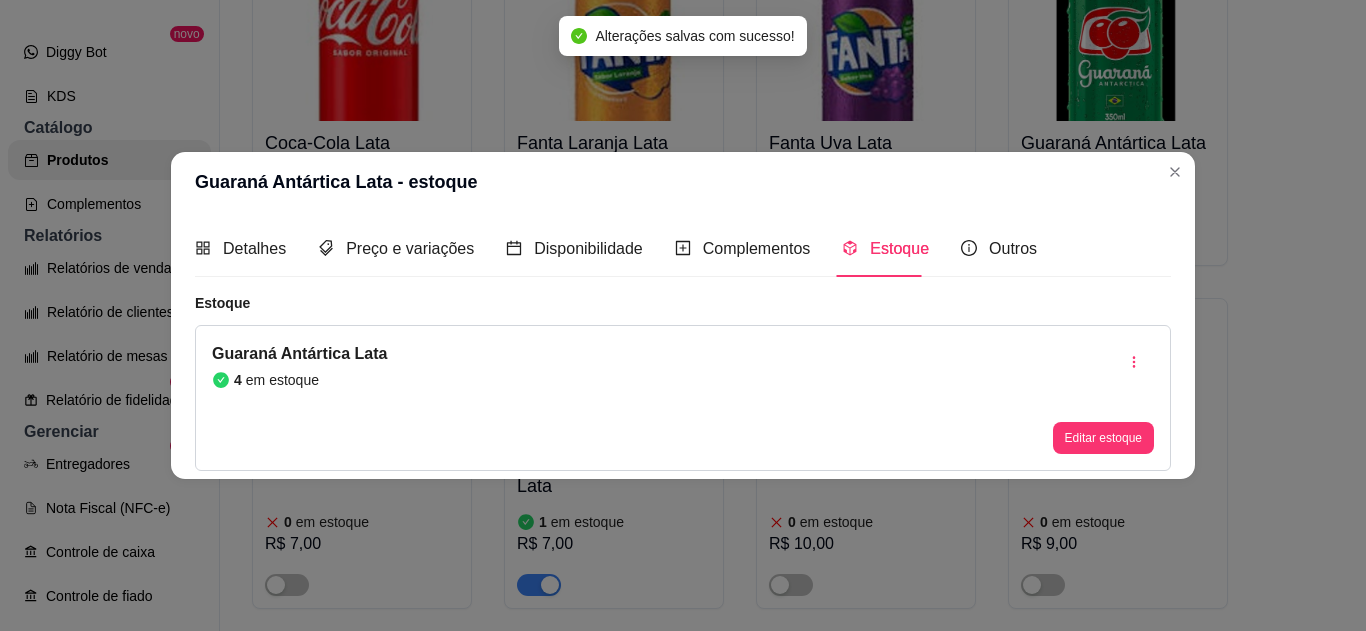 type 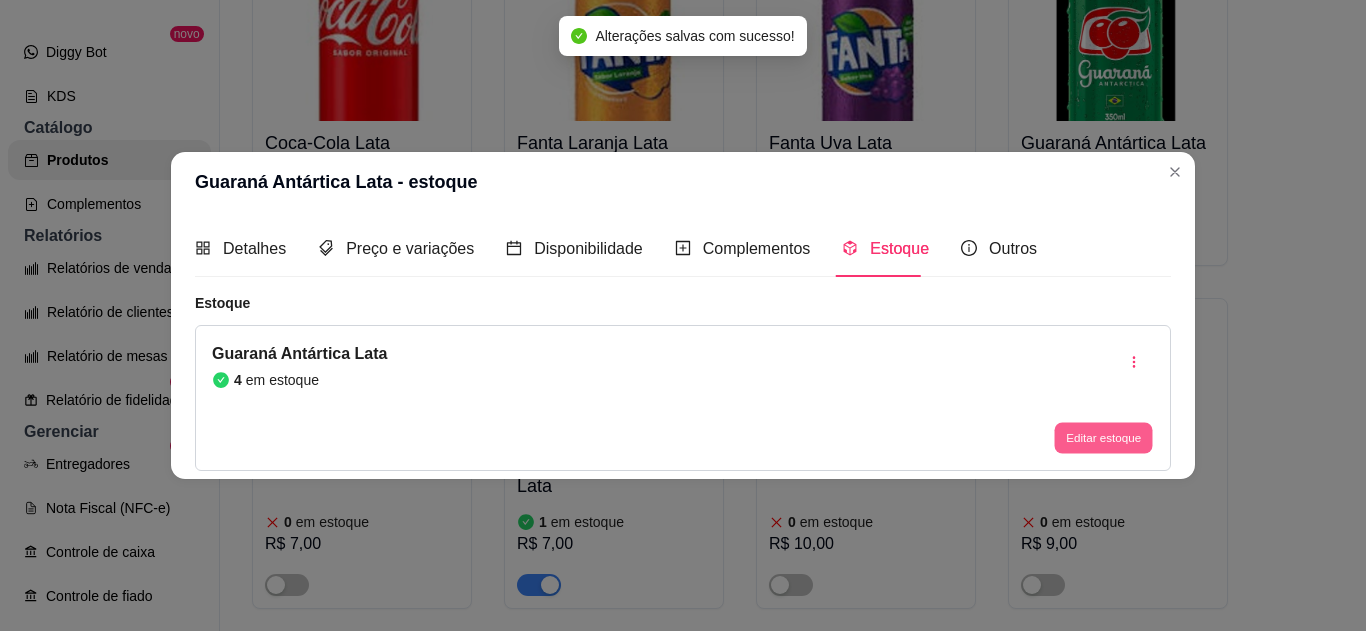click on "Editar estoque" at bounding box center (1103, 438) 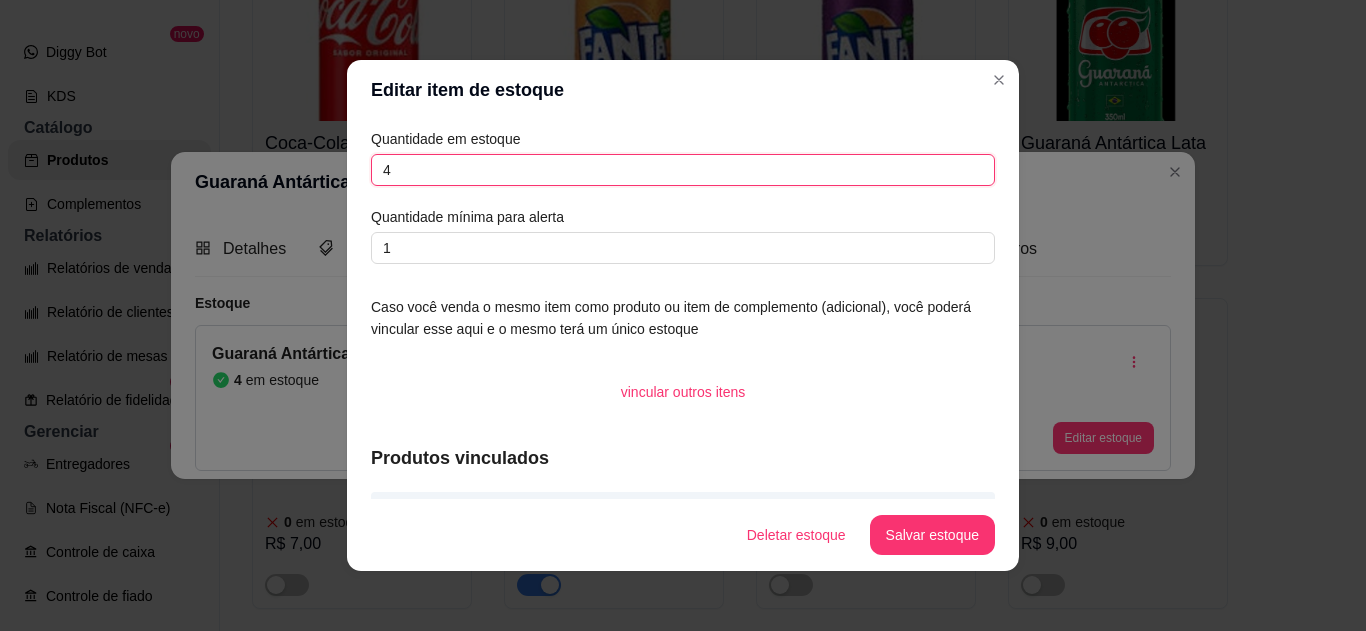 click on "4" at bounding box center (683, 170) 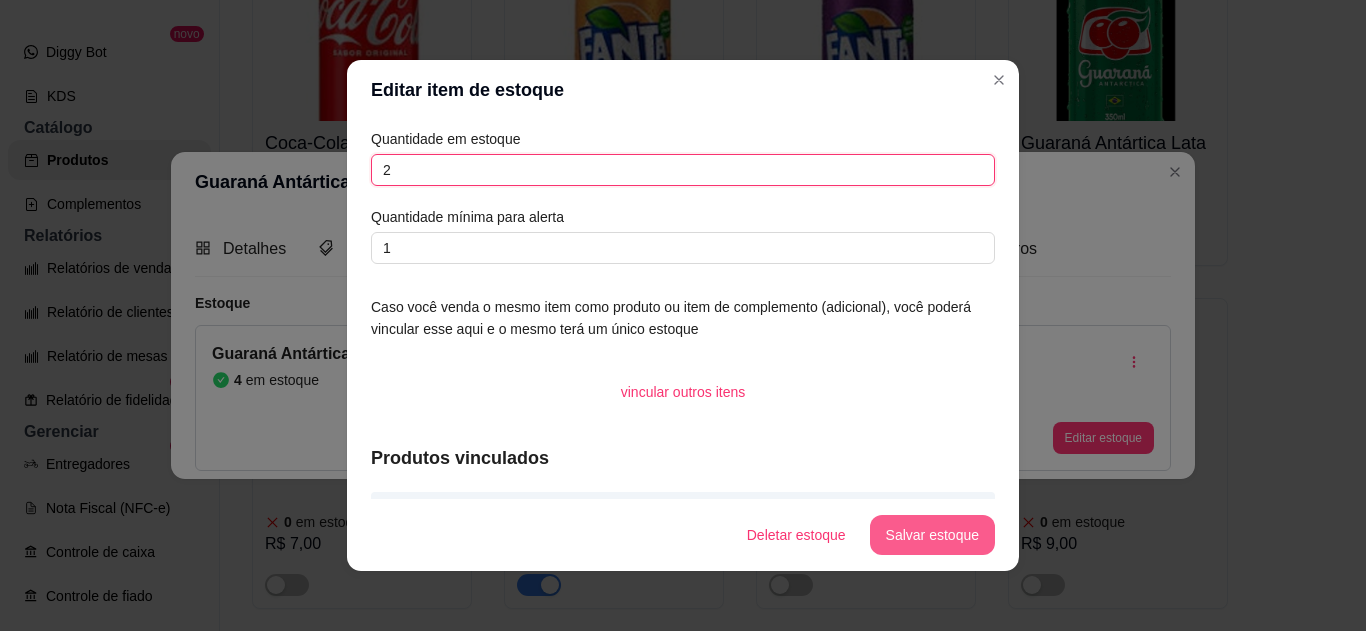 type on "2" 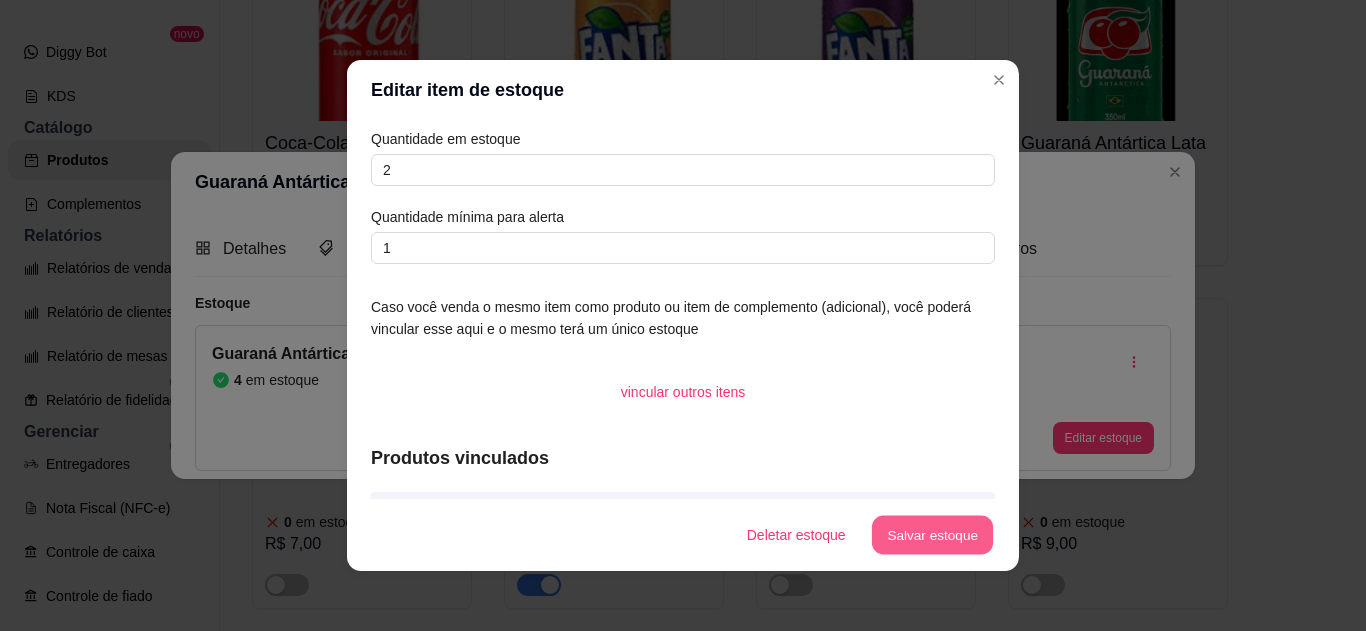 click on "Salvar estoque" at bounding box center [932, 535] 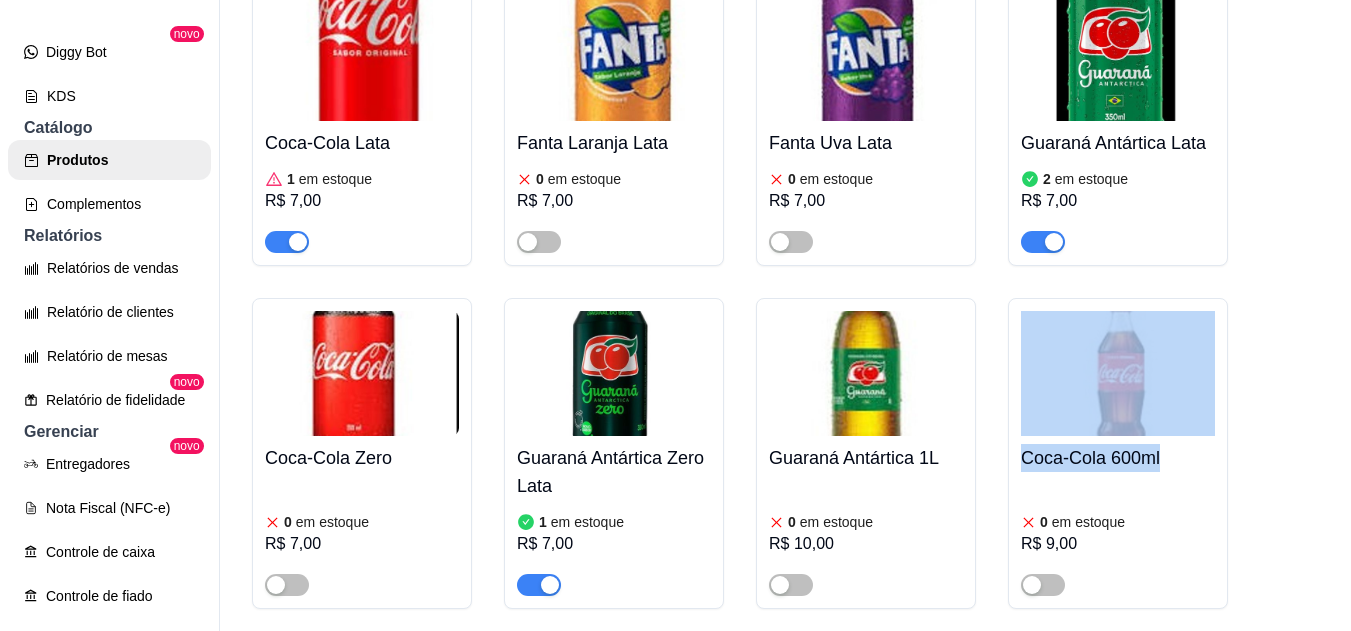 drag, startPoint x: 1335, startPoint y: 409, endPoint x: 1340, endPoint y: 432, distance: 23.537205 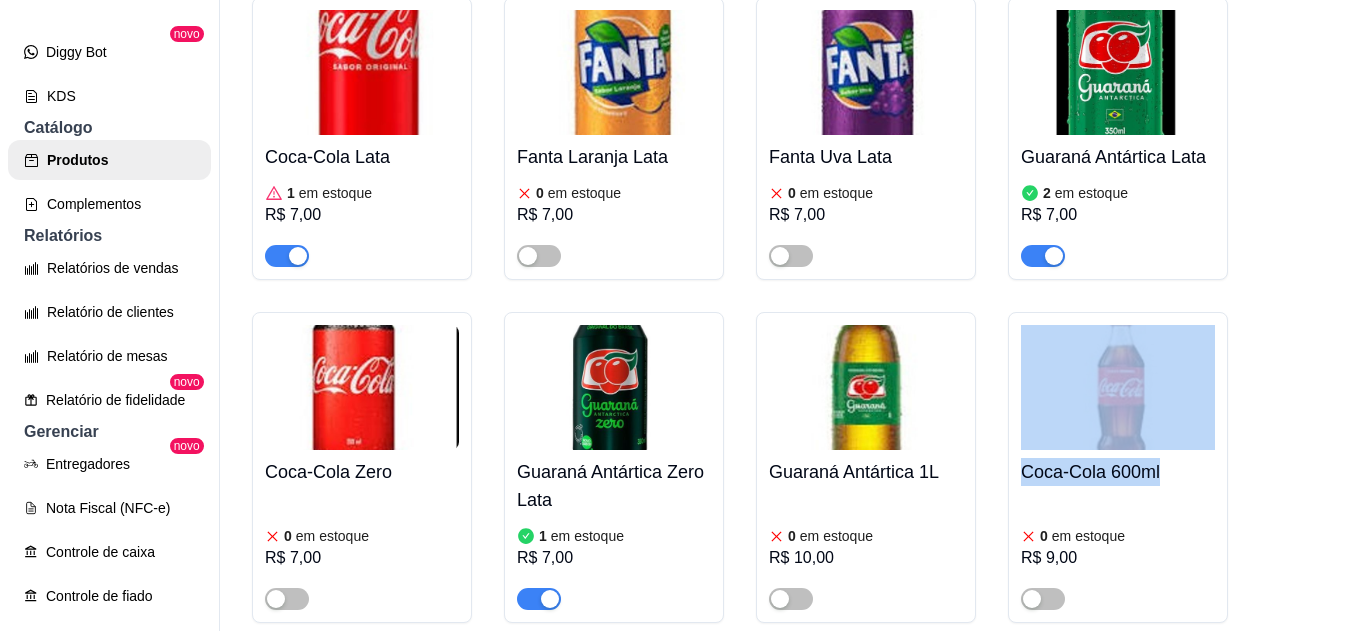 scroll, scrollTop: 5360, scrollLeft: 0, axis: vertical 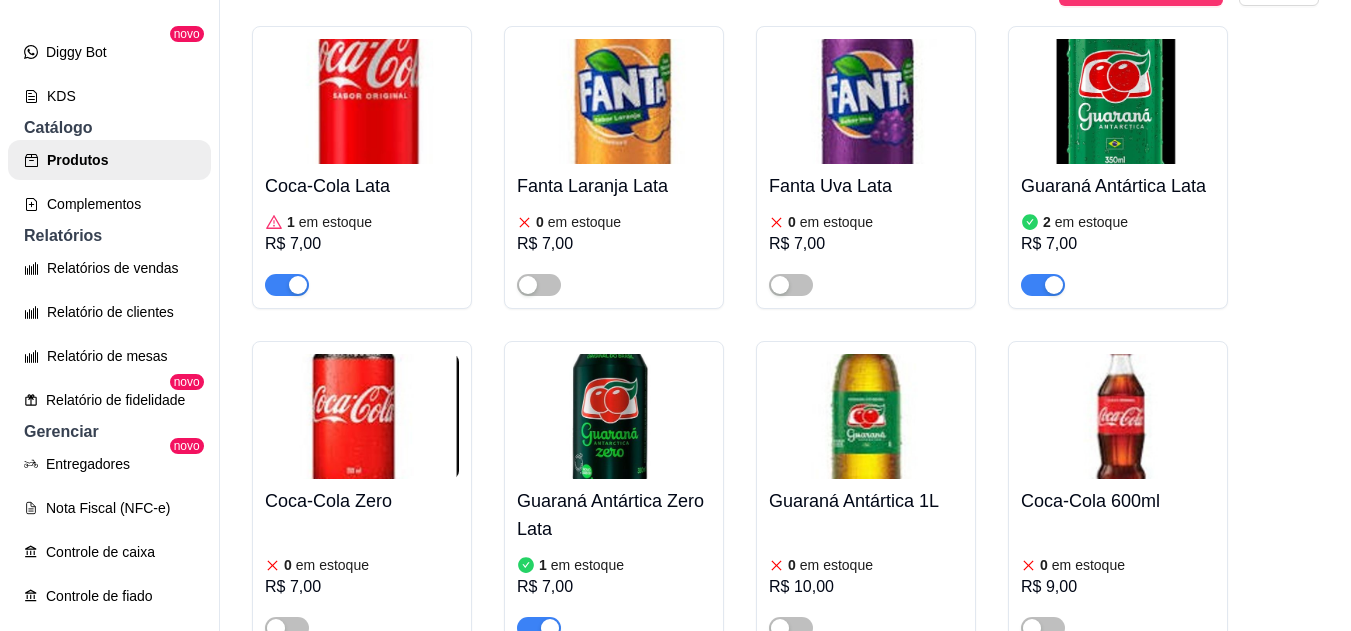 click on "R$ 7,00" at bounding box center (1118, 244) 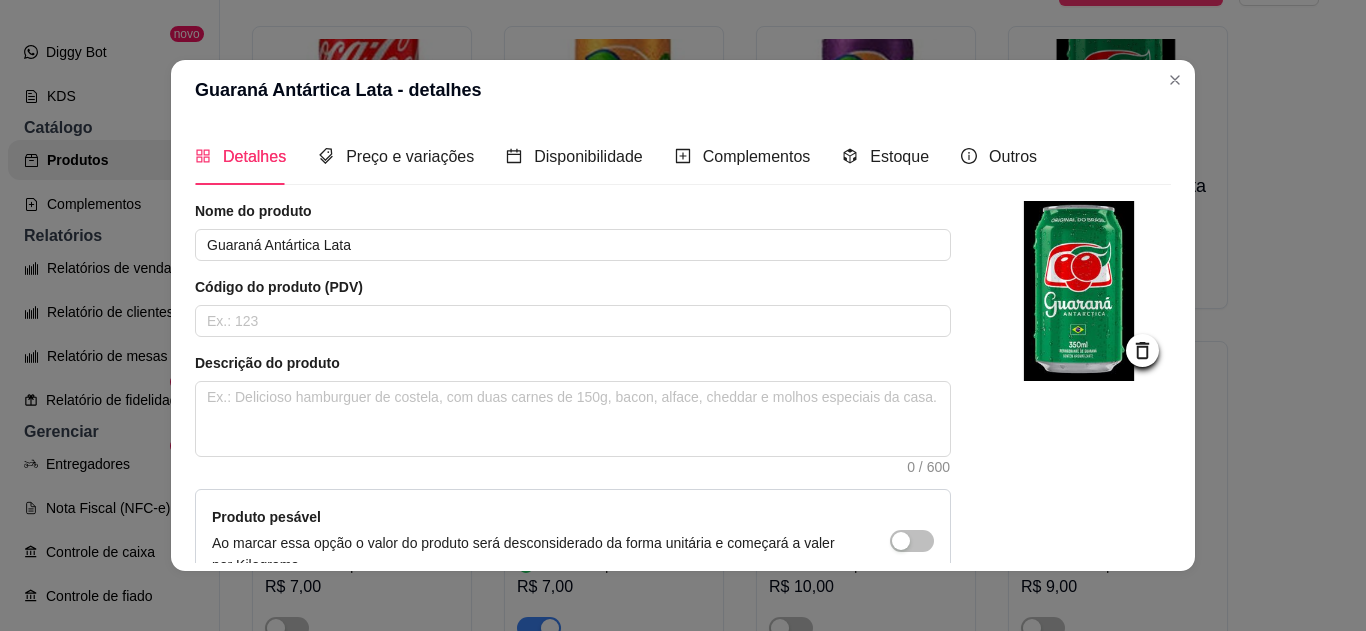 click on "Estoque" at bounding box center (885, 156) 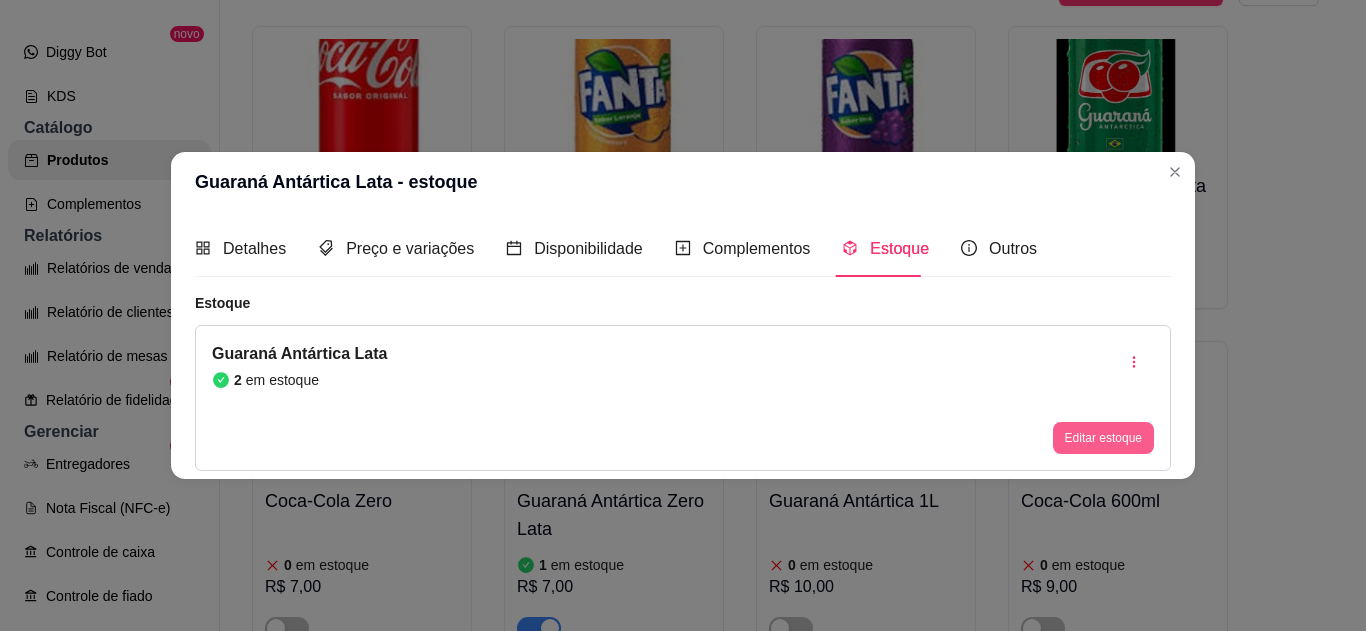 click on "Editar estoque" at bounding box center [1103, 438] 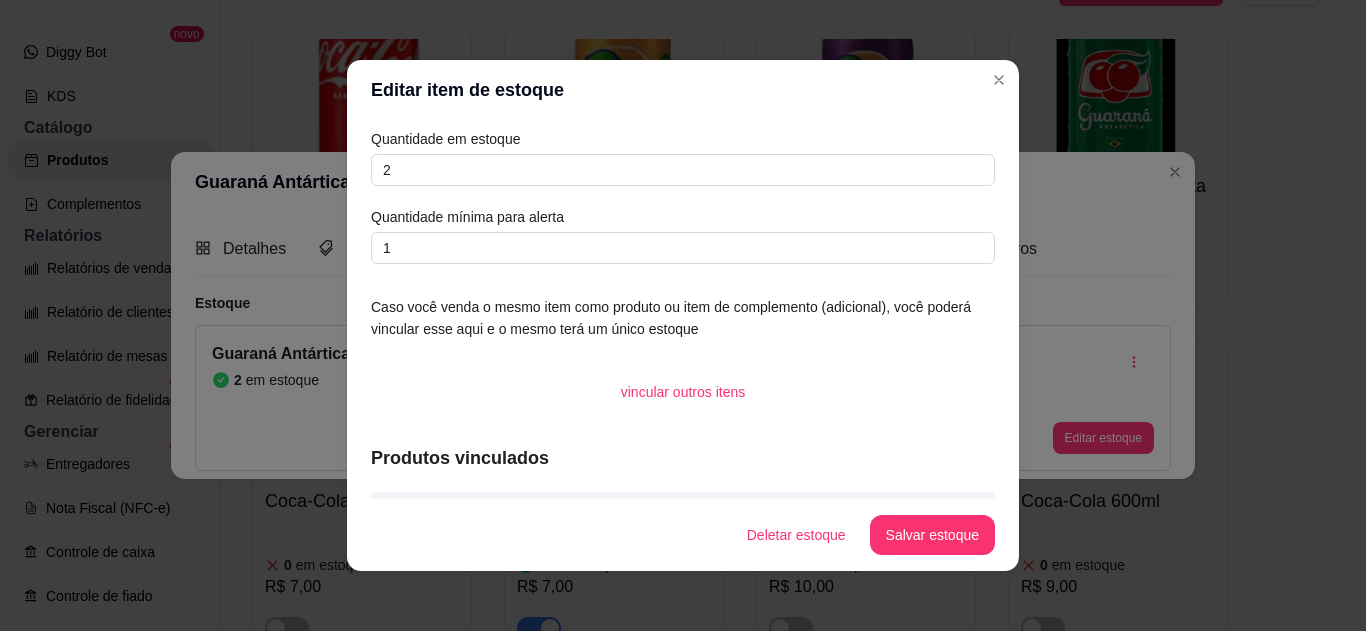 drag, startPoint x: 736, startPoint y: 153, endPoint x: 732, endPoint y: 164, distance: 11.7046995 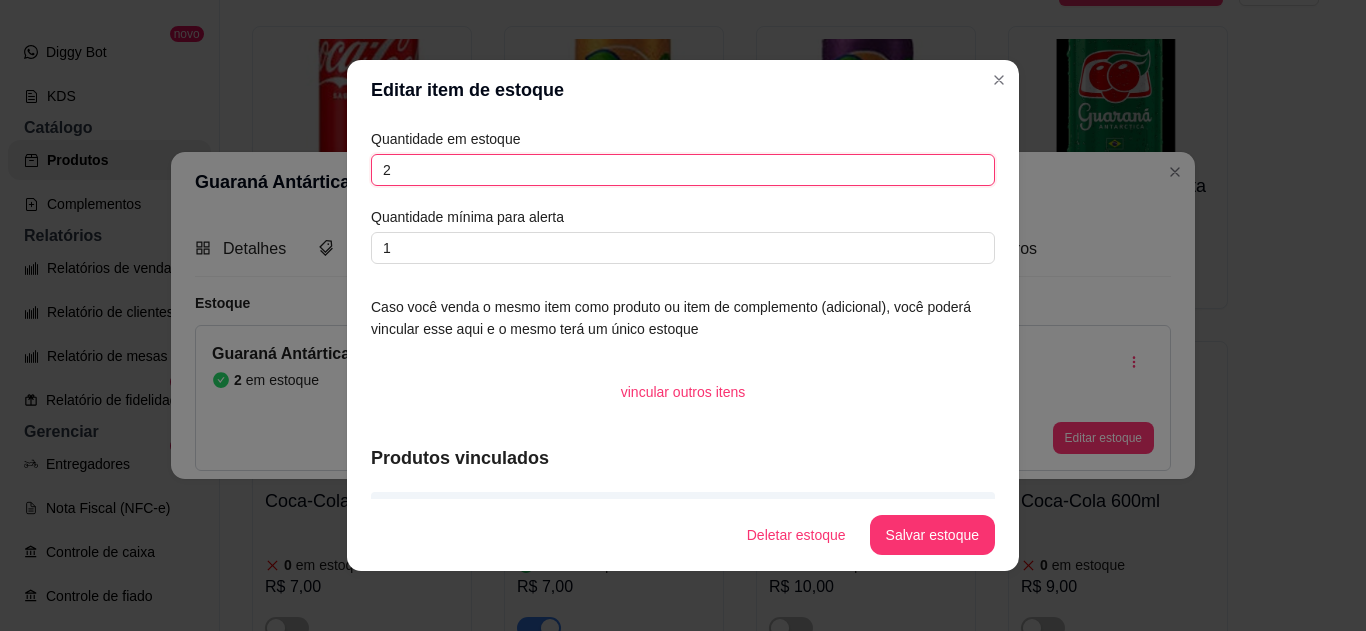 click on "2" at bounding box center (683, 170) 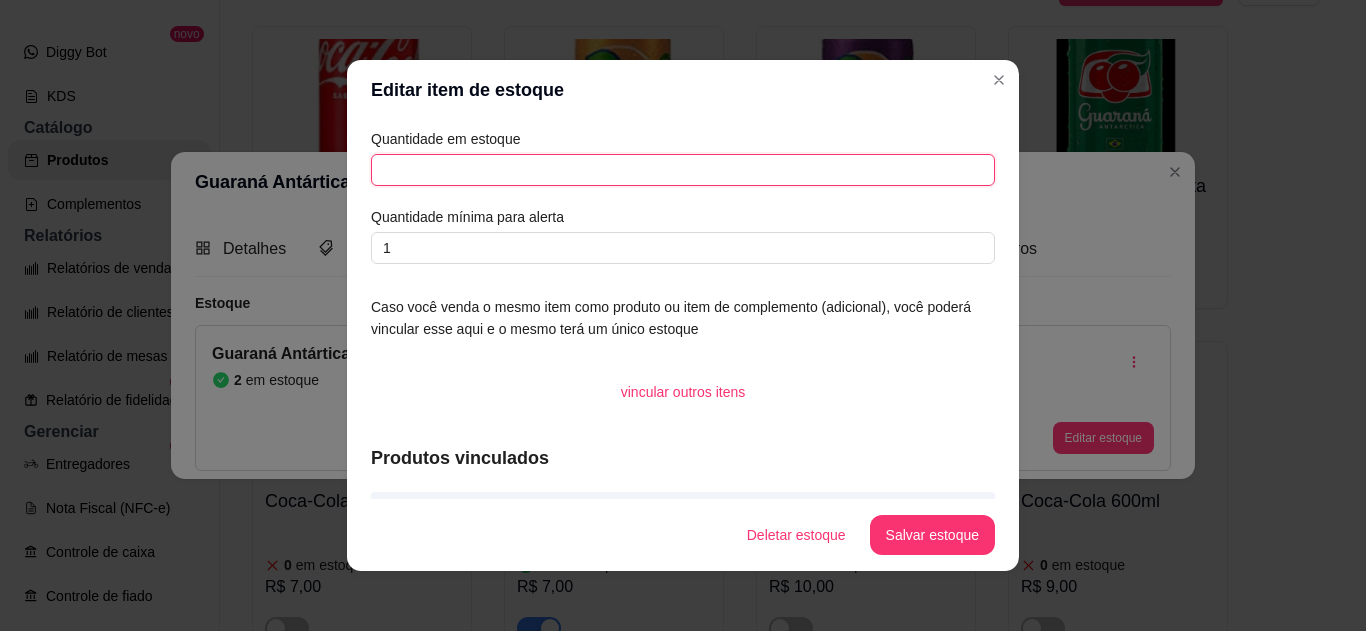 type on "4" 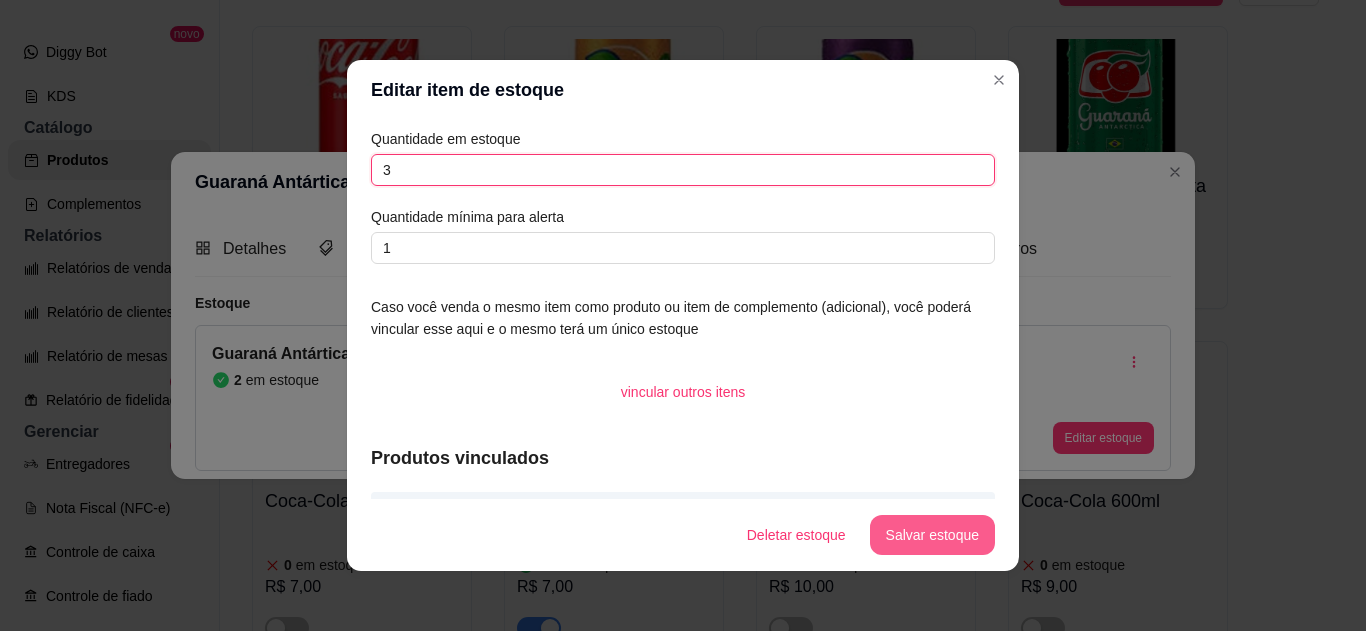 type on "3" 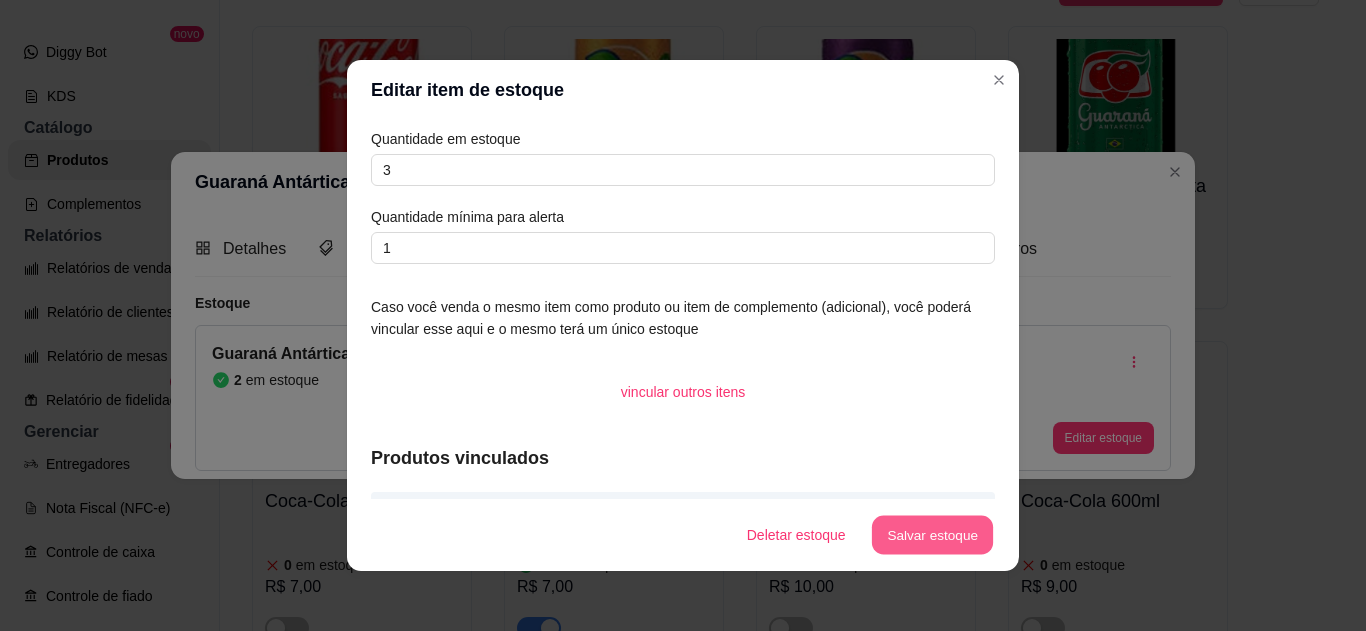 click on "Salvar estoque" at bounding box center [932, 535] 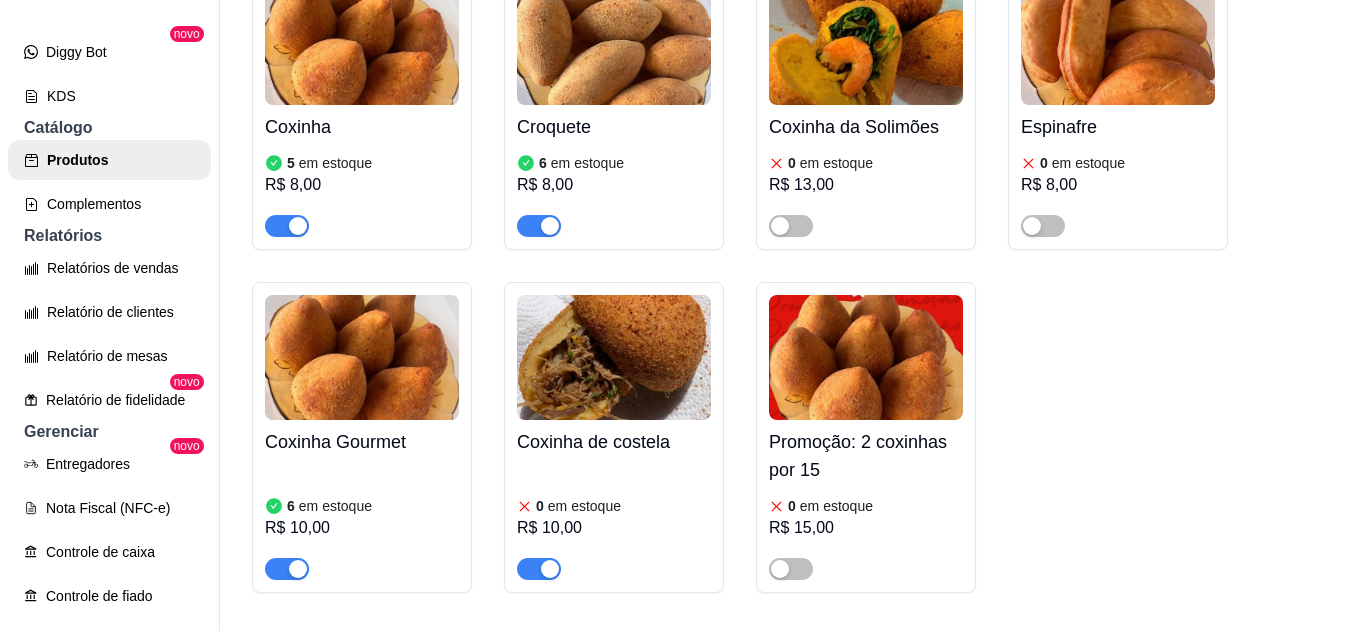 scroll, scrollTop: 0, scrollLeft: 0, axis: both 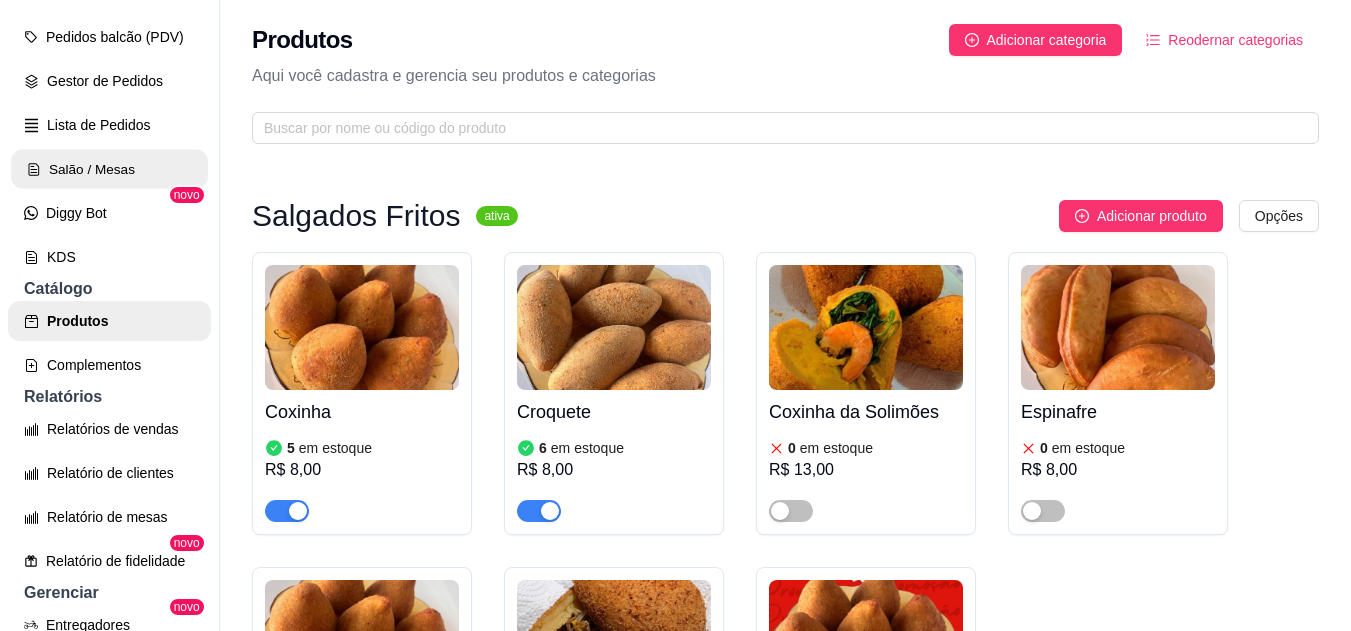 click on "Salão / Mesas" at bounding box center [109, 169] 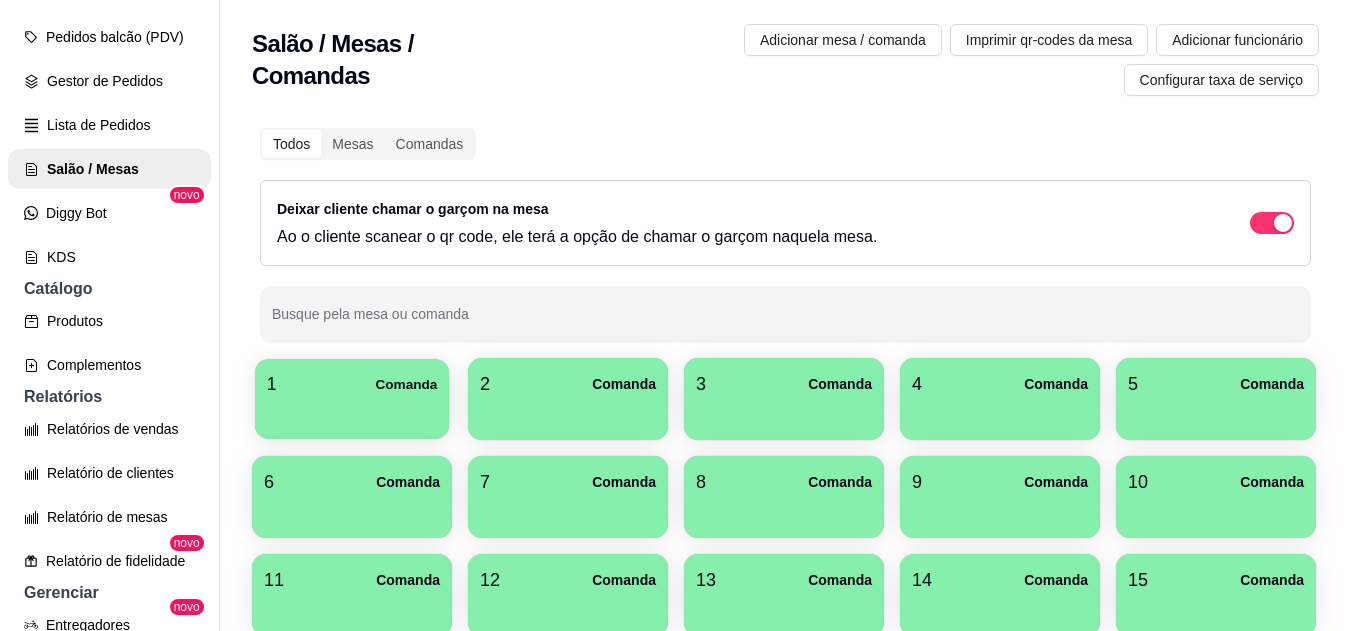 click on "1 Comanda" at bounding box center (352, 384) 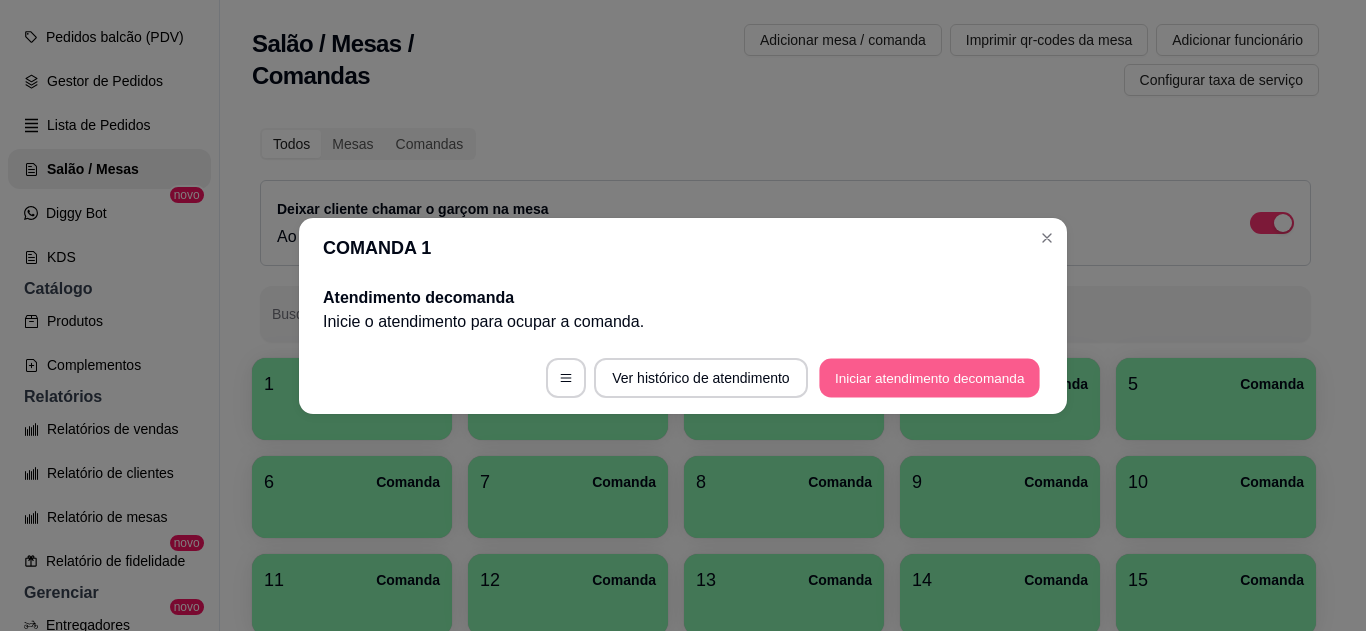 click on "Iniciar atendimento de  comanda" at bounding box center (929, 377) 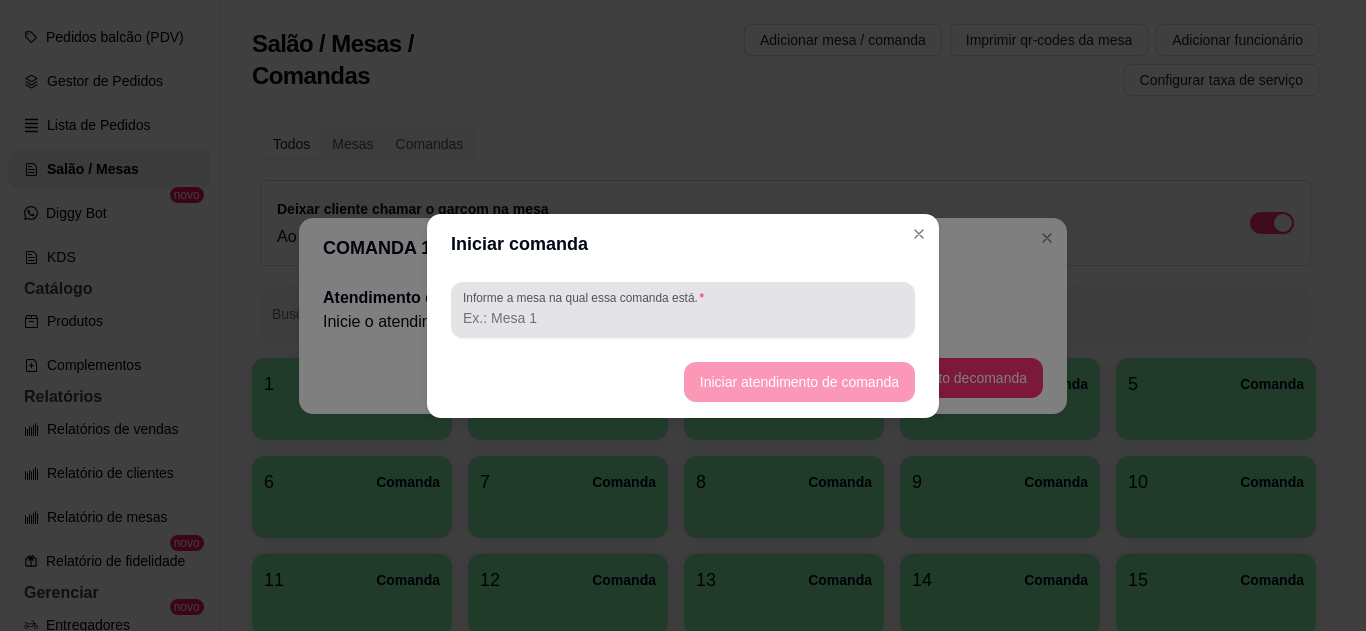 click at bounding box center [683, 310] 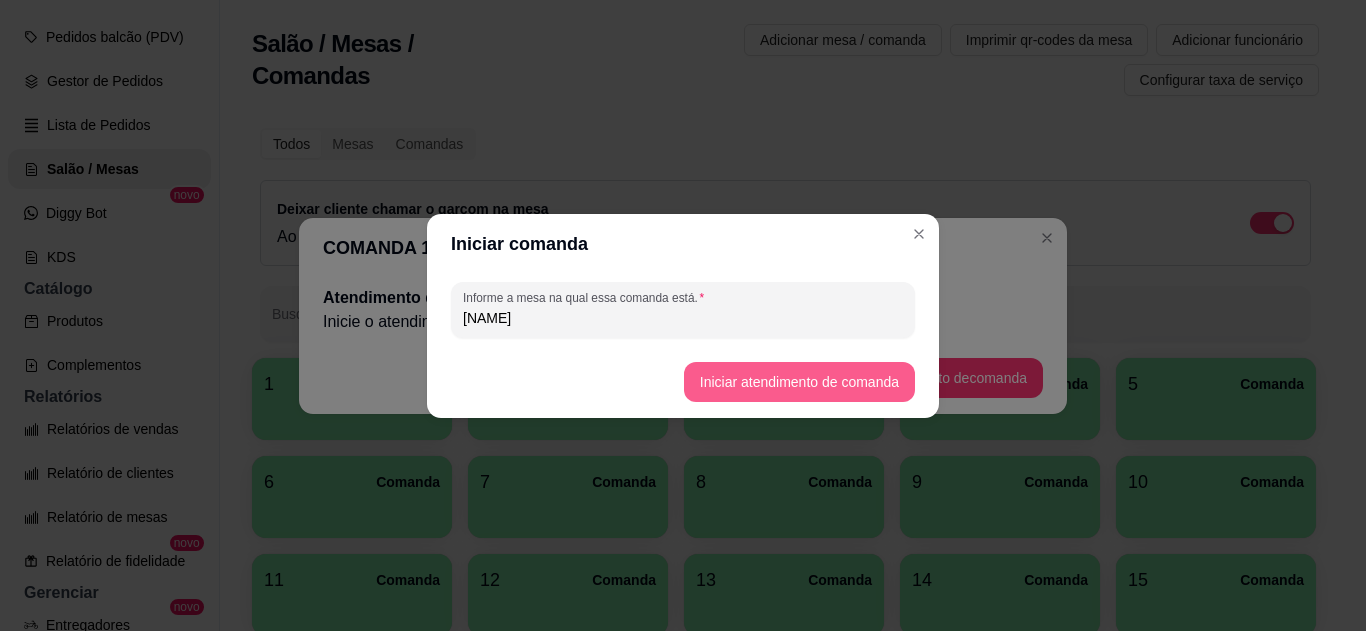 type on "[NAME]" 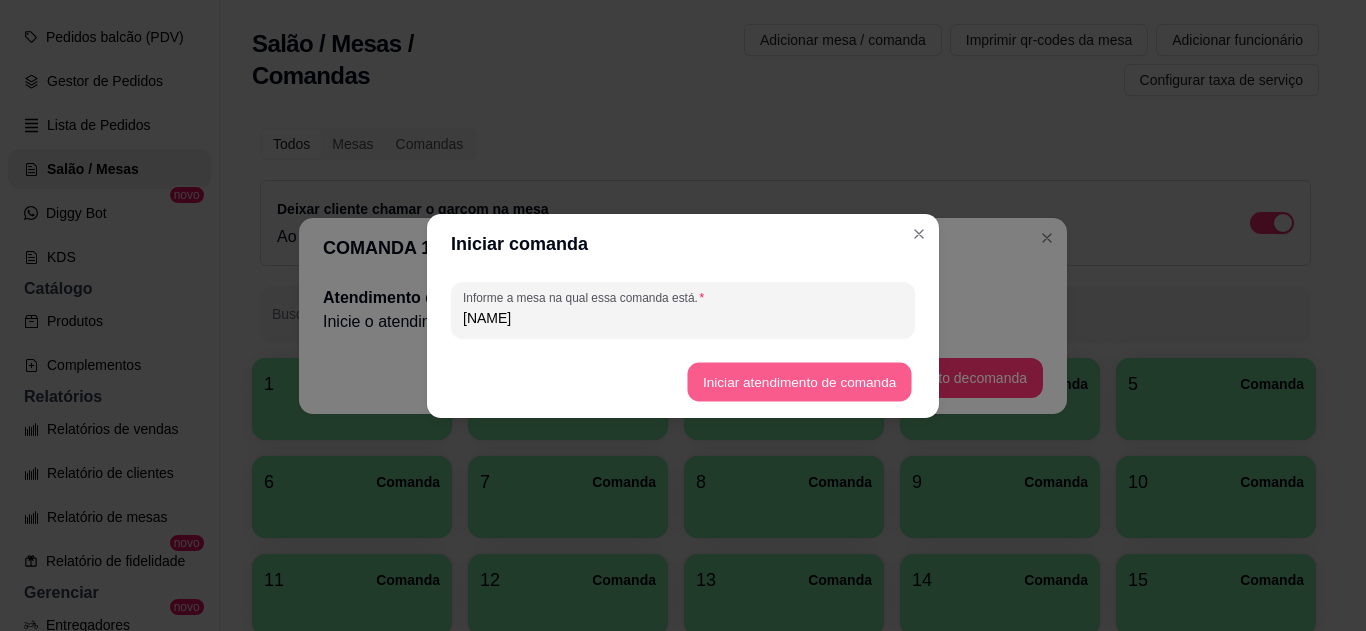 click on "Iniciar atendimento de comanda" at bounding box center [799, 381] 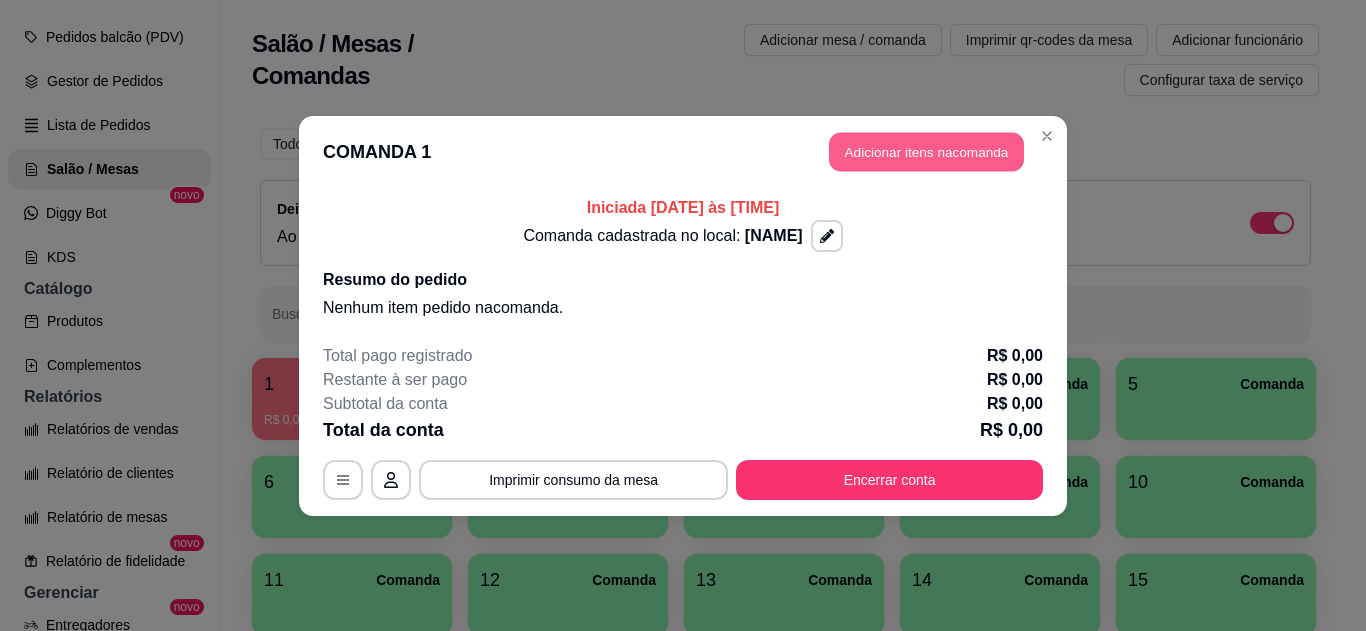 click on "Adicionar itens na  comanda" at bounding box center [926, 151] 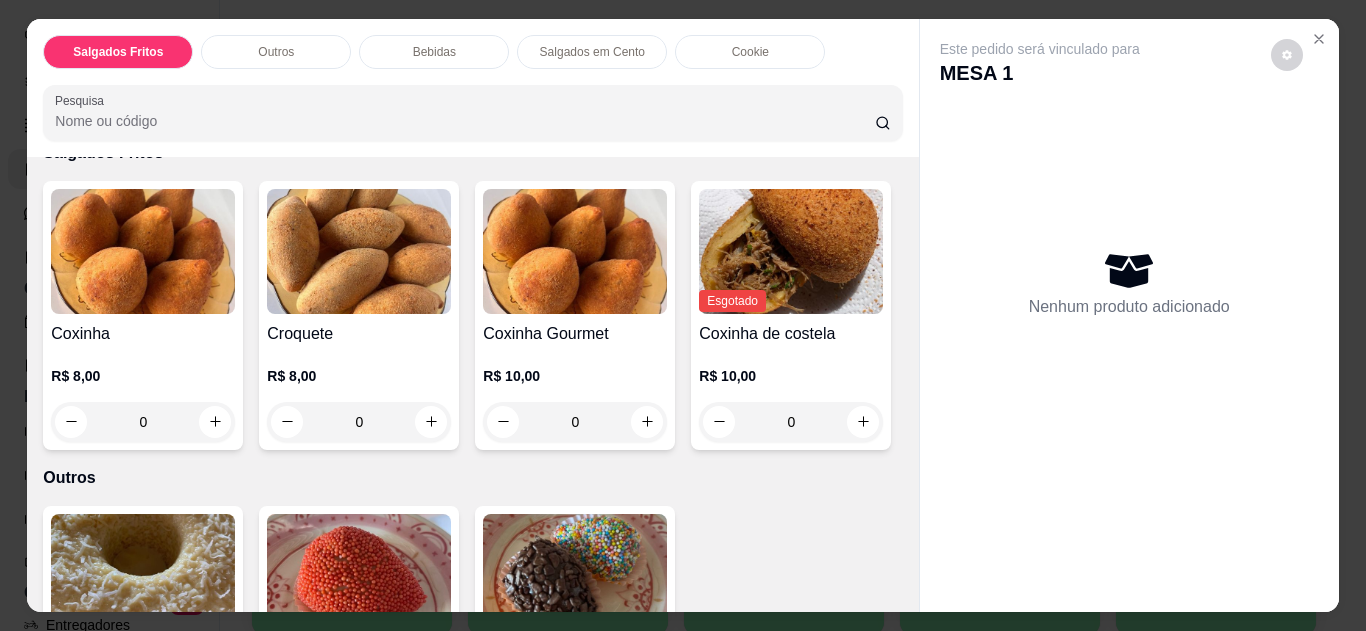 scroll, scrollTop: 112, scrollLeft: 0, axis: vertical 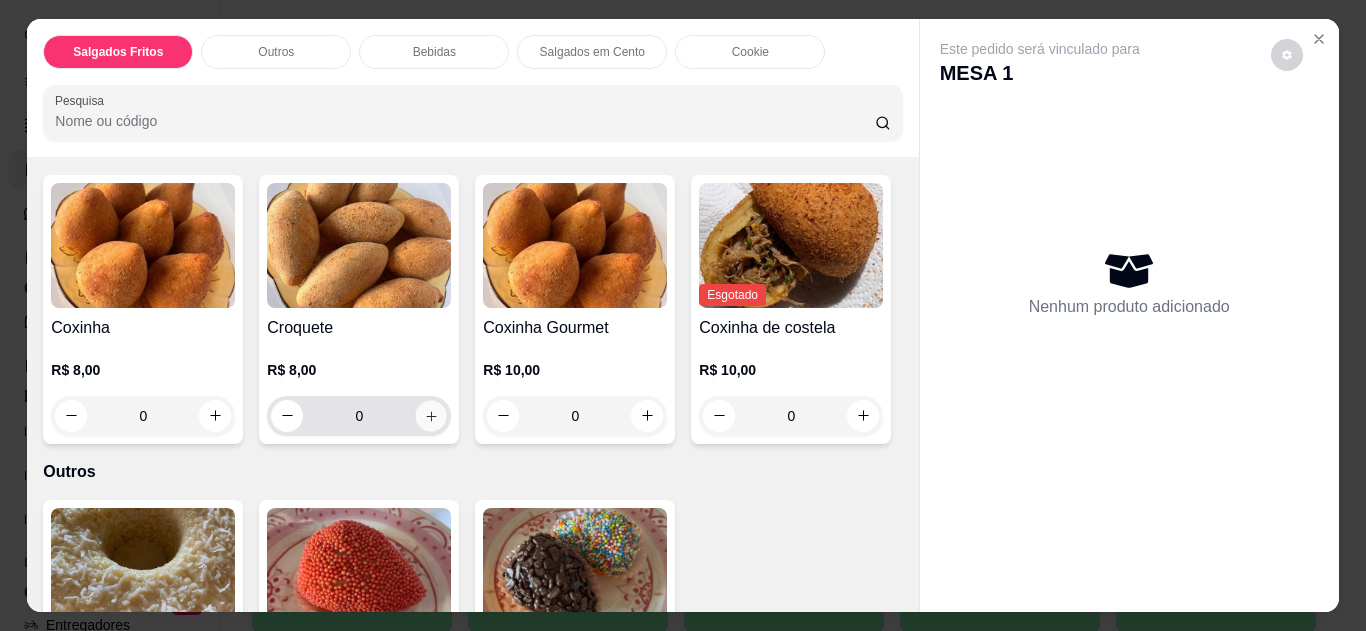 click at bounding box center [431, 415] 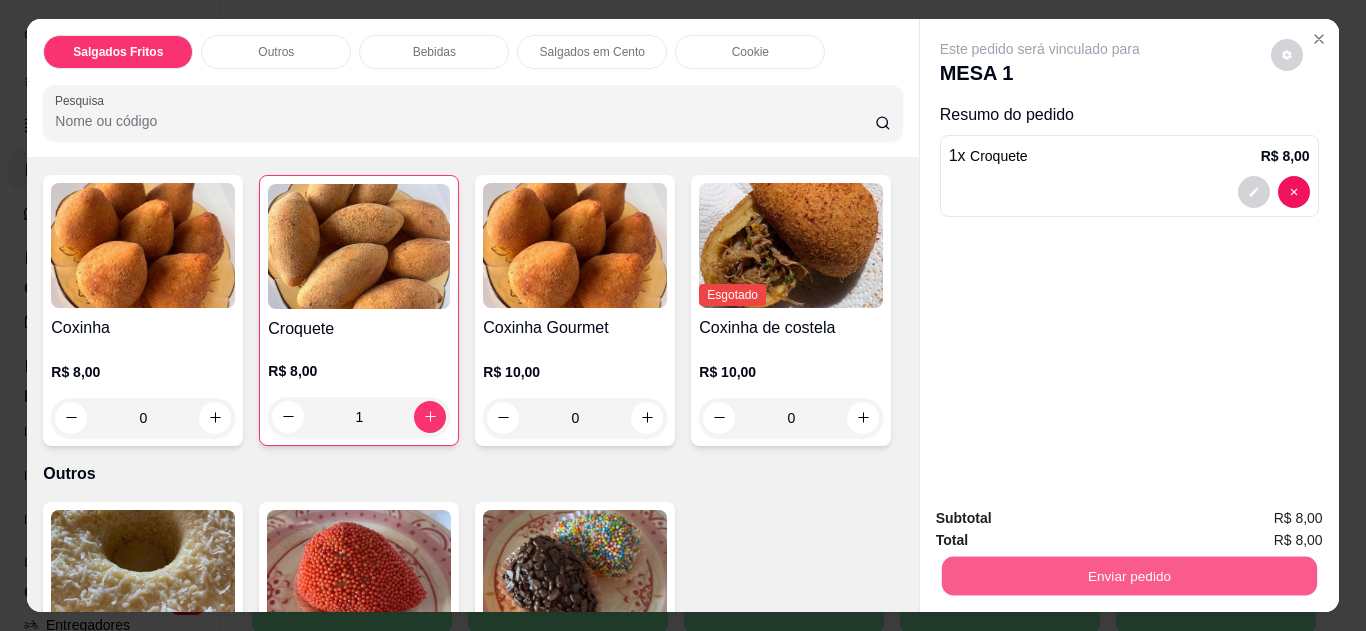 click on "Enviar pedido" at bounding box center (1128, 576) 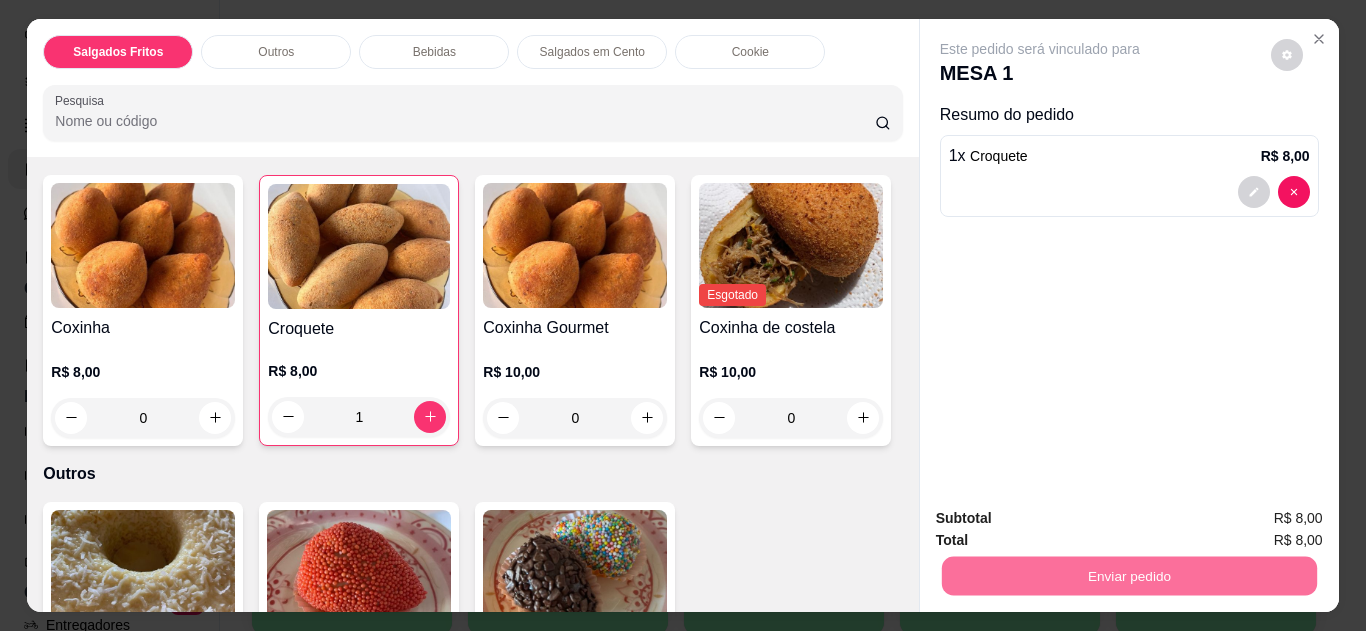 click on "Não registrar e enviar pedido" at bounding box center [1063, 519] 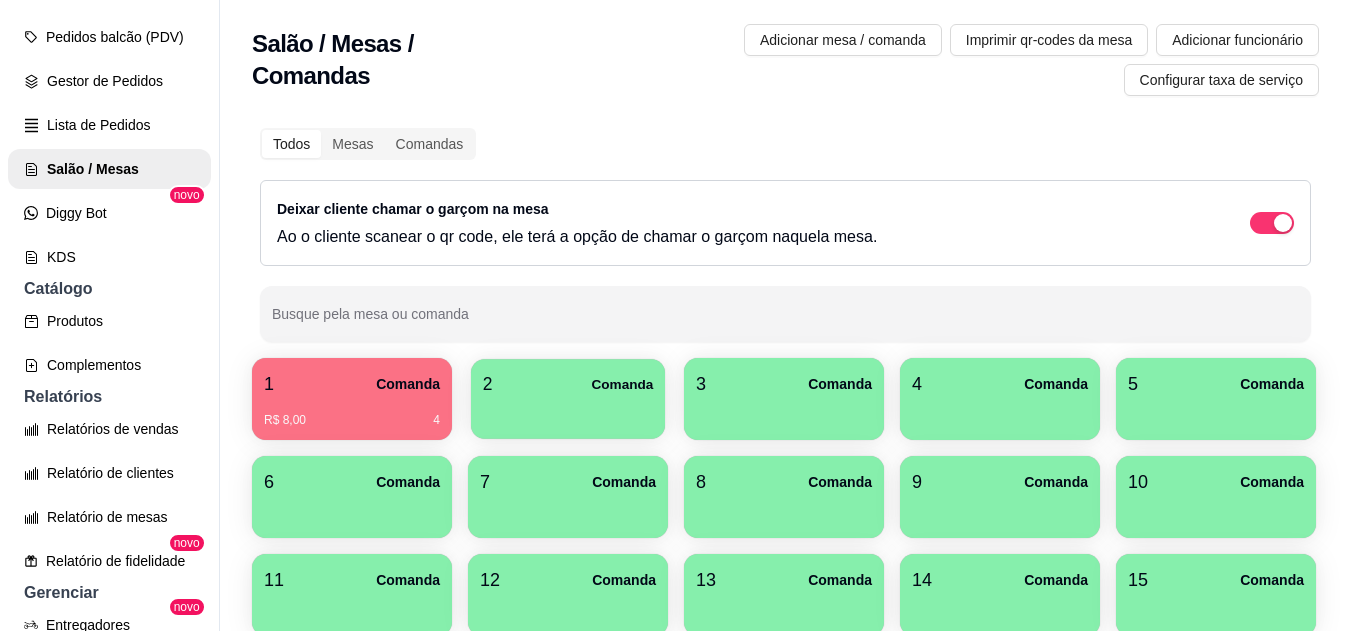 click at bounding box center [568, 412] 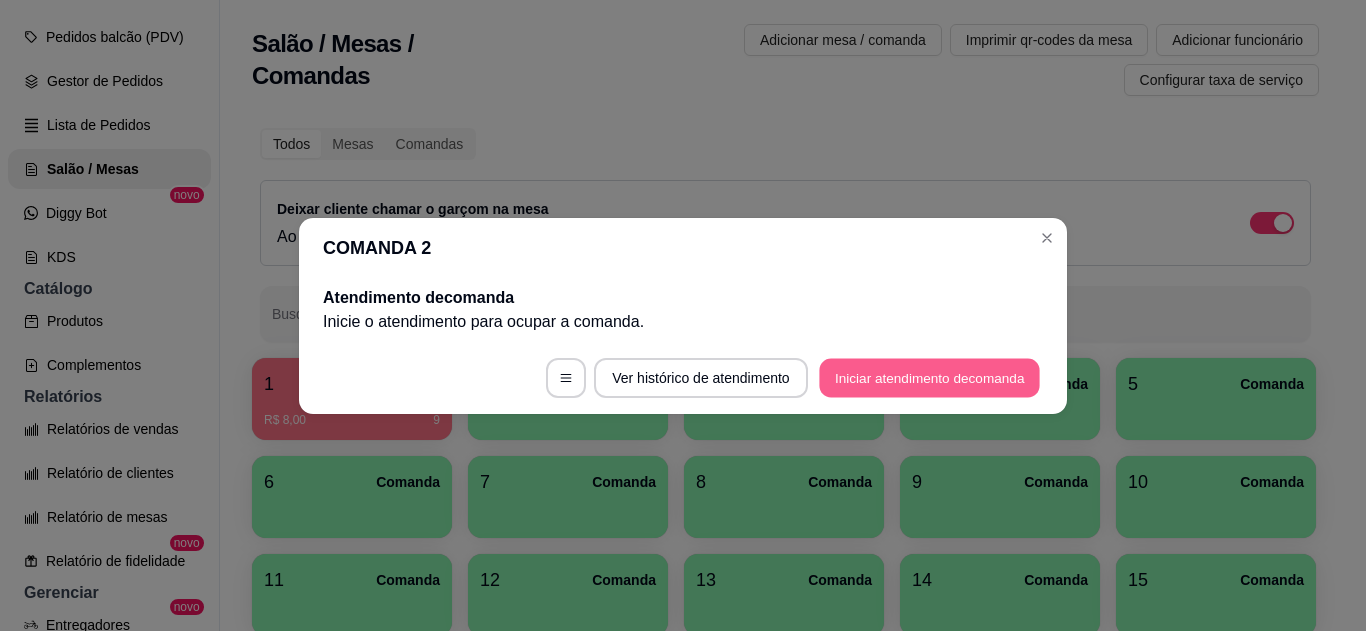 click on "Iniciar atendimento de  comanda" at bounding box center [929, 377] 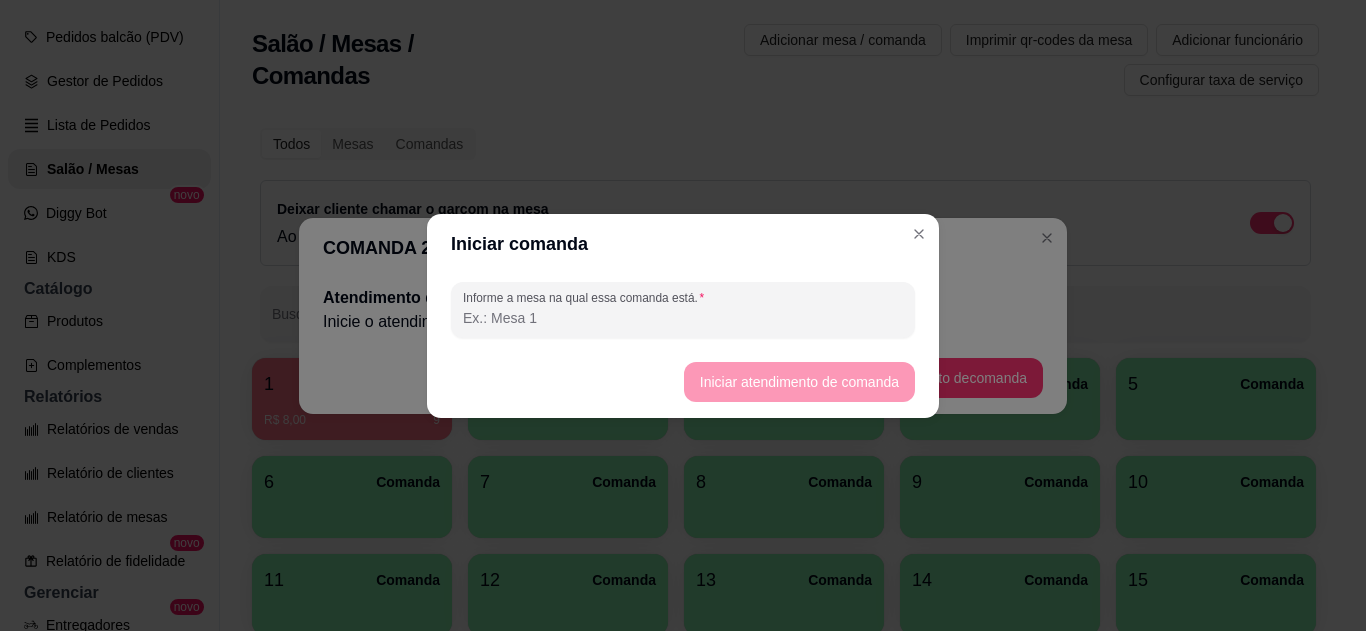 click on "Informe a mesa na qual essa comanda está." at bounding box center (683, 318) 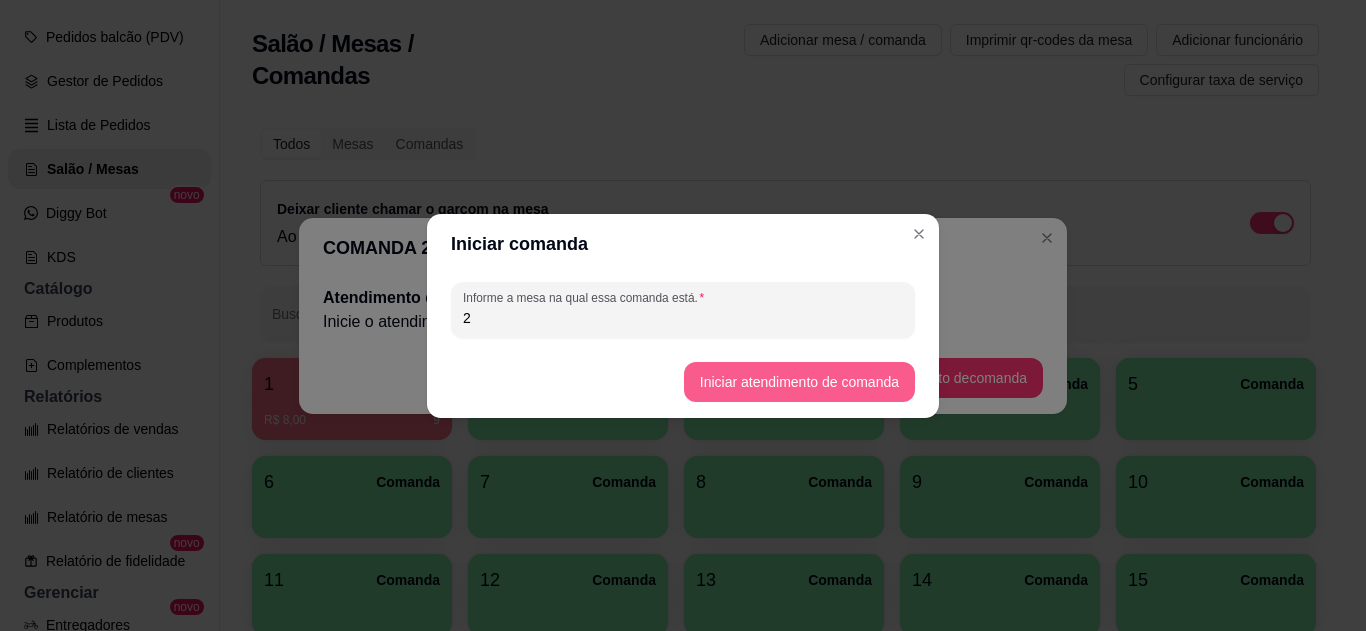 type on "2" 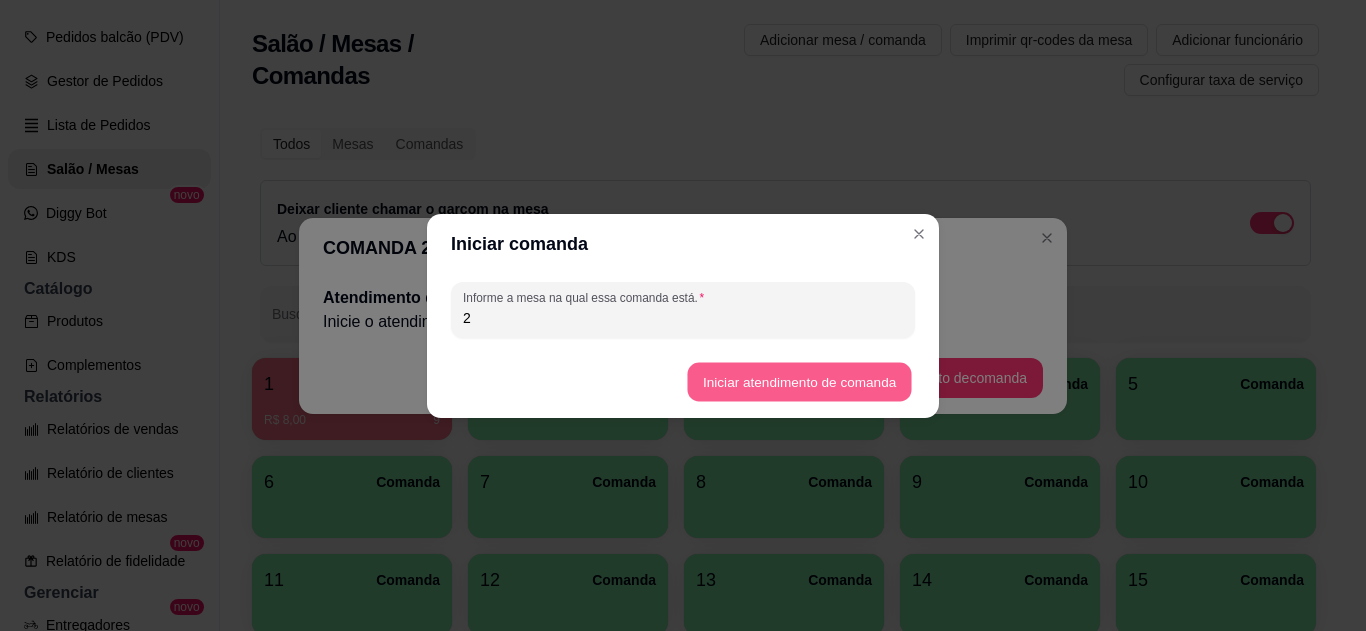 click on "Iniciar atendimento de comanda" at bounding box center [799, 381] 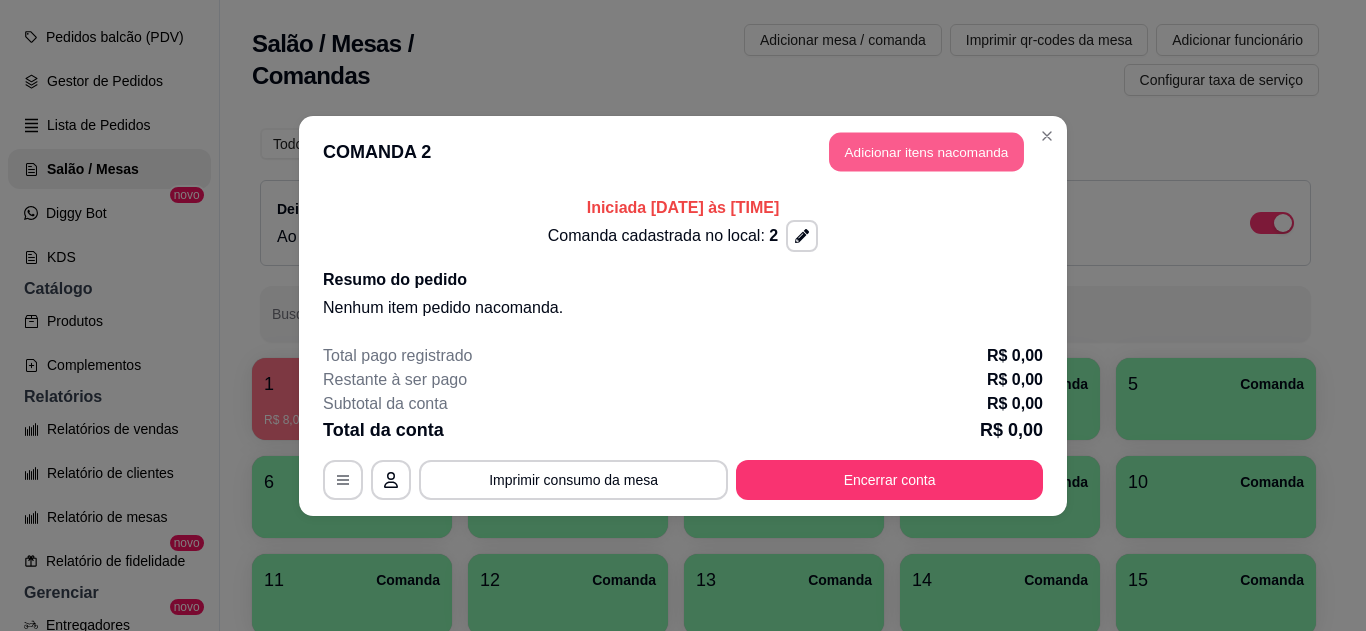 click on "Adicionar itens na  comanda" at bounding box center (926, 151) 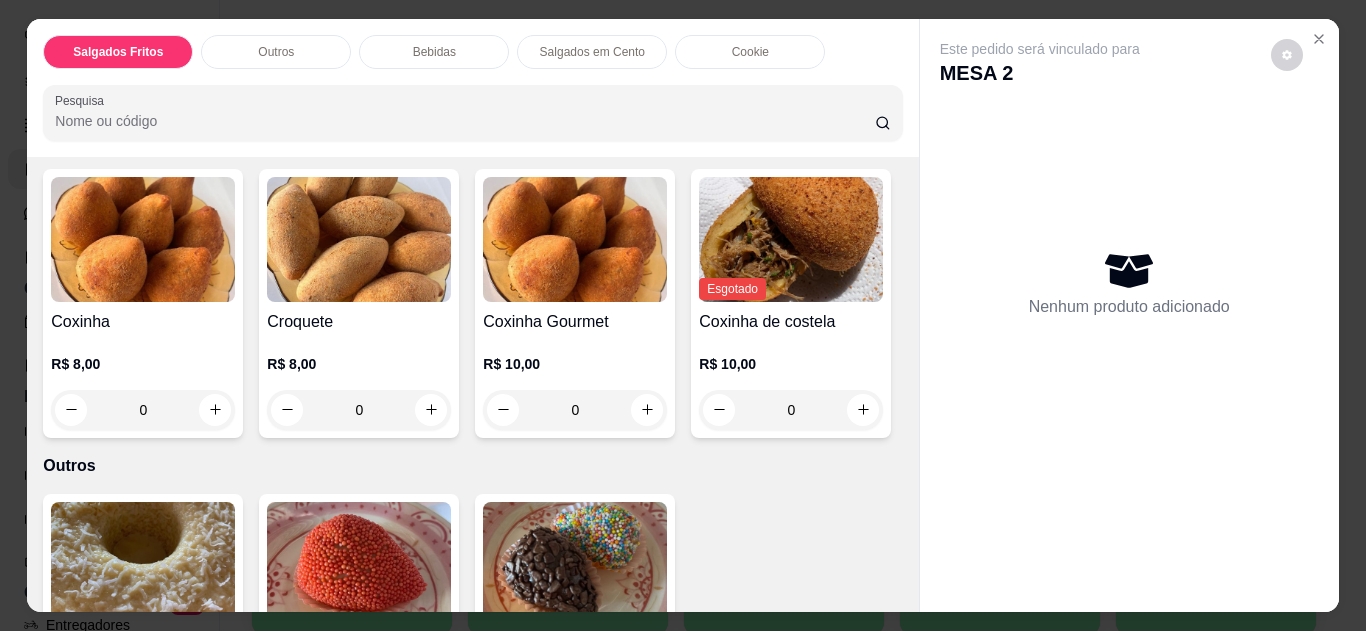 scroll, scrollTop: 124, scrollLeft: 0, axis: vertical 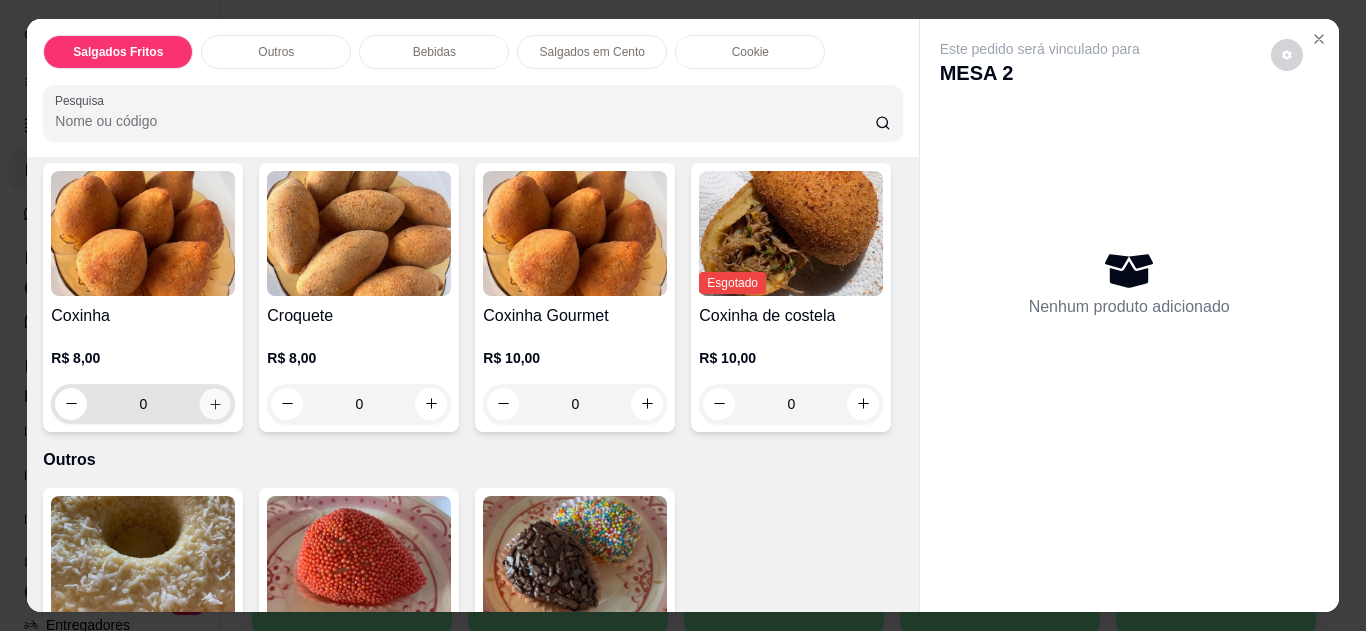 click 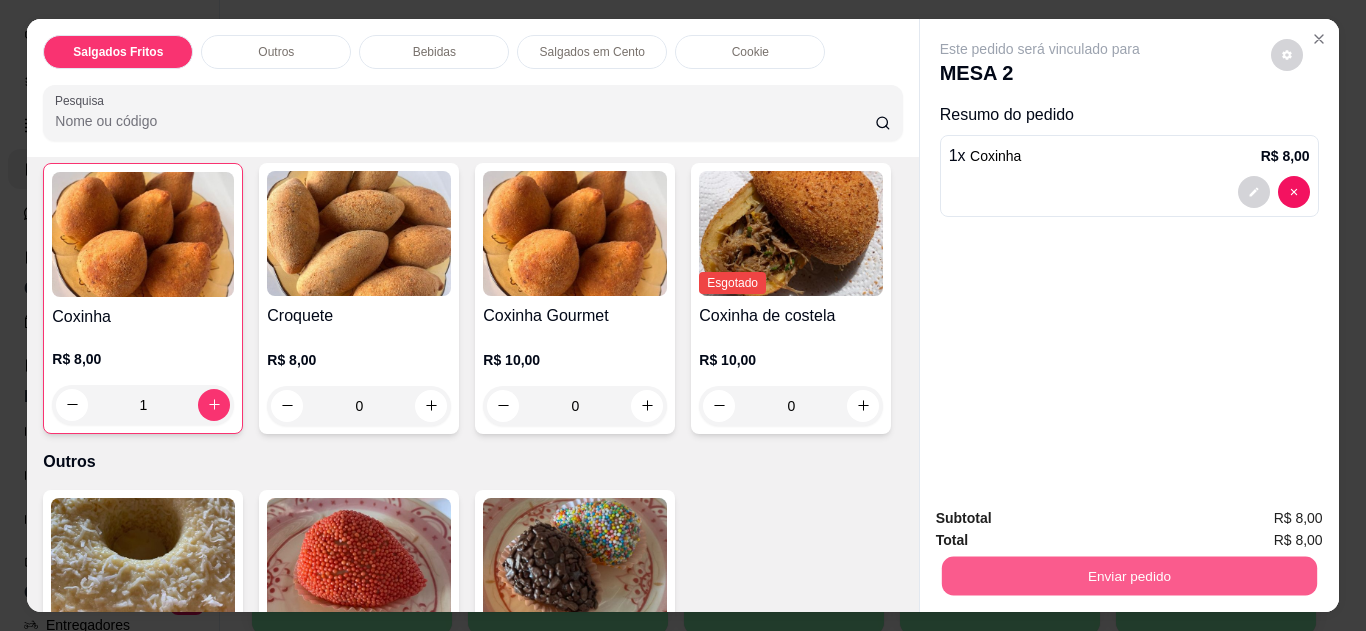 click on "Enviar pedido" at bounding box center (1128, 576) 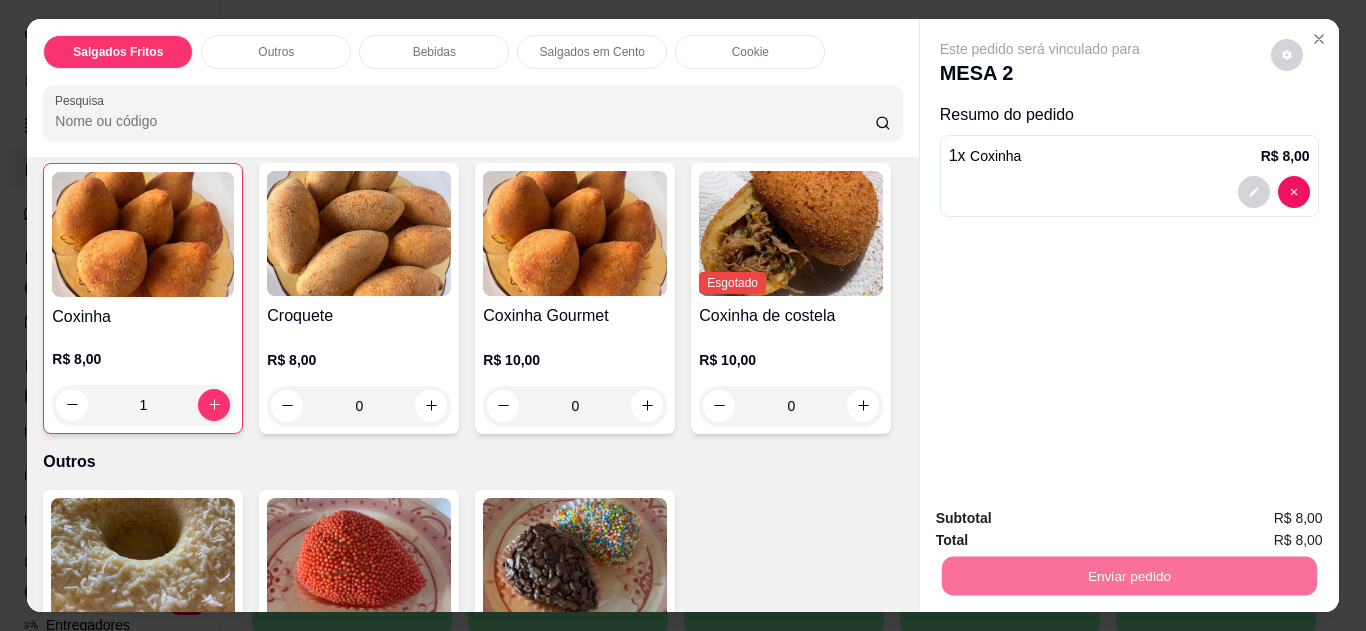 click on "Não registrar e enviar pedido" at bounding box center [1063, 519] 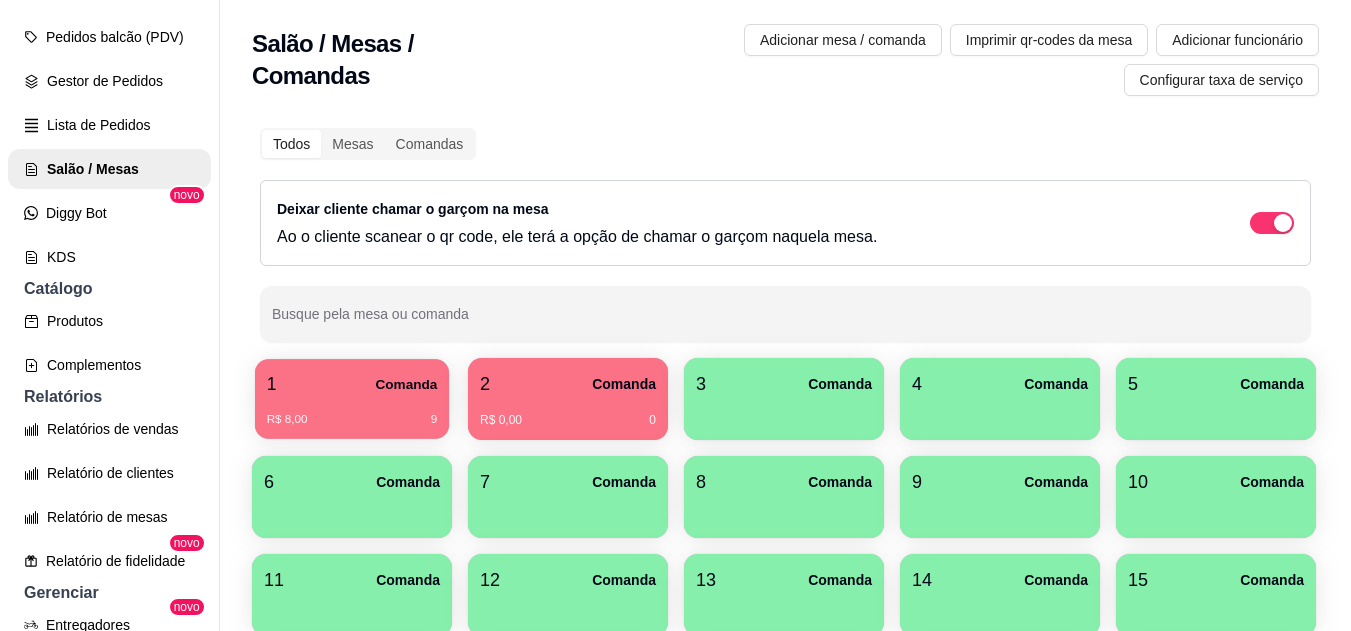 click on "1 Comanda" at bounding box center (352, 384) 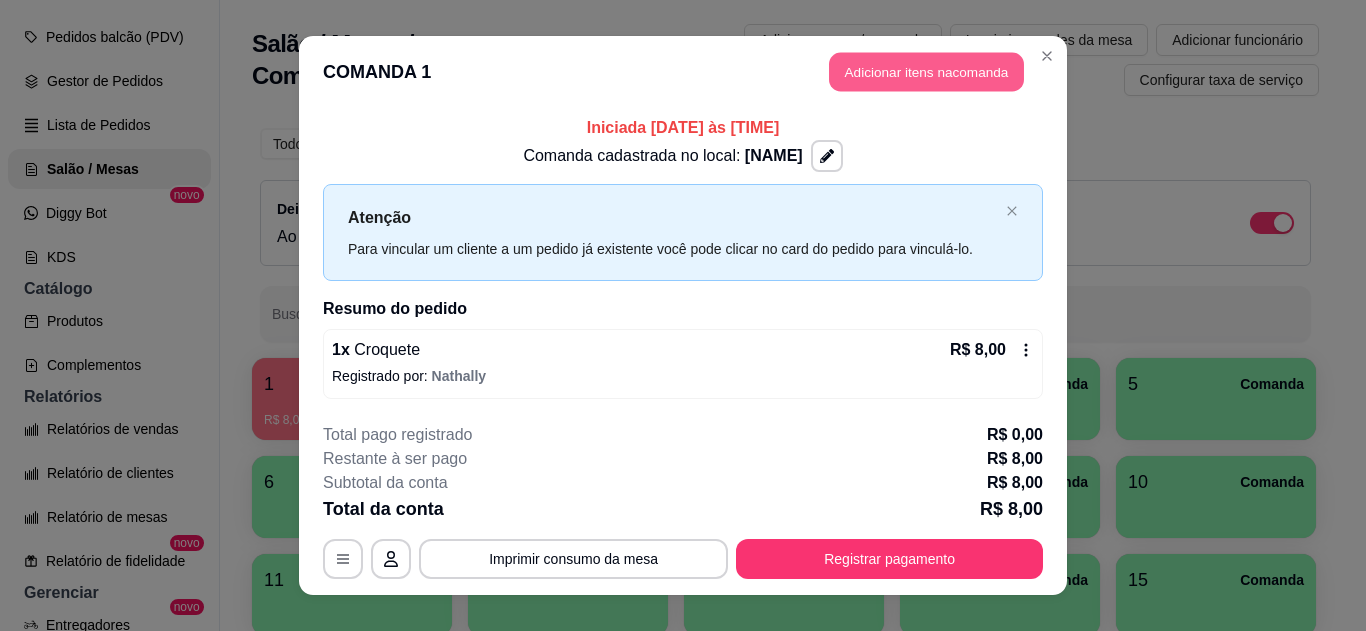 click on "Adicionar itens na  comanda" at bounding box center (926, 72) 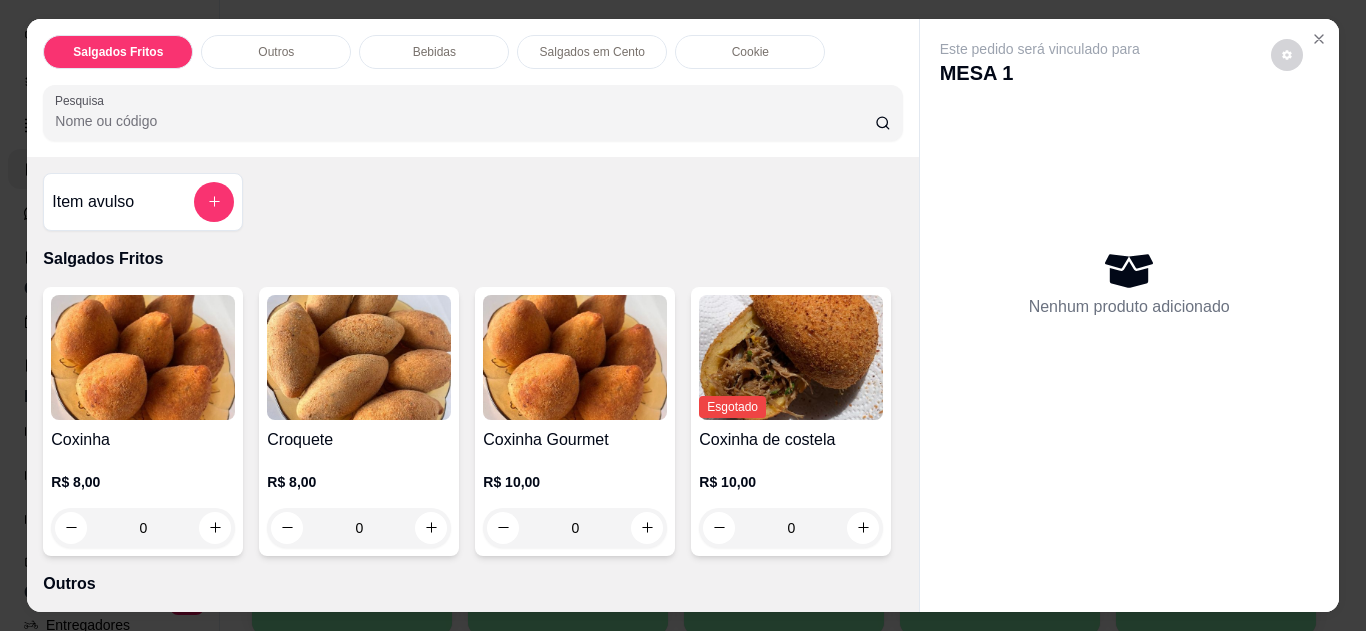 scroll, scrollTop: 28, scrollLeft: 0, axis: vertical 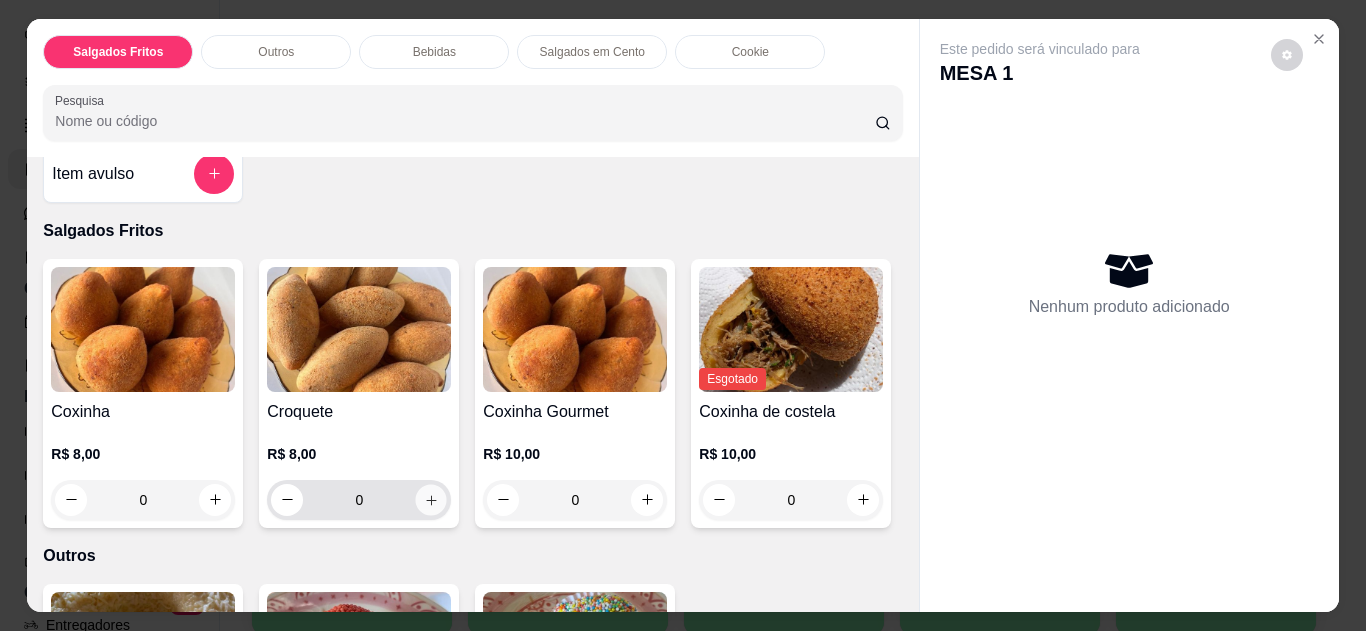 click 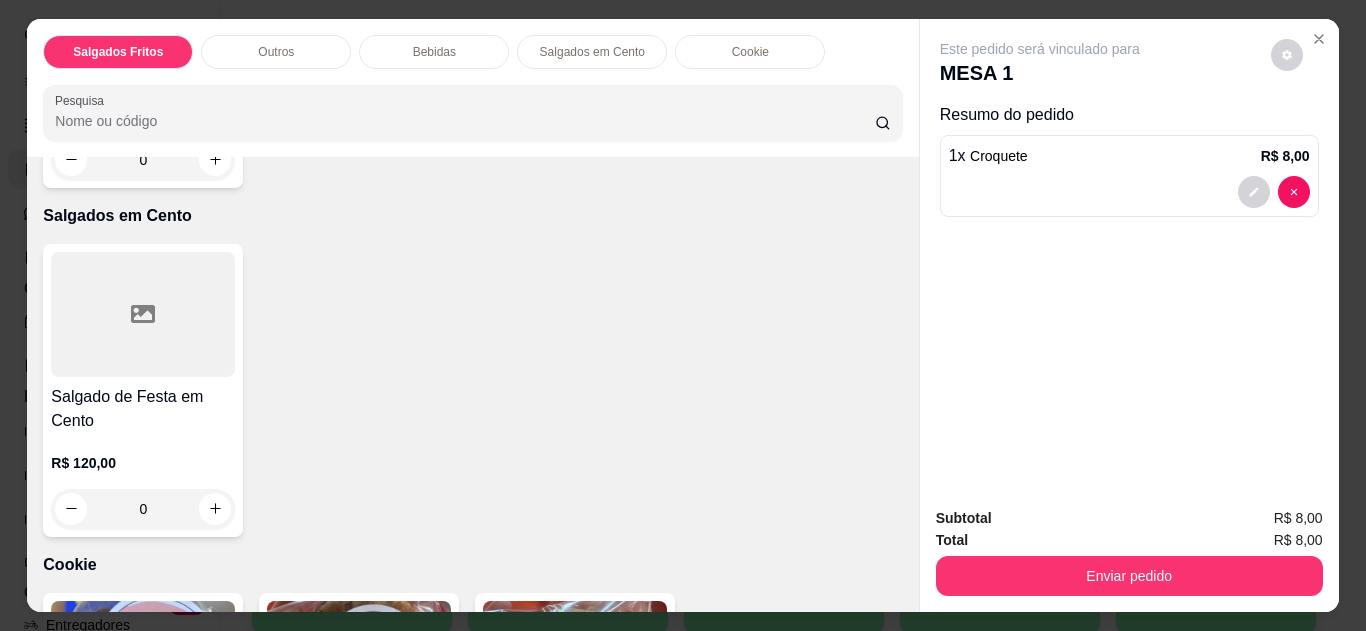 scroll, scrollTop: 1365, scrollLeft: 0, axis: vertical 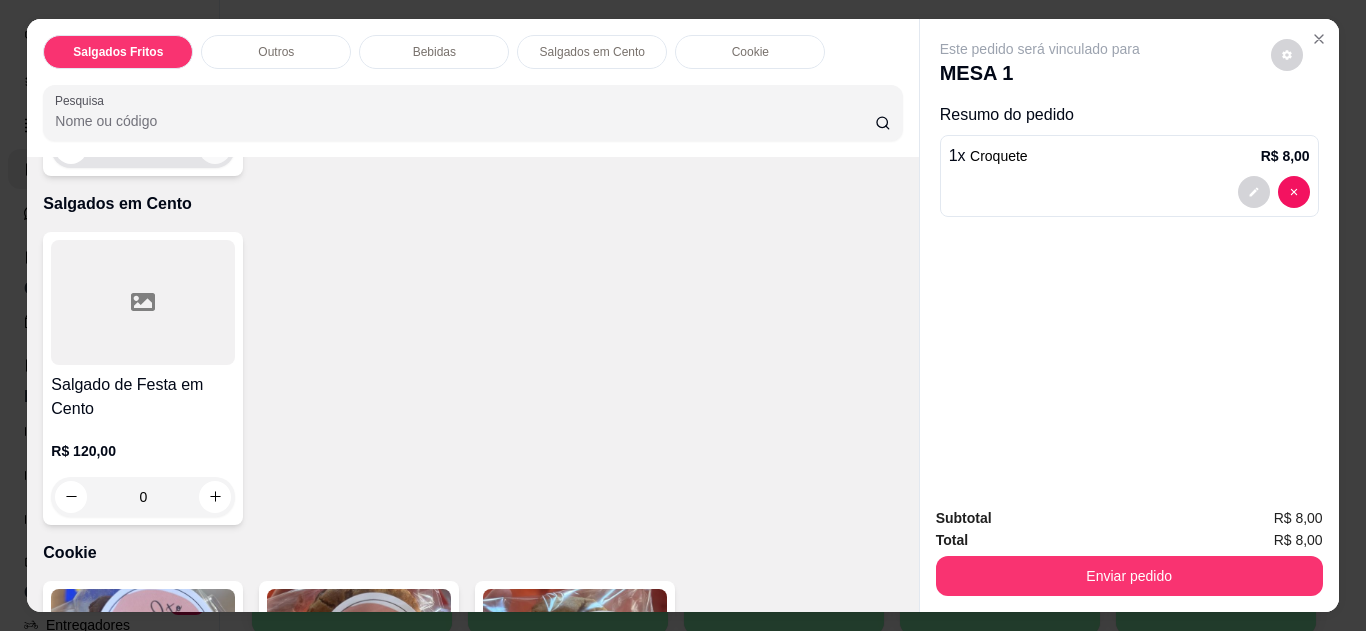 click 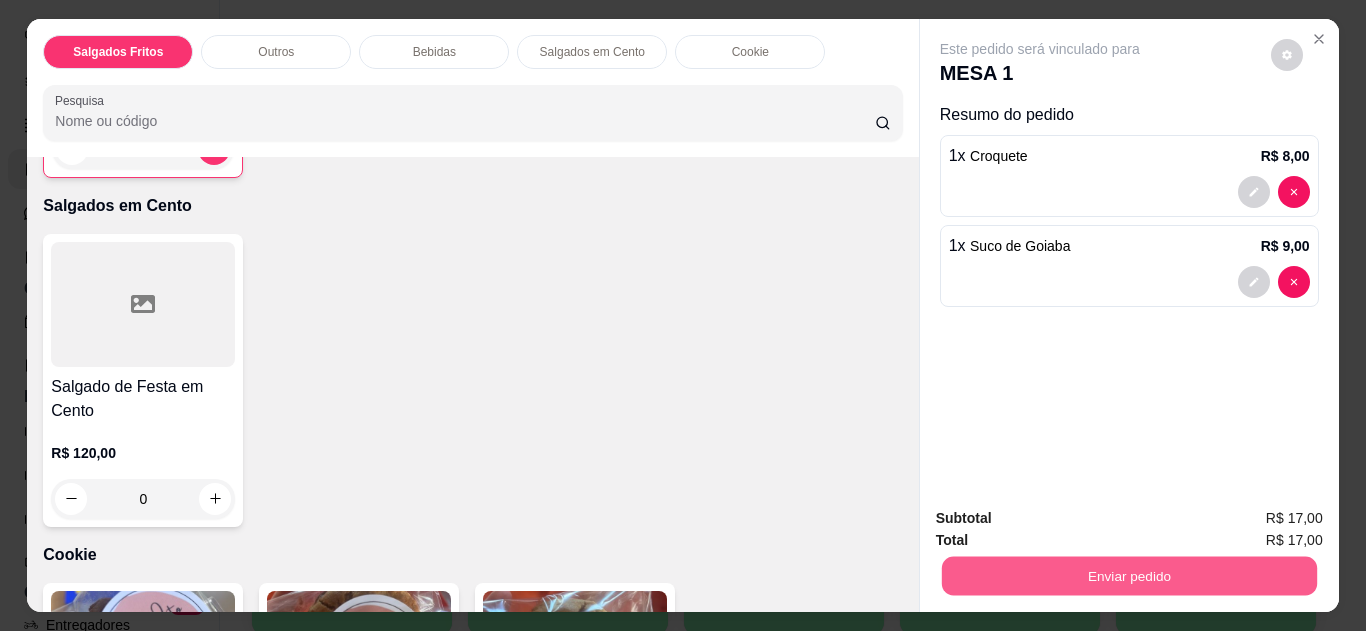 click on "Enviar pedido" at bounding box center (1128, 576) 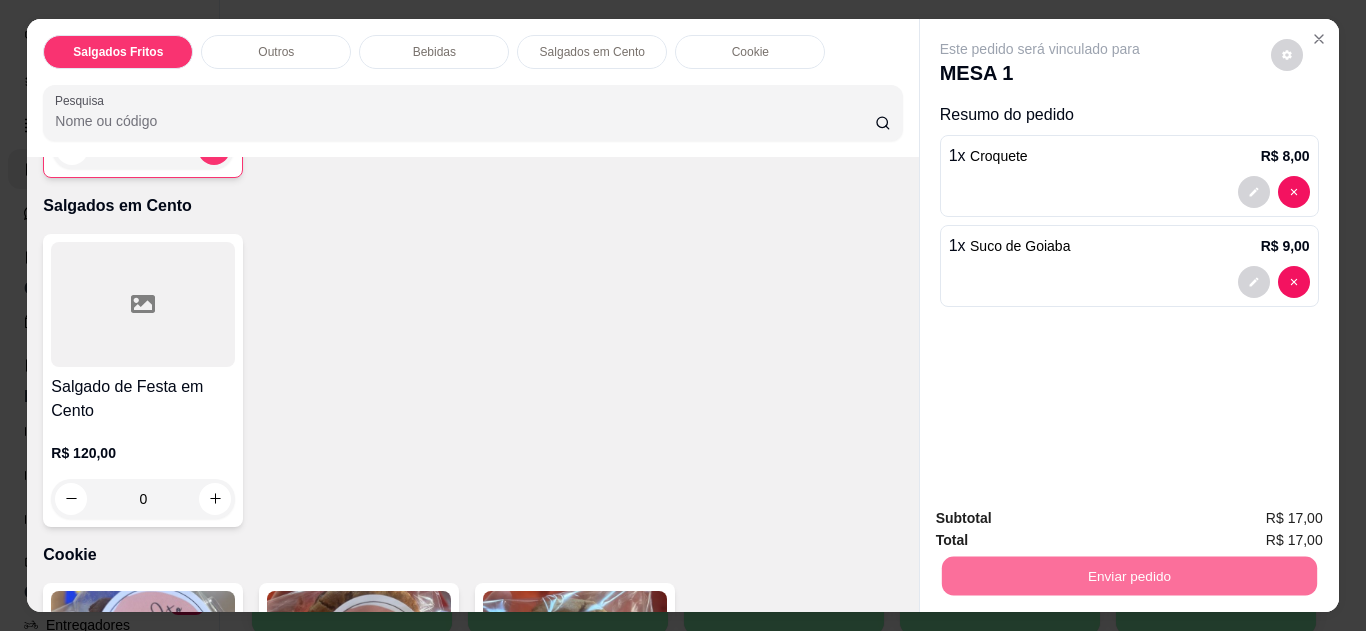 click on "Não registrar e enviar pedido" at bounding box center (1063, 519) 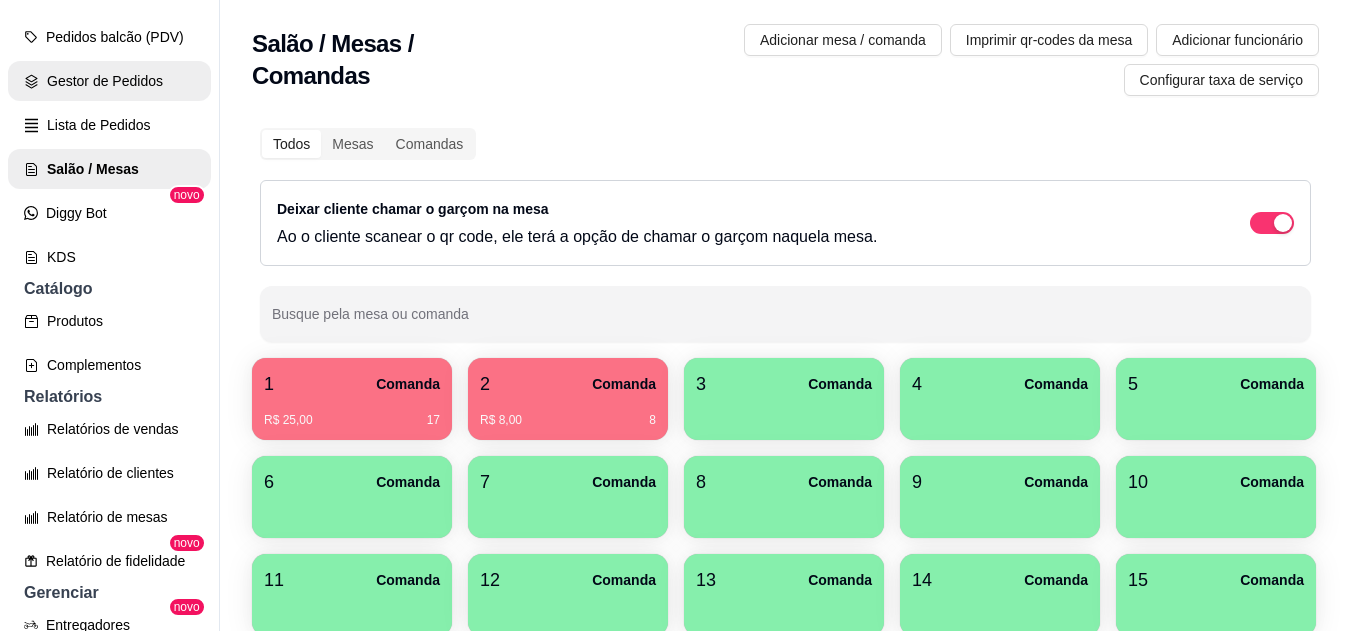 click on "Gestor de Pedidos" at bounding box center [109, 81] 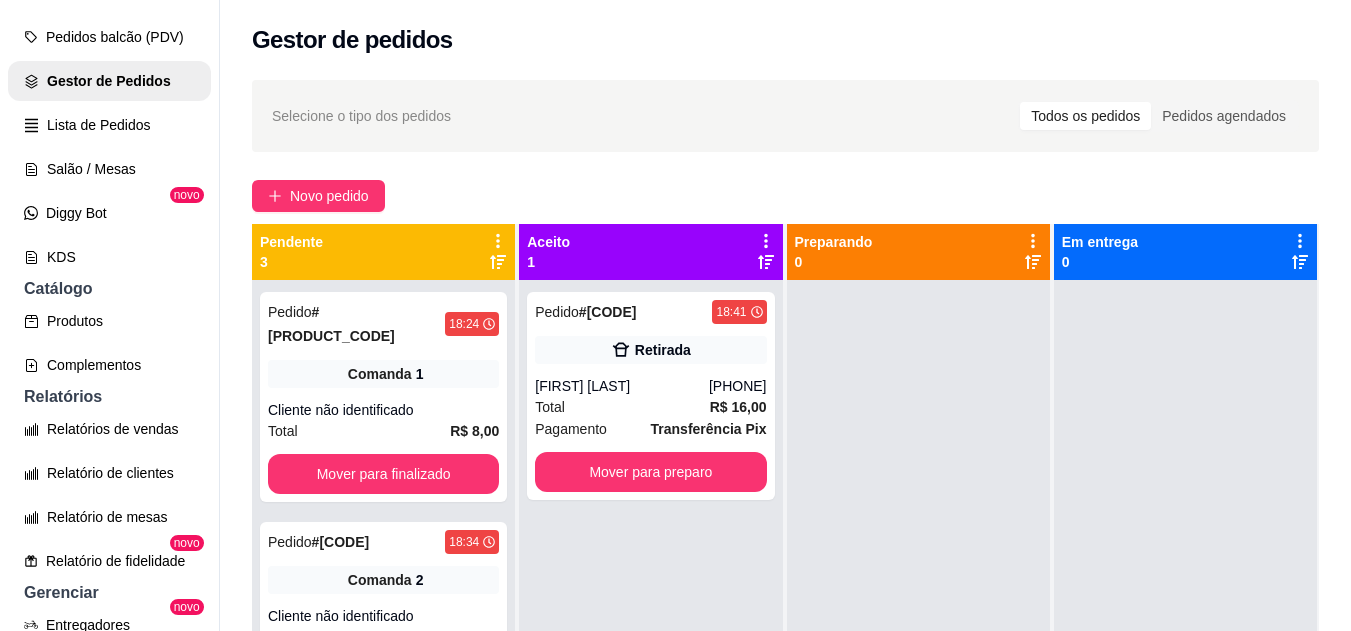 click on "[FIRST] [LAST]" at bounding box center (622, 386) 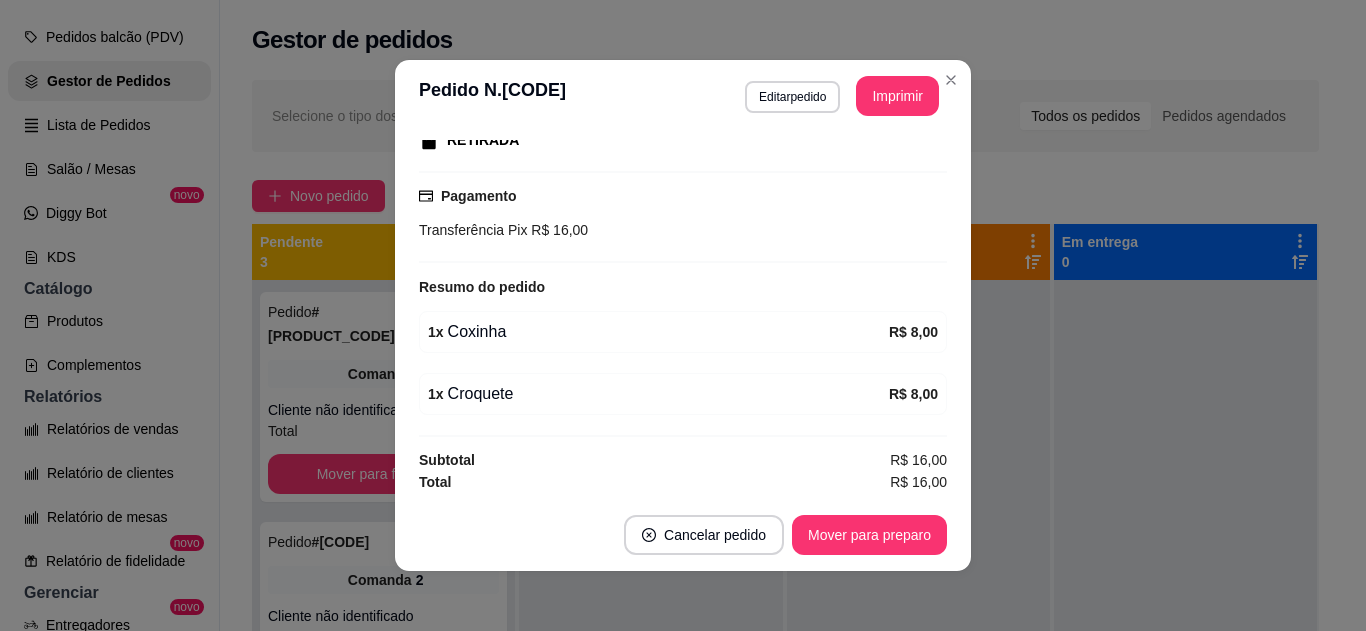 scroll, scrollTop: 332, scrollLeft: 0, axis: vertical 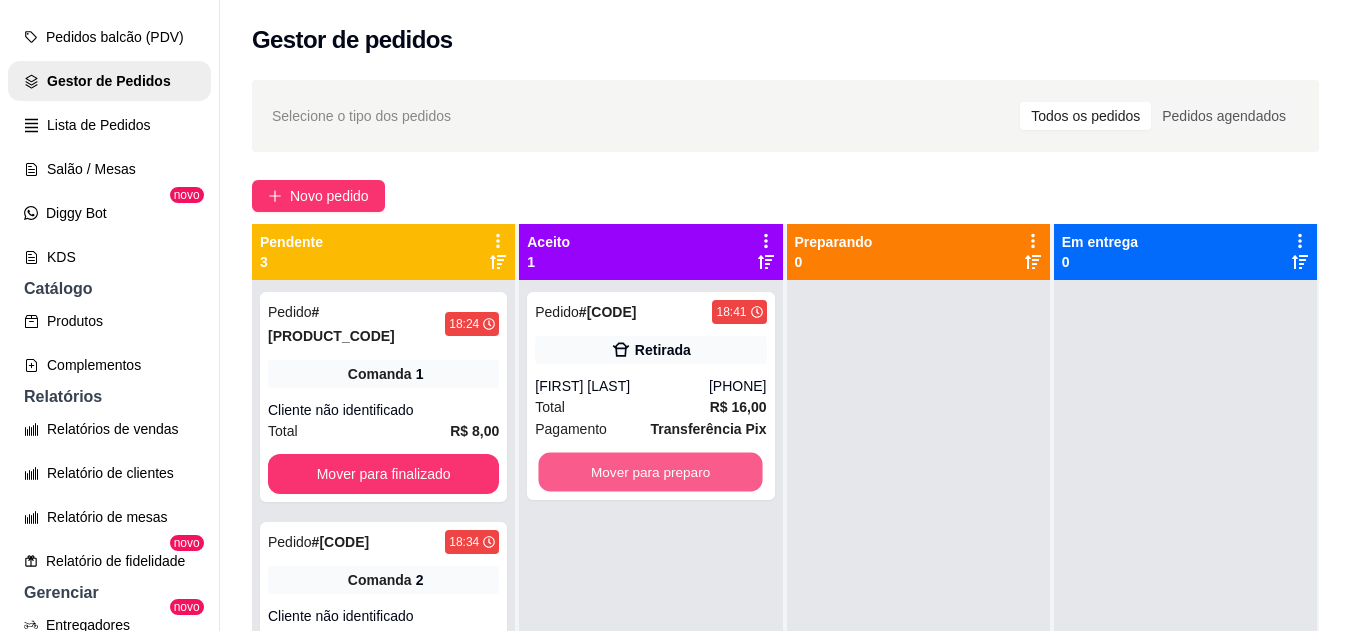 click on "Mover para preparo" at bounding box center (651, 472) 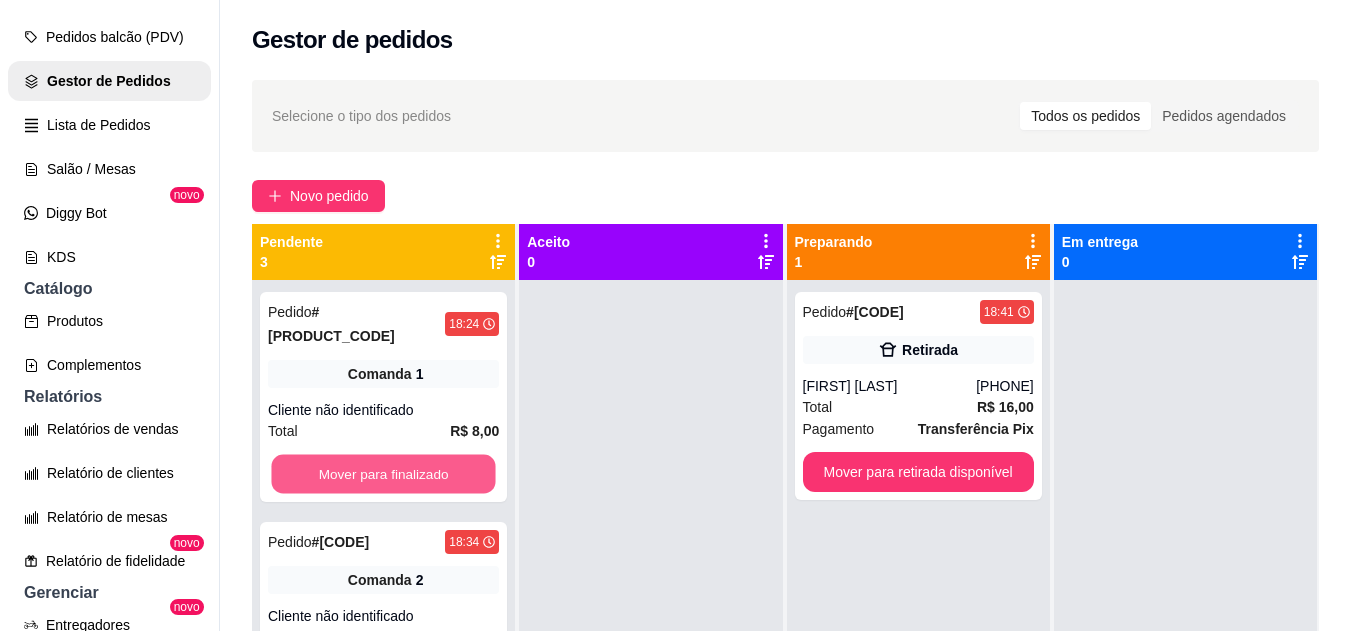 click on "Mover para finalizado" at bounding box center (383, 474) 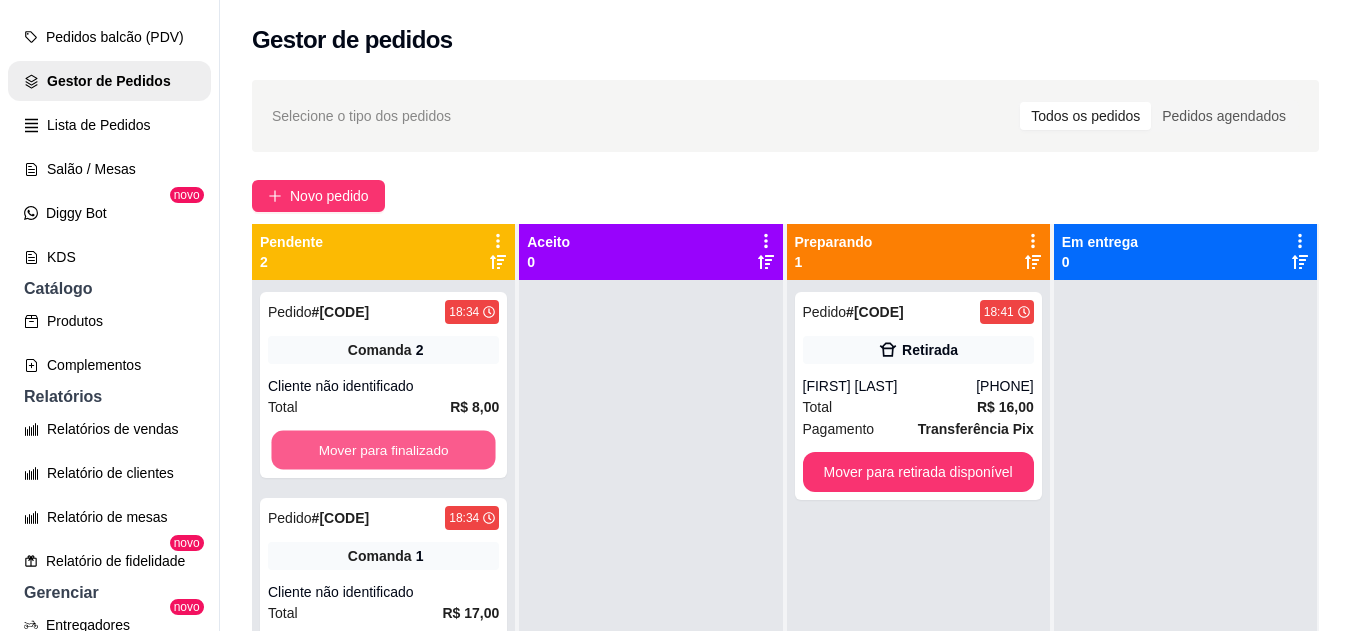 click on "Mover para finalizado" at bounding box center [383, 450] 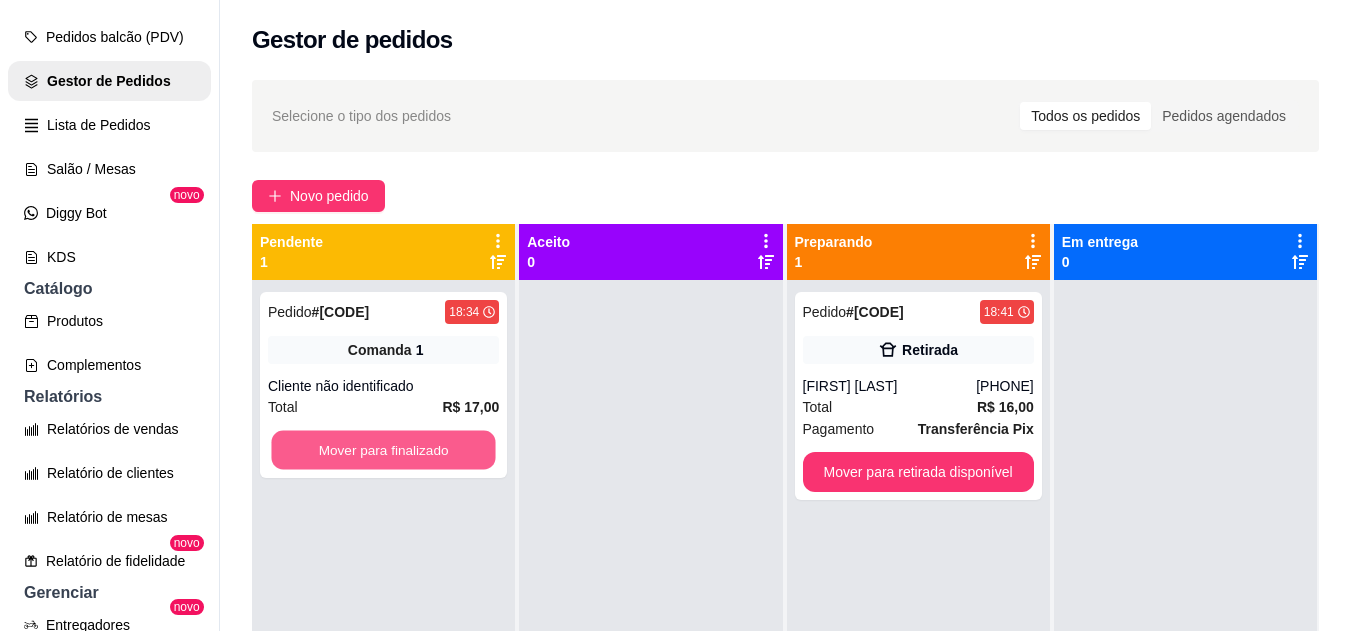 click on "Mover para finalizado" at bounding box center (383, 450) 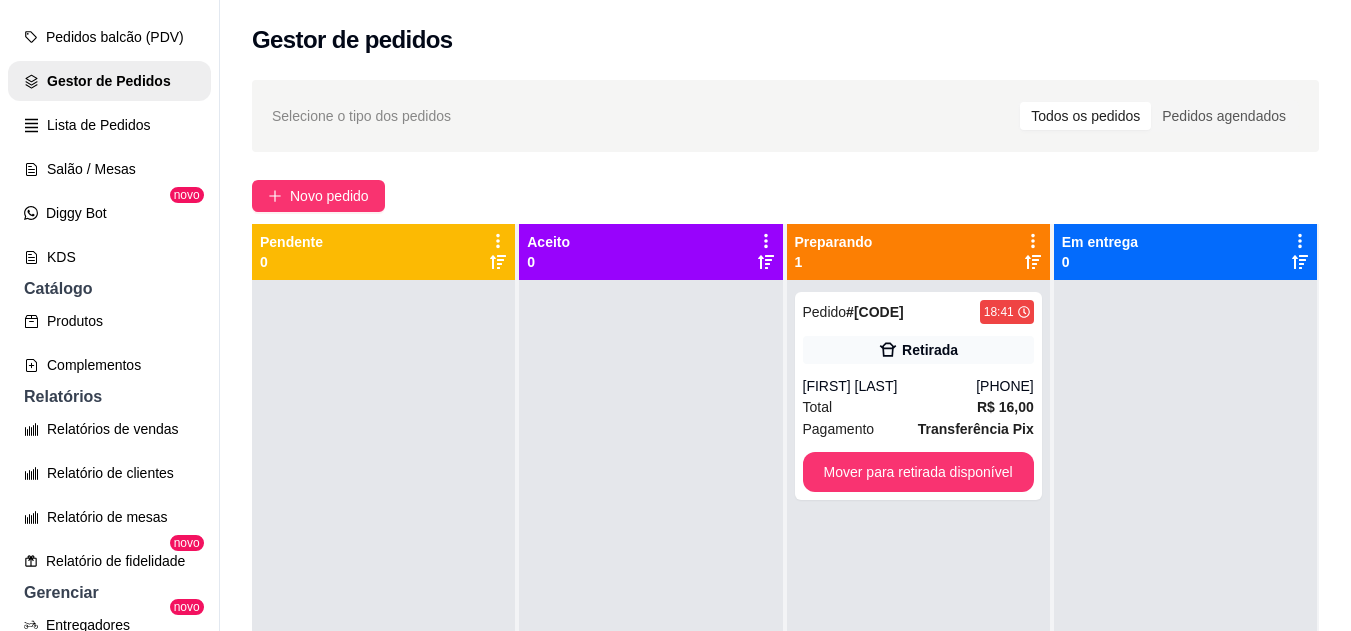 click at bounding box center [650, 595] 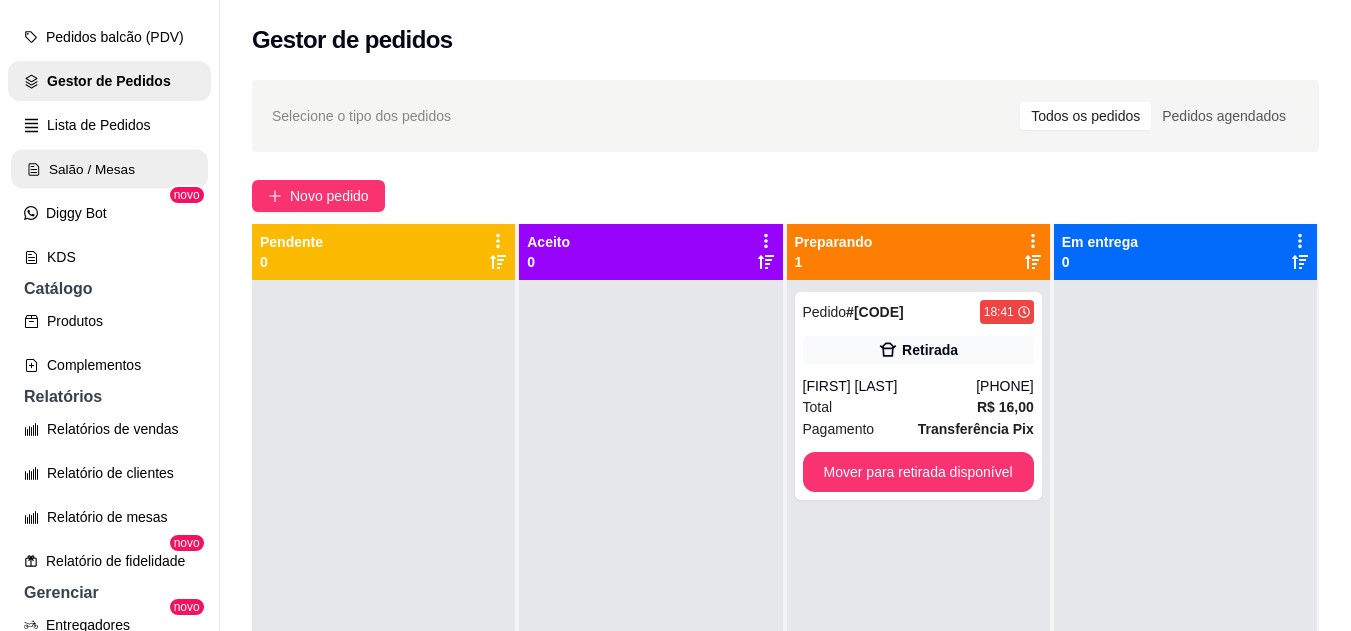 click on "Salão / Mesas" at bounding box center [109, 169] 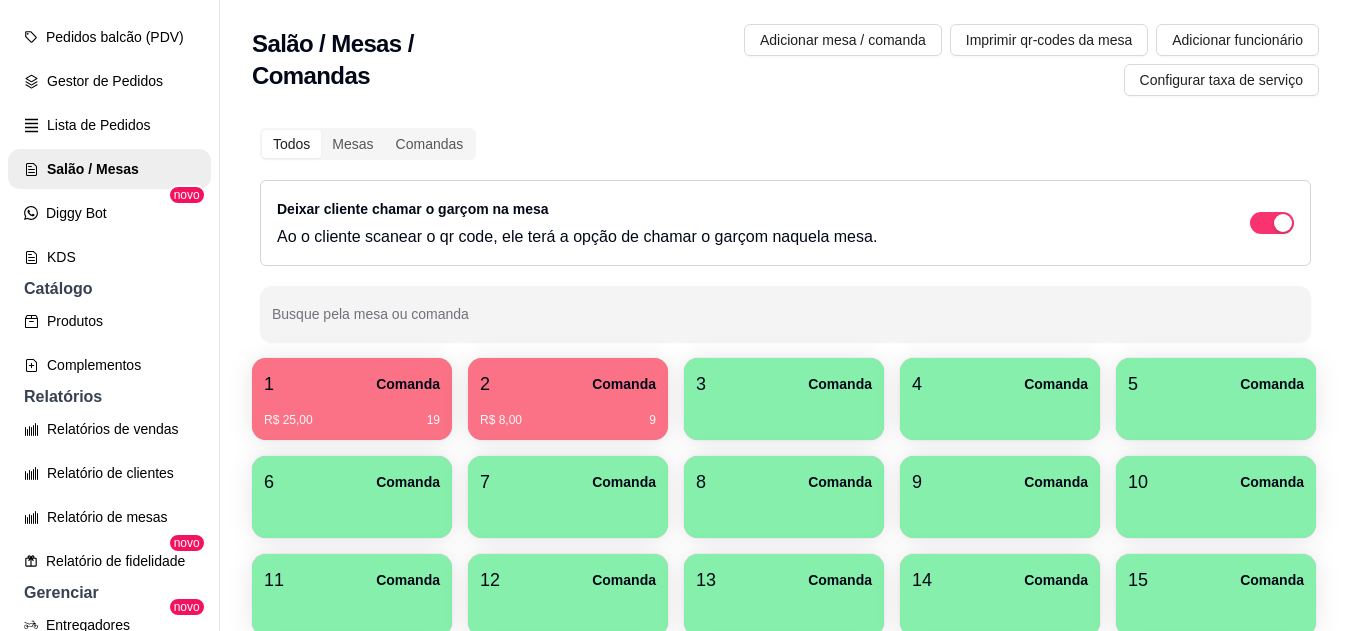 click at bounding box center (784, 413) 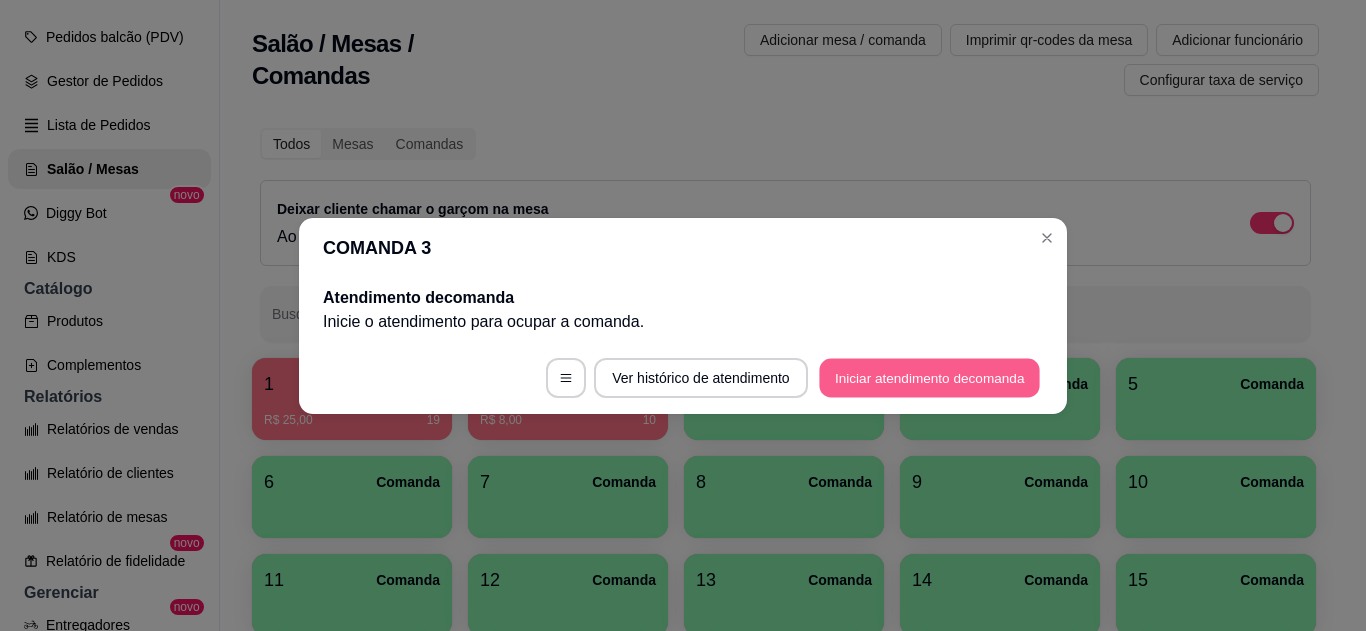 click on "Iniciar atendimento de  comanda" at bounding box center [929, 377] 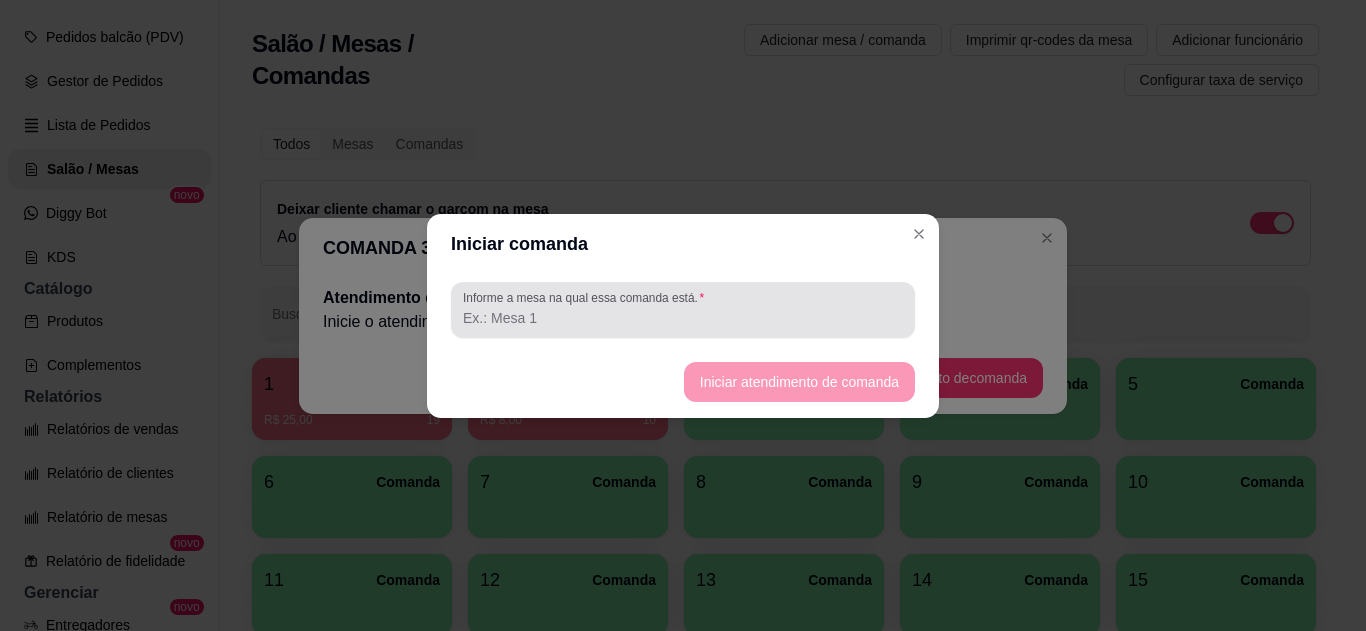 click on "Informe a mesa na qual essa comanda está." at bounding box center (587, 297) 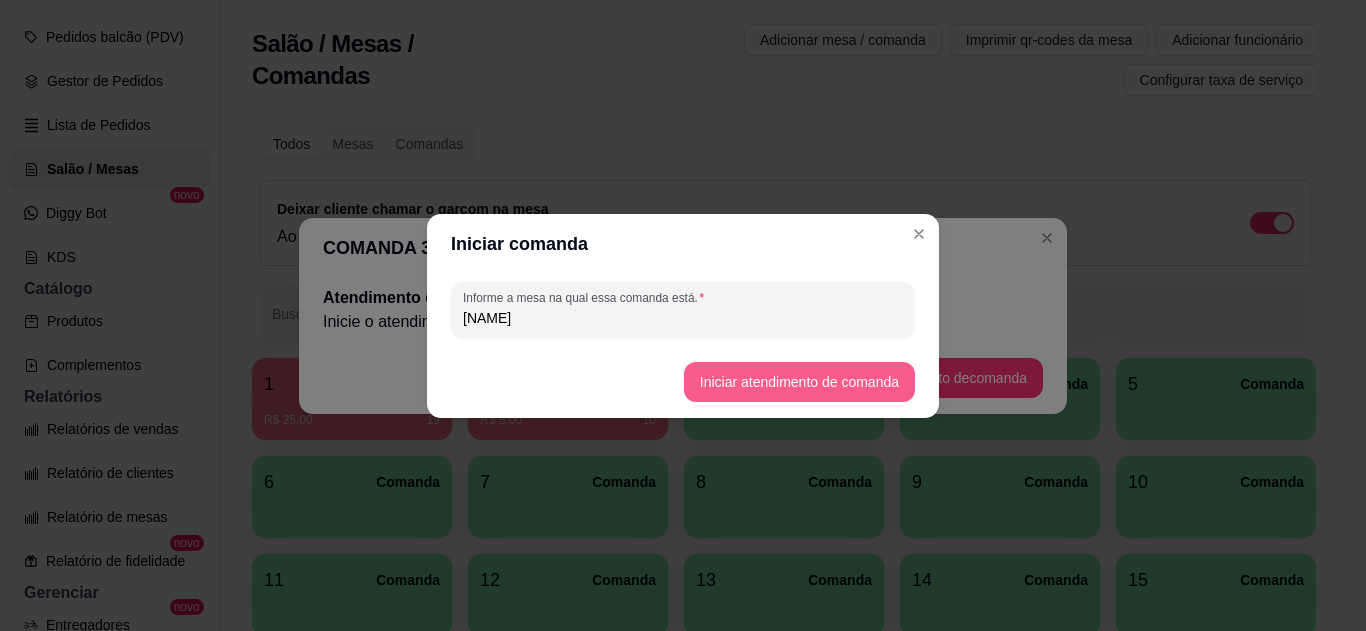 type on "[NAME]" 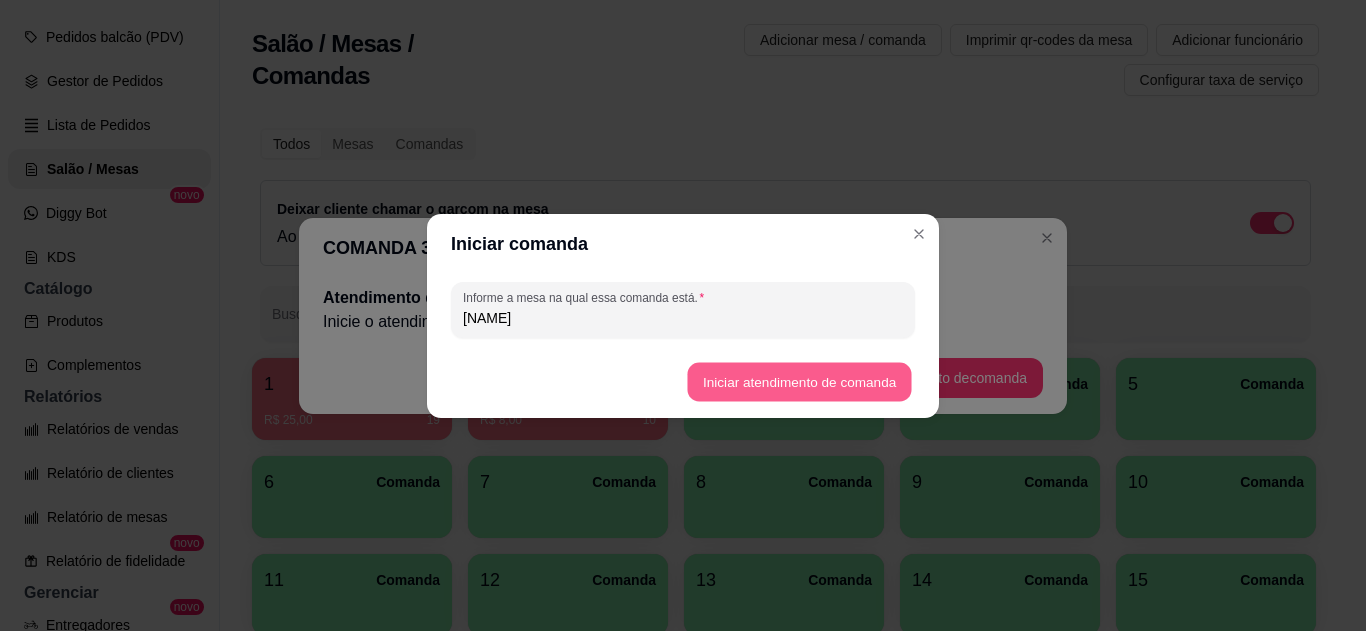 click on "Iniciar atendimento de comanda" at bounding box center (799, 381) 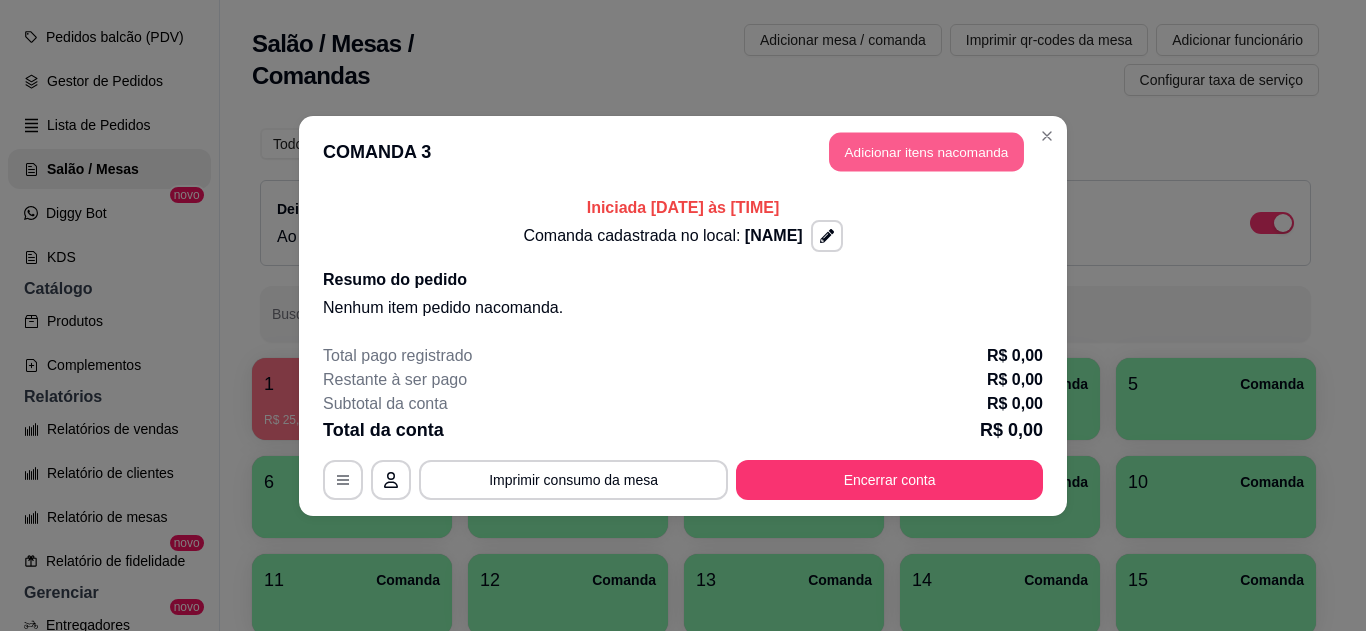 click on "Adicionar itens na  comanda" at bounding box center [926, 151] 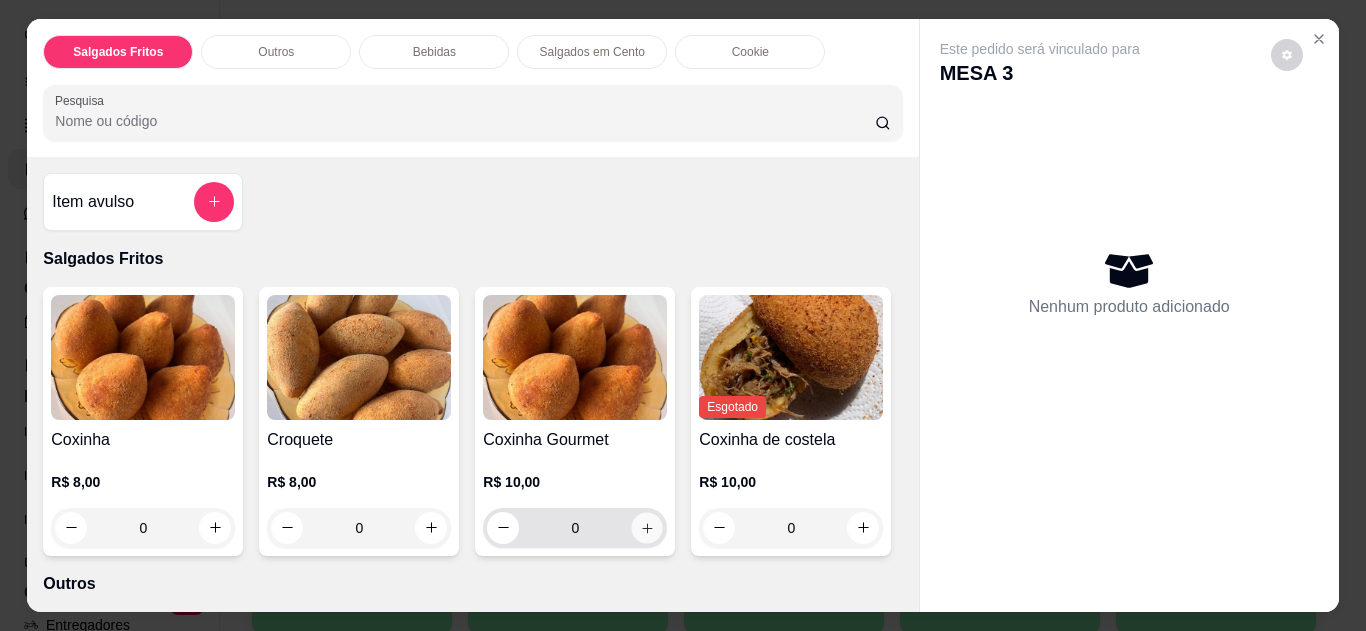 click at bounding box center [647, 527] 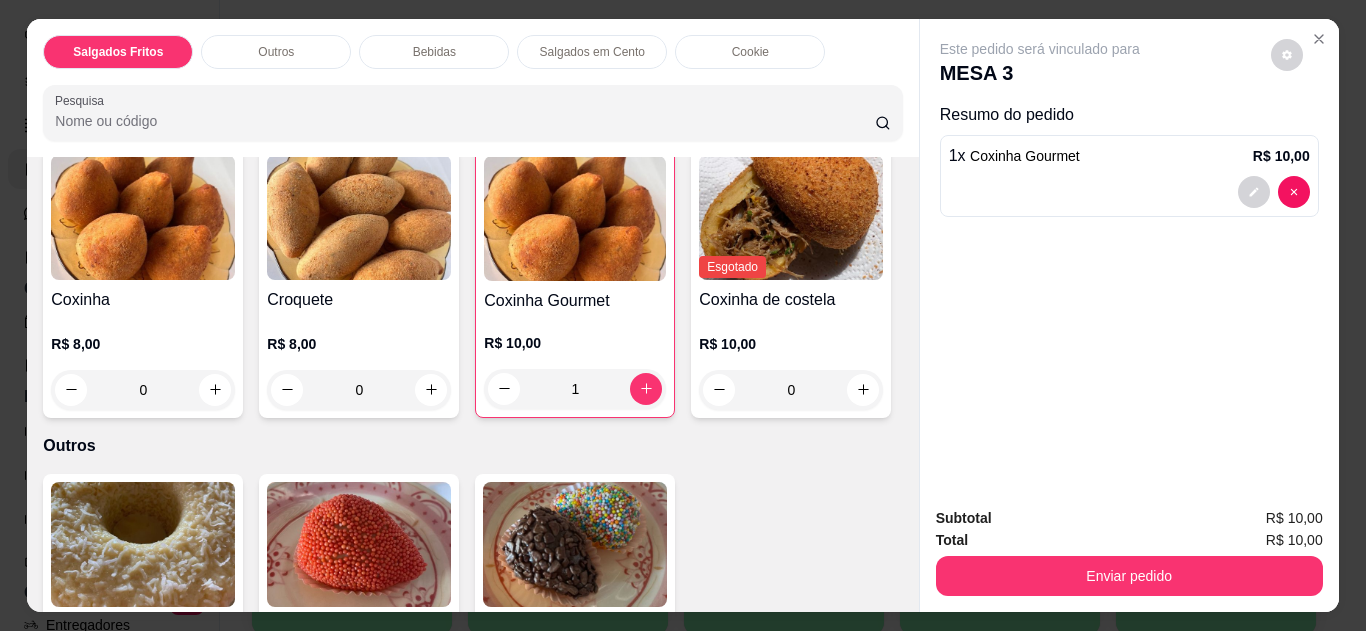 scroll, scrollTop: 146, scrollLeft: 0, axis: vertical 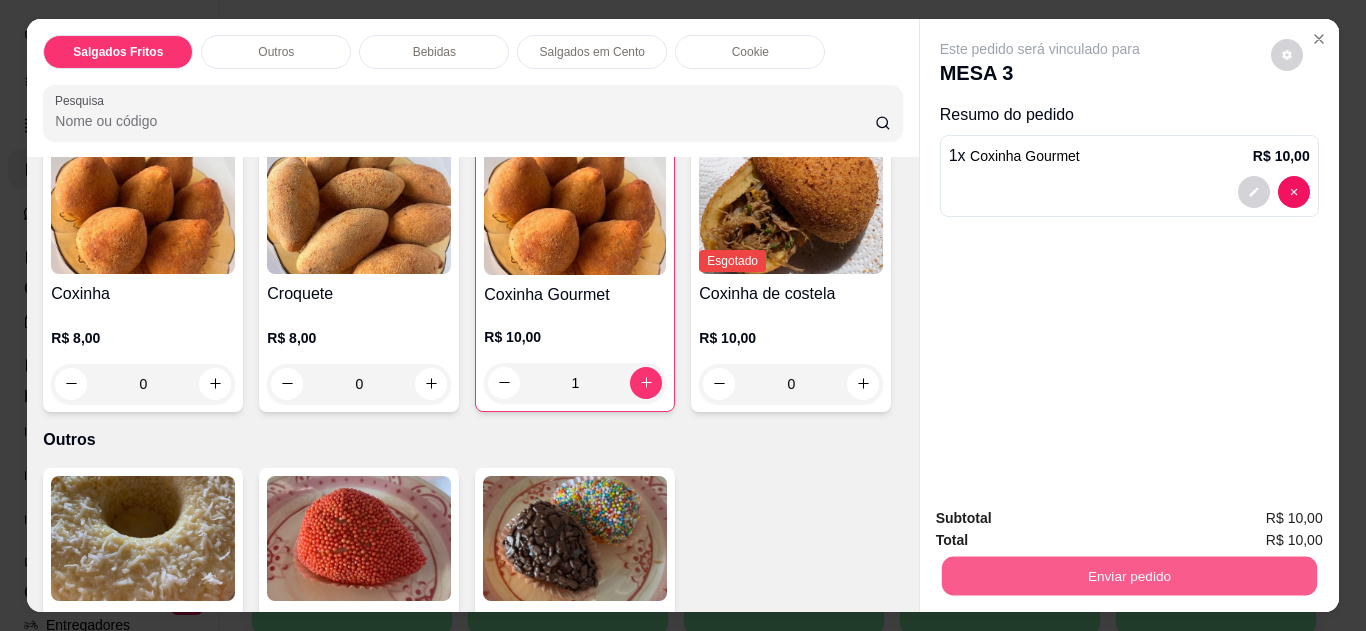 click on "Enviar pedido" at bounding box center [1128, 576] 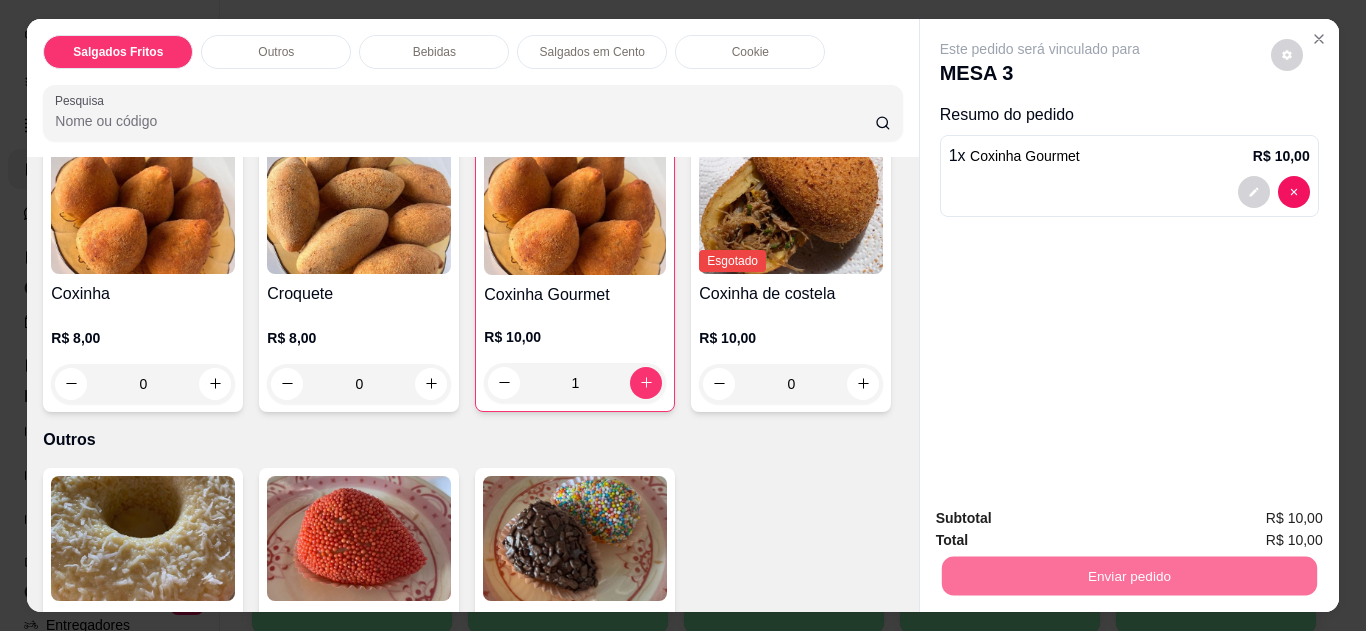 click on "Não registrar e enviar pedido" at bounding box center (1063, 519) 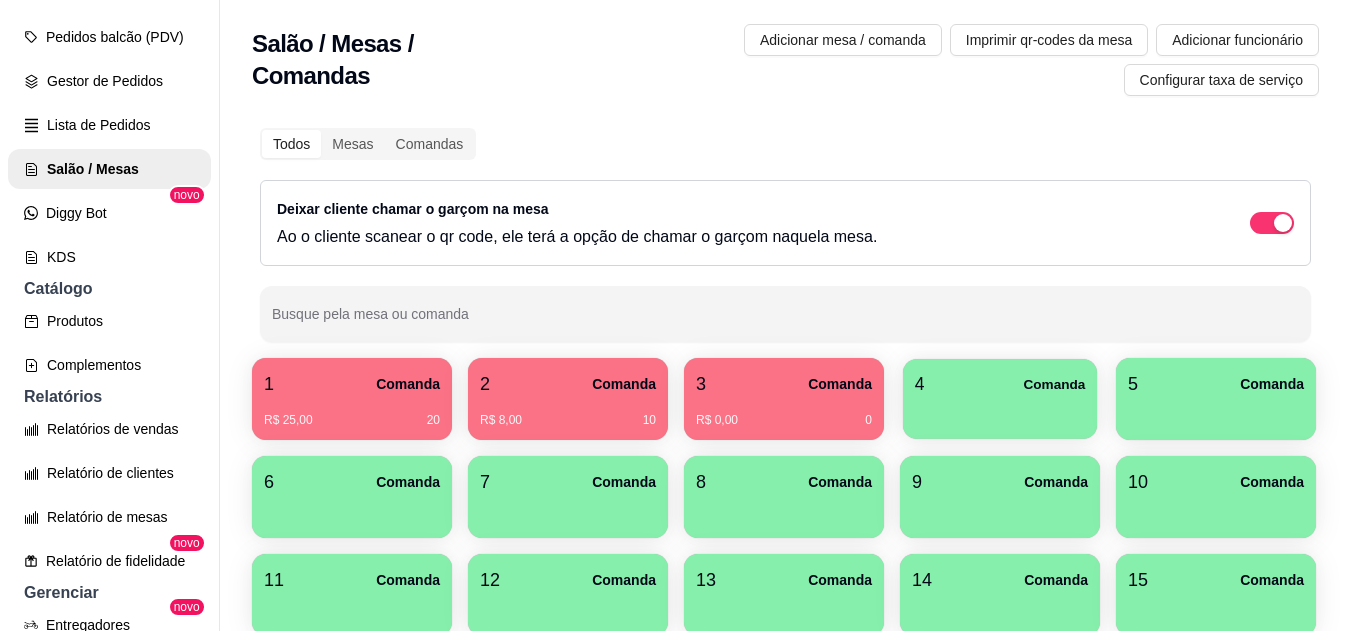 click at bounding box center [1000, 412] 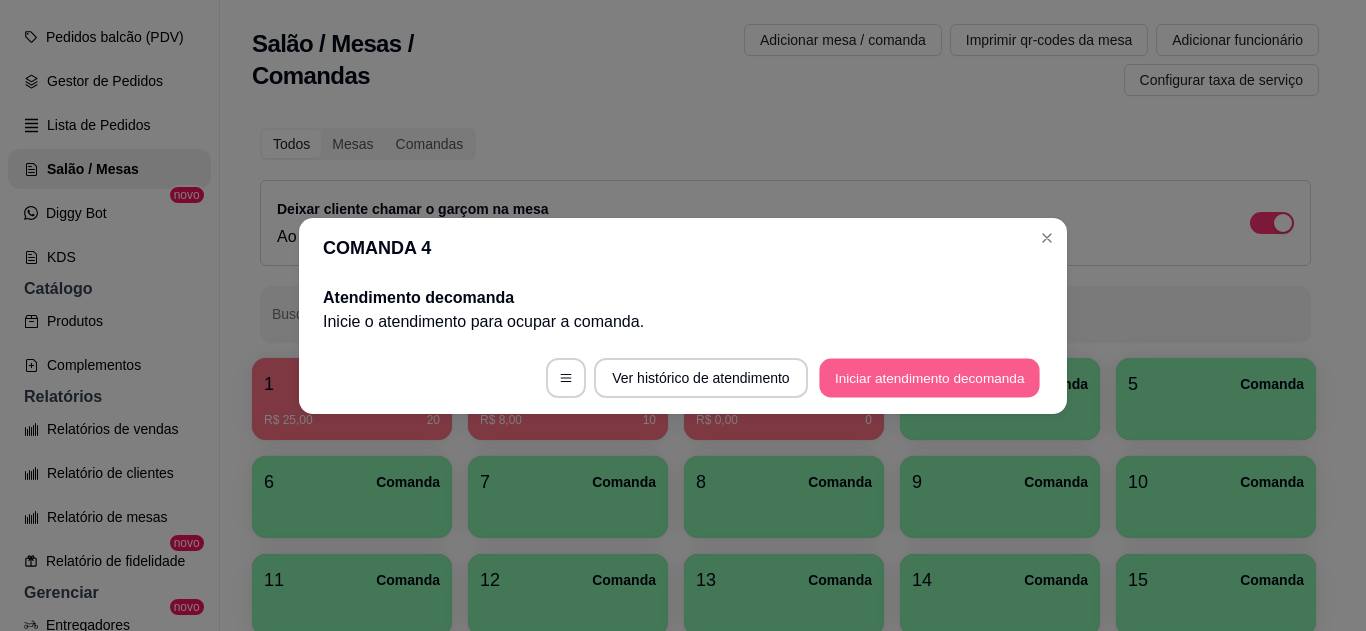 click on "Iniciar atendimento de  comanda" at bounding box center (929, 377) 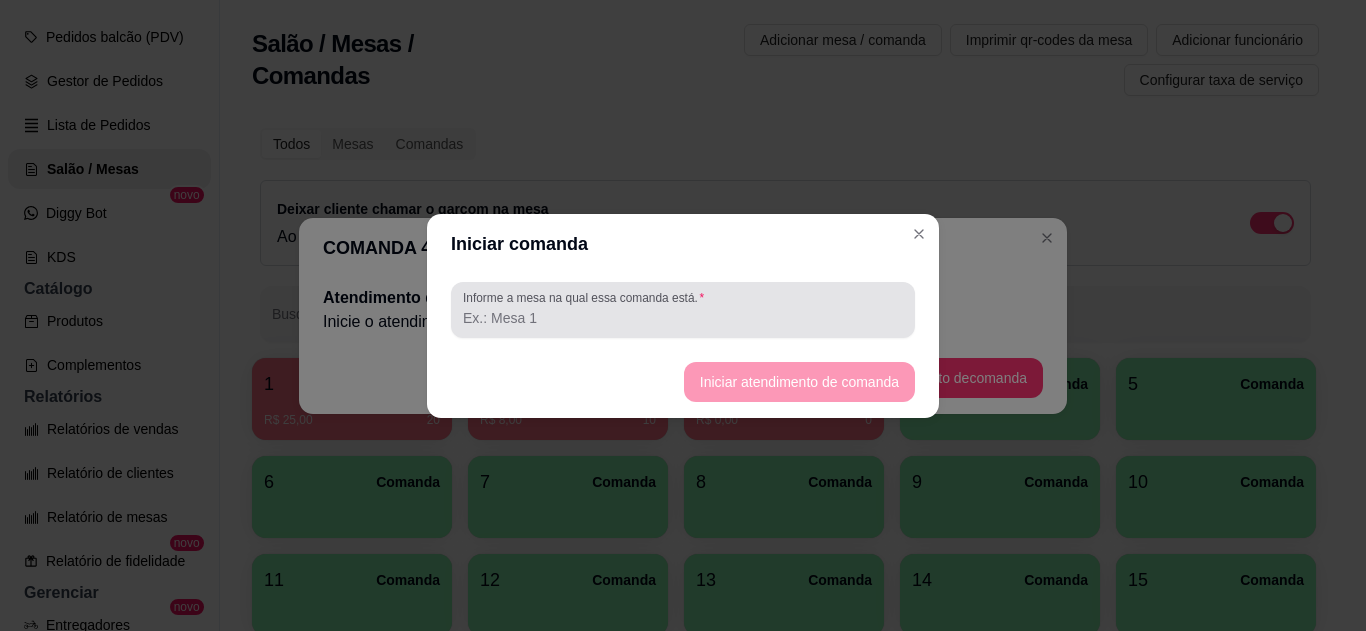 click at bounding box center (683, 310) 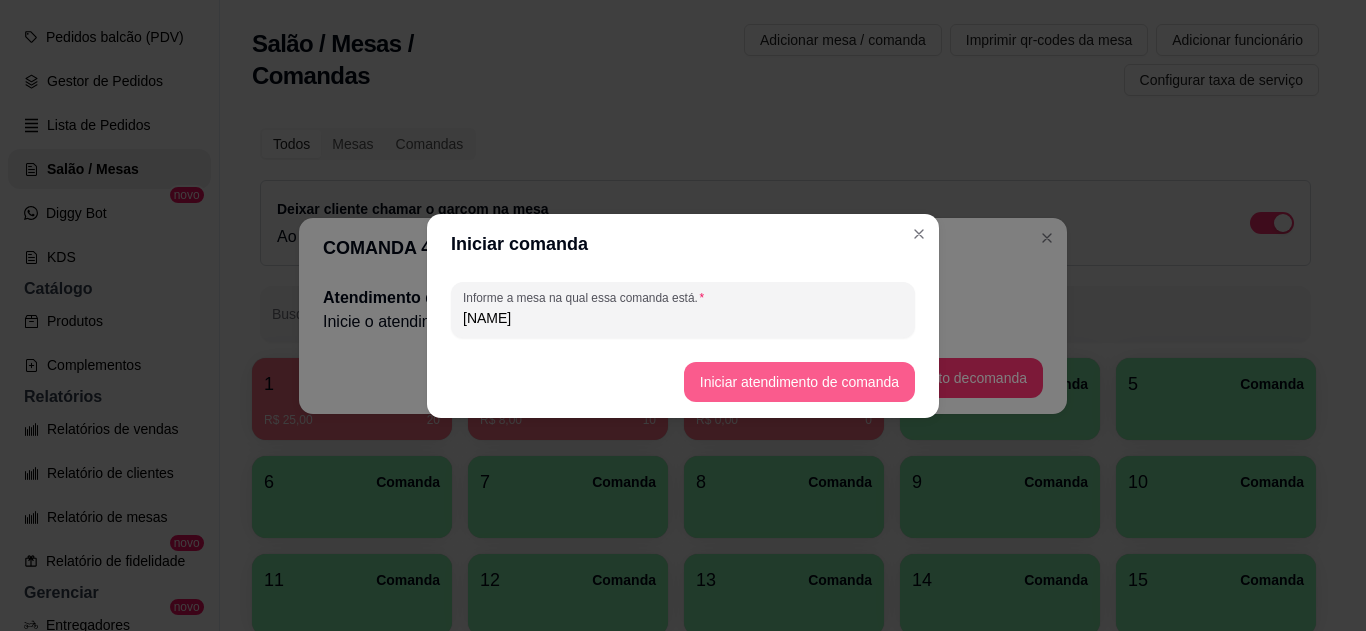 type on "[NAME]" 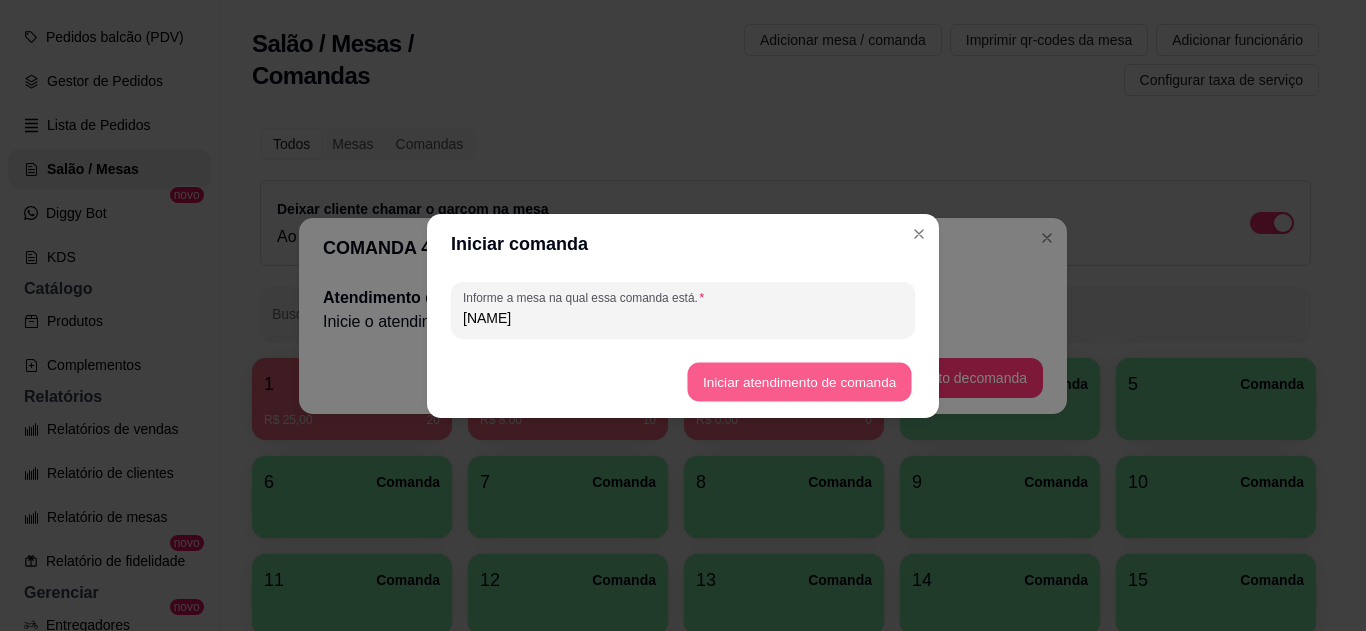 click on "Iniciar atendimento de comanda" at bounding box center [799, 381] 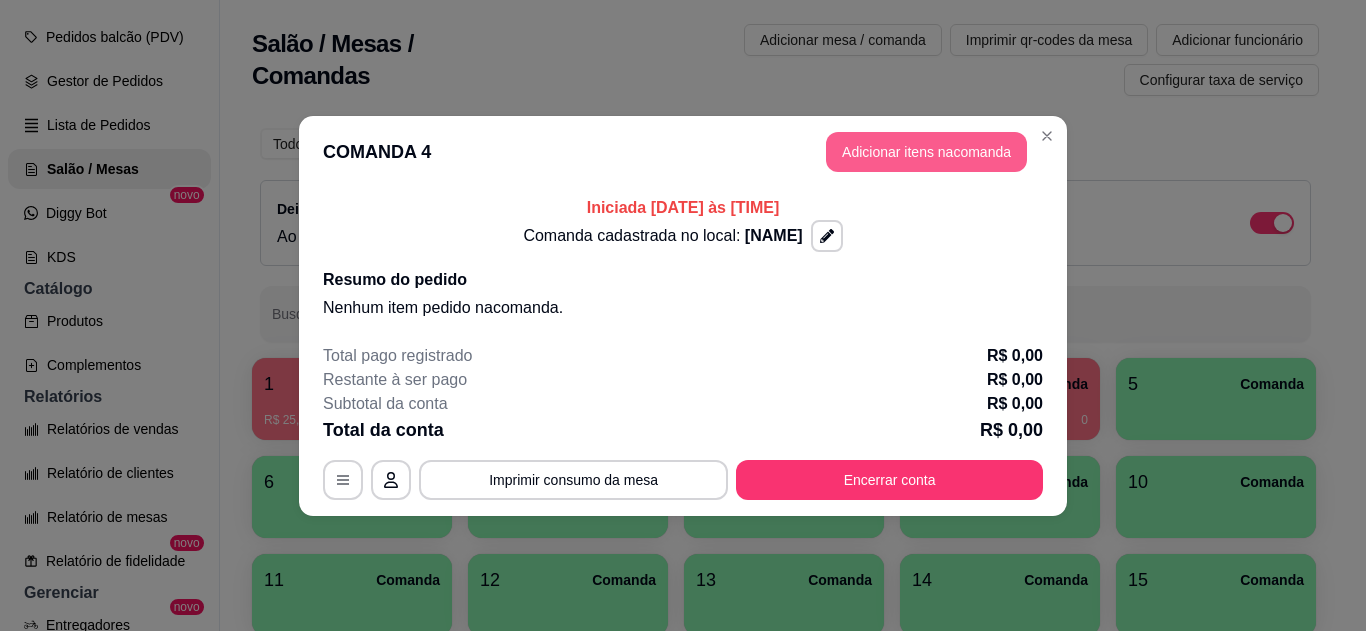 drag, startPoint x: 944, startPoint y: 176, endPoint x: 955, endPoint y: 163, distance: 17.029387 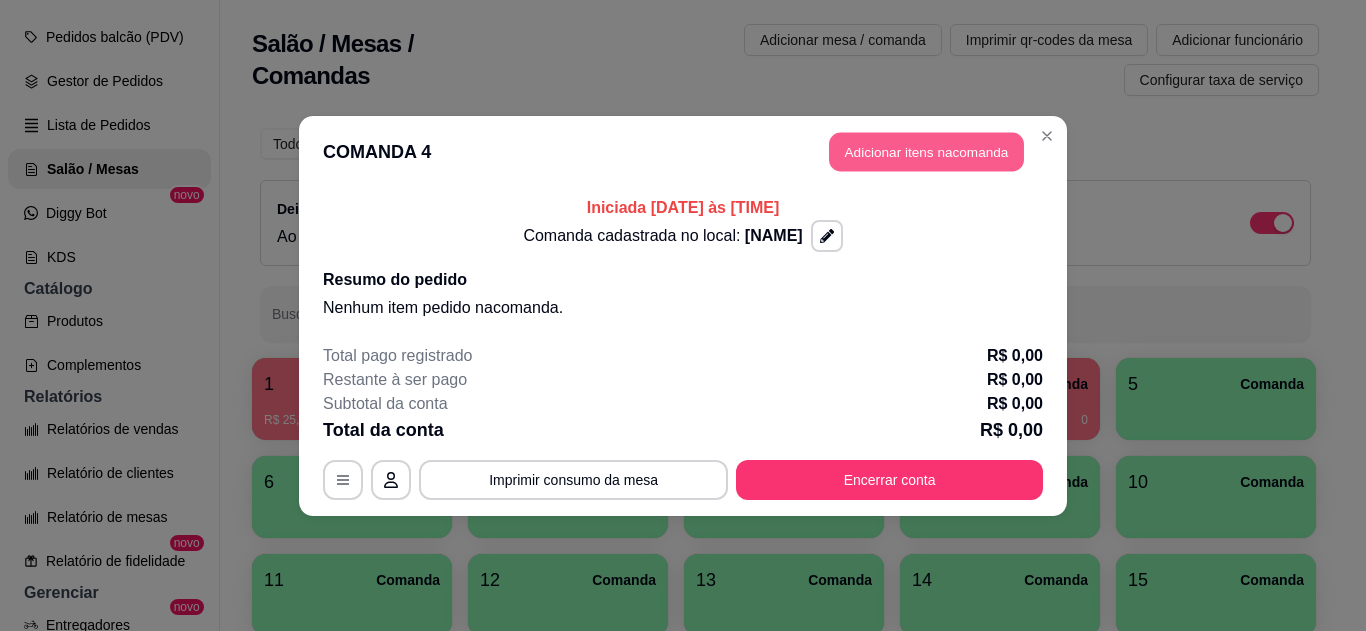 click on "Adicionar itens na  comanda" at bounding box center [926, 151] 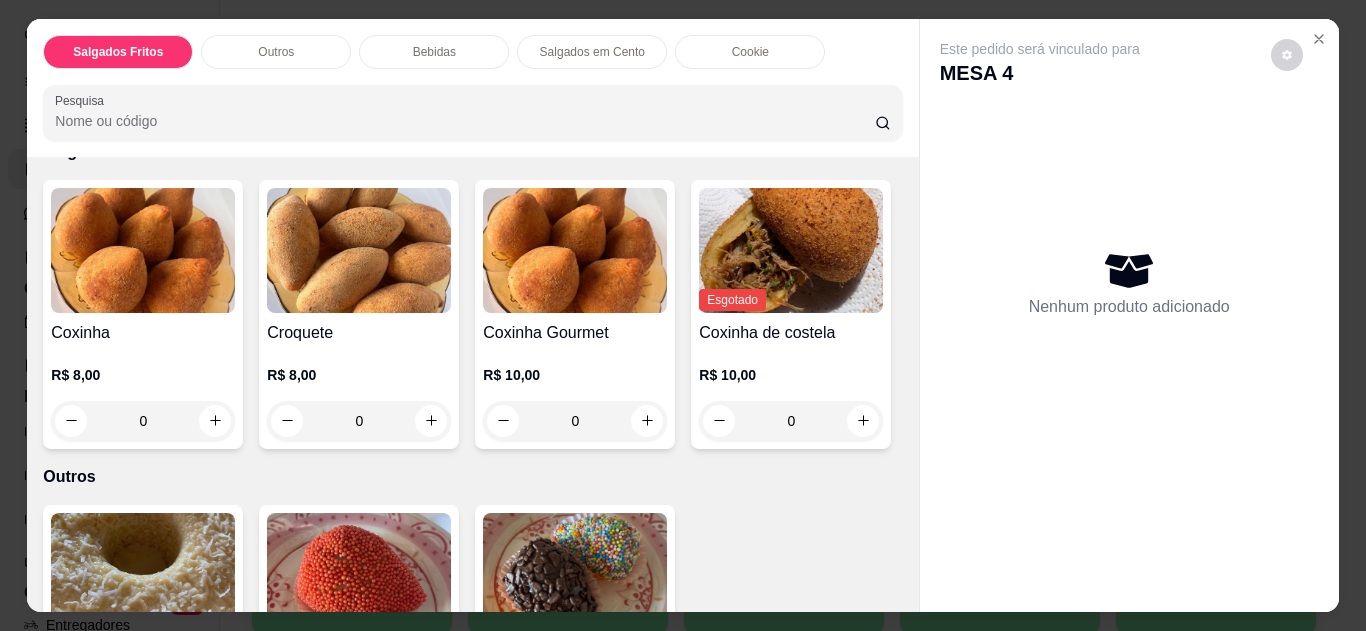scroll, scrollTop: 135, scrollLeft: 0, axis: vertical 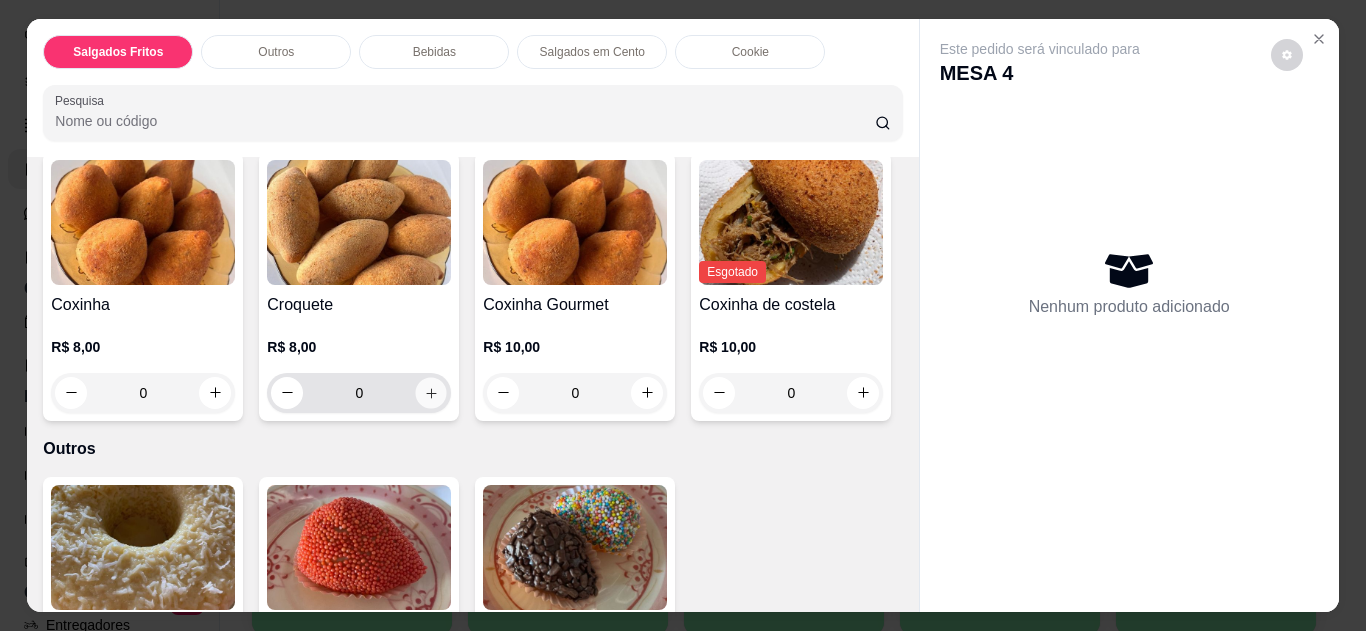 click 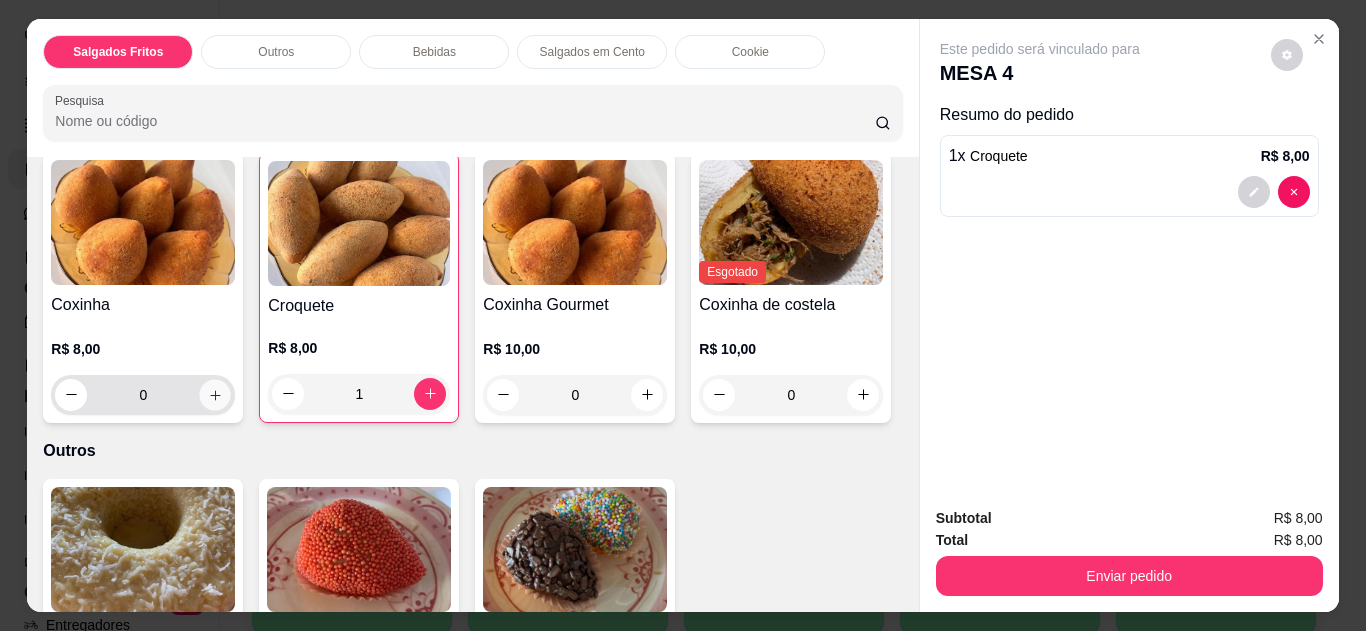 click 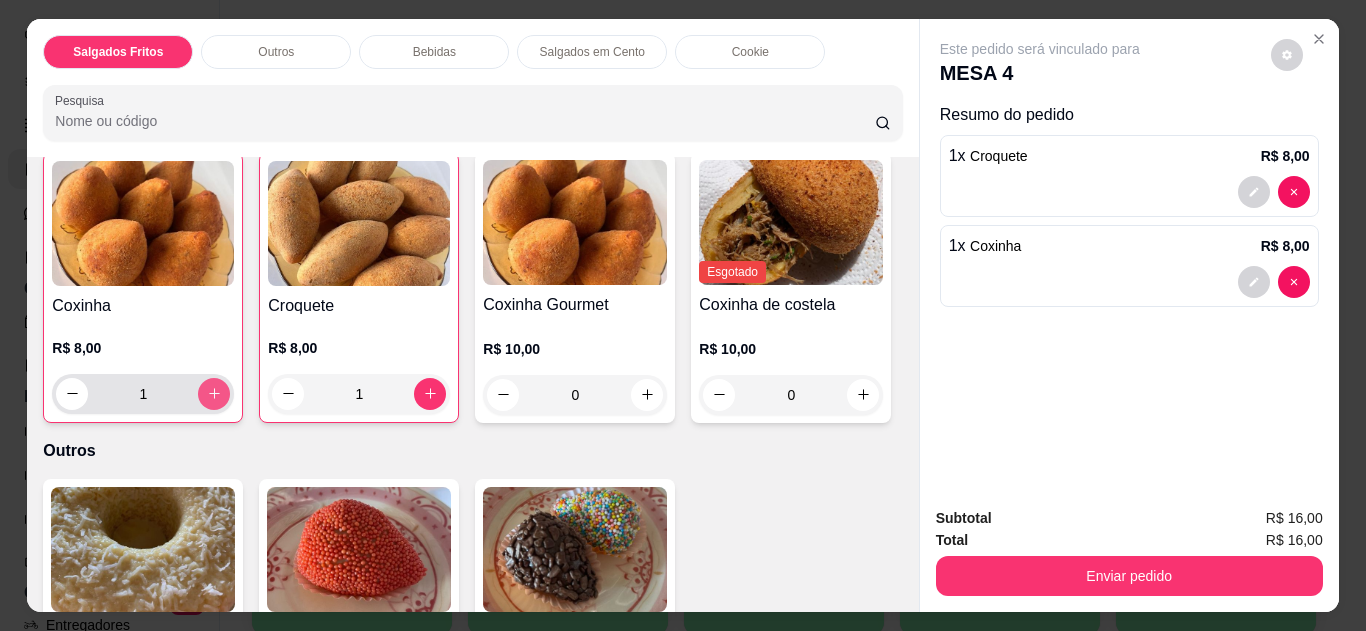scroll, scrollTop: 136, scrollLeft: 0, axis: vertical 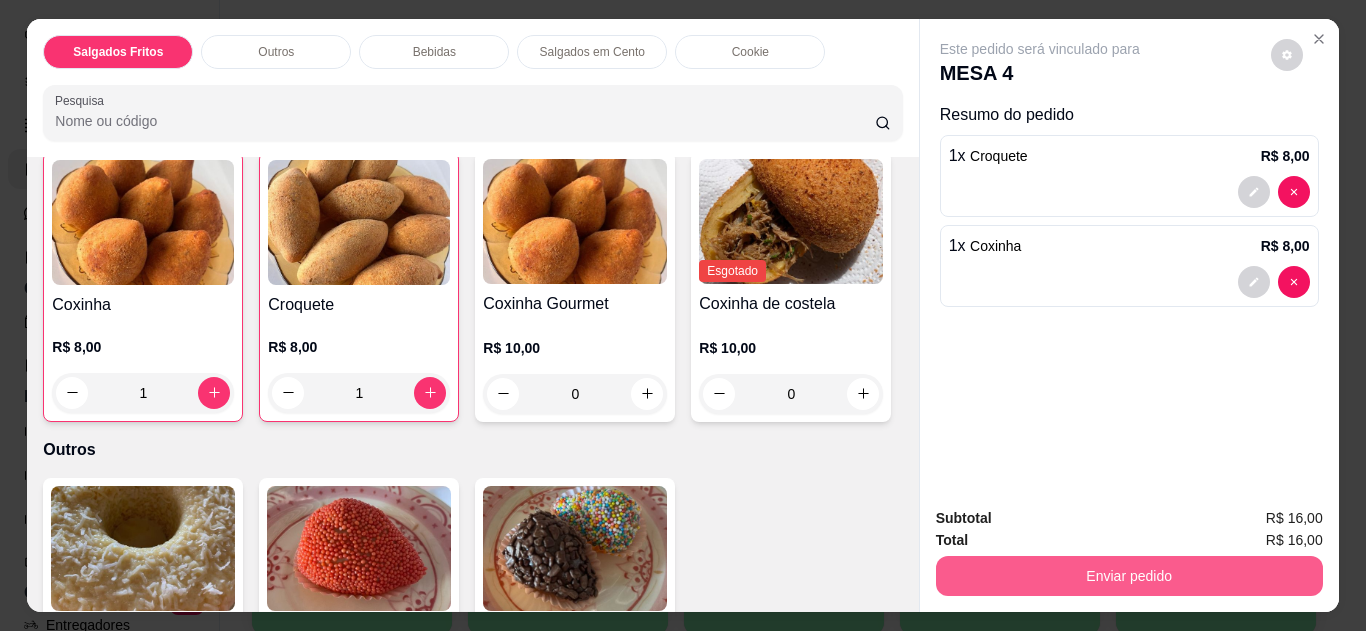 click on "Enviar pedido" at bounding box center [1129, 576] 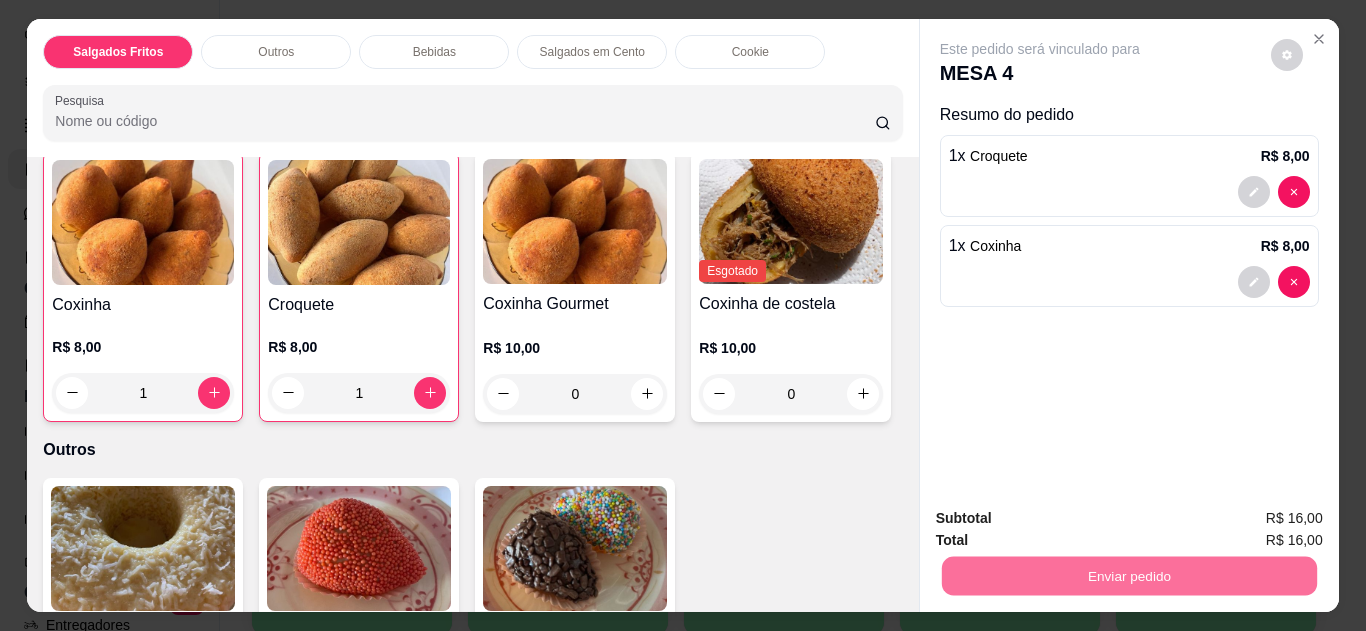 click on "Não registrar e enviar pedido" at bounding box center [1063, 519] 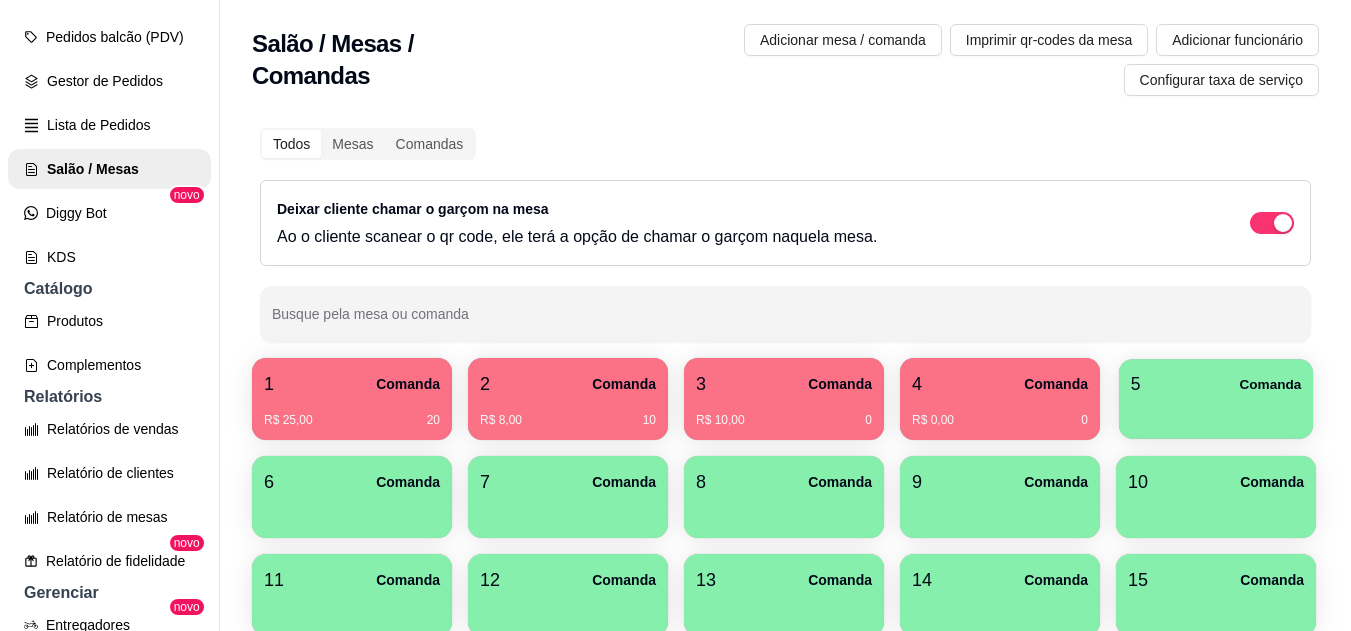 click at bounding box center [1216, 412] 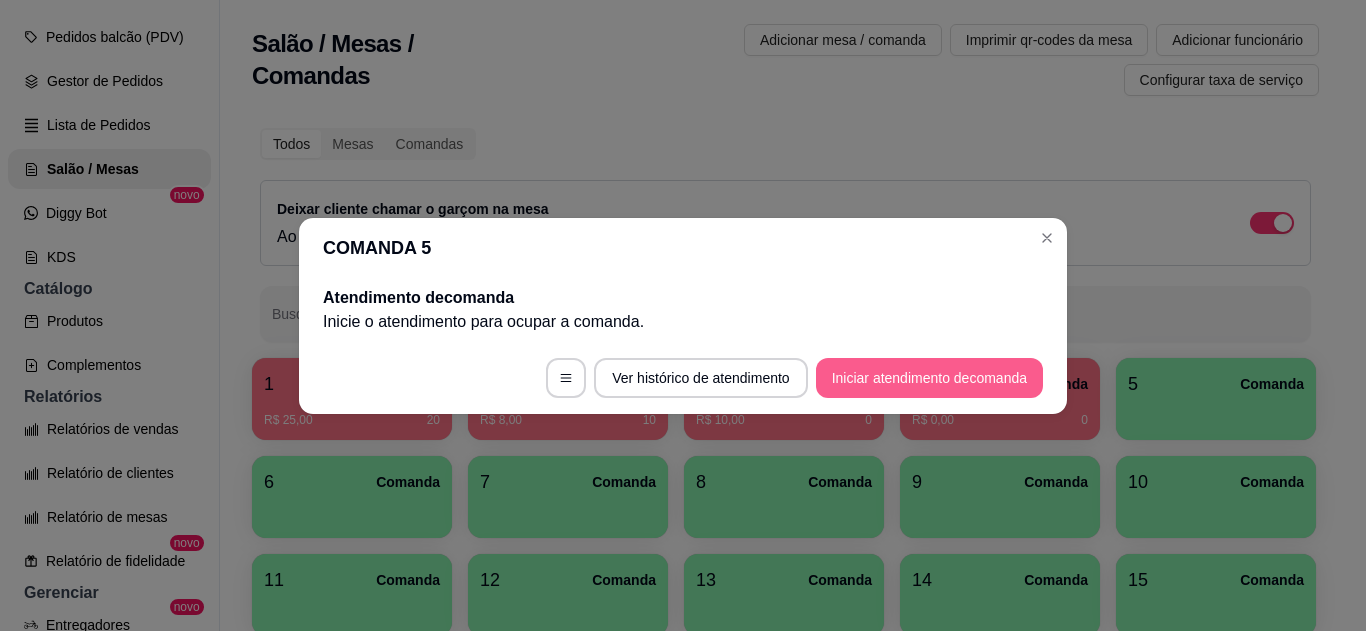 click on "Iniciar atendimento de  comanda" at bounding box center (929, 378) 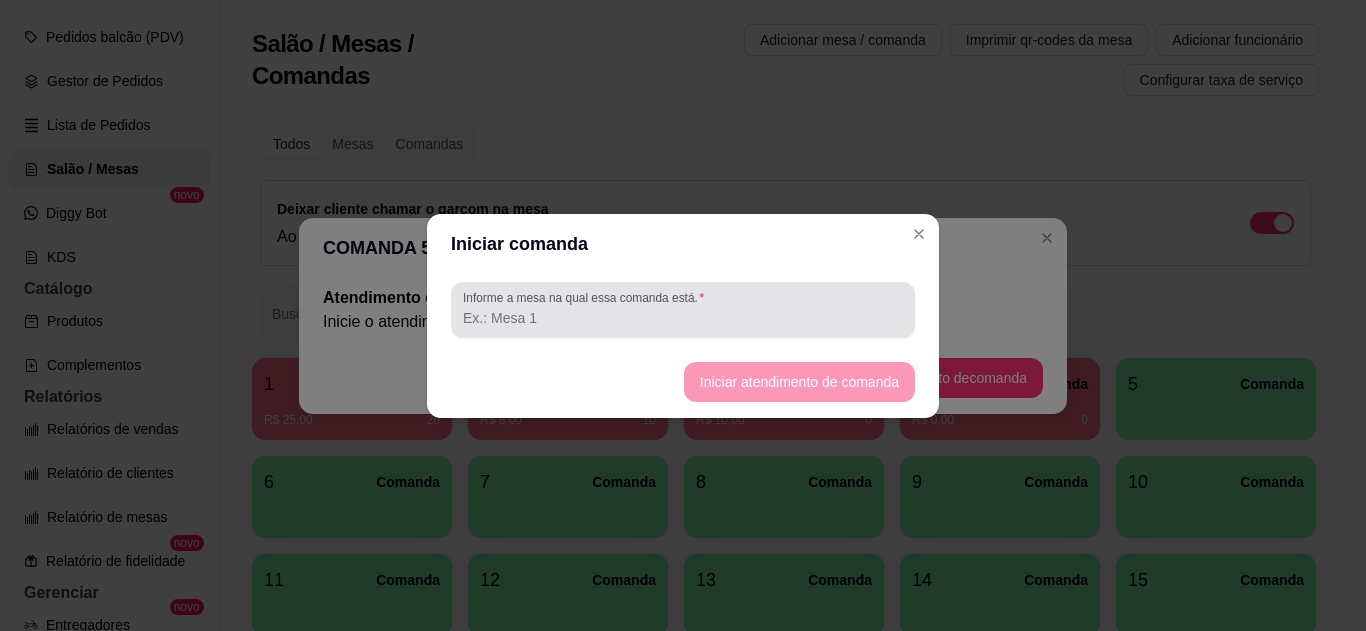 click on "Informe a mesa na qual essa comanda está." at bounding box center (683, 318) 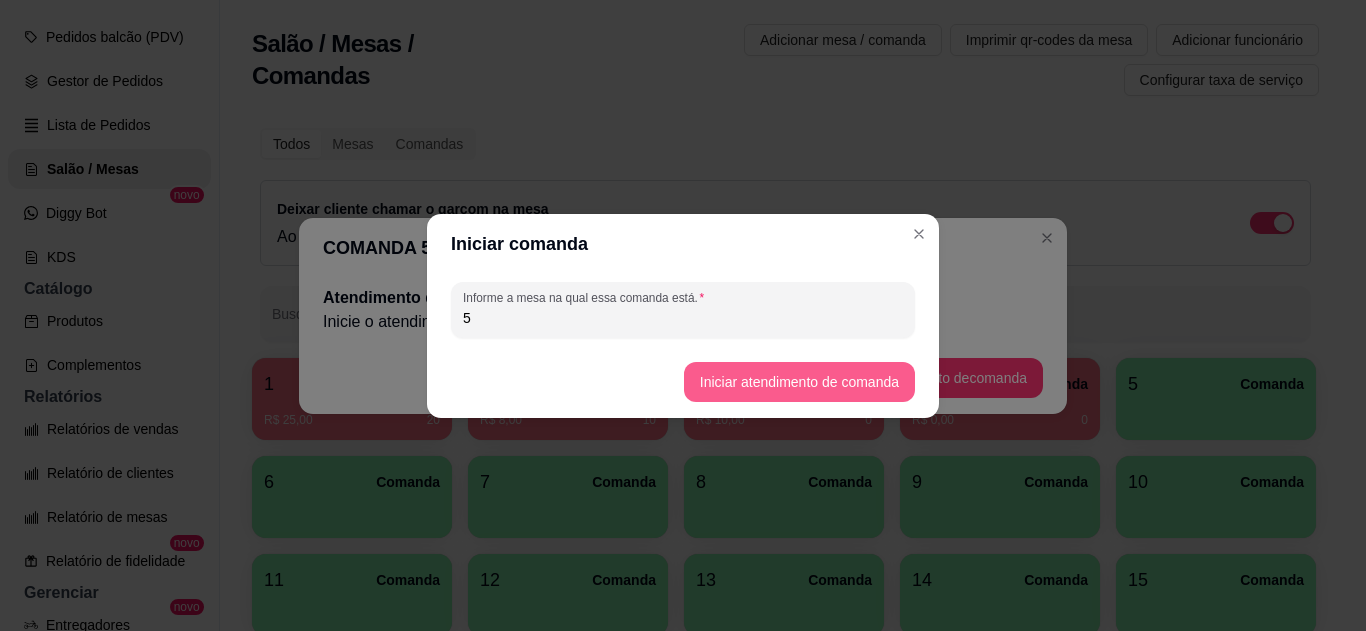 type on "5" 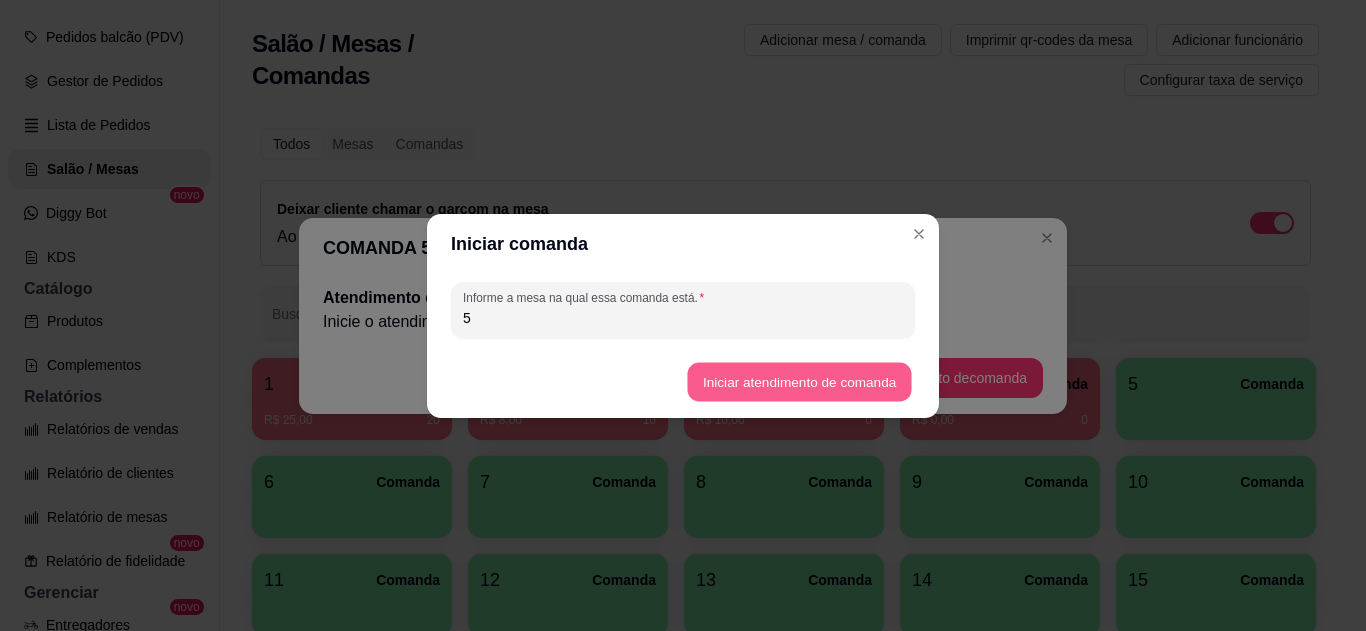 click on "Iniciar atendimento de comanda" at bounding box center (799, 381) 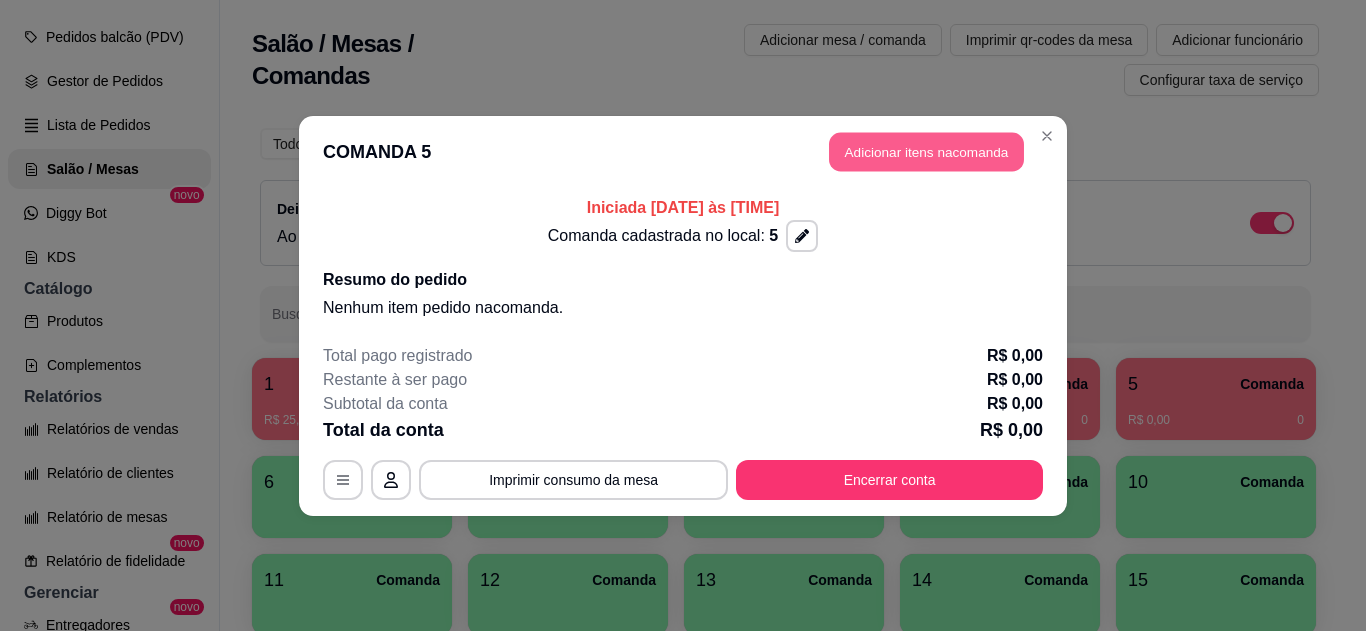 click on "Adicionar itens na  comanda" at bounding box center (926, 151) 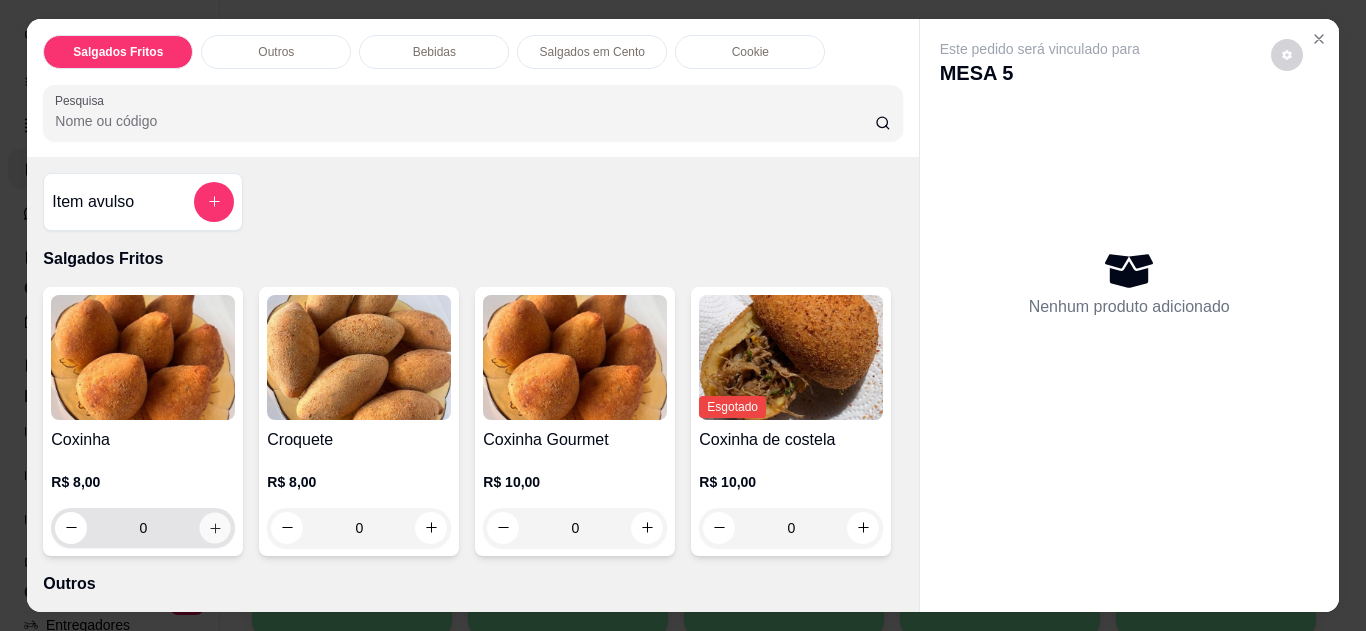 click 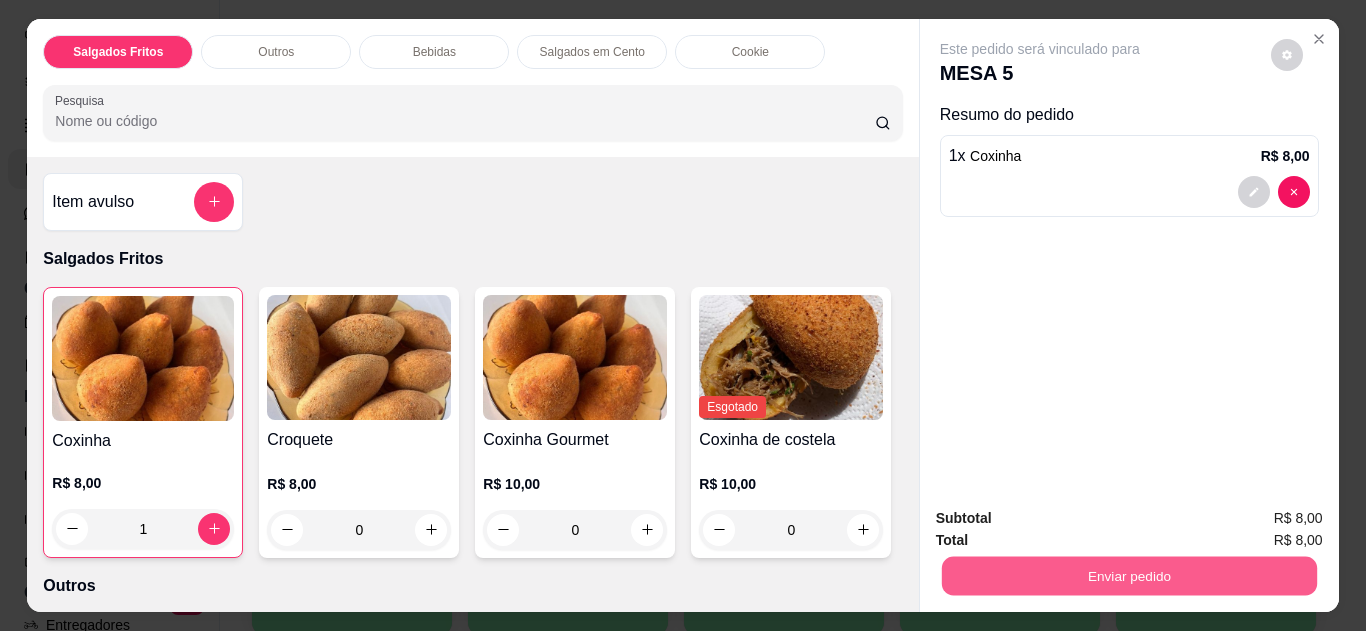 click on "Enviar pedido" at bounding box center (1128, 576) 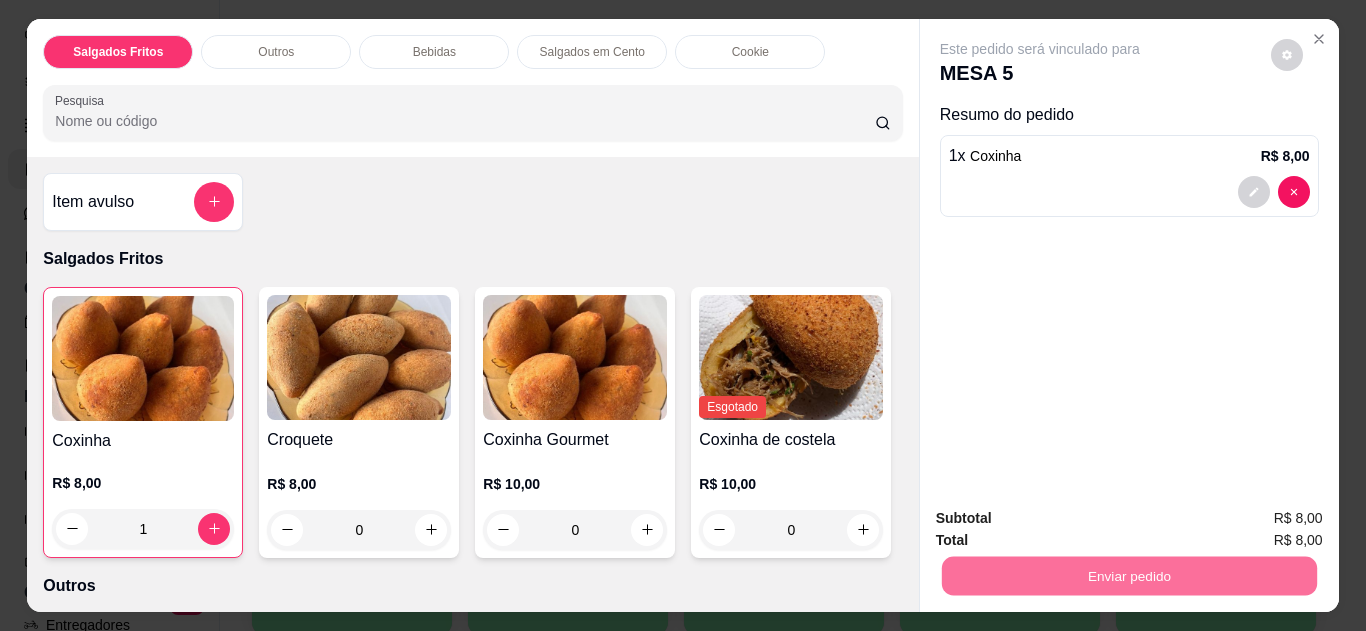 click on "Não registrar e enviar pedido" at bounding box center (1063, 520) 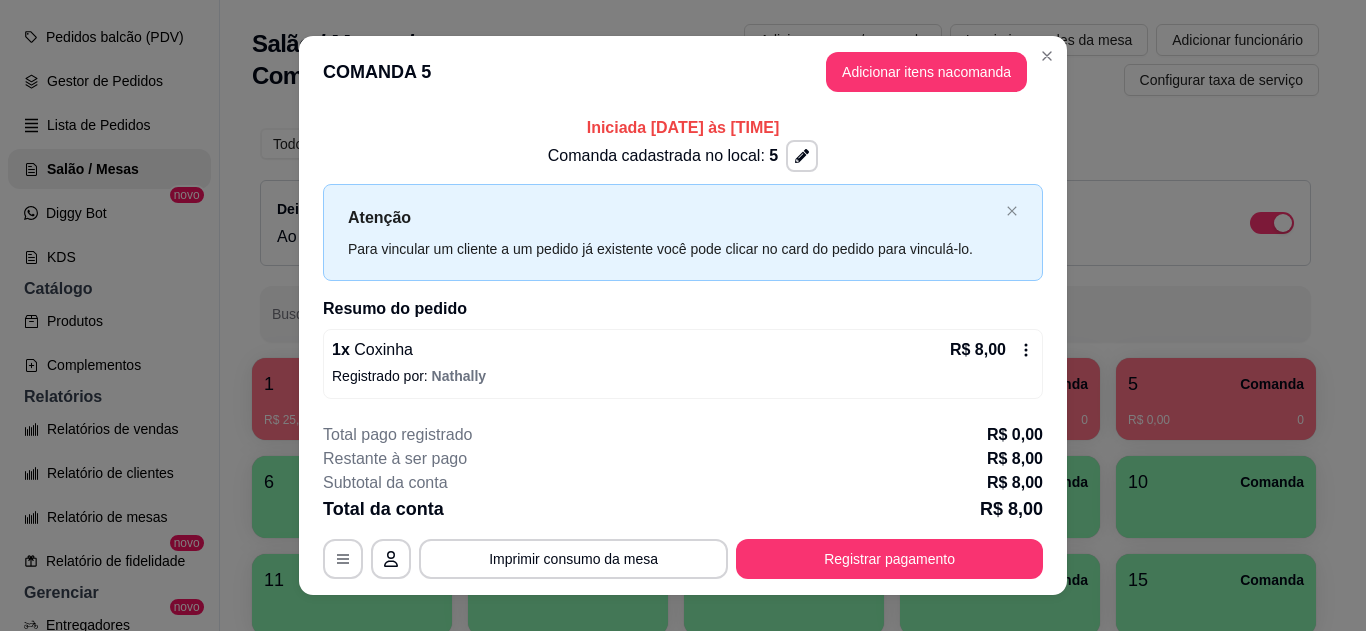 click on "L Lanche da Sol ... Loja Aberta Loja Plano Essencial + Mesas até 07/08   Dia a dia Pedidos balcão (PDV) Gestor de Pedidos Lista de Pedidos Salão / Mesas Diggy Bot novo KDS Catálogo Produtos Complementos Relatórios Relatórios de vendas Relatório de clientes Relatório de mesas Relatório de fidelidade novo Gerenciar Entregadores novo Nota Fiscal (NFC-e) Controle de caixa Controle de fiado Cupons Clientes Estoque Configurações Diggy Planos Precisa de ajuda? Sair Salão / Mesas / Comandas Adicionar mesa / comanda Imprimir qr-codes da mesa Adicionar funcionário Configurar taxa de serviço Todos Mesas Comandas Deixar cliente chamar o garçom na mesa Ao o cliente scanear o qr code, ele terá a opção de chamar o garçom naquela mesa. Busque pela mesa ou comanda
1 Comanda R$ 25,00 20 2 Comanda R$ 8,00 11 3 Comanda R$ 10,00 0 4 Comanda R$ 16,00 0 5 Comanda R$ 0,00 0 6 Comanda 7 Comanda 8 Comanda 9 Comanda 10 Comanda 11 Comanda 12 Comanda 13 Comanda 14 Comanda 15 Comanda 16 Comanda 17 18" at bounding box center (683, 315) 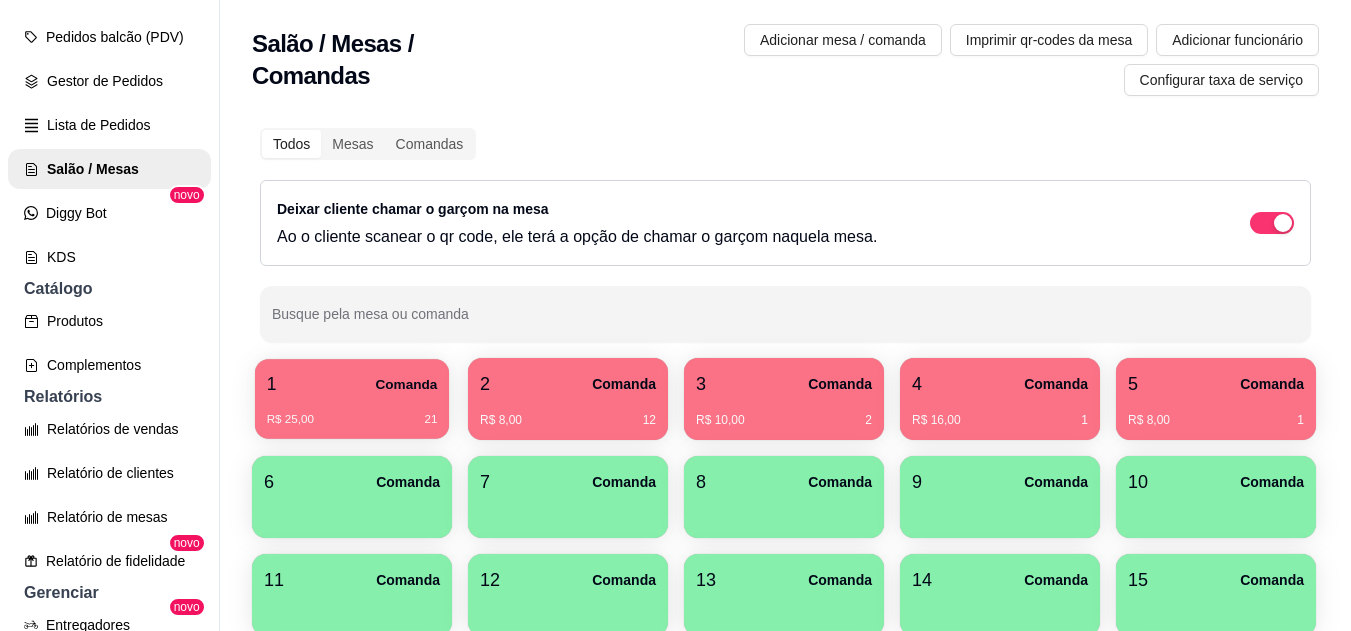 click on "R$ 25,00 21" at bounding box center [352, 420] 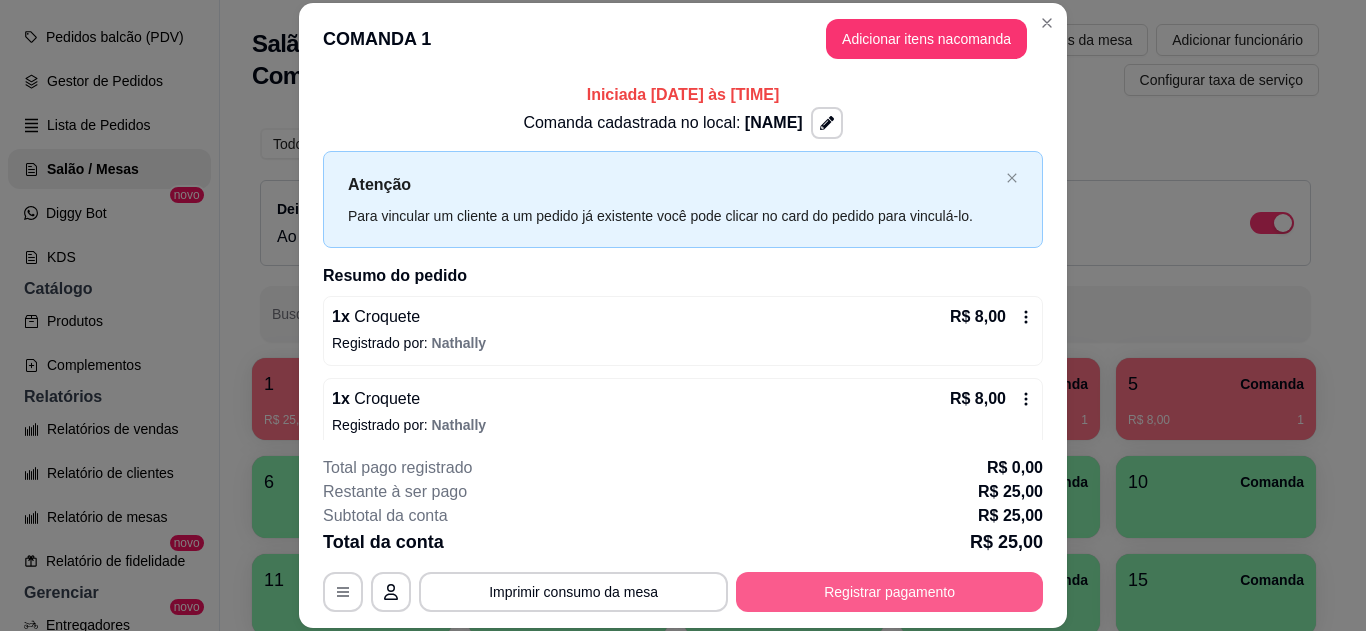 click on "Registrar pagamento" at bounding box center [889, 592] 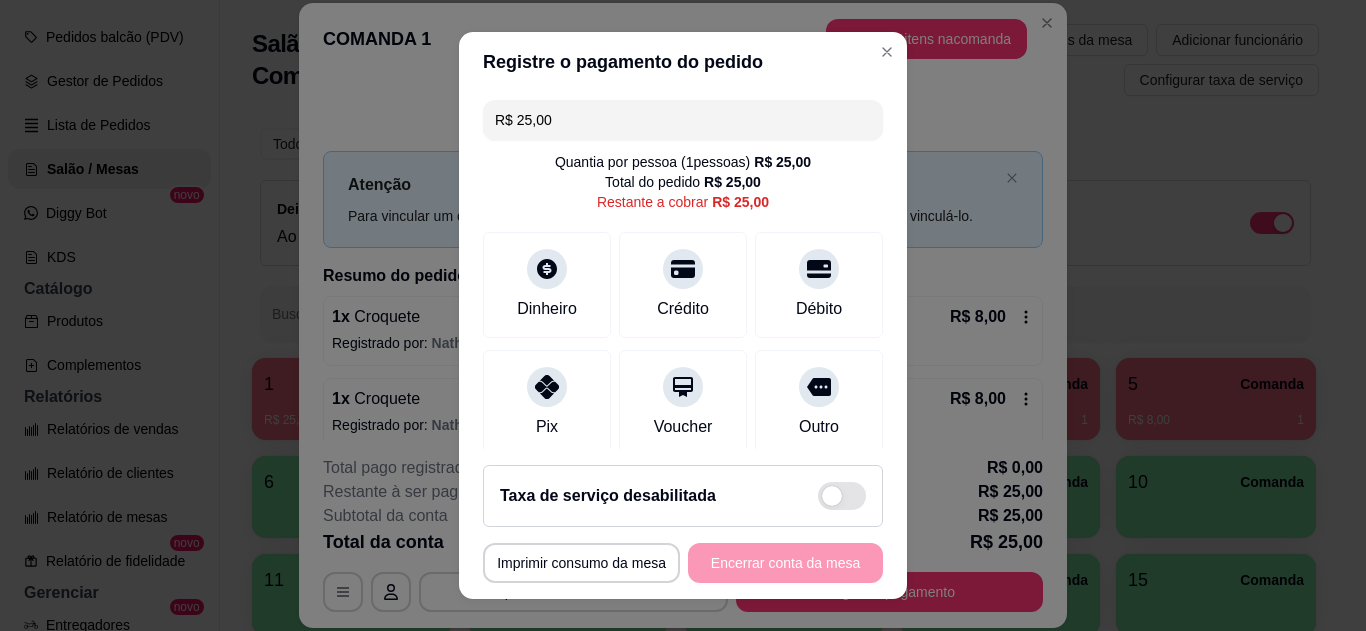 click on "Pix" at bounding box center (547, 427) 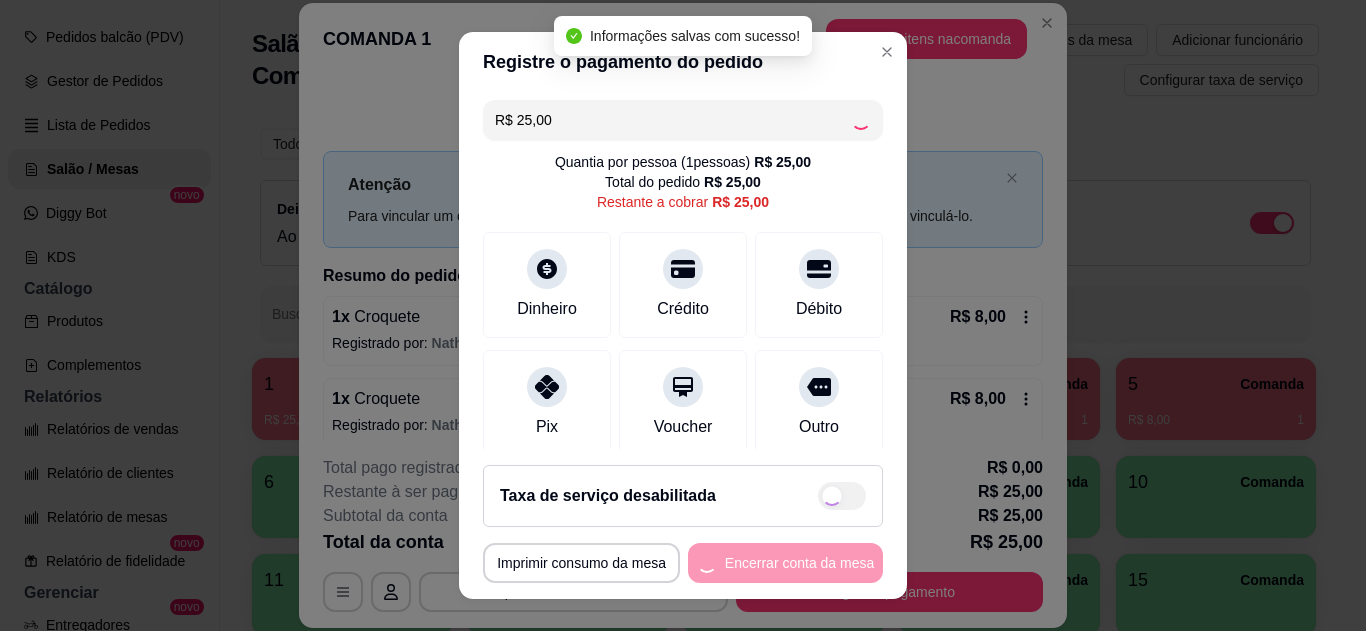 type on "R$ 0,00" 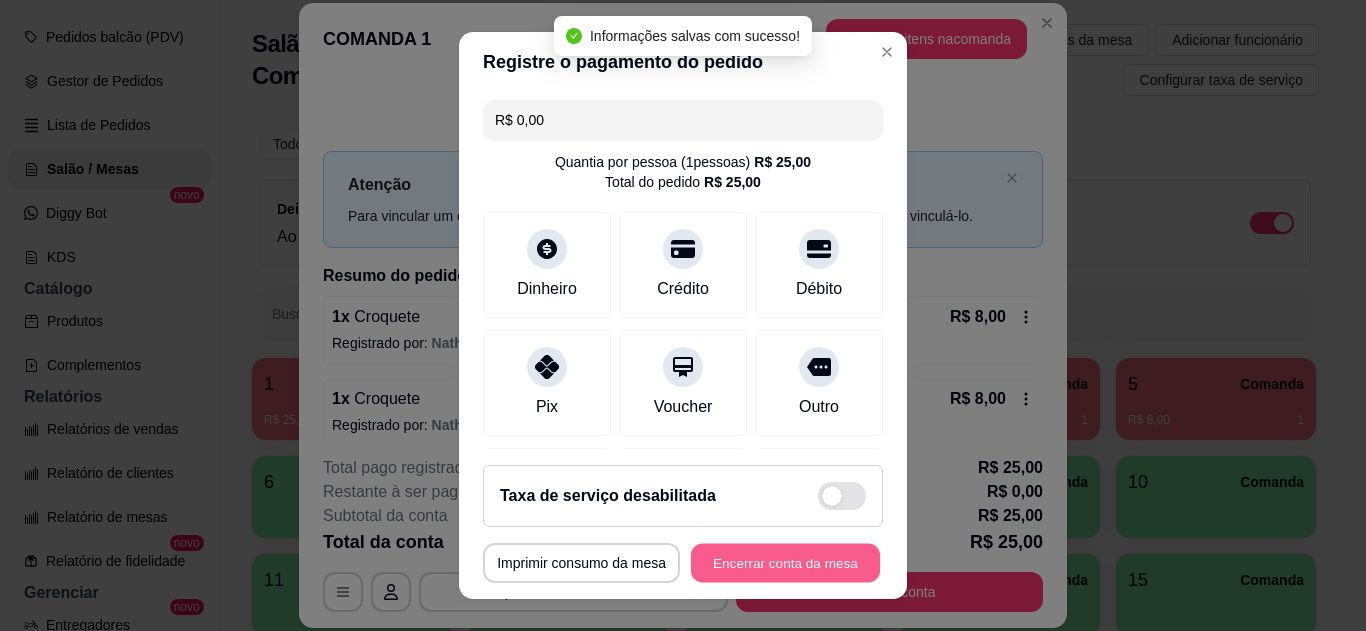 click on "Encerrar conta da mesa" at bounding box center (785, 563) 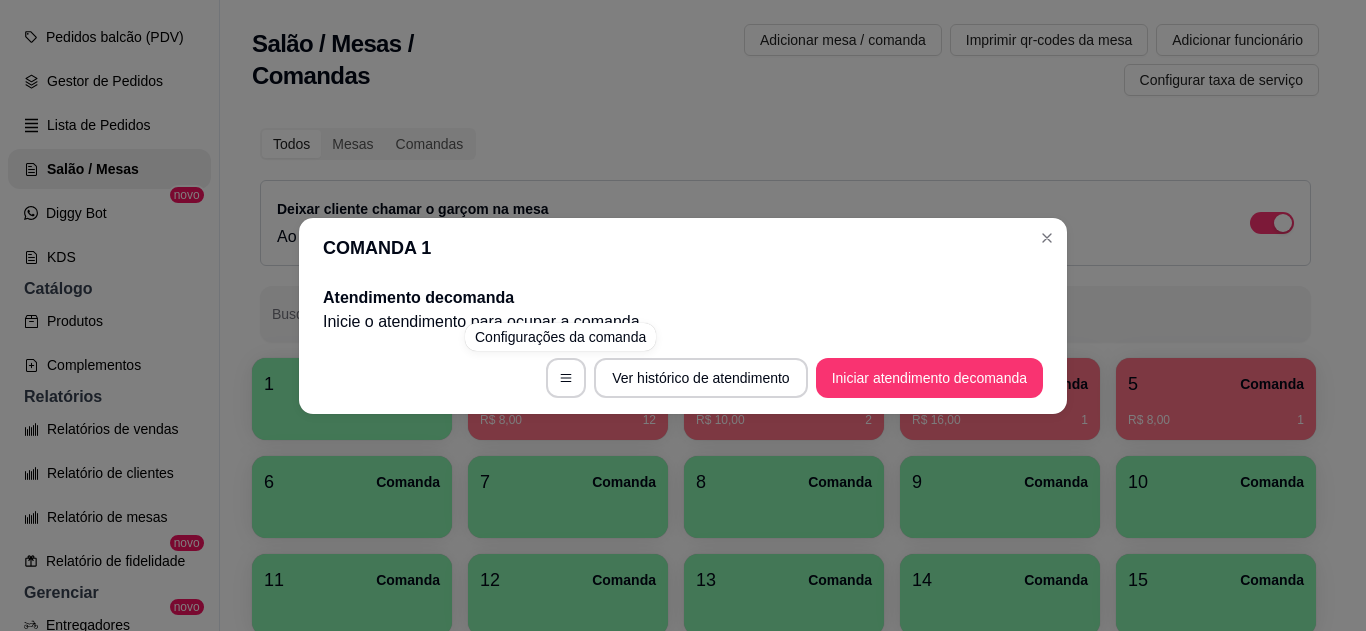click on "COMANDA 1 Atendimento de  comanda Inicie o atendimento para ocupar a   comanda . Ver histórico de atendimento Iniciar atendimento de  comanda" at bounding box center (683, 316) 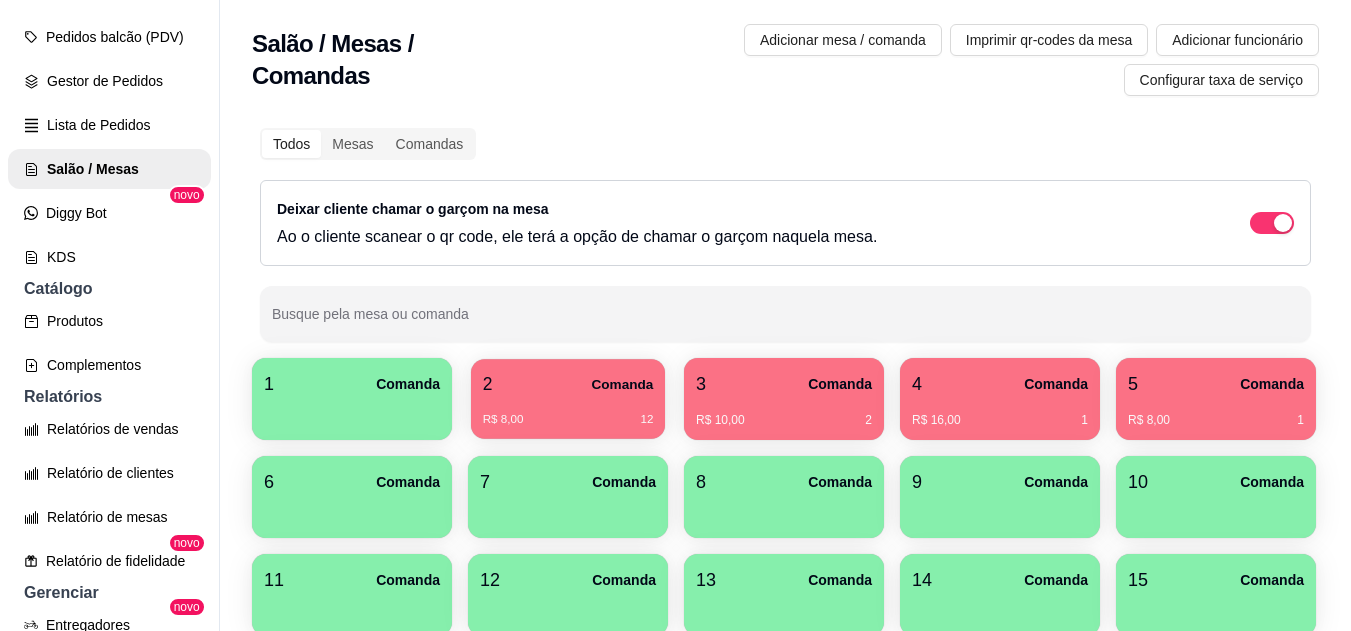click on "R$ 8,00 12" at bounding box center (568, 412) 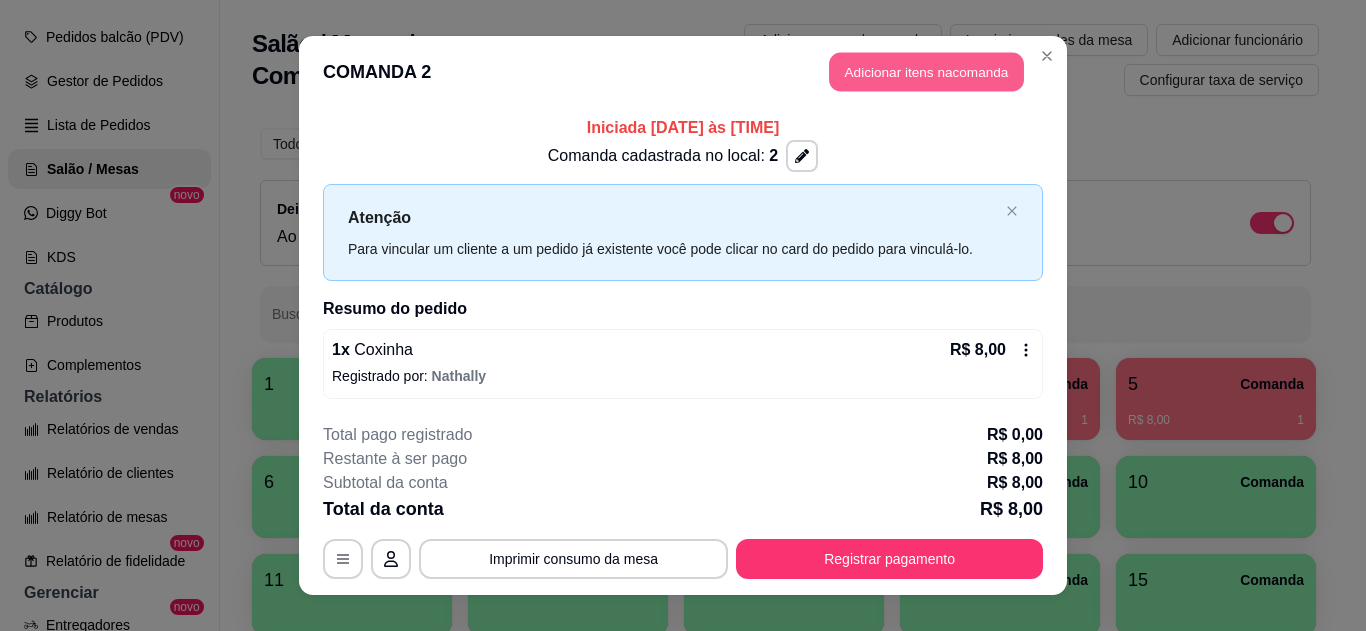 click on "Adicionar itens na  comanda" at bounding box center (926, 72) 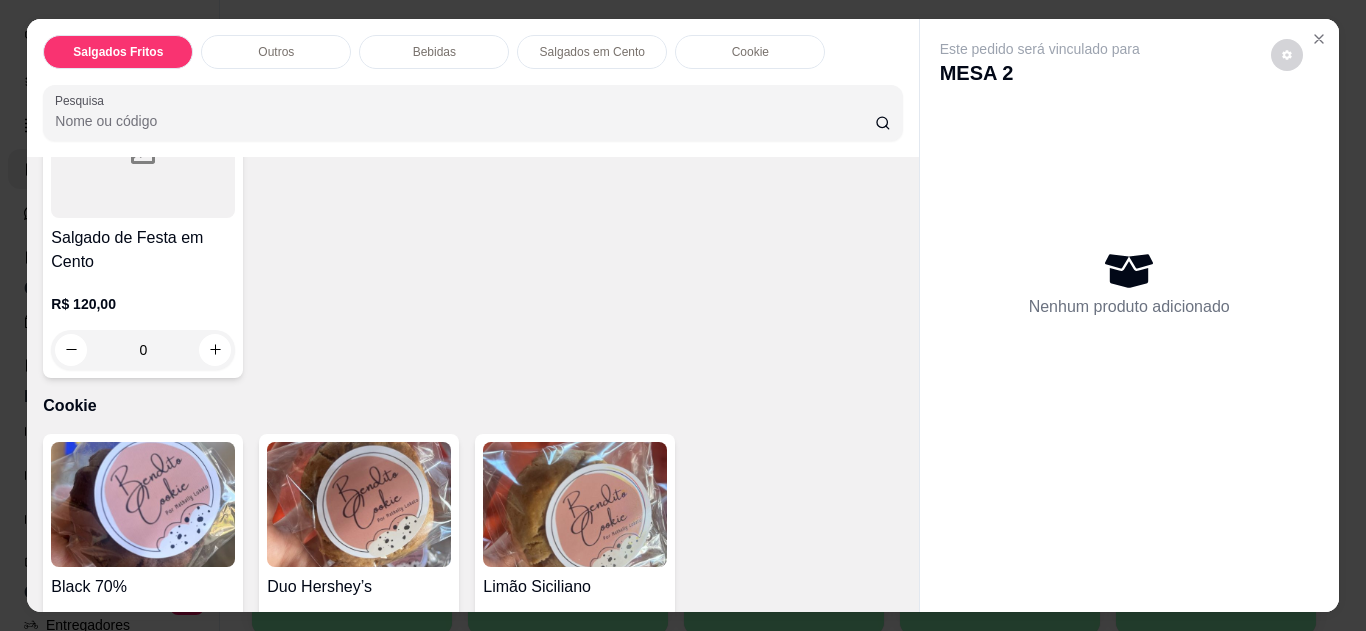 scroll, scrollTop: 1503, scrollLeft: 0, axis: vertical 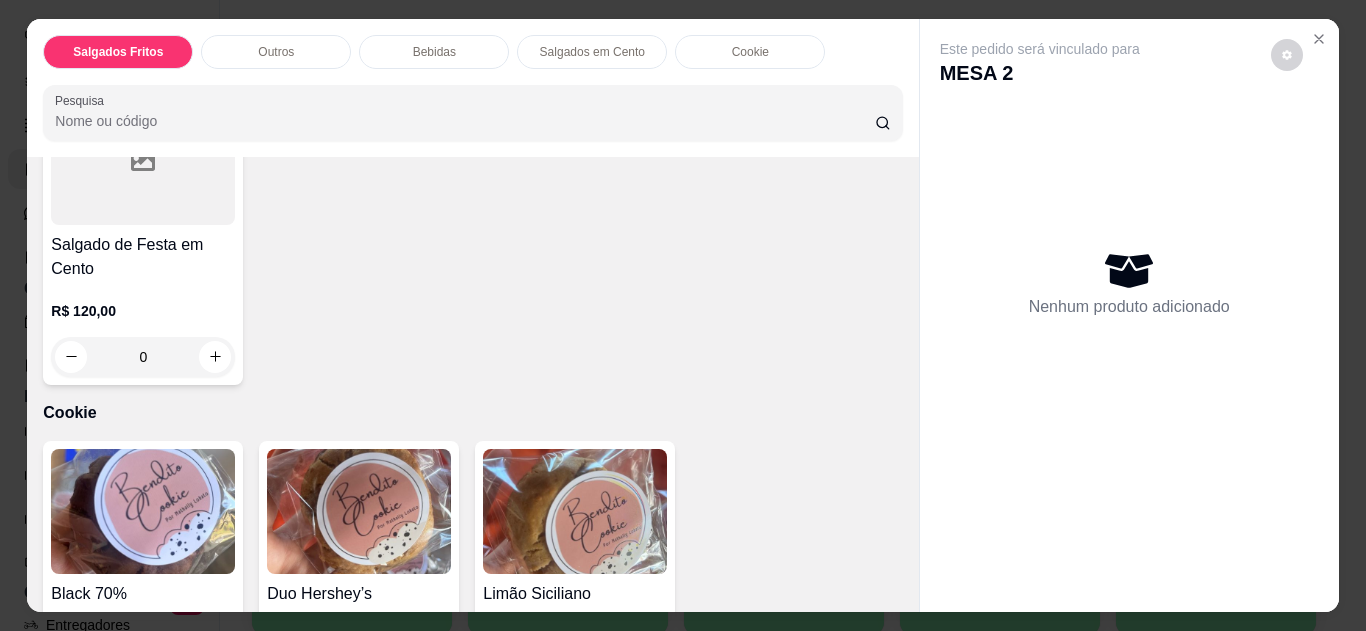 click 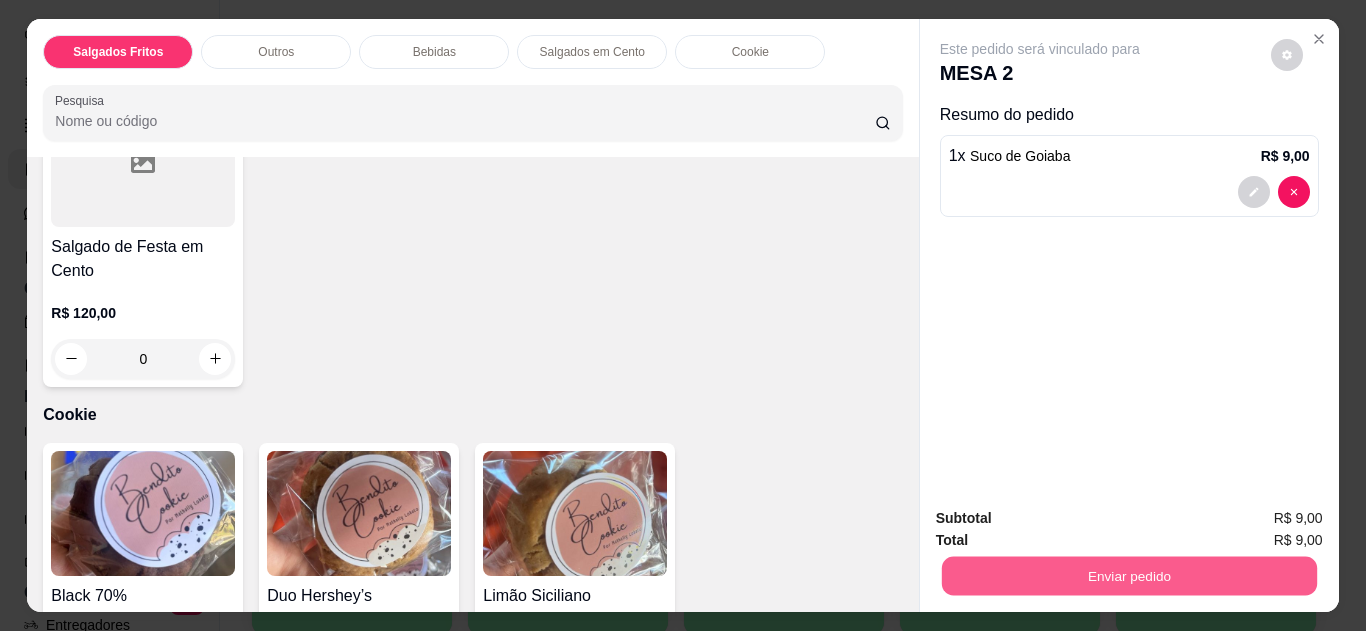 click on "Enviar pedido" at bounding box center [1128, 576] 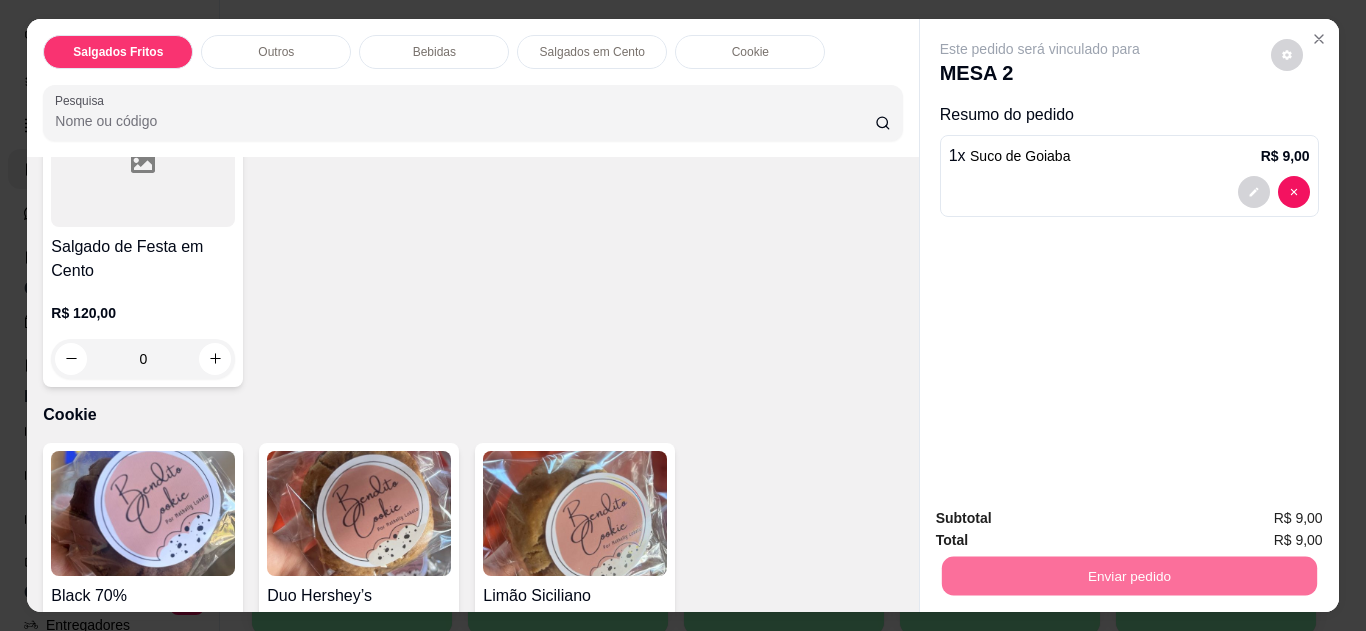 click on "Não registrar e enviar pedido" at bounding box center (1063, 519) 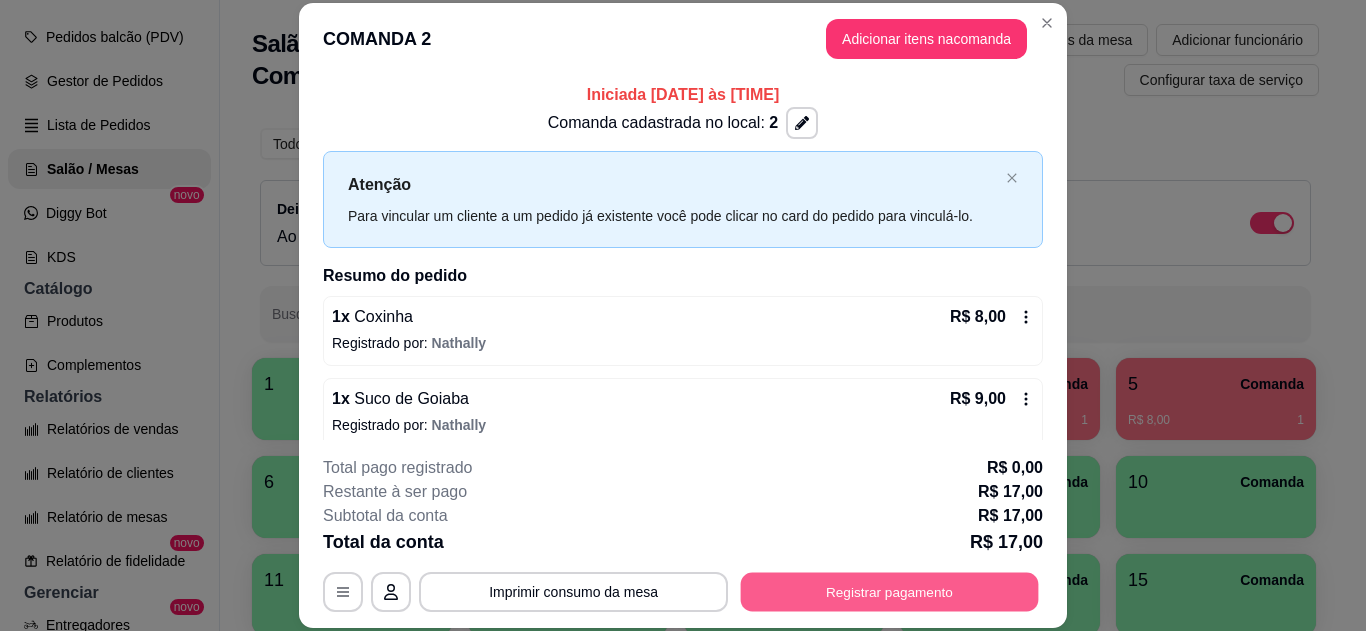 click on "Registrar pagamento" at bounding box center [890, 591] 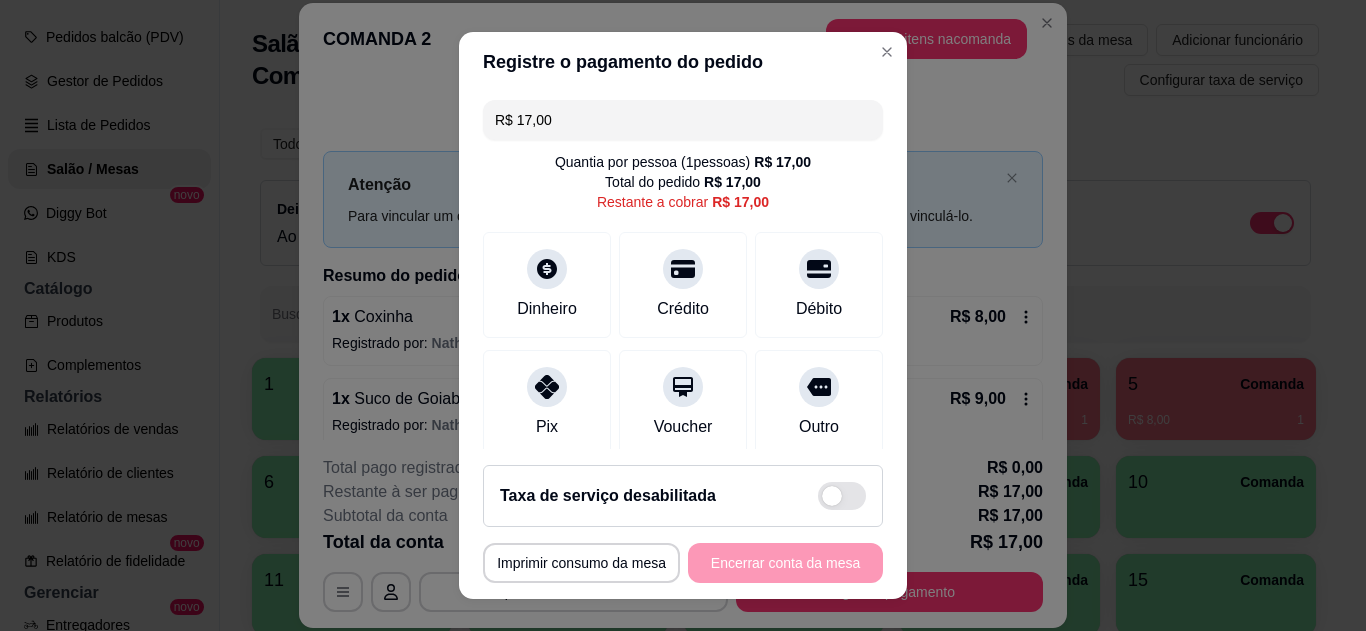 click on "Pix" at bounding box center (547, 427) 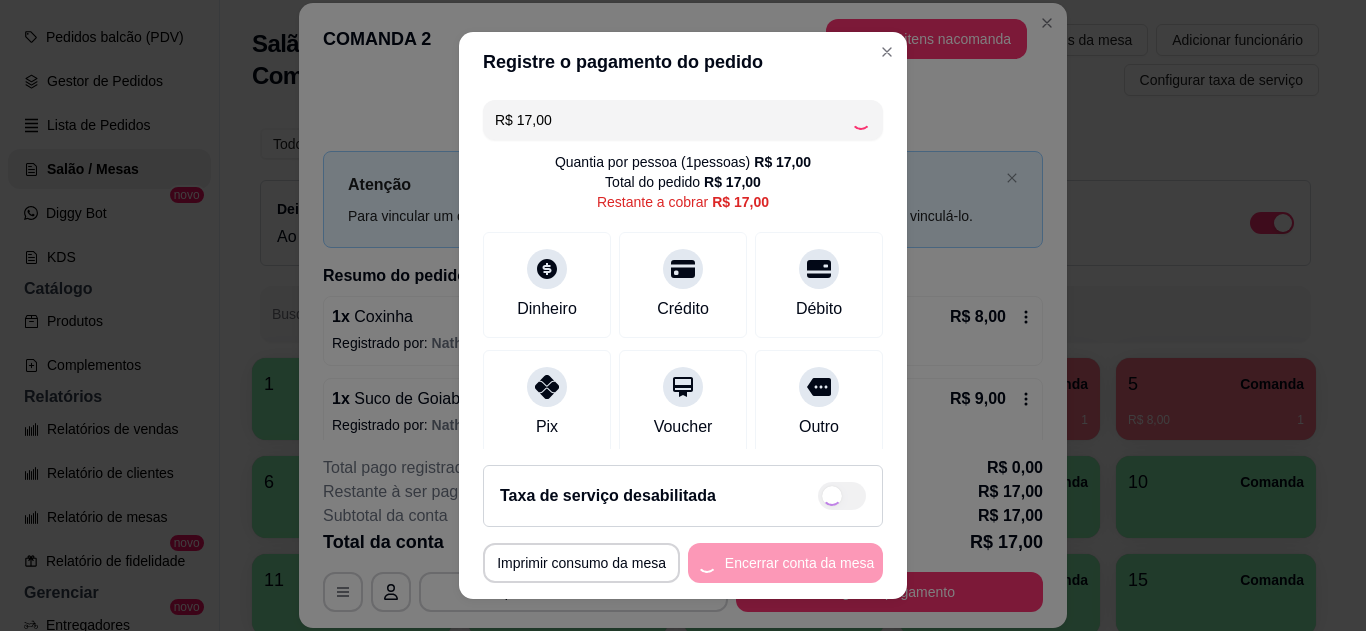 type on "R$ 0,00" 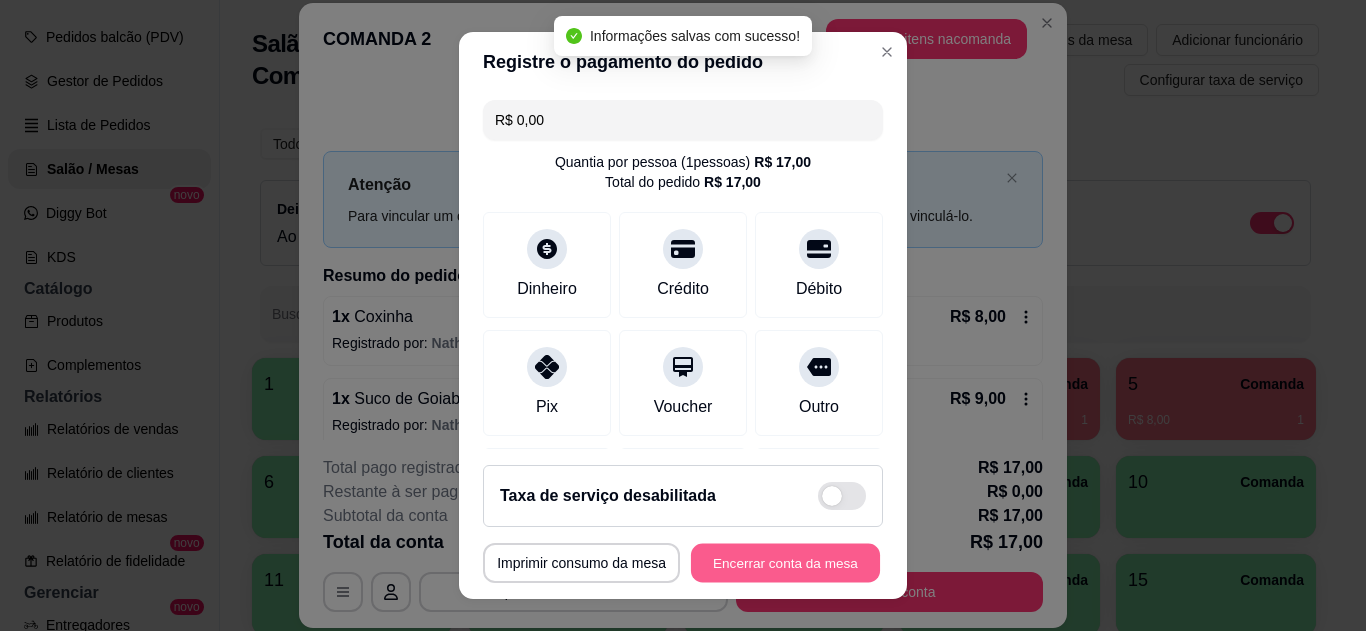 click on "Encerrar conta da mesa" at bounding box center (785, 563) 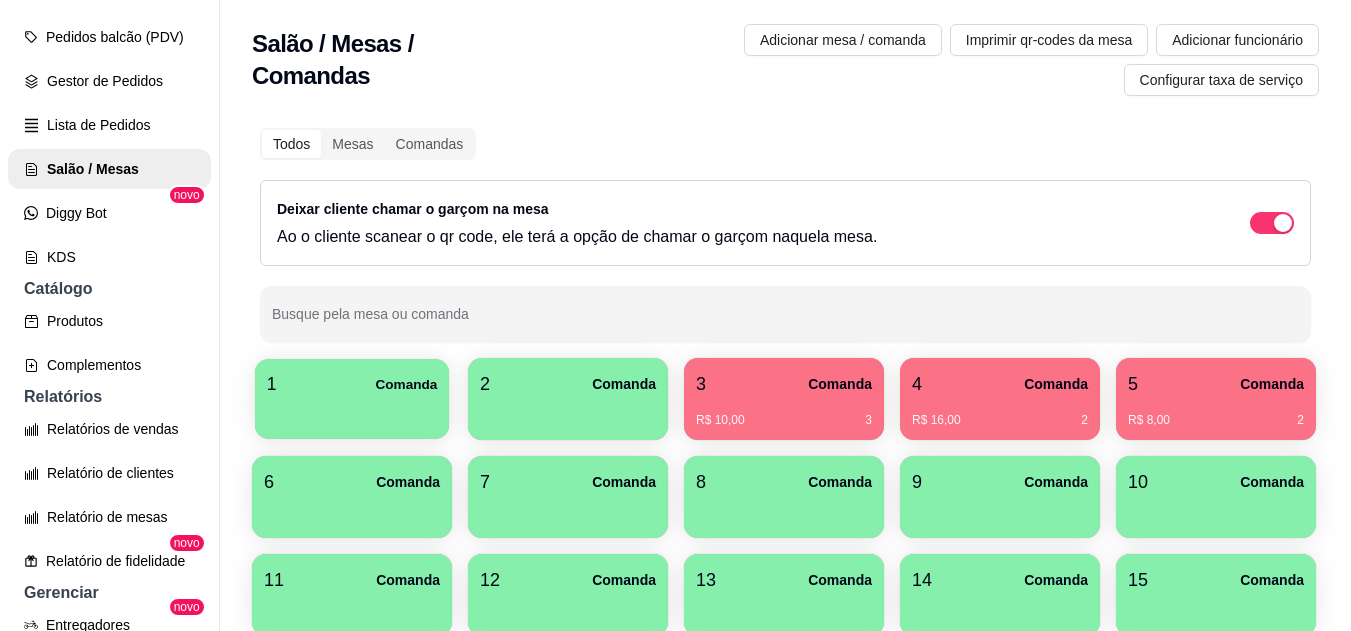 click on "1 Comanda" at bounding box center [352, 384] 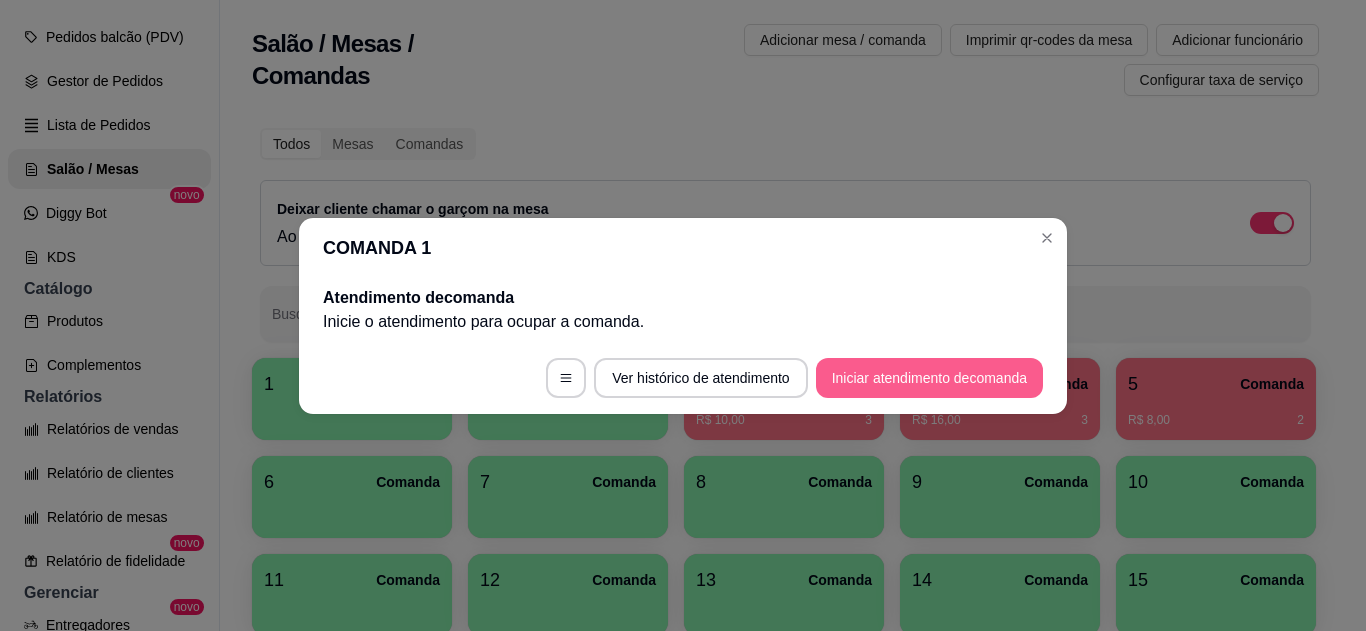 click on "Iniciar atendimento de  comanda" at bounding box center (929, 378) 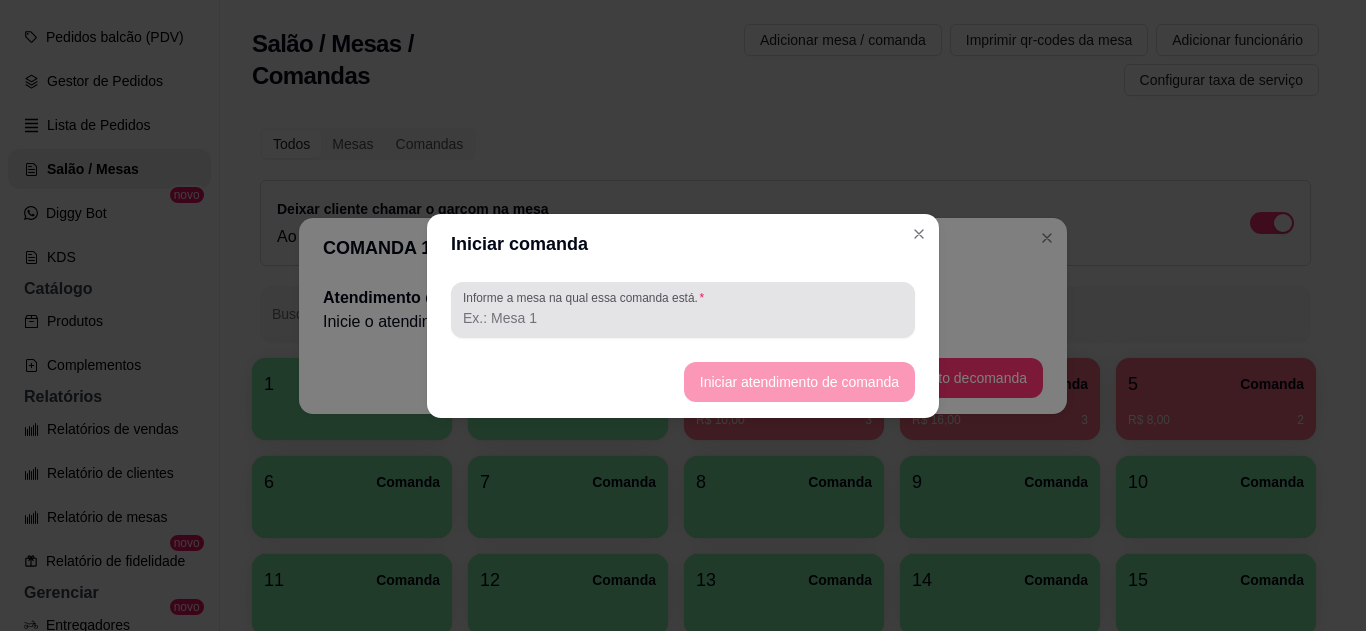 click at bounding box center [683, 310] 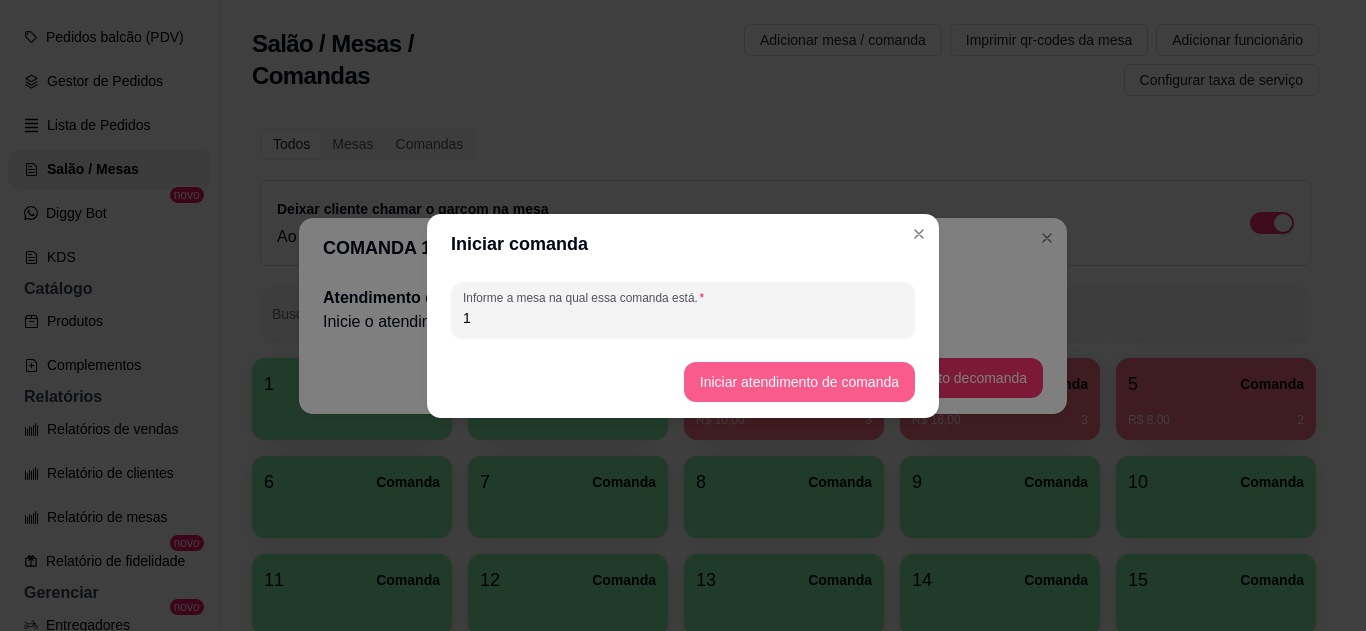 type on "1" 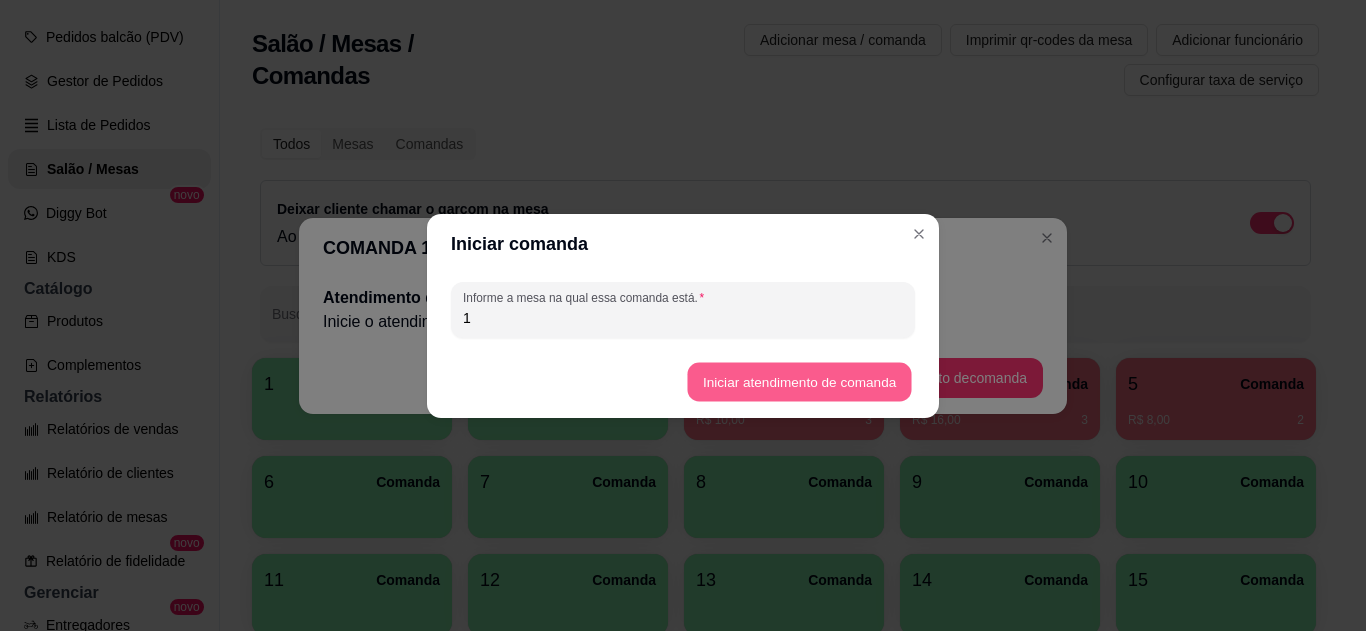 click on "Iniciar atendimento de comanda" at bounding box center (799, 381) 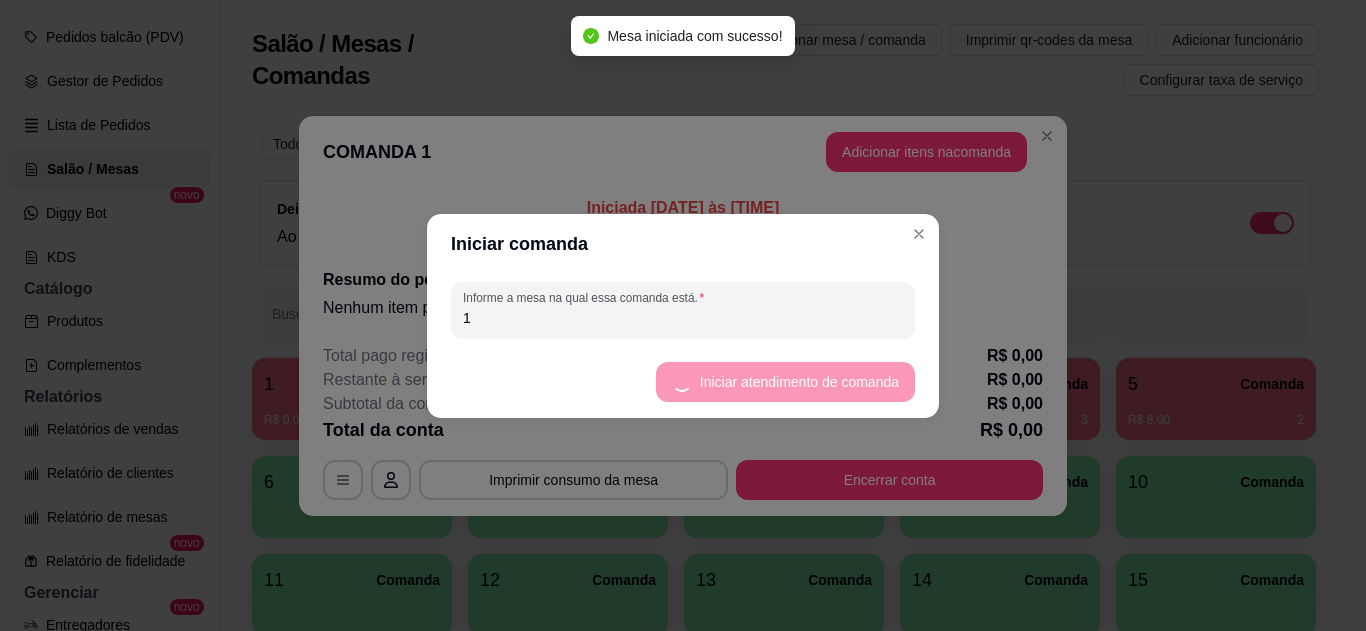 click on "Iniciar comanda Informe a mesa na qual essa comanda está. 1 Iniciar atendimento de comanda" at bounding box center (683, 315) 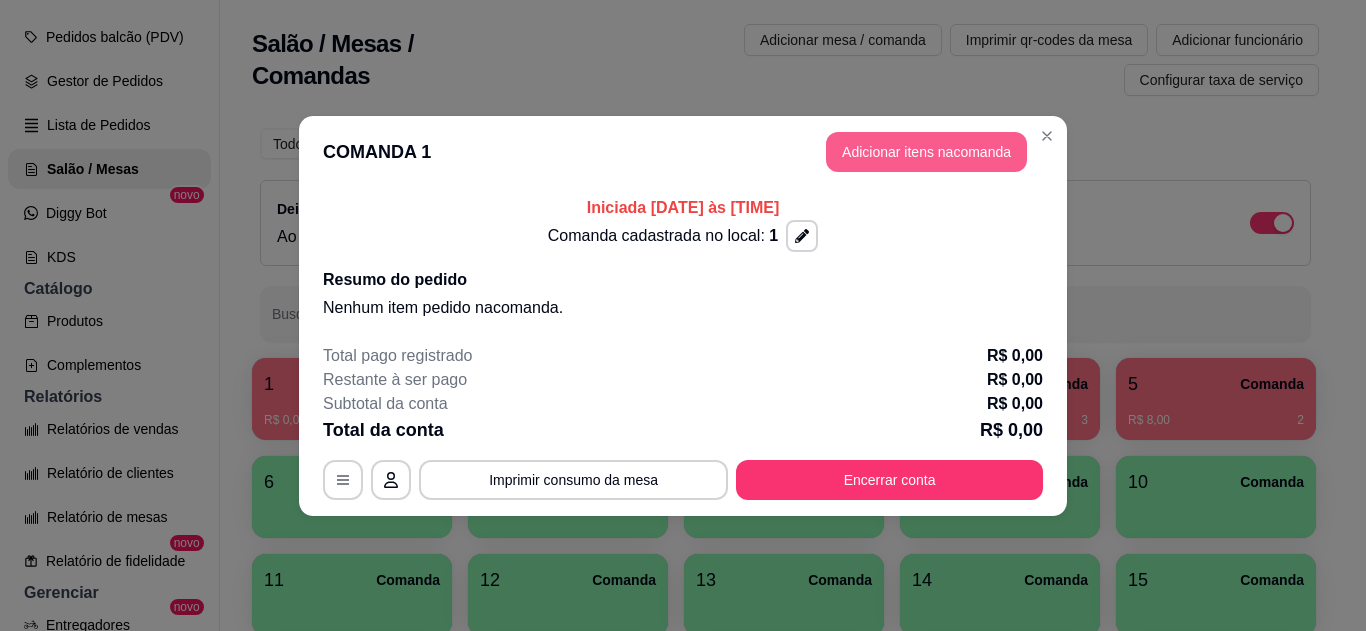 click on "Adicionar itens na  comanda" at bounding box center [926, 152] 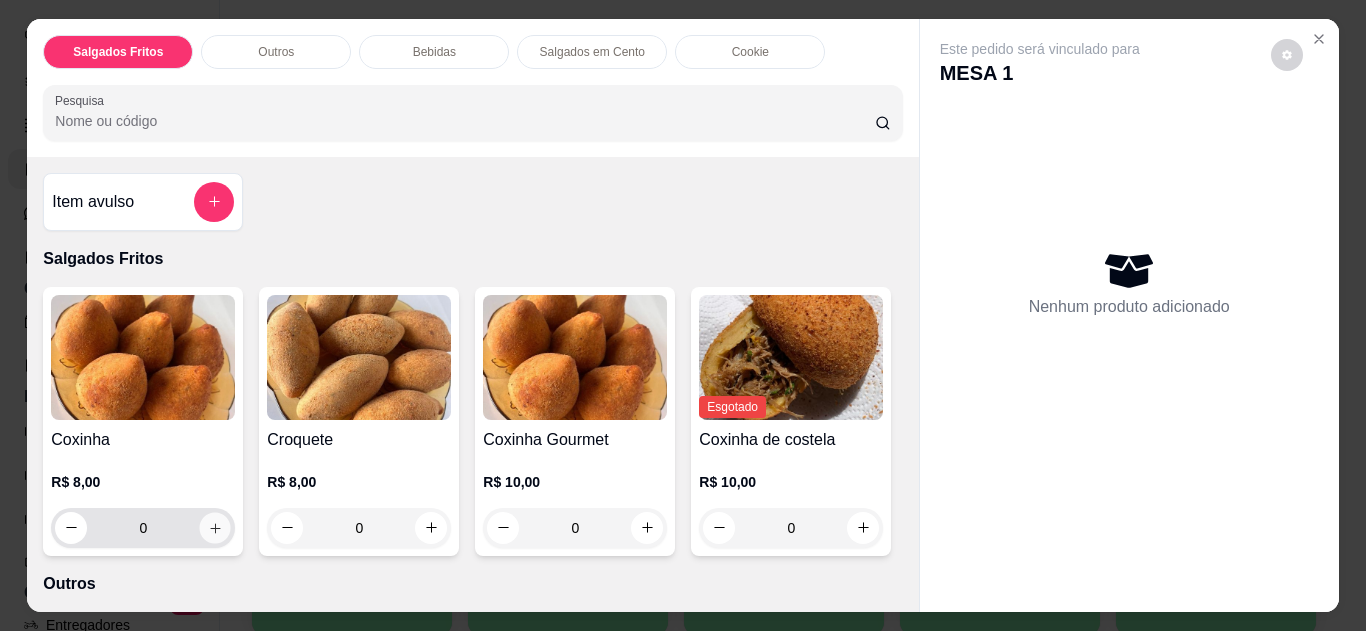 click at bounding box center [215, 527] 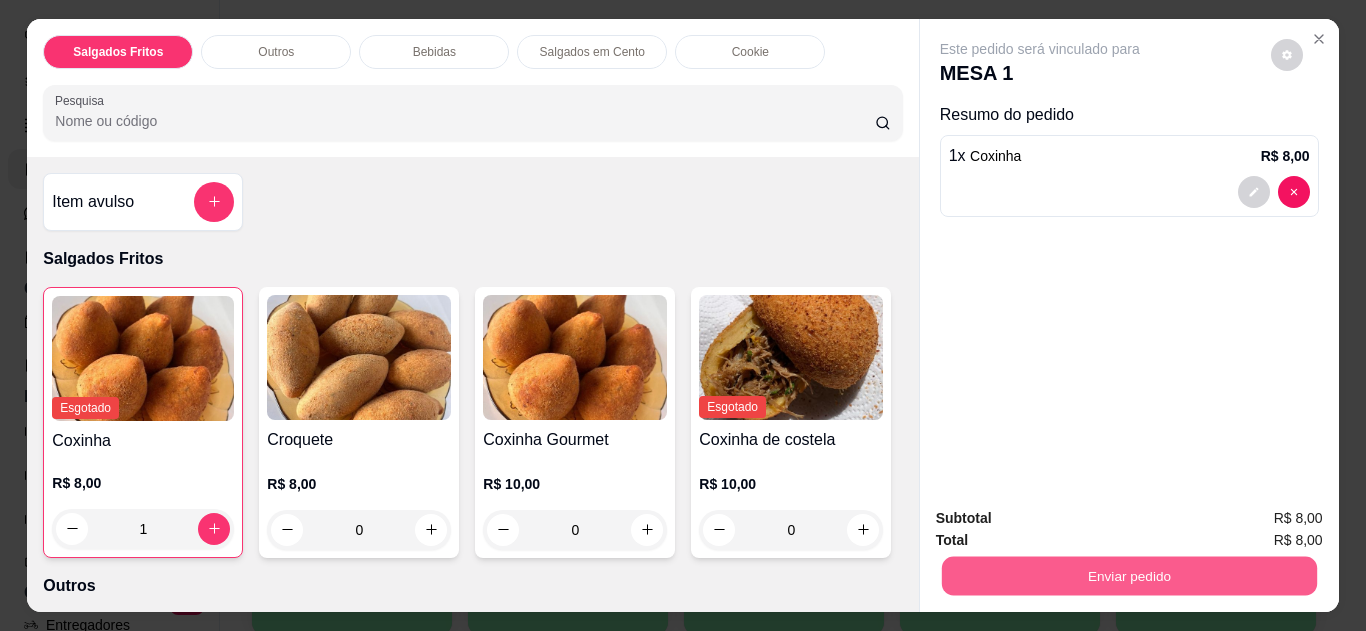 click on "Enviar pedido" at bounding box center (1128, 576) 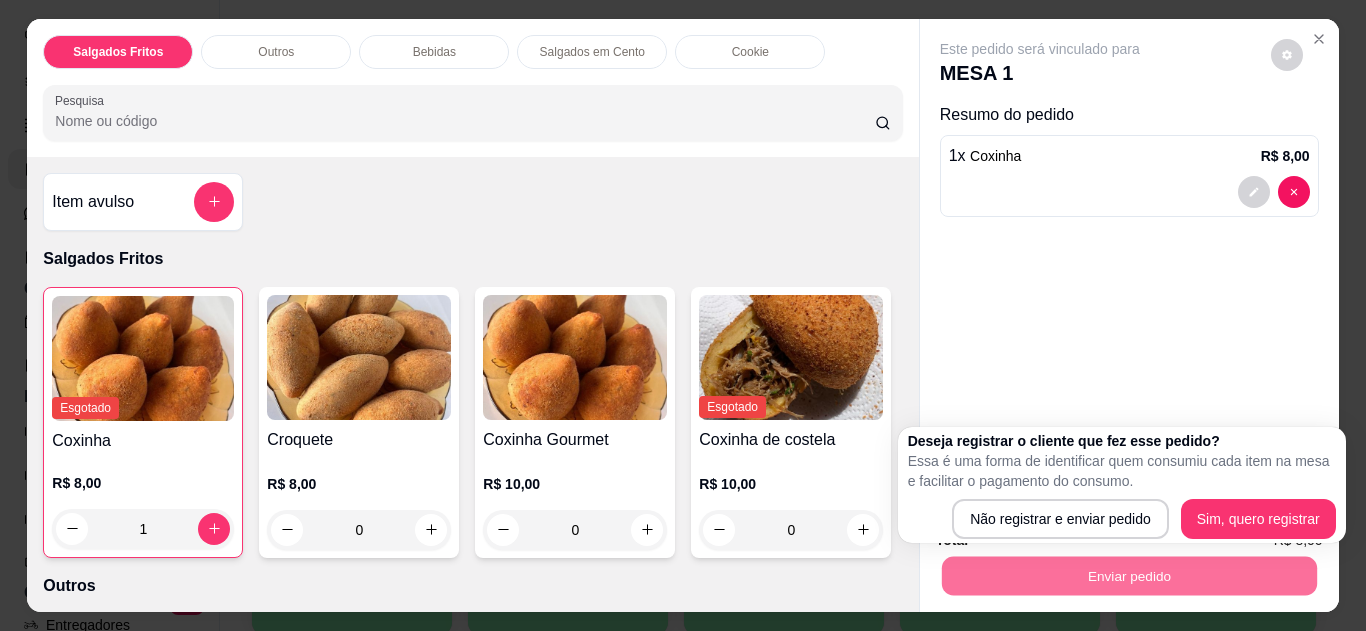 drag, startPoint x: 1026, startPoint y: 497, endPoint x: 1008, endPoint y: 523, distance: 31.622776 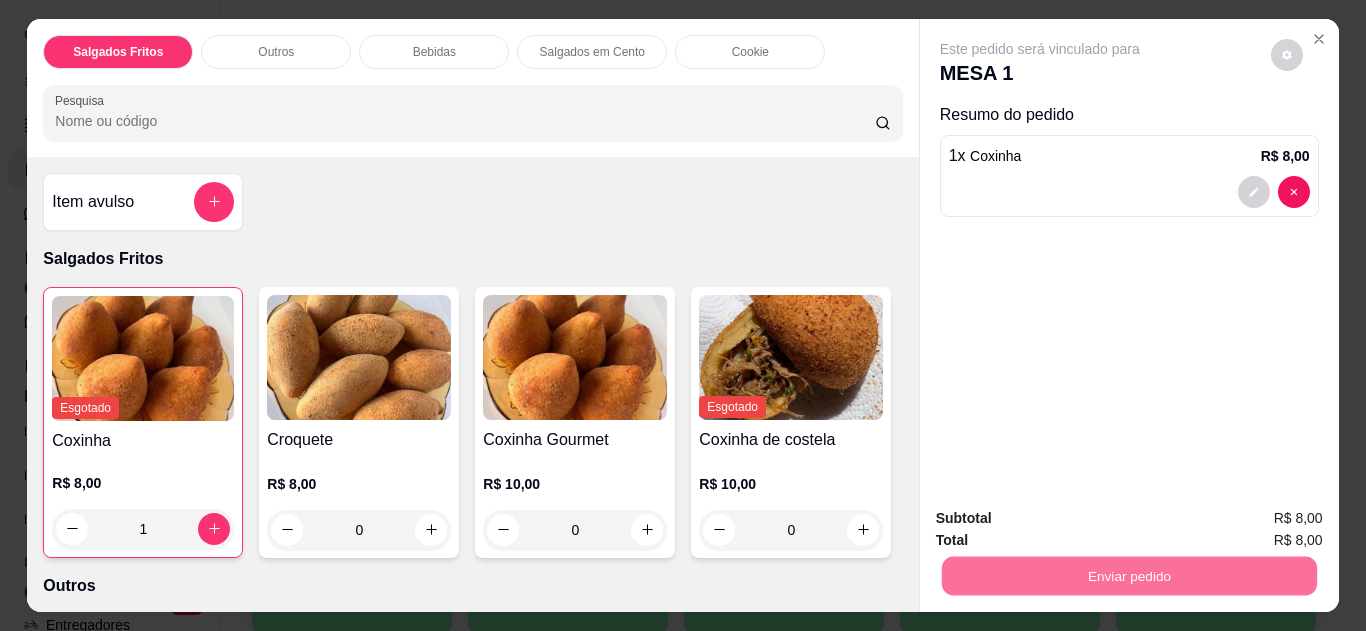 click on "Não registrar e enviar pedido" at bounding box center (1063, 519) 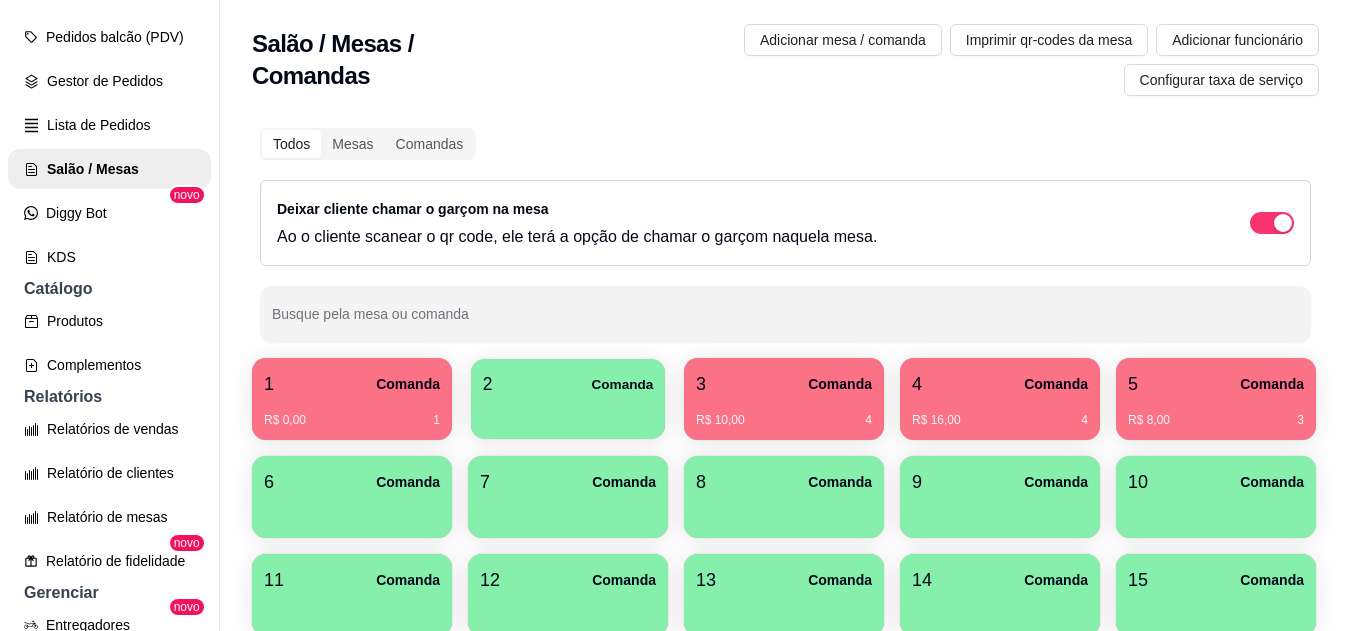 click at bounding box center (568, 412) 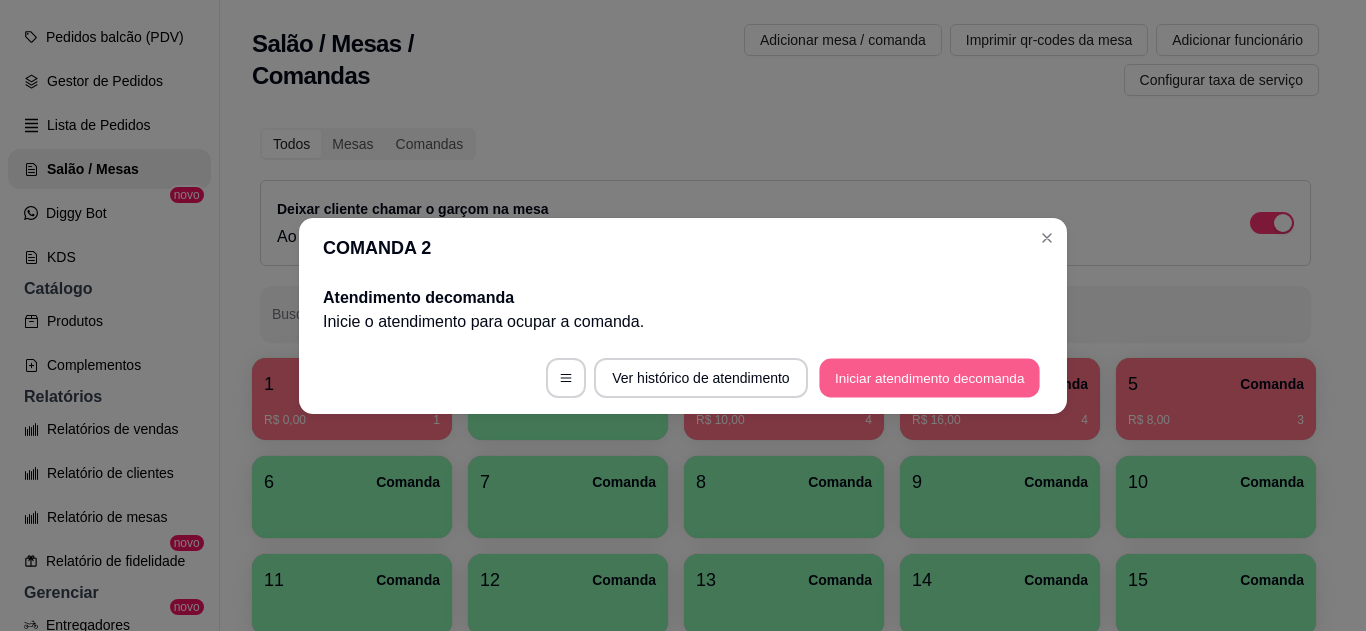 click on "Iniciar atendimento de  comanda" at bounding box center (929, 377) 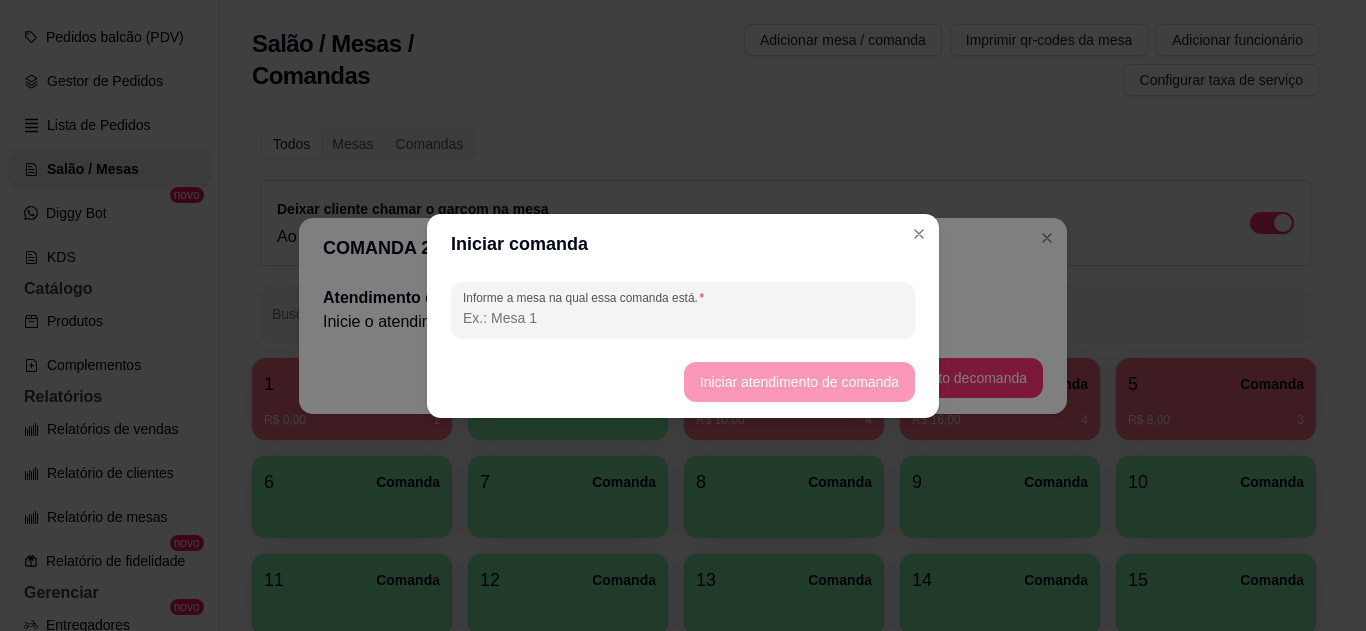 click on "Informe a mesa na qual essa comanda está." at bounding box center [683, 318] 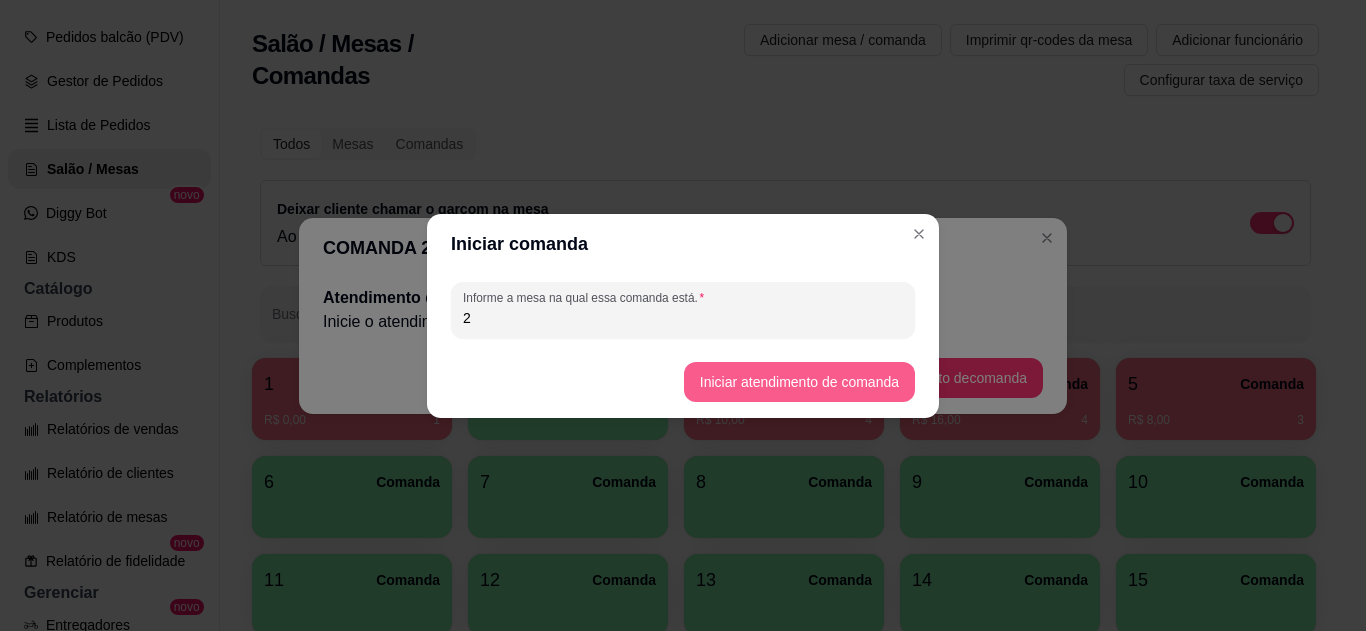 type on "2" 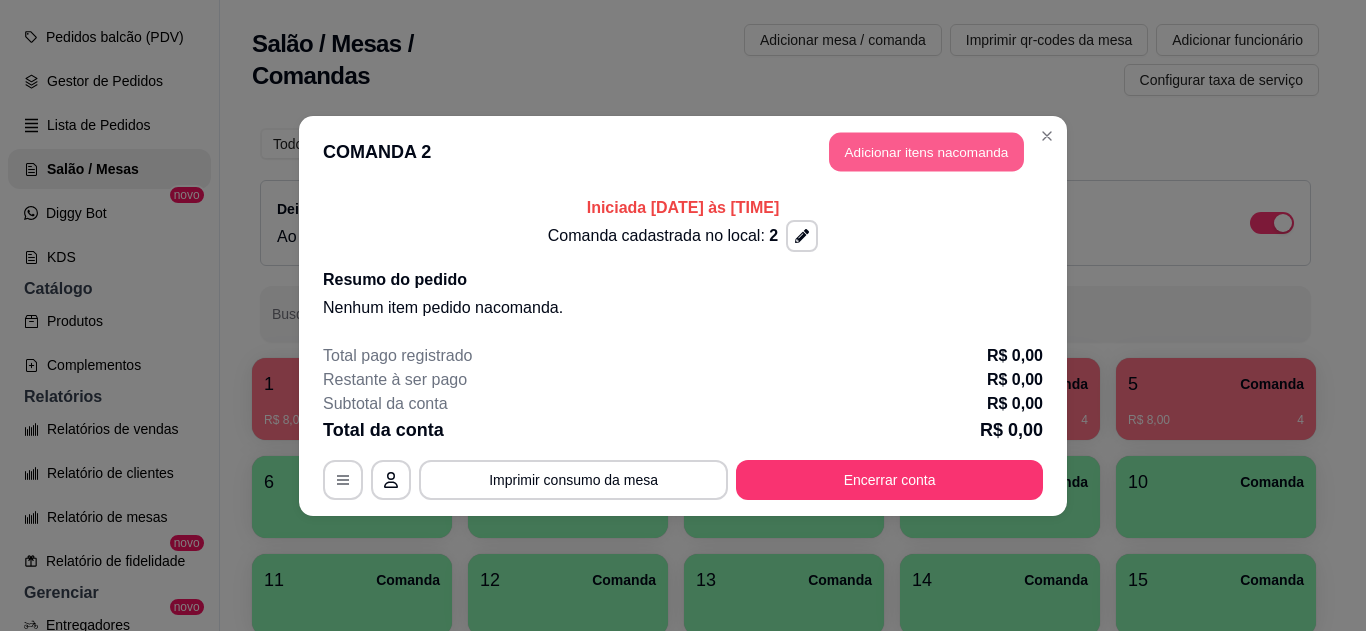 click on "Adicionar itens na  comanda" at bounding box center (926, 151) 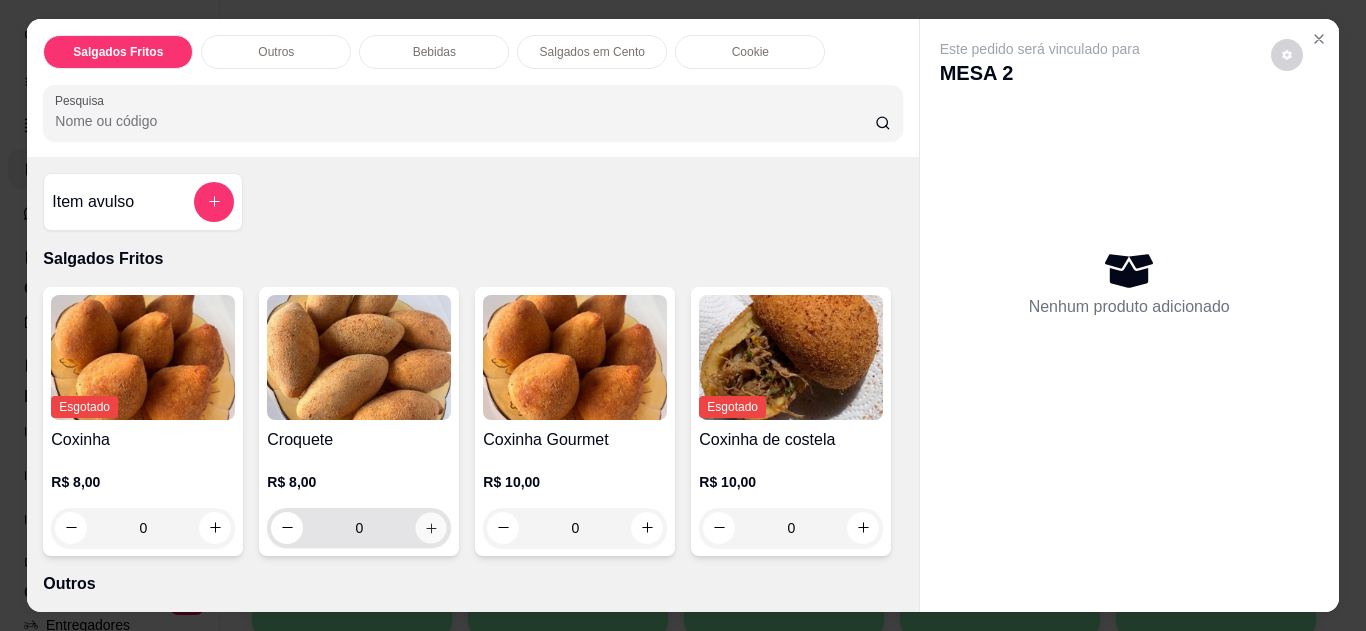 click at bounding box center [431, 527] 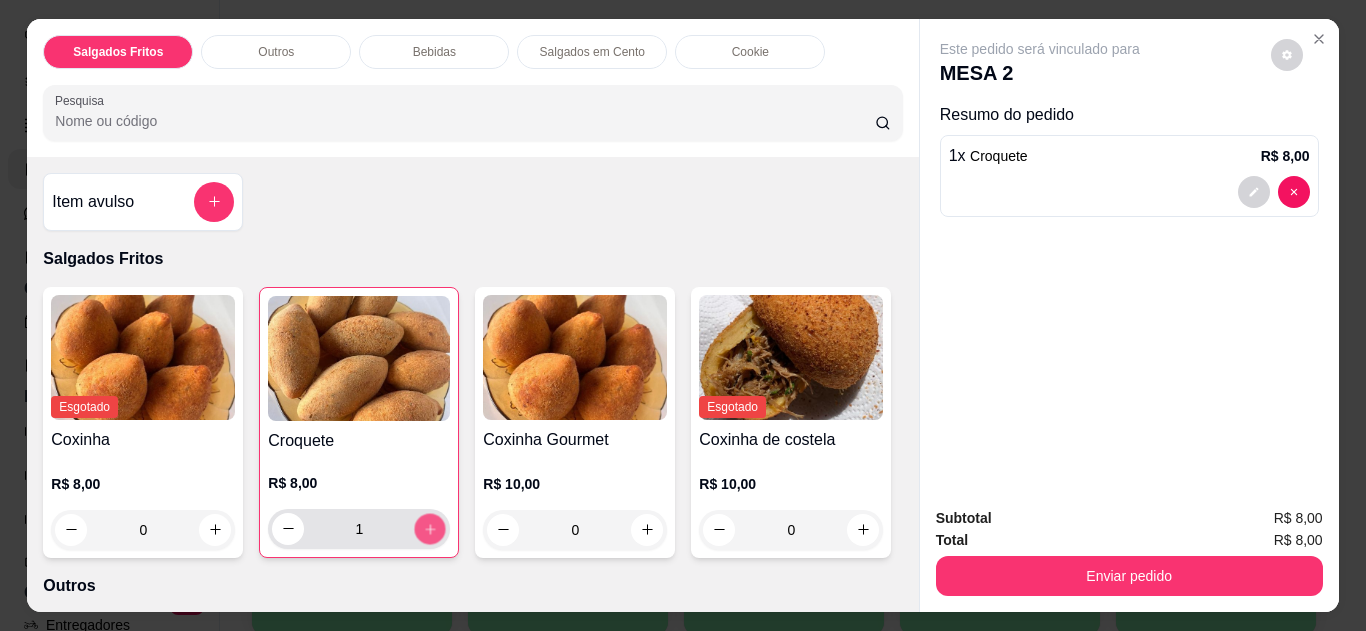 click at bounding box center [430, 528] 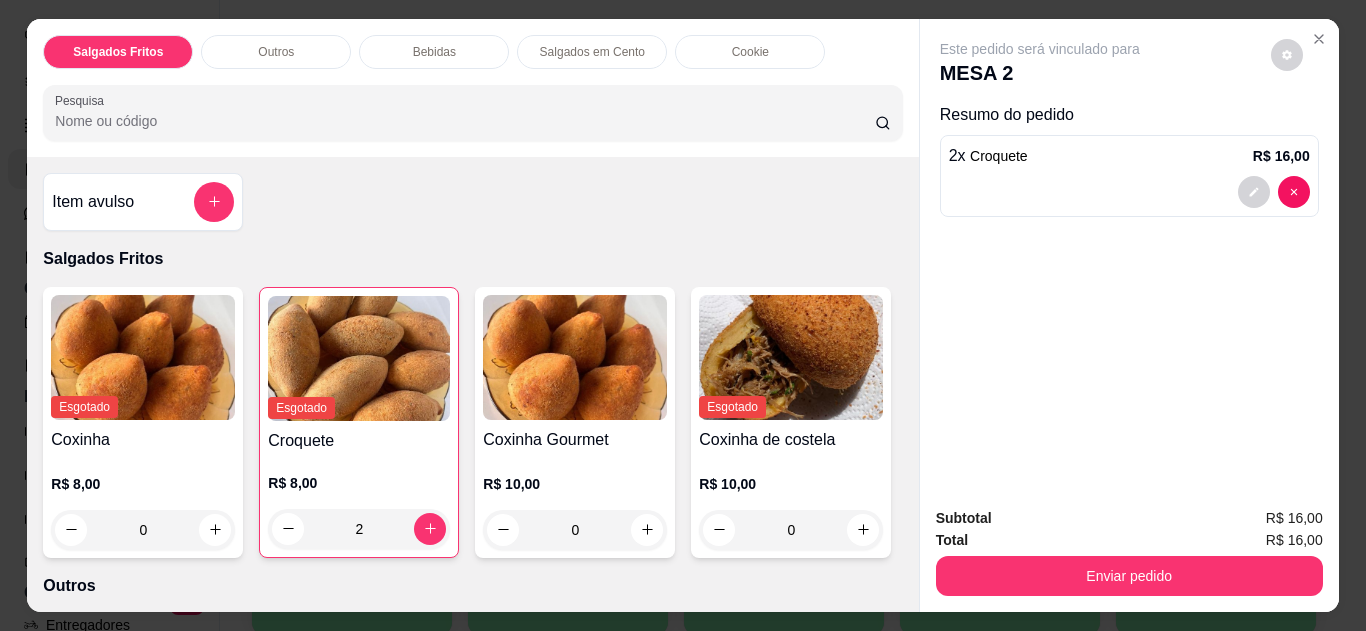 click 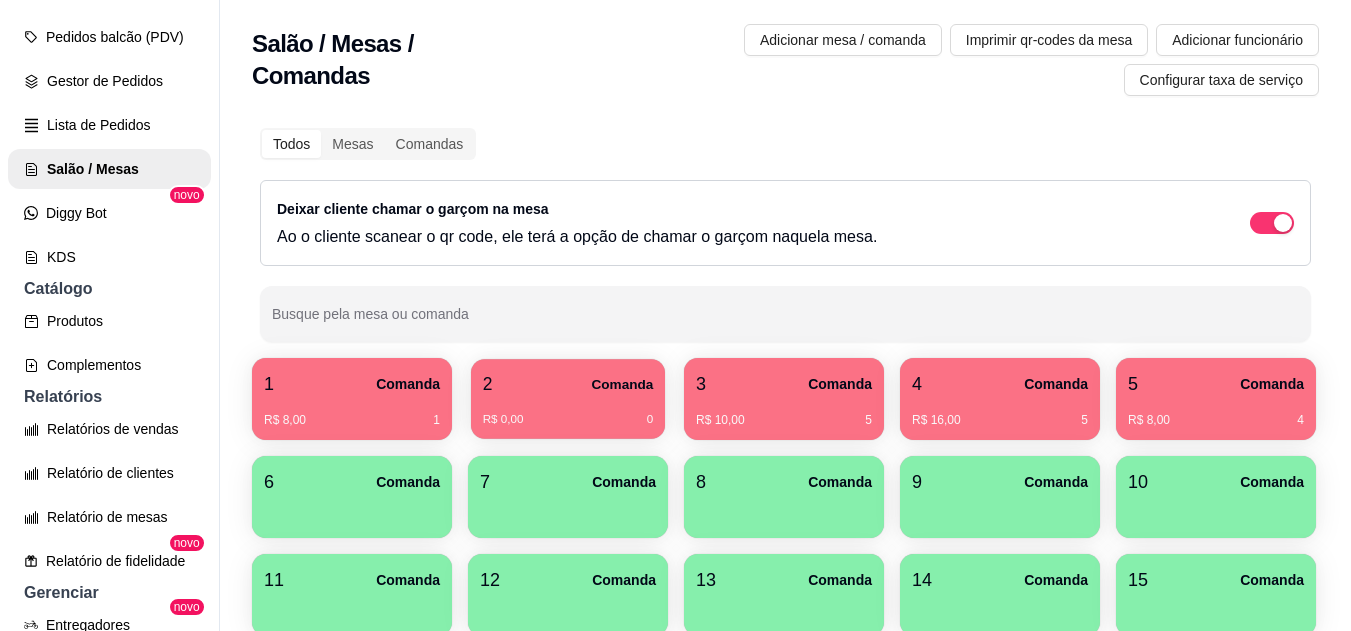 click on "2 Comanda" at bounding box center [568, 384] 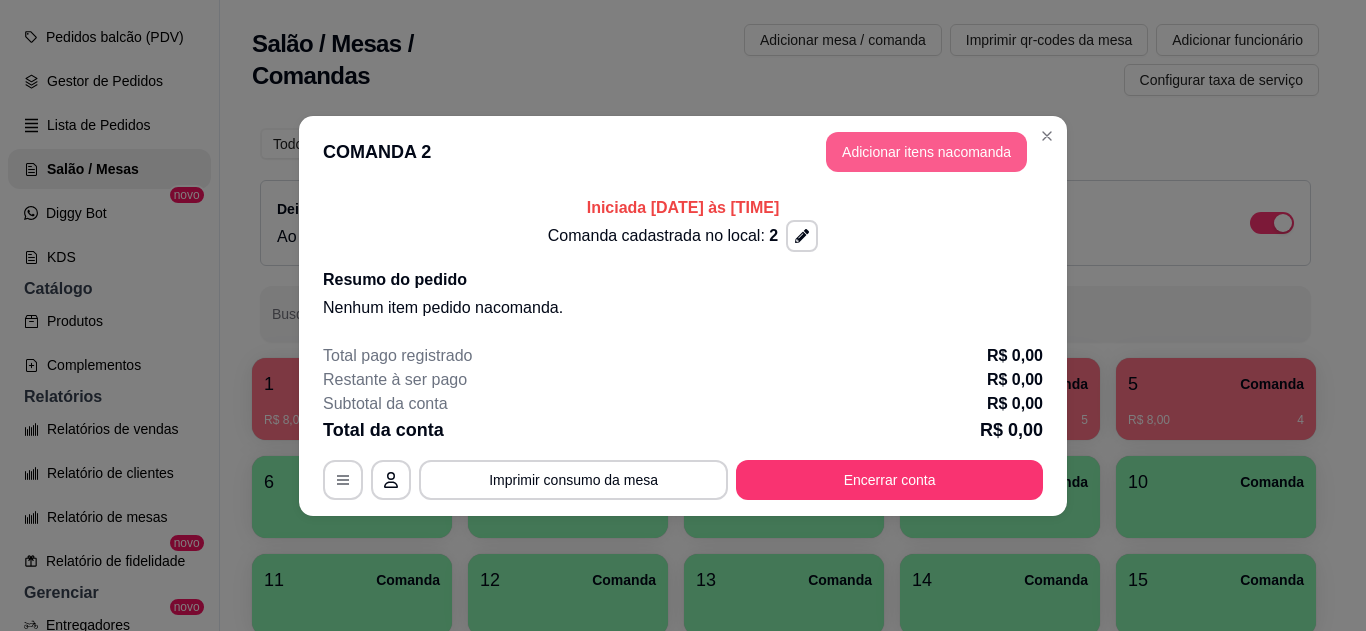 click on "Adicionar itens na  comanda" at bounding box center (926, 152) 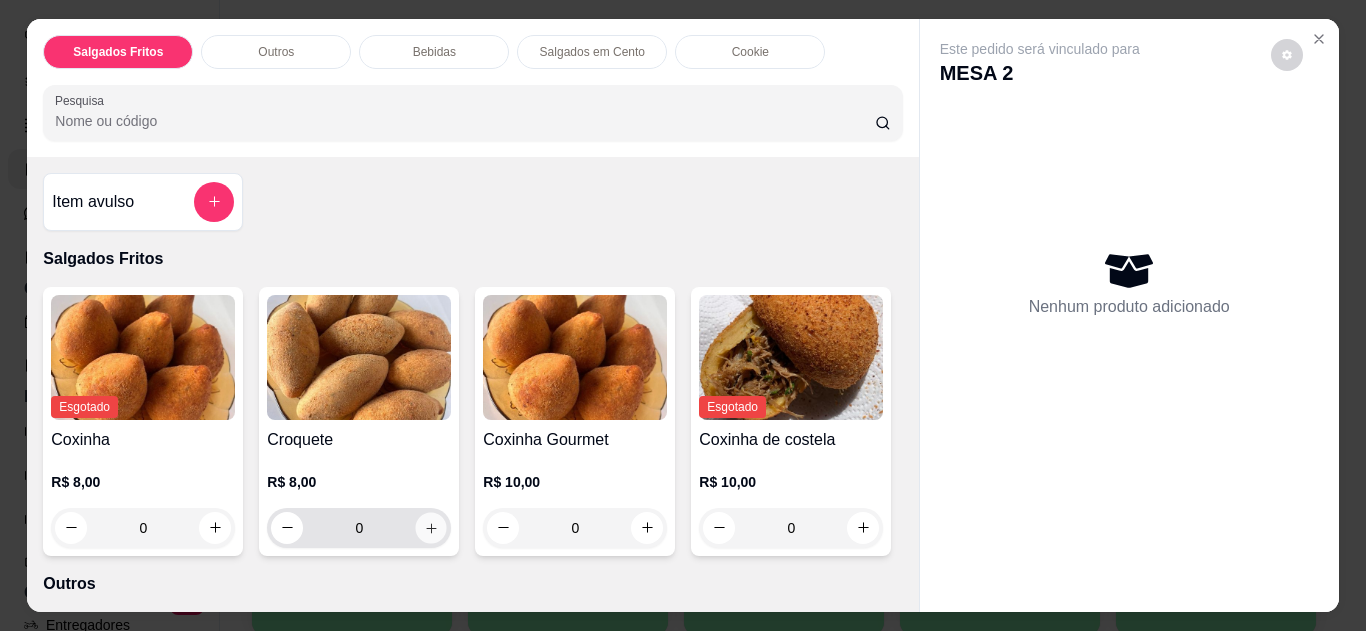 click 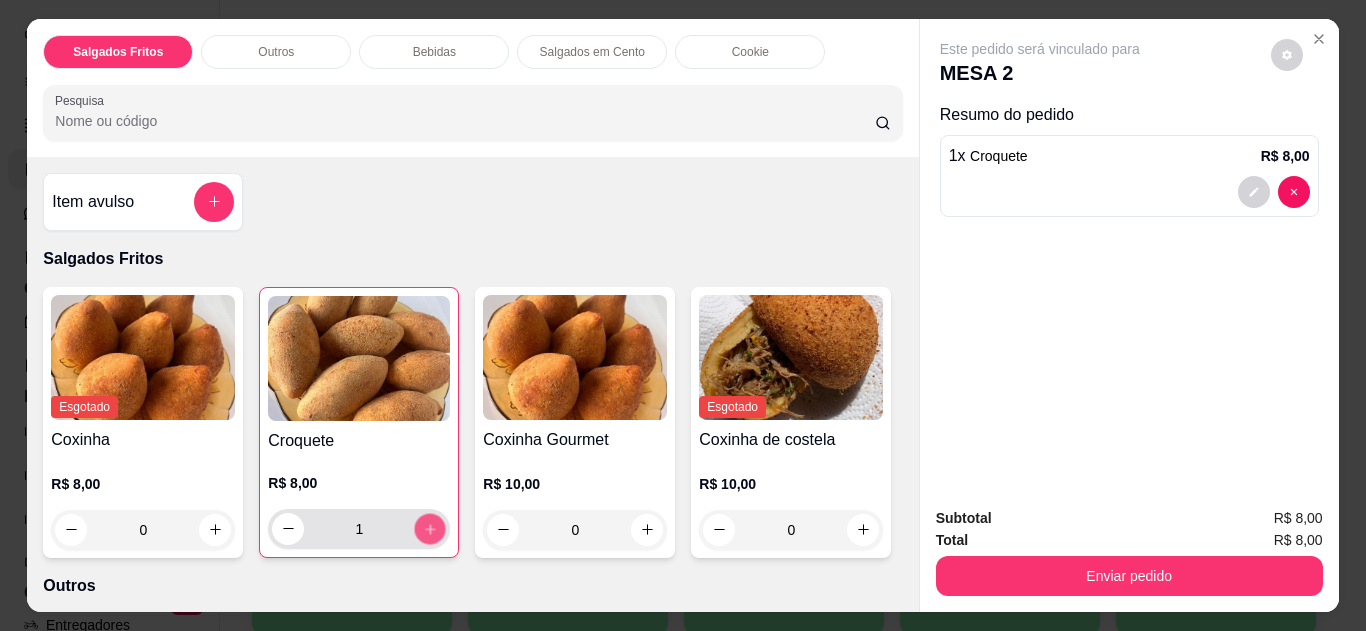 click 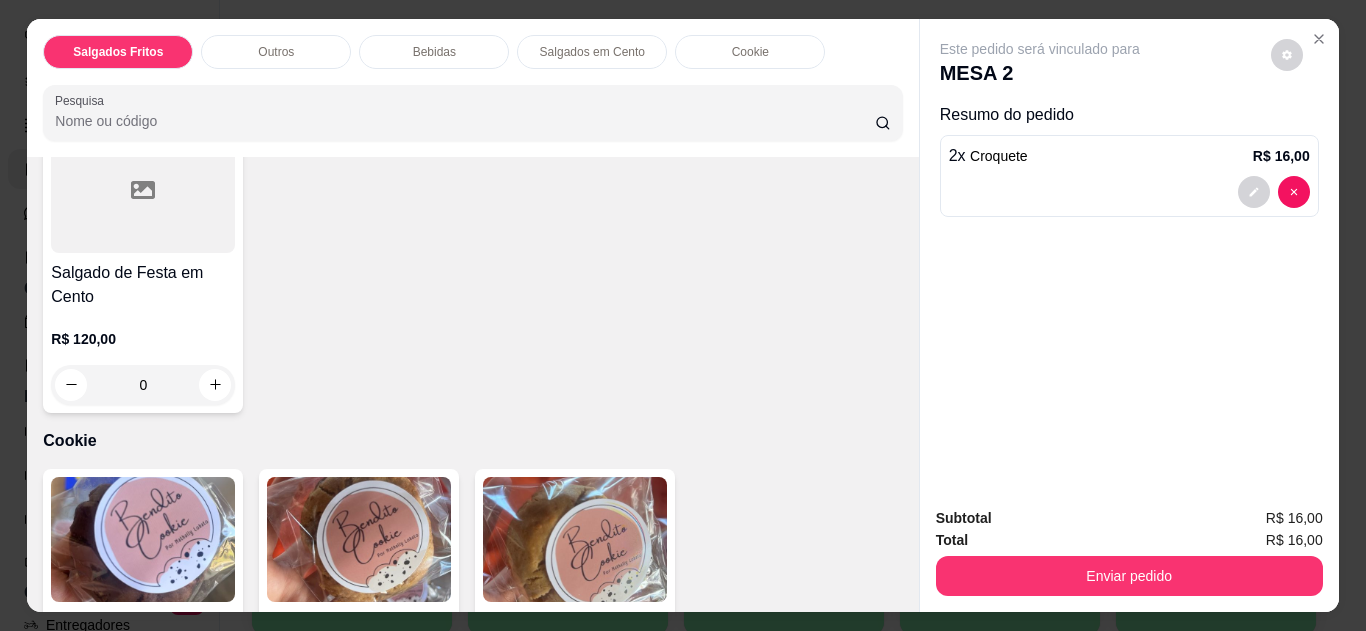 scroll, scrollTop: 1499, scrollLeft: 0, axis: vertical 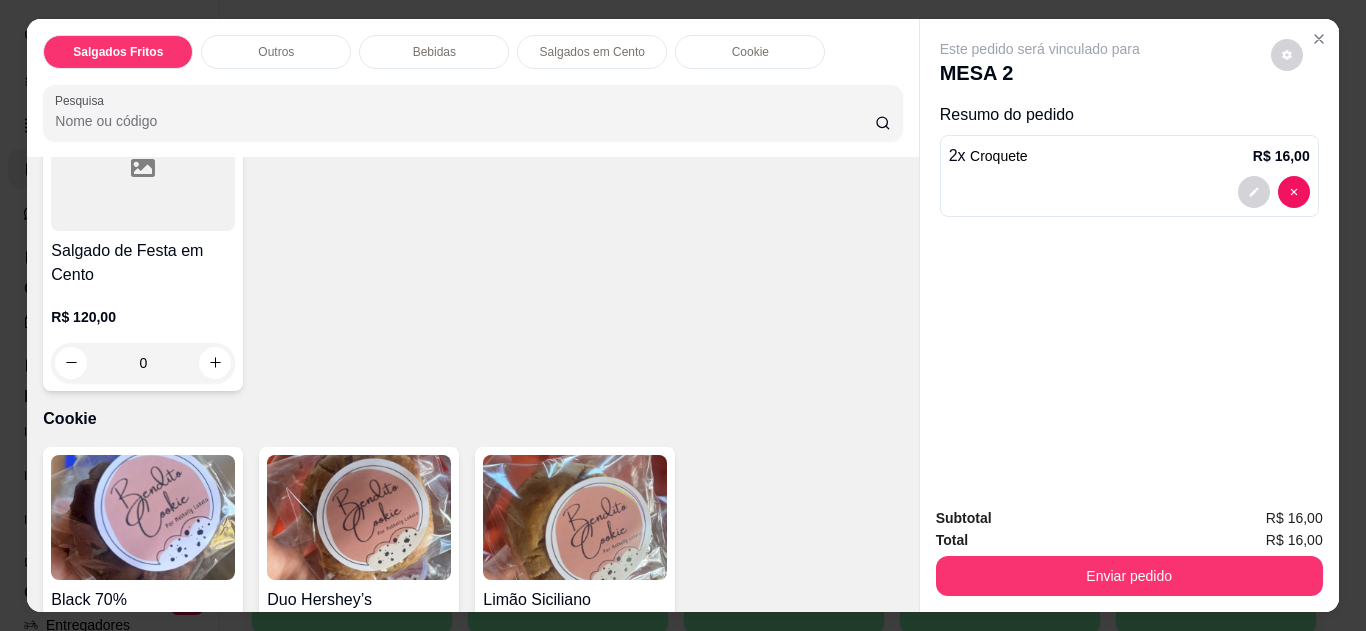 click 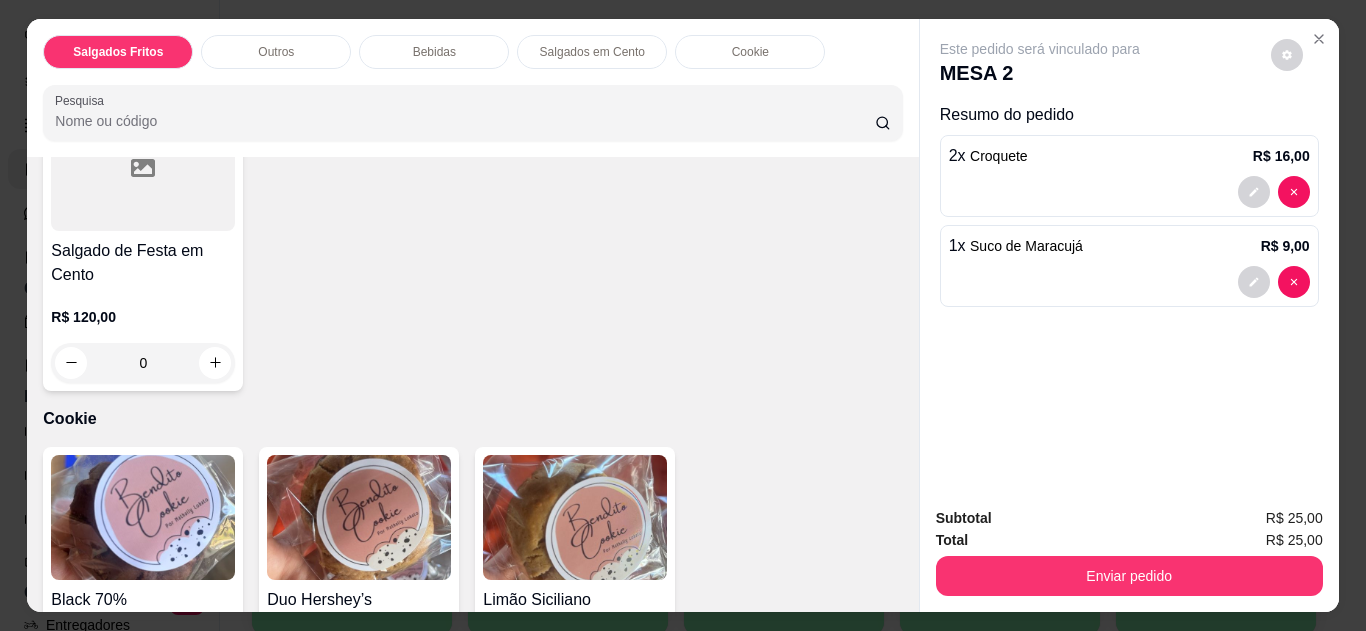 scroll, scrollTop: 1500, scrollLeft: 0, axis: vertical 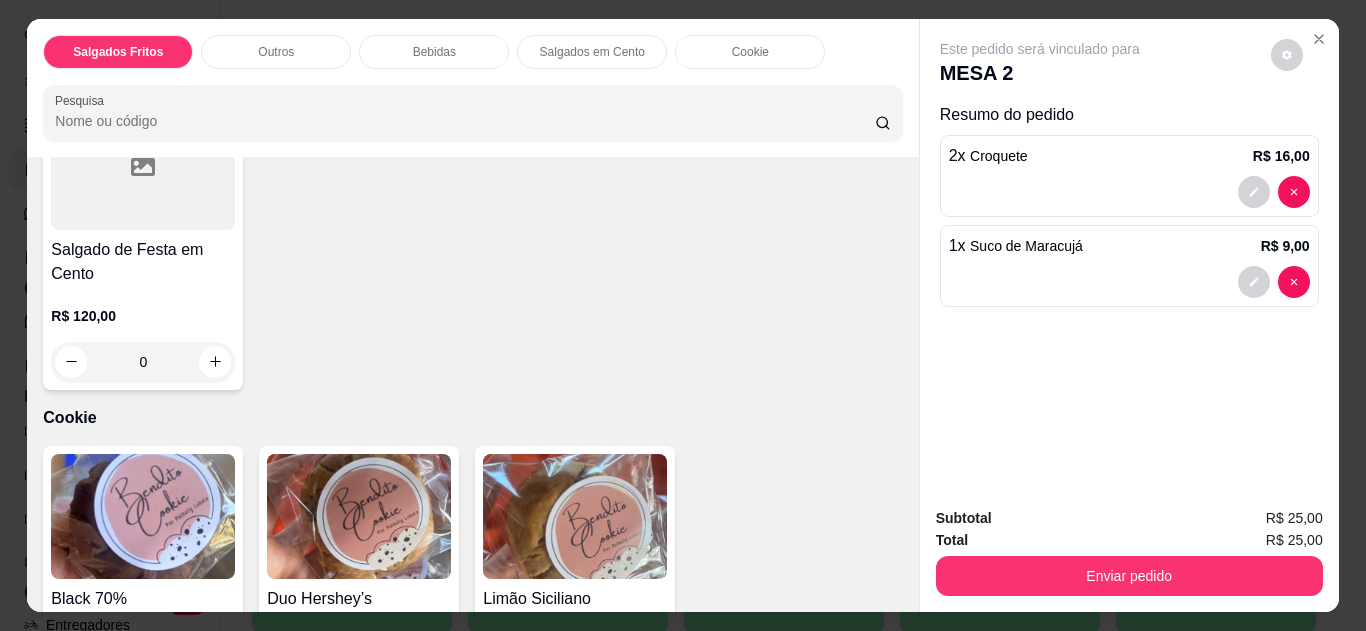 click 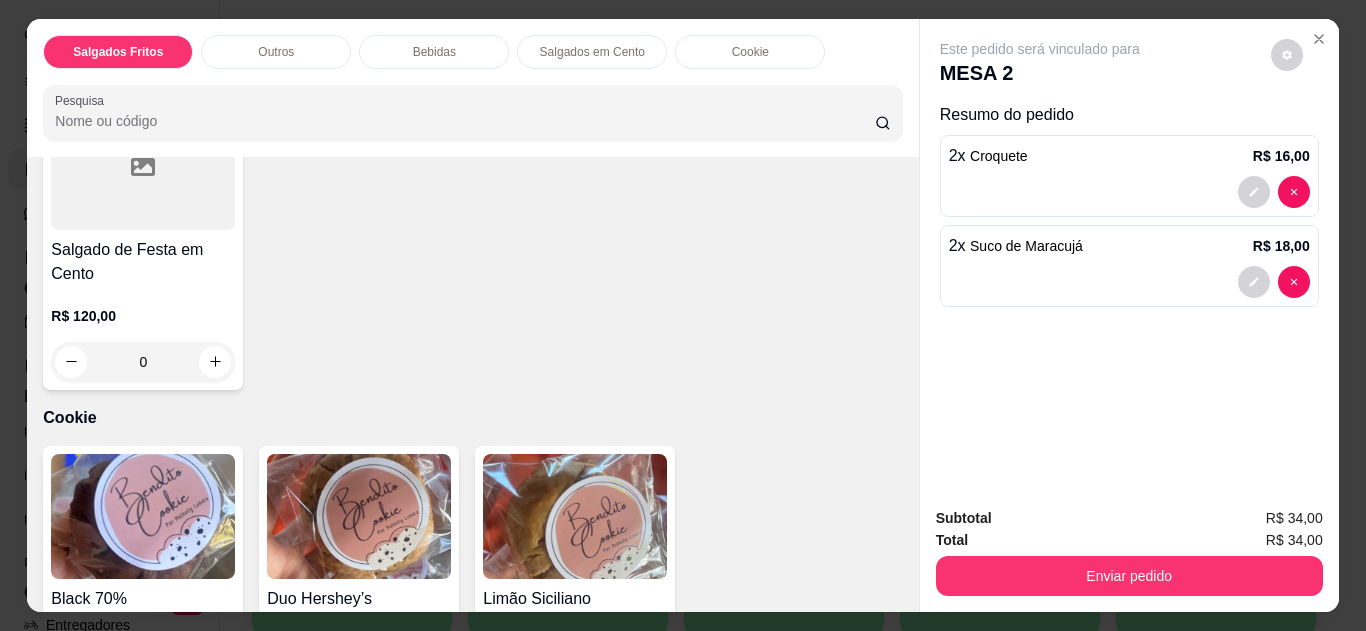 click 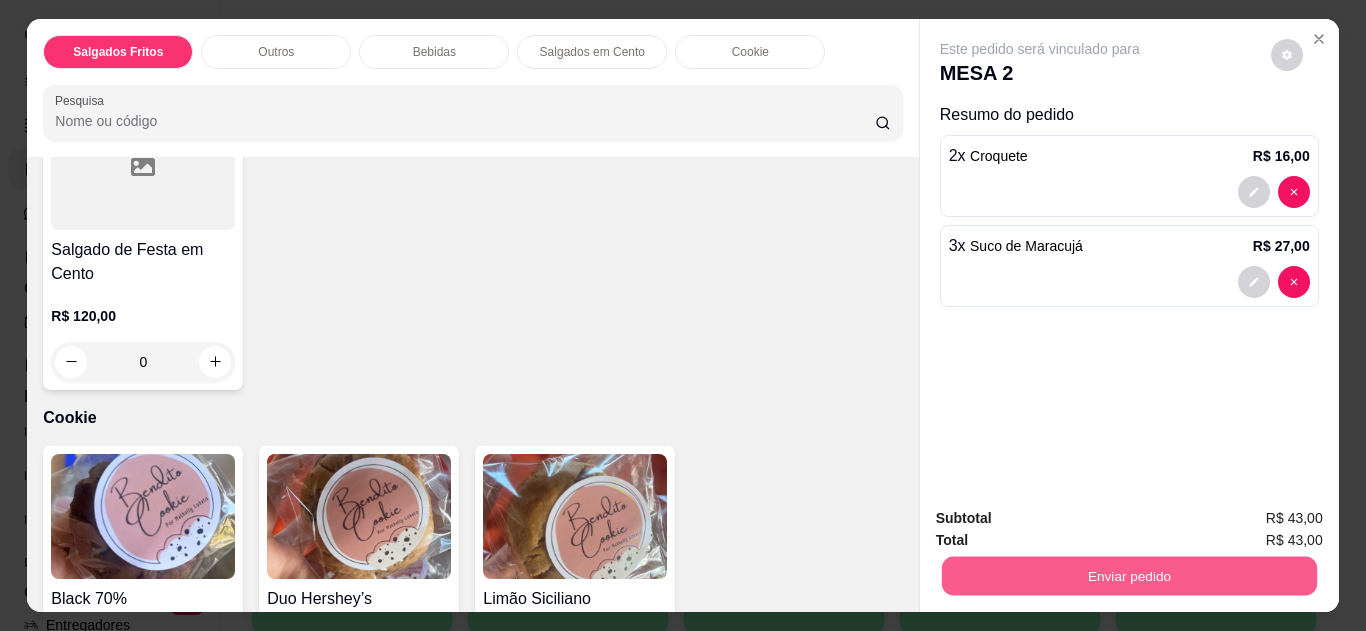 click on "Enviar pedido" at bounding box center (1129, 573) 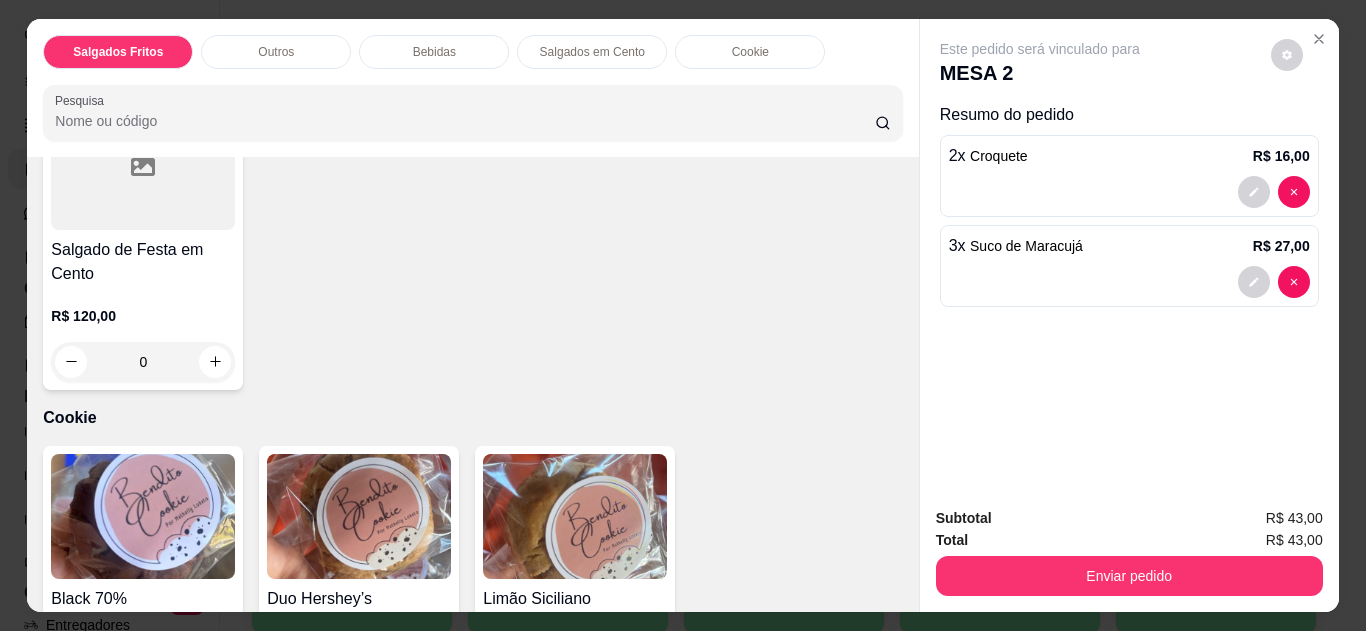 click on "Enviar pedido" at bounding box center [1129, 573] 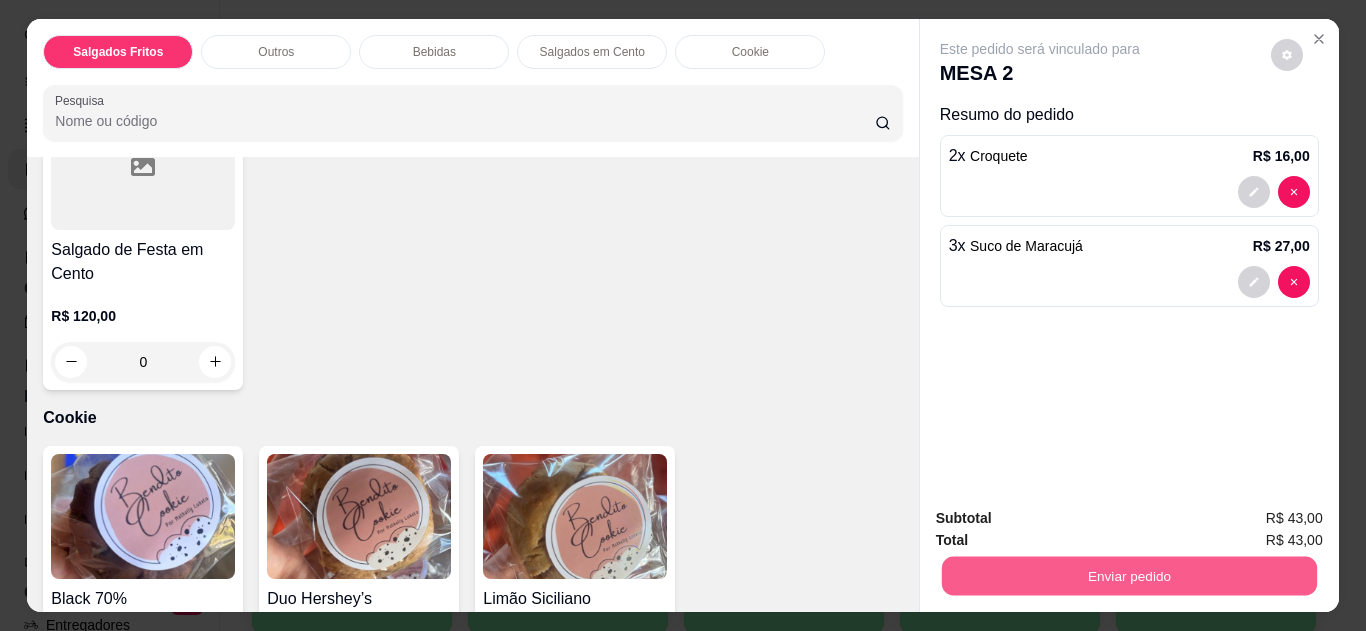 click on "Enviar pedido" at bounding box center (1128, 576) 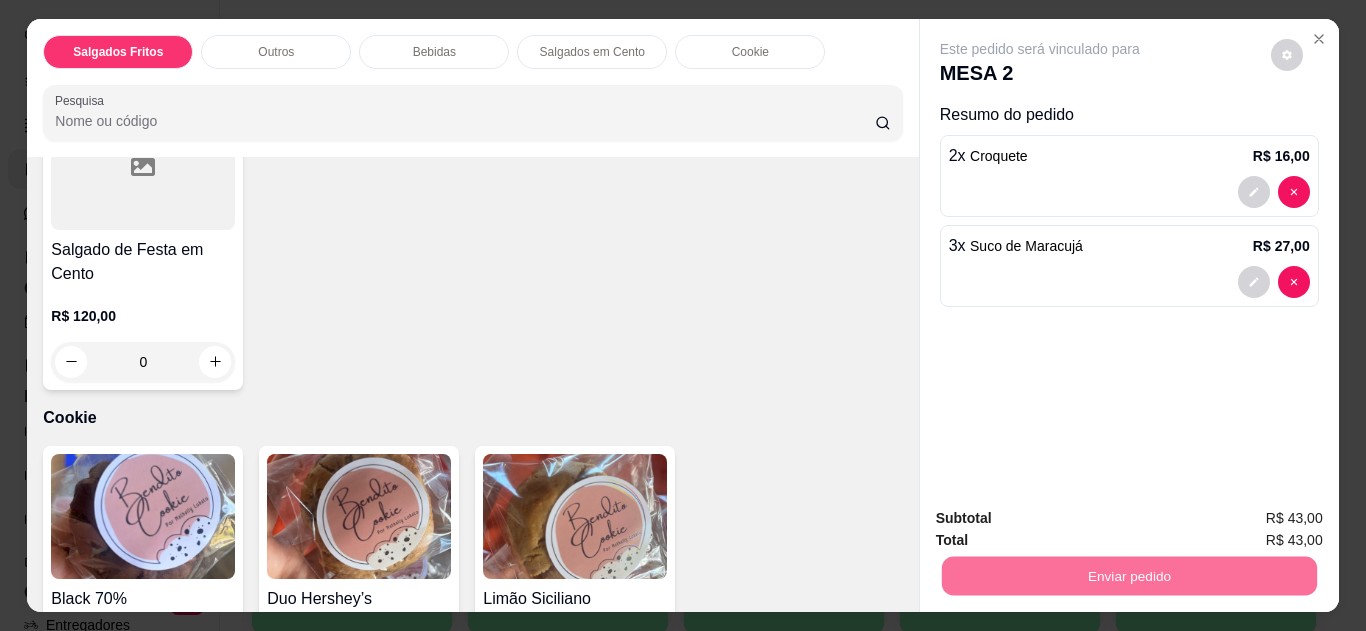 click on "Não registrar e enviar pedido" at bounding box center (1063, 519) 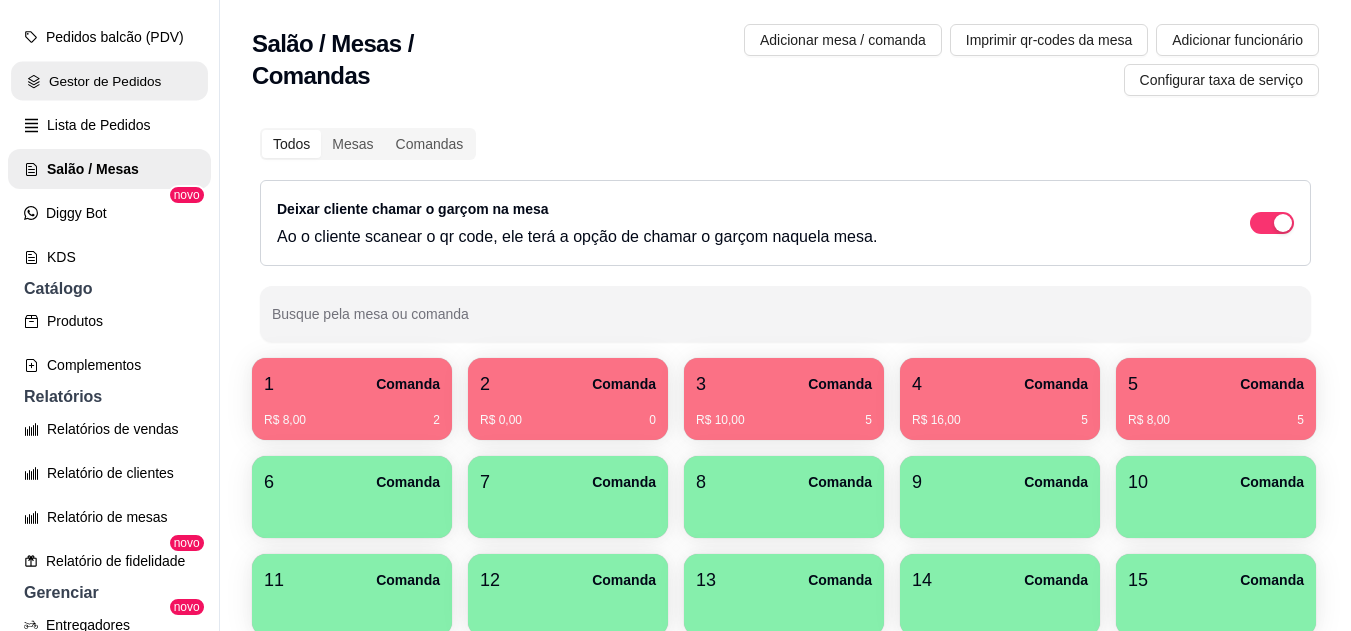 click on "Gestor de Pedidos" at bounding box center (109, 81) 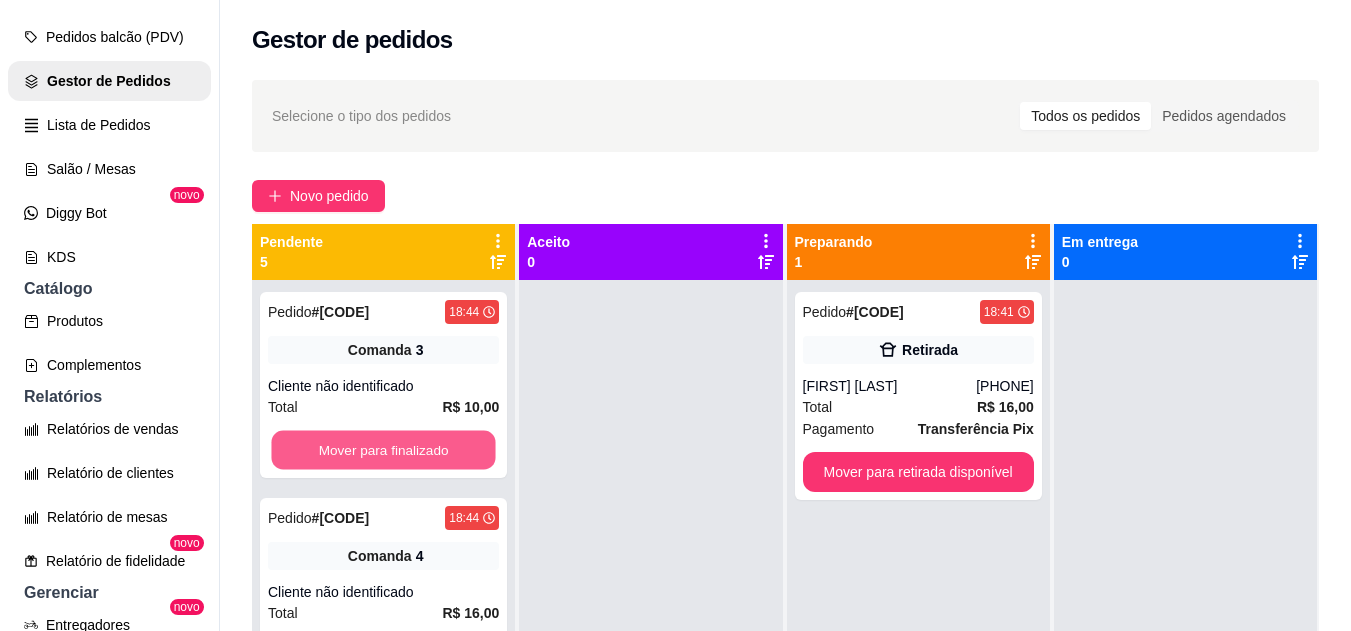 click on "Mover para finalizado" at bounding box center [383, 450] 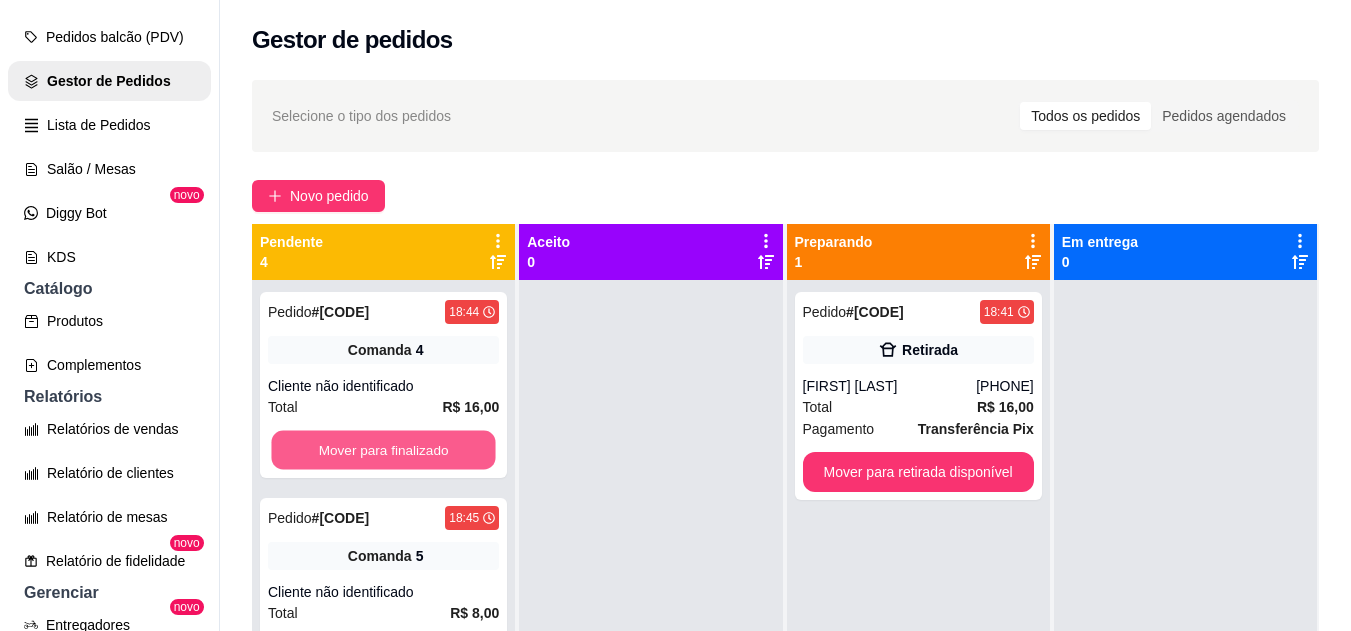 click on "Mover para finalizado" at bounding box center [383, 450] 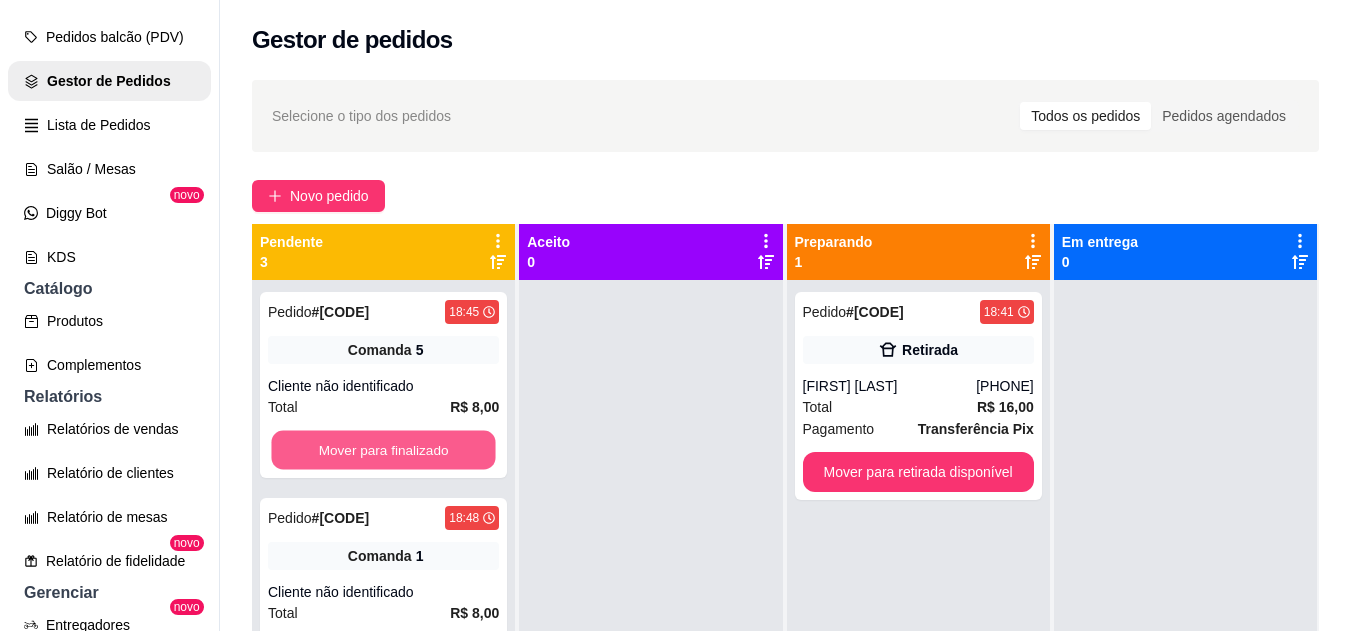 click on "Mover para finalizado" at bounding box center (383, 450) 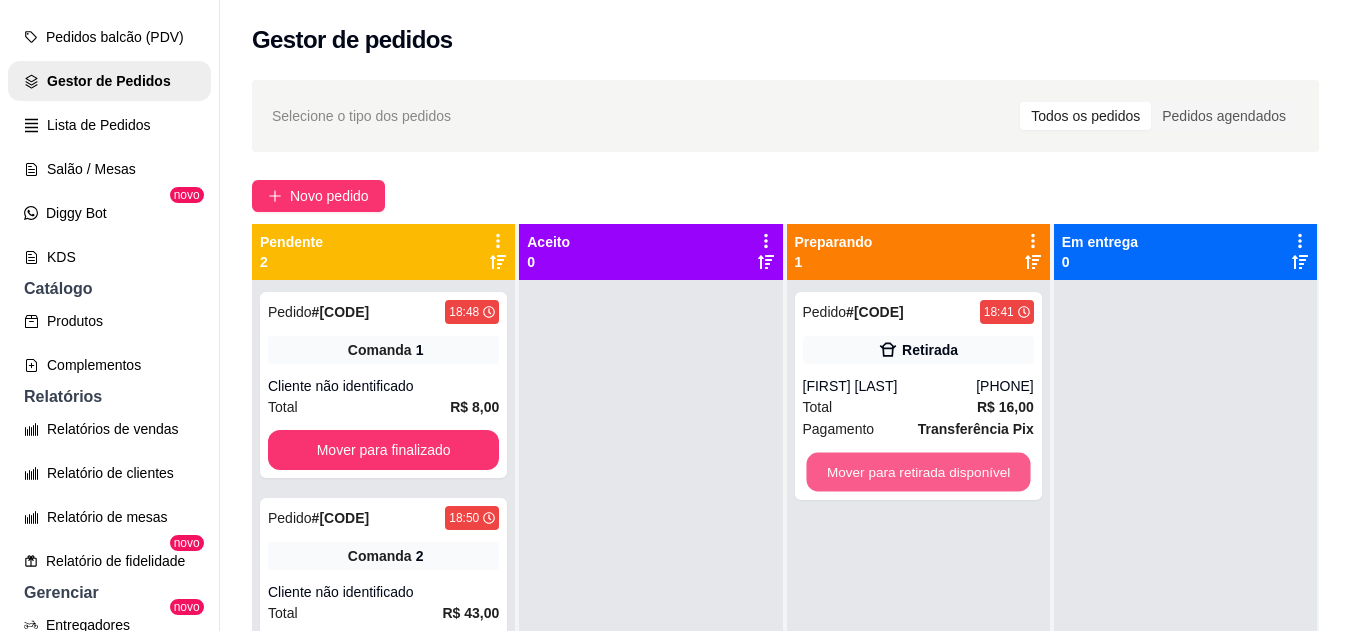 click on "Mover para retirada disponível" at bounding box center [918, 472] 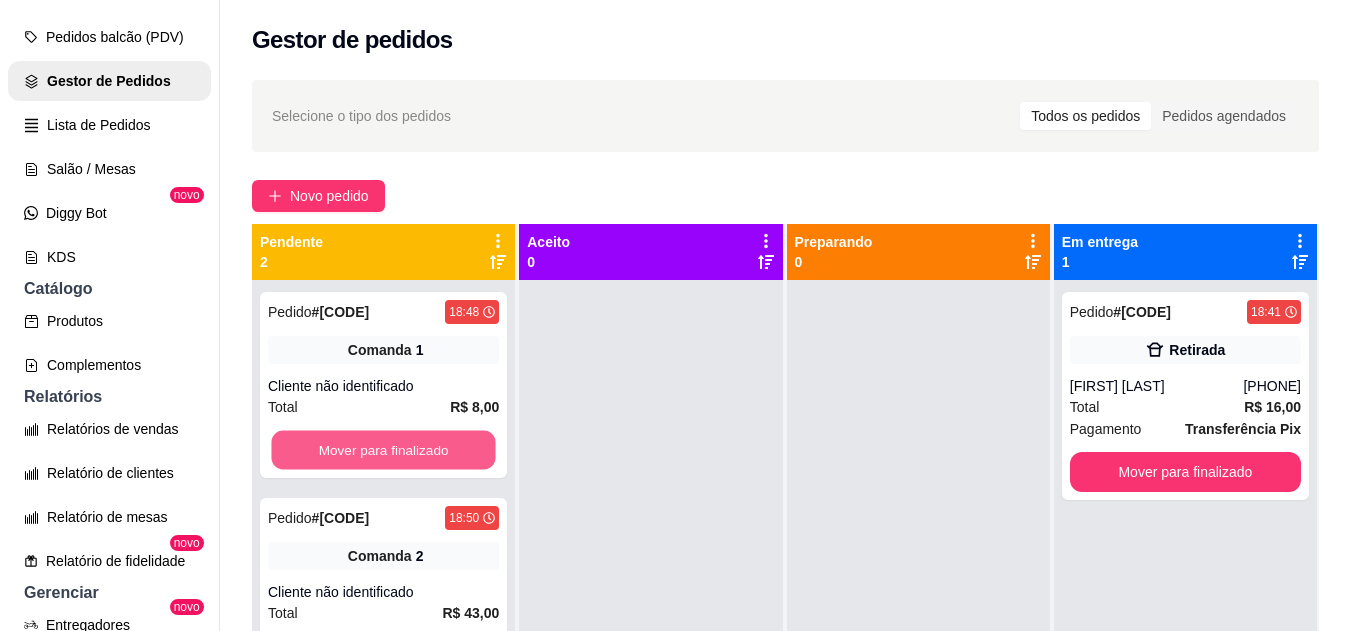 click on "Mover para finalizado" at bounding box center [383, 450] 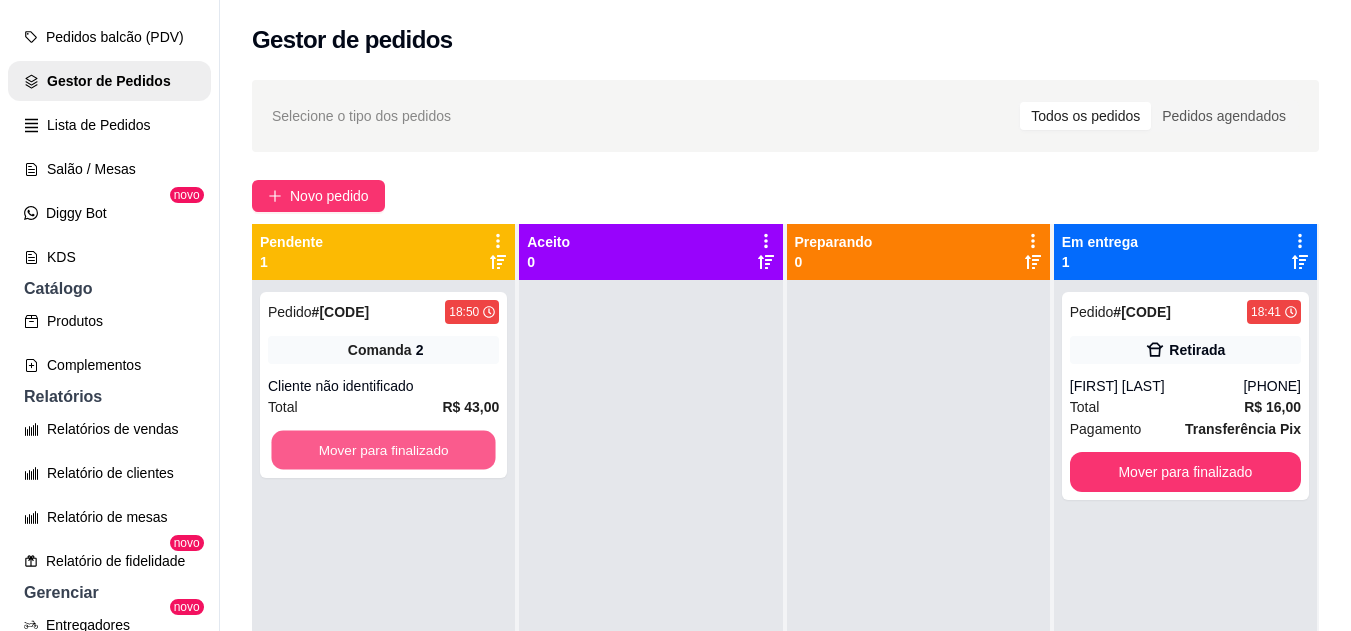 click on "Mover para finalizado" at bounding box center [383, 450] 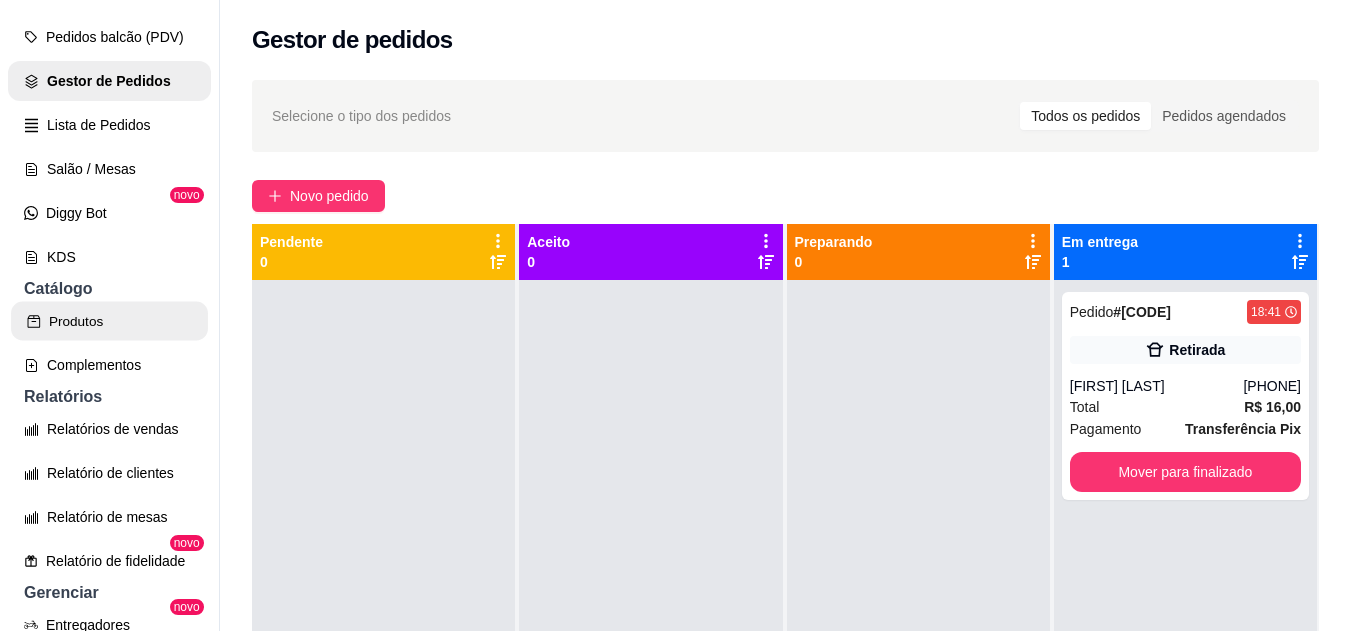 click on "Produtos" at bounding box center [109, 321] 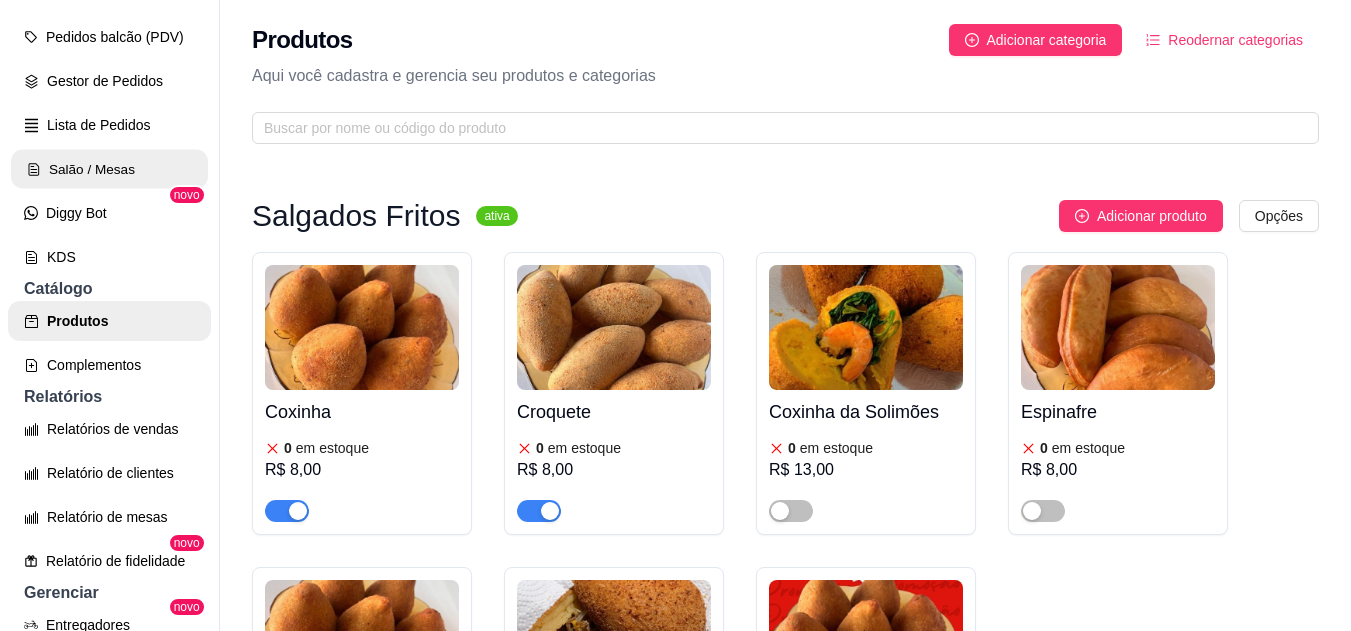 click on "Salão / Mesas" at bounding box center [109, 169] 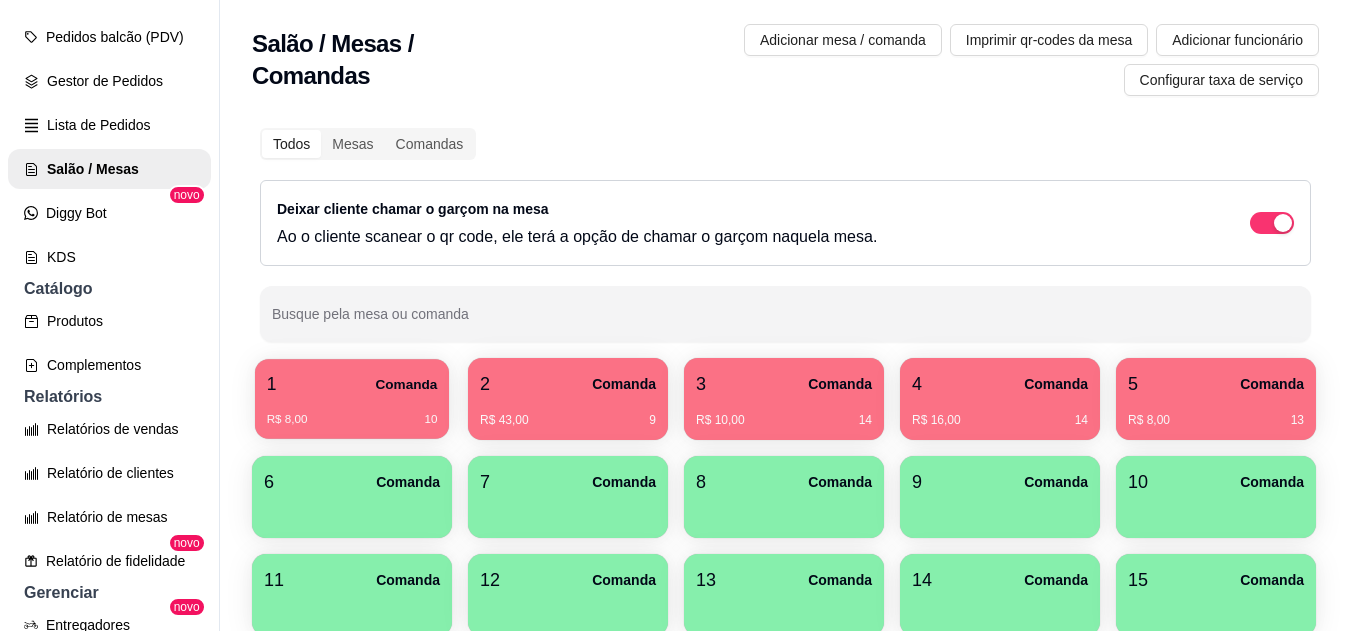 click on "Comanda" at bounding box center (406, 384) 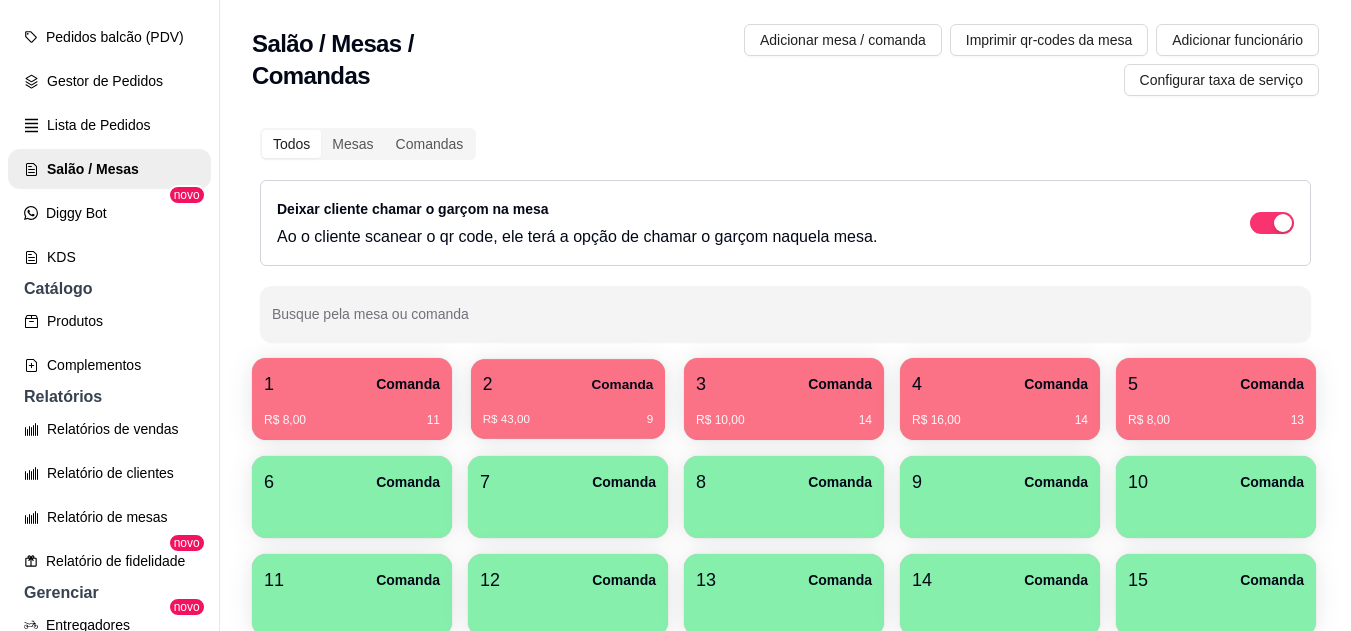 click on "Comanda" at bounding box center [622, 384] 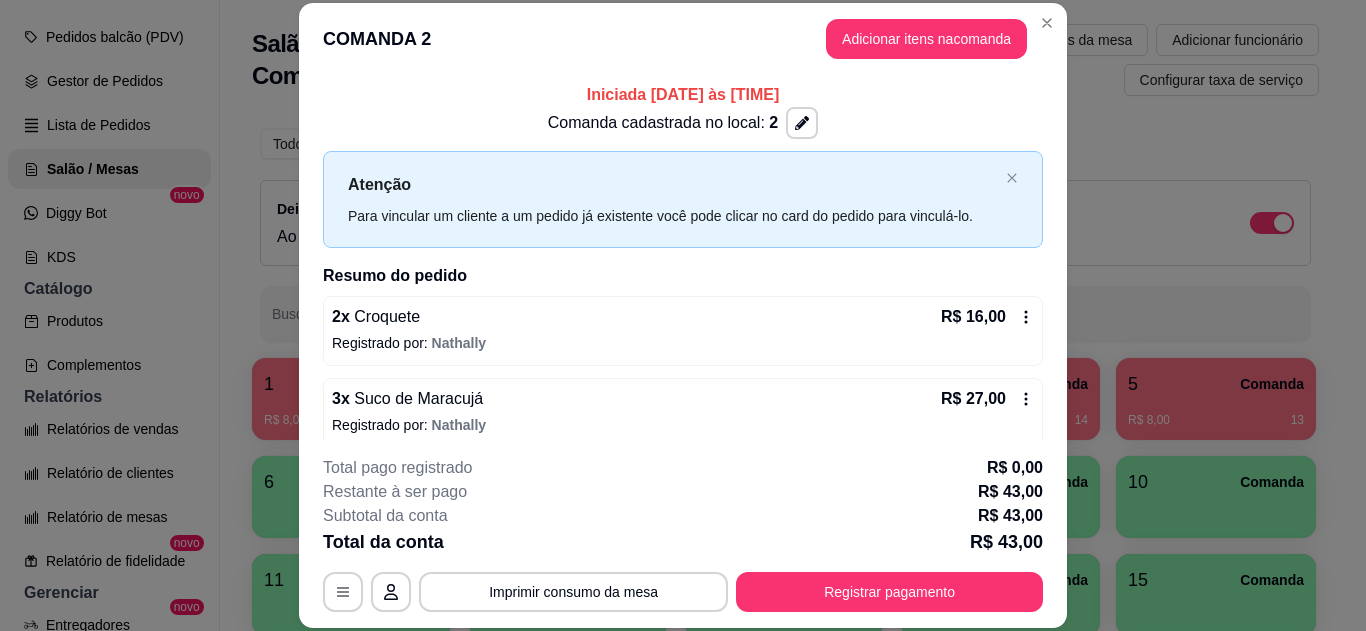 scroll, scrollTop: 16, scrollLeft: 0, axis: vertical 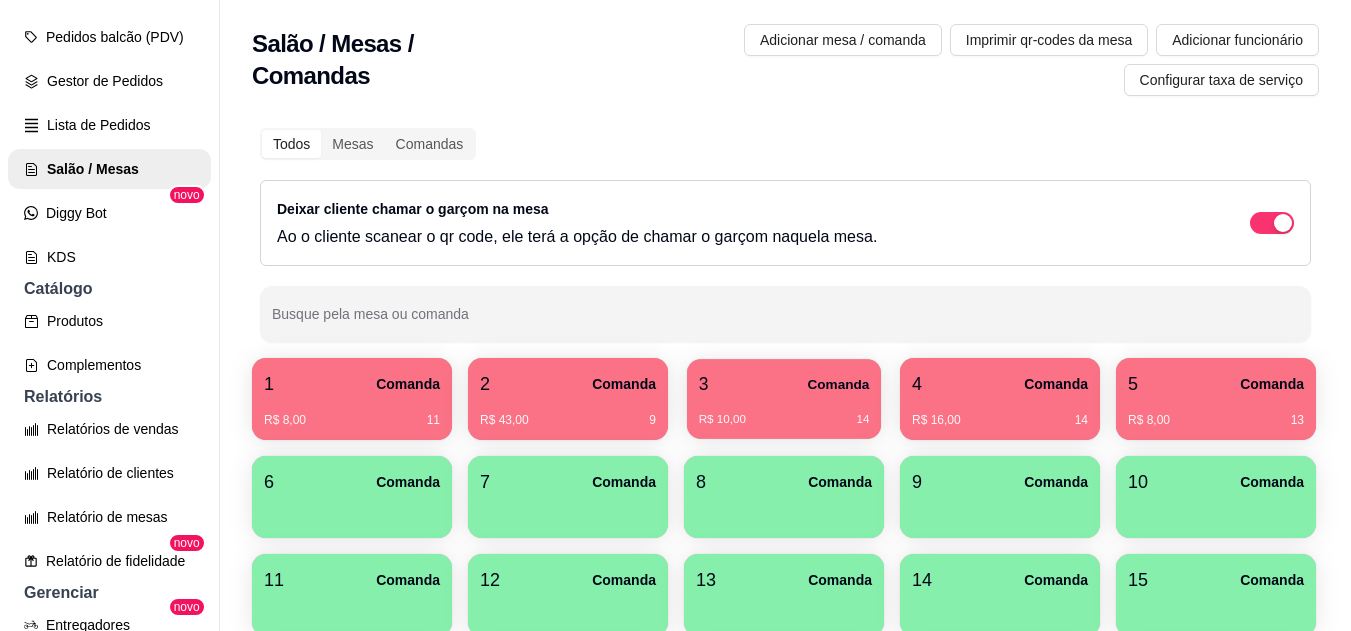 click on "R$ 10,00 14" at bounding box center (784, 420) 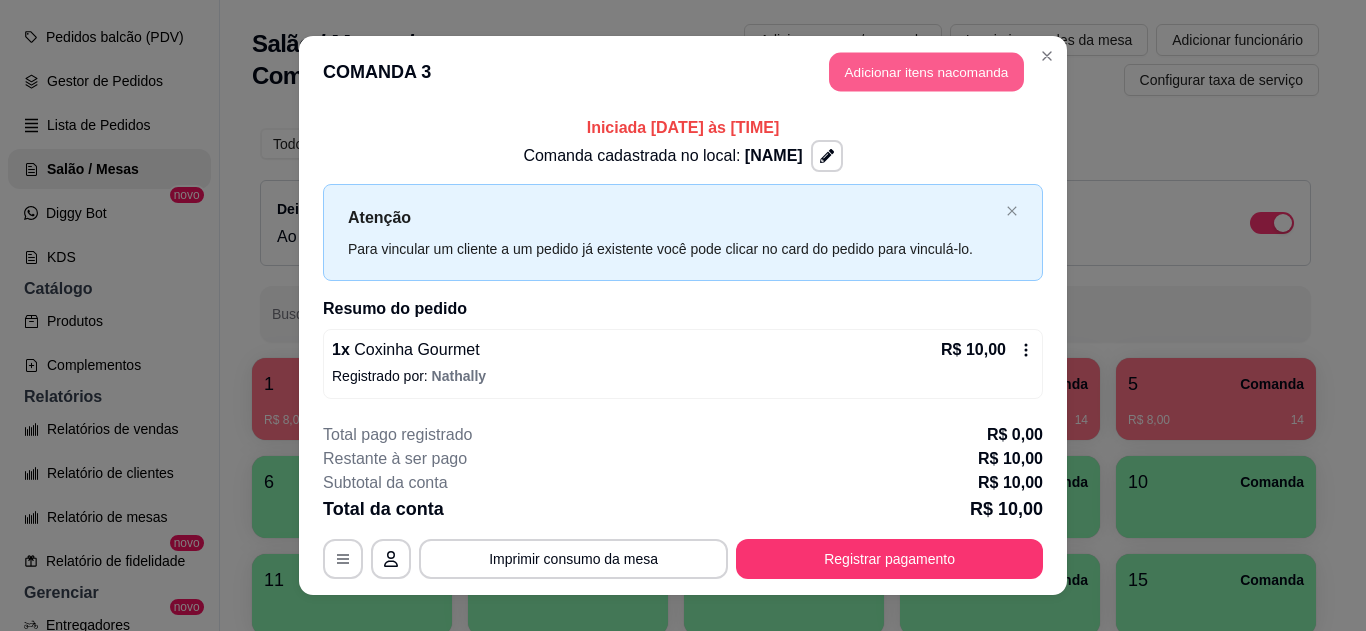 click on "Adicionar itens na  comanda" at bounding box center (926, 72) 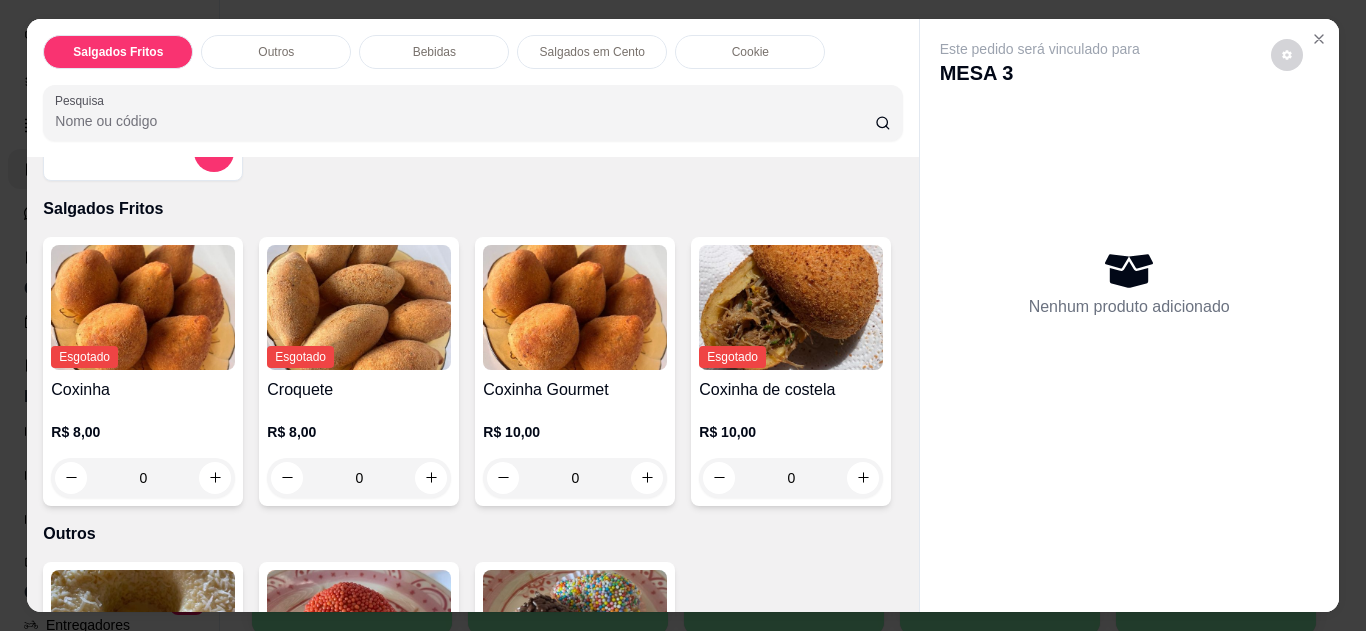 scroll, scrollTop: 84, scrollLeft: 0, axis: vertical 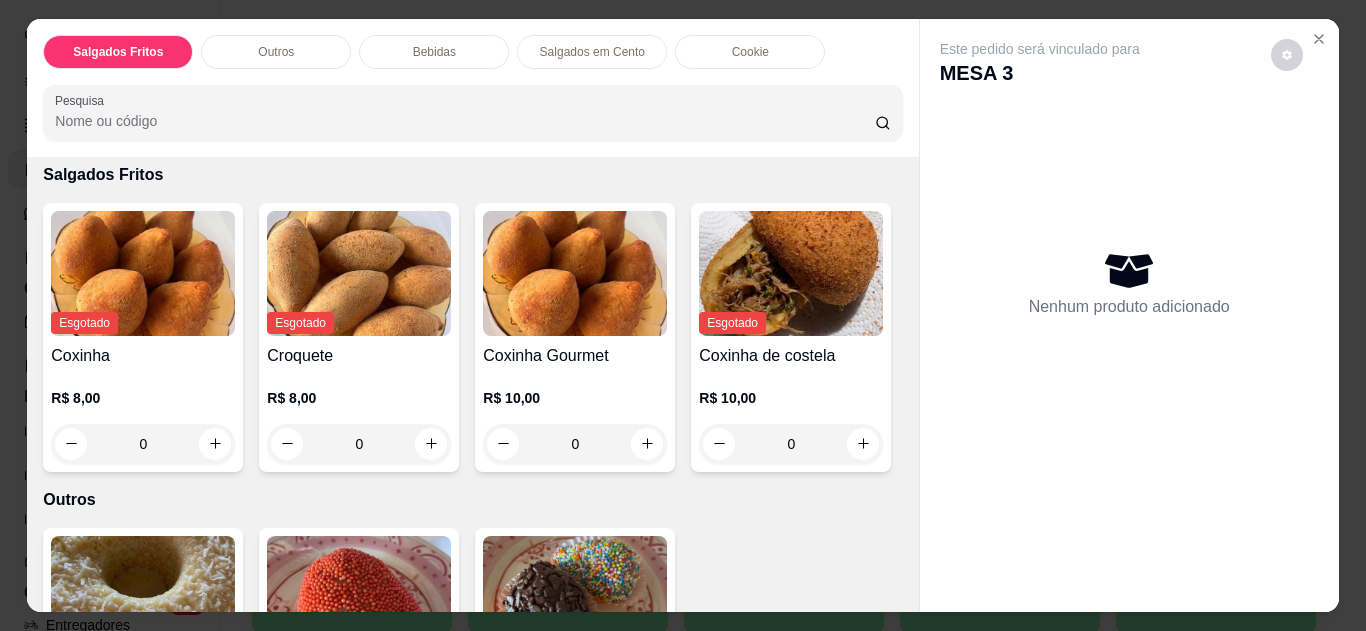 click 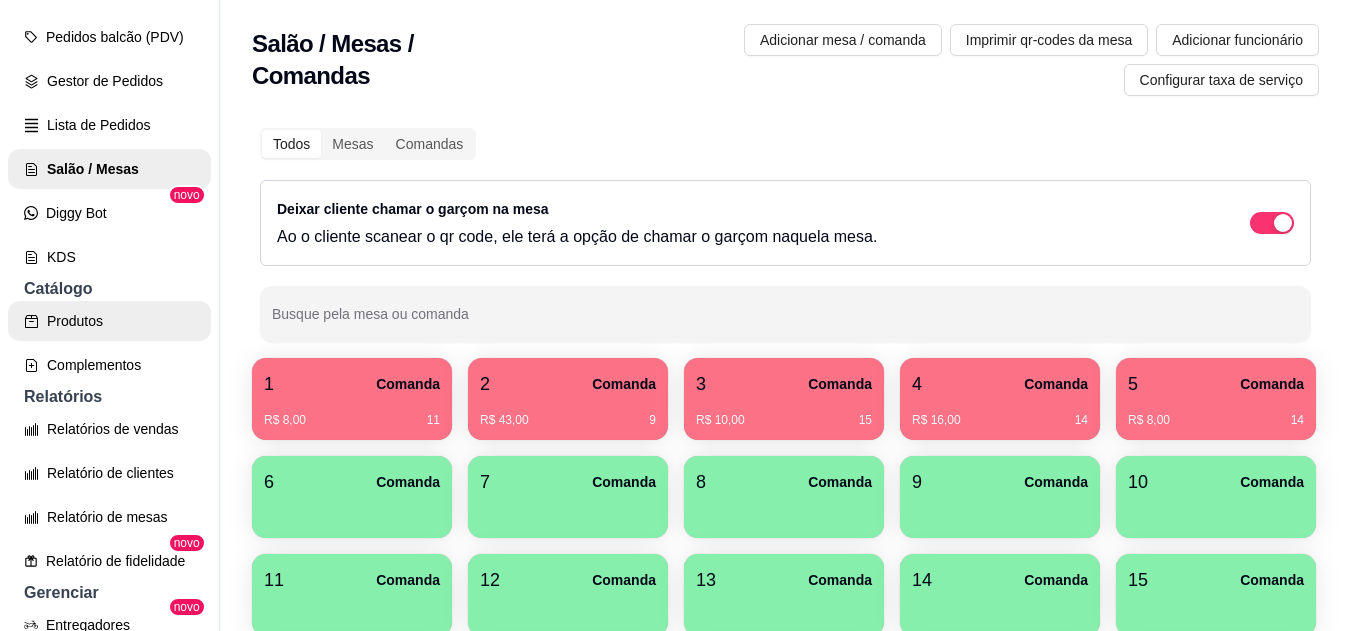 click on "Produtos" at bounding box center (109, 321) 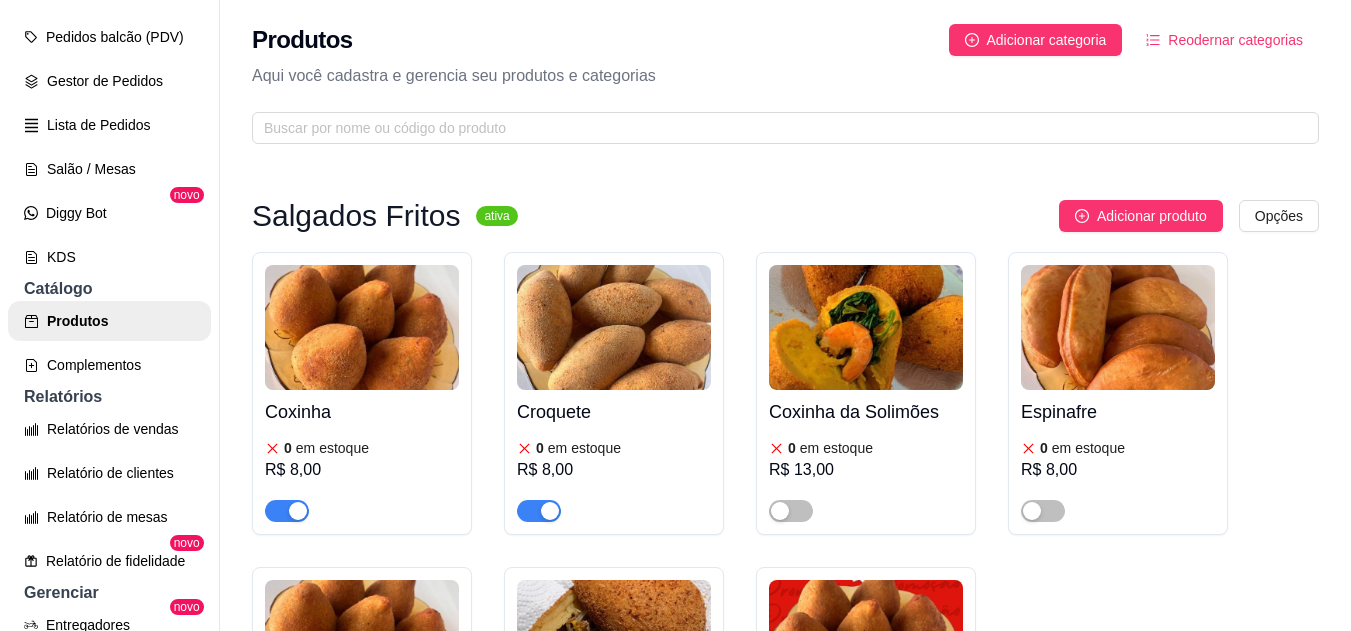 click on "0 em estoque" at bounding box center [362, 448] 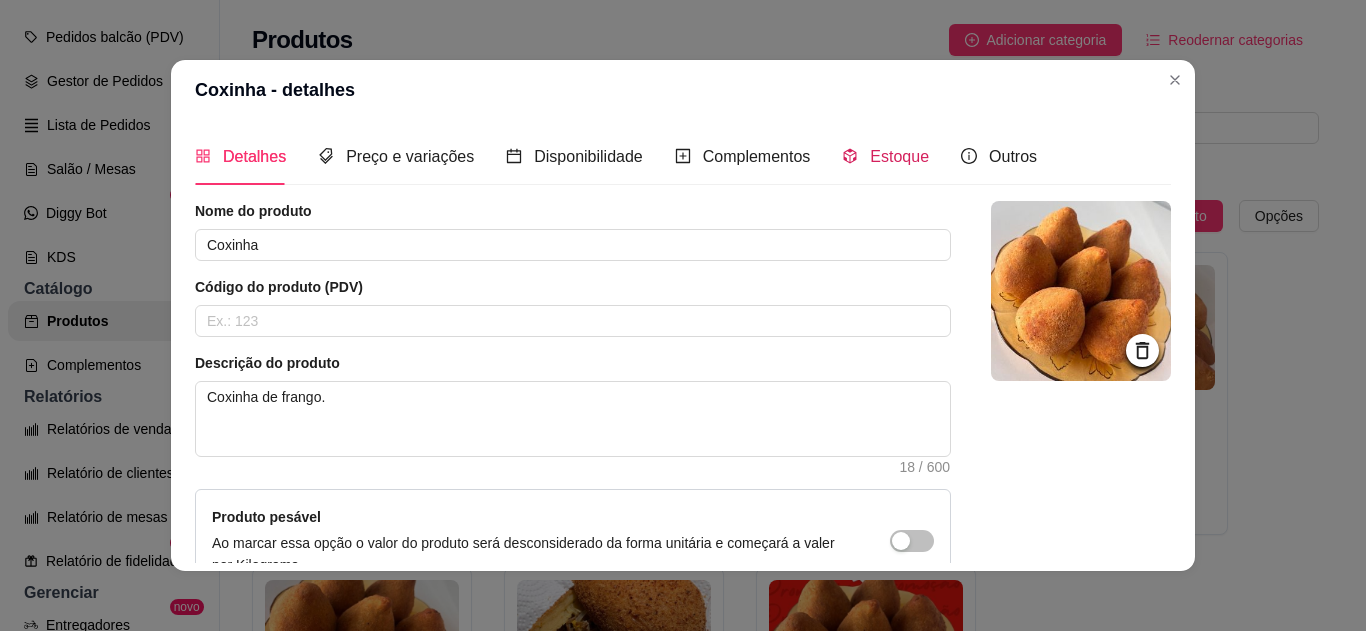 click on "Estoque" at bounding box center (885, 156) 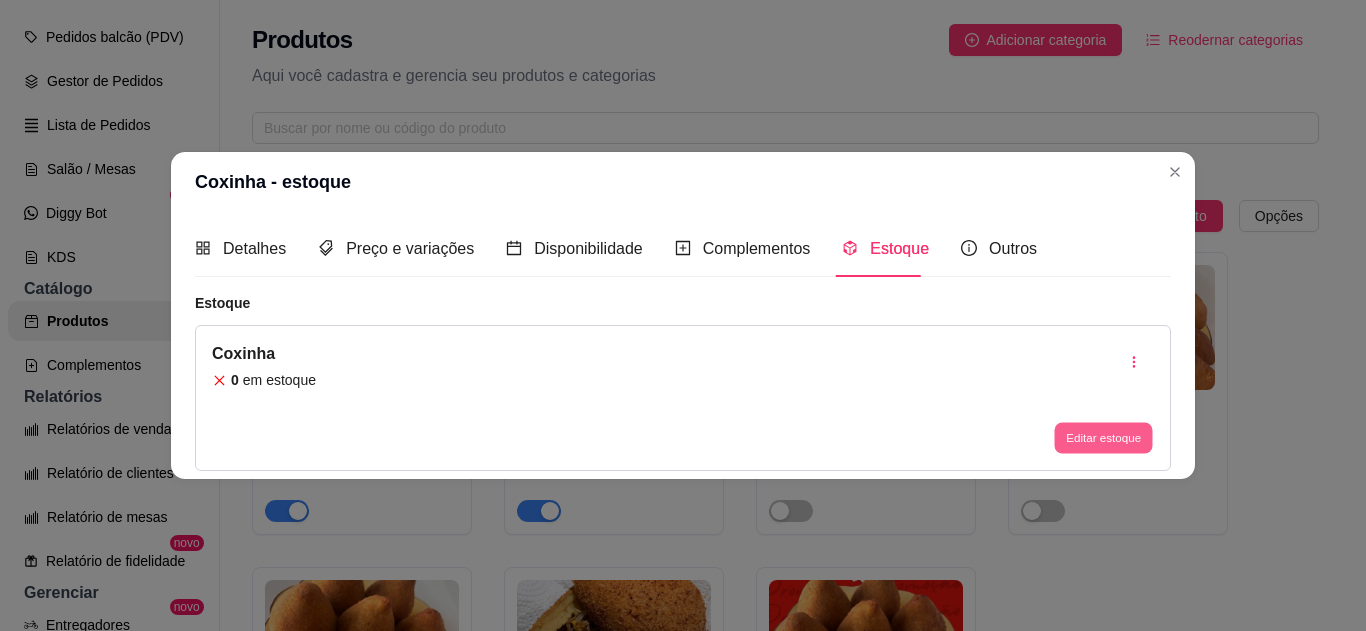 click on "Editar estoque" at bounding box center [1103, 438] 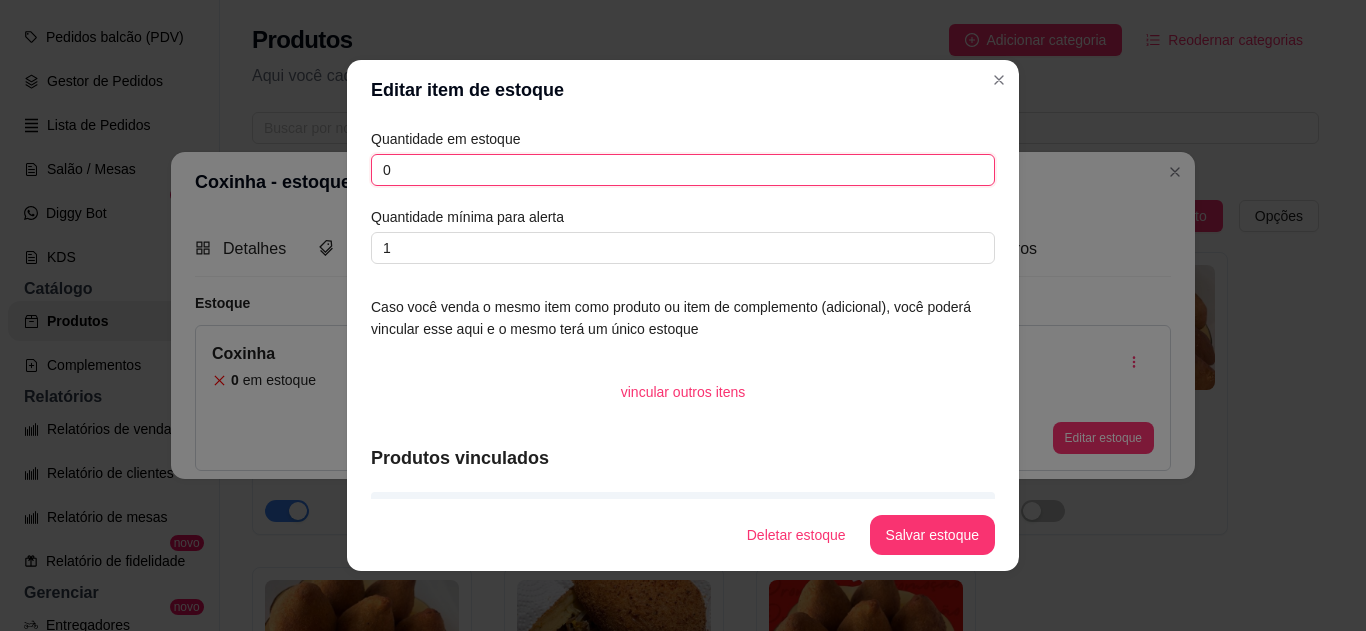 click on "0" at bounding box center (683, 170) 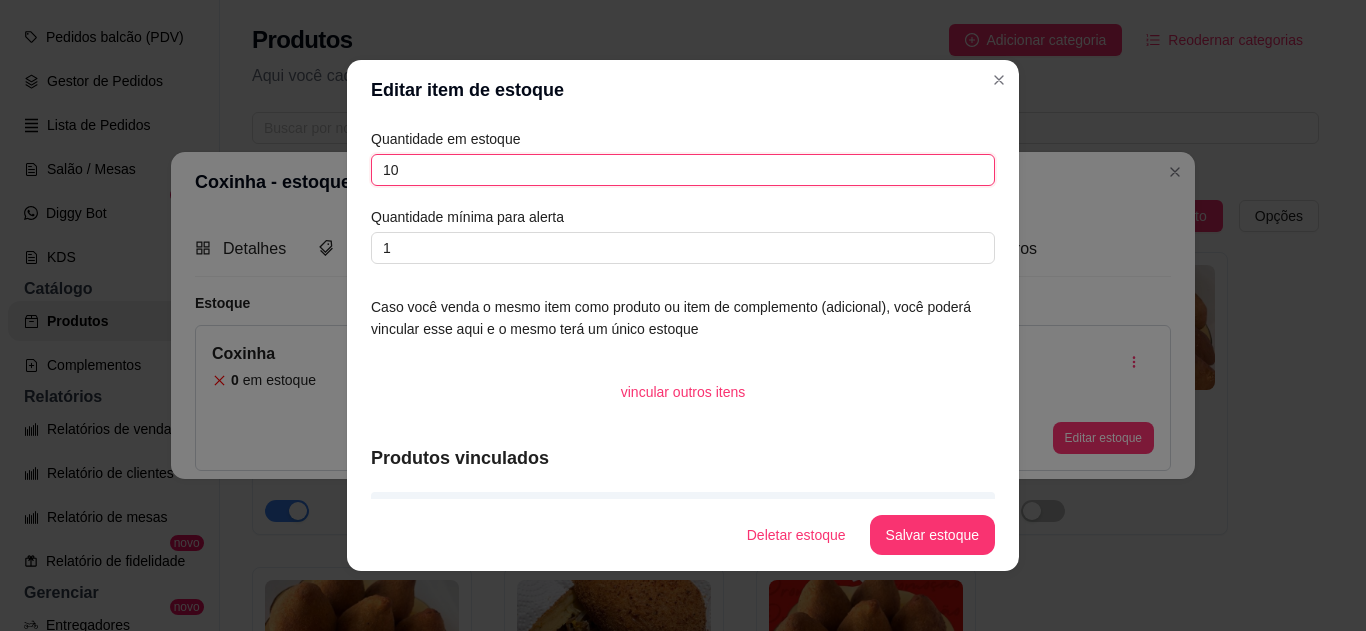 type on "1" 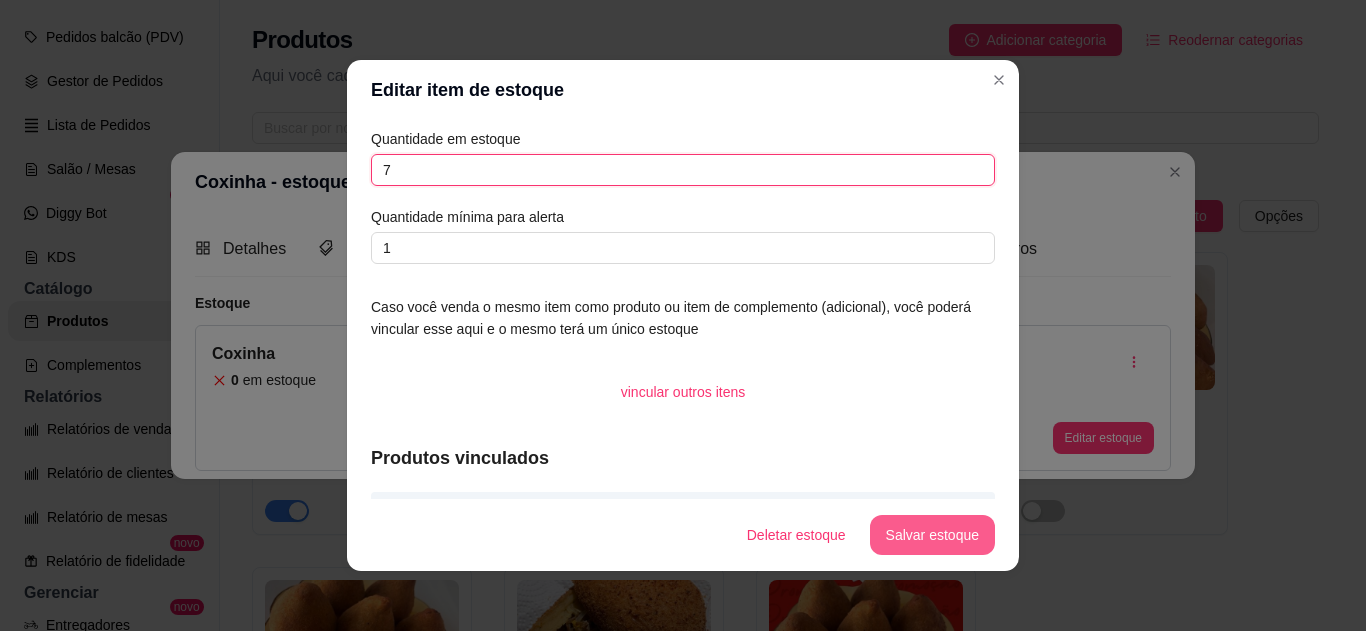 type on "7" 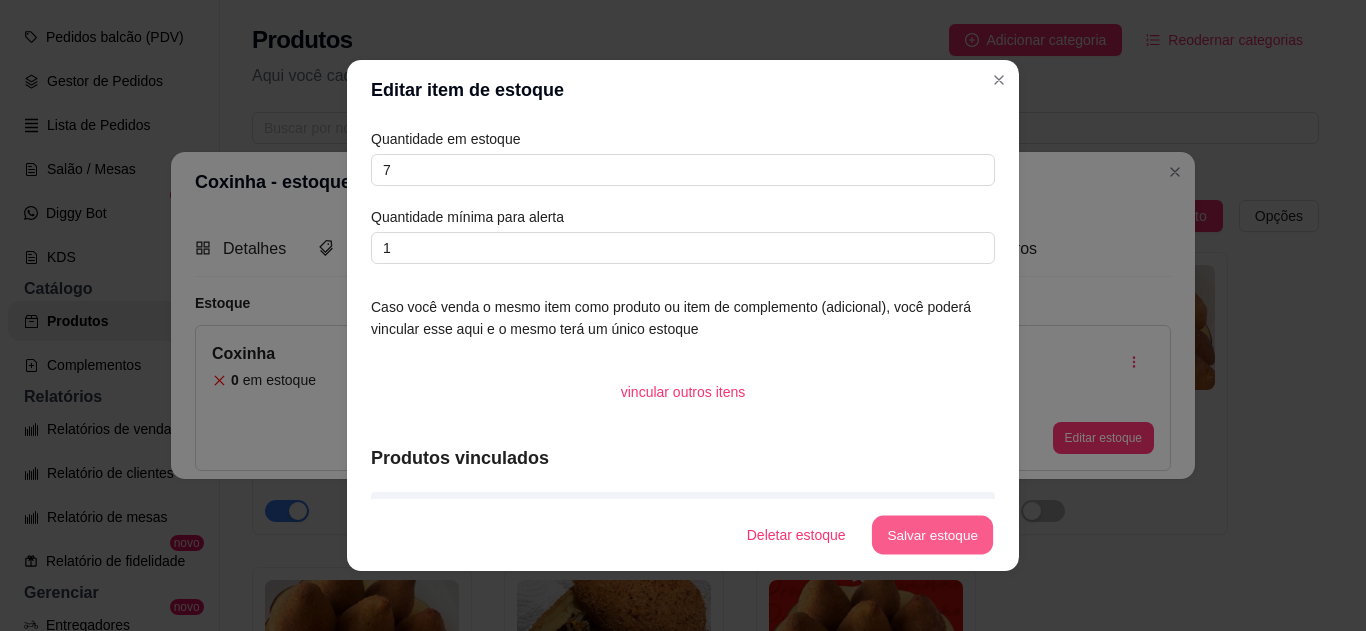 click on "Salvar estoque" at bounding box center (932, 535) 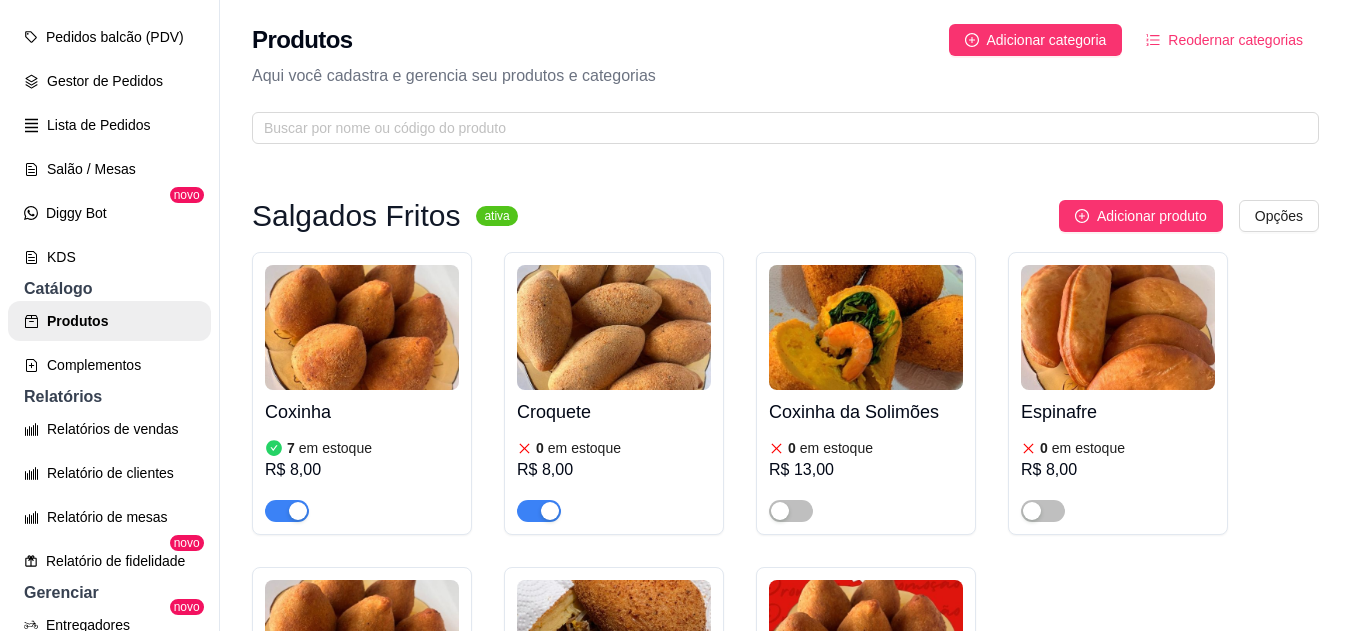 click at bounding box center (614, 327) 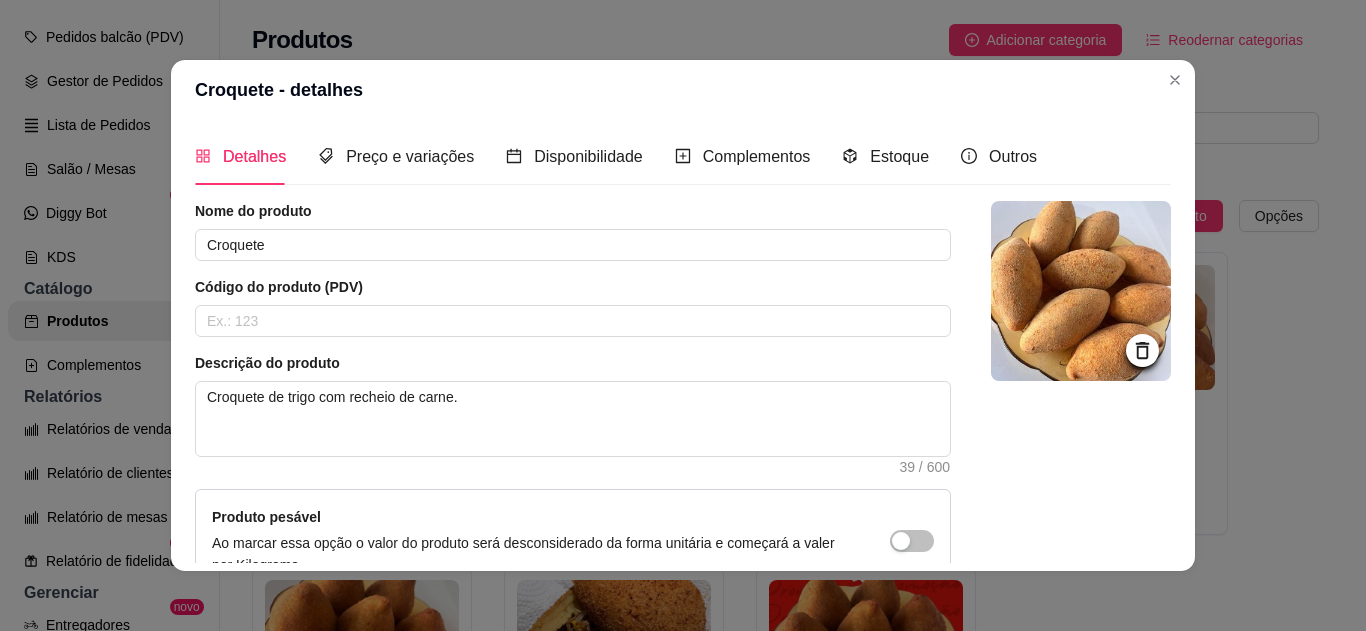 click on "Detalhes Preço e variações Disponibilidade Complementos Estoque Outros" at bounding box center [616, 156] 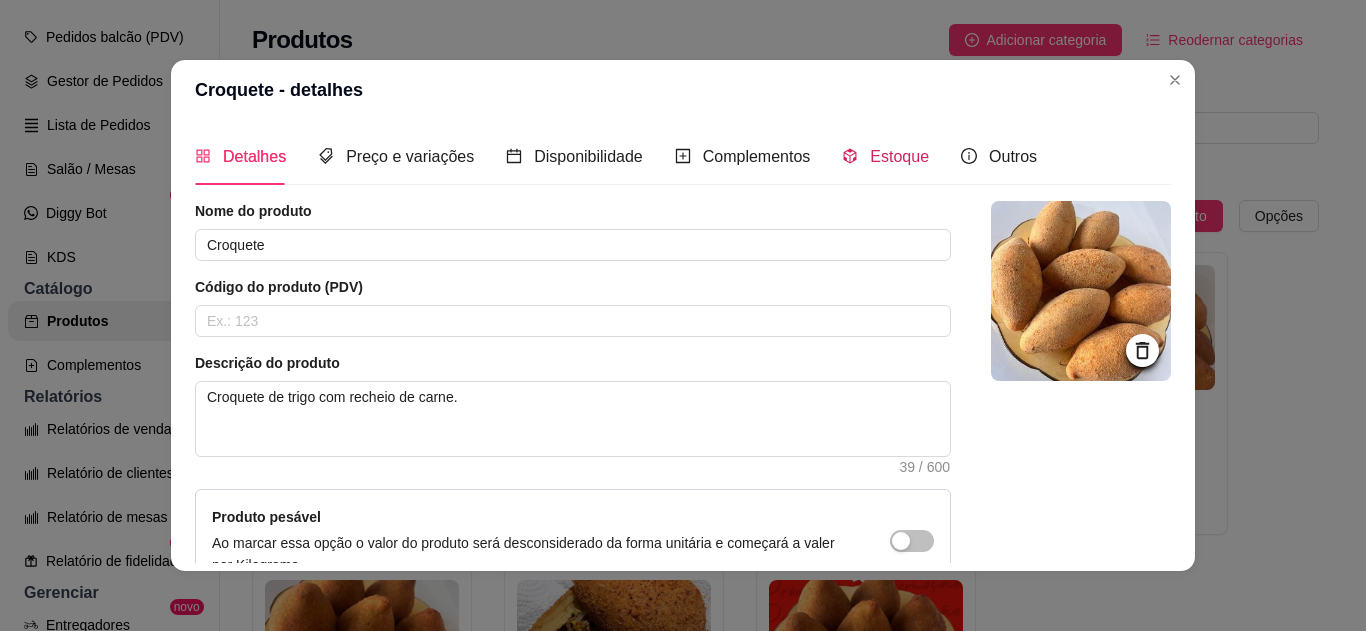 click 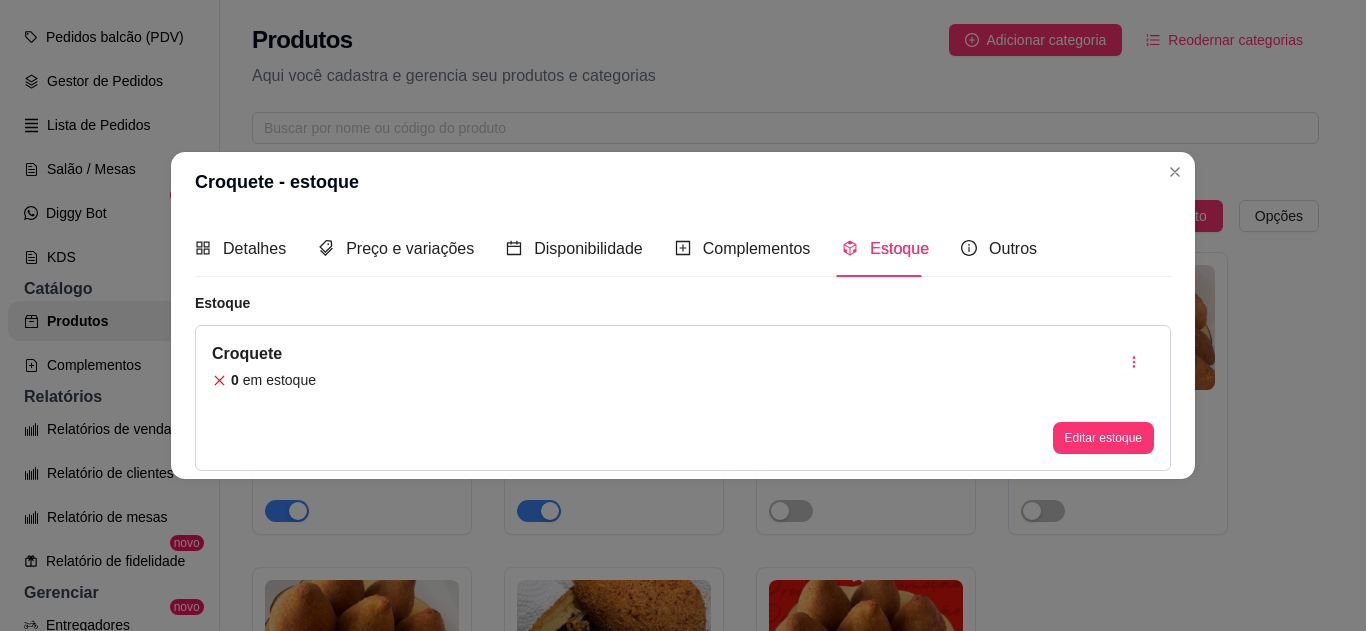 type 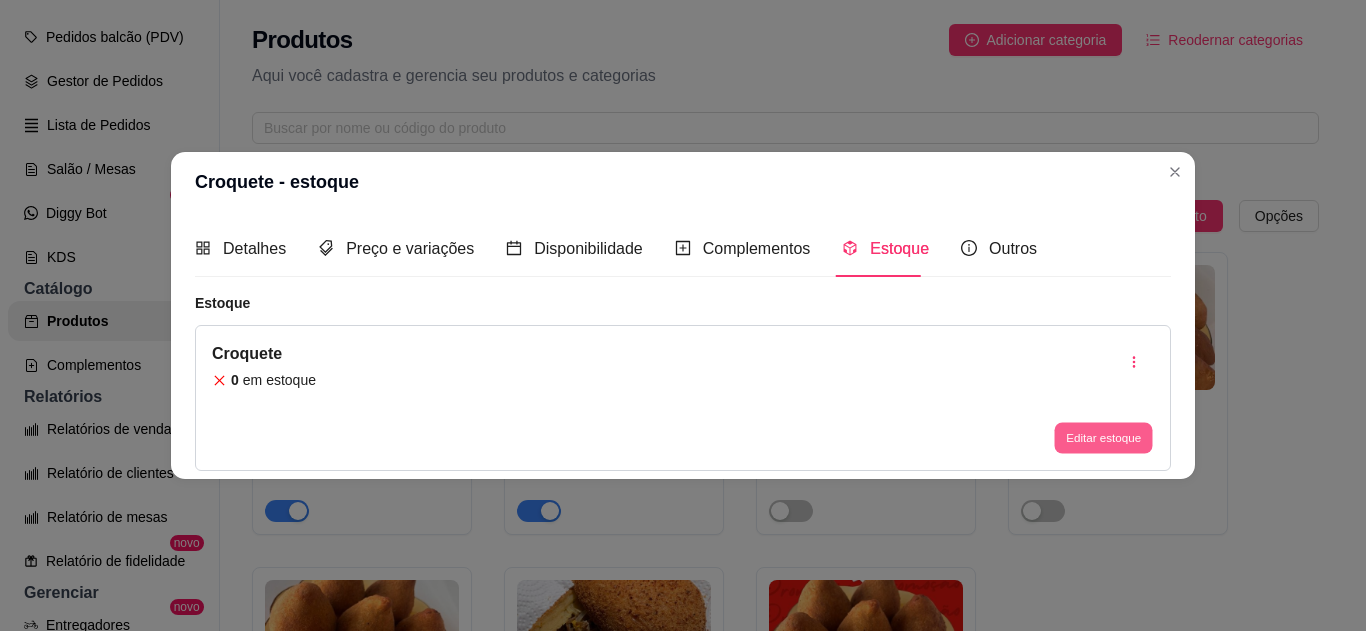 click on "Editar estoque" at bounding box center [1103, 438] 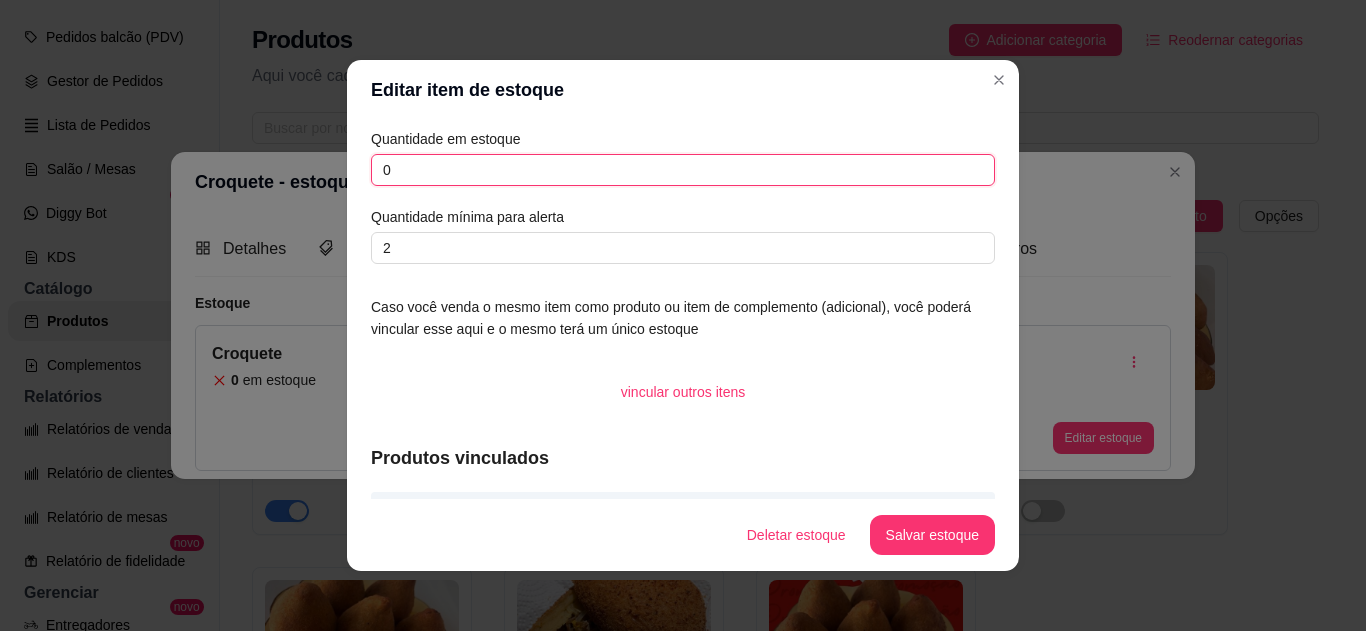 click on "0" at bounding box center (683, 170) 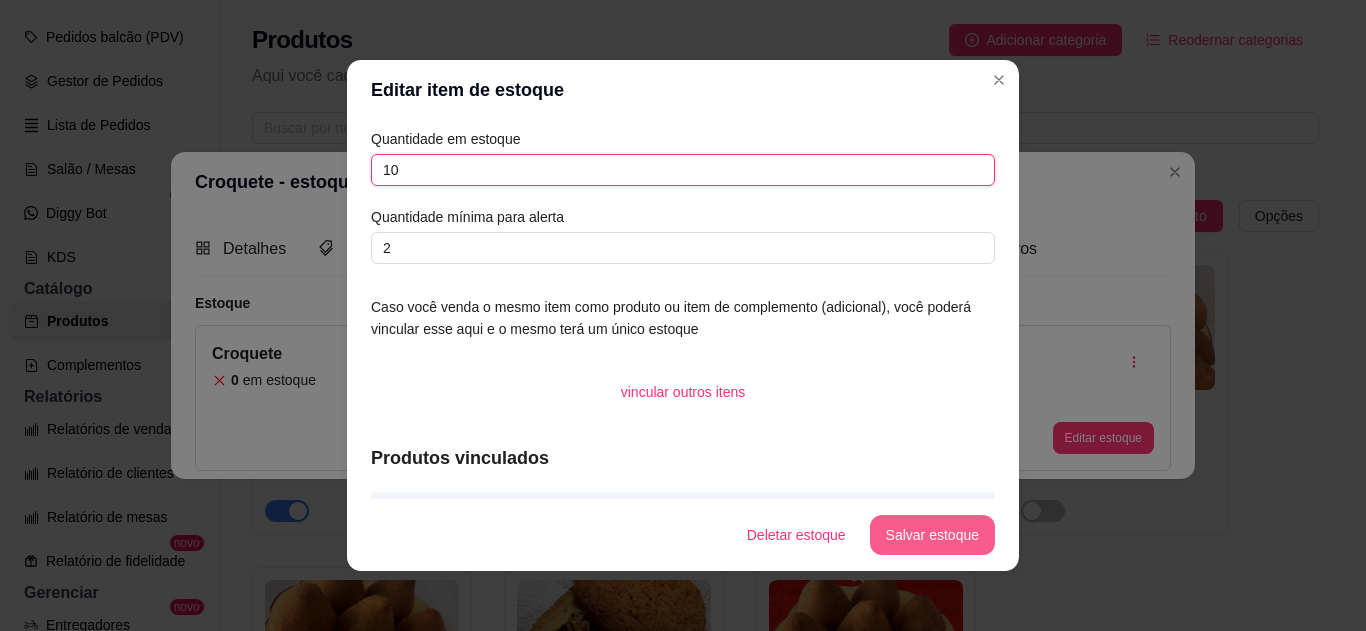 type on "10" 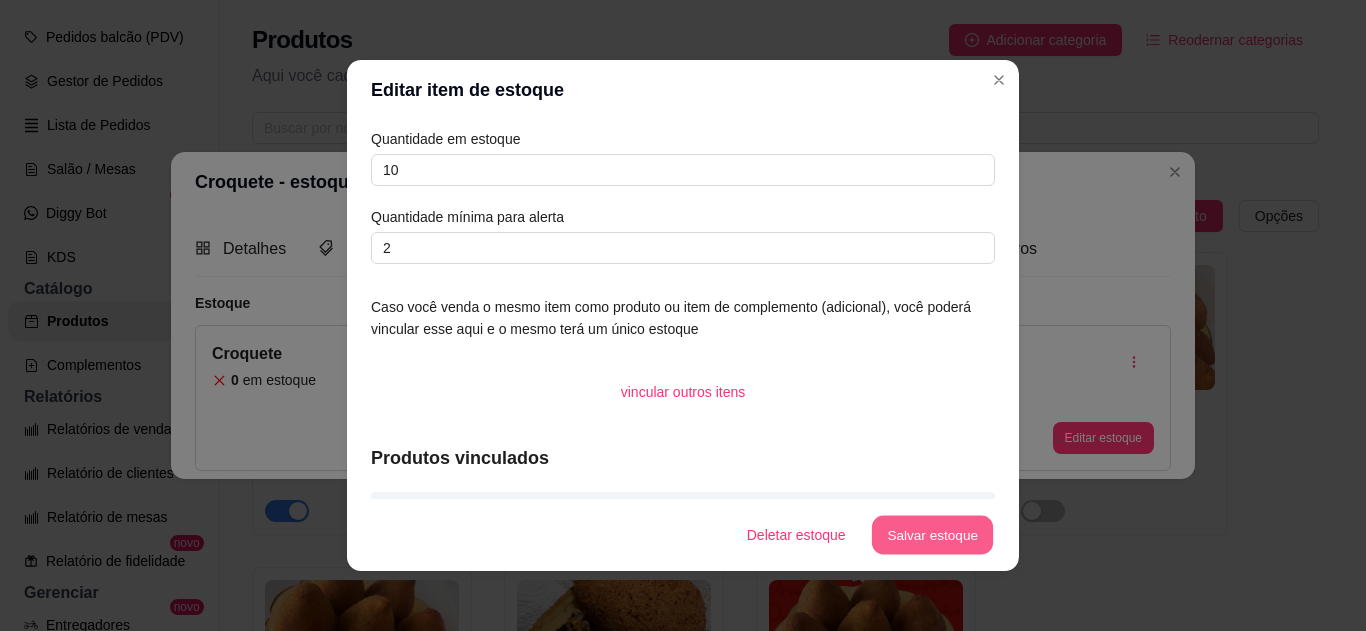 click on "Salvar estoque" at bounding box center [932, 535] 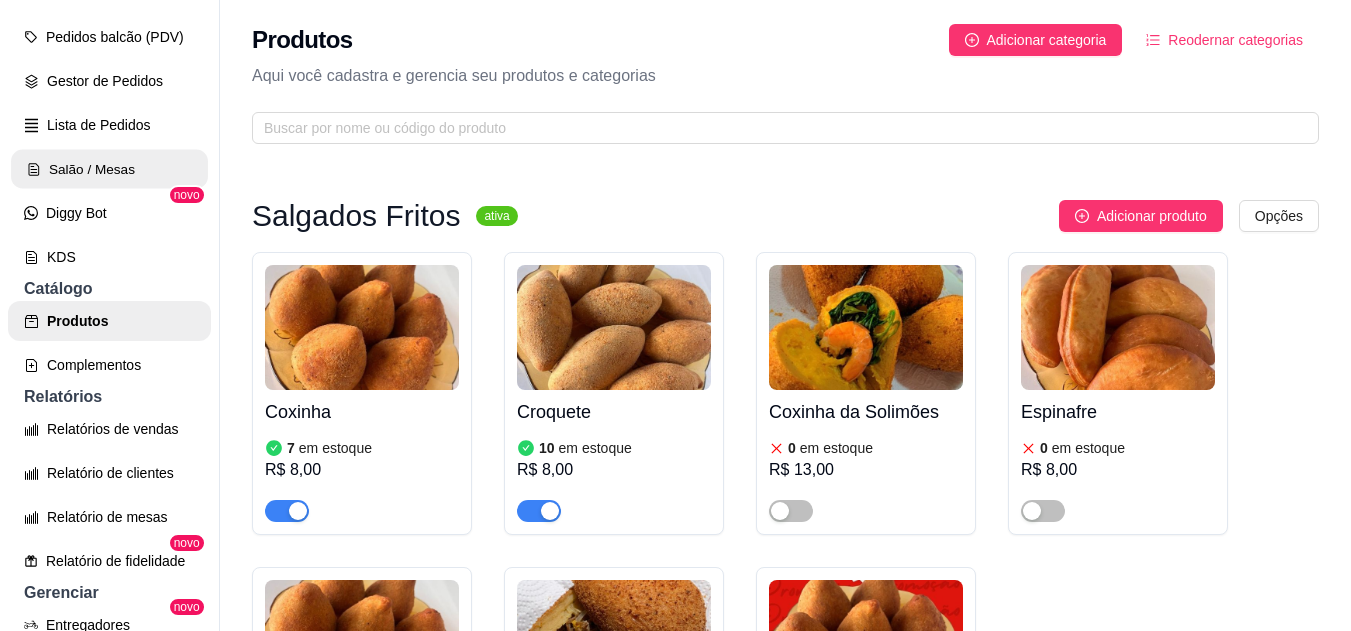 click on "Salão / Mesas" at bounding box center [109, 169] 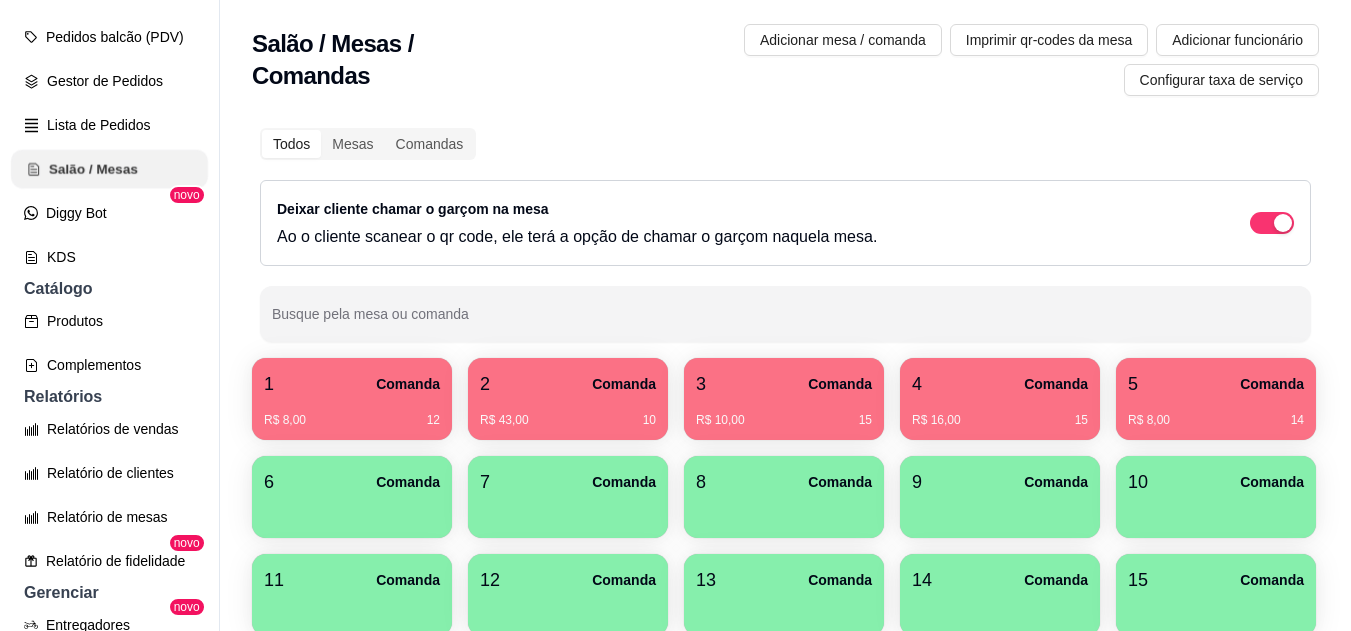 click on "Salão / Mesas" at bounding box center (109, 169) 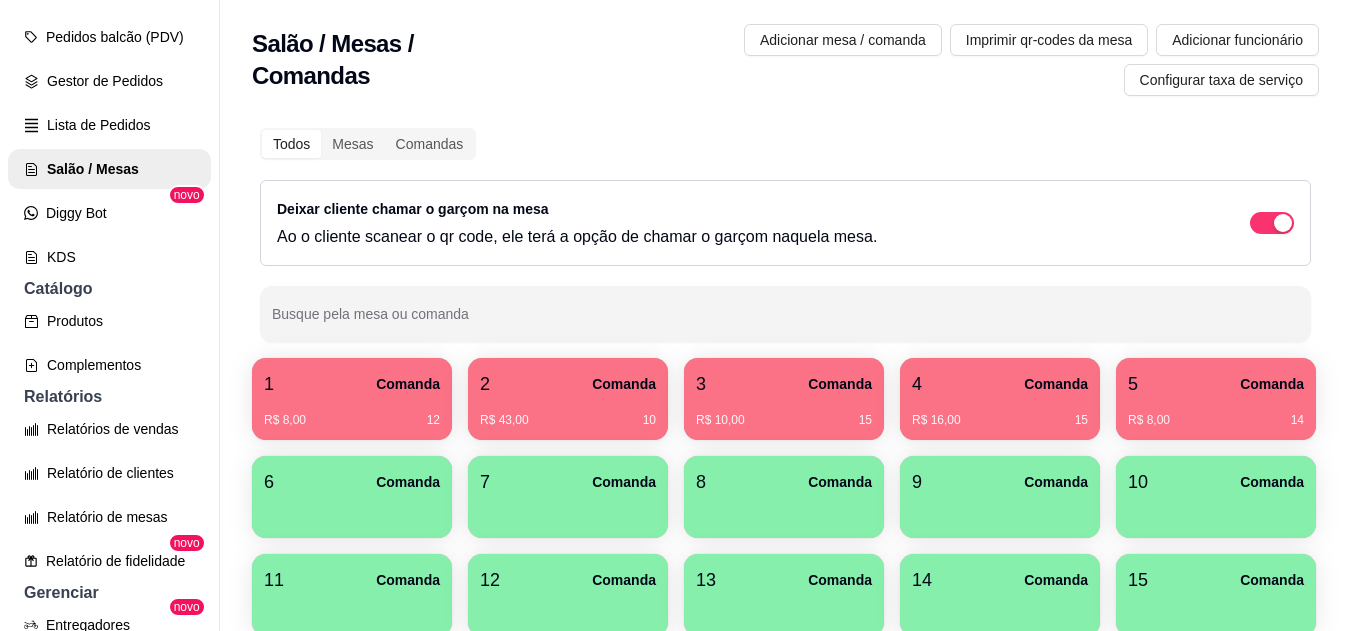 click on "R$ 10,00 15" at bounding box center (784, 413) 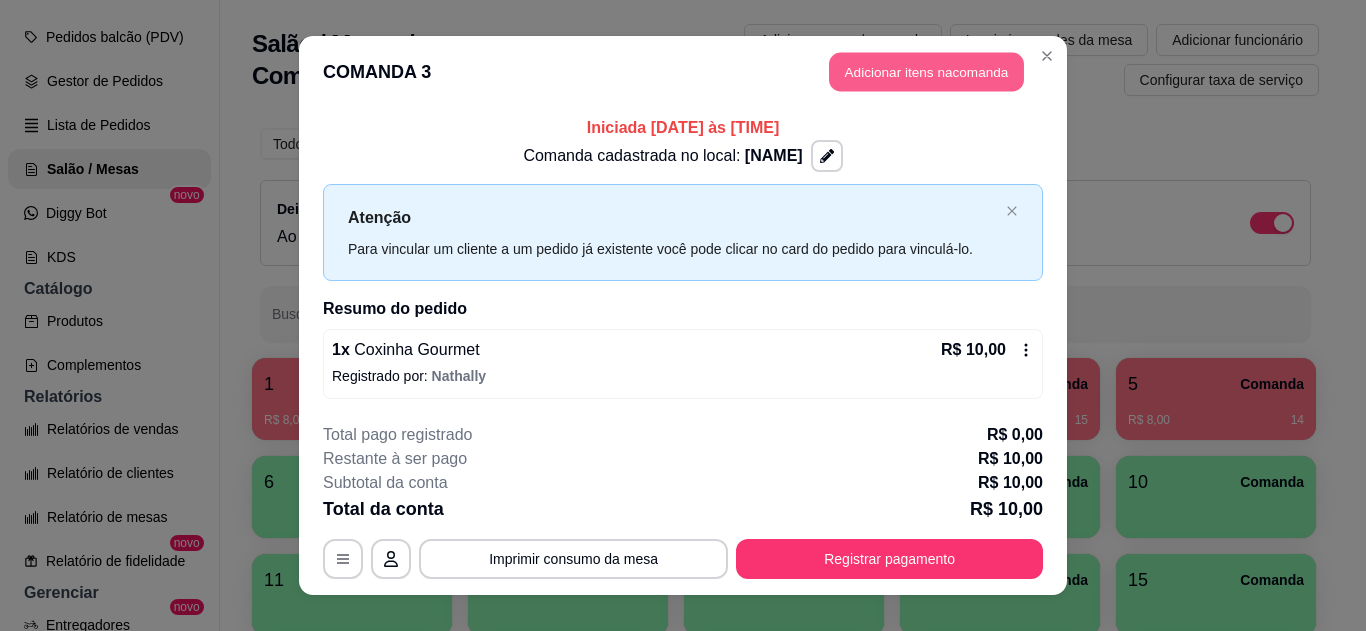 click on "Adicionar itens na  comanda" at bounding box center (926, 72) 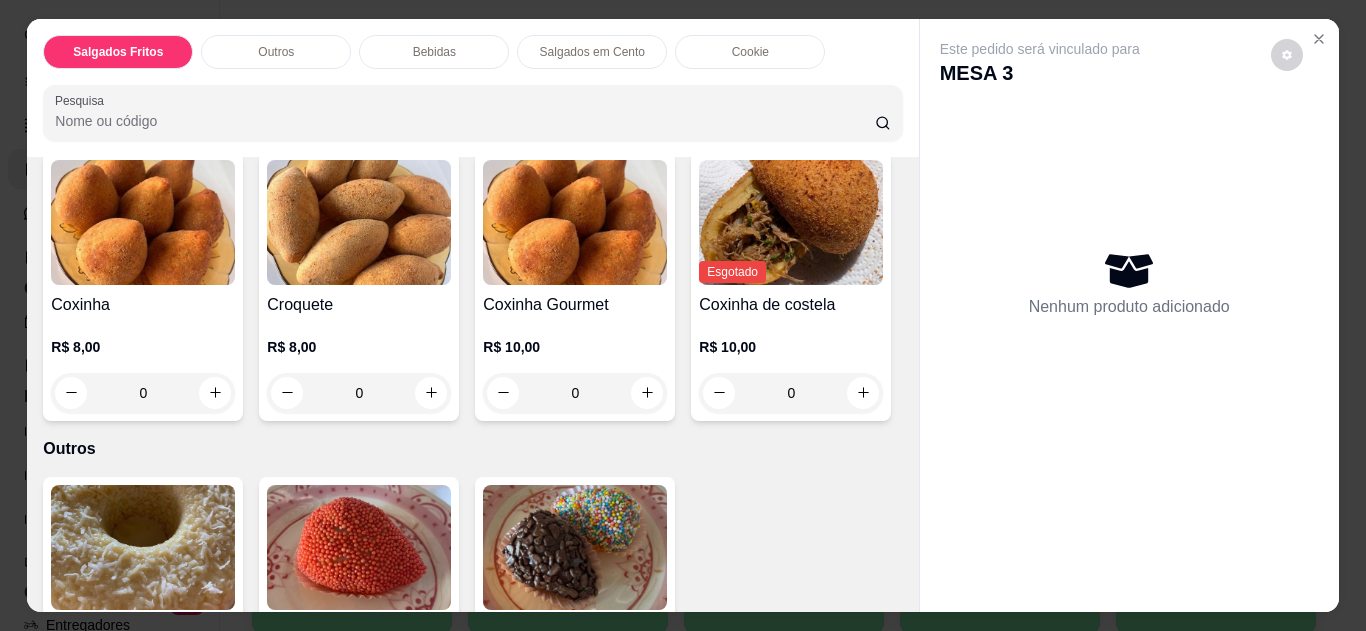 scroll, scrollTop: 157, scrollLeft: 0, axis: vertical 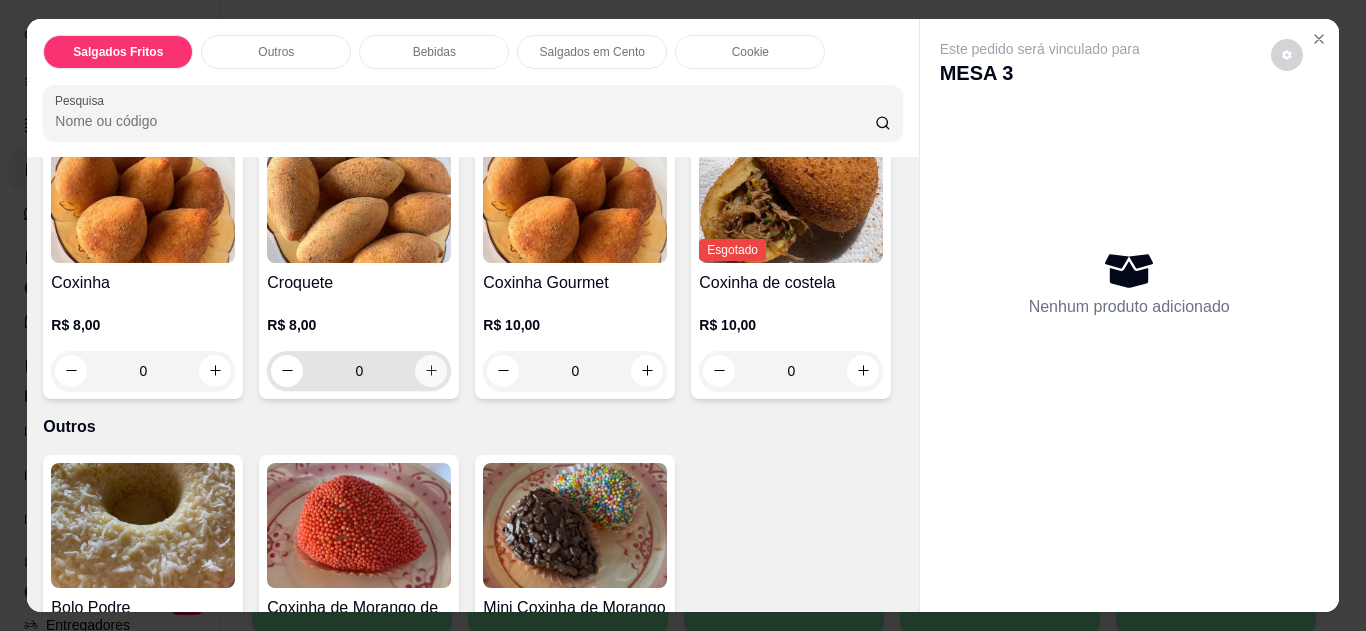 click 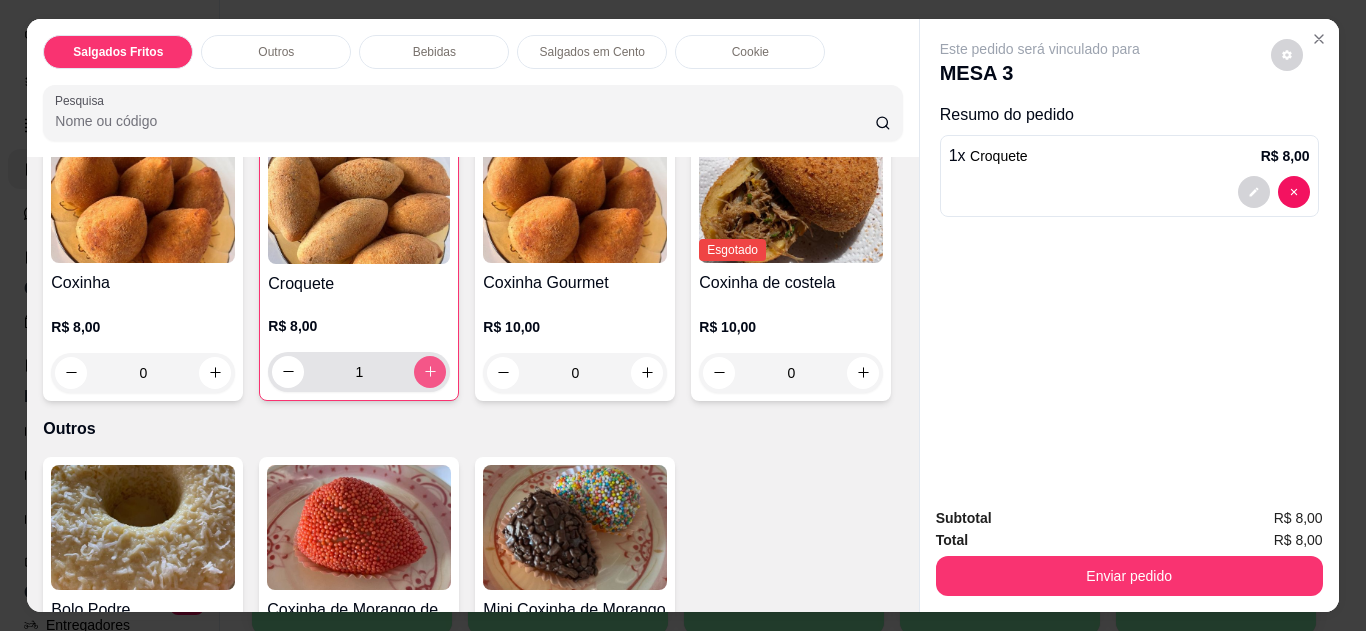 type on "1" 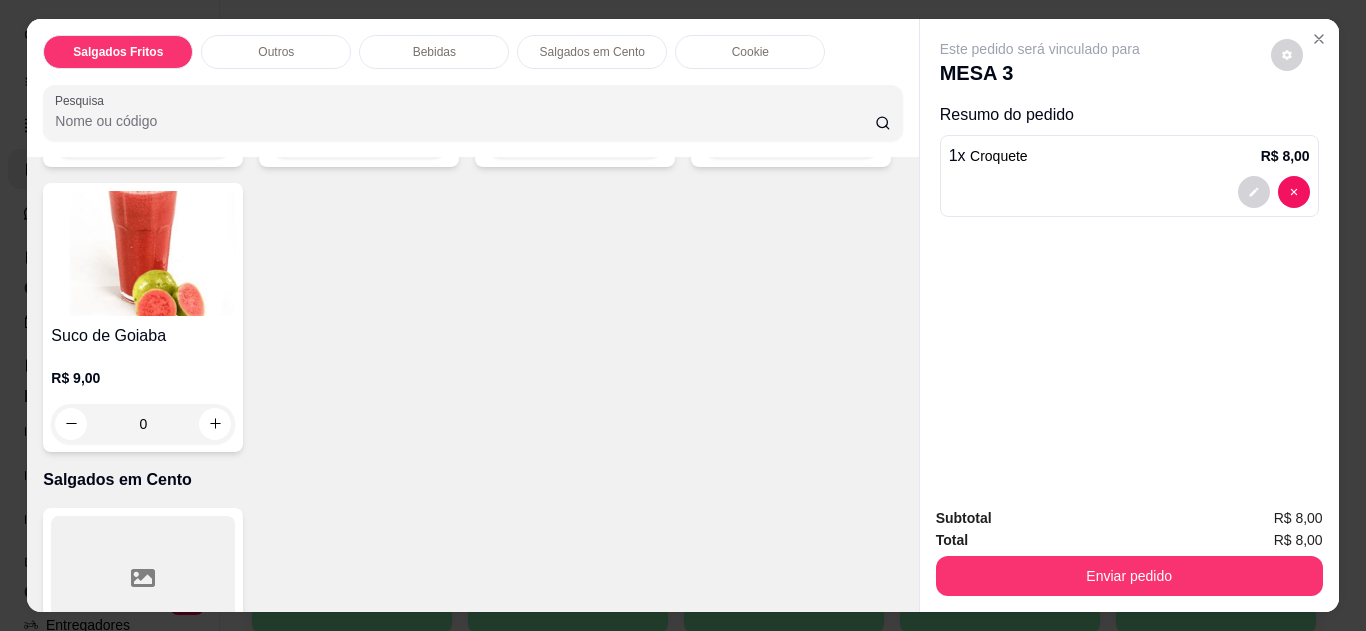 scroll, scrollTop: 1107, scrollLeft: 0, axis: vertical 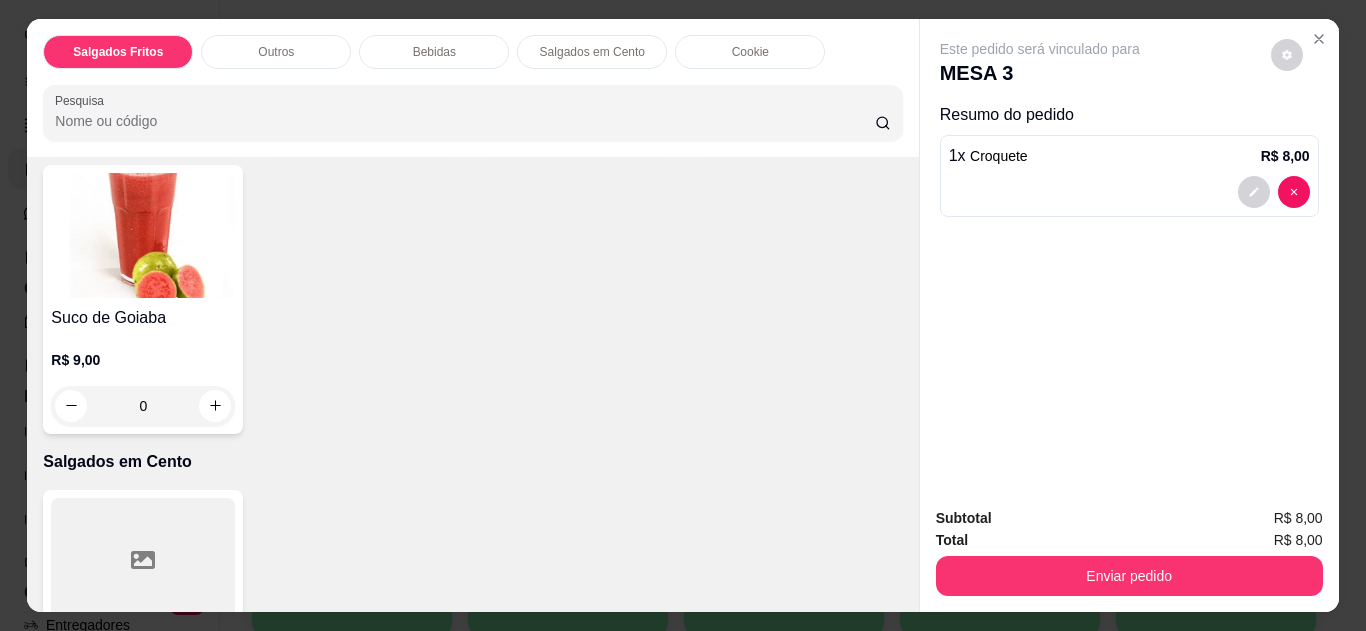 click at bounding box center [647, 120] 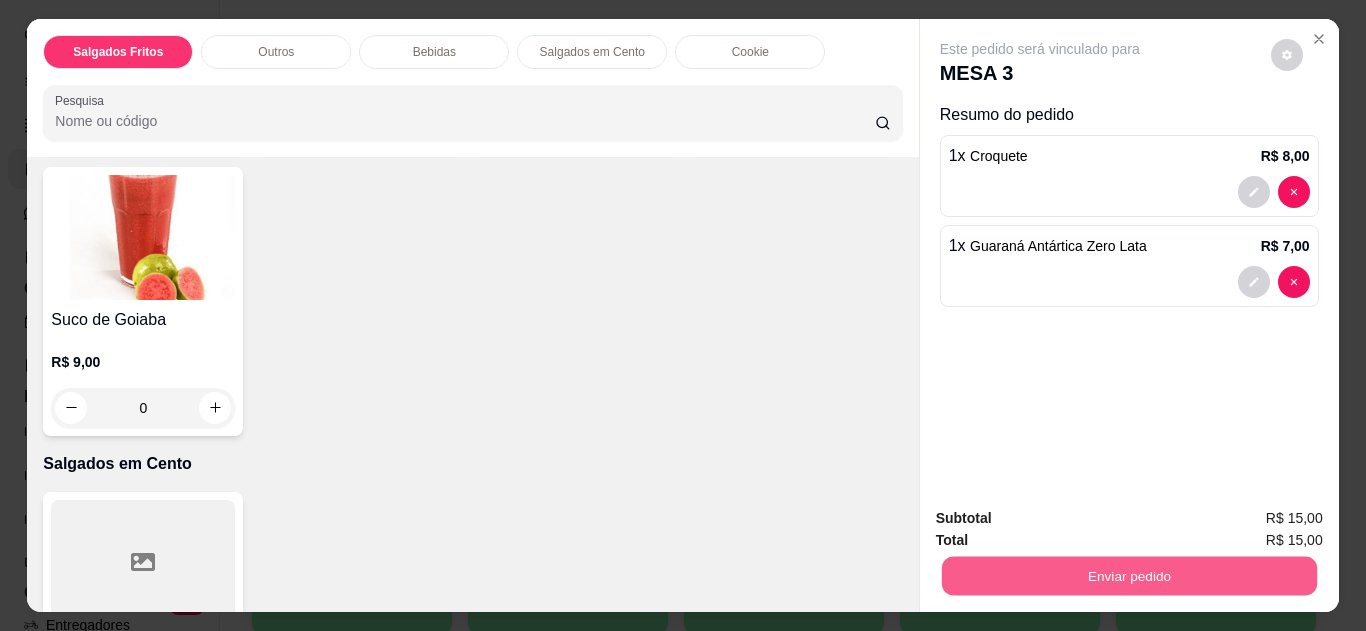 click on "Enviar pedido" at bounding box center (1128, 576) 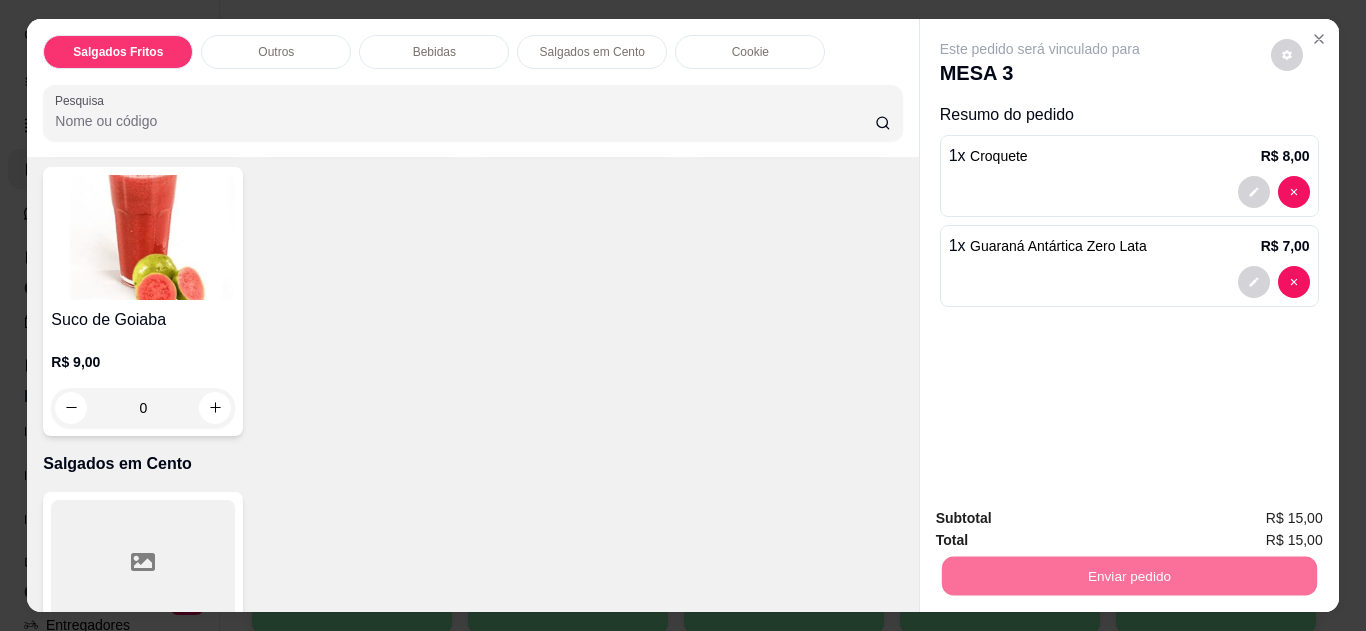 click on "Não registrar e enviar pedido" at bounding box center (1063, 519) 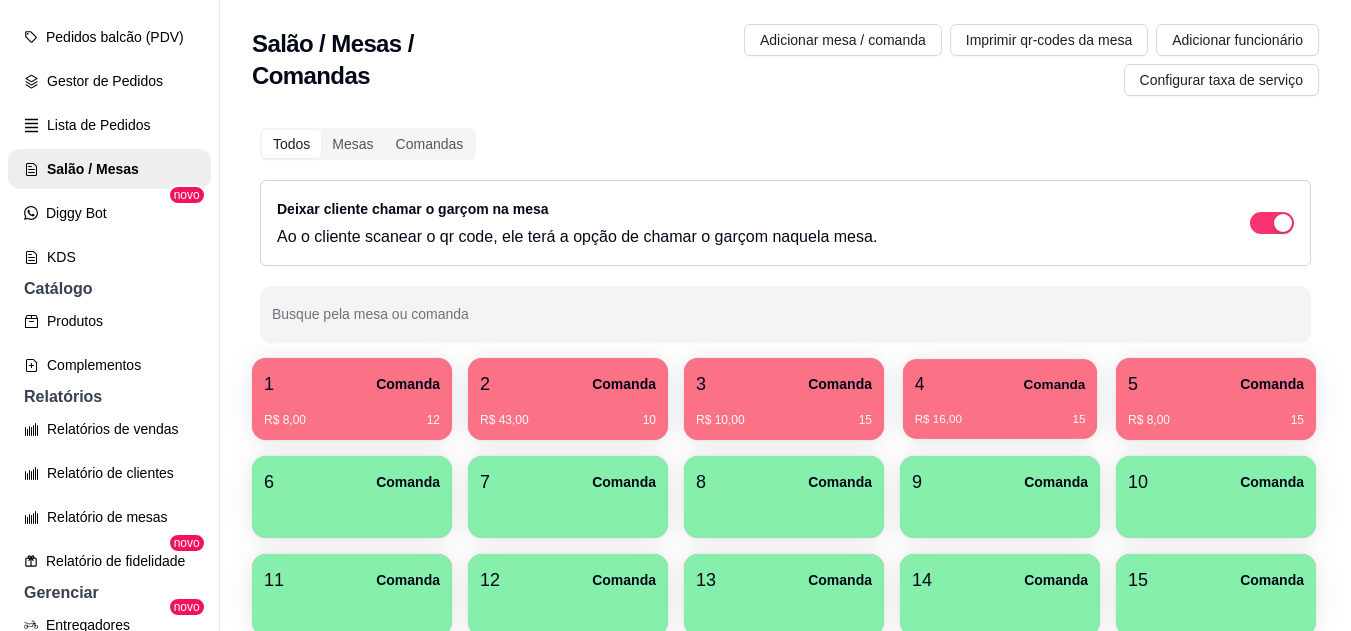 click on "R$ 16,00 15" at bounding box center [1000, 412] 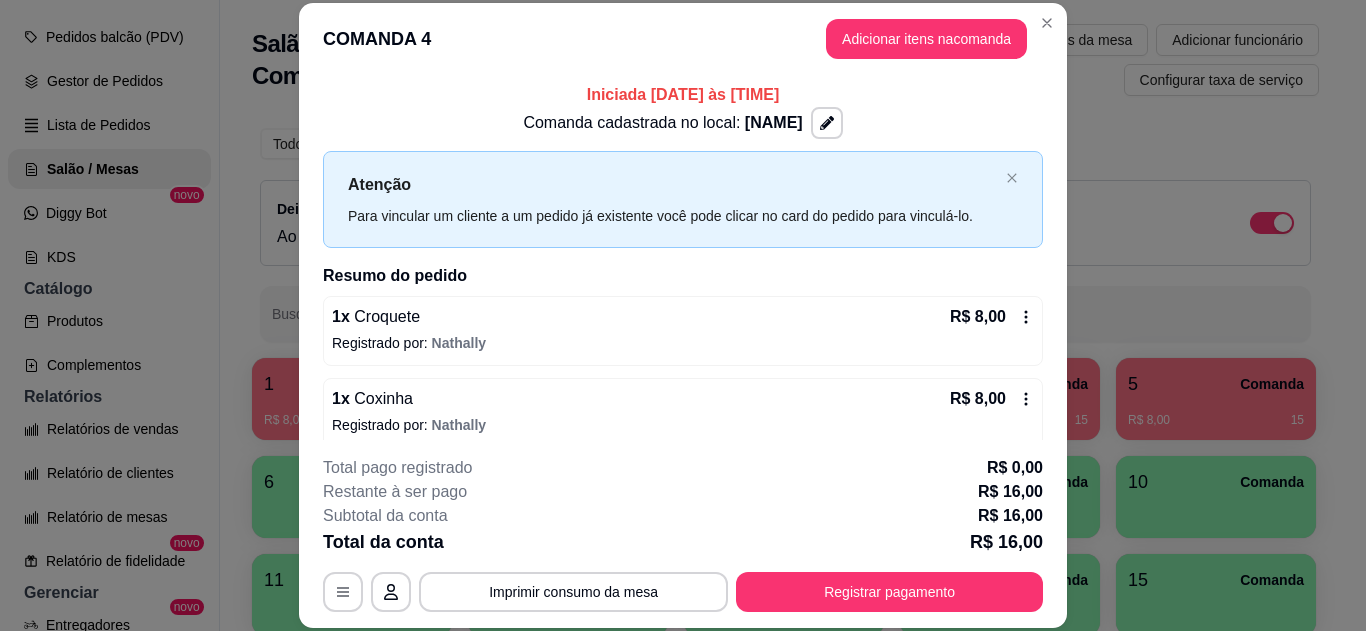 scroll, scrollTop: 16, scrollLeft: 0, axis: vertical 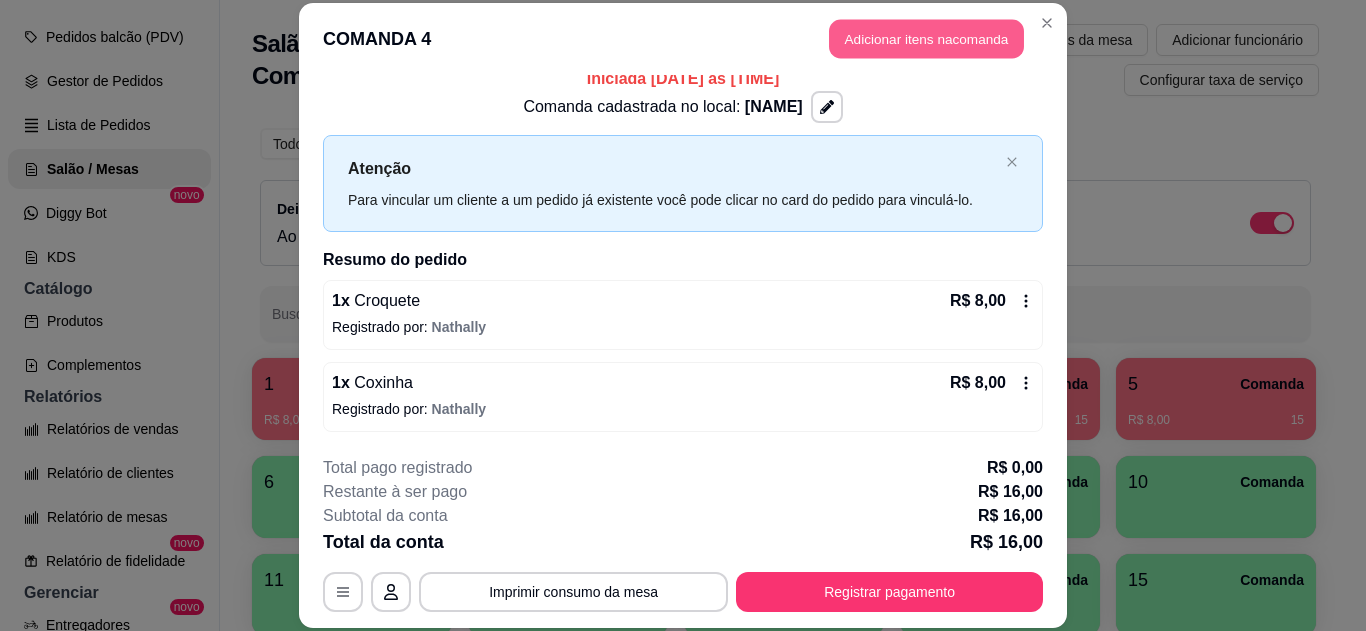 click on "Adicionar itens na  comanda" at bounding box center (926, 39) 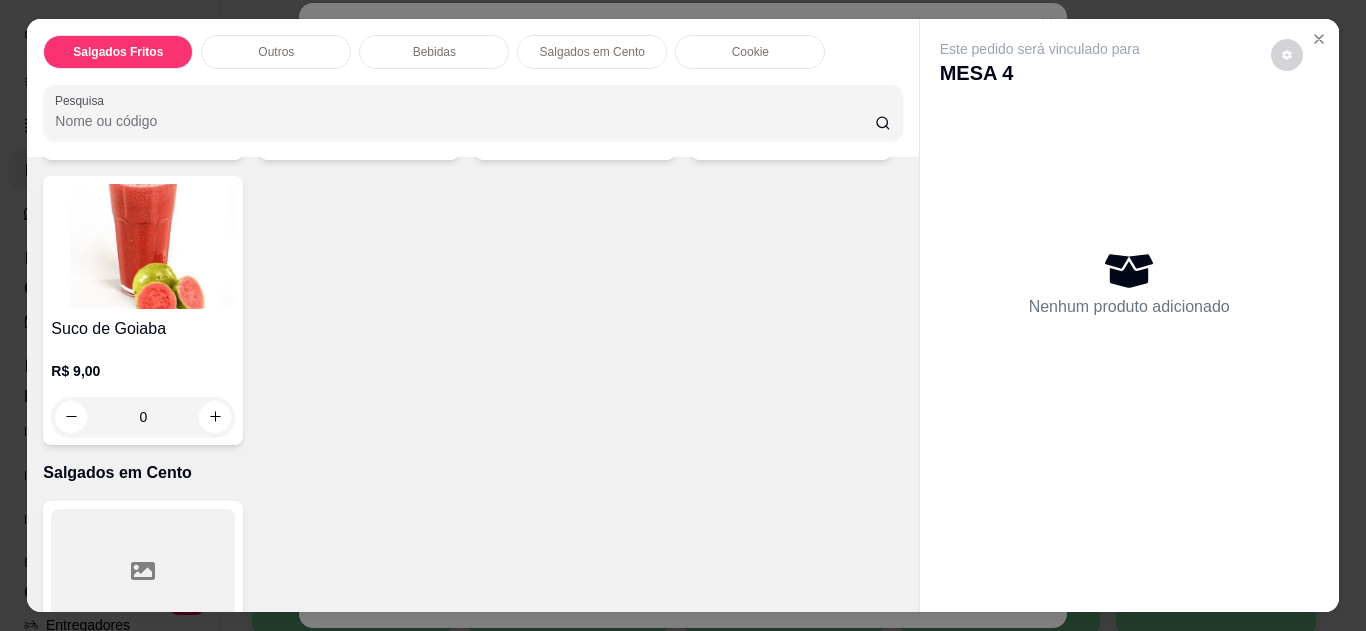 scroll, scrollTop: 1201, scrollLeft: 0, axis: vertical 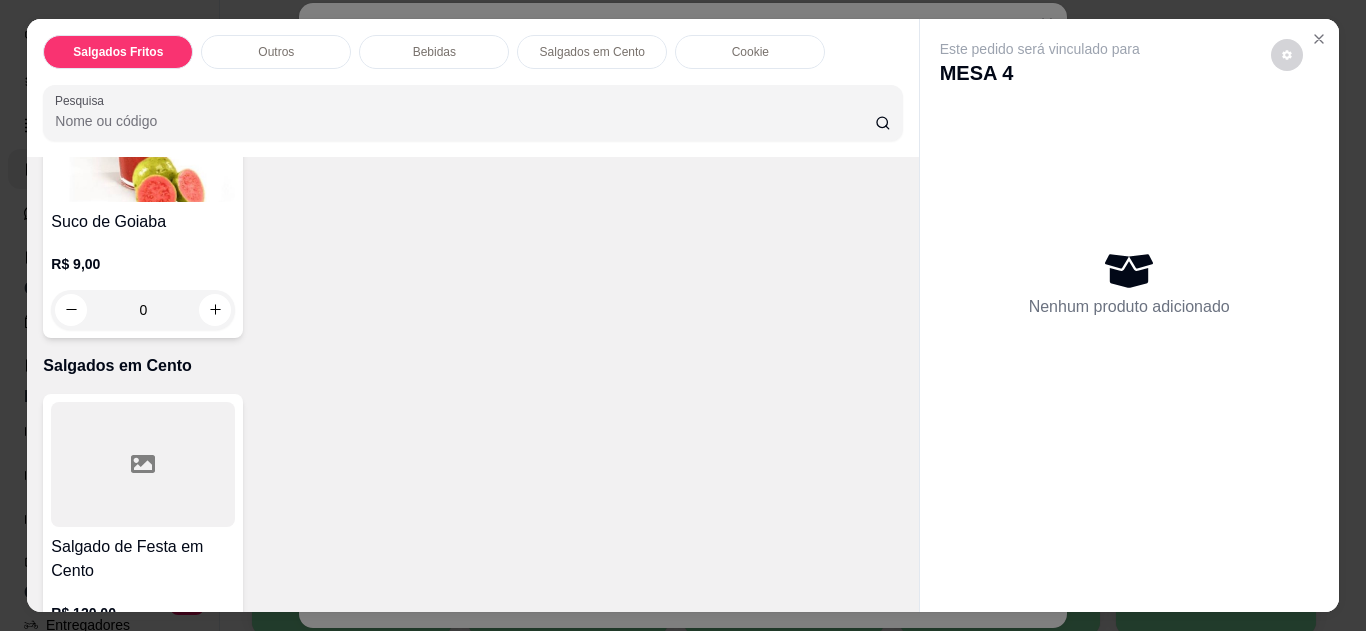 click at bounding box center [215, 24] 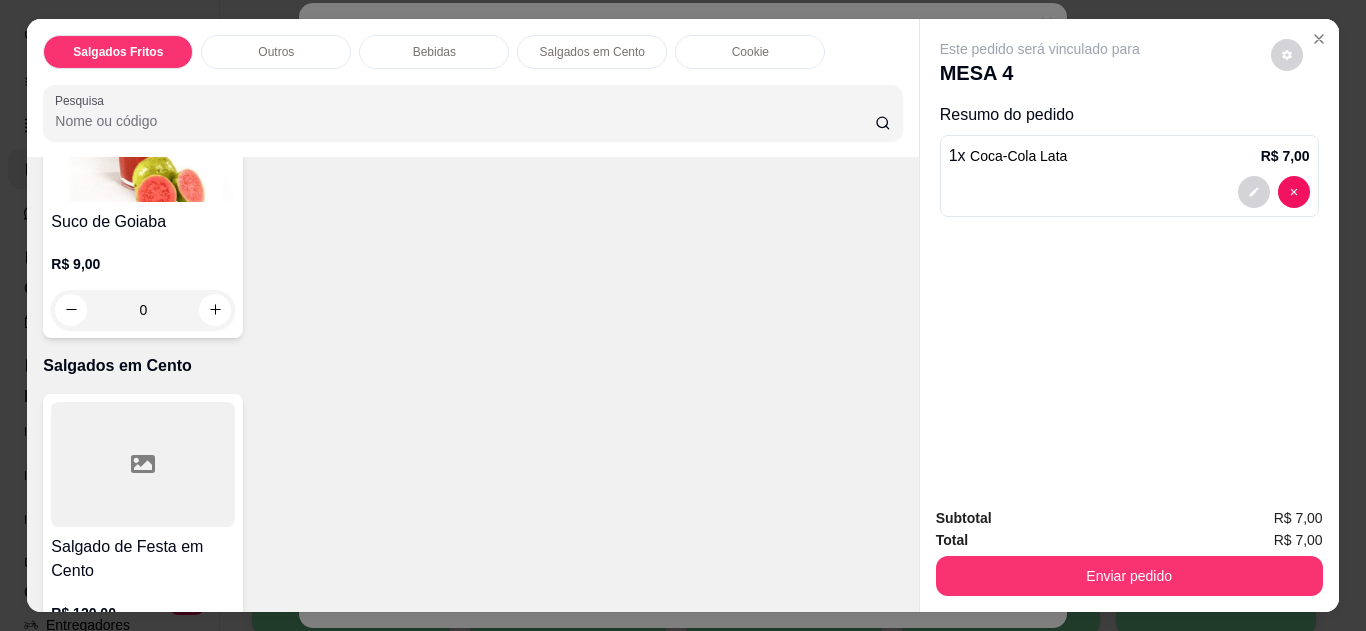 scroll, scrollTop: 1202, scrollLeft: 0, axis: vertical 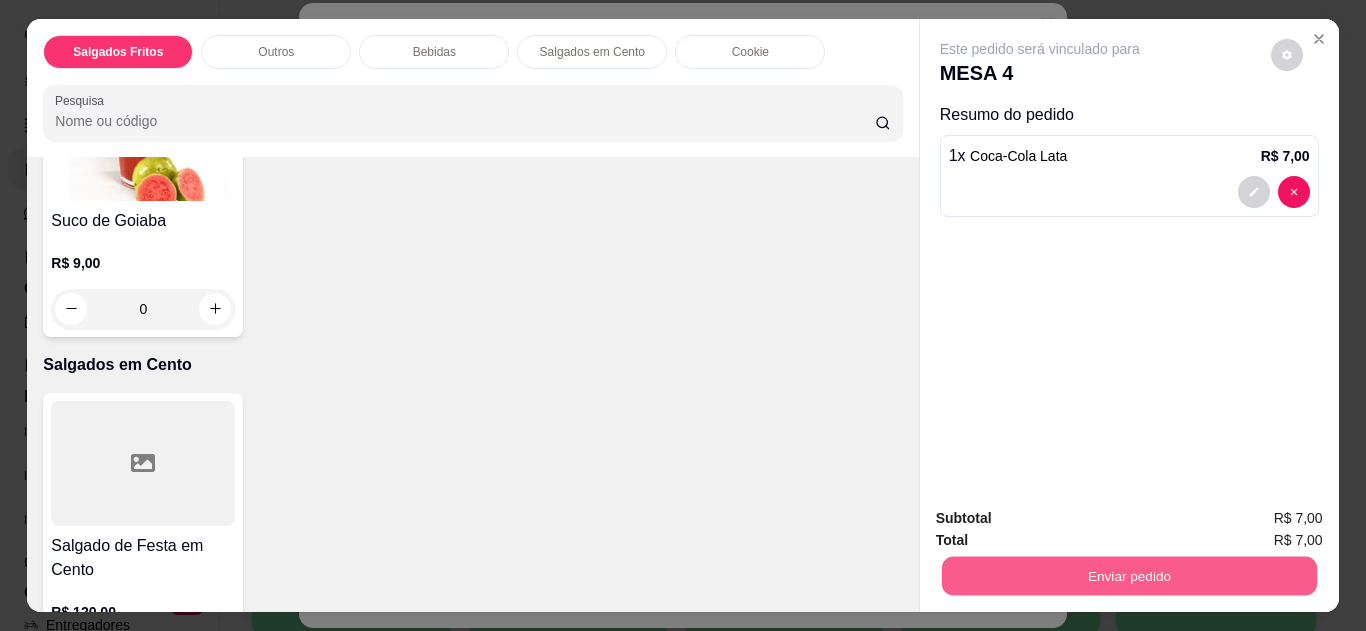 click on "Enviar pedido" at bounding box center [1128, 576] 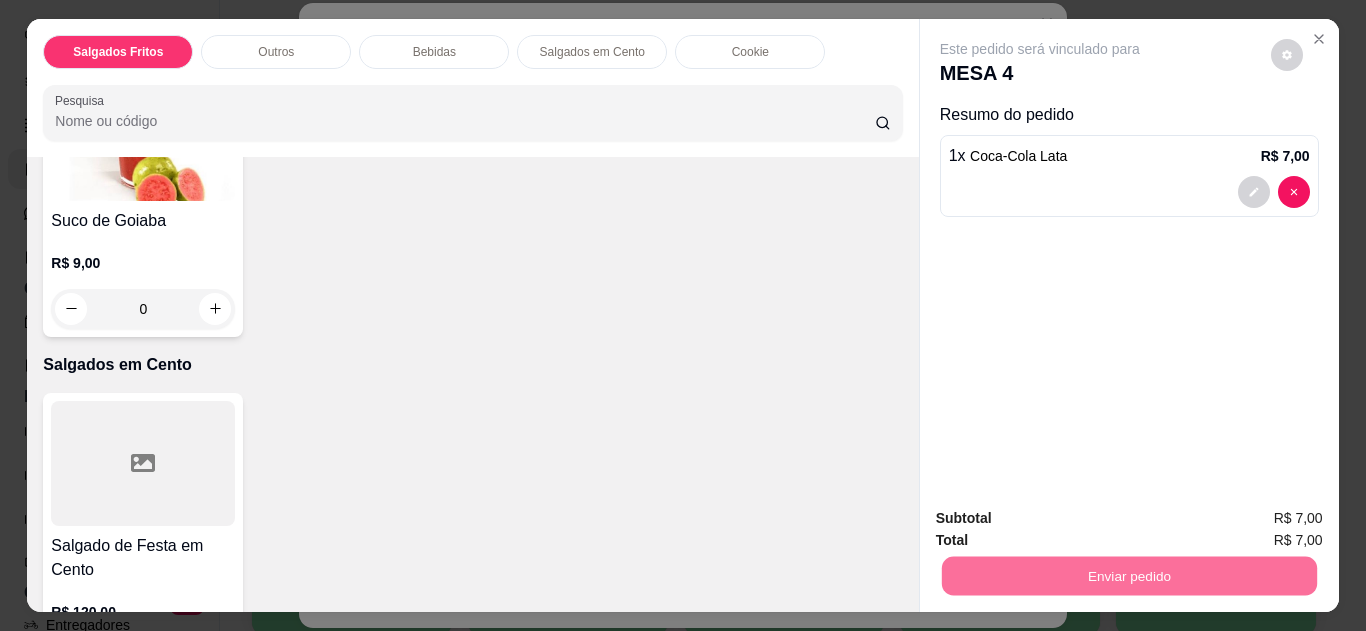 click on "Não registrar e enviar pedido" at bounding box center [1063, 519] 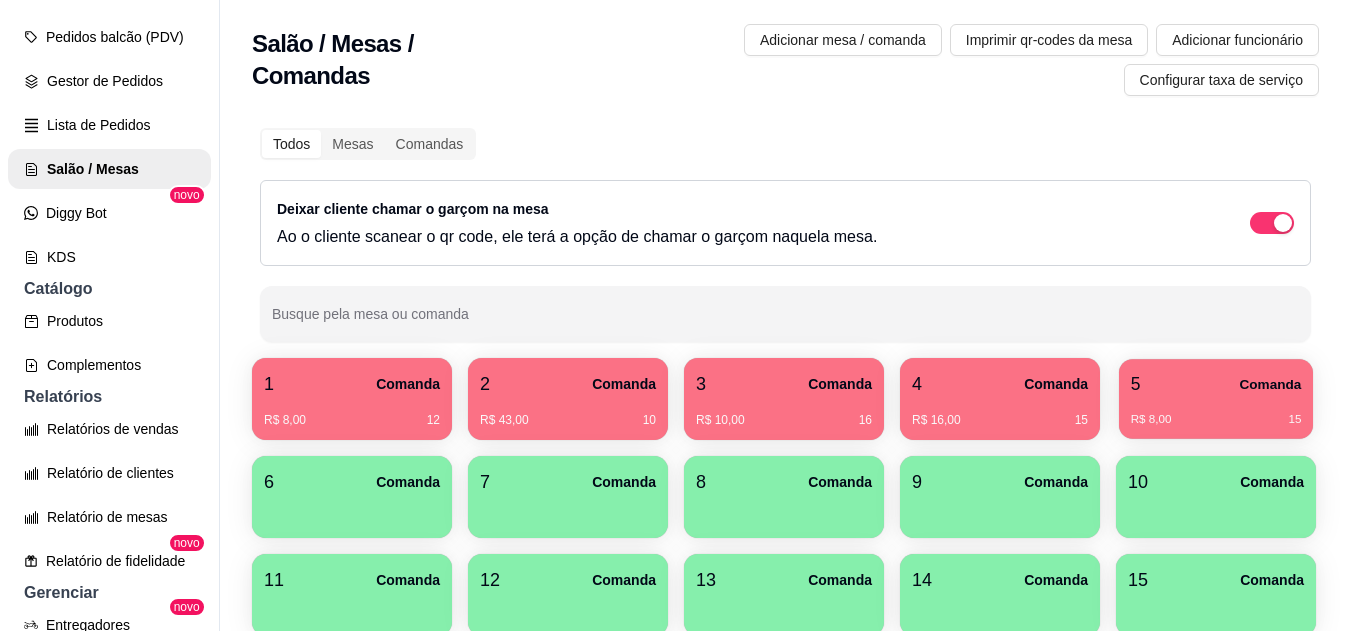 click on "5 Comanda" at bounding box center (1216, 384) 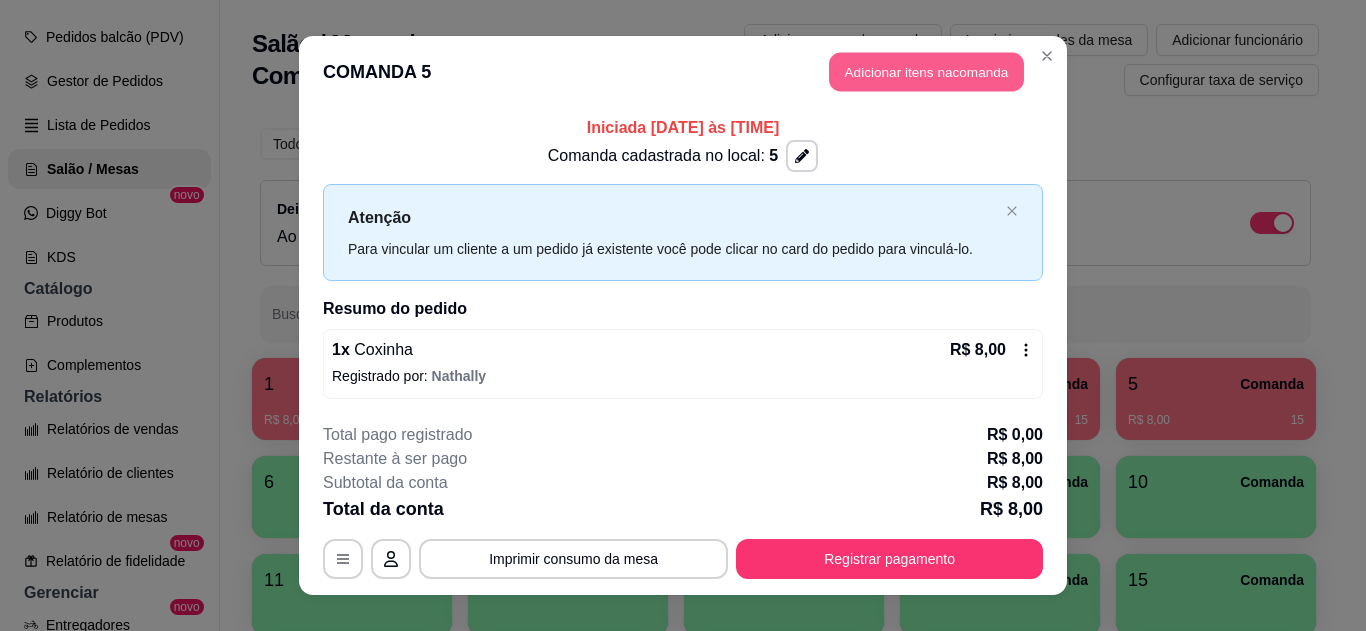 click on "Adicionar itens na  comanda" at bounding box center [926, 72] 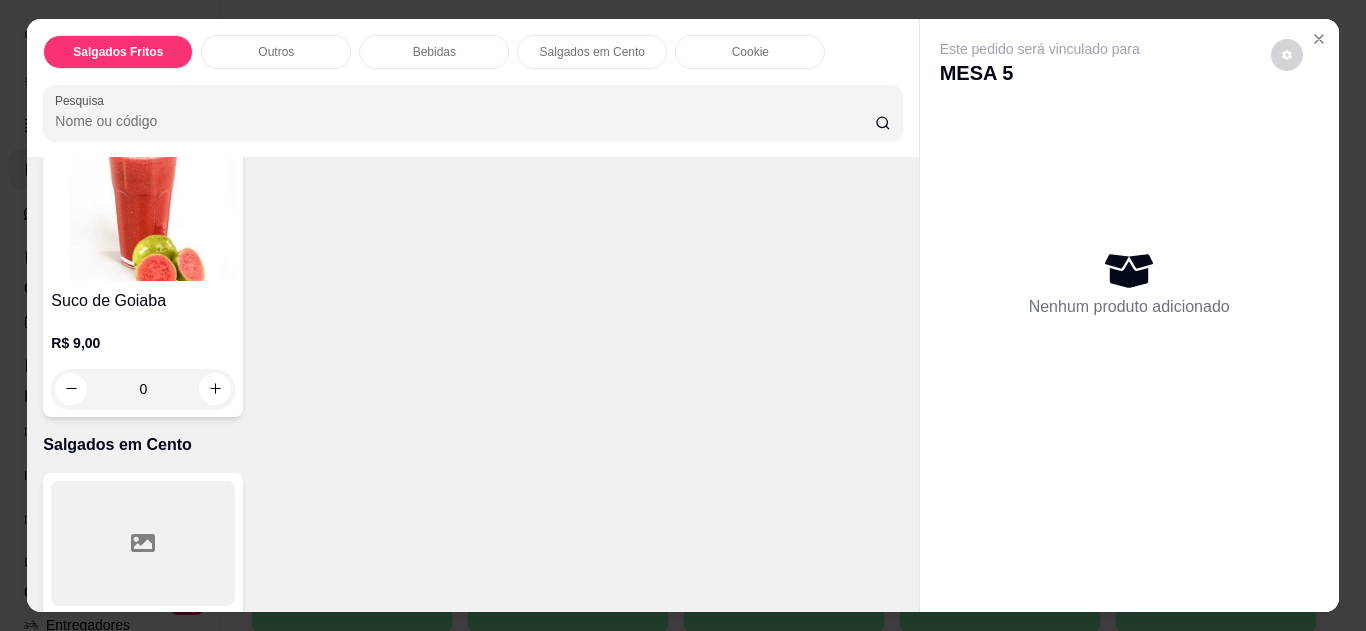 scroll, scrollTop: 1161, scrollLeft: 0, axis: vertical 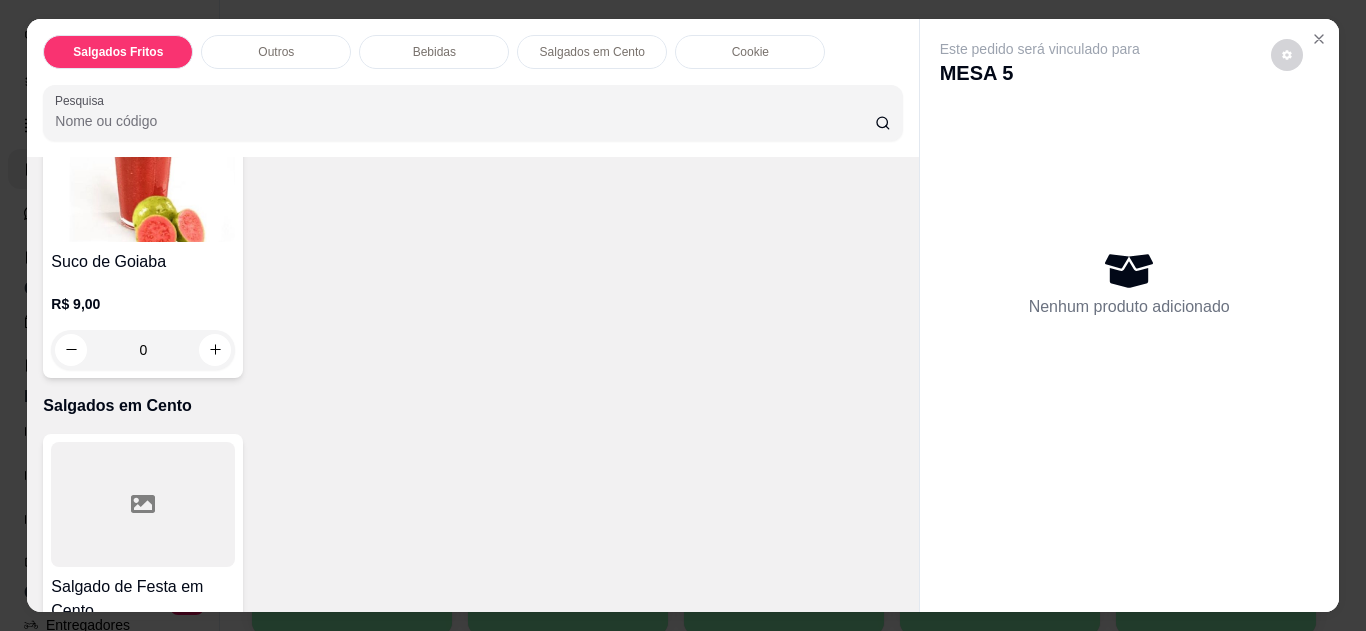 click at bounding box center (431, 64) 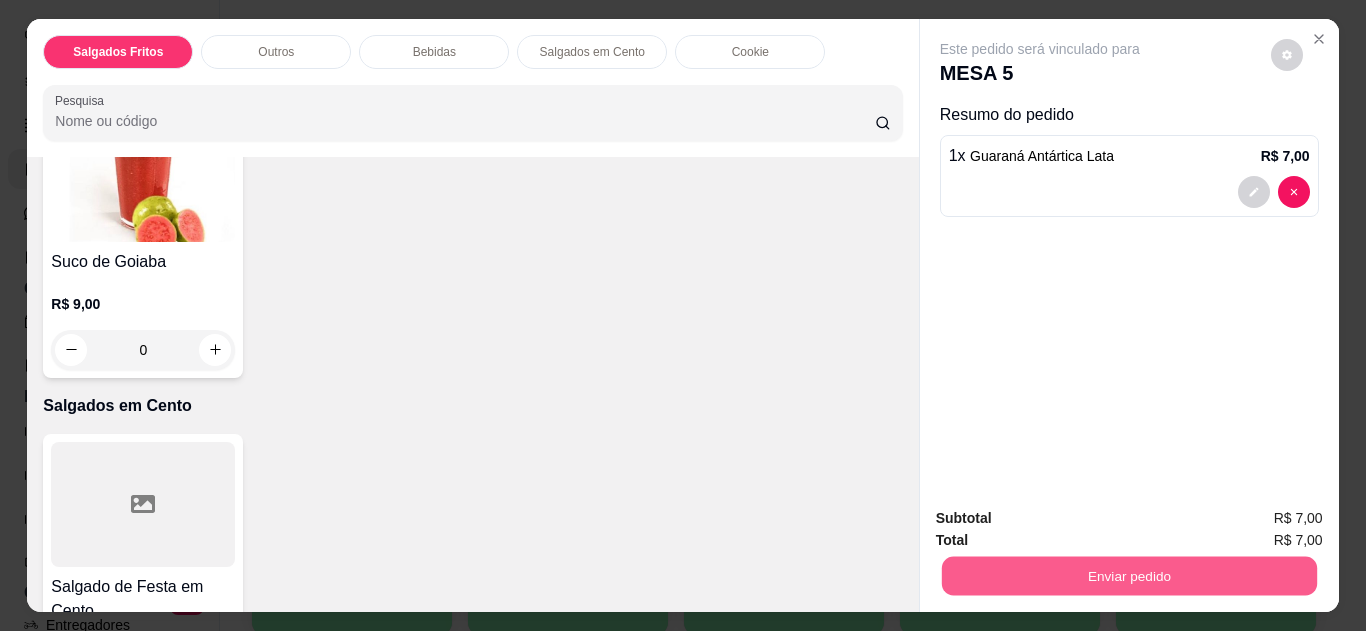click on "Enviar pedido" at bounding box center (1128, 576) 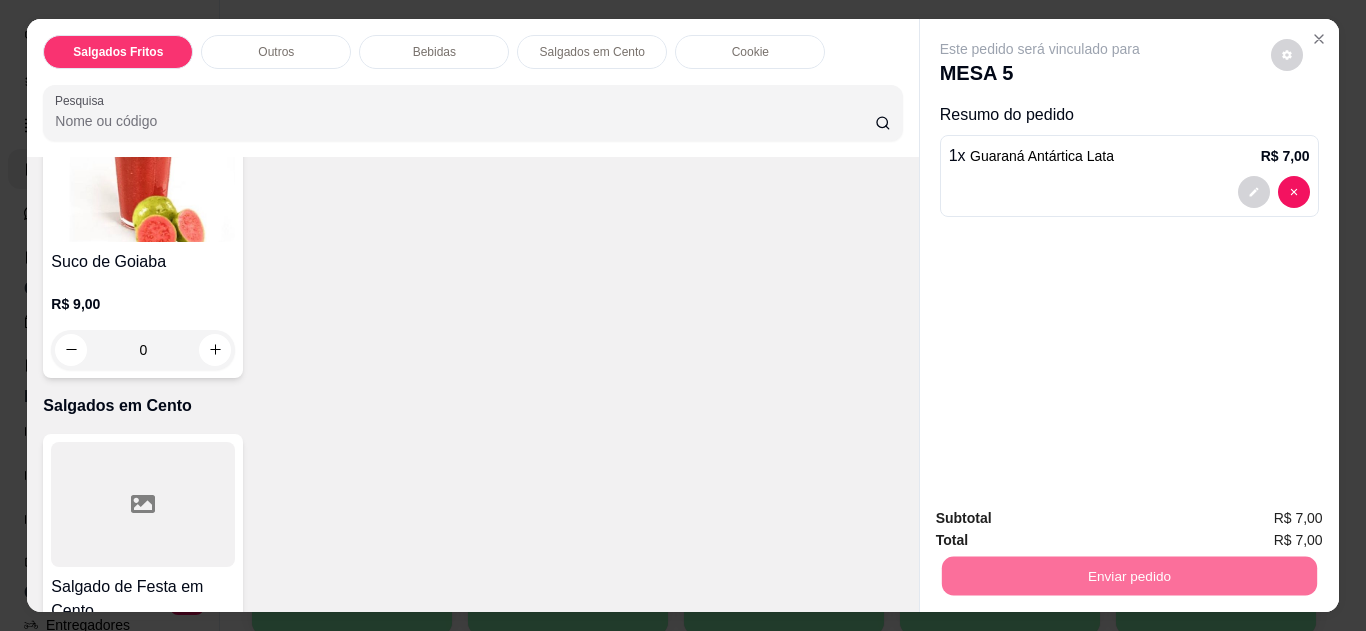 click on "Não registrar e enviar pedido" at bounding box center (1063, 519) 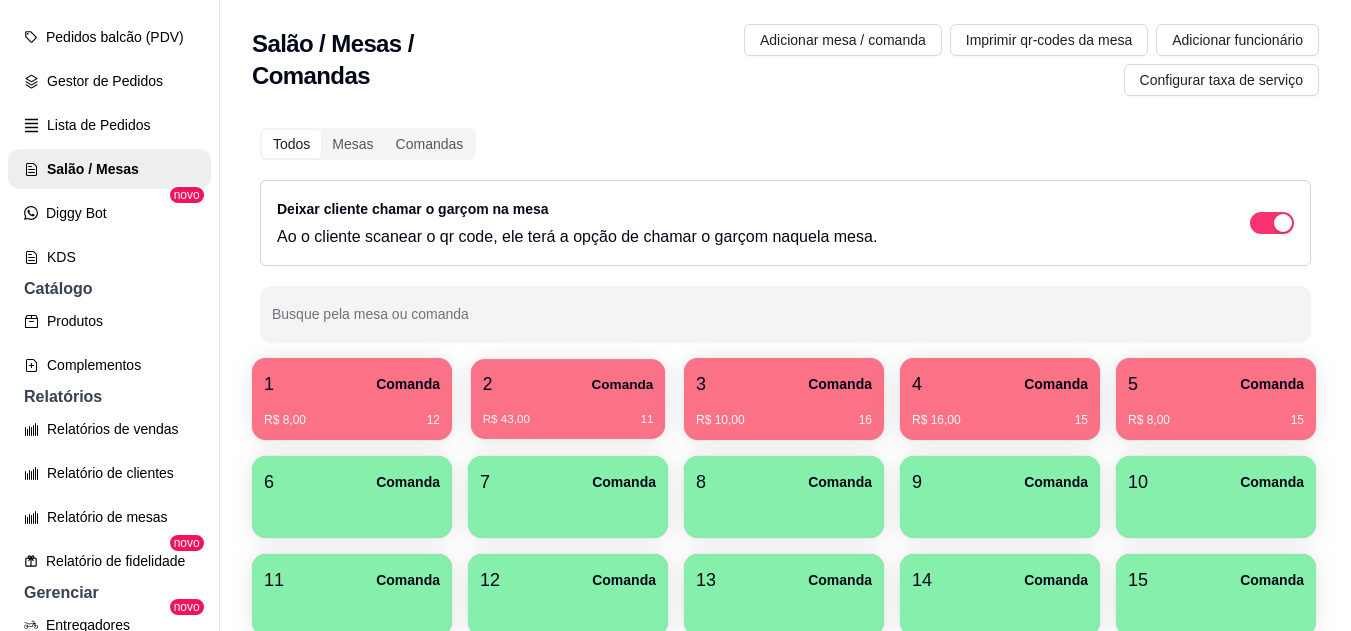 click on "R$ 43,00 11" at bounding box center [568, 412] 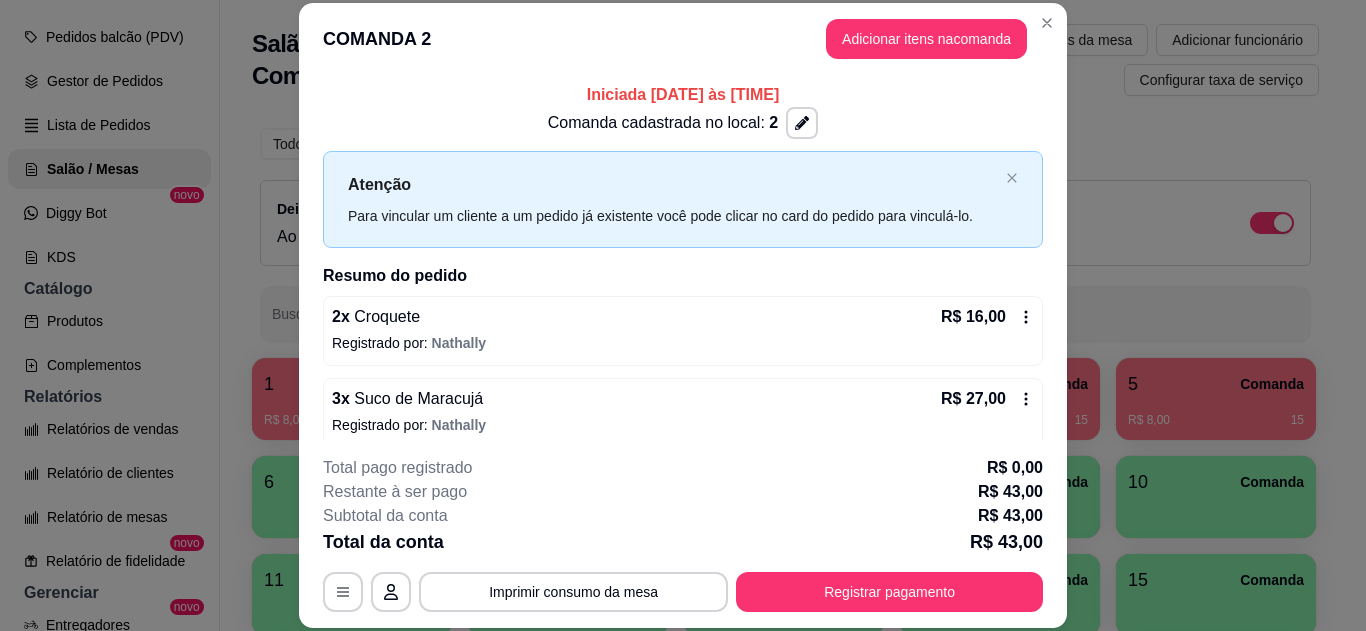 click 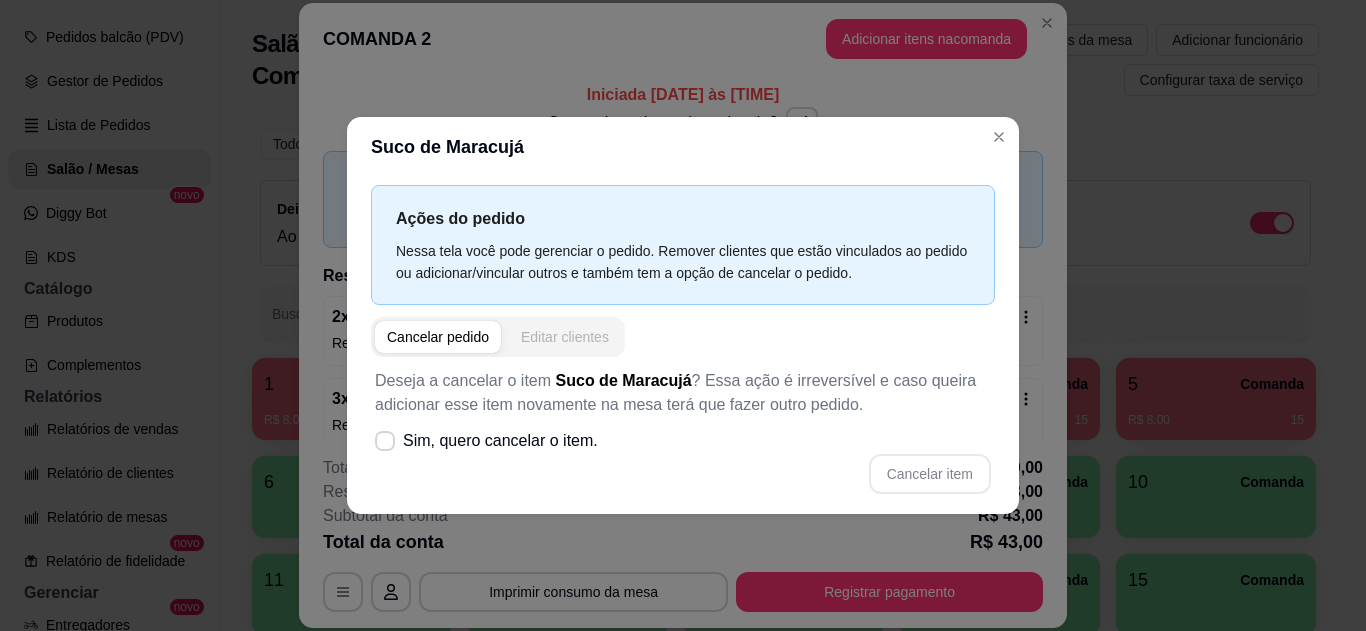 click on "Editar clientes" at bounding box center (565, 337) 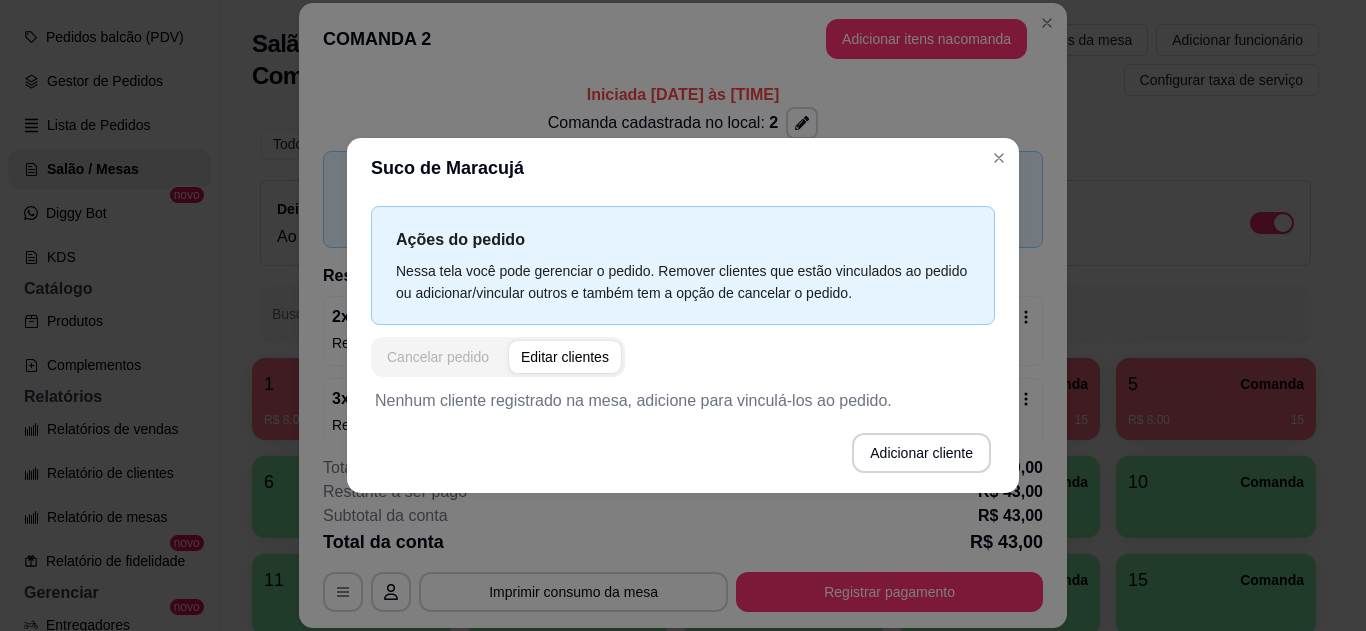 click on "Cancelar pedido" at bounding box center [438, 357] 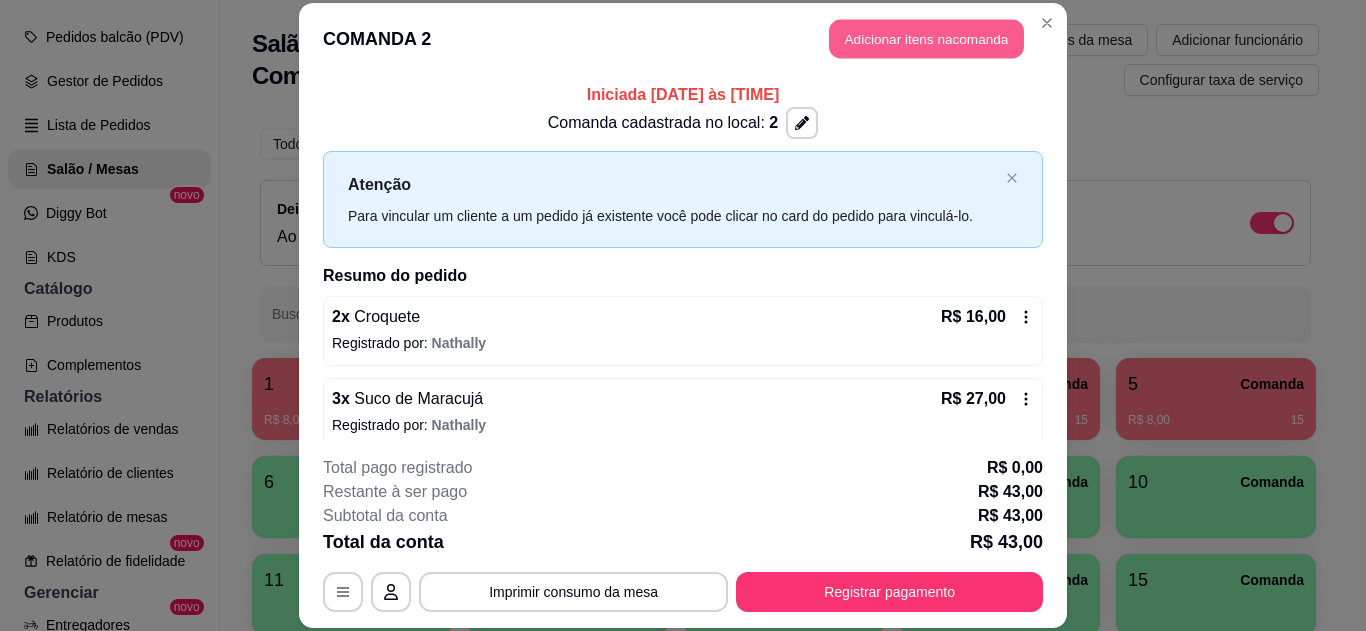 click on "Adicionar itens na  comanda" at bounding box center (926, 39) 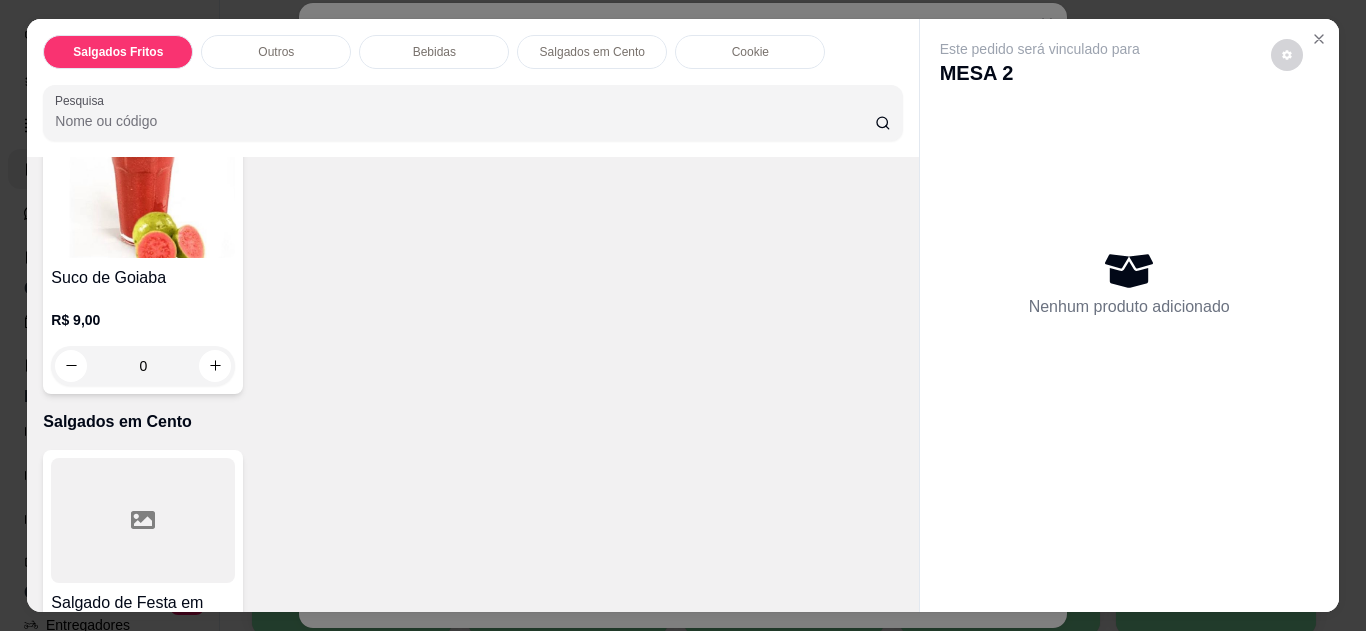 scroll, scrollTop: 1139, scrollLeft: 0, axis: vertical 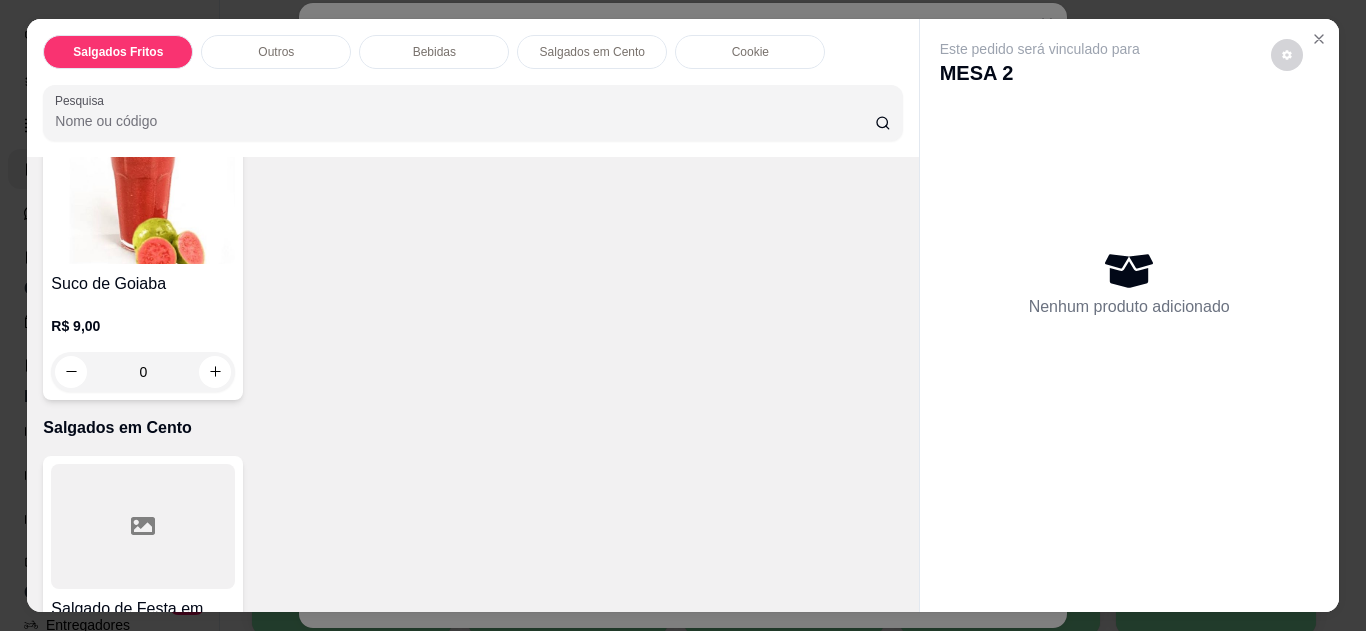 click at bounding box center (1319, 39) 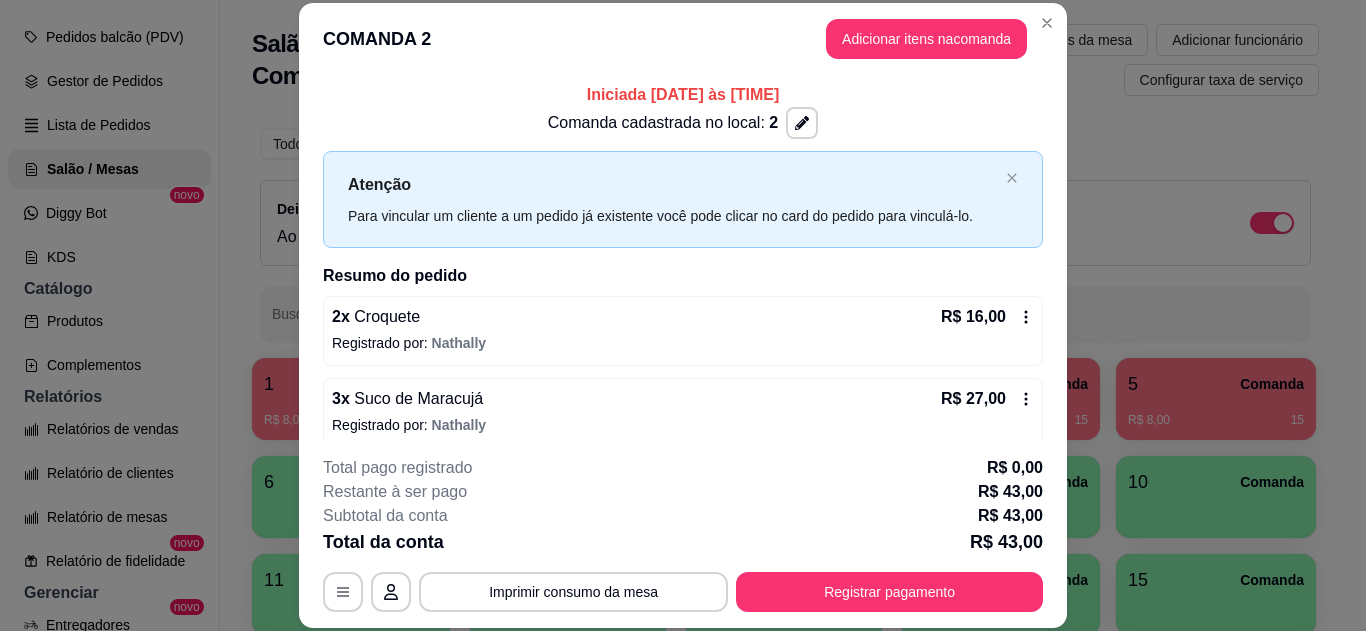 click on "R$ 27,00" at bounding box center (987, 399) 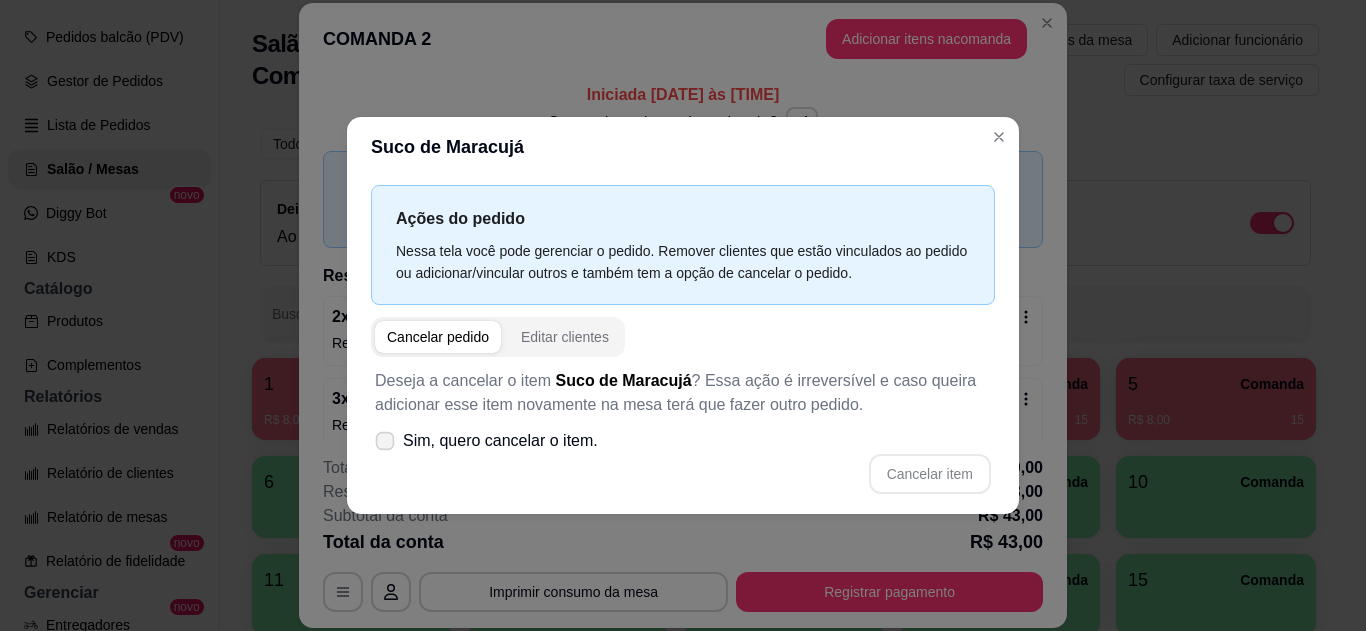 click on "Sim, quero cancelar o item." at bounding box center (486, 441) 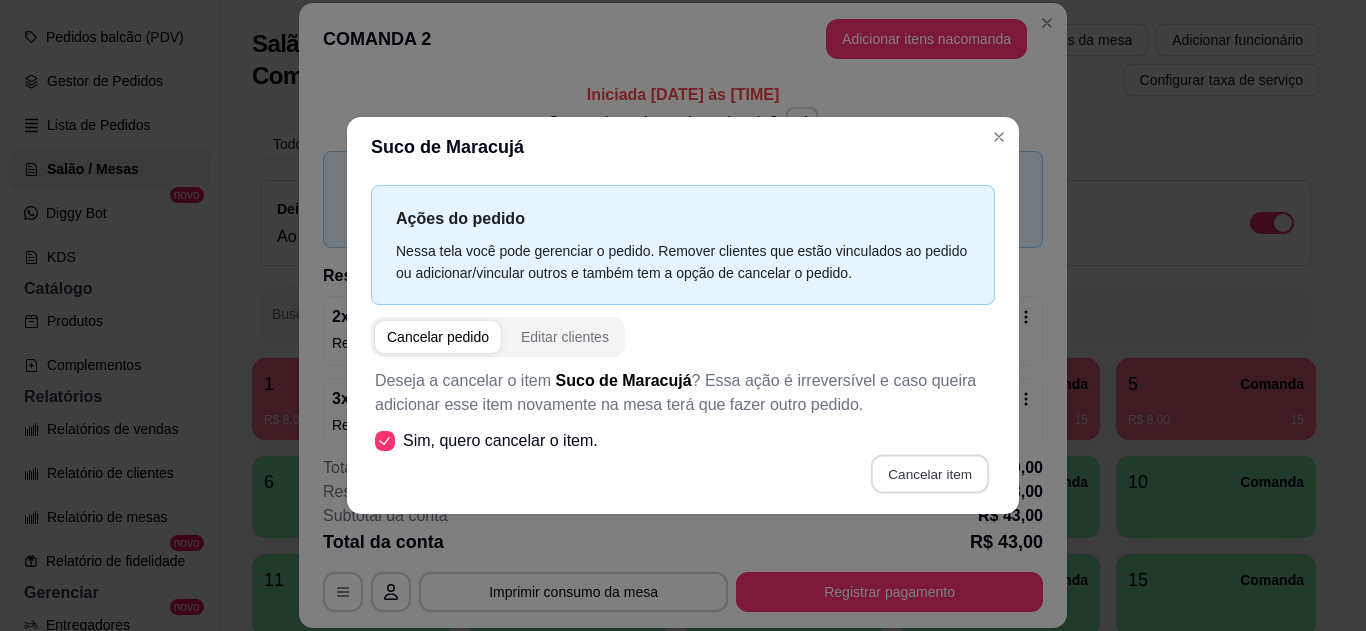 click on "Cancelar item" at bounding box center (929, 473) 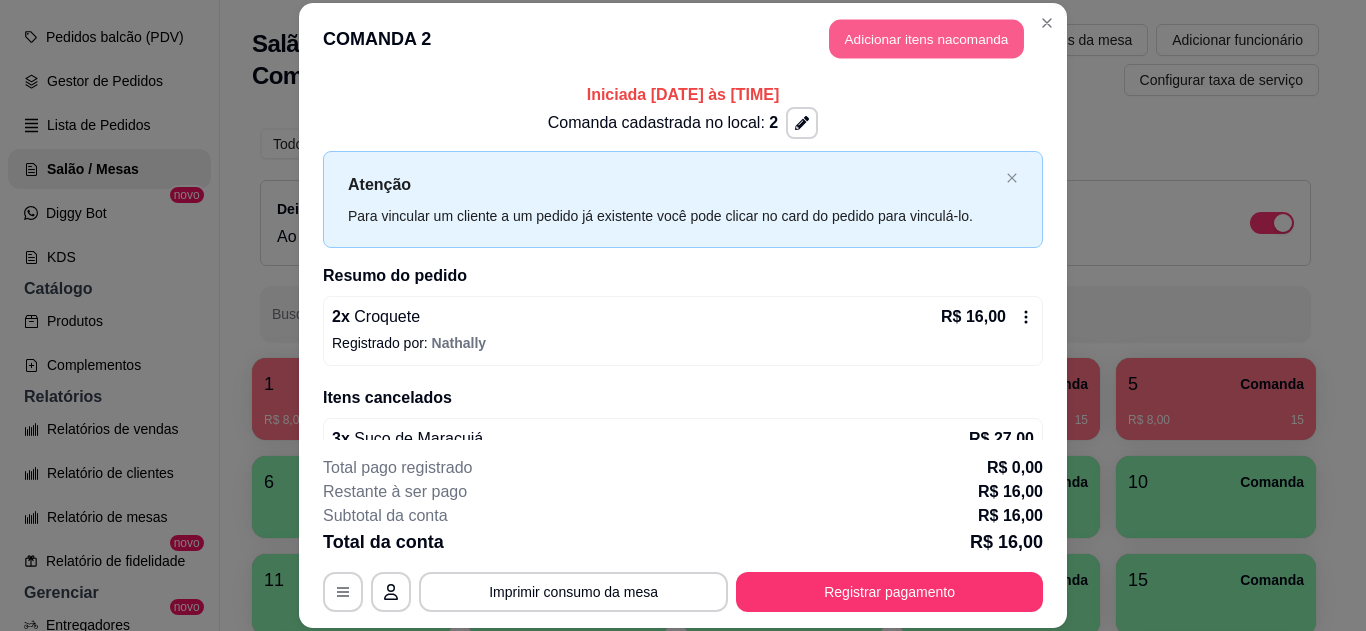 click on "Adicionar itens na  comanda" at bounding box center (926, 39) 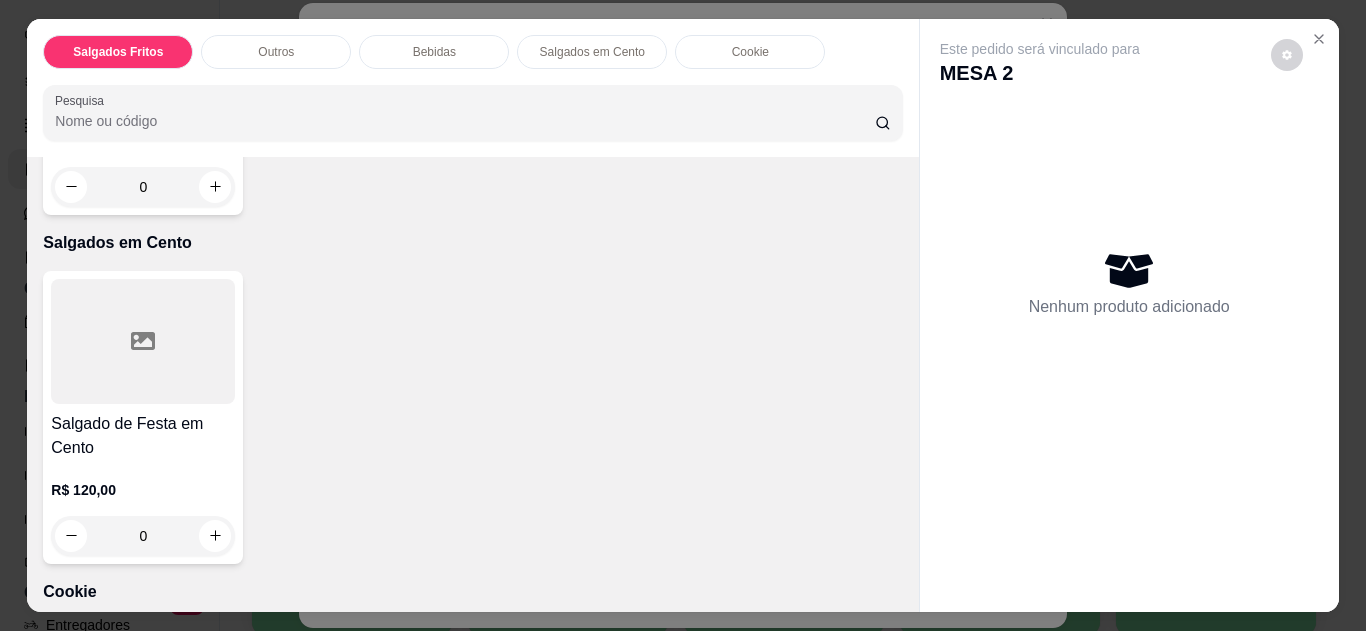 scroll, scrollTop: 1352, scrollLeft: 0, axis: vertical 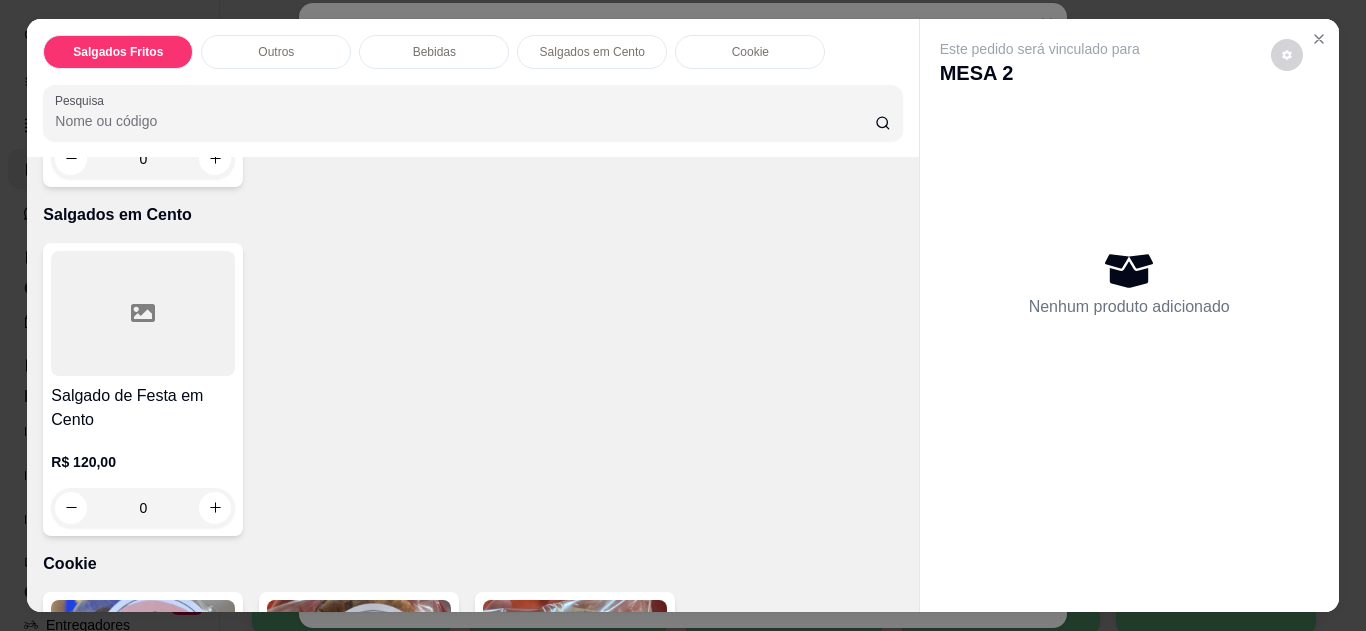 click 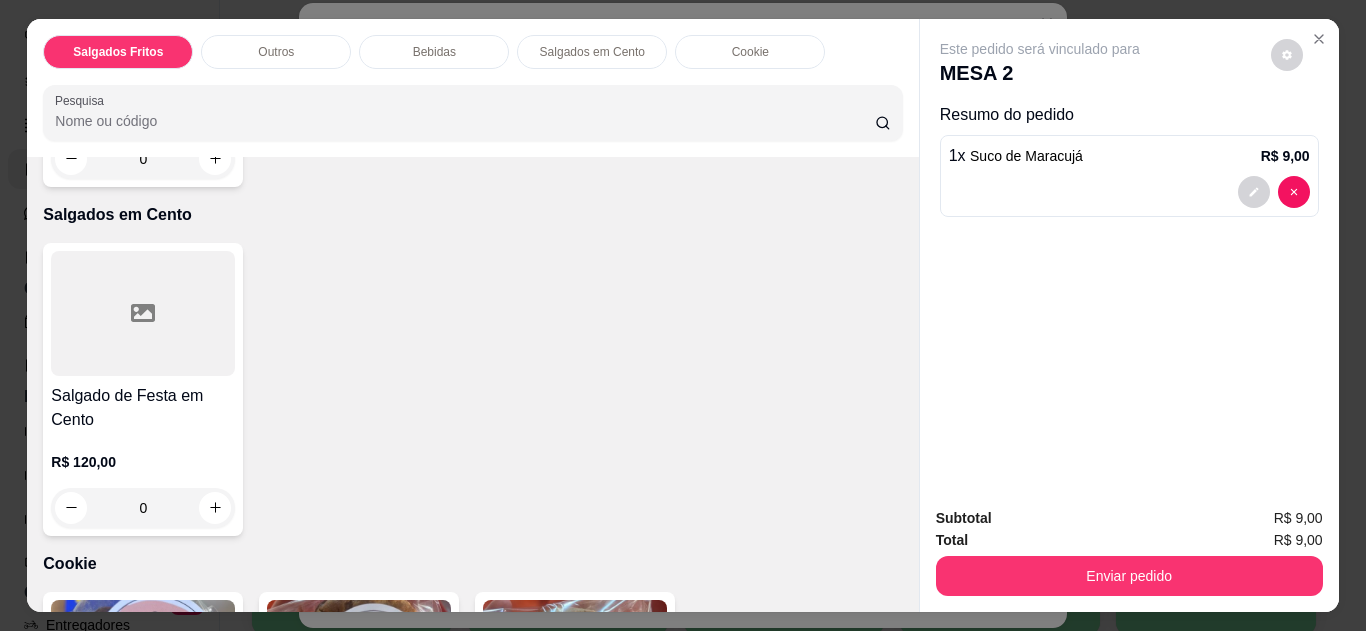 click 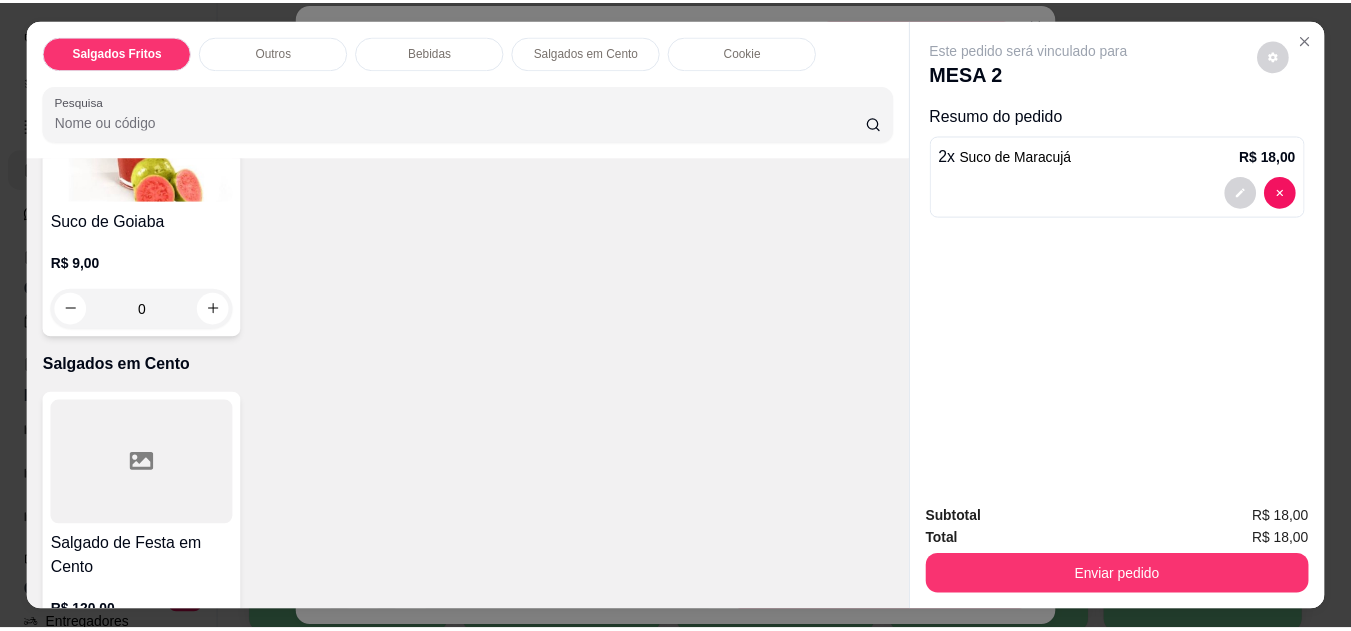 scroll, scrollTop: 1089, scrollLeft: 0, axis: vertical 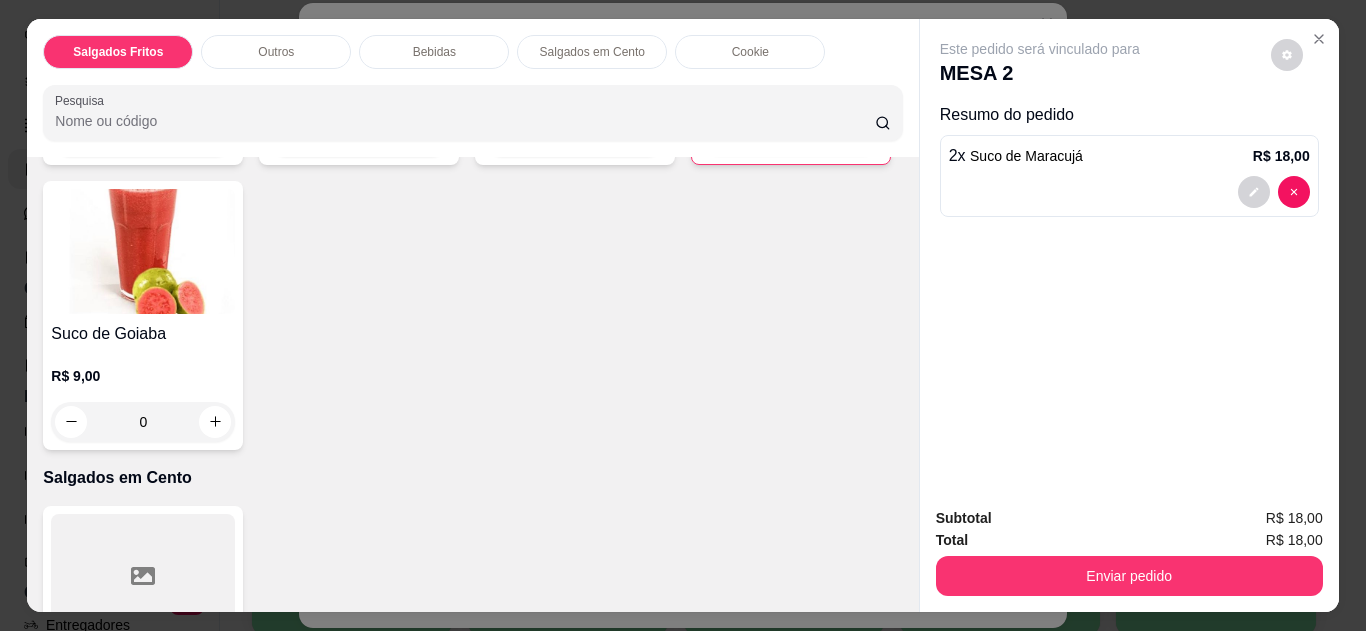click 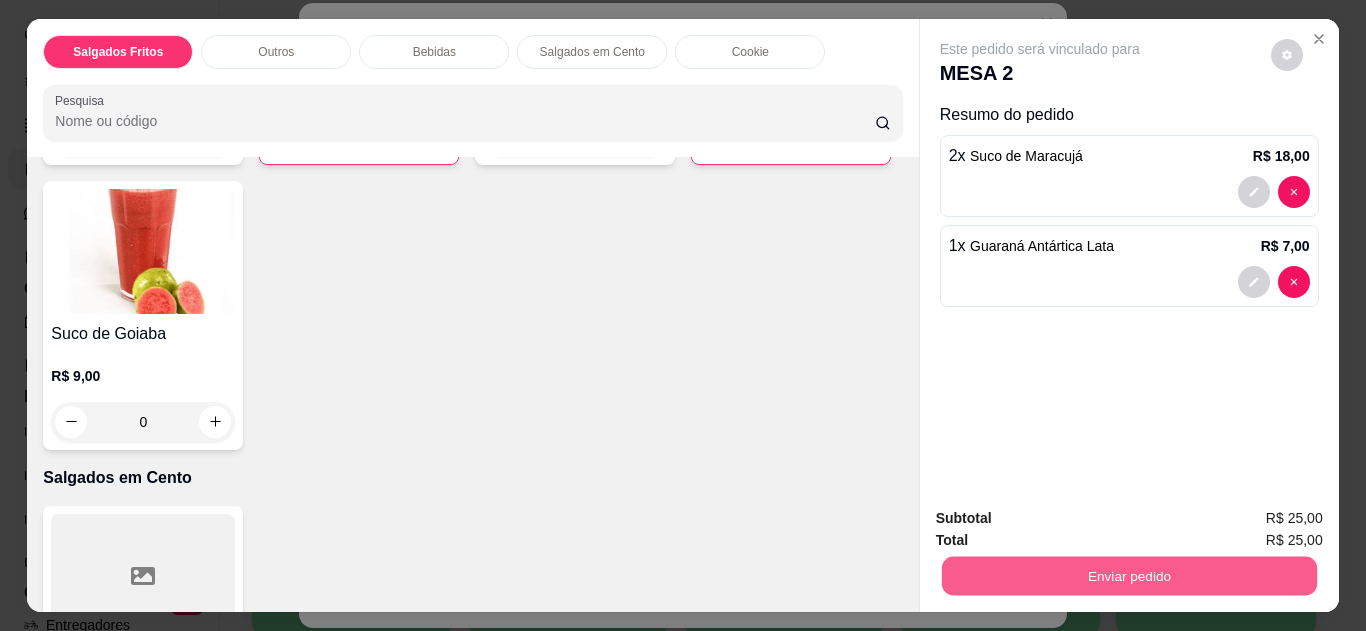 click on "Enviar pedido" at bounding box center (1128, 576) 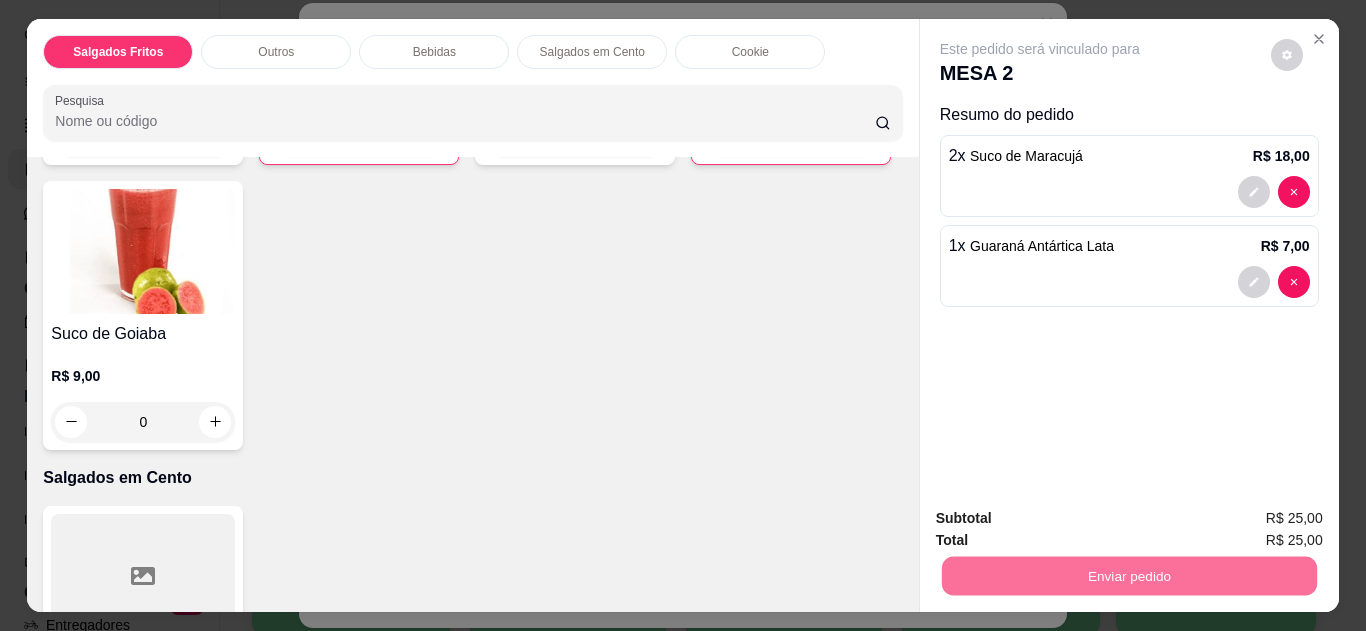 click on "Não registrar e enviar pedido" at bounding box center [1063, 519] 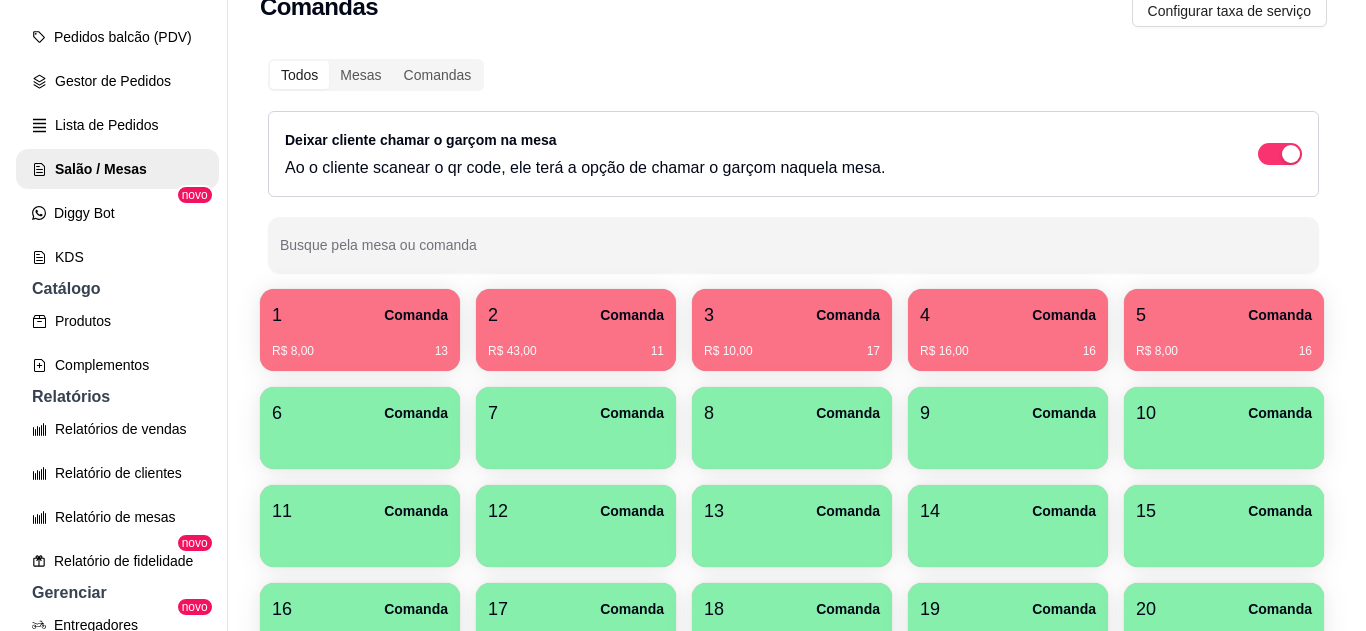 scroll, scrollTop: 84, scrollLeft: 0, axis: vertical 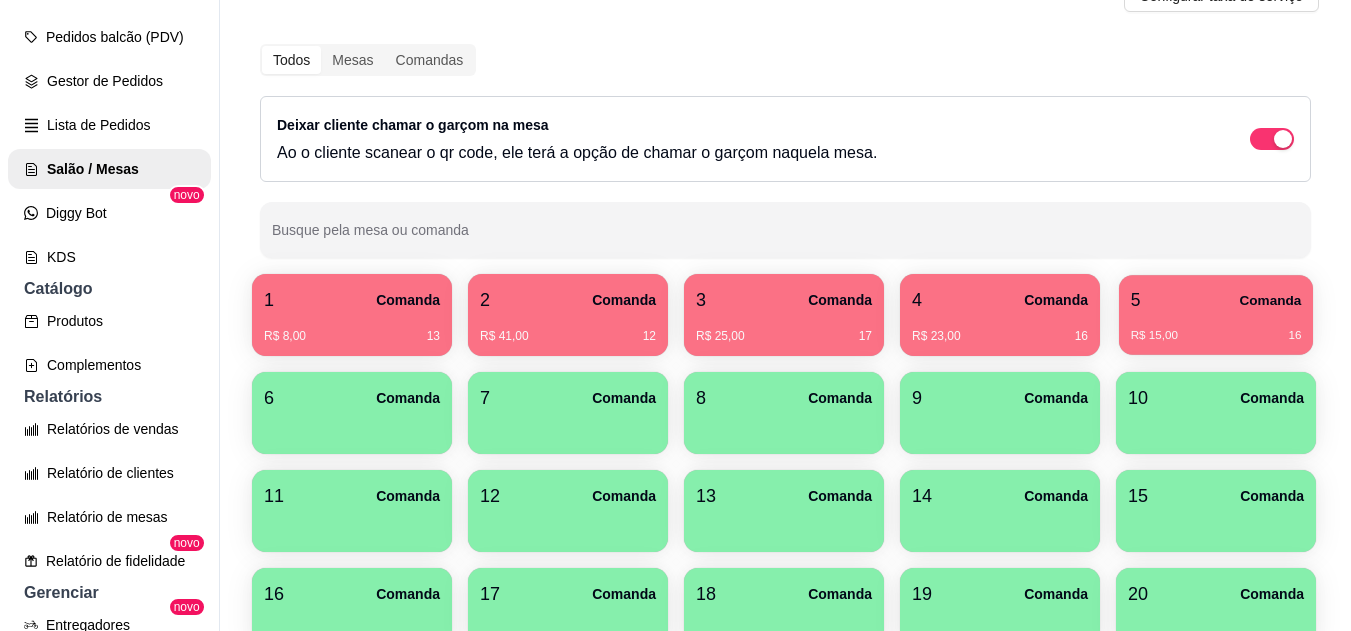 click on "R$ 15,00 16" at bounding box center (1216, 328) 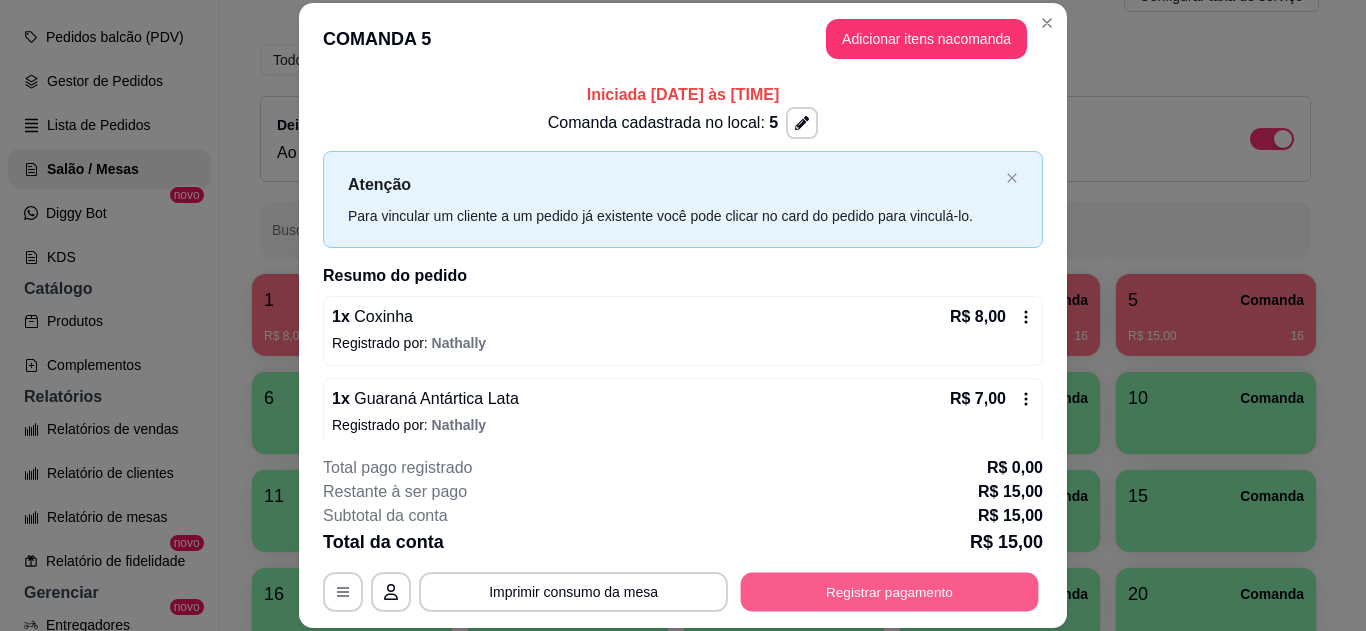 click on "Registrar pagamento" at bounding box center [890, 591] 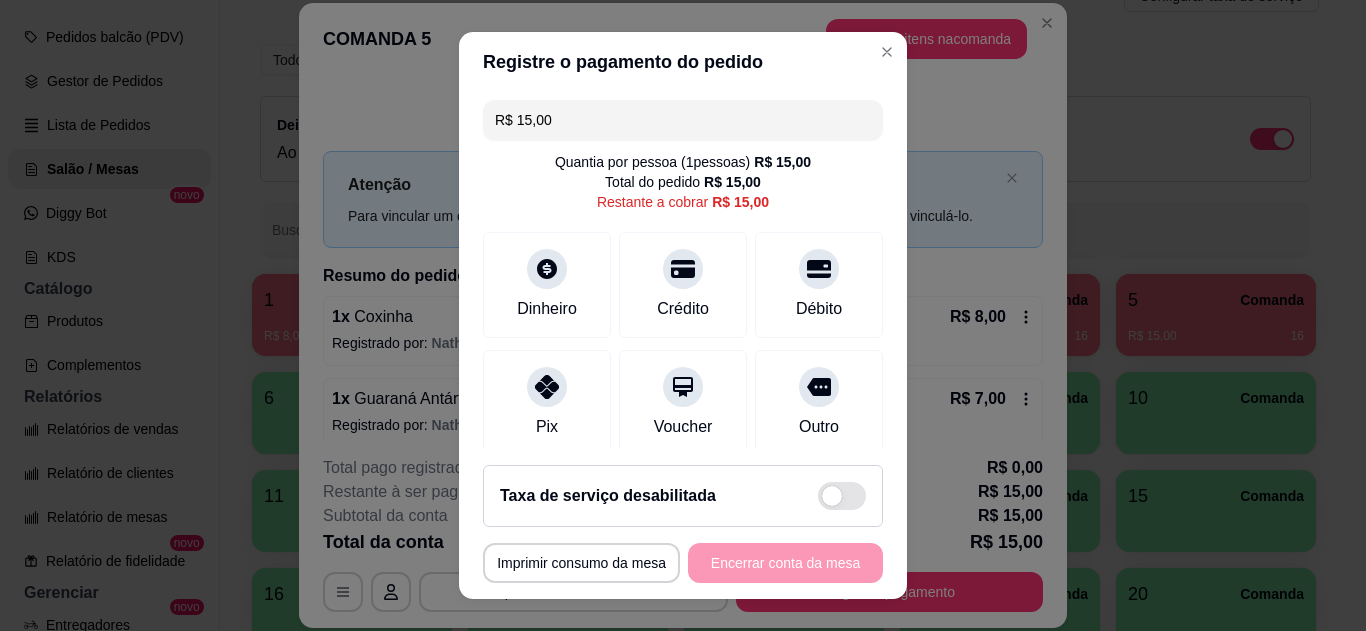 click at bounding box center [547, 387] 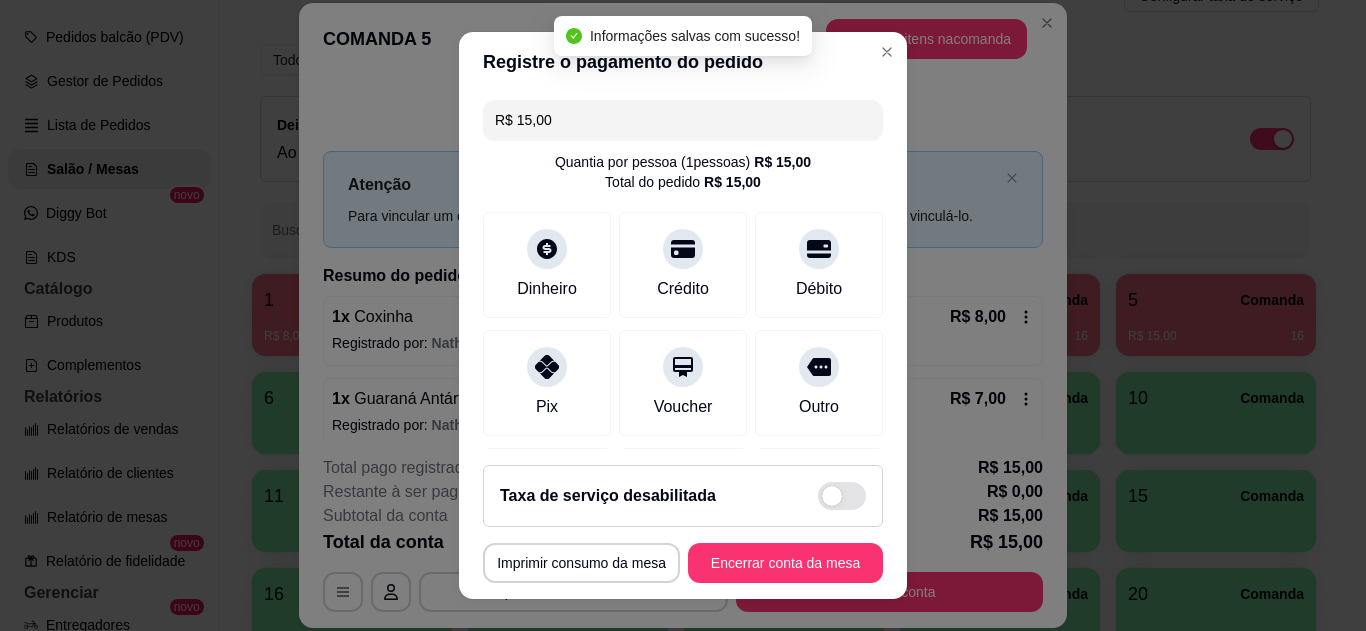 type on "R$ 0,00" 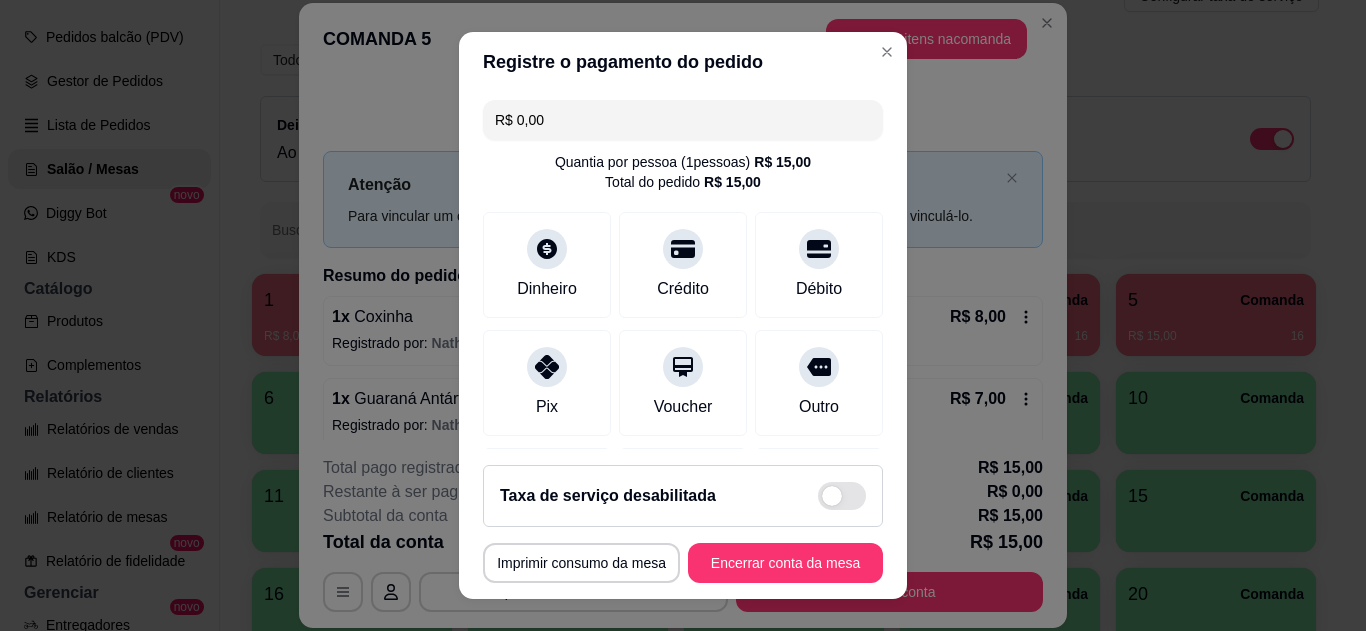 click on "Pix" at bounding box center (547, 383) 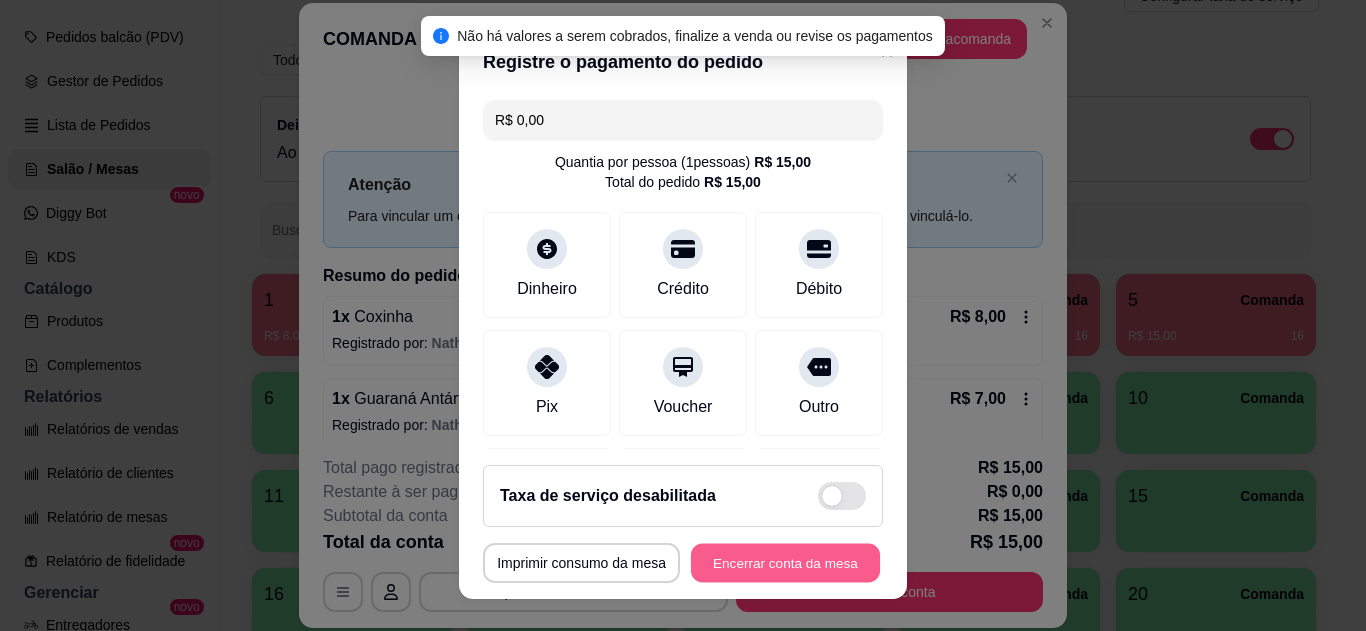 click on "Encerrar conta da mesa" at bounding box center [785, 563] 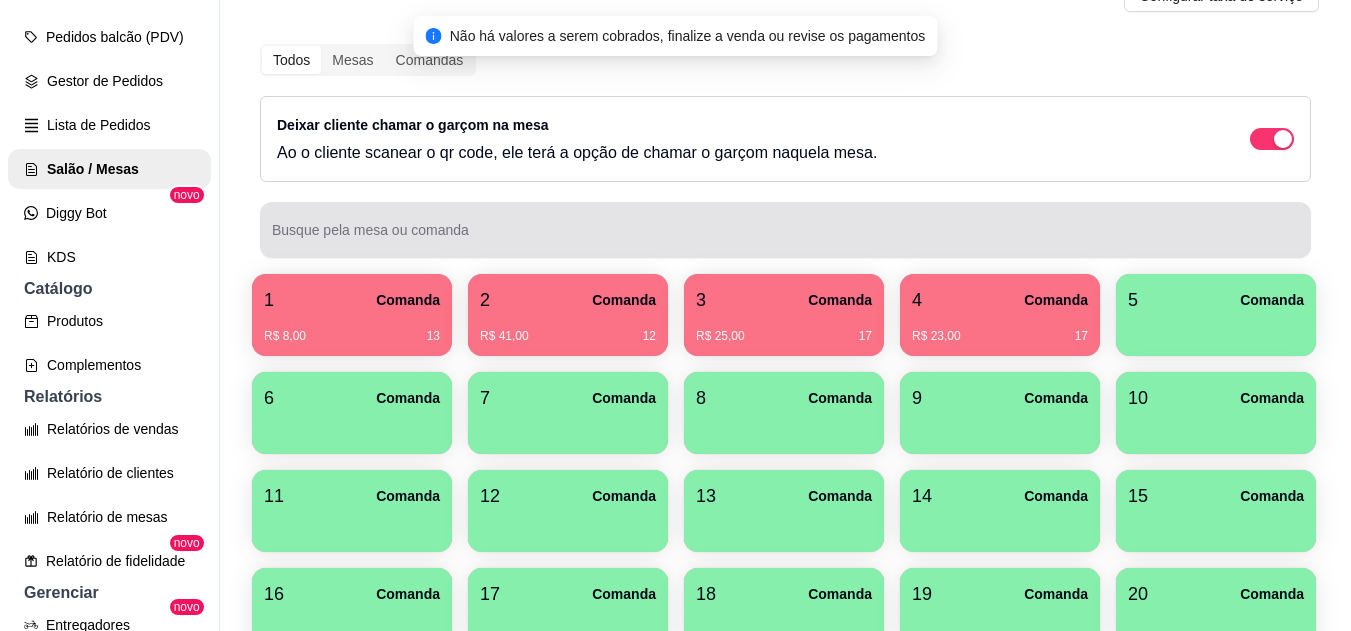 type 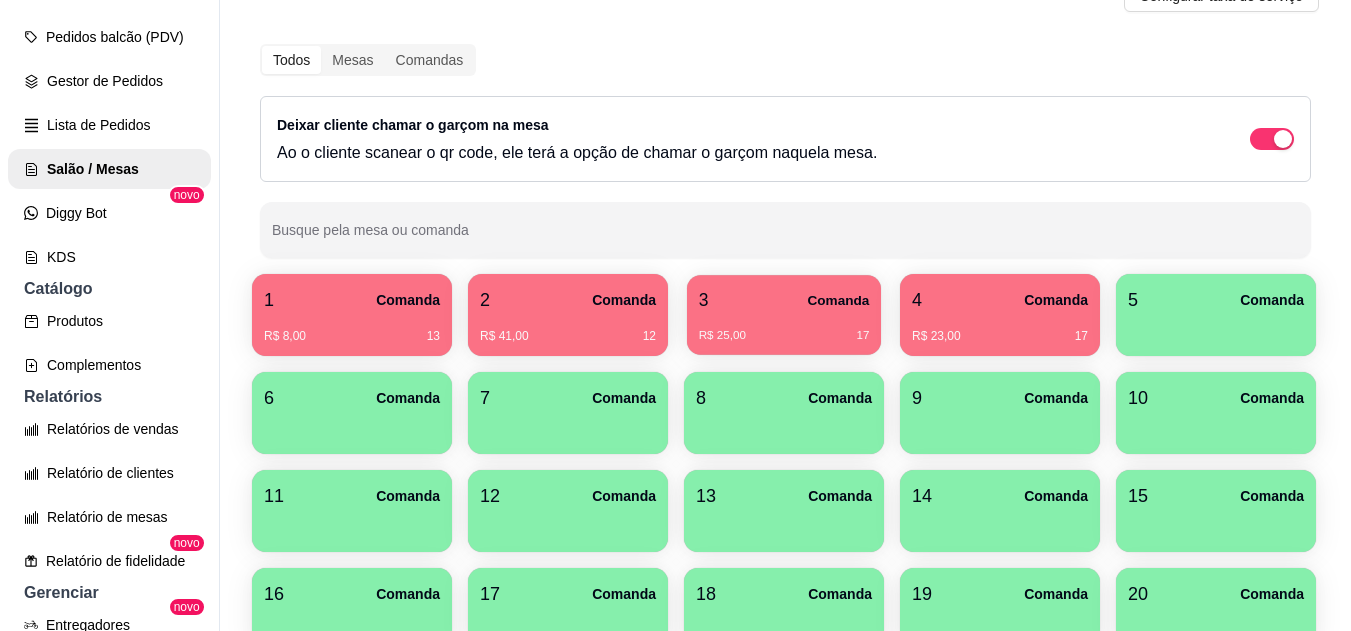 click on "3 Comanda" at bounding box center [784, 300] 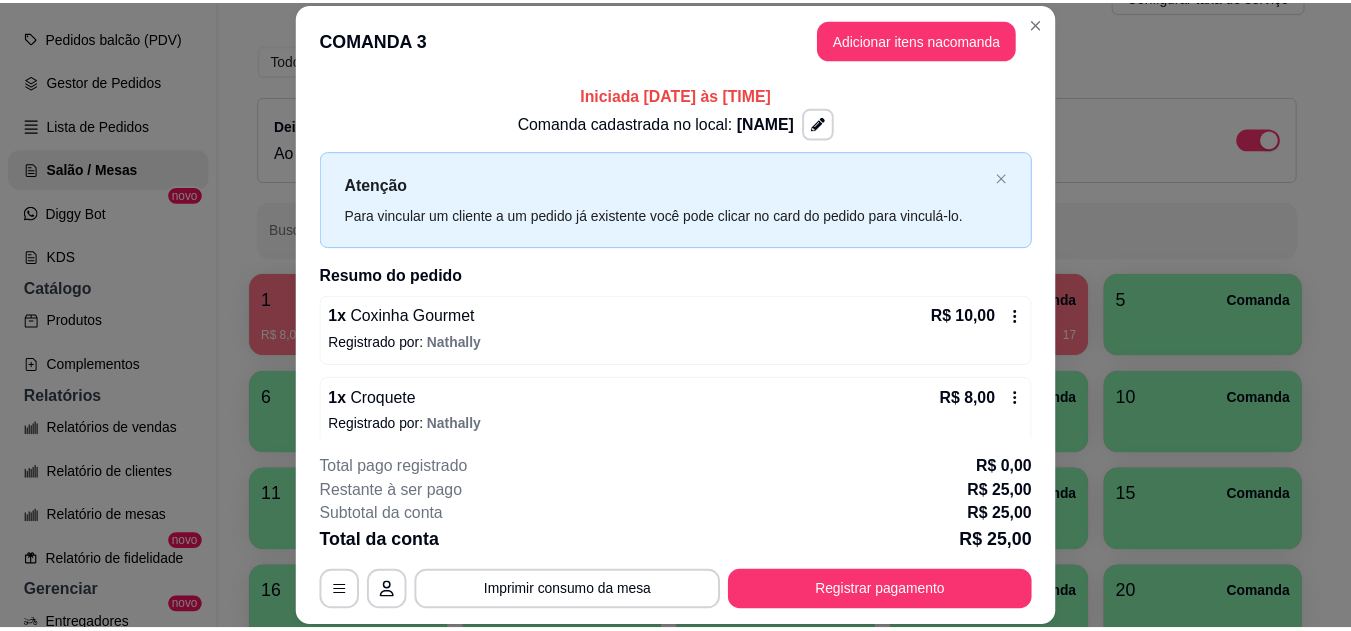 scroll, scrollTop: 91, scrollLeft: 0, axis: vertical 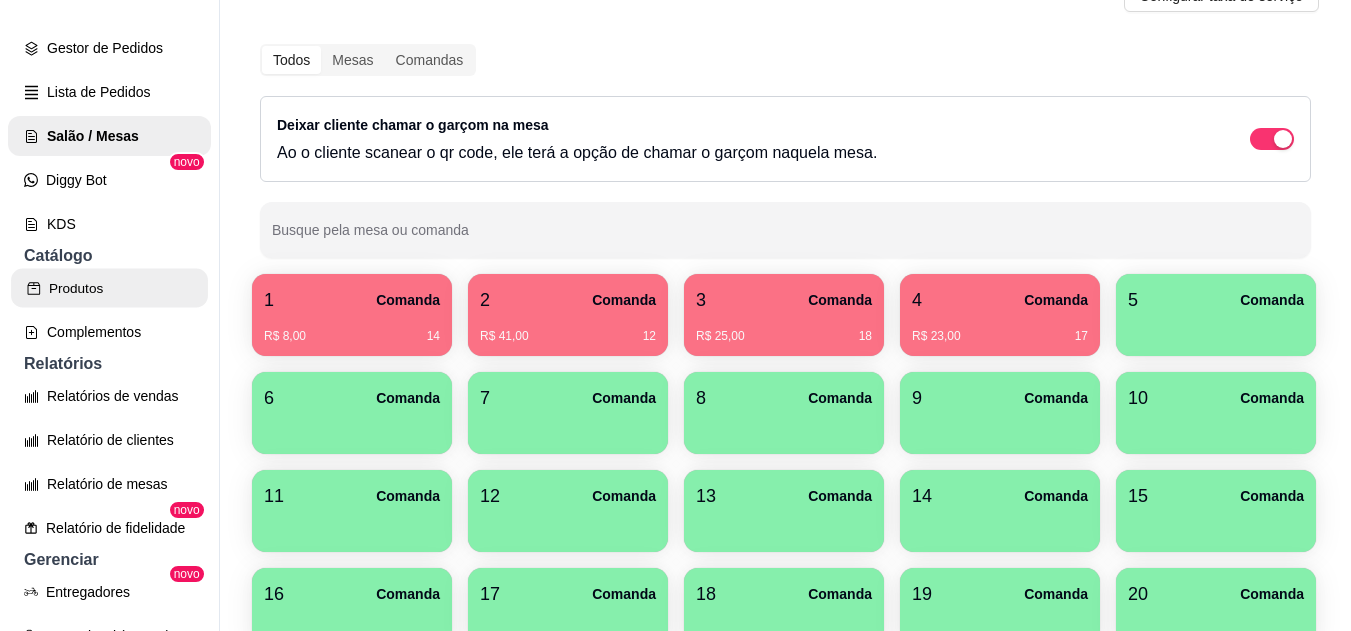 click on "Produtos" at bounding box center (109, 288) 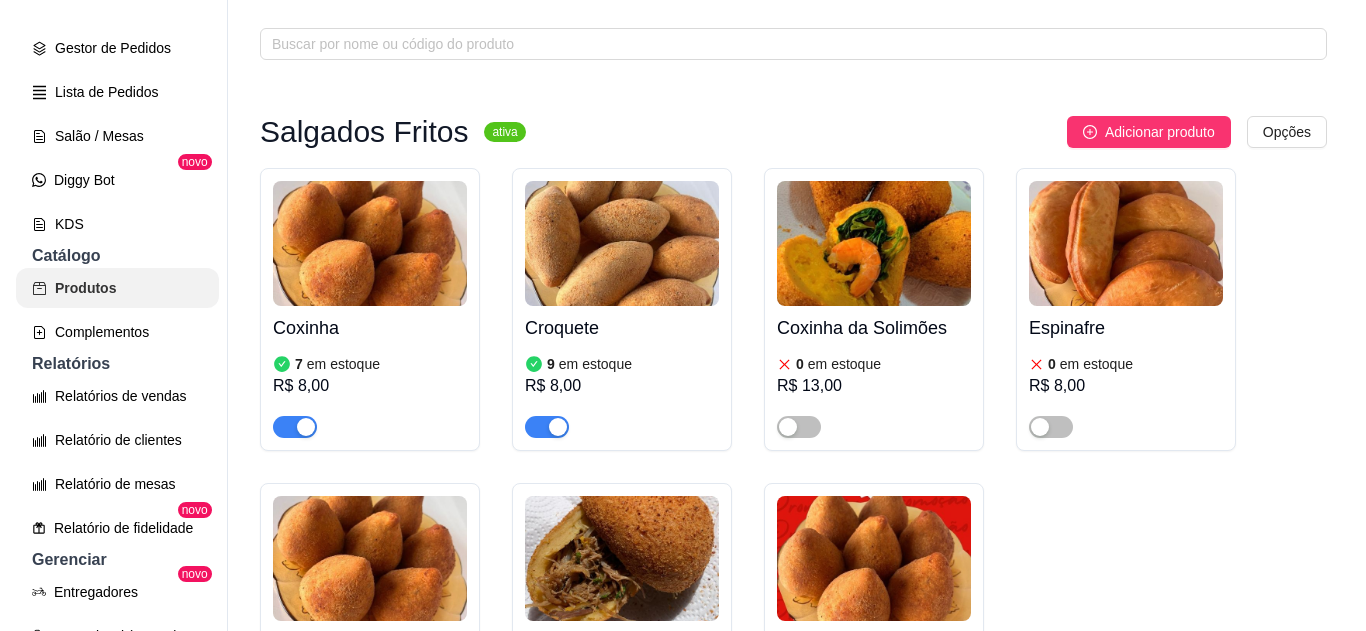 scroll, scrollTop: 0, scrollLeft: 0, axis: both 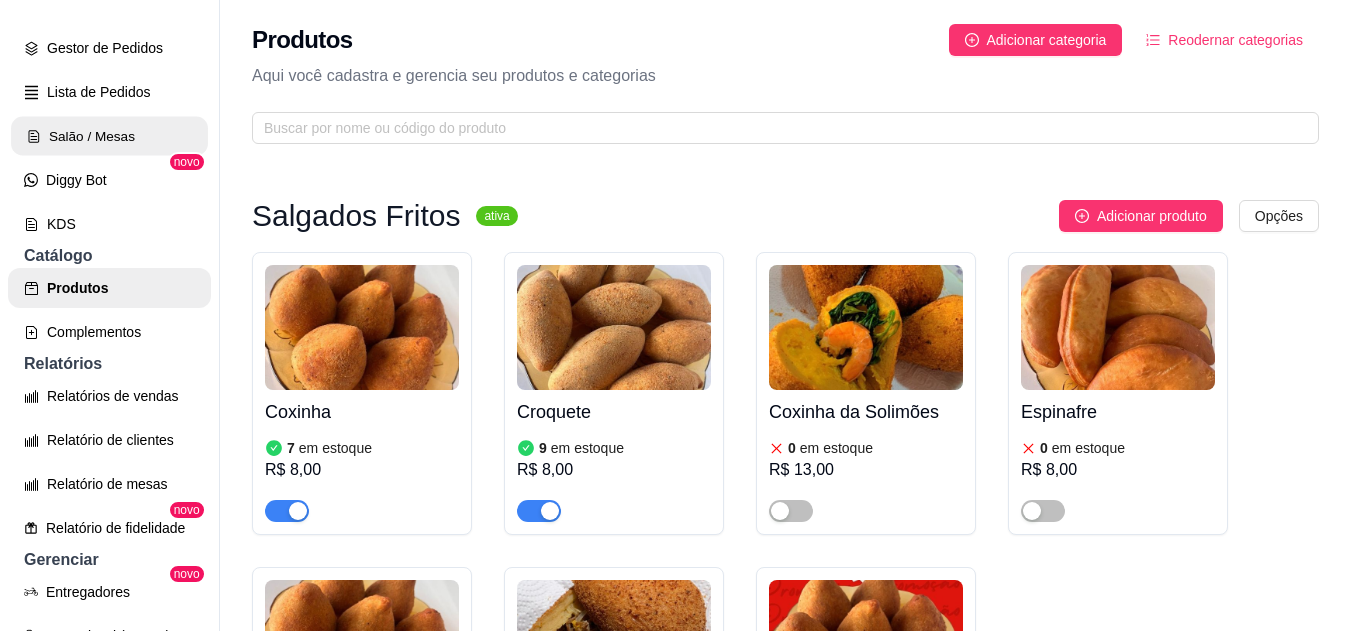 click on "Salão / Mesas" at bounding box center [109, 136] 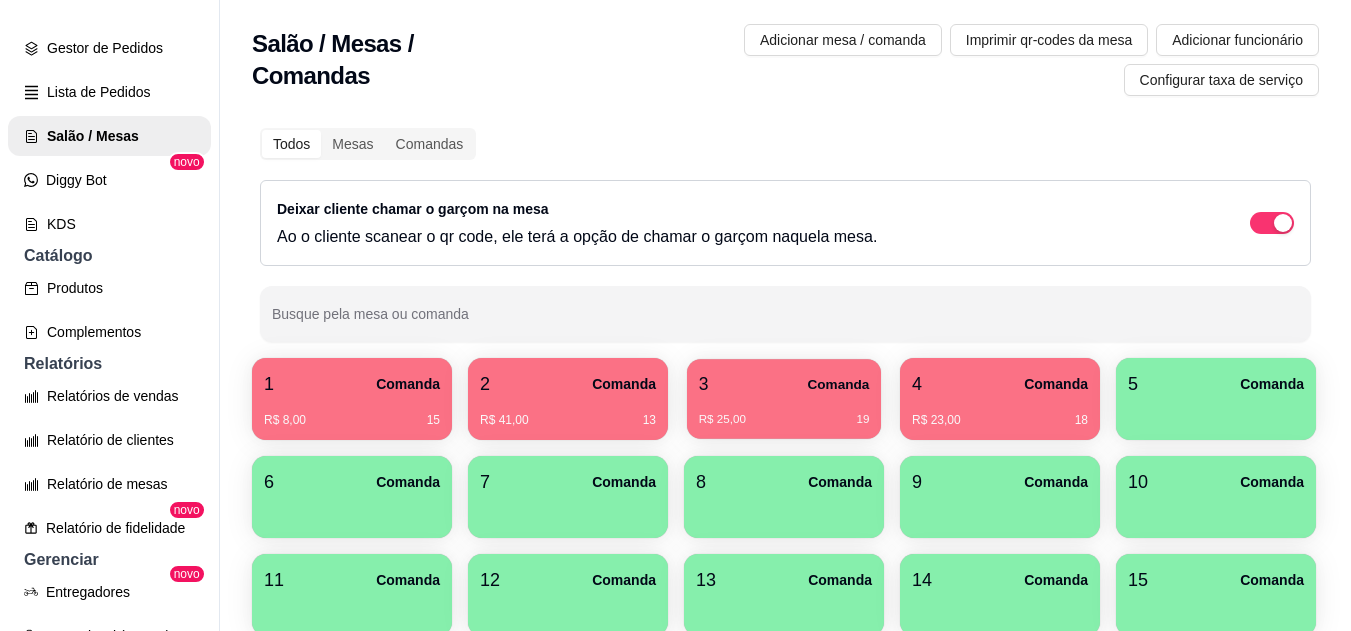 click on "3 Comanda" at bounding box center [784, 384] 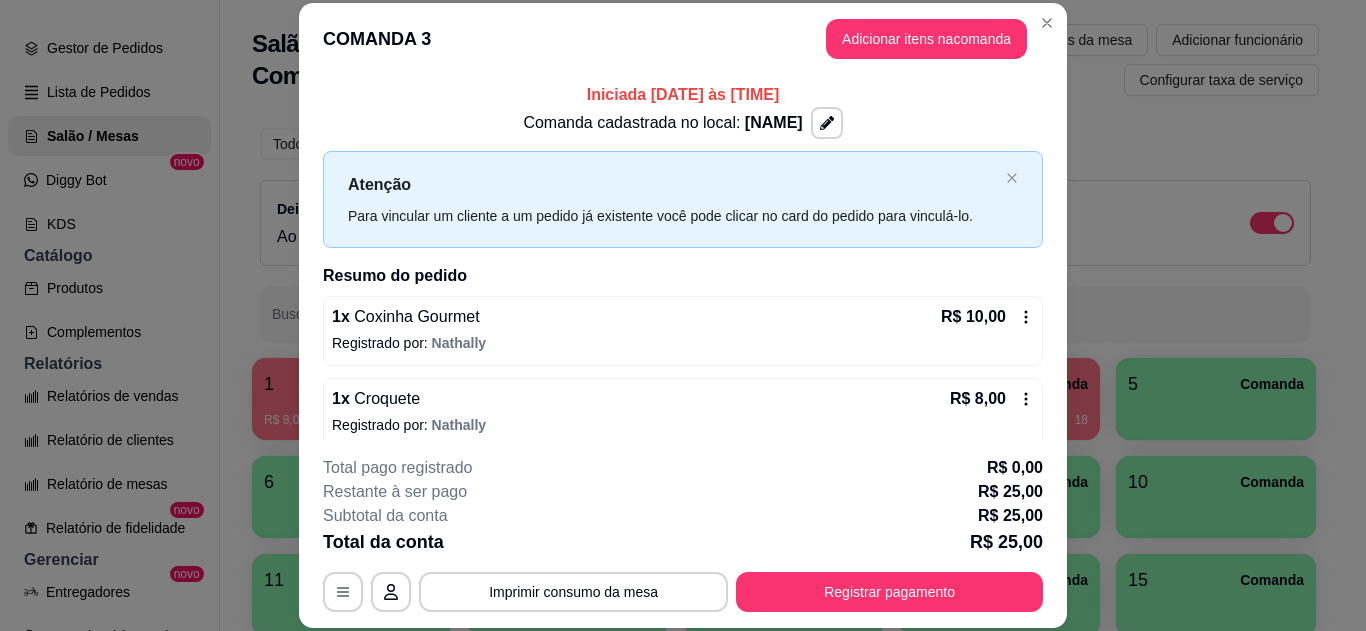 scroll, scrollTop: 98, scrollLeft: 0, axis: vertical 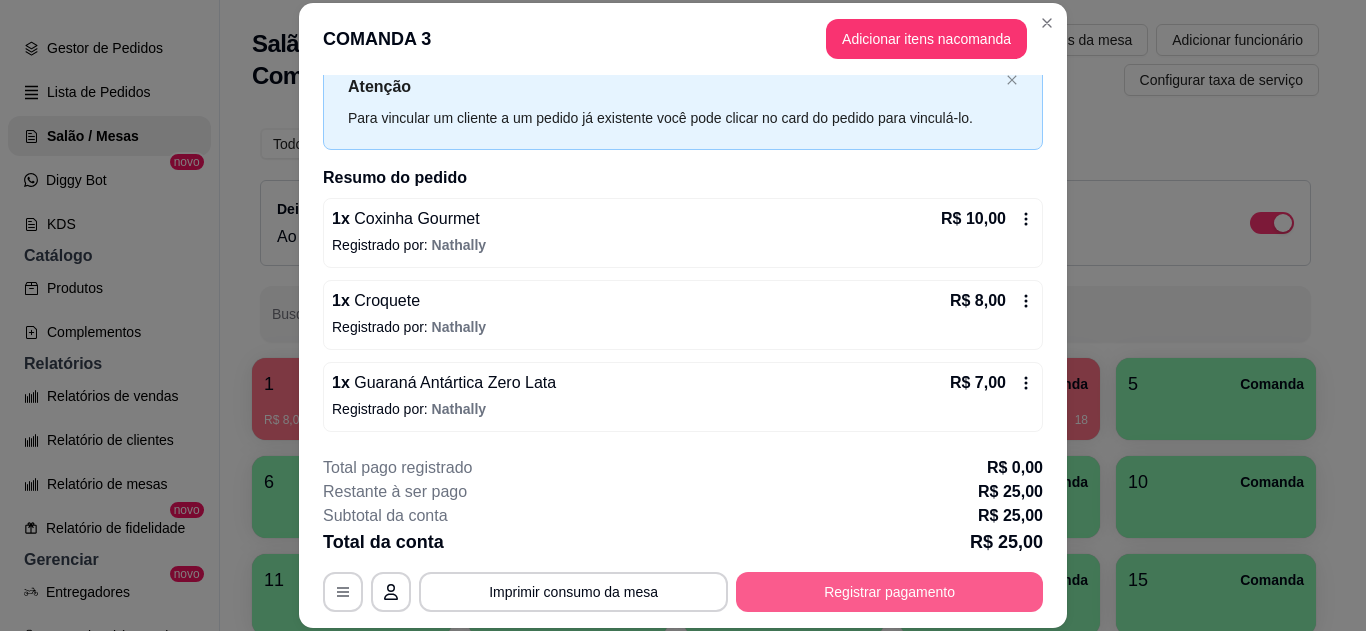 click on "Registrar pagamento" at bounding box center [889, 592] 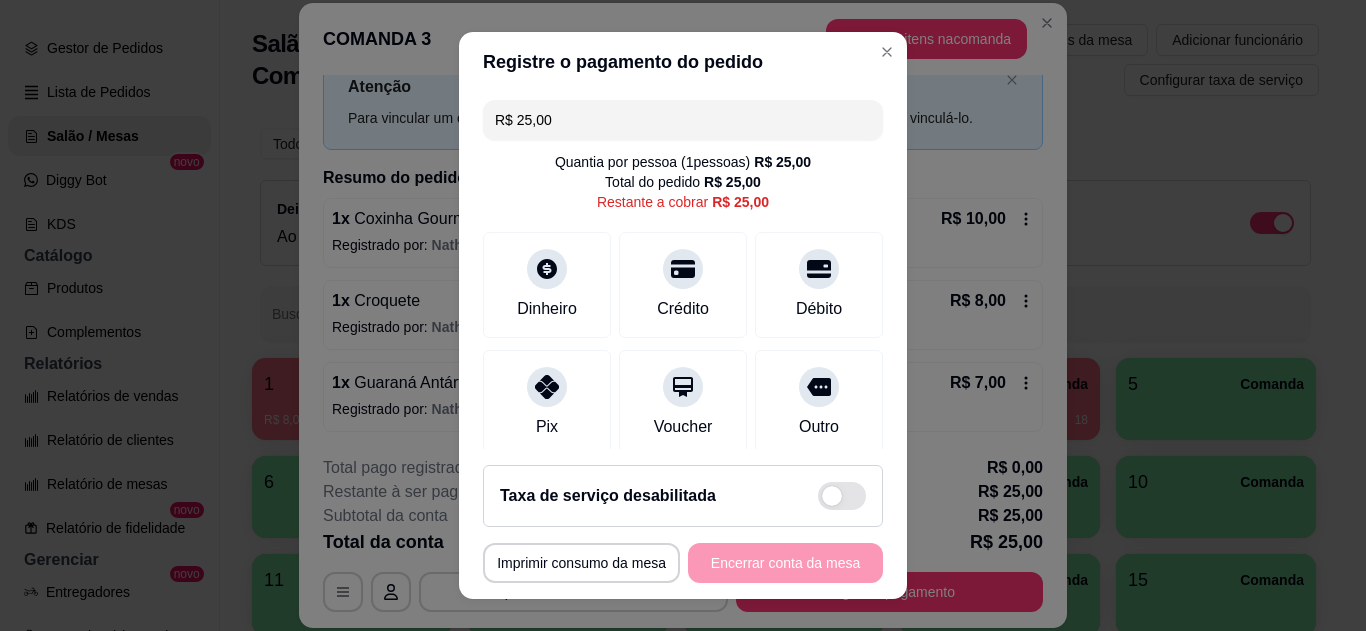 click on "Pix" at bounding box center (547, 403) 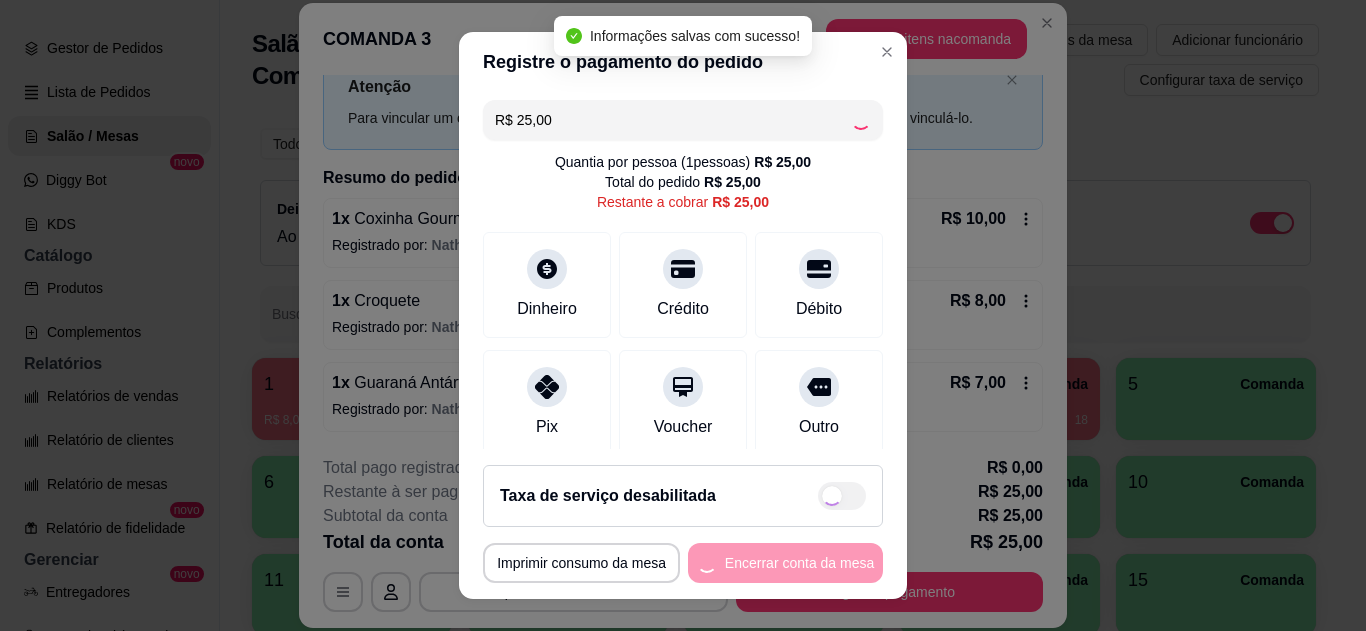 type on "R$ 0,00" 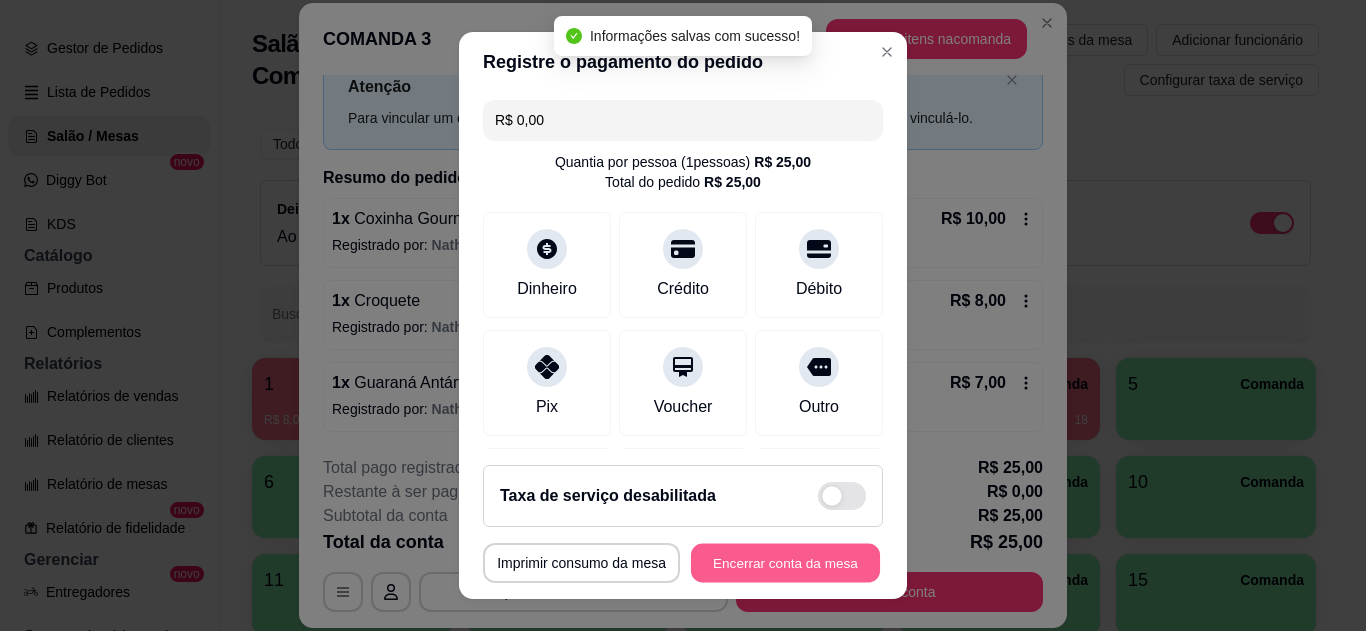 click on "Encerrar conta da mesa" at bounding box center (785, 563) 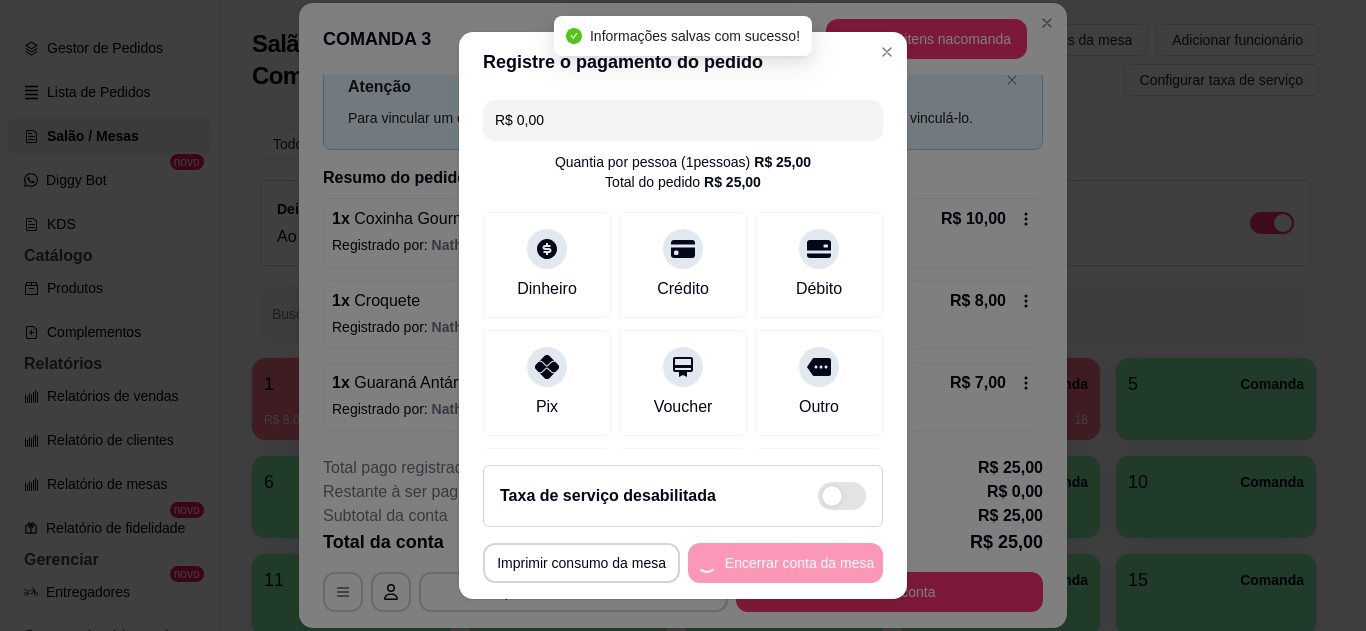 scroll, scrollTop: 0, scrollLeft: 0, axis: both 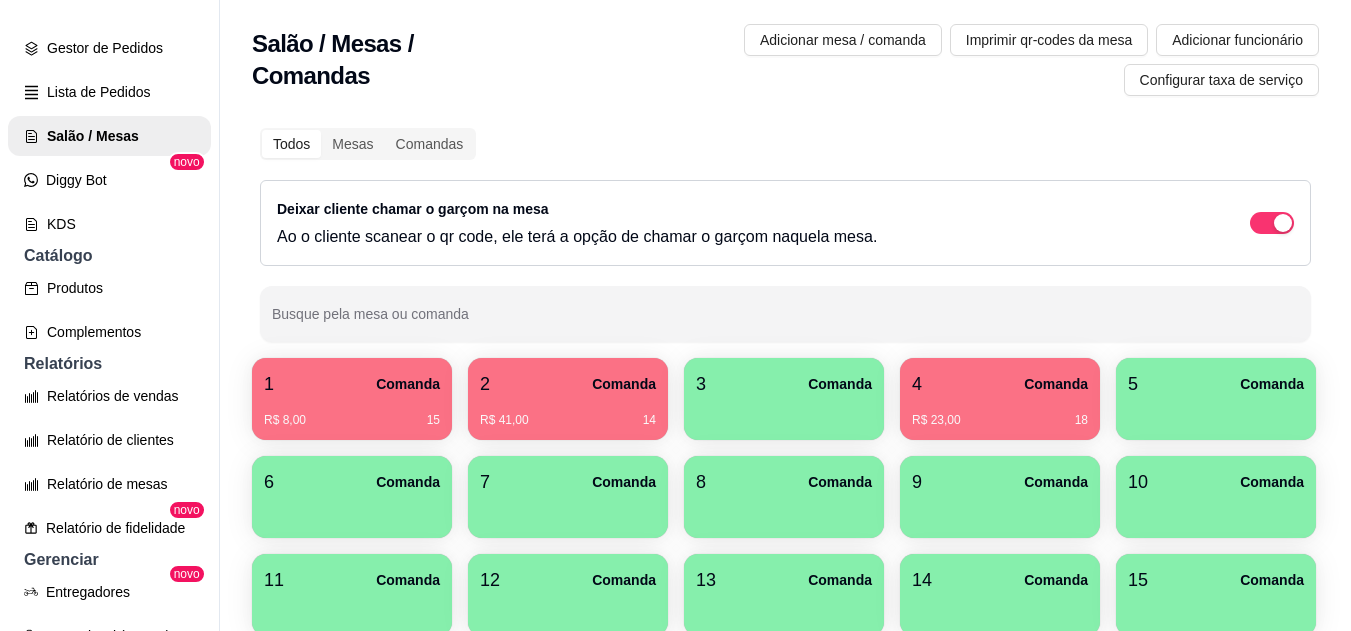 click on "R$ 23,00 18" at bounding box center [1000, 413] 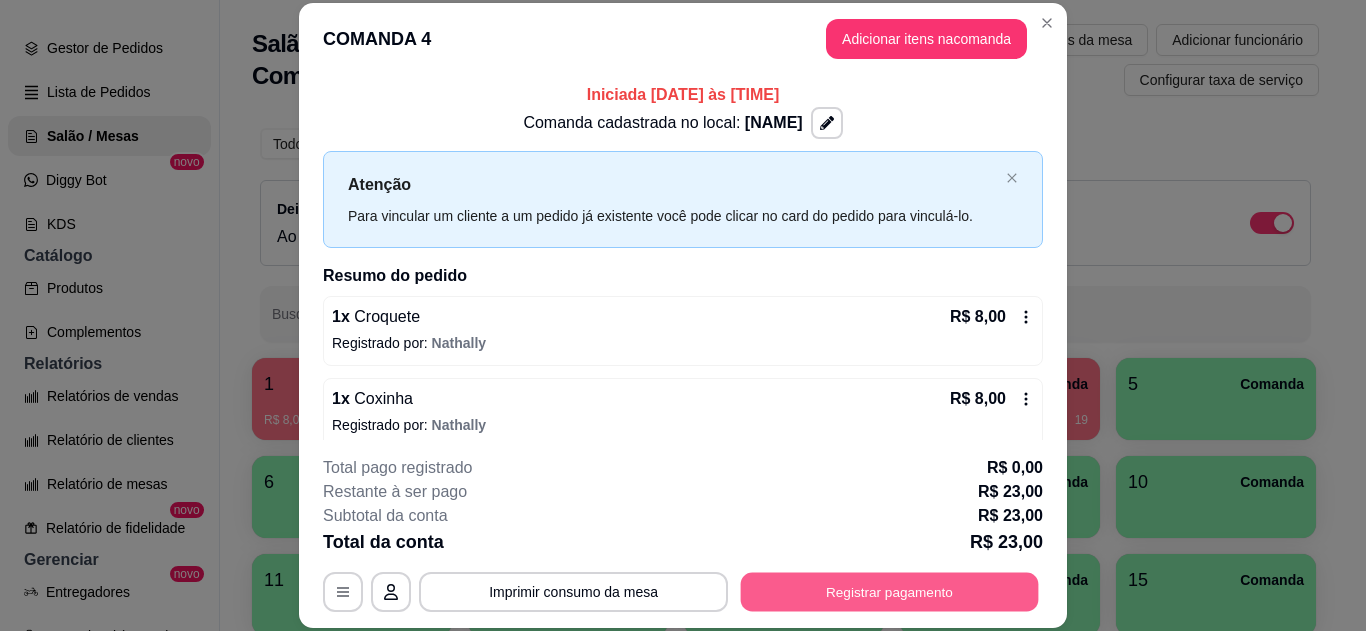 click on "Registrar pagamento" at bounding box center [890, 591] 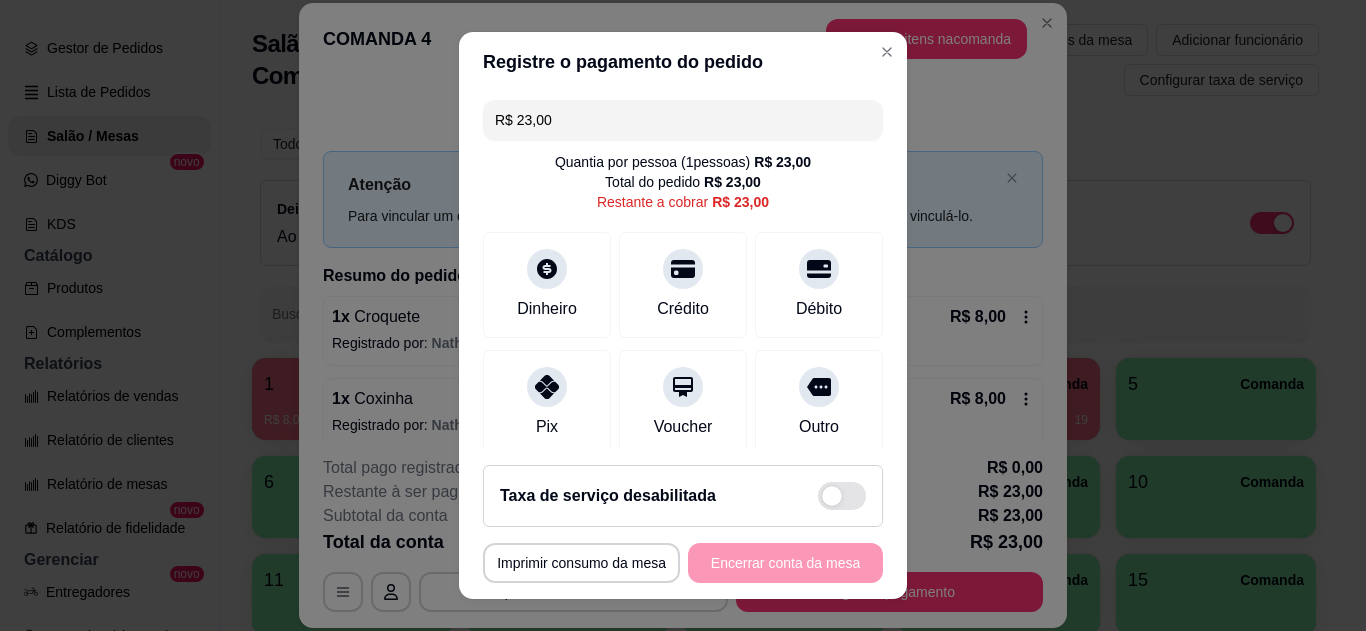 click on "Pix" at bounding box center (547, 403) 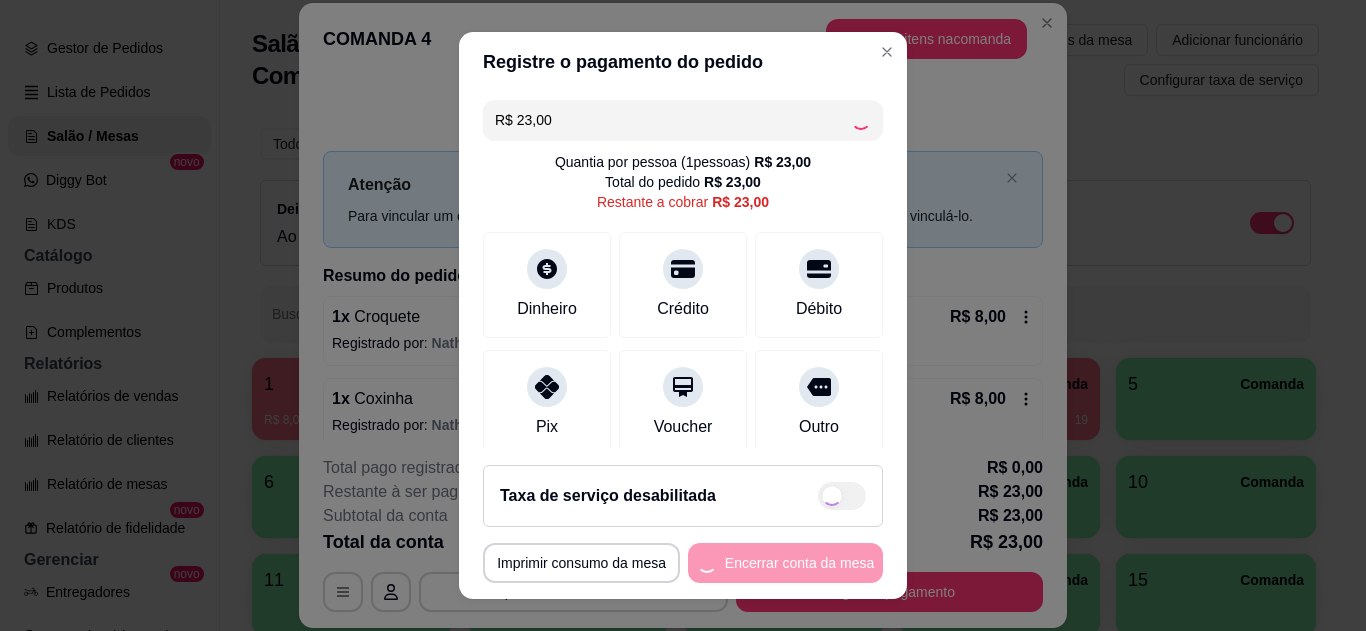 type on "R$ 0,00" 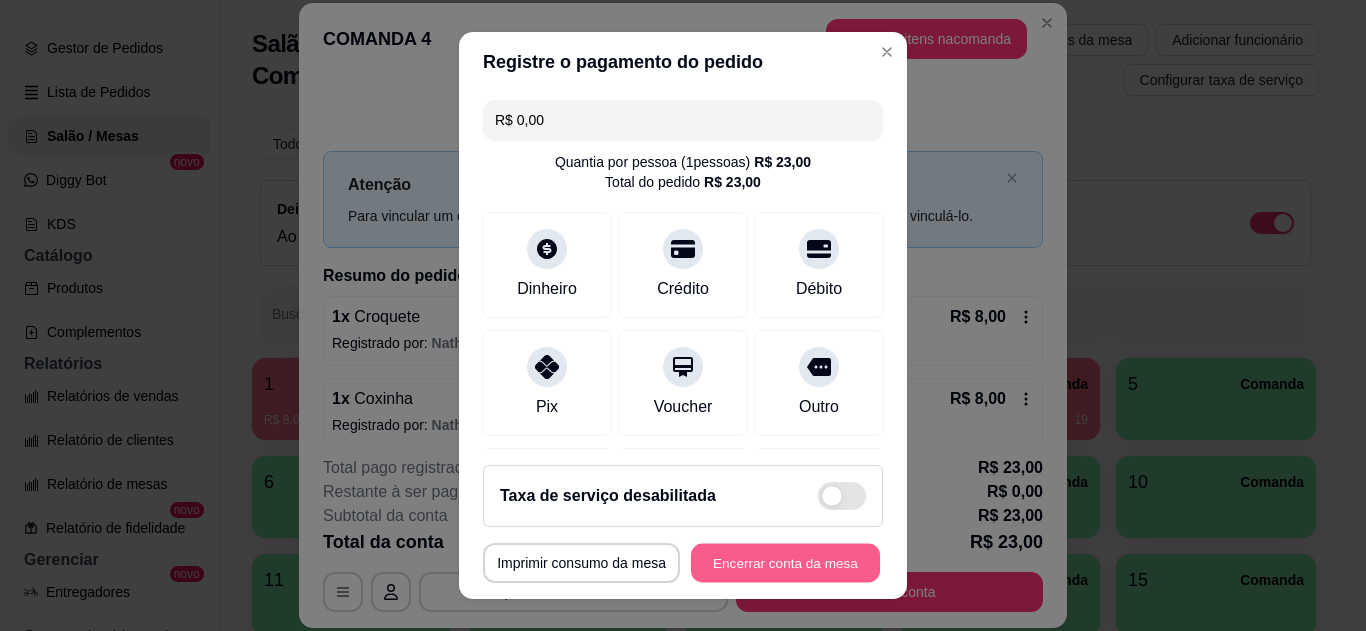 click on "Encerrar conta da mesa" at bounding box center (785, 563) 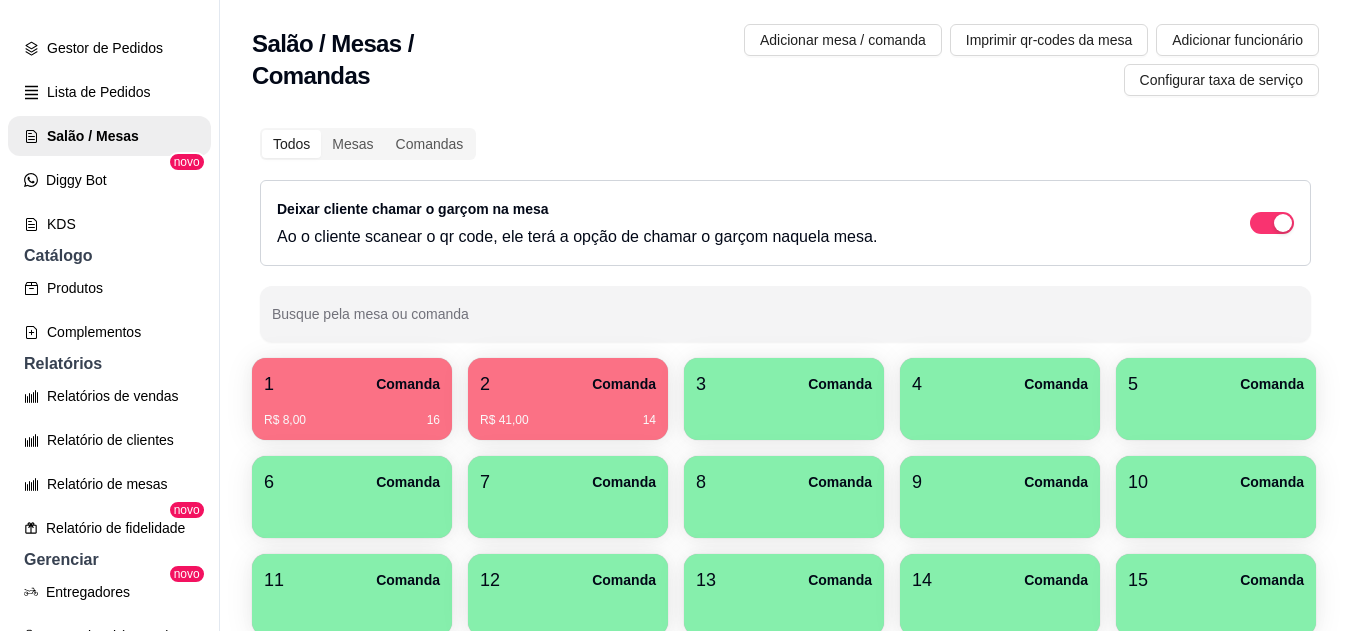 click on "2 Comanda" at bounding box center (568, 384) 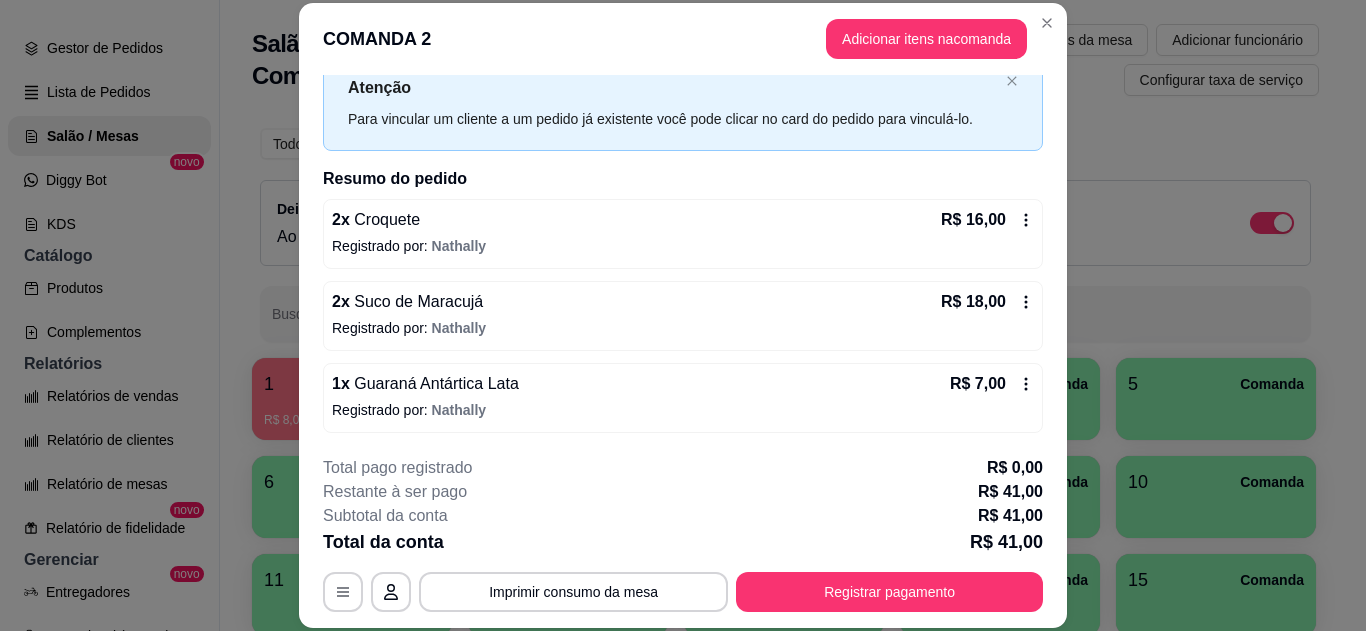 scroll, scrollTop: 101, scrollLeft: 0, axis: vertical 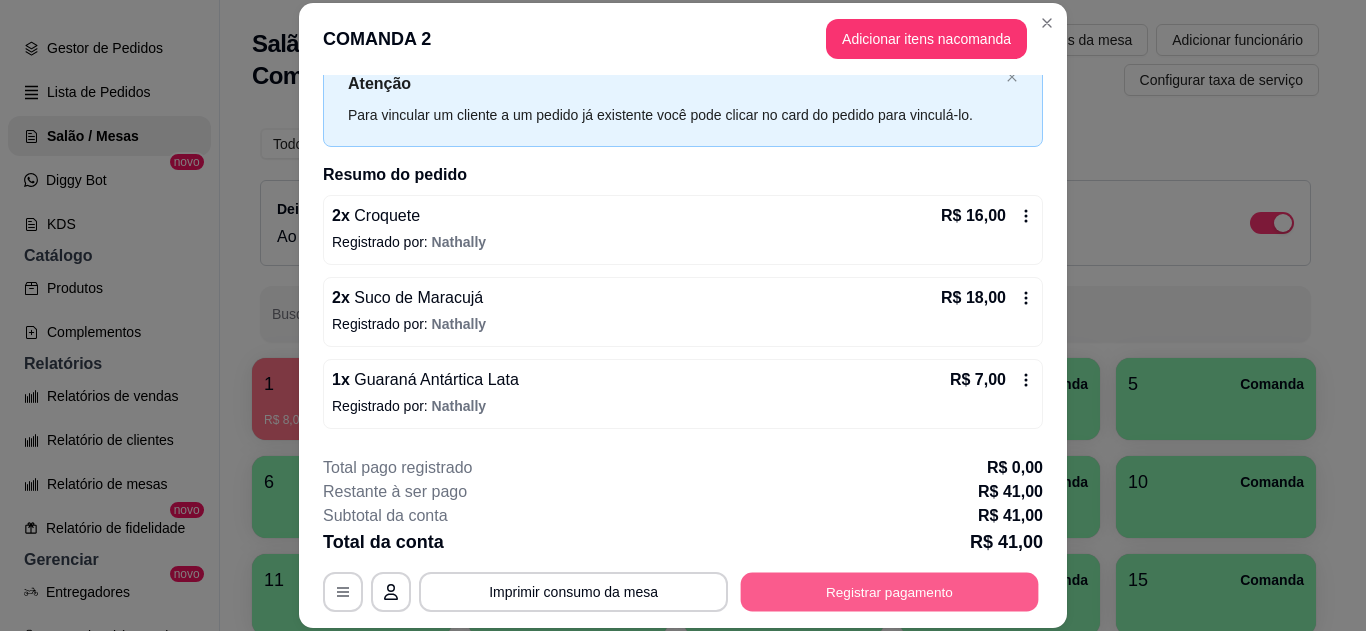 click on "Registrar pagamento" at bounding box center [890, 591] 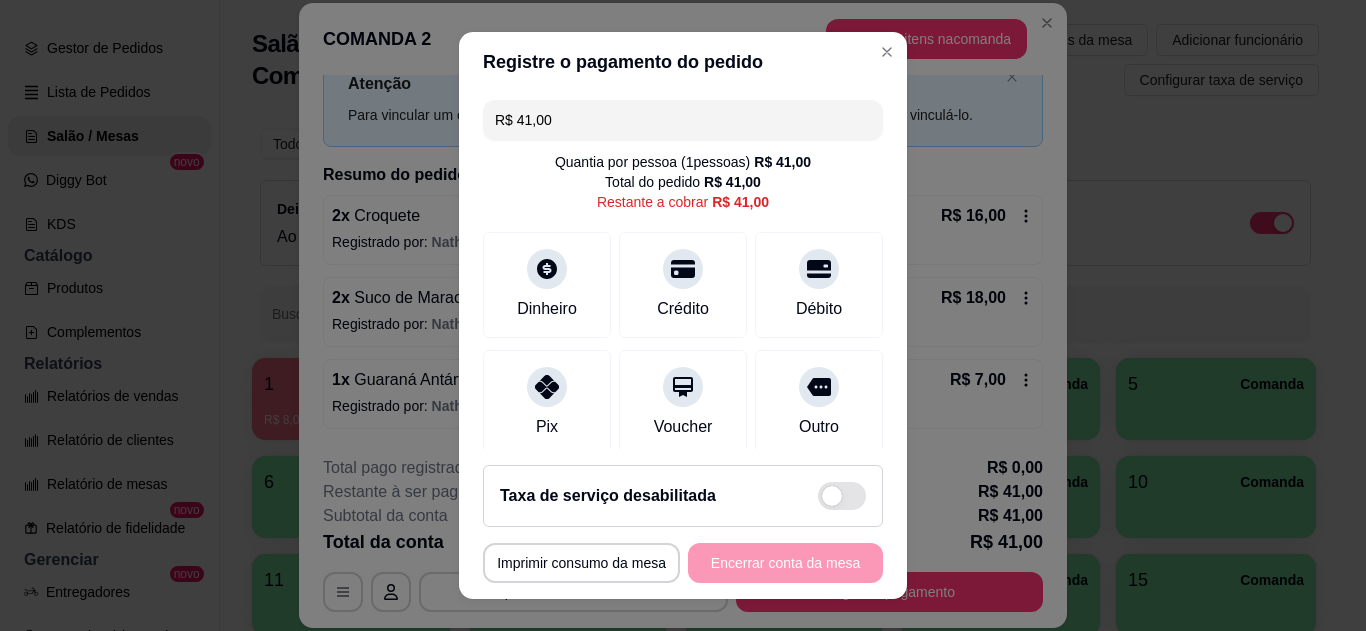 click 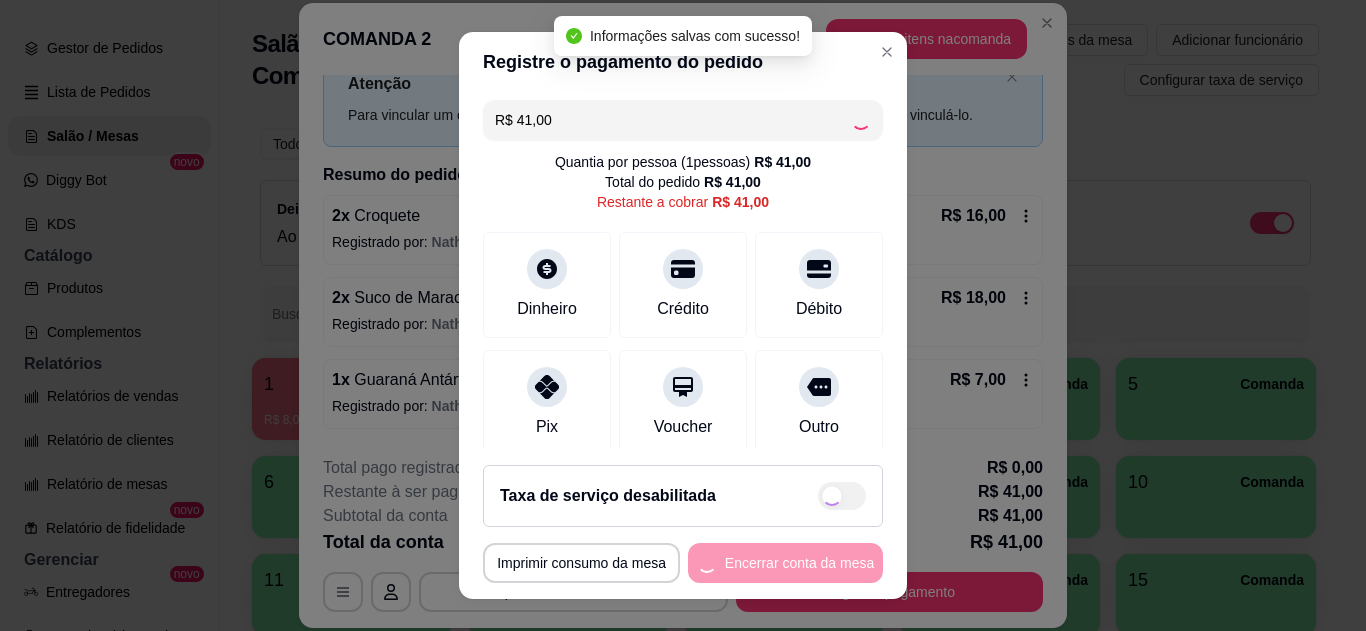 type on "R$ 0,00" 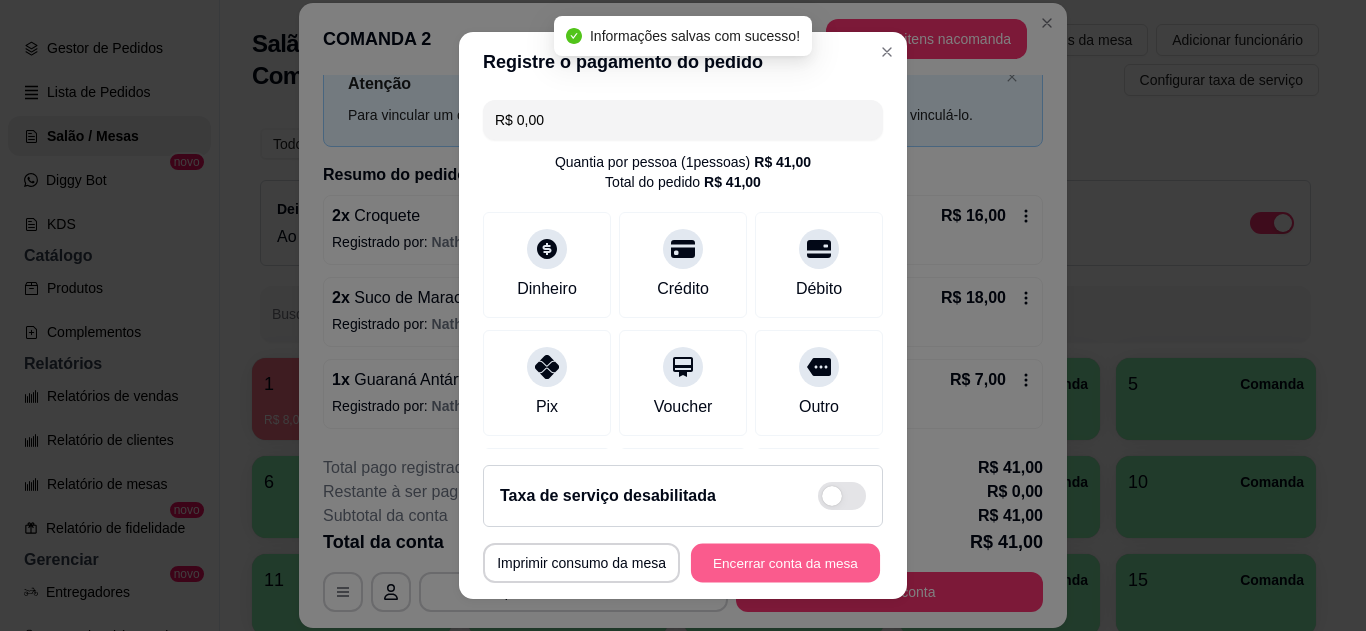 click on "Encerrar conta da mesa" at bounding box center [785, 563] 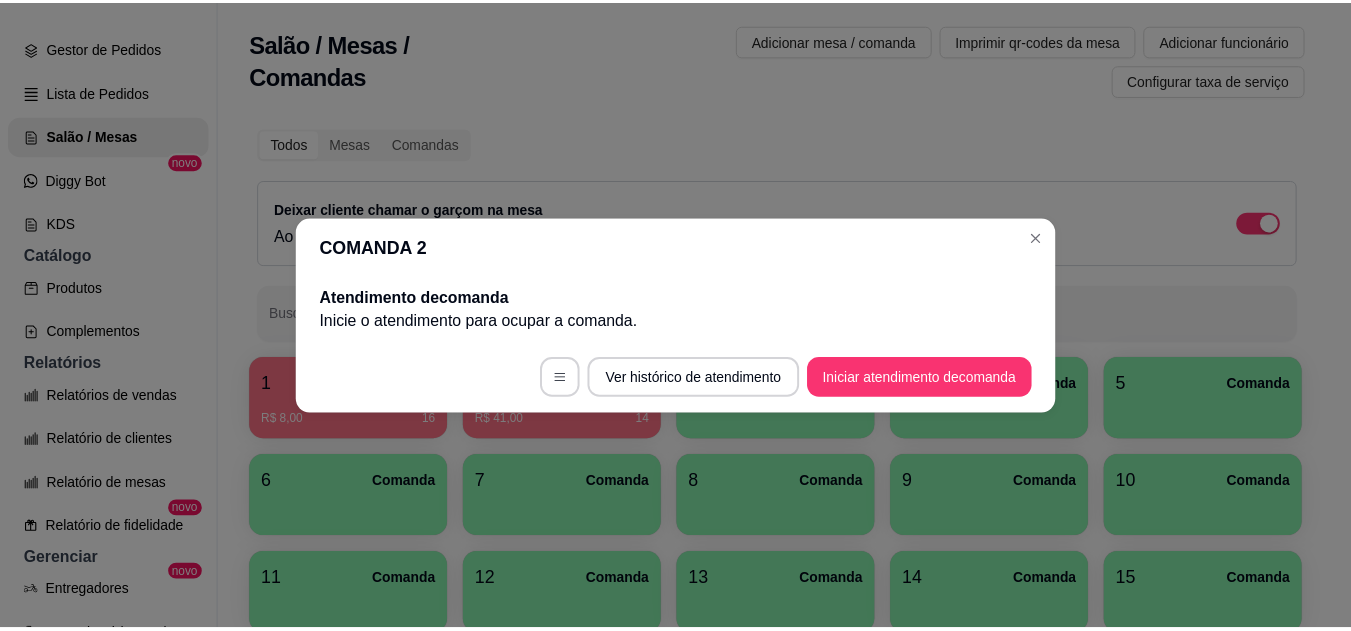 scroll, scrollTop: 0, scrollLeft: 0, axis: both 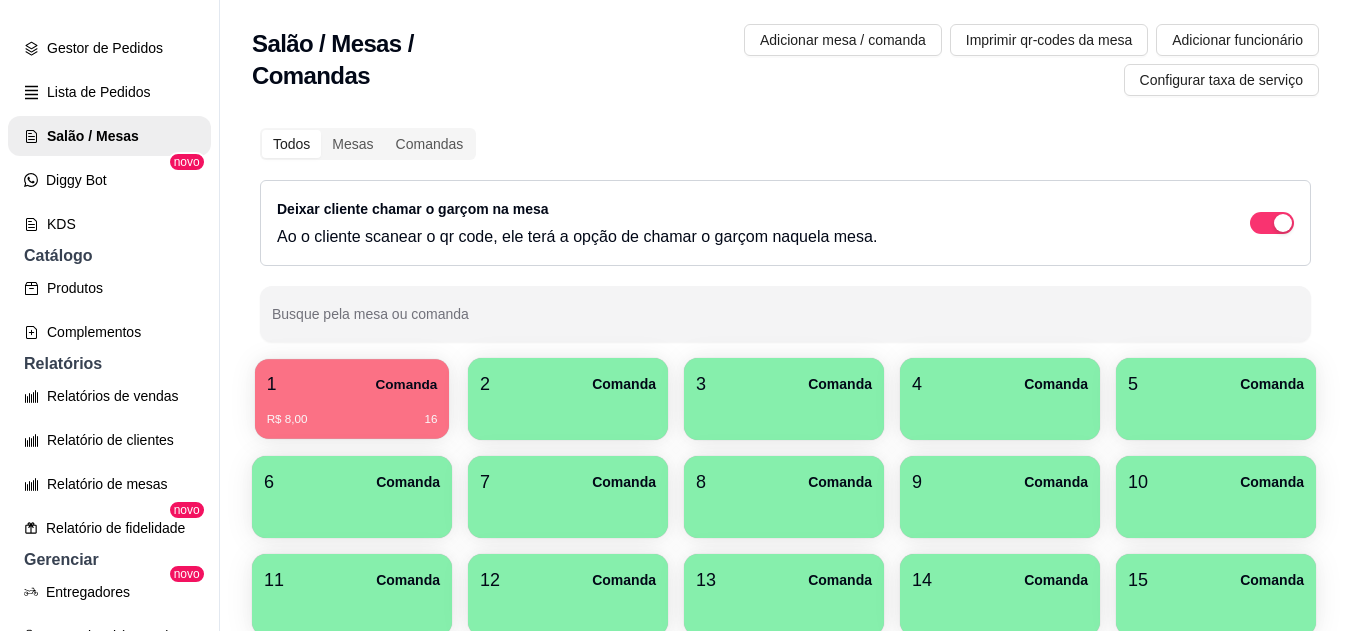 click on "R$ 8,00 16" at bounding box center (352, 412) 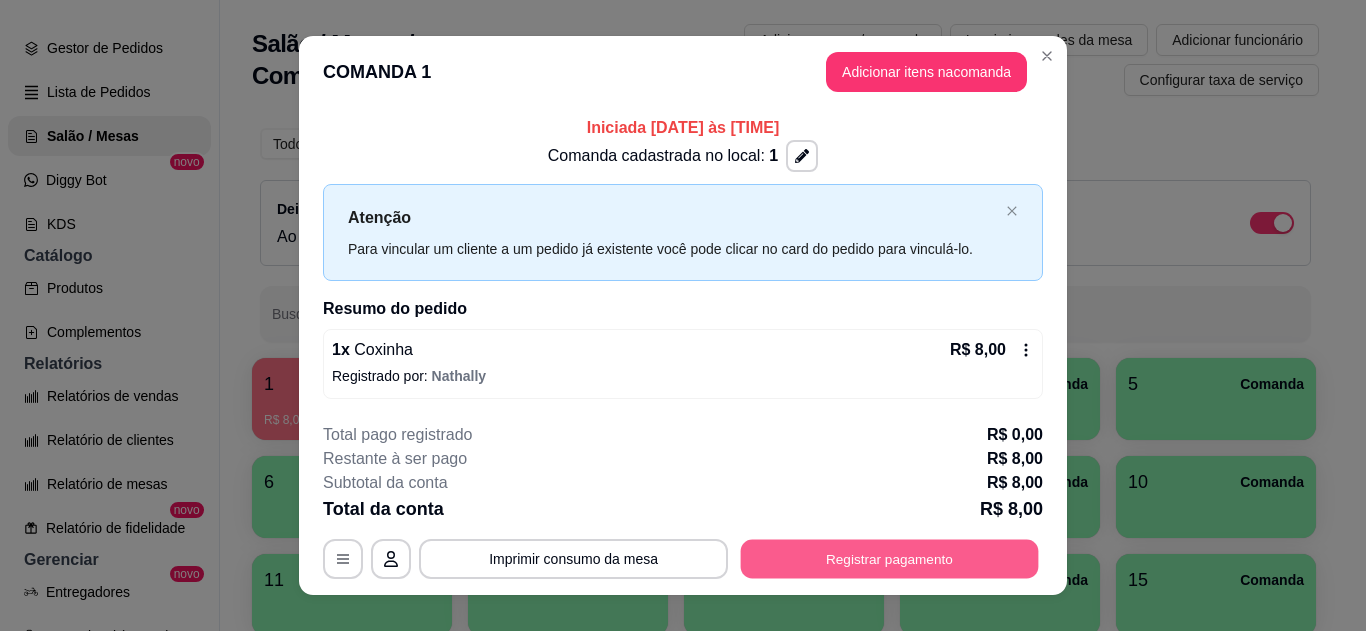 click on "Registrar pagamento" at bounding box center (890, 559) 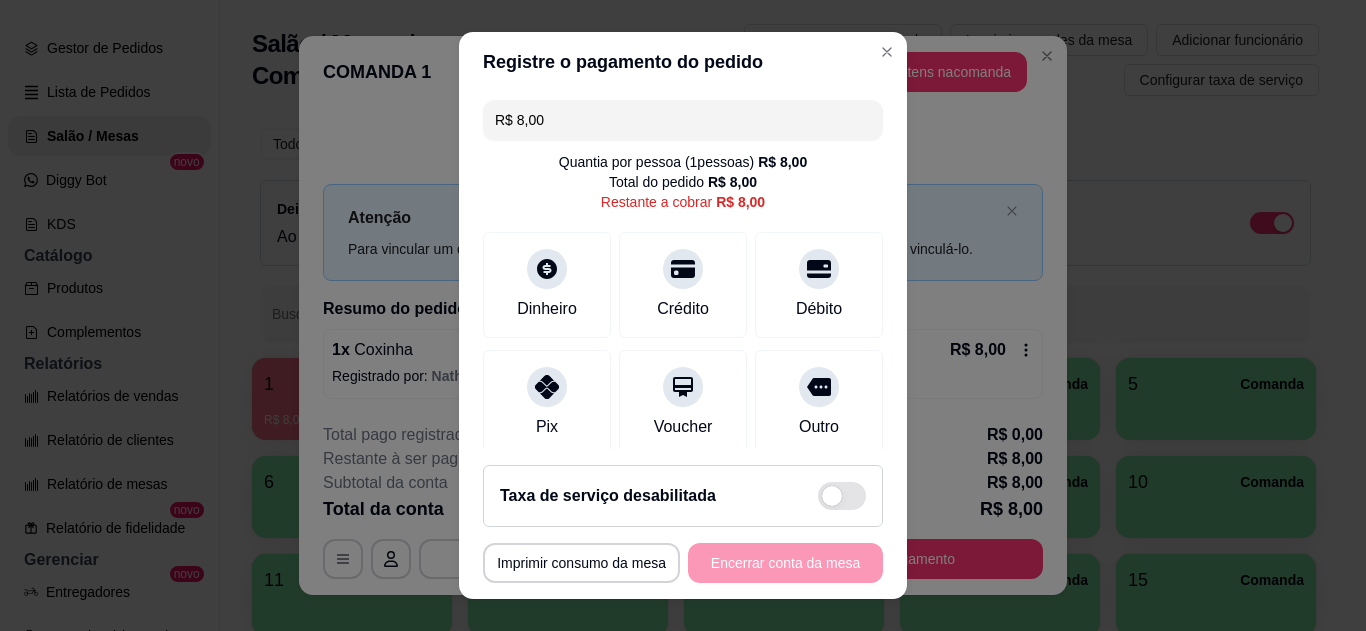 click on "Pix" at bounding box center [547, 403] 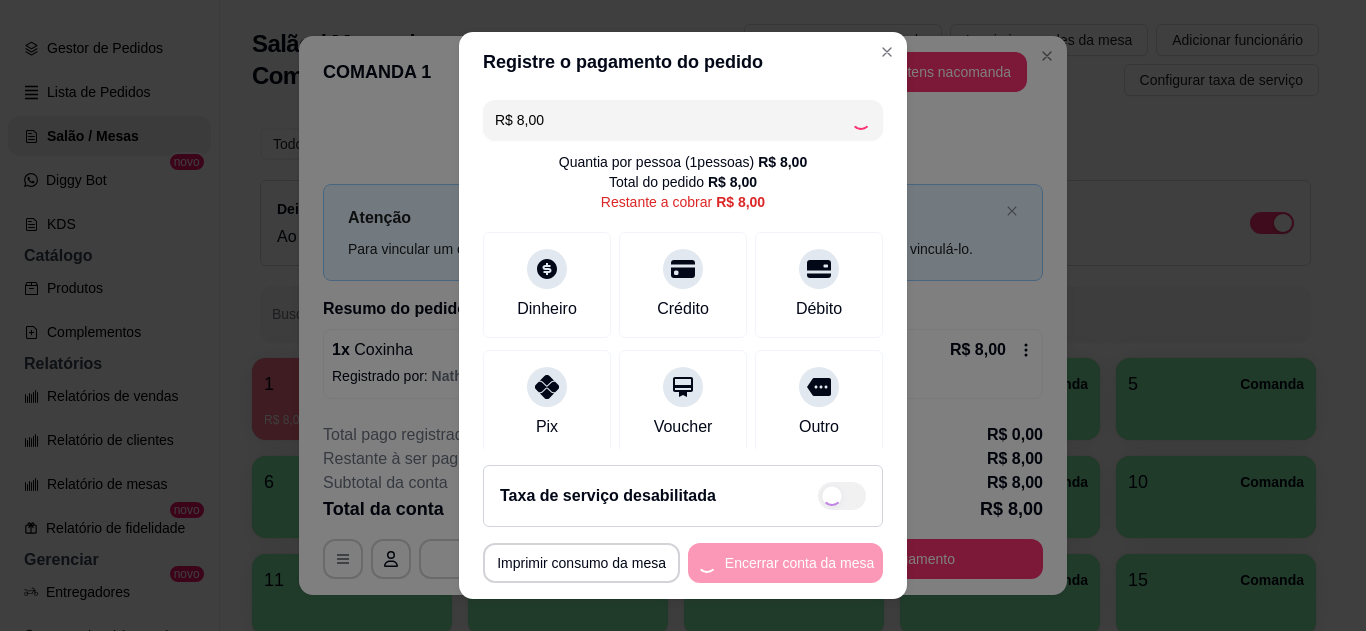 type on "R$ 0,00" 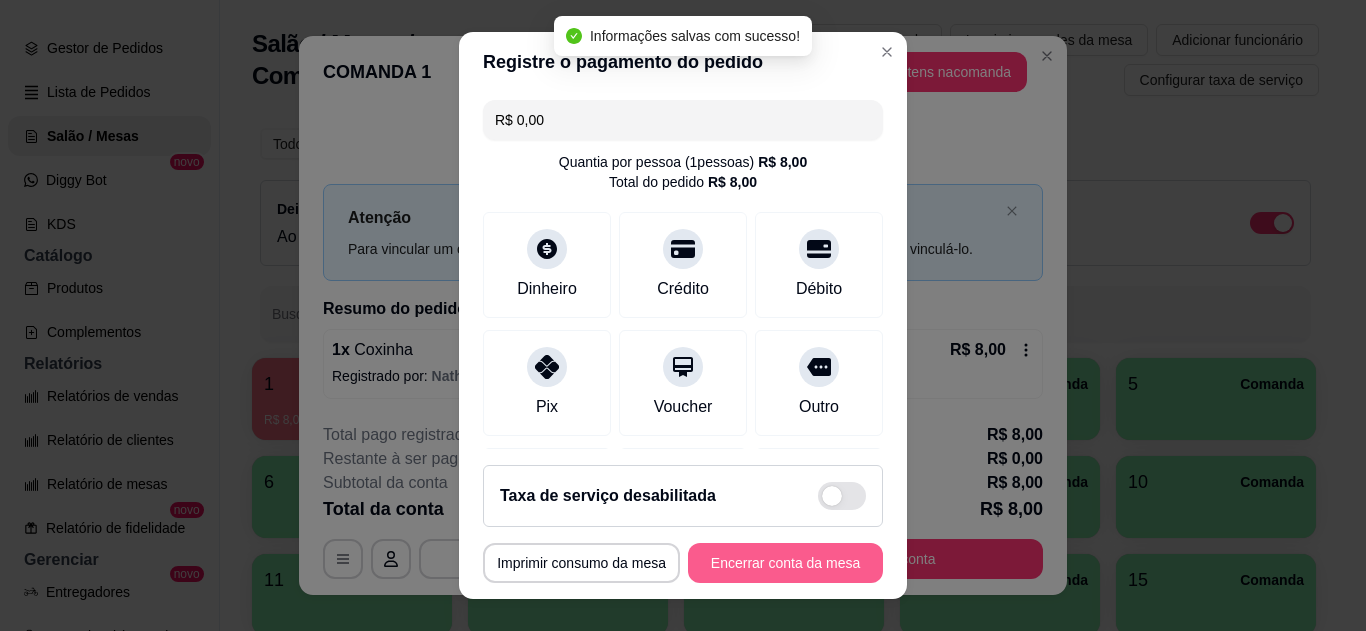 click on "**********" at bounding box center (683, 563) 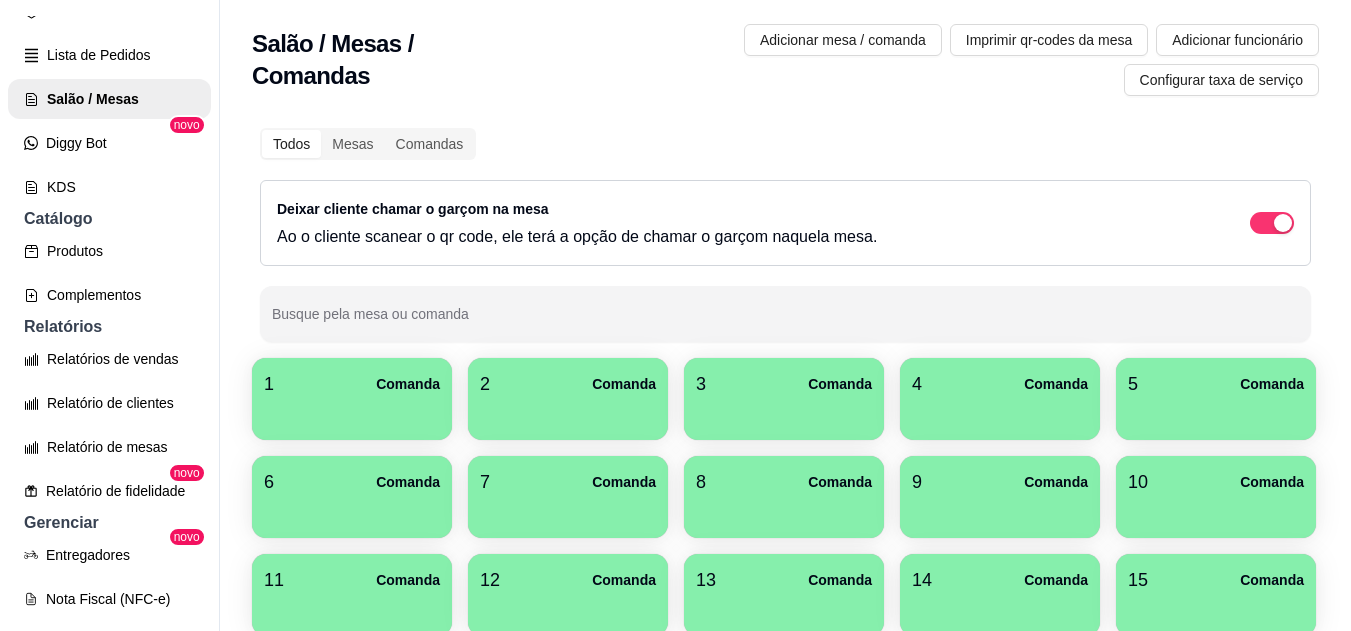 scroll, scrollTop: 342, scrollLeft: 0, axis: vertical 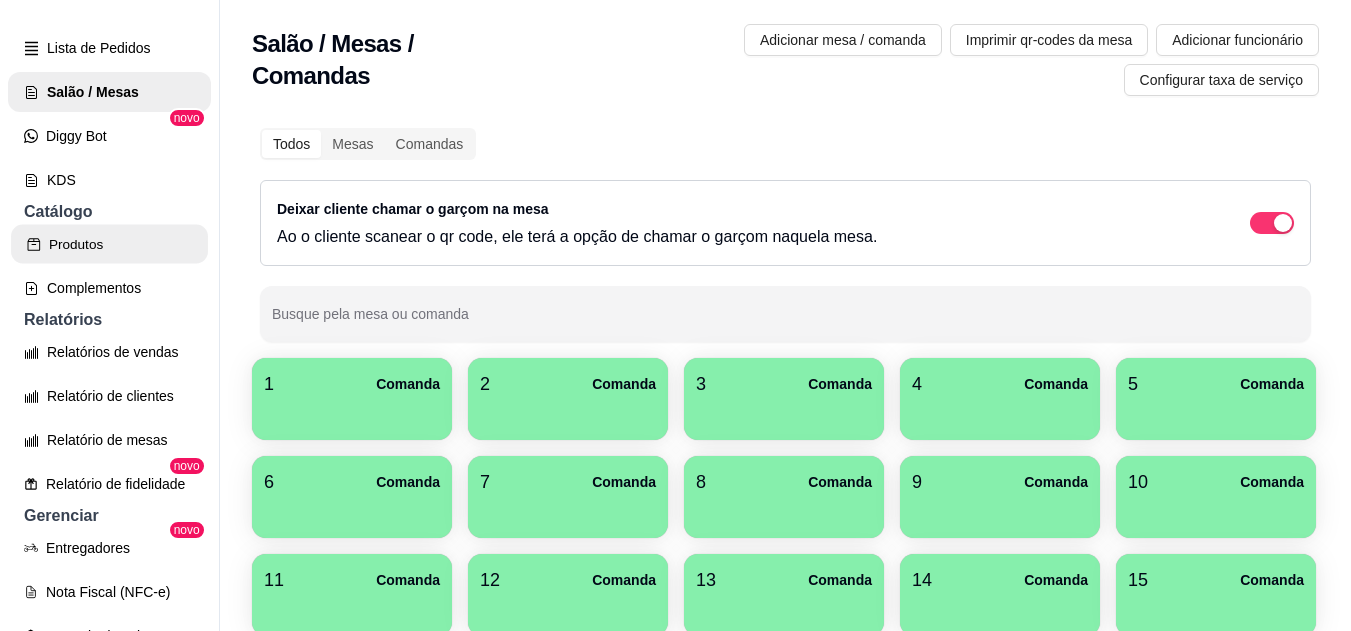 click on "Produtos" at bounding box center (109, 244) 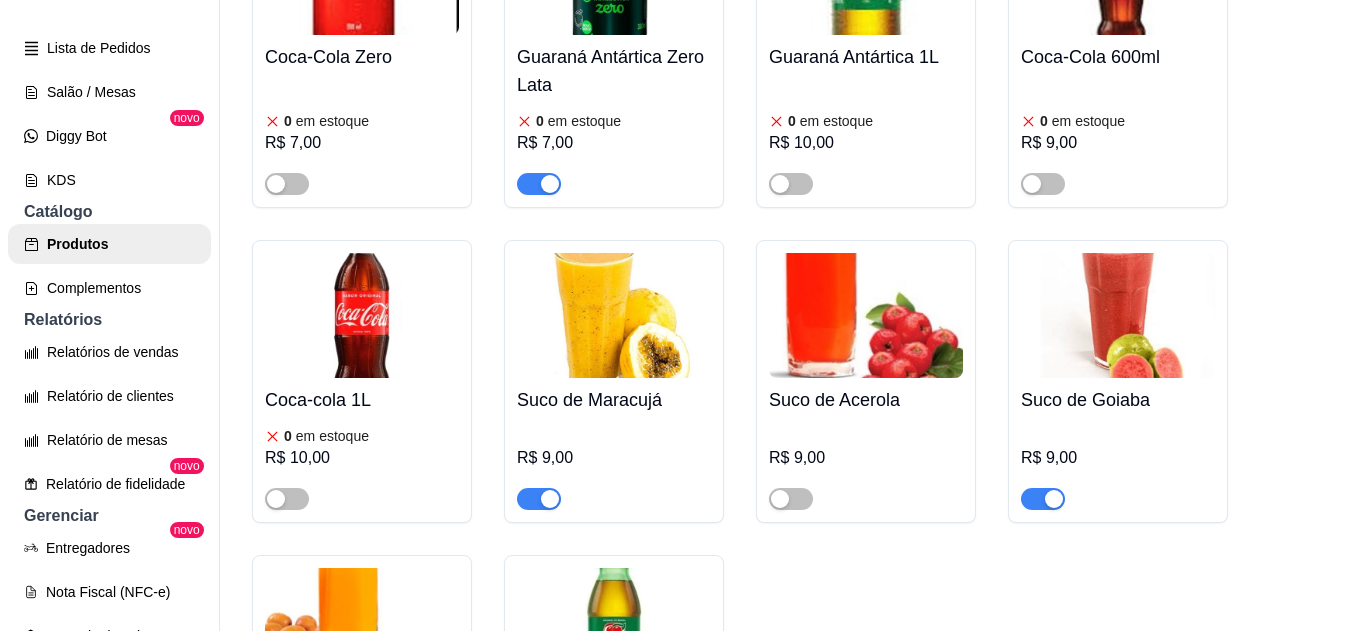 scroll, scrollTop: 6118, scrollLeft: 0, axis: vertical 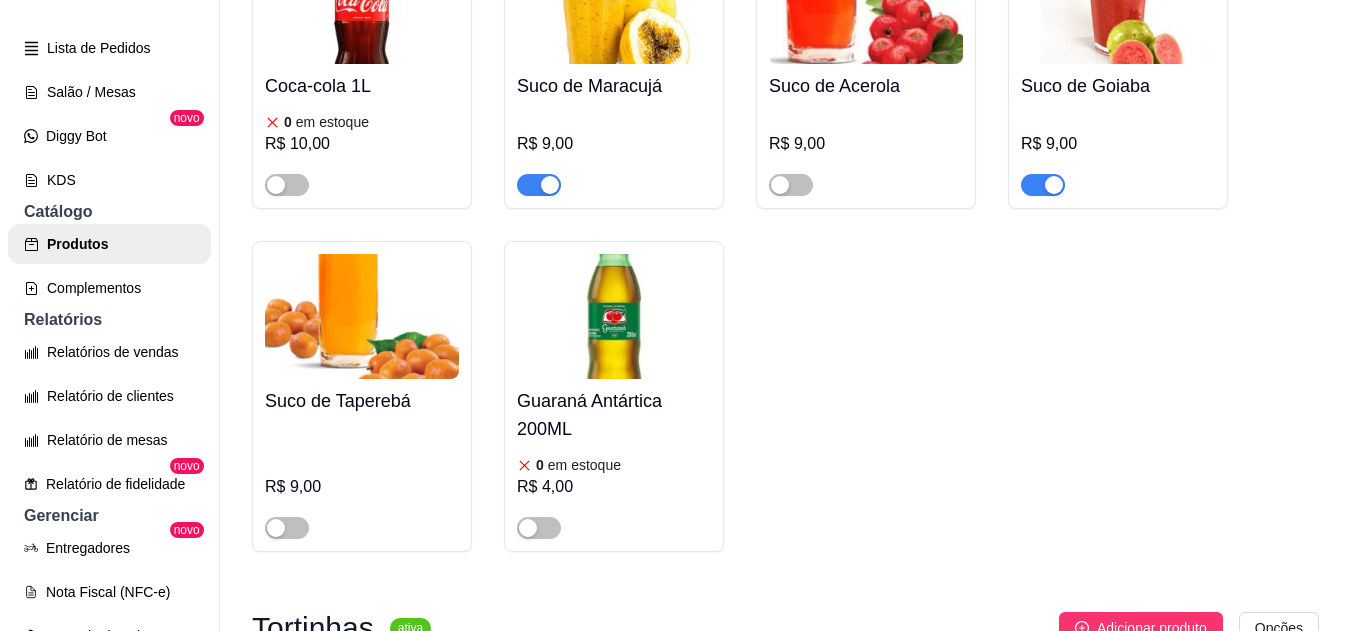 click at bounding box center [1043, 185] 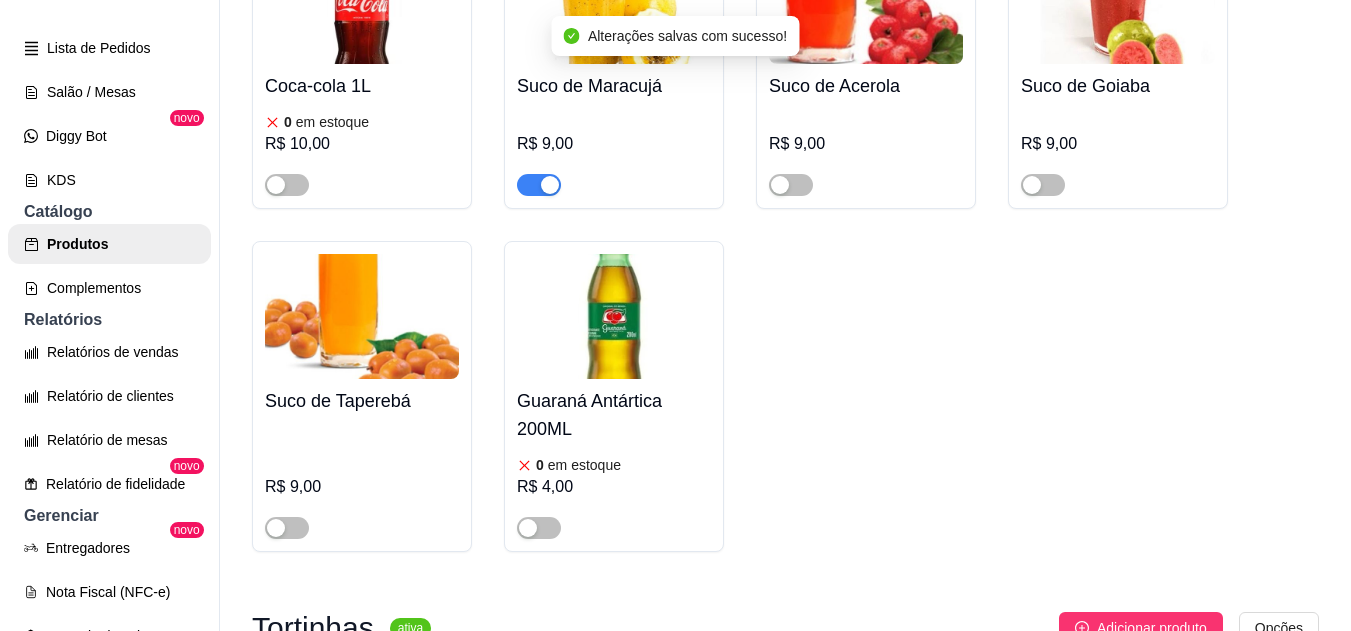 click at bounding box center (550, 185) 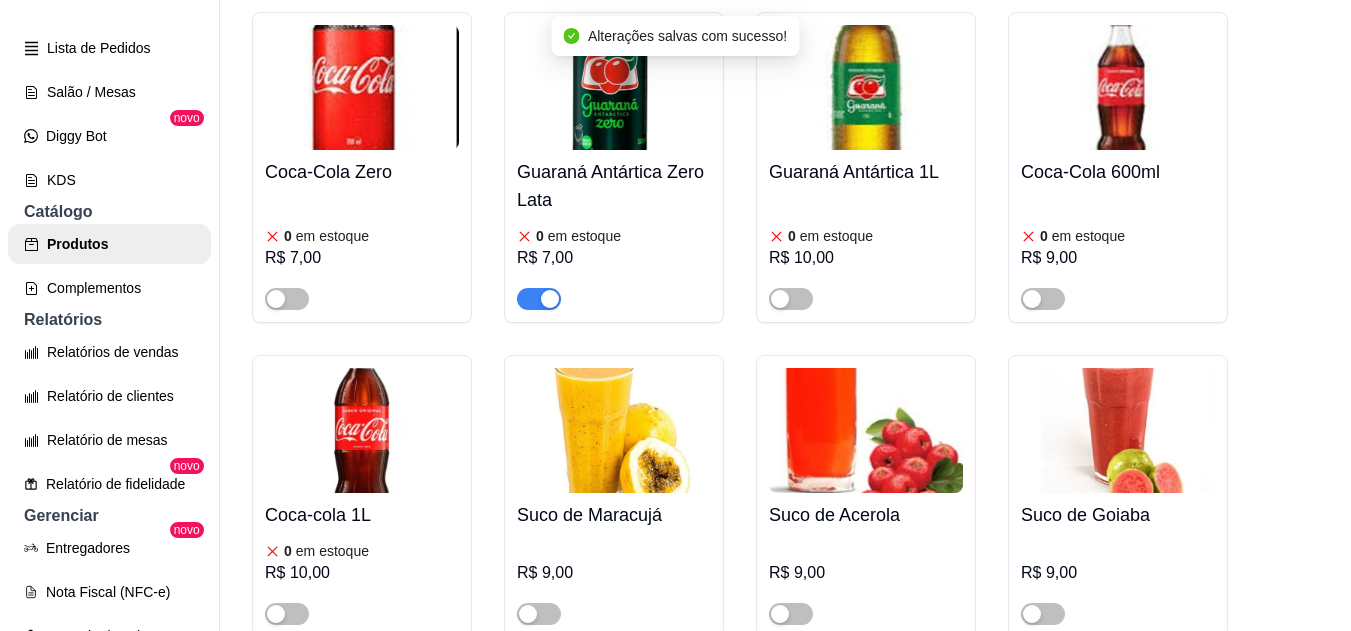 scroll, scrollTop: 5704, scrollLeft: 0, axis: vertical 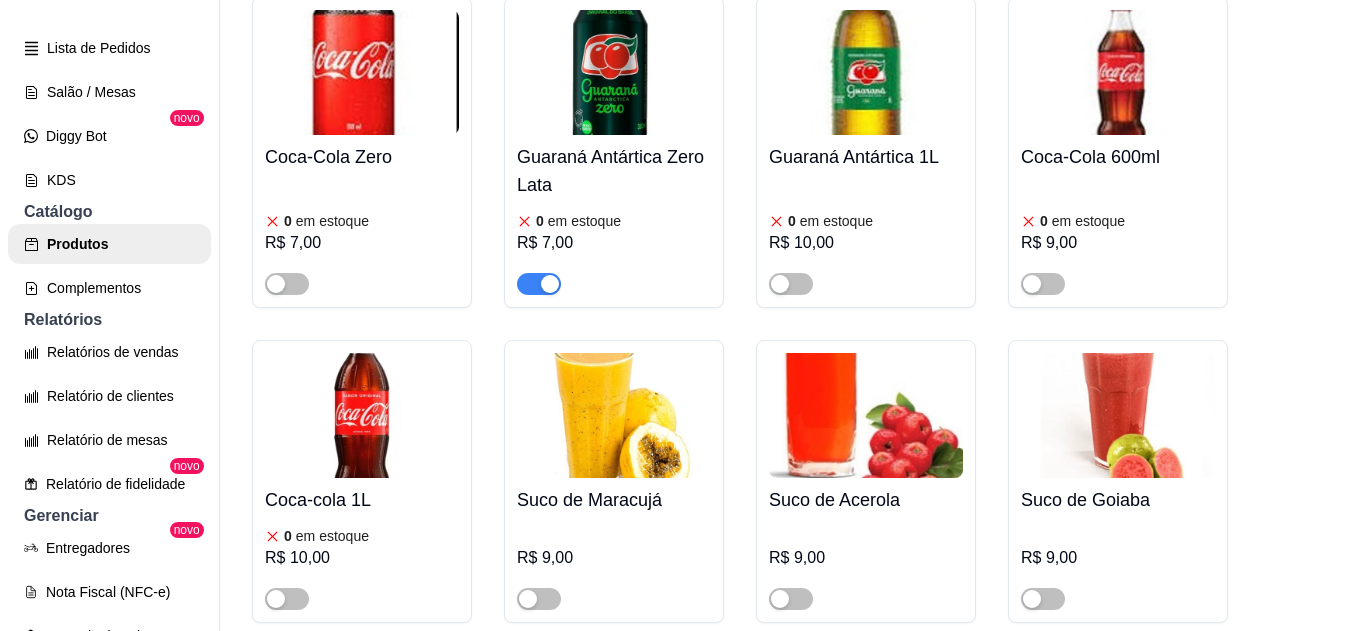 click at bounding box center [539, 284] 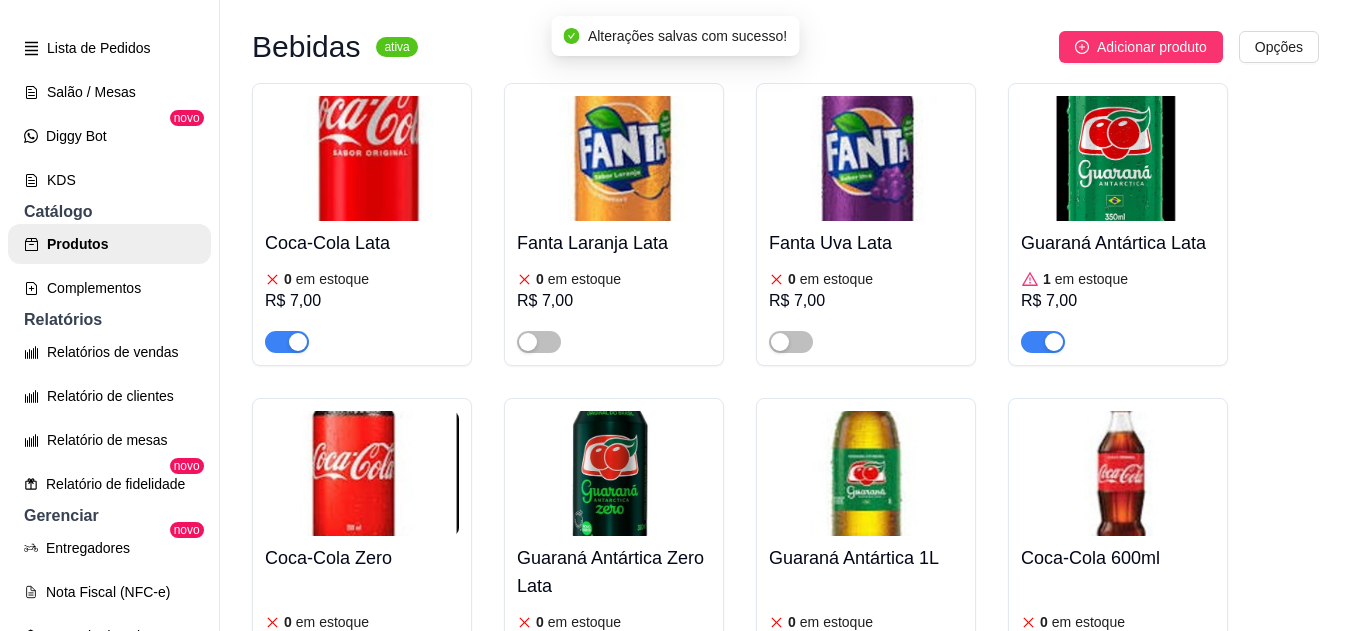 scroll, scrollTop: 5189, scrollLeft: 0, axis: vertical 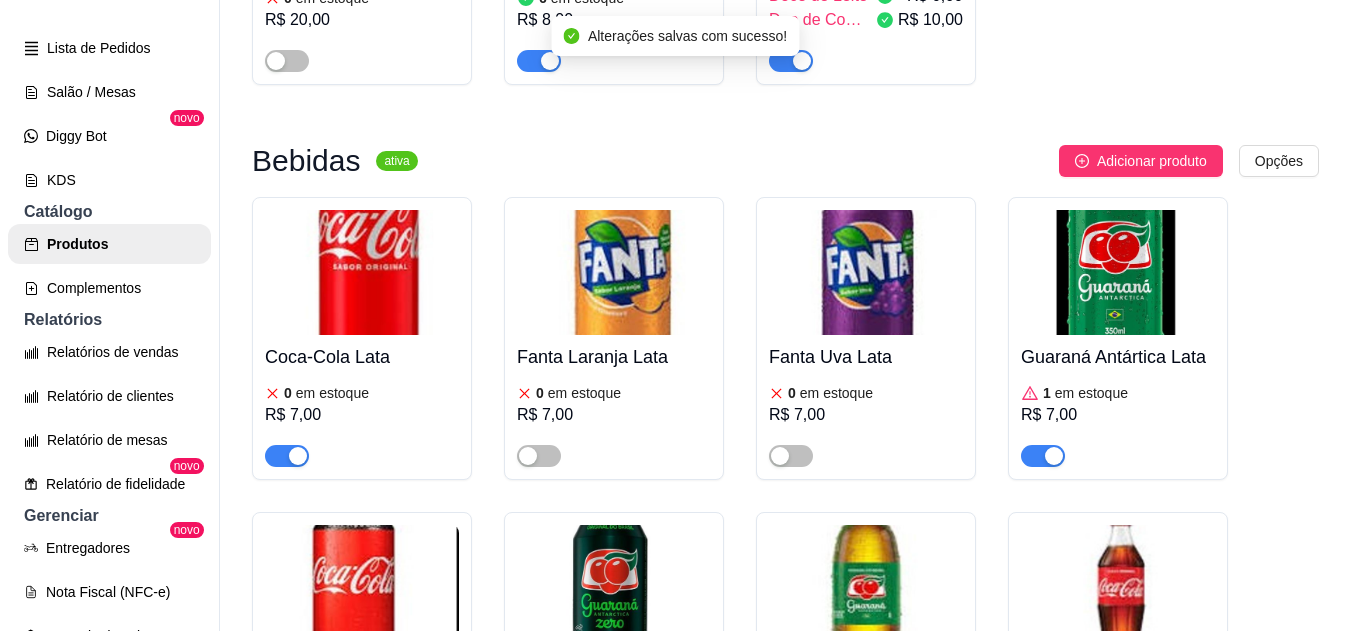 click at bounding box center (287, 456) 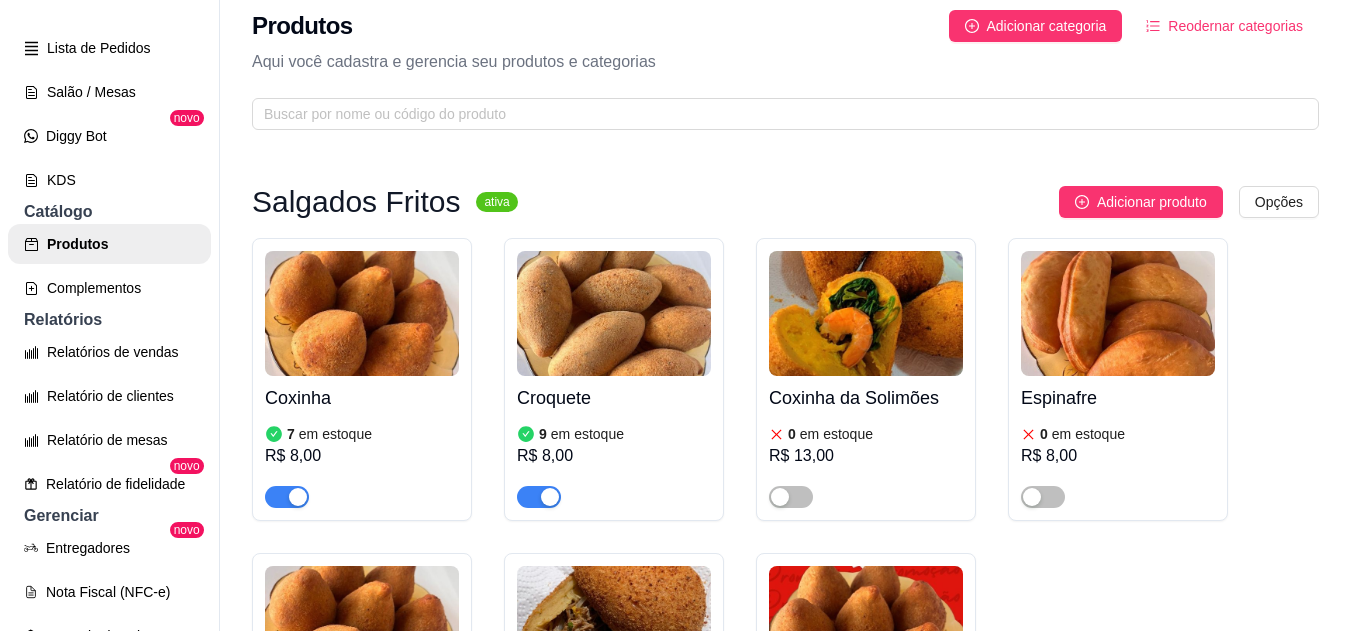 scroll, scrollTop: 0, scrollLeft: 0, axis: both 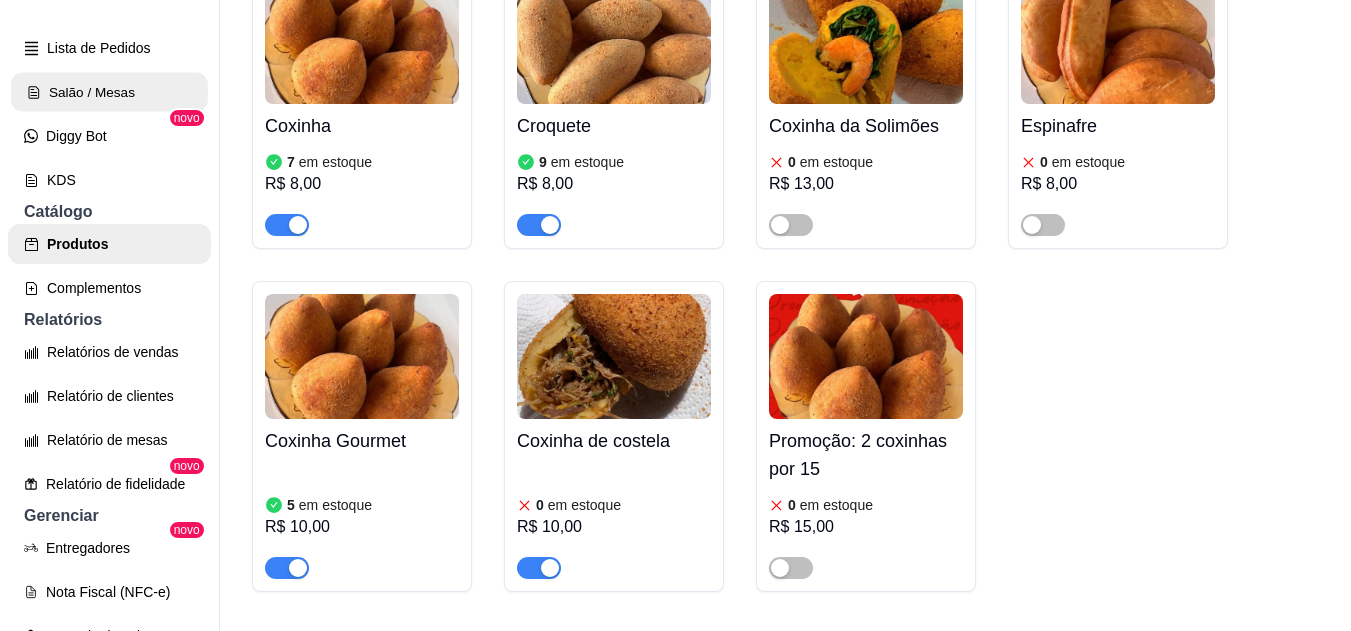 click on "Salão / Mesas" at bounding box center (109, 92) 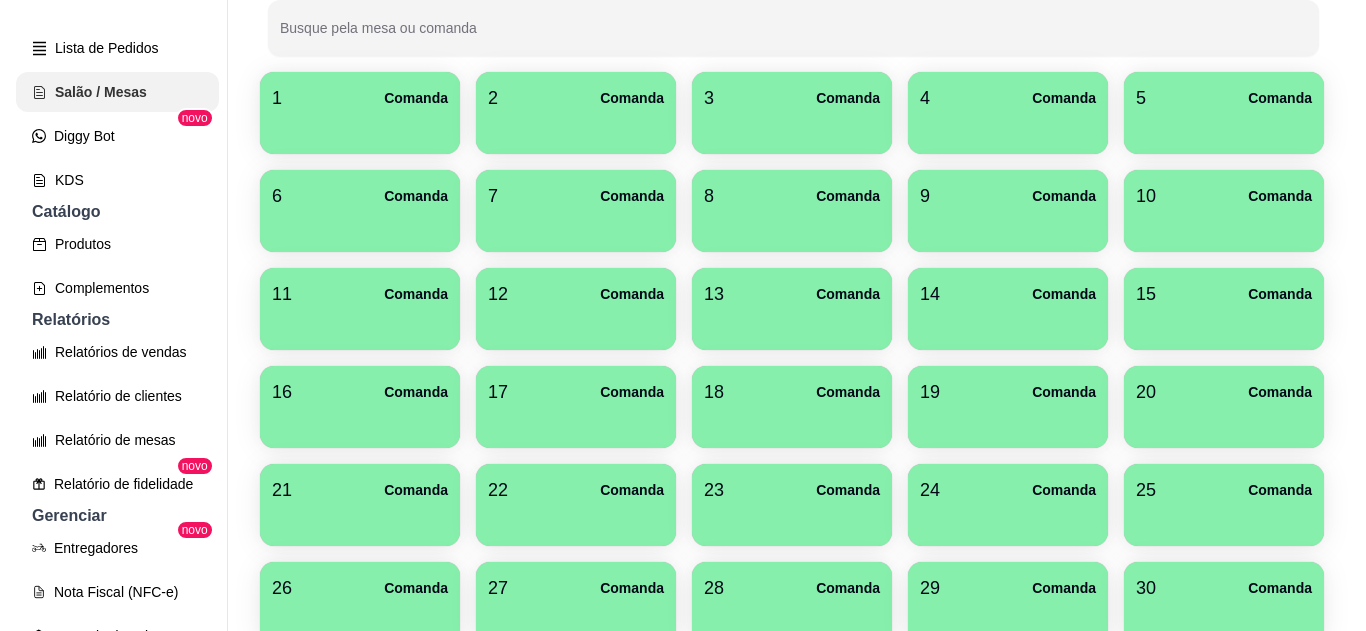 scroll, scrollTop: 0, scrollLeft: 0, axis: both 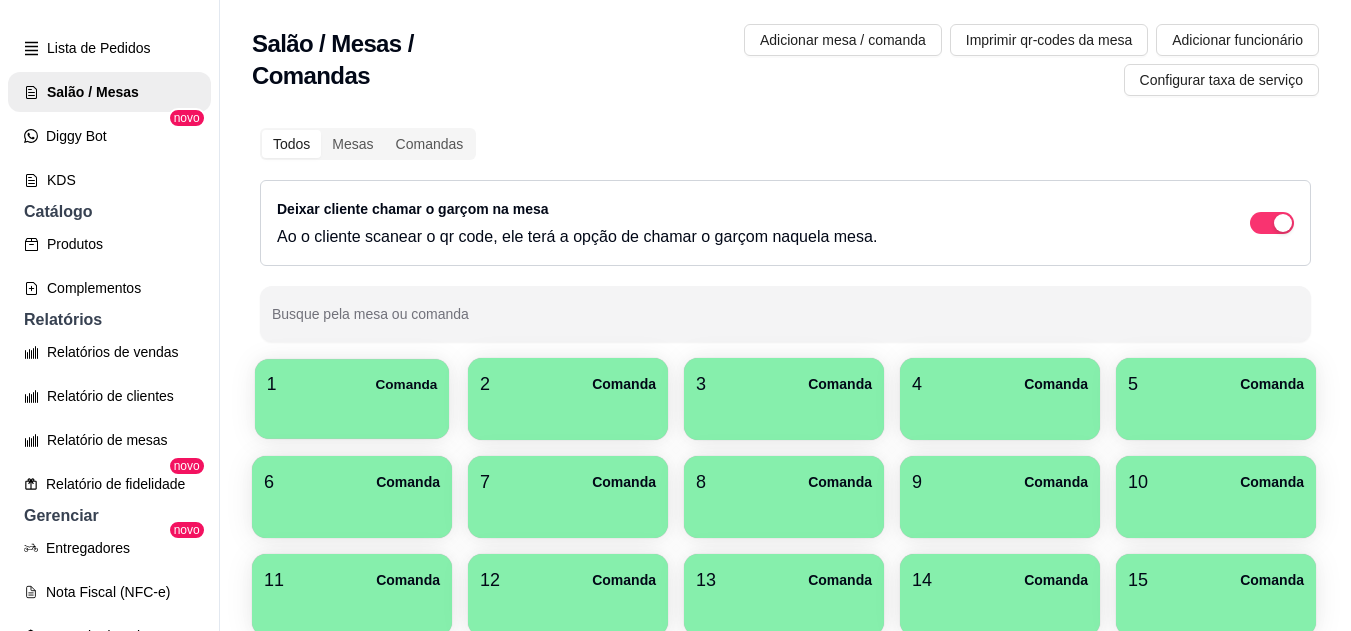 click at bounding box center [352, 412] 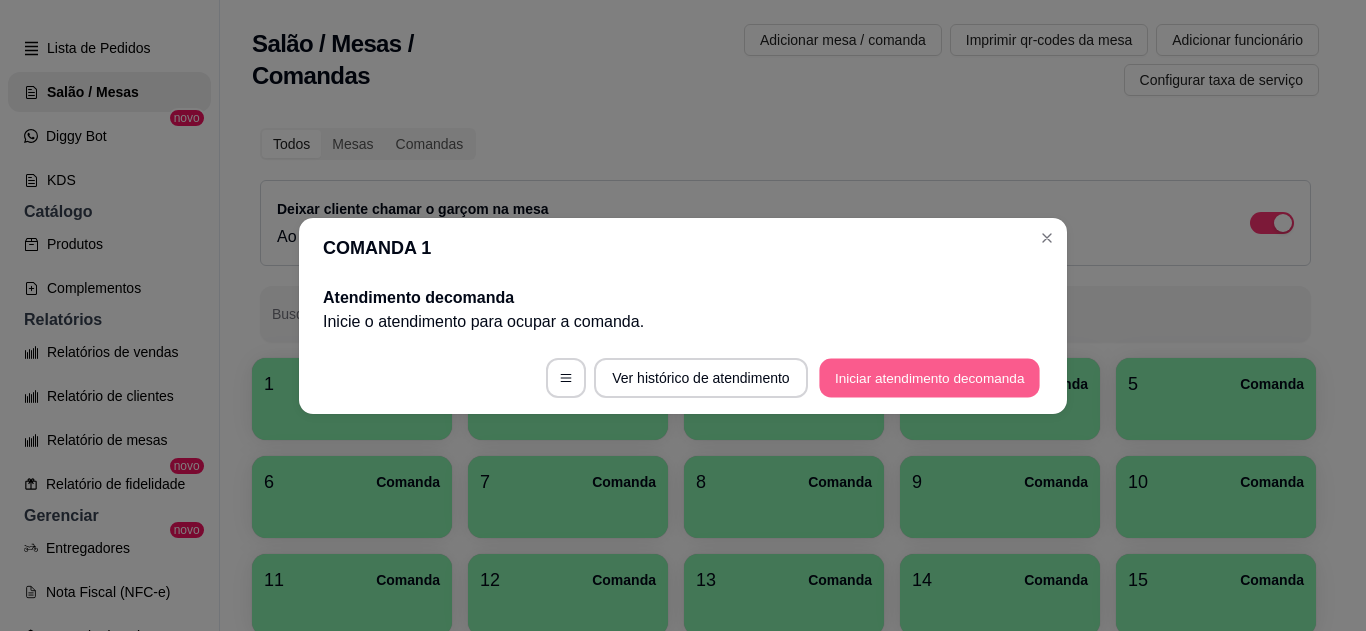 click on "Iniciar atendimento de  comanda" at bounding box center (929, 377) 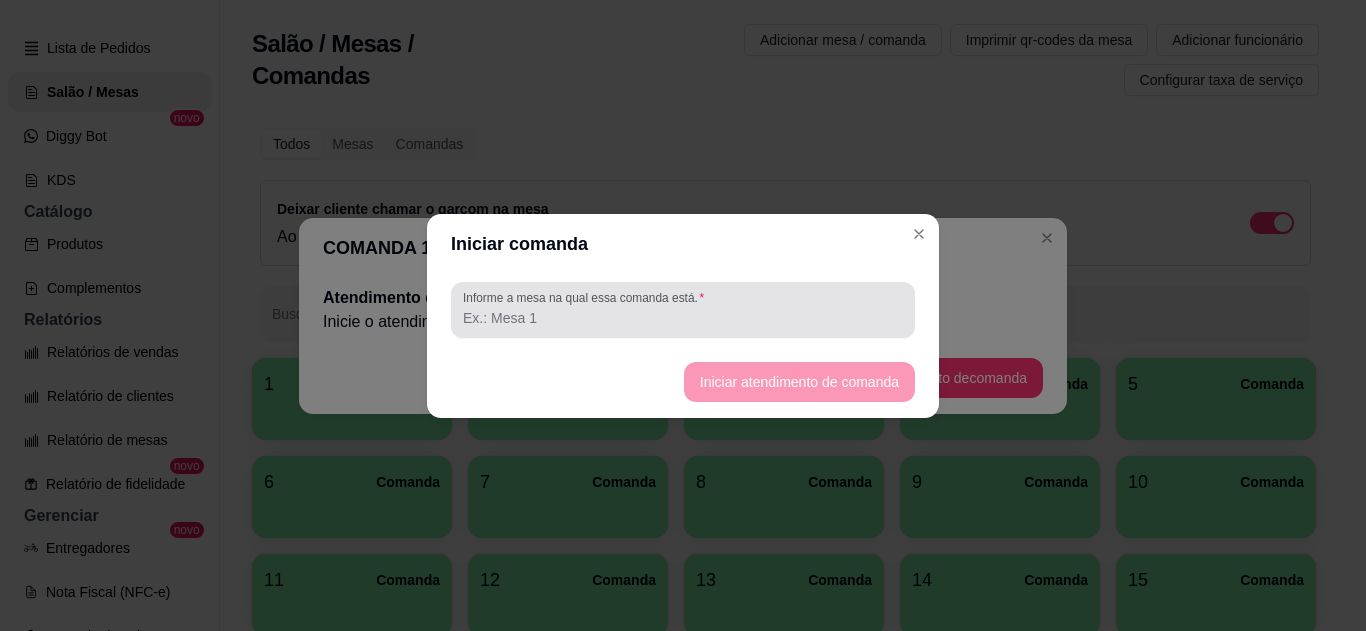 click at bounding box center [683, 310] 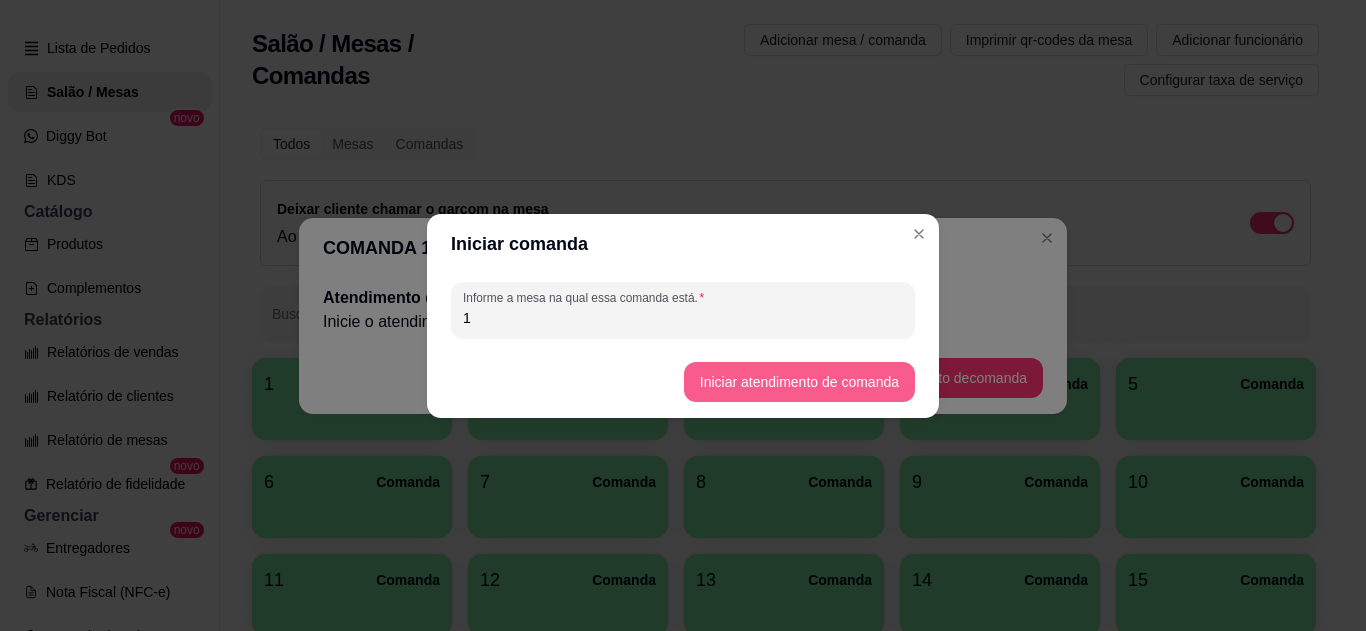 type on "1" 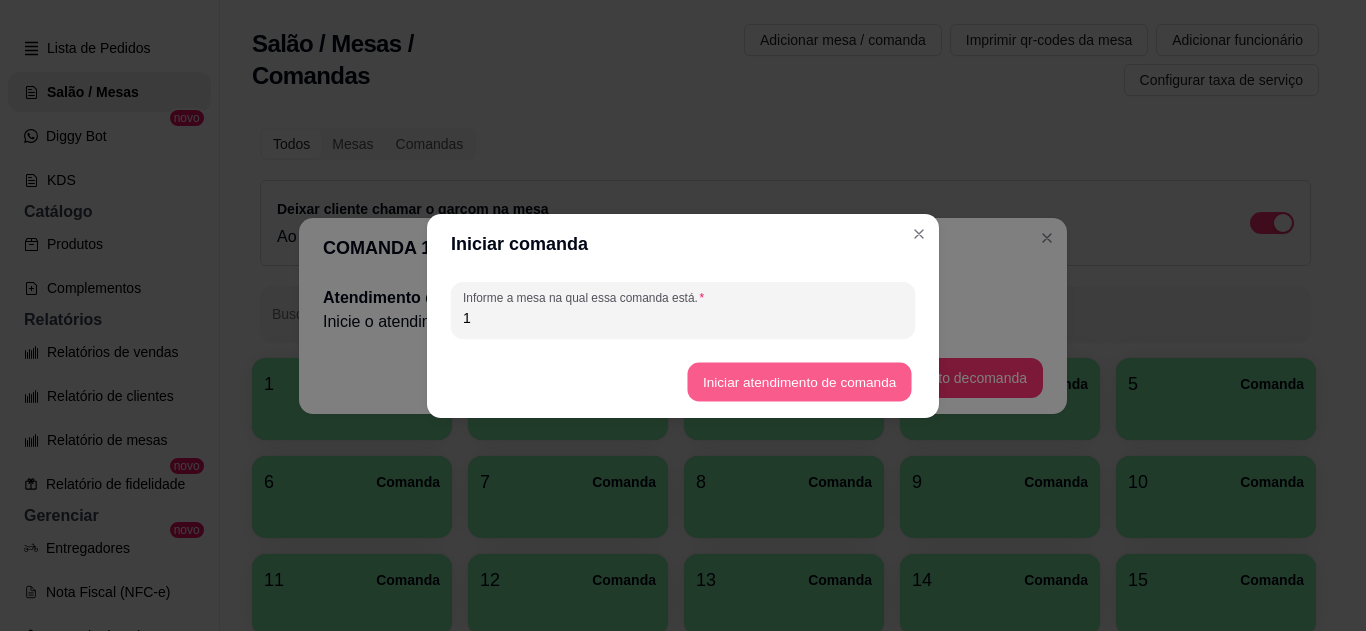 click on "Iniciar atendimento de comanda" at bounding box center (799, 381) 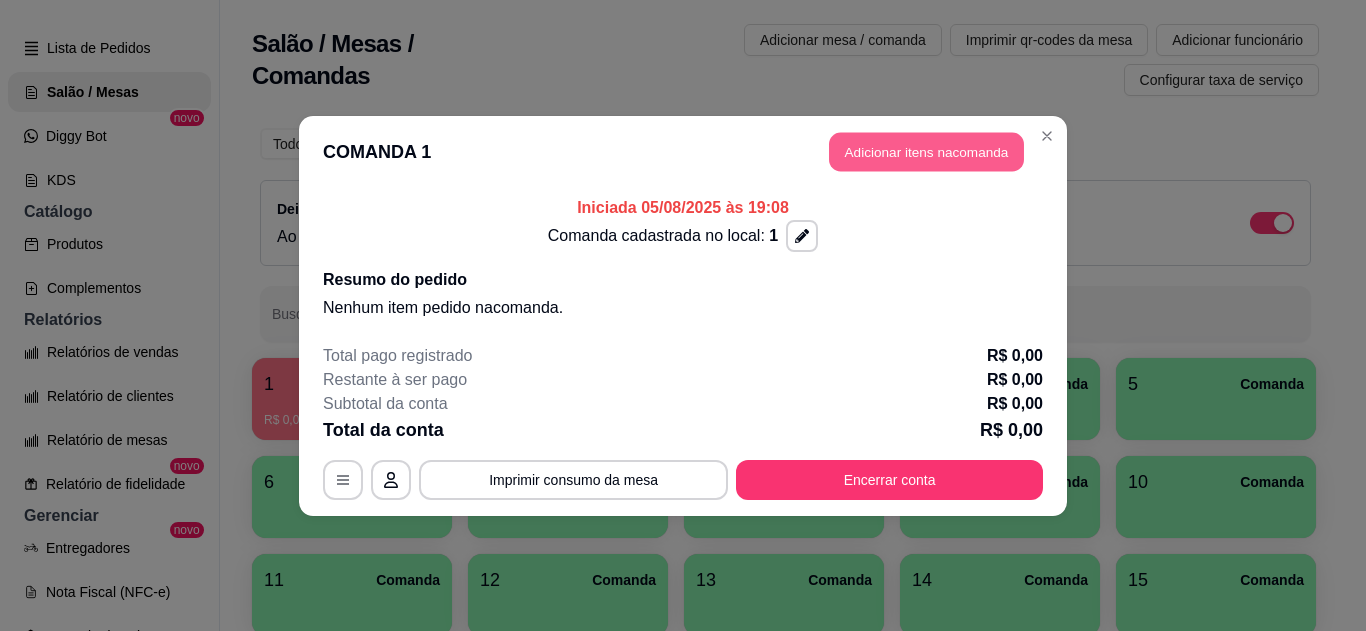 click on "Adicionar itens na  comanda" at bounding box center [926, 151] 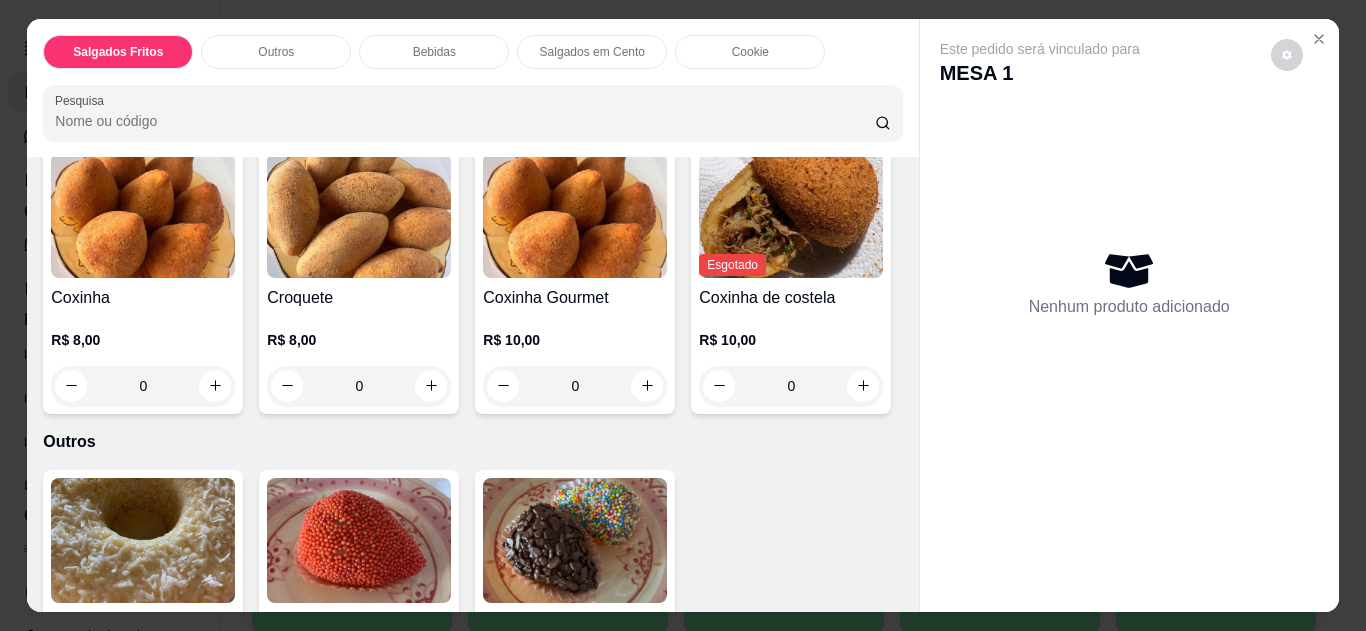 scroll, scrollTop: 146, scrollLeft: 0, axis: vertical 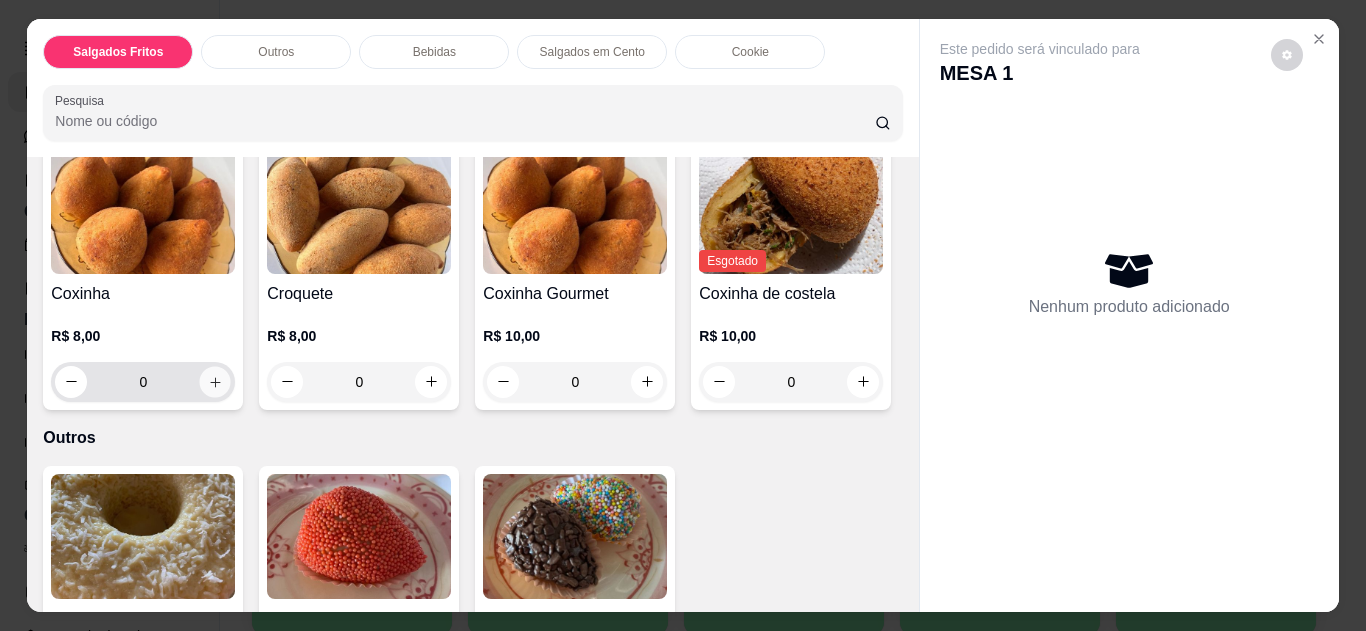 click 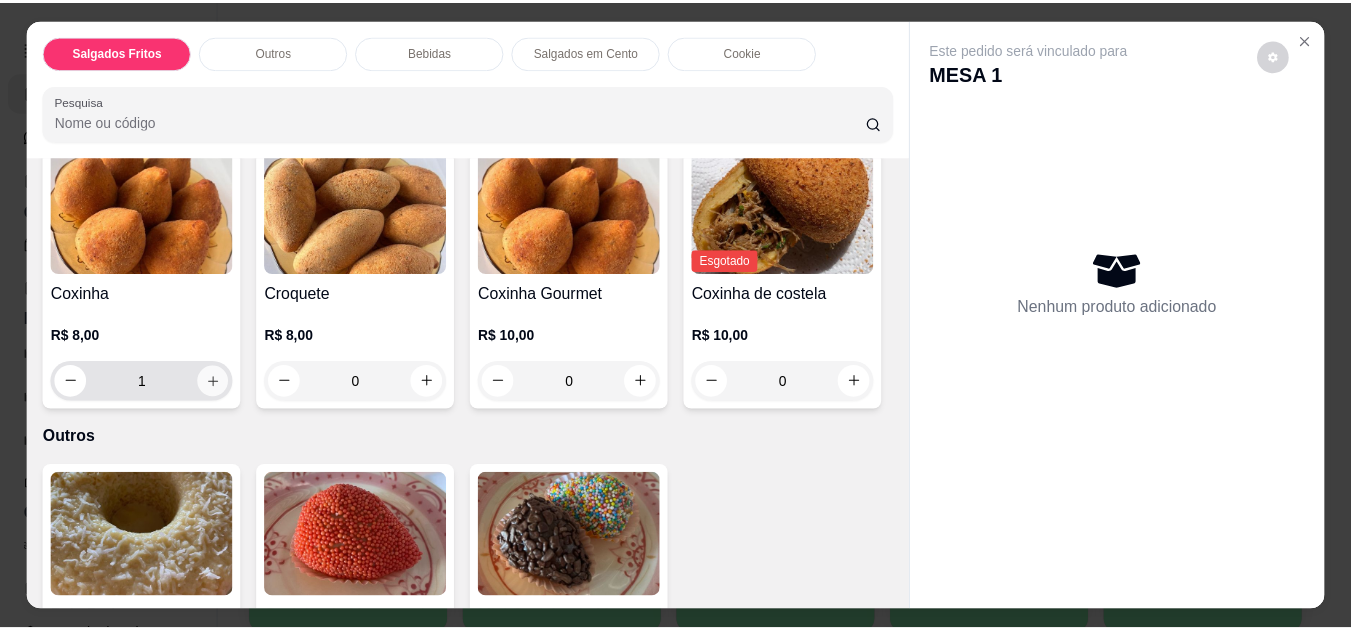 scroll, scrollTop: 147, scrollLeft: 0, axis: vertical 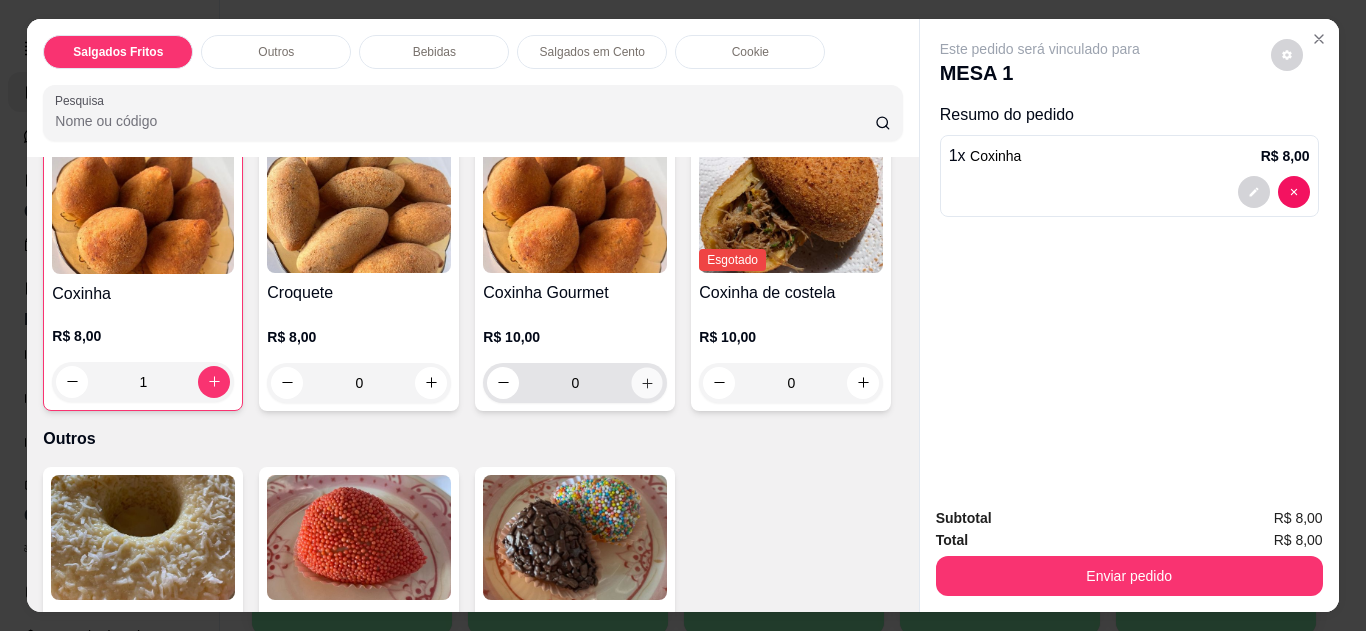 click 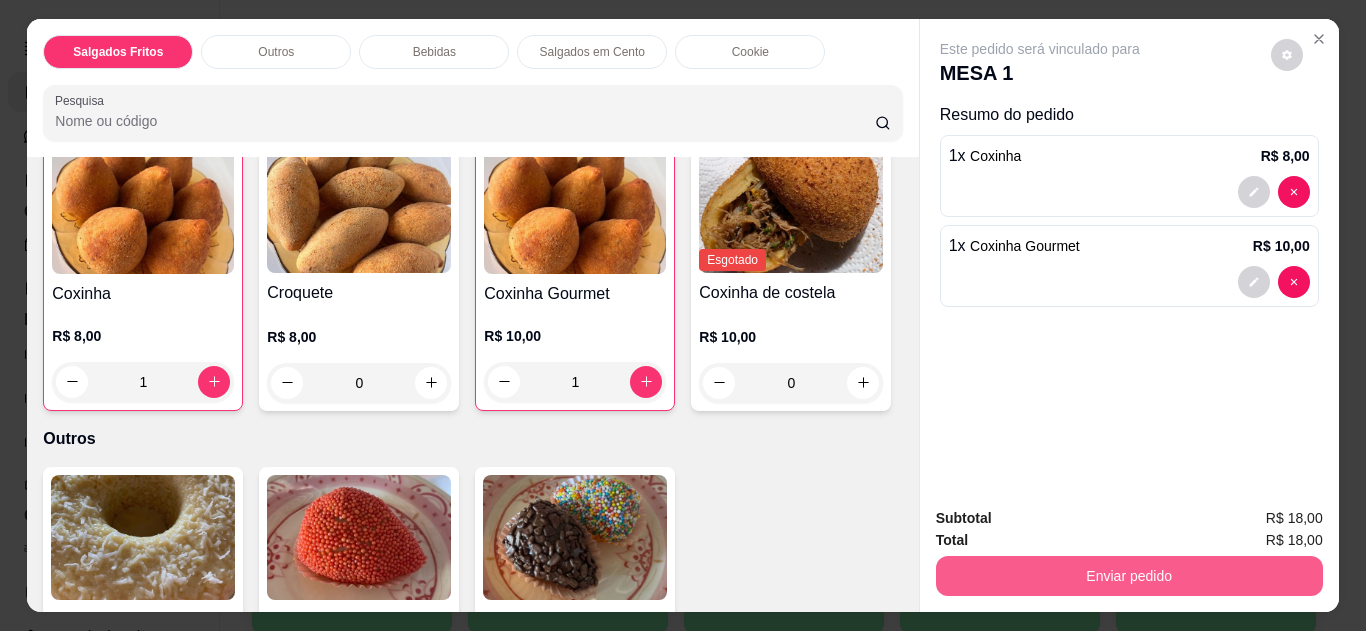 click on "Enviar pedido" at bounding box center [1129, 576] 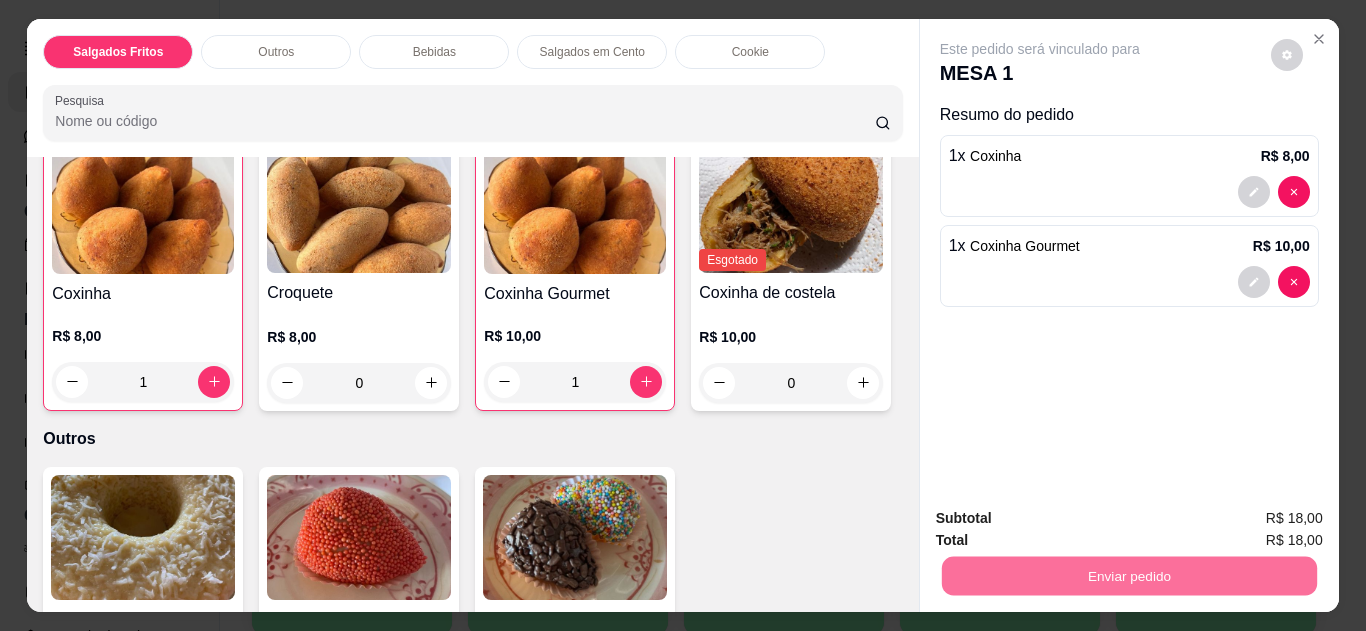 click on "Não registrar e enviar pedido" at bounding box center (1063, 519) 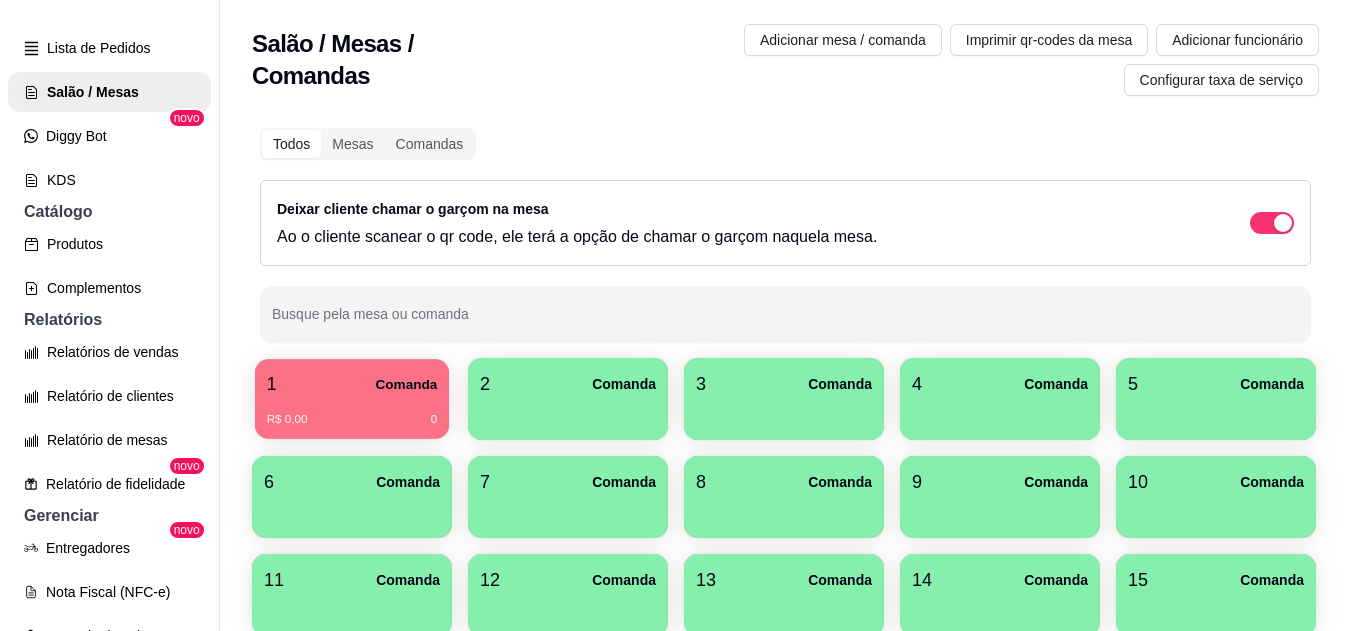 click on "1 Comanda" at bounding box center (352, 384) 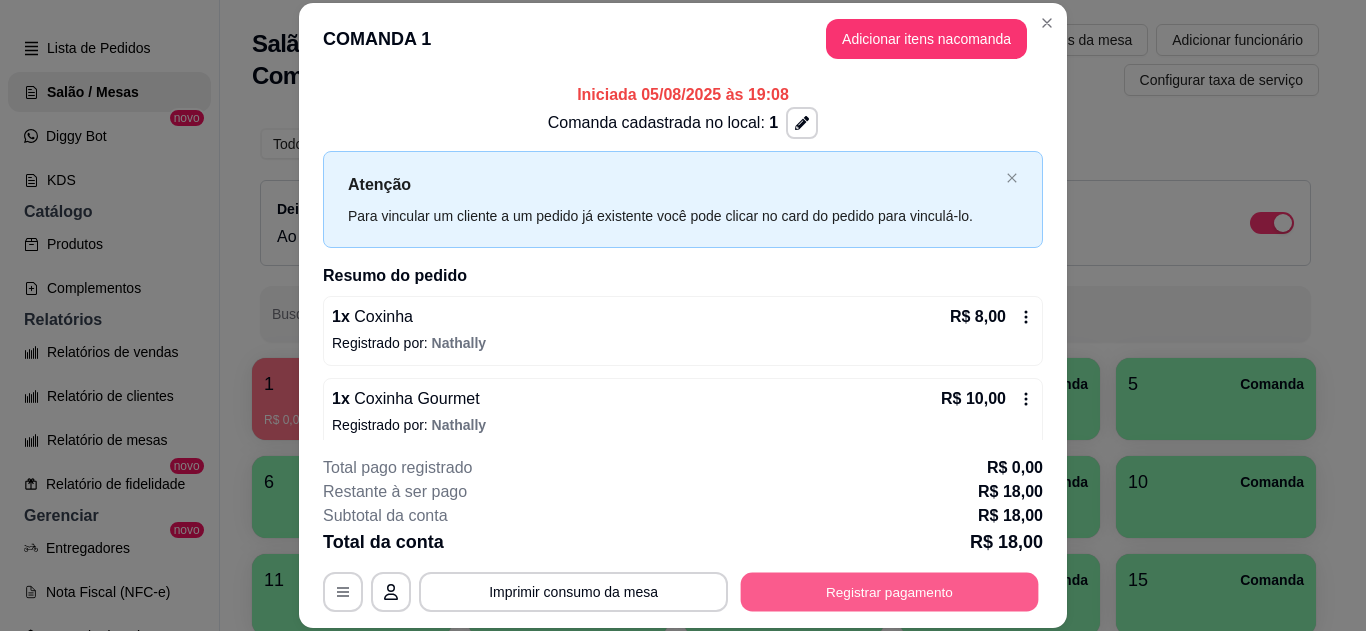 click on "Registrar pagamento" at bounding box center (890, 591) 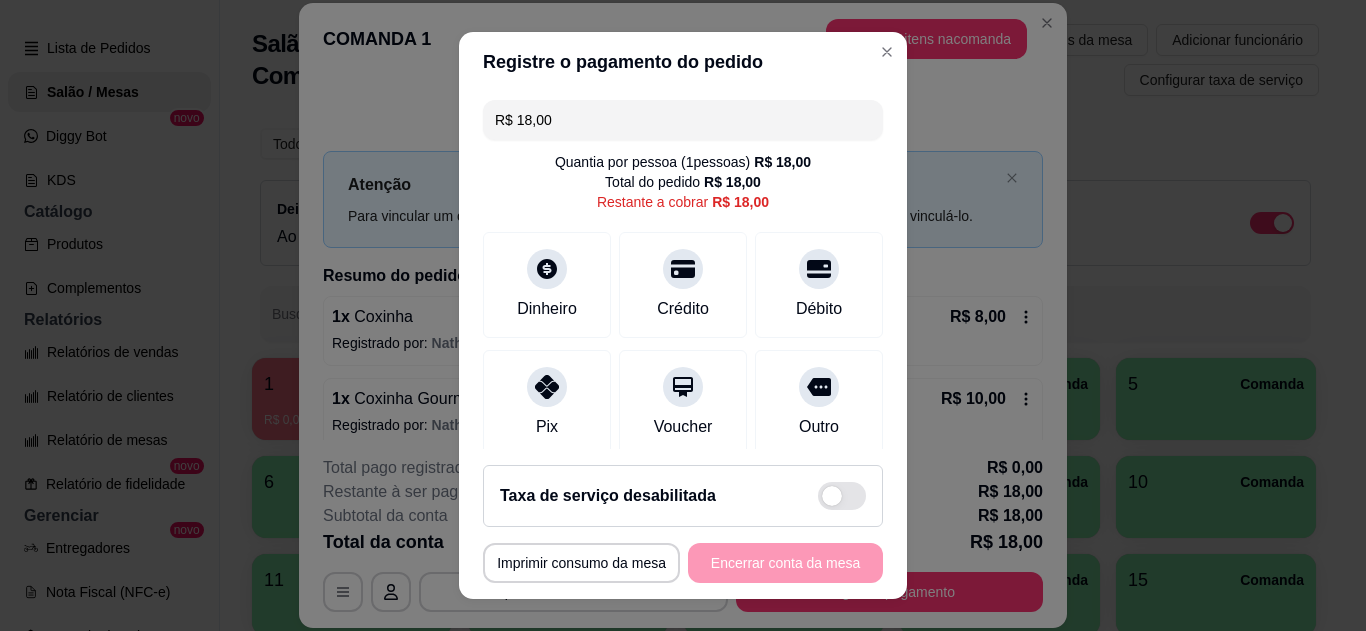 click on "Pix" at bounding box center (547, 427) 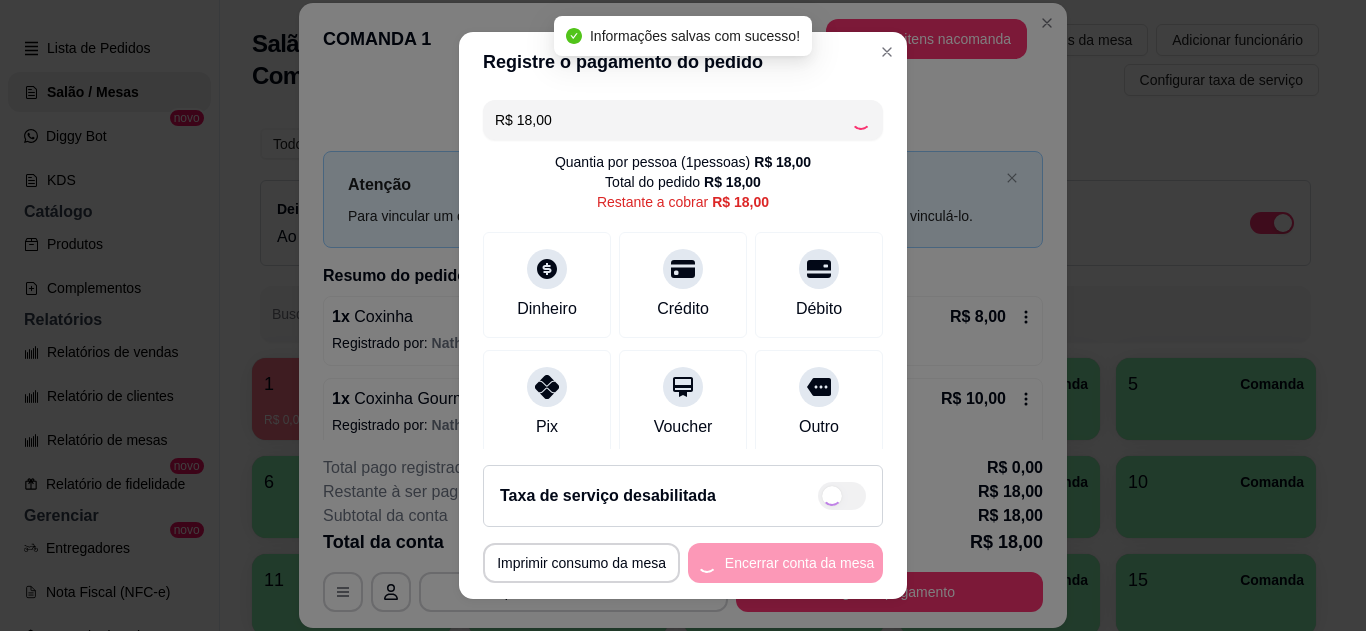 type on "R$ 0,00" 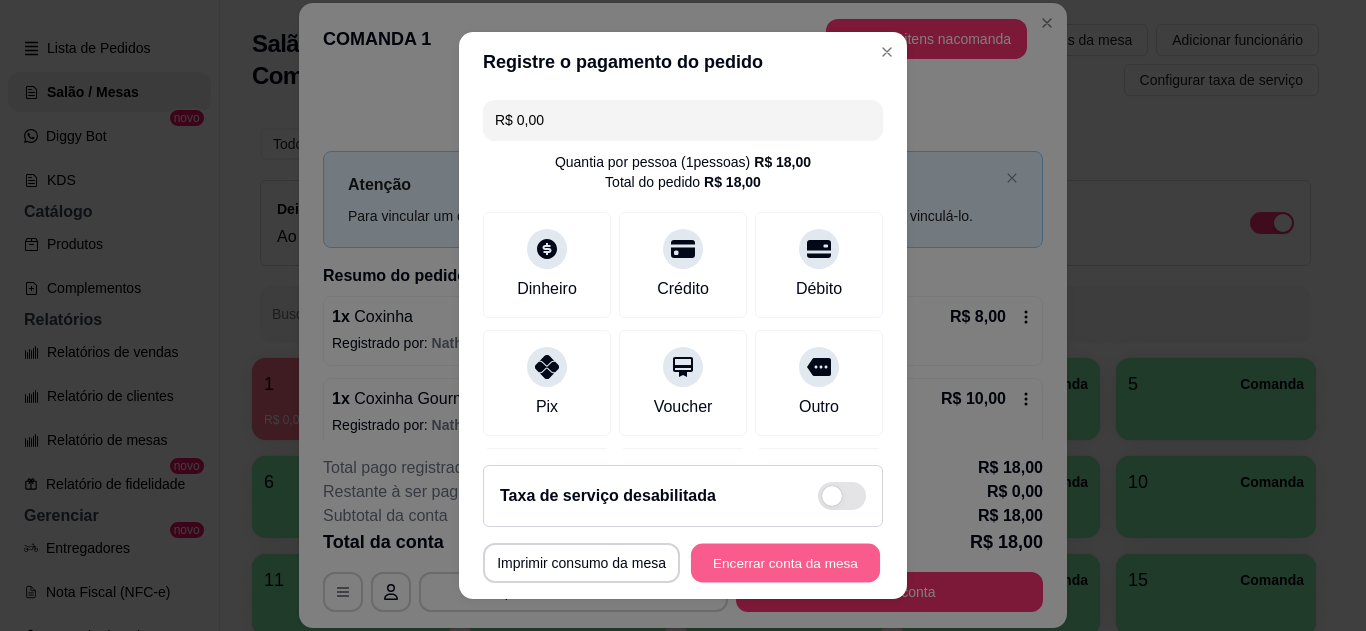 click on "Encerrar conta da mesa" at bounding box center [785, 563] 